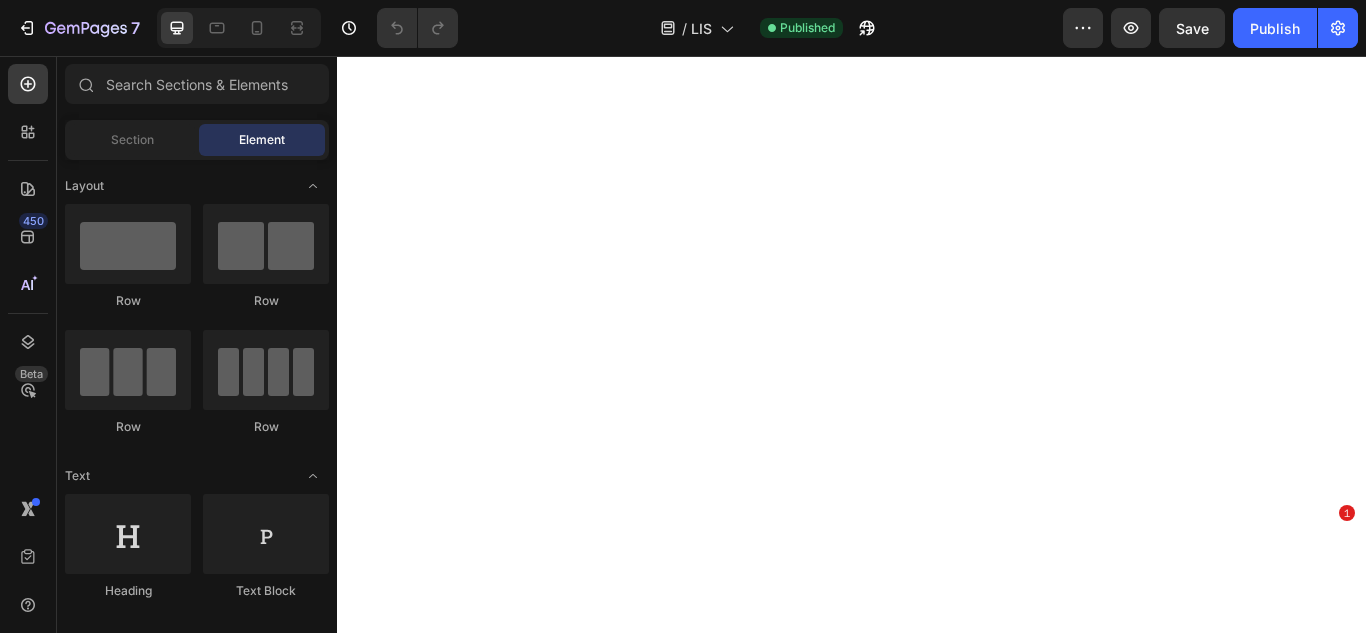 scroll, scrollTop: 0, scrollLeft: 0, axis: both 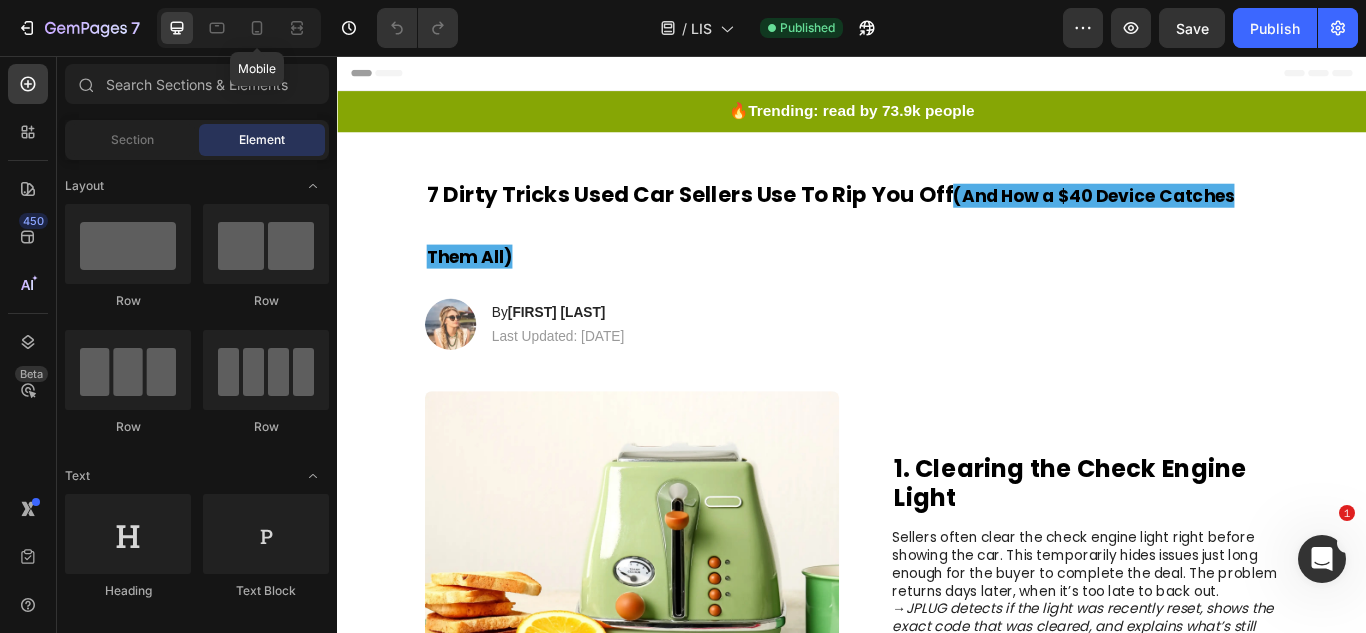 click on "Mobile" at bounding box center [239, 28] 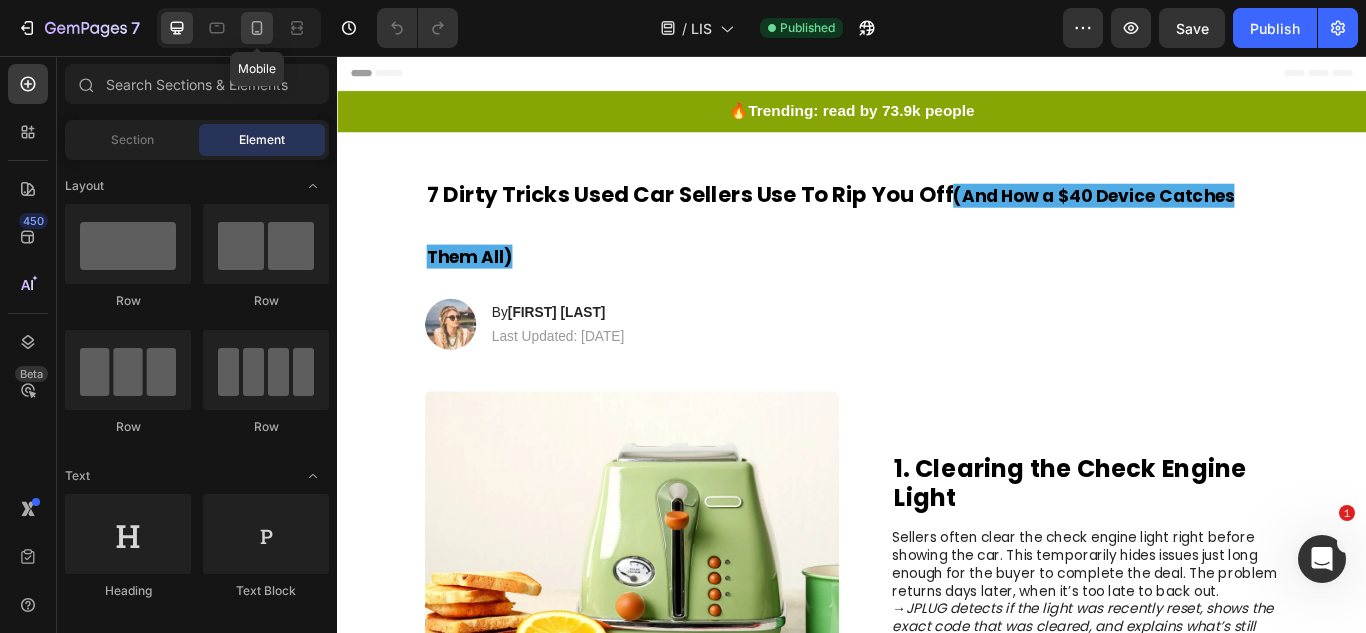 click 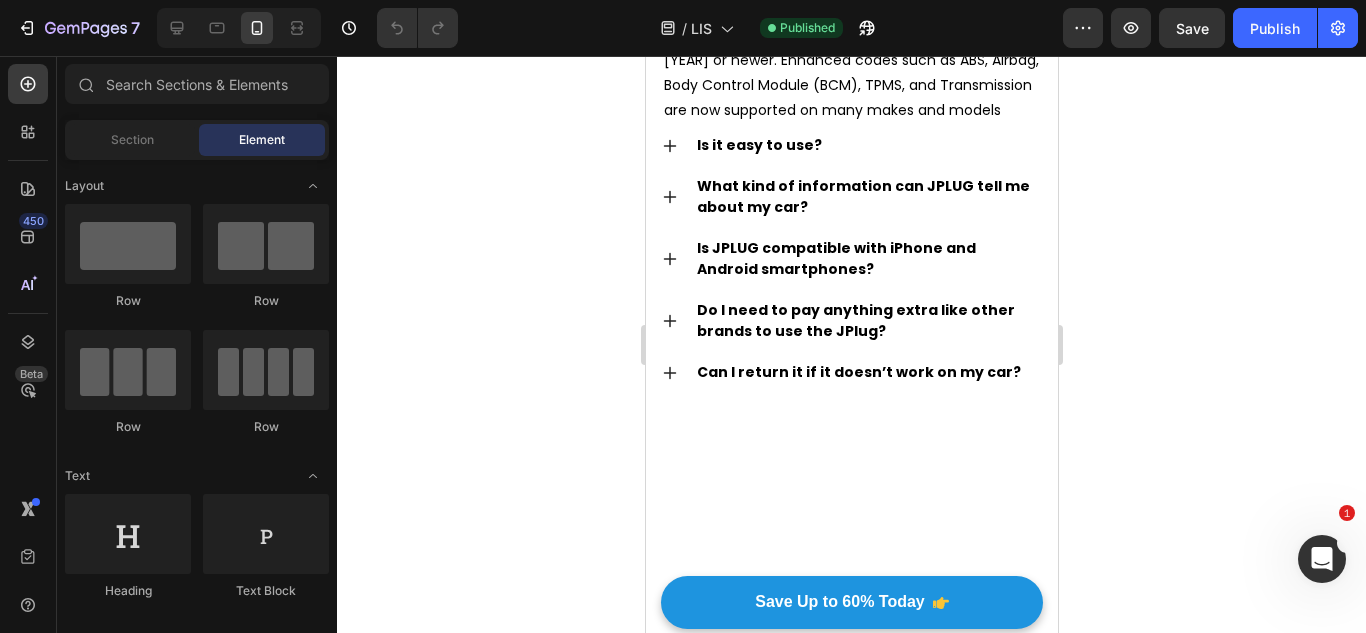 scroll, scrollTop: 4706, scrollLeft: 0, axis: vertical 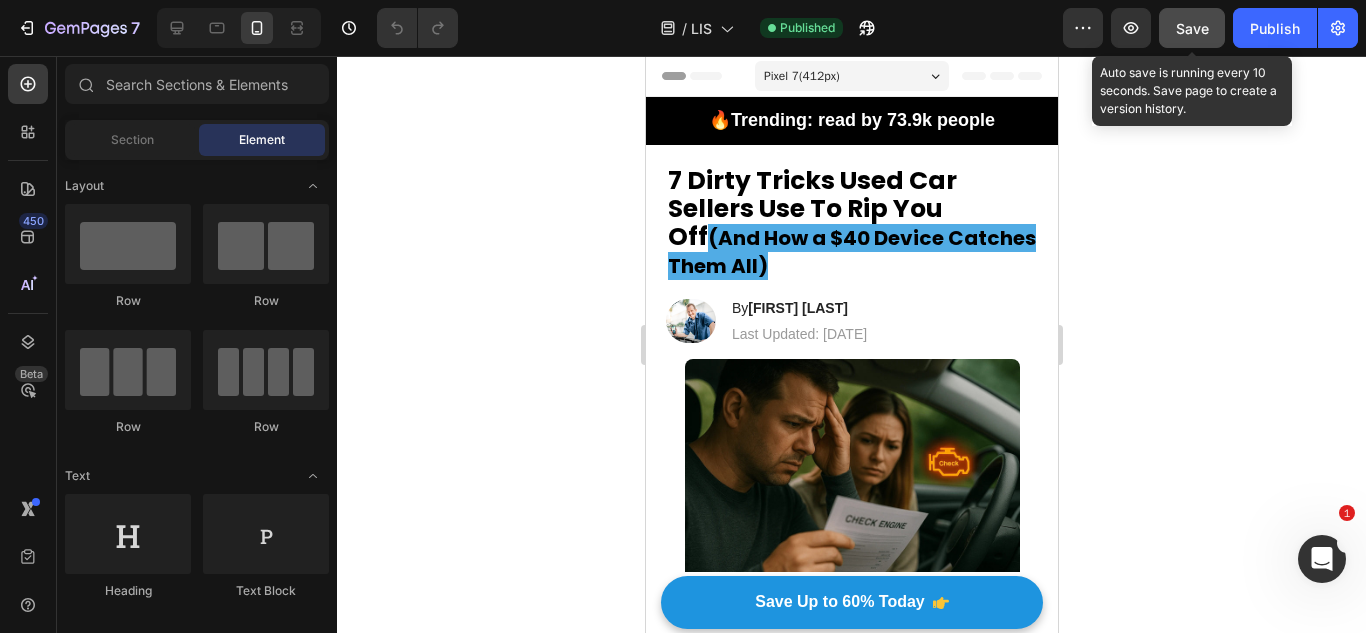 click on "Save" 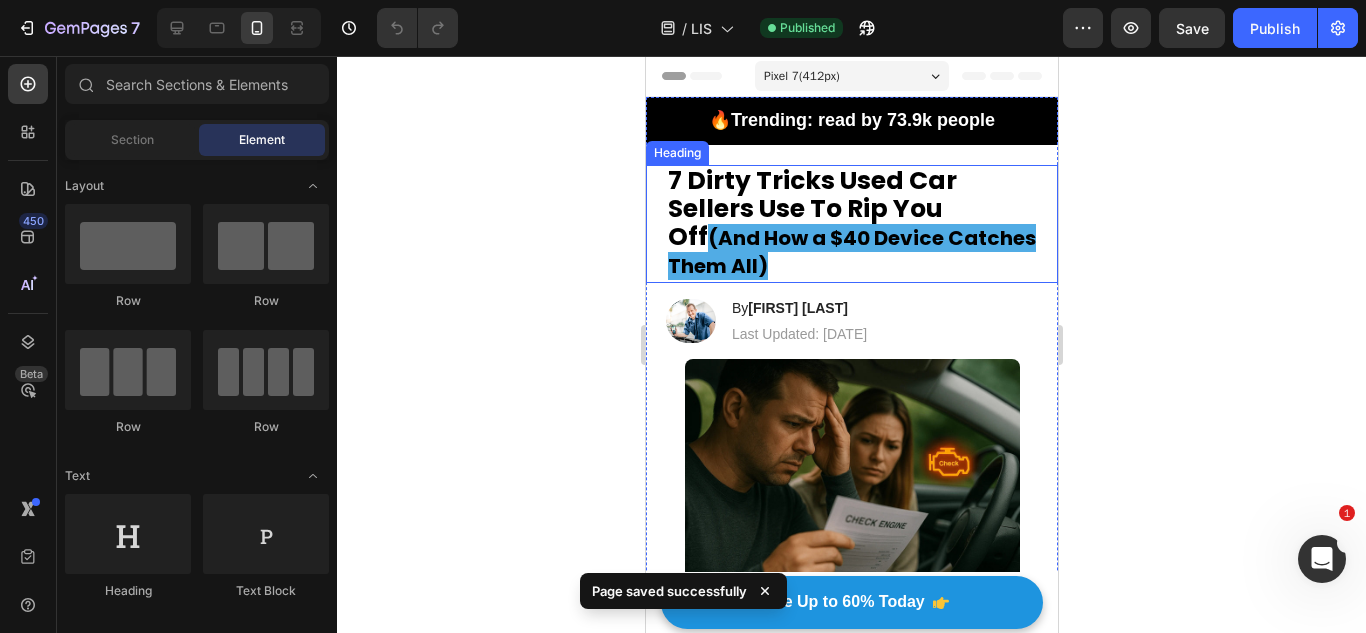 click on "7 Dirty Tricks Used Car Sellers Use To Rip You Off  (And How a $40 Device Catches Them All)" at bounding box center [851, 224] 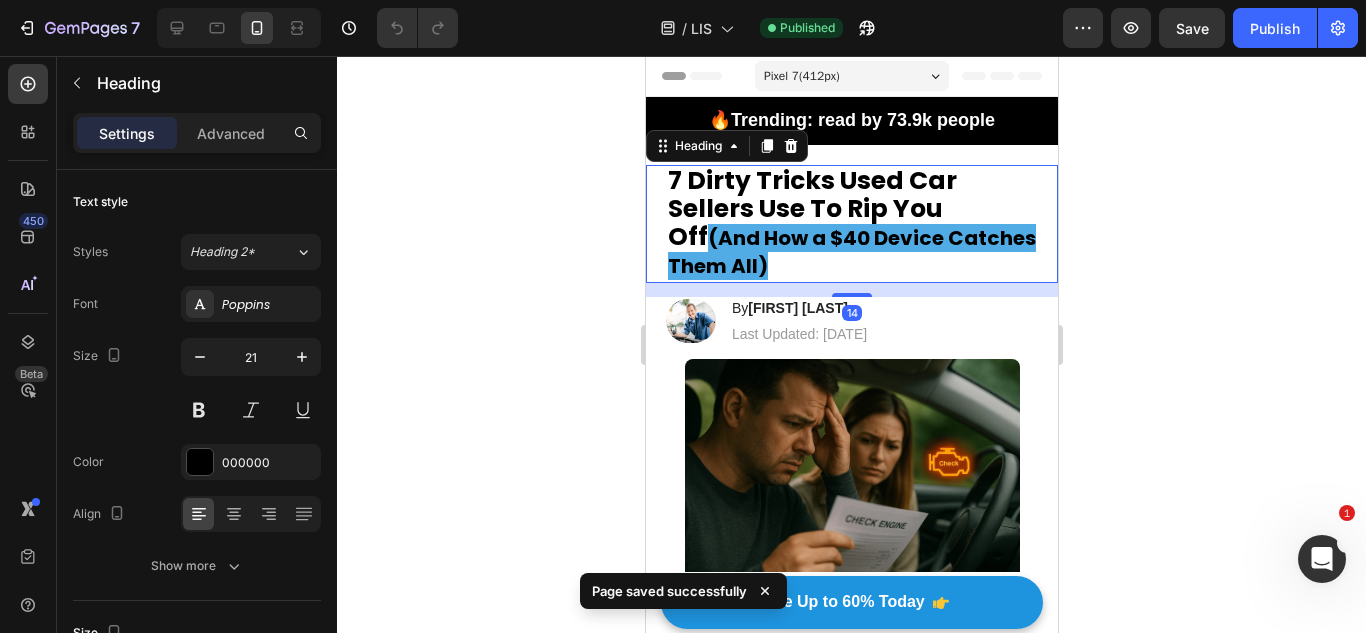 click on "7 Dirty Tricks Used Car Sellers Use To Rip You Off  (And How a $40 Device Catches Them All)" at bounding box center (851, 224) 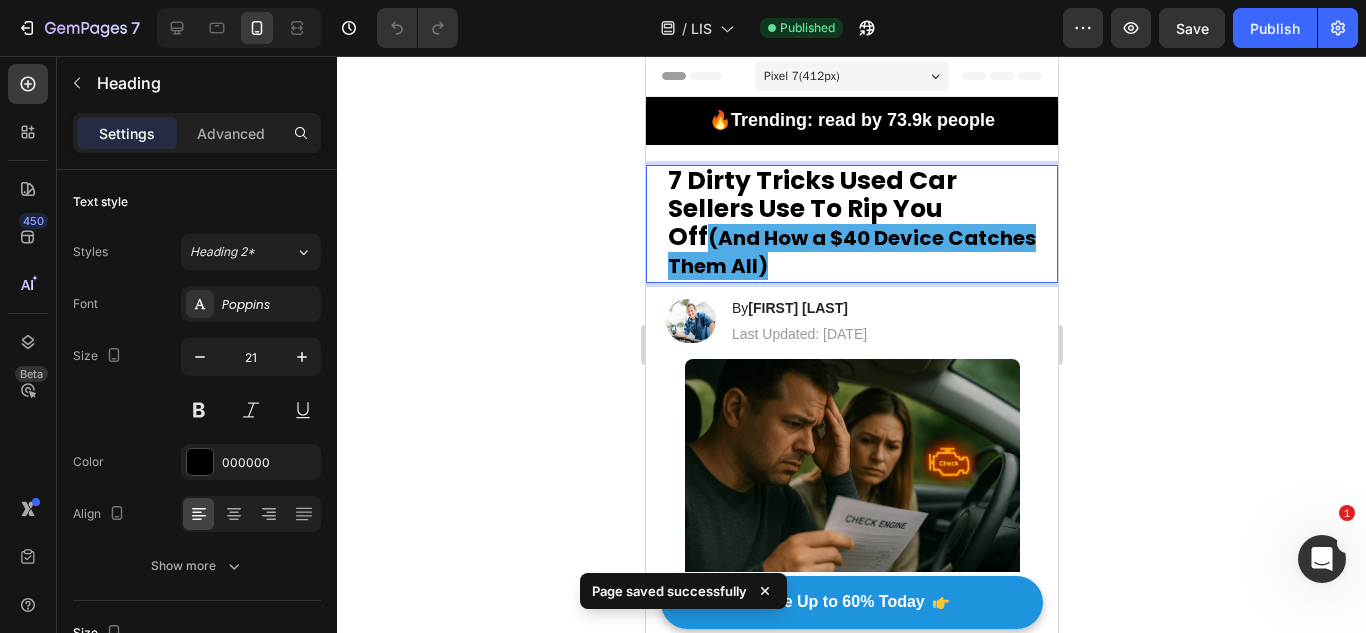 drag, startPoint x: 871, startPoint y: 258, endPoint x: 703, endPoint y: 242, distance: 168.76018 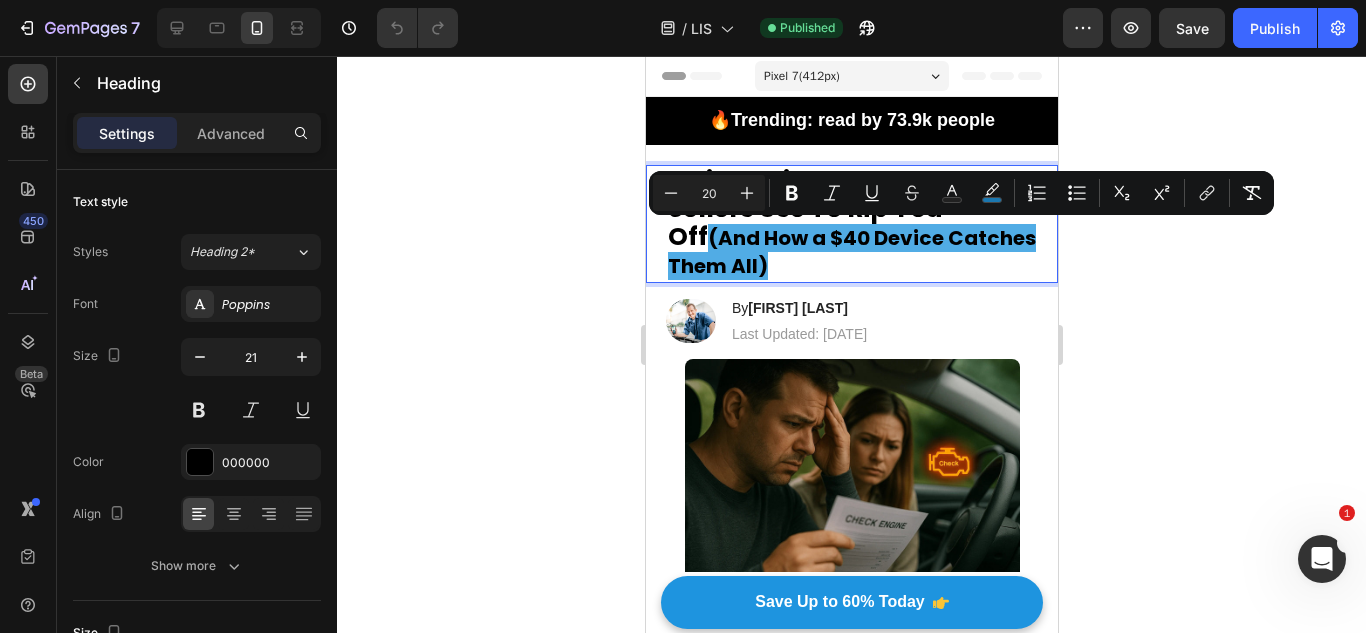 click on "(And How a $40 Device Catches Them All)" at bounding box center [851, 252] 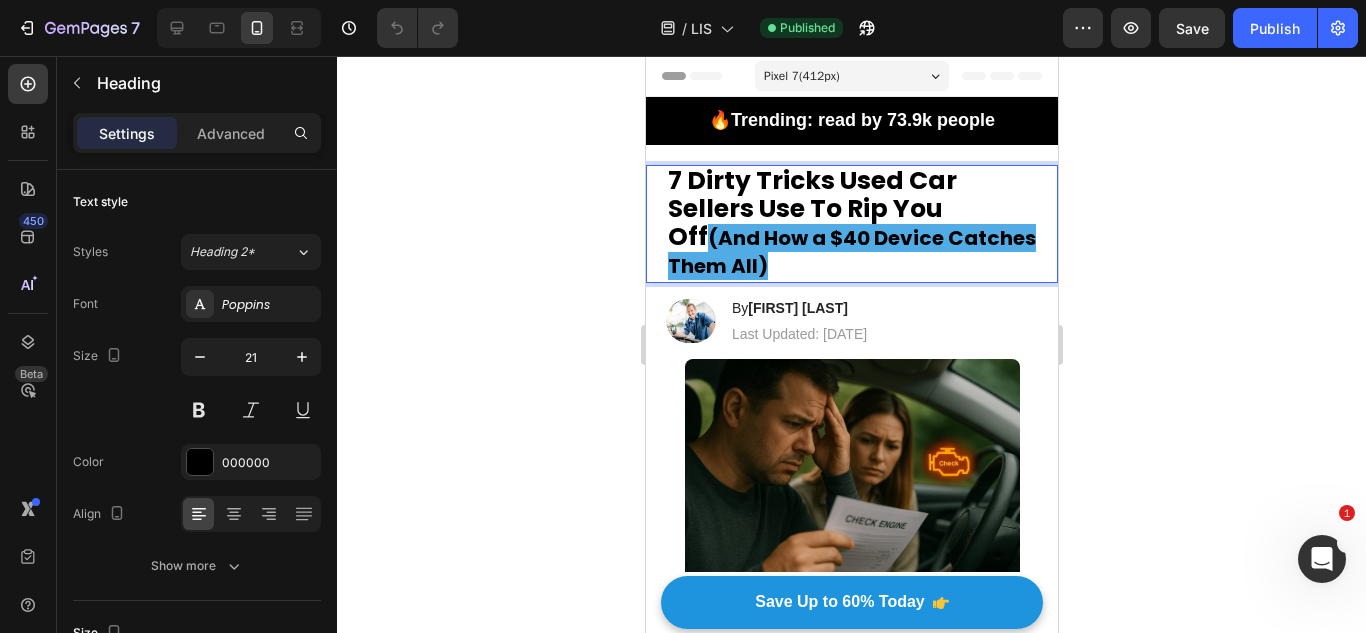 drag, startPoint x: 782, startPoint y: 278, endPoint x: 719, endPoint y: 245, distance: 71.11962 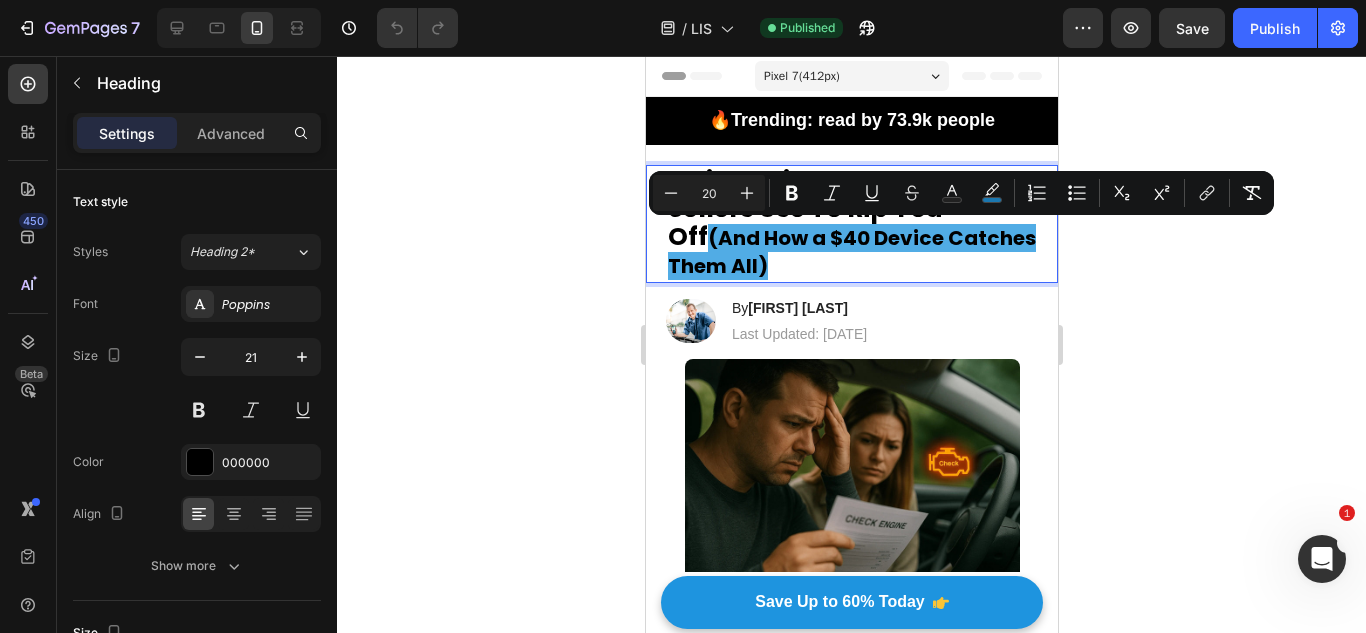 click on "(And How a $40 Device Catches Them All)" at bounding box center [851, 252] 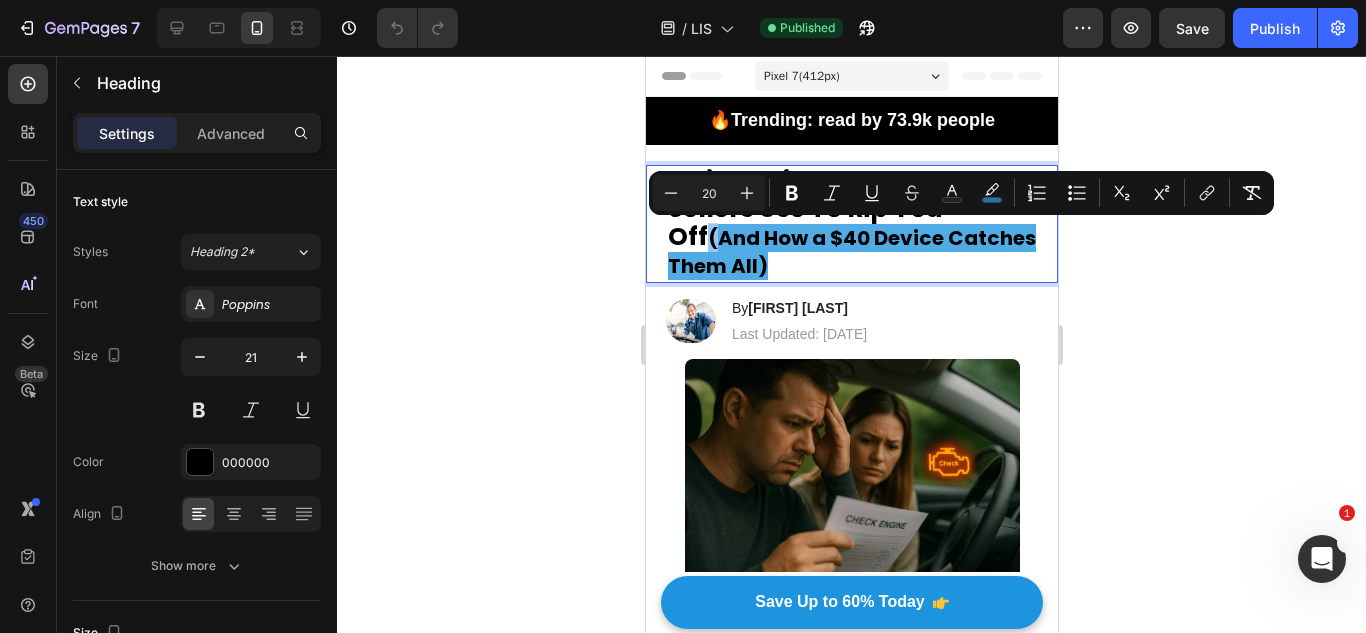 drag, startPoint x: 675, startPoint y: 244, endPoint x: 663, endPoint y: 246, distance: 12.165525 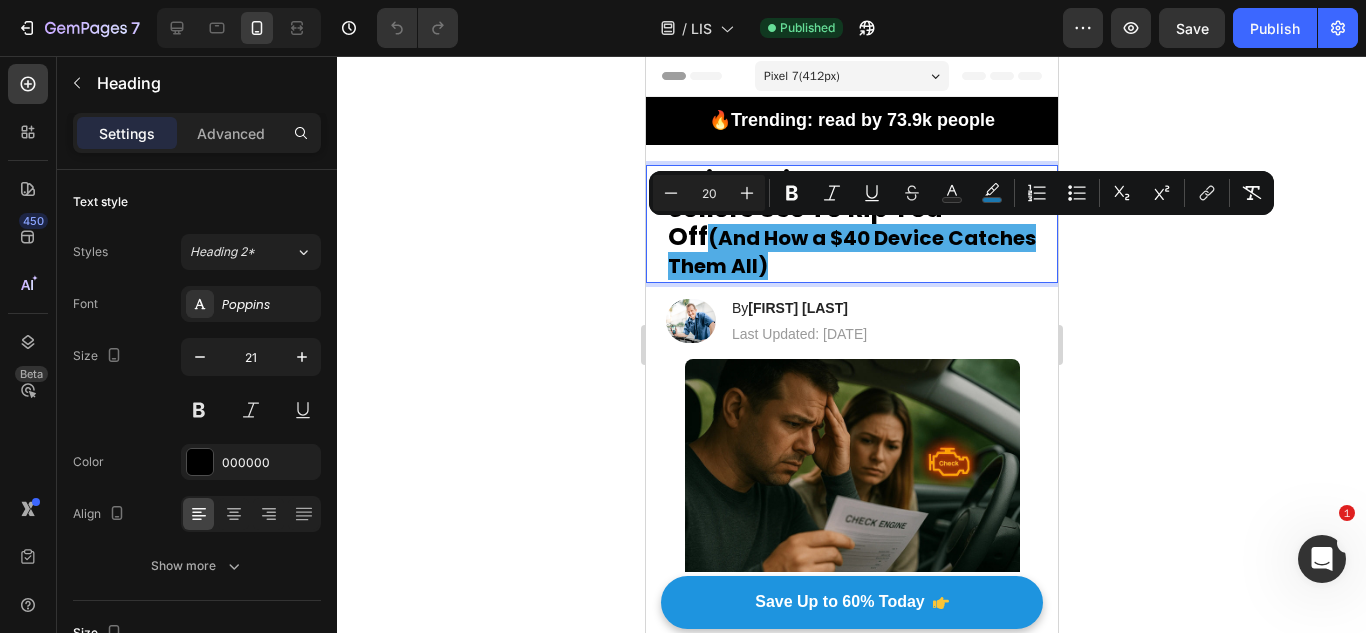 click on "(And How a $40 Device Catches Them All)" at bounding box center (851, 252) 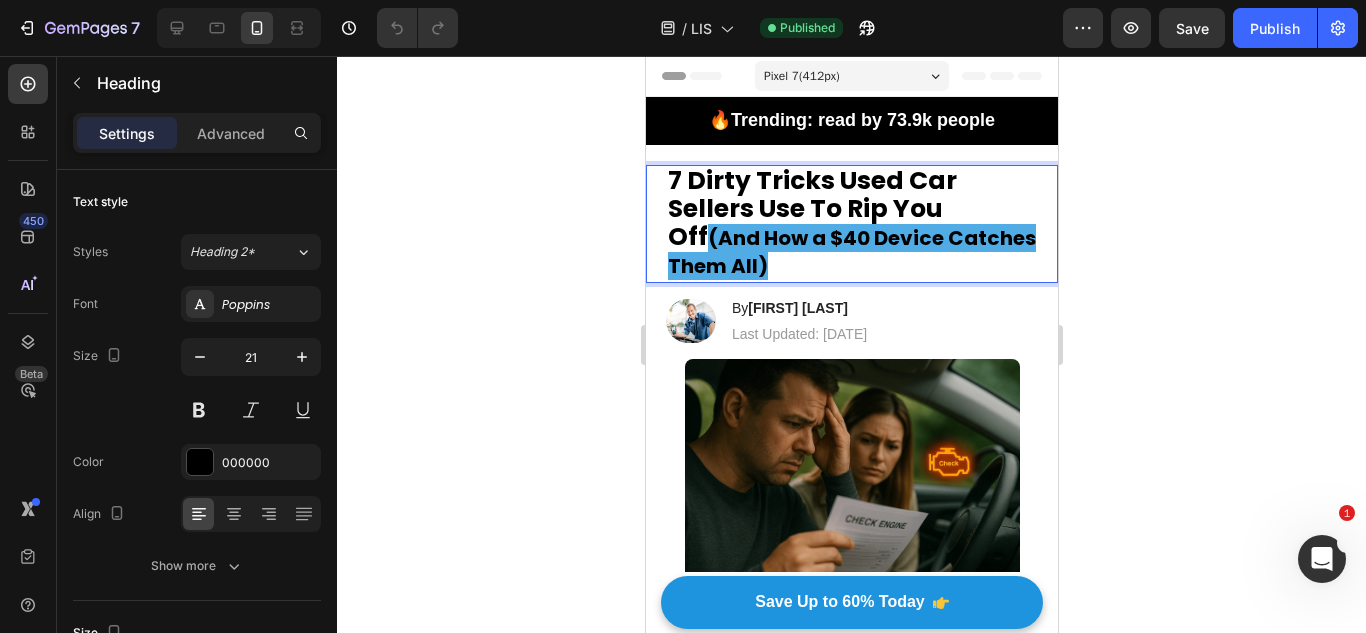click on "(And How a $40 Device Catches Them All)" at bounding box center [851, 252] 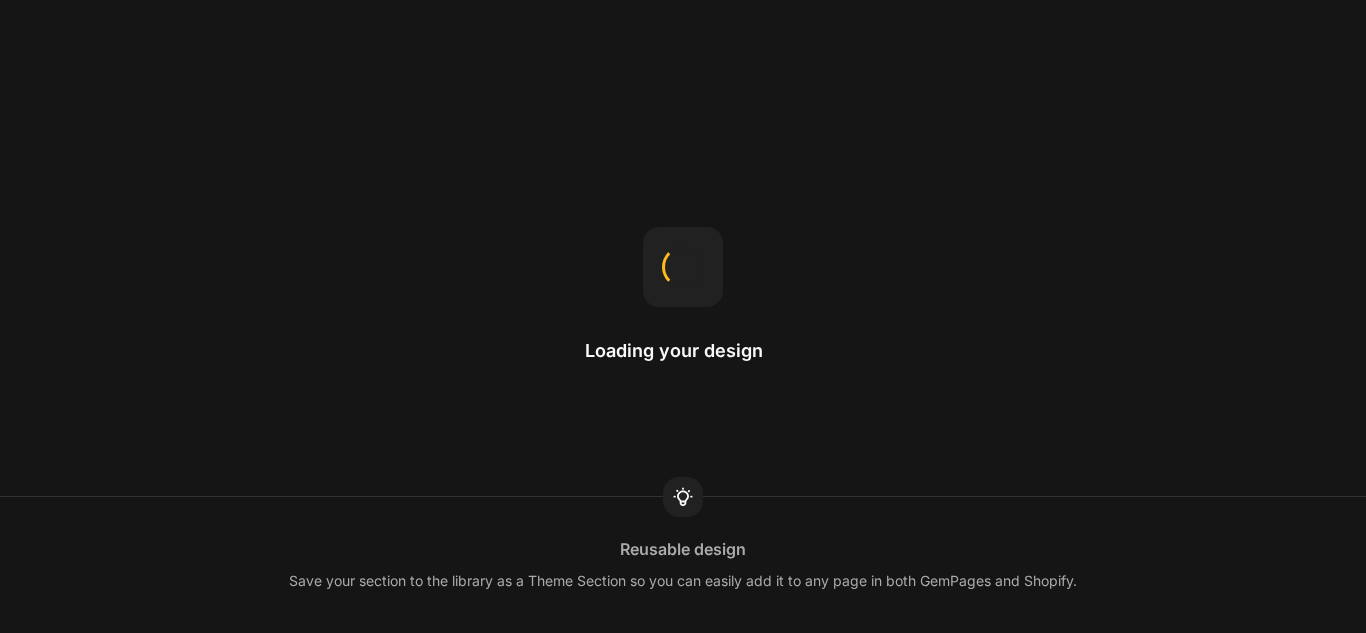 scroll, scrollTop: 0, scrollLeft: 0, axis: both 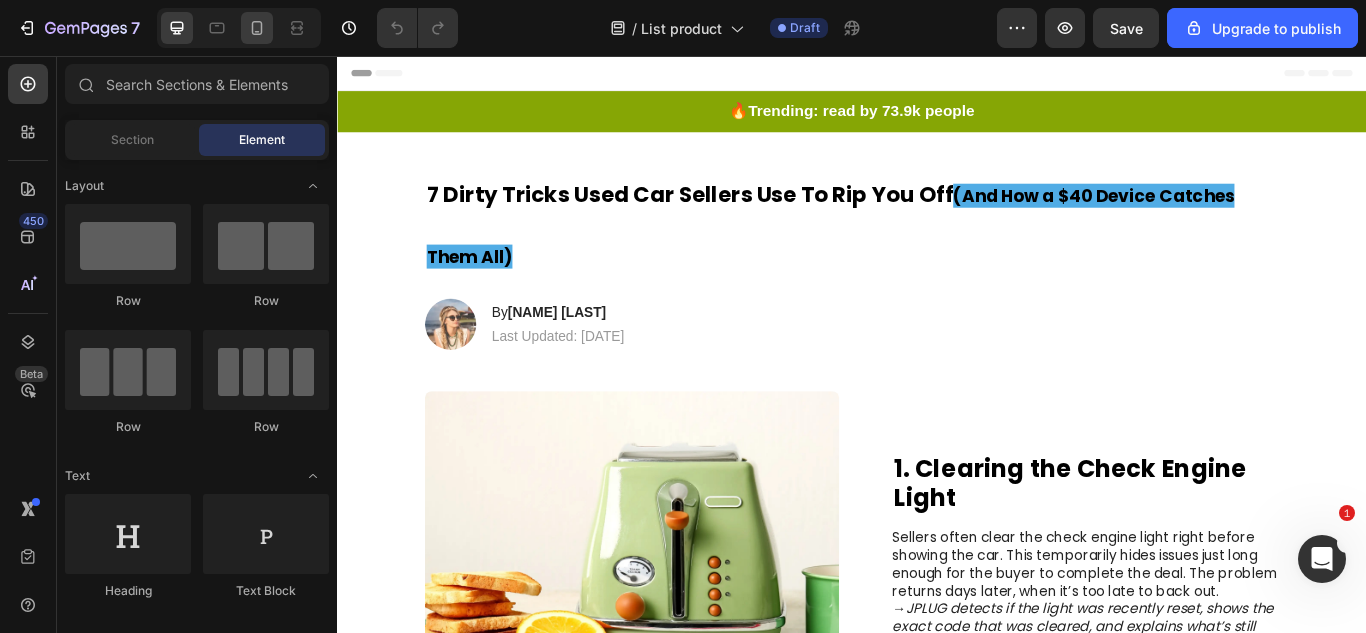 drag, startPoint x: 273, startPoint y: 26, endPoint x: 290, endPoint y: 59, distance: 37.12142 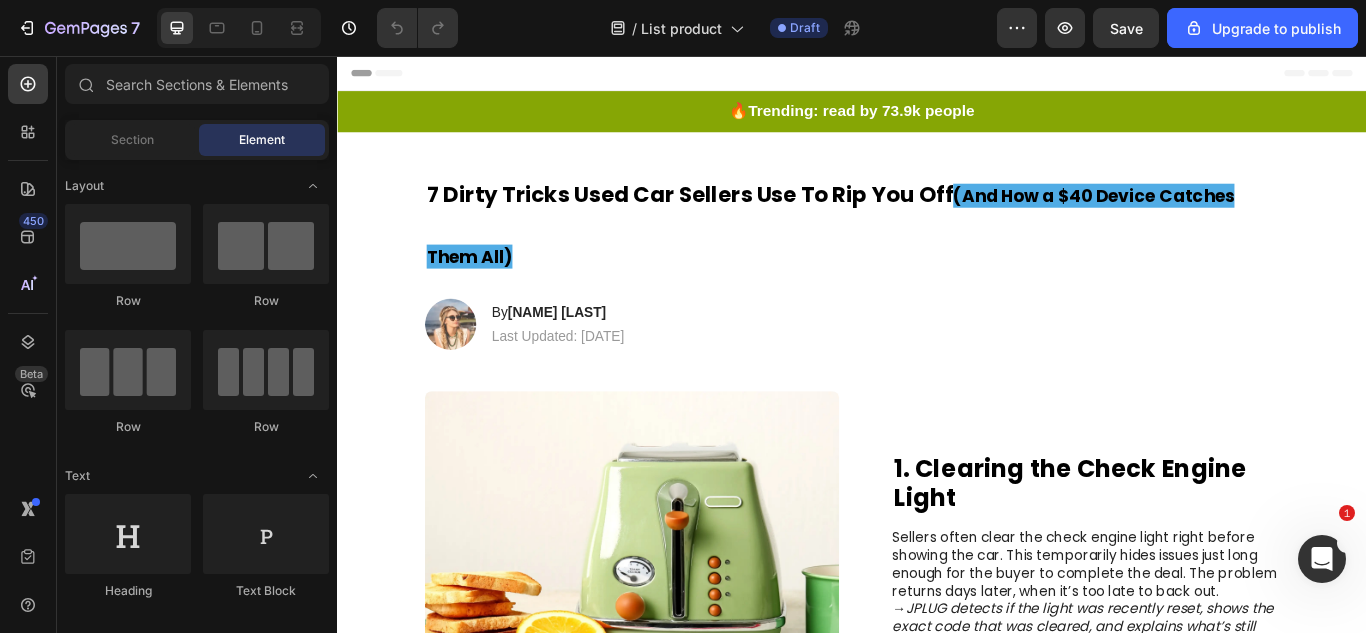 click 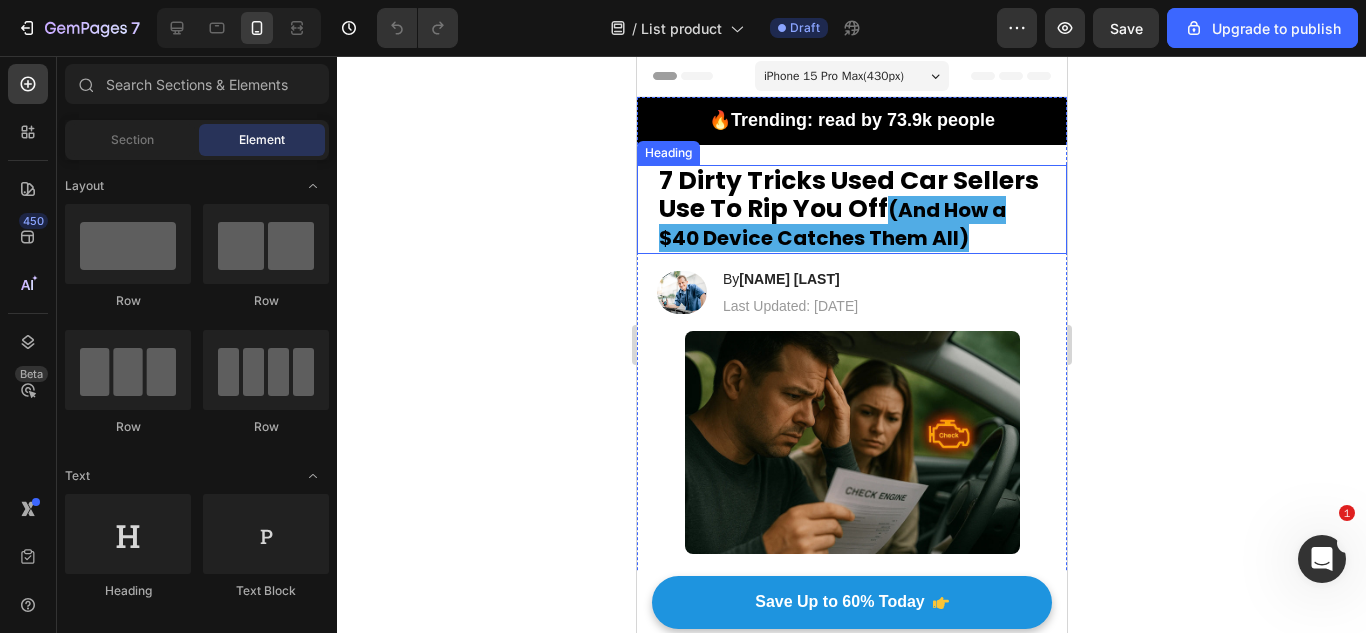 click on "7 Dirty Tricks Used Car Sellers Use To Rip You Off" at bounding box center [848, 194] 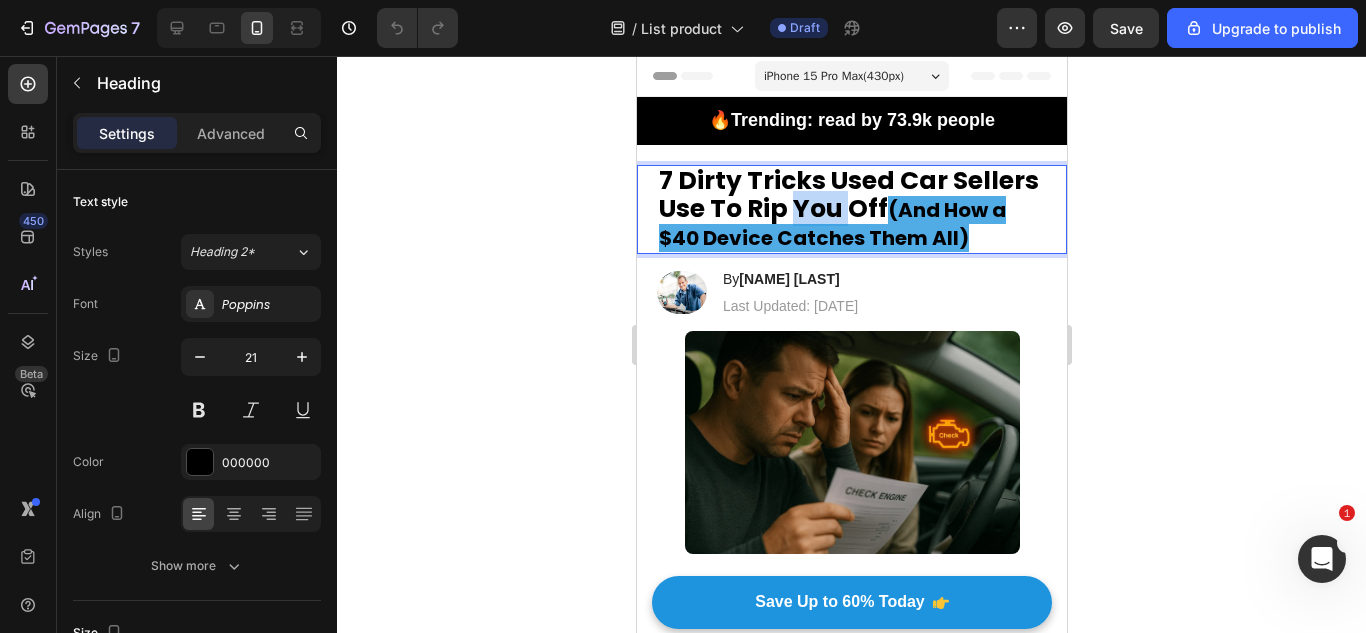 click on "7 Dirty Tricks Used Car Sellers Use To Rip You Off" at bounding box center (848, 194) 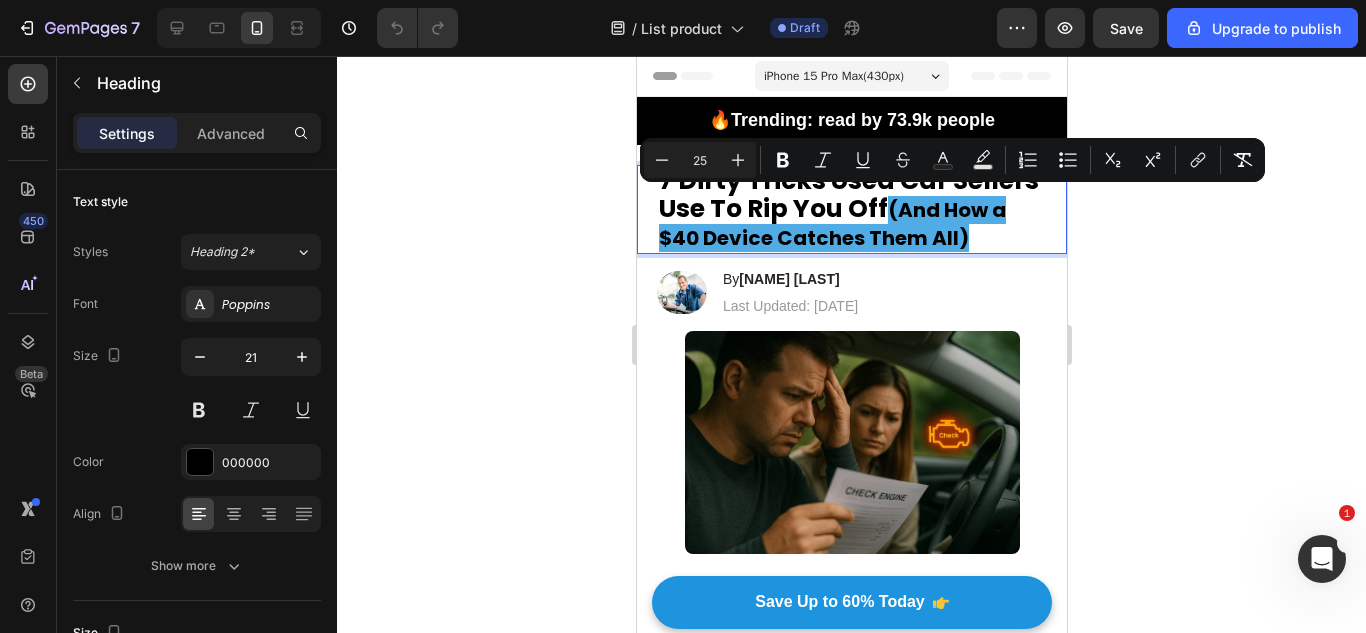 click on "7 Dirty Tricks Used Car Sellers Use To Rip You Off" at bounding box center (848, 194) 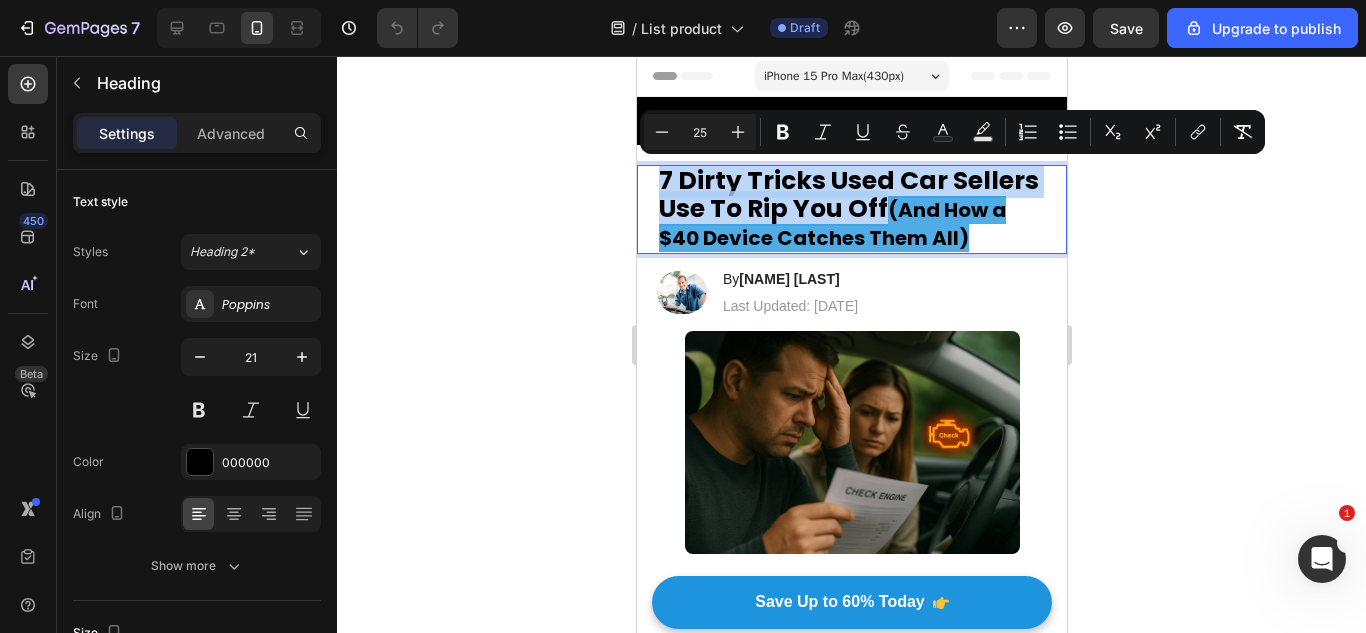 drag, startPoint x: 658, startPoint y: 176, endPoint x: 979, endPoint y: 203, distance: 322.1335 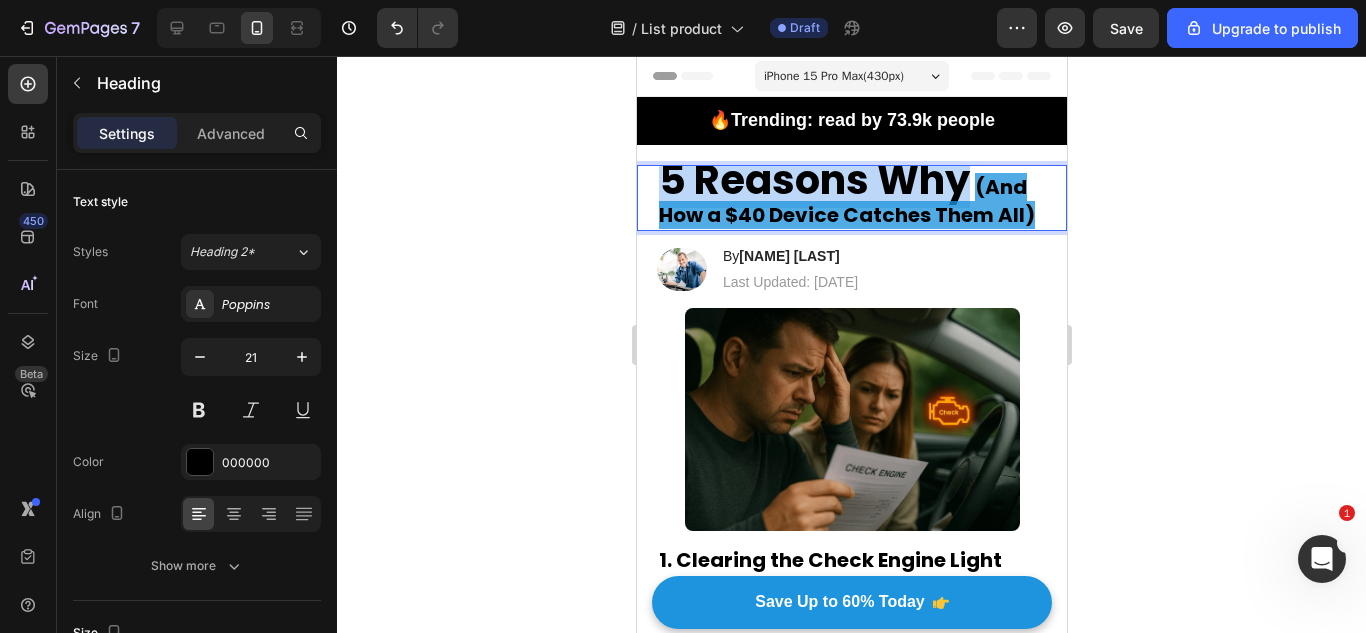 drag, startPoint x: 969, startPoint y: 194, endPoint x: 666, endPoint y: 181, distance: 303.27875 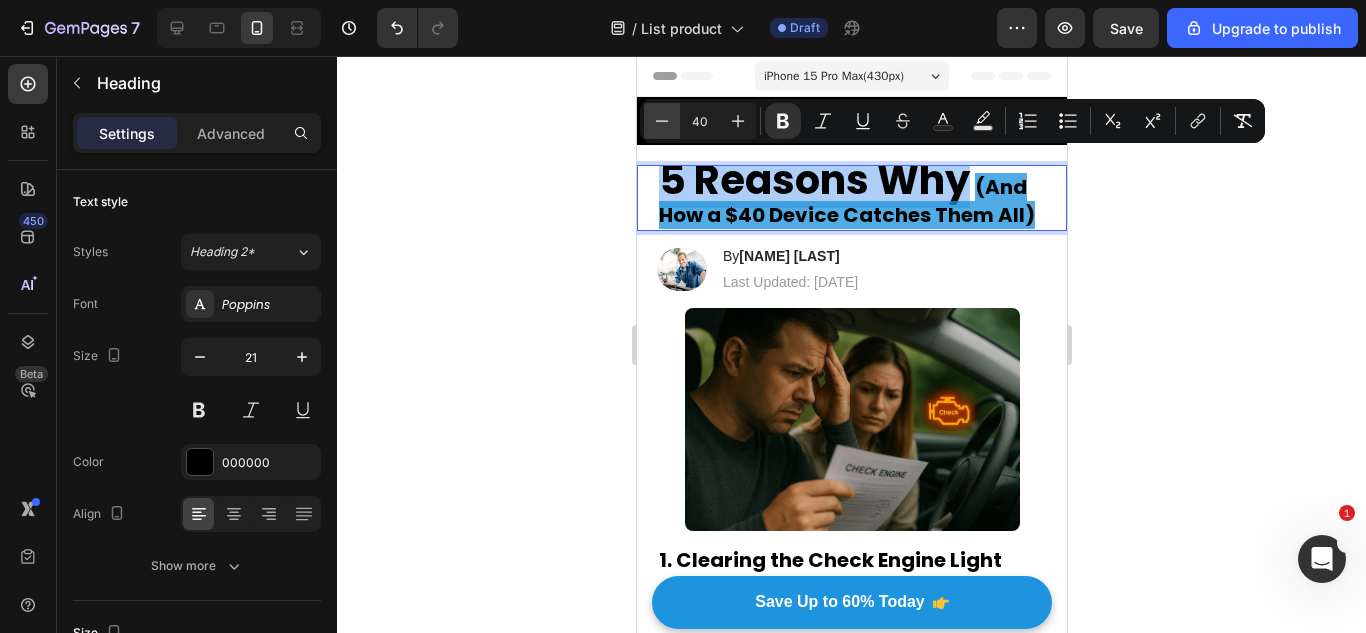 click 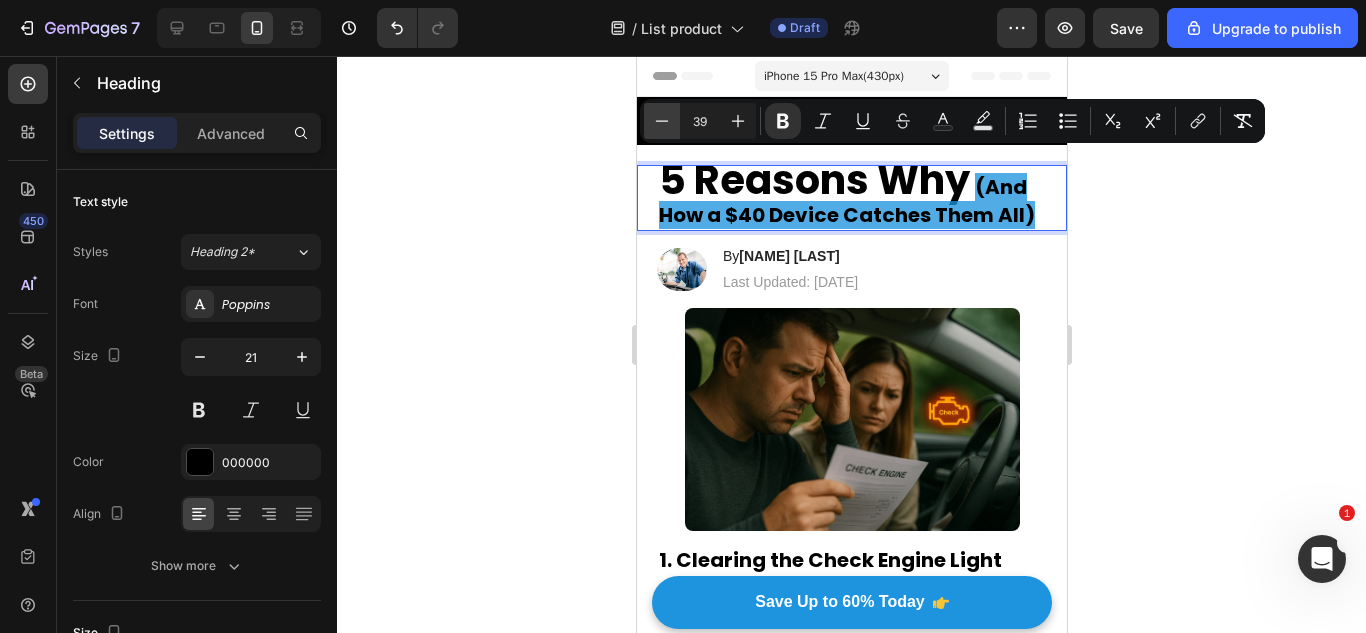 click 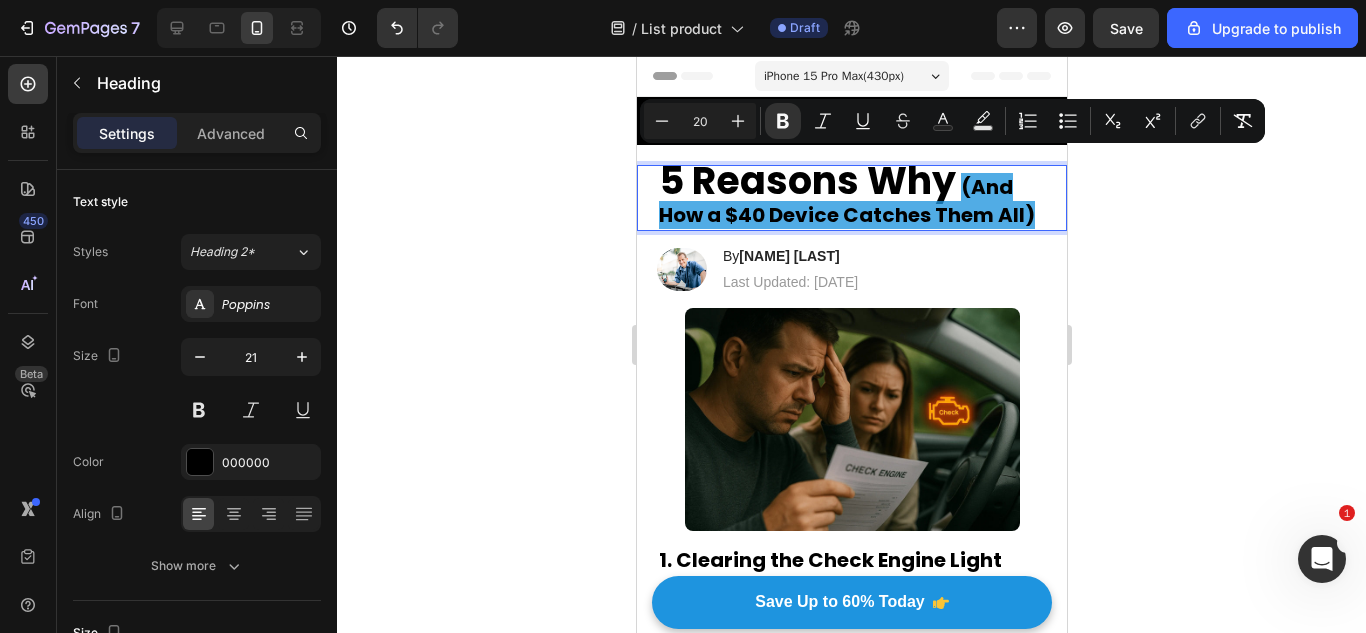 click on "5 Reasons Why   (And How a $40 Device Catches Them All)" at bounding box center (851, 198) 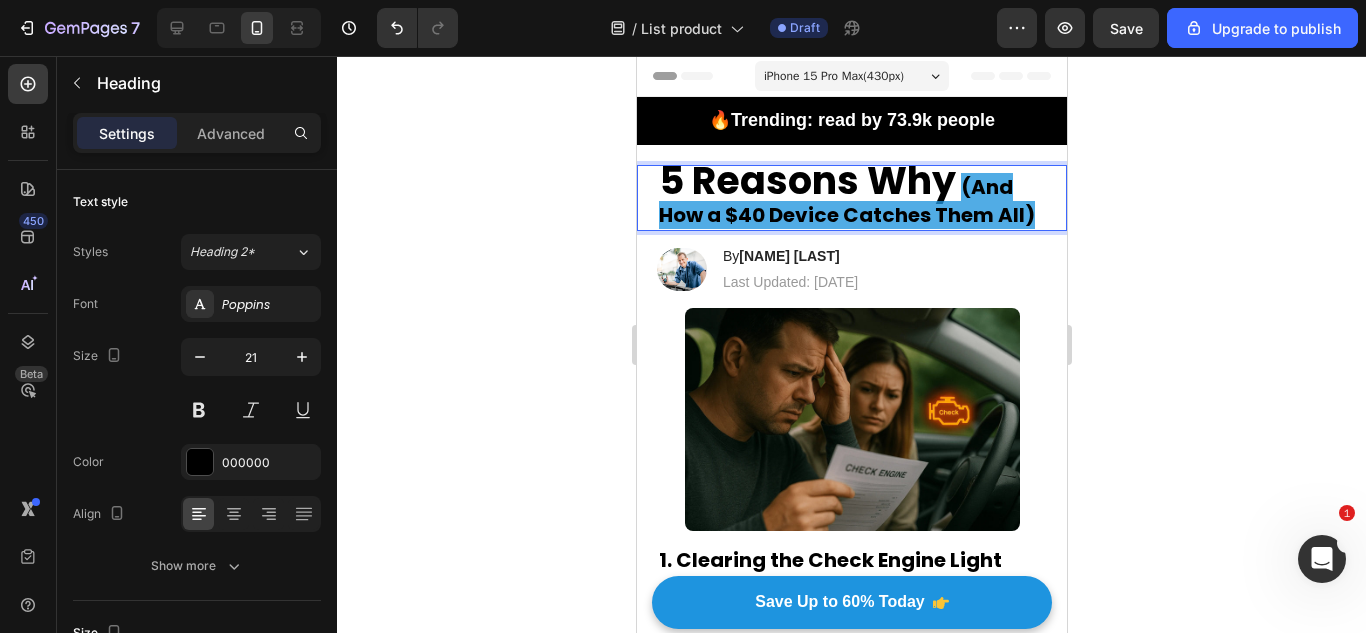 click on "5 Reasons Why   (And How a $40 Device Catches Them All)" at bounding box center [851, 198] 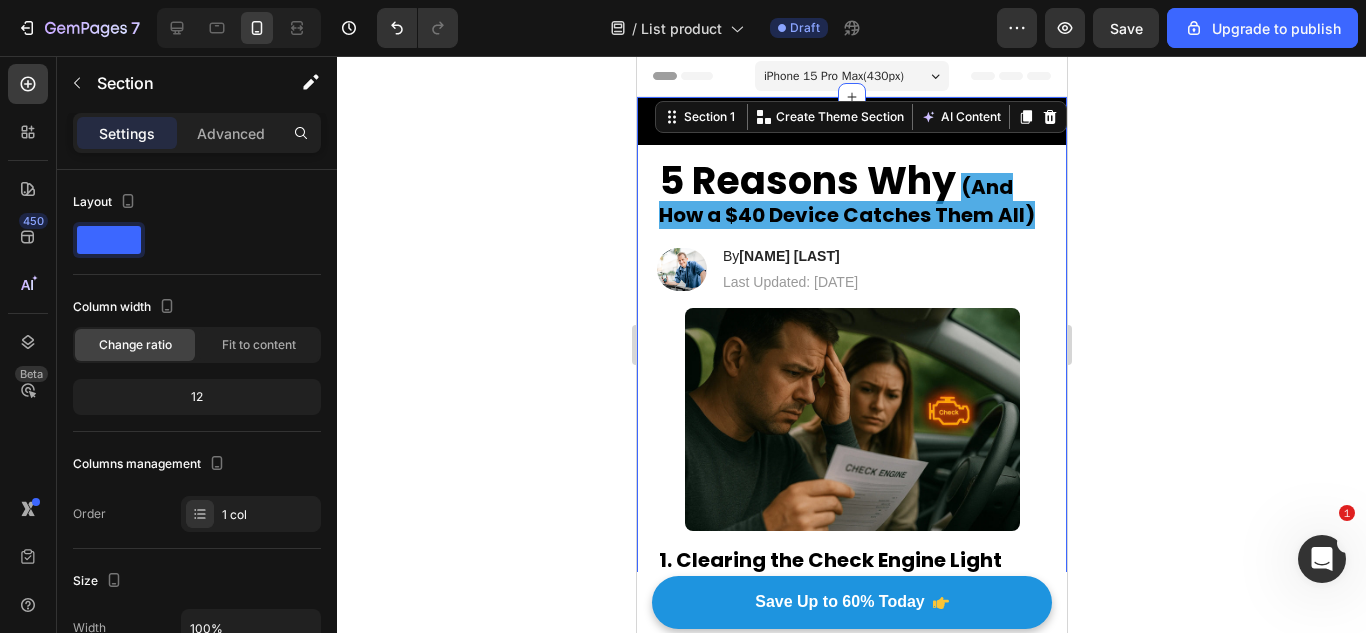 click on "⁠⁠⁠⁠⁠⁠⁠ 5 Reasons Why   (And How a $40 Device Catches Them All)" at bounding box center [851, 198] 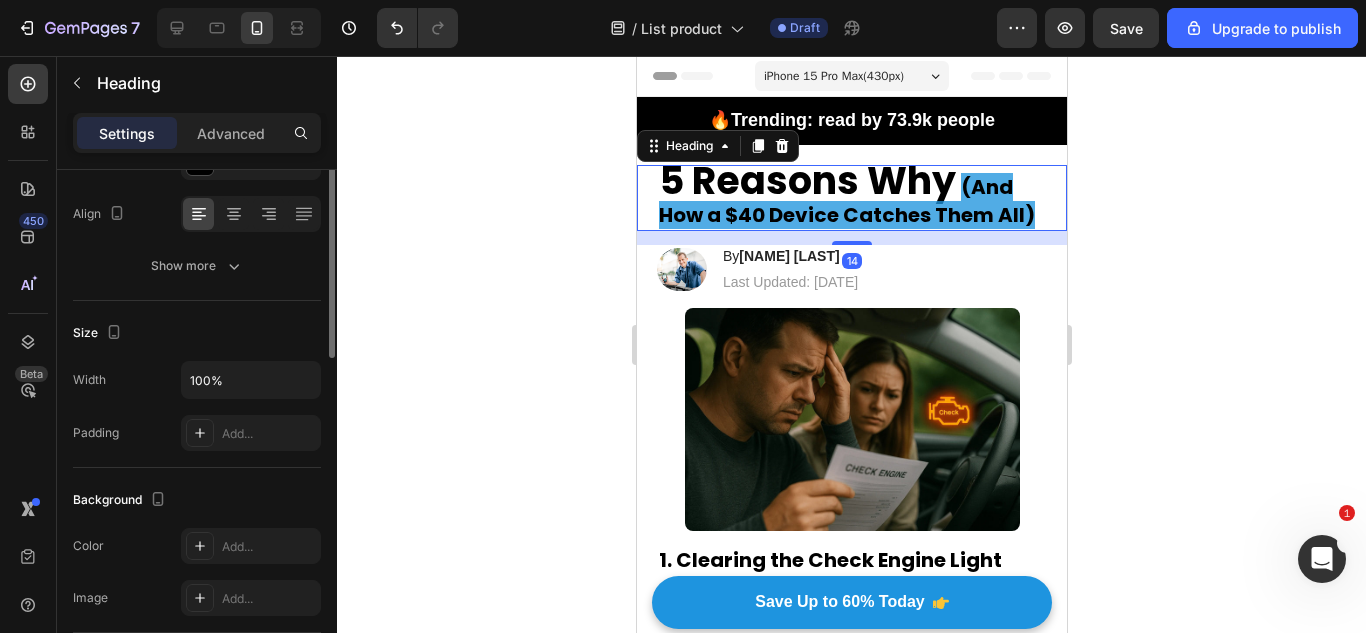 scroll, scrollTop: 200, scrollLeft: 0, axis: vertical 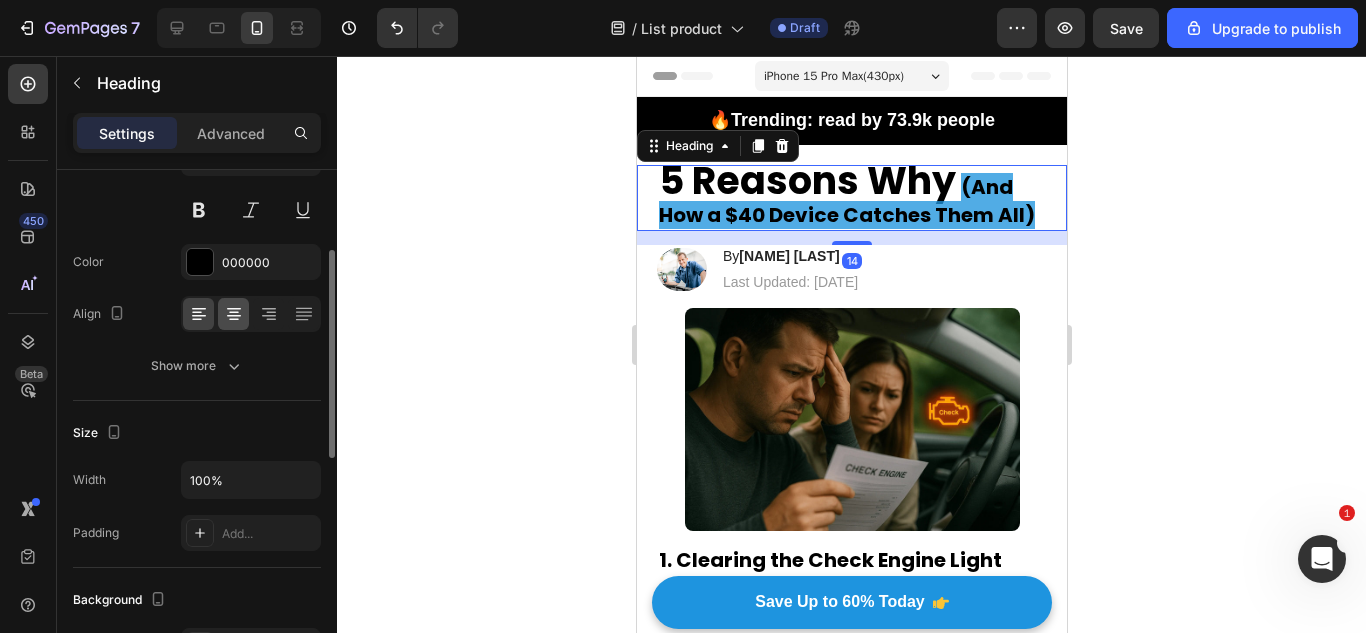 click 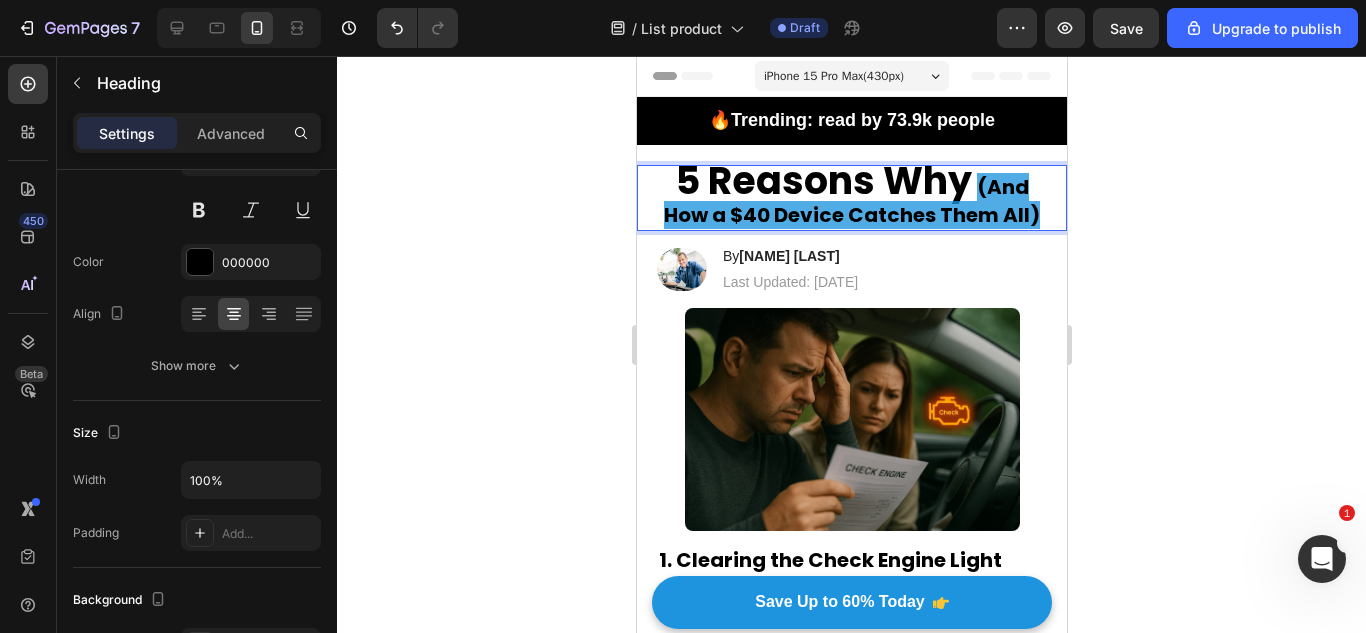 click on "5 Reasons Why   (And How a $40 Device Catches Them All)" at bounding box center (851, 198) 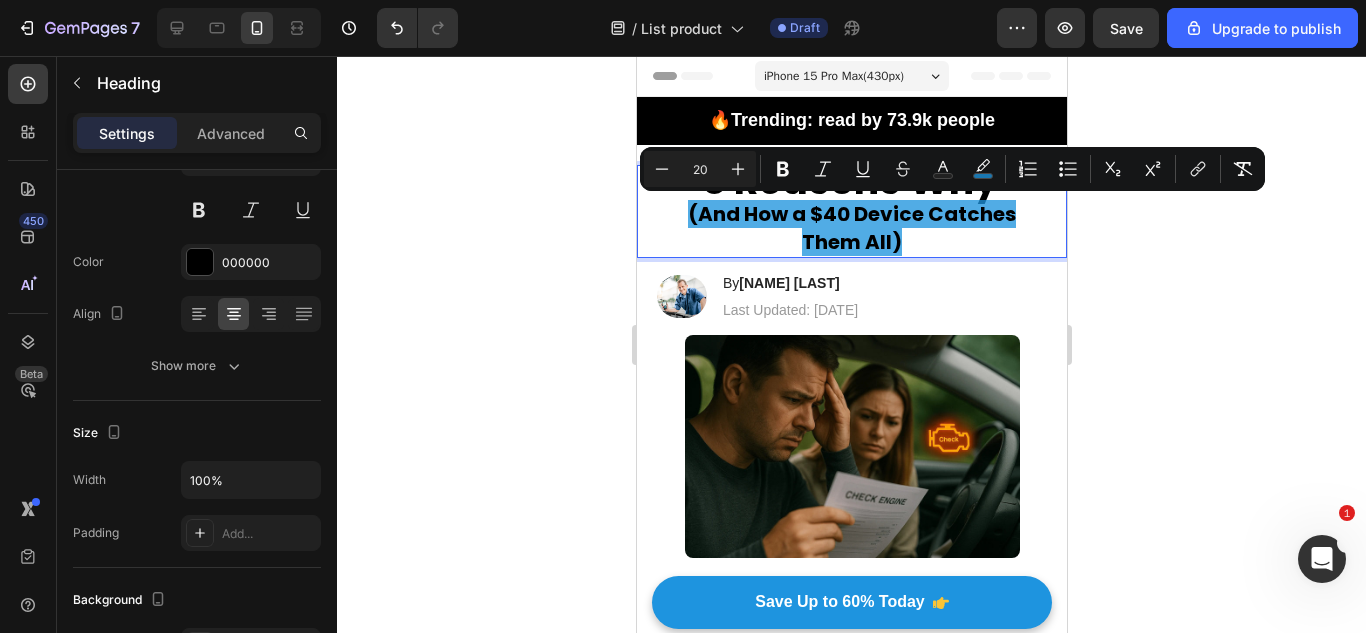 drag, startPoint x: 918, startPoint y: 238, endPoint x: 676, endPoint y: 201, distance: 244.81218 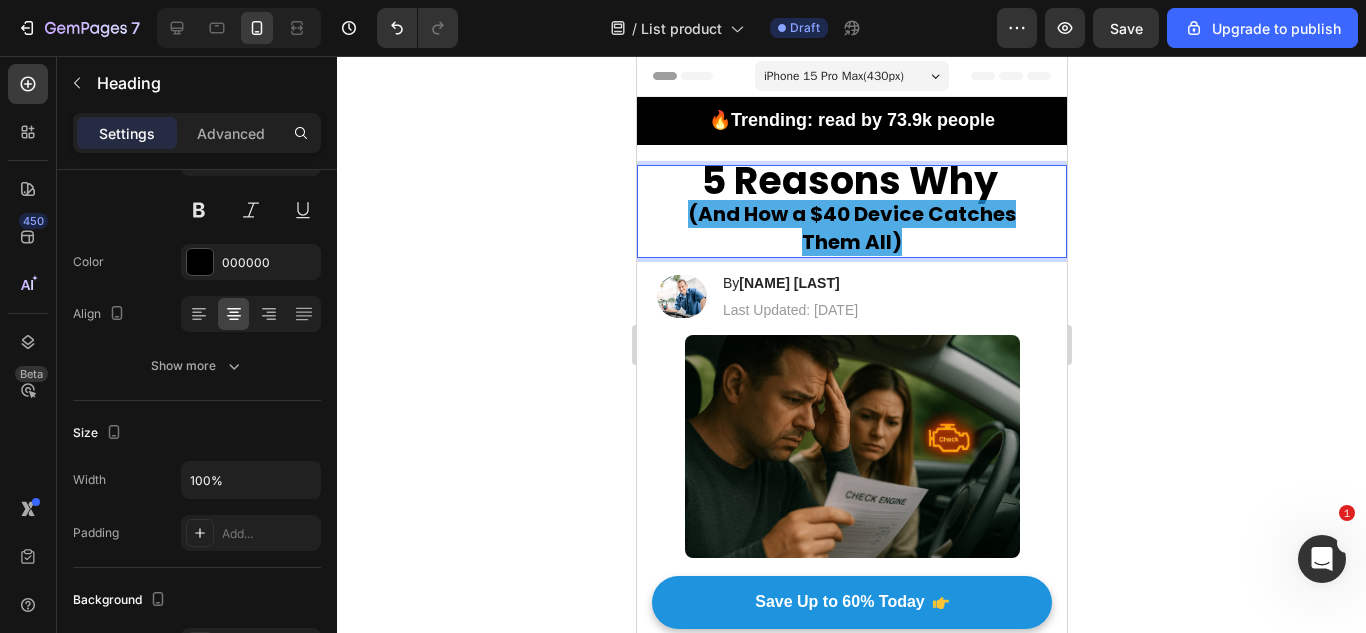 drag, startPoint x: 907, startPoint y: 239, endPoint x: 672, endPoint y: 207, distance: 237.16872 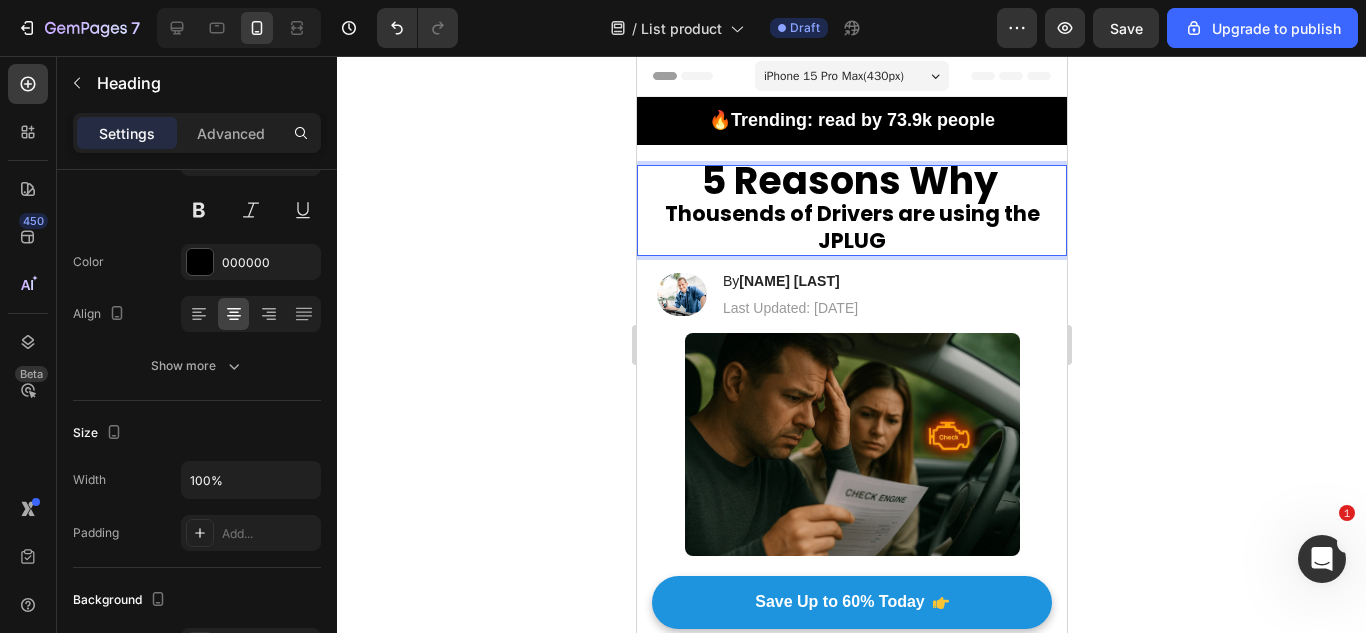 click on "5 Reasons Why   Thousends of Drivers are using the JPLUG" at bounding box center (851, 211) 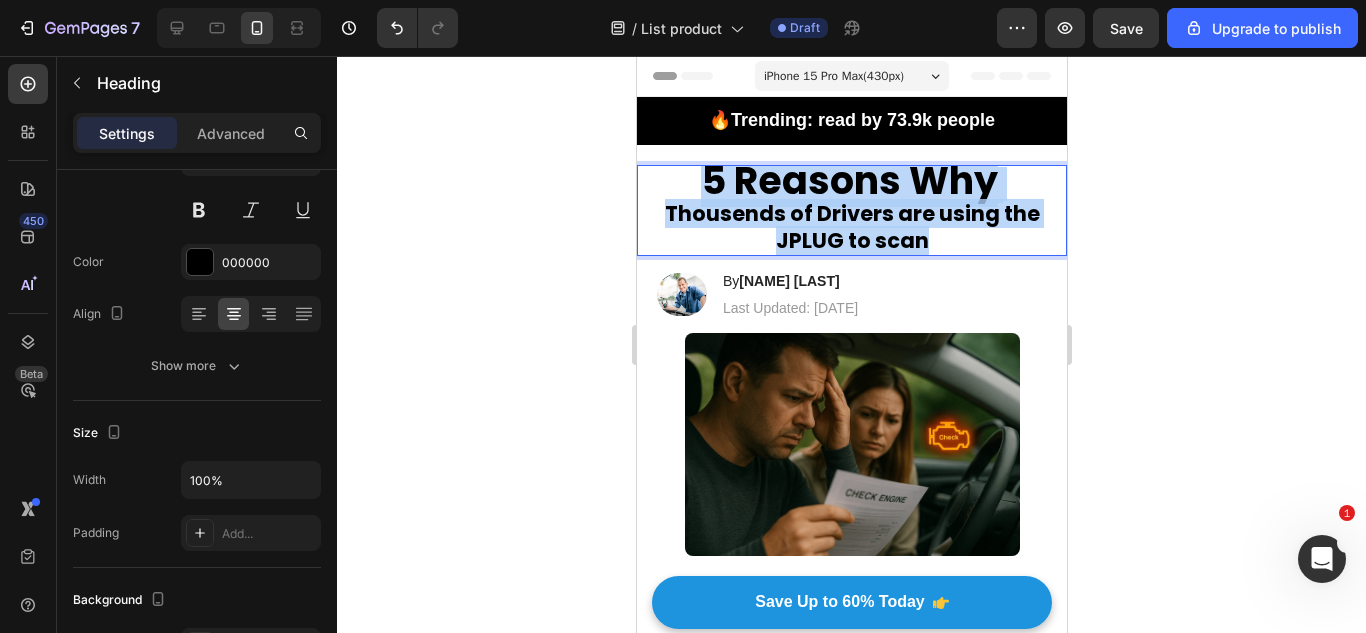 drag, startPoint x: 943, startPoint y: 234, endPoint x: 695, endPoint y: 183, distance: 253.18965 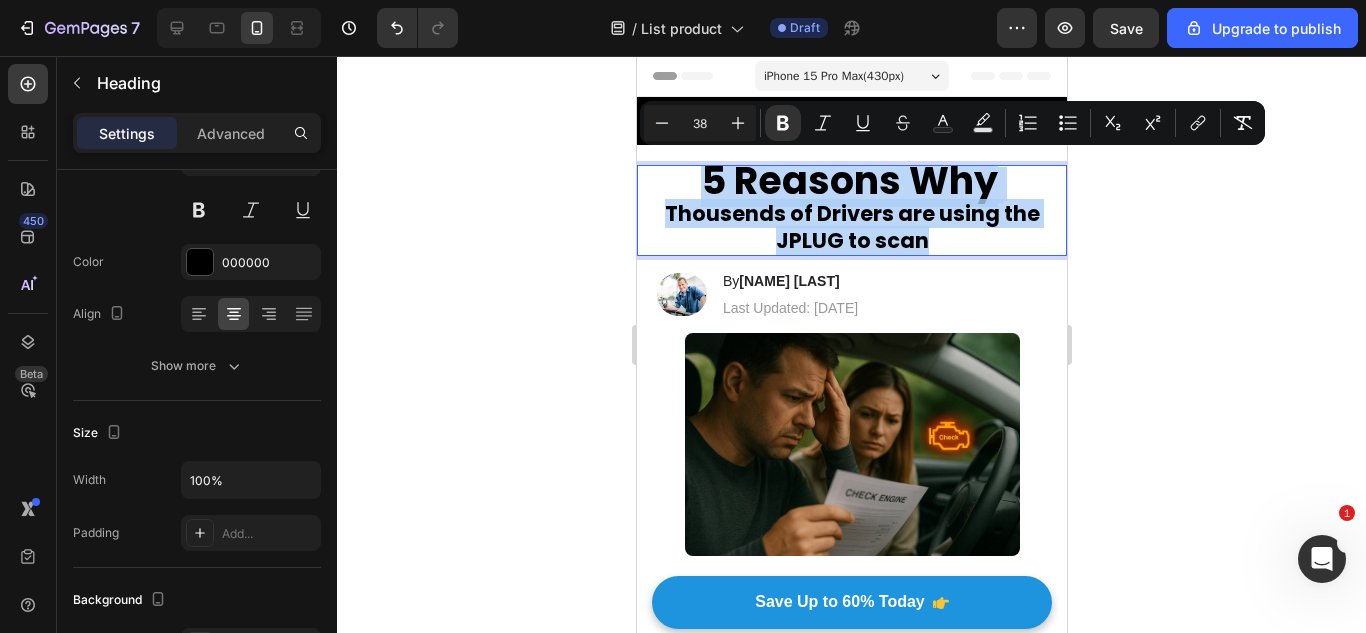 copy on "5 Reasons Why   Thousends of Drivers are using the JPLUG to scan" 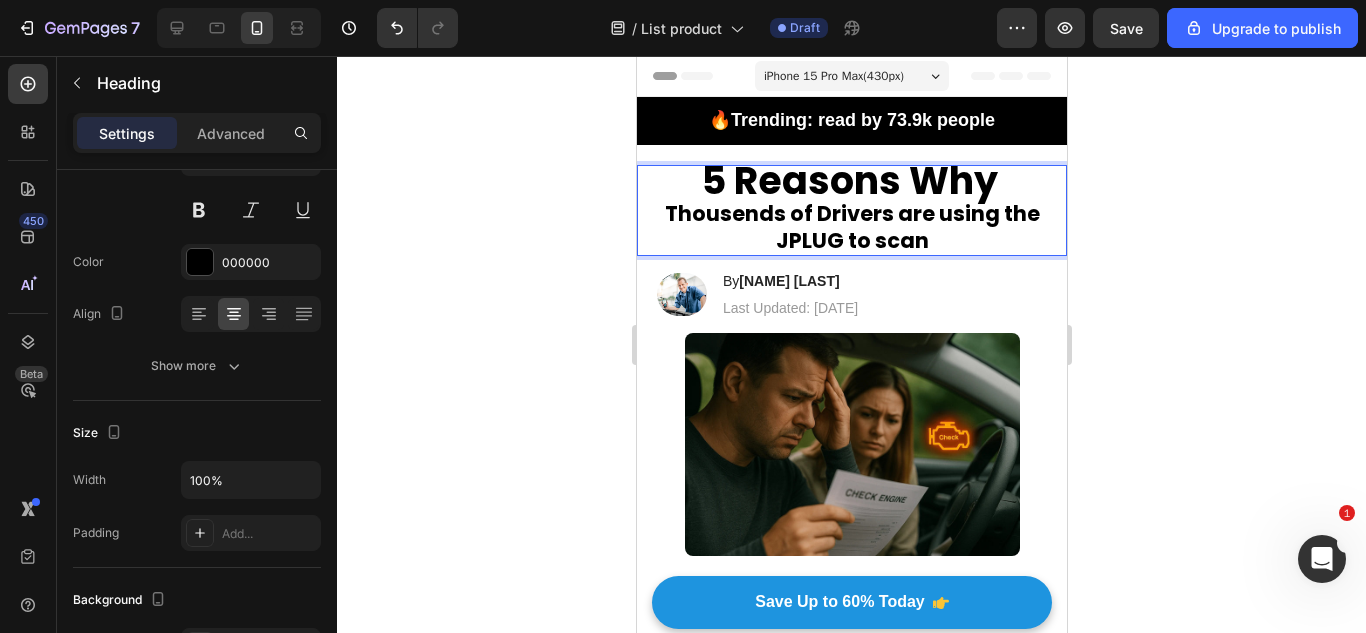 click on "5 Reasons Why   Thousends of Drivers are using the JPLUG to scan" at bounding box center [851, 211] 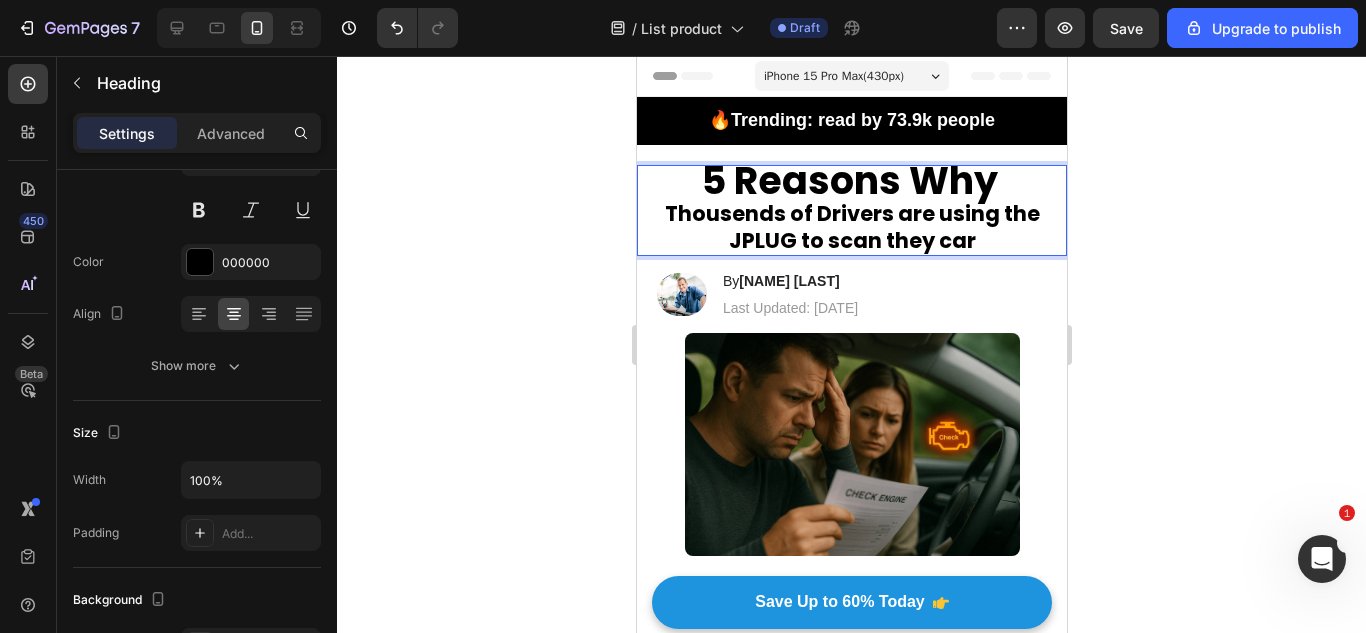 click on "5 Reasons Why   Thousends of Drivers are using the JPLUG to scan they car" at bounding box center (851, 211) 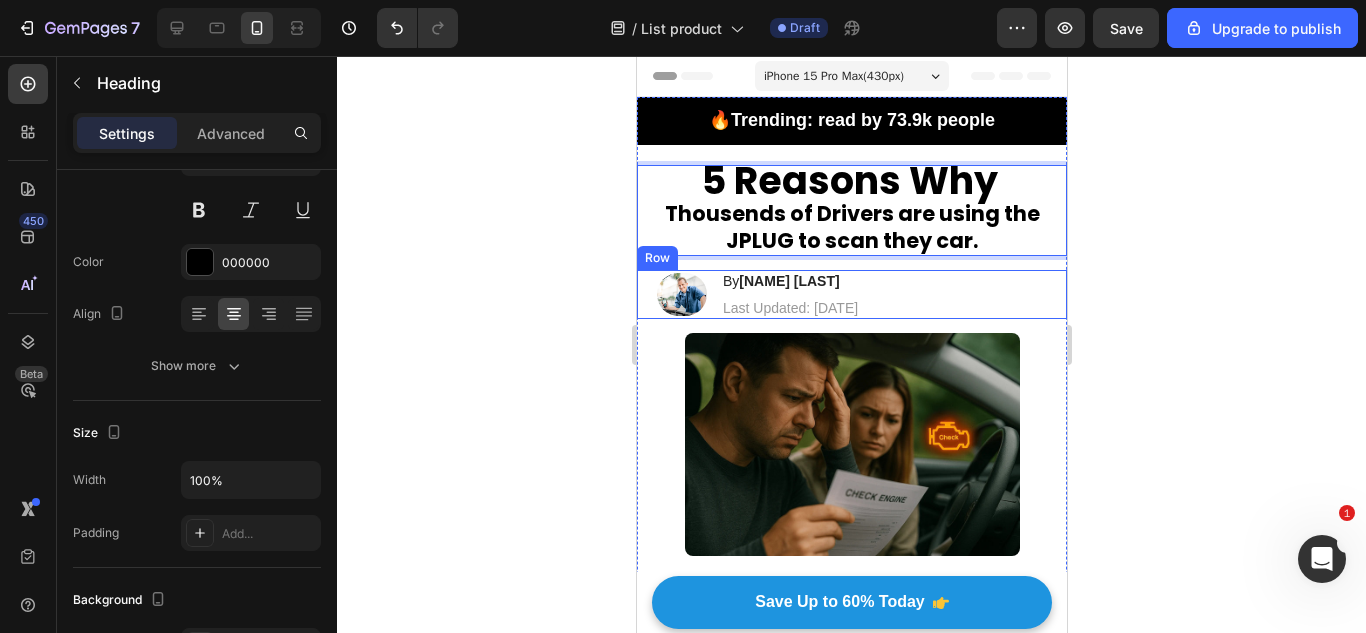 click on "Image By  Jerry M. Heading Last Updated: June 10. 2025 Text Block Row" at bounding box center [851, 294] 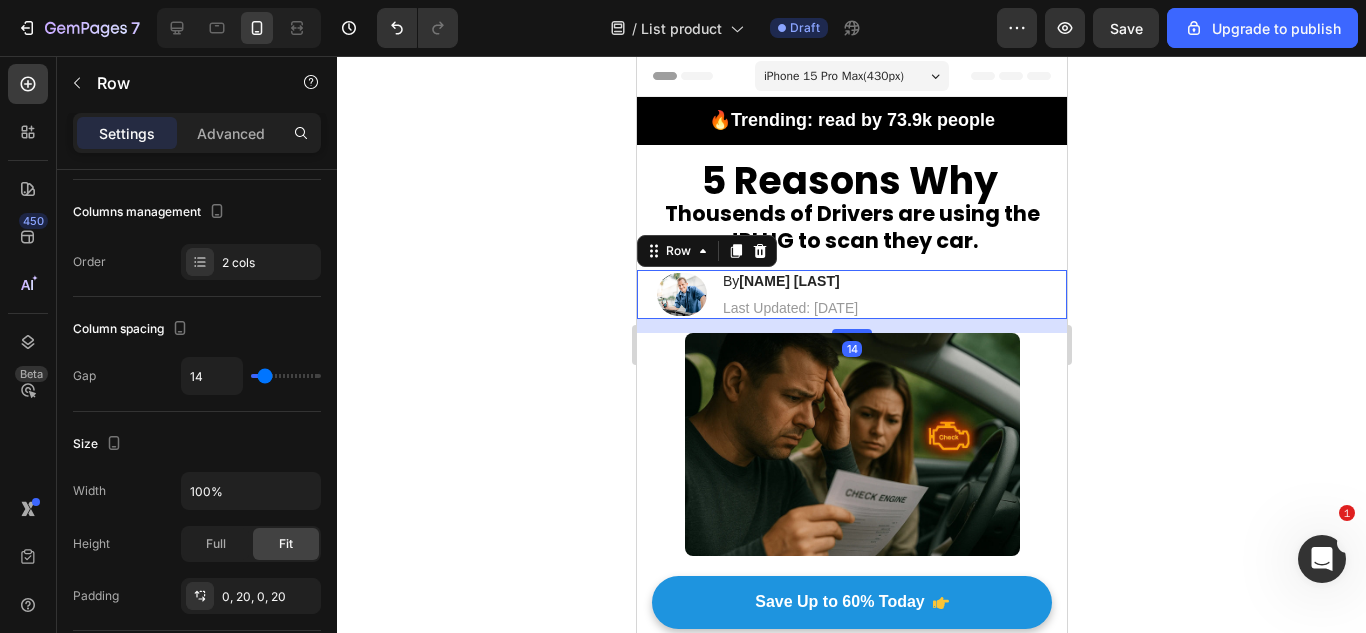 scroll, scrollTop: 0, scrollLeft: 0, axis: both 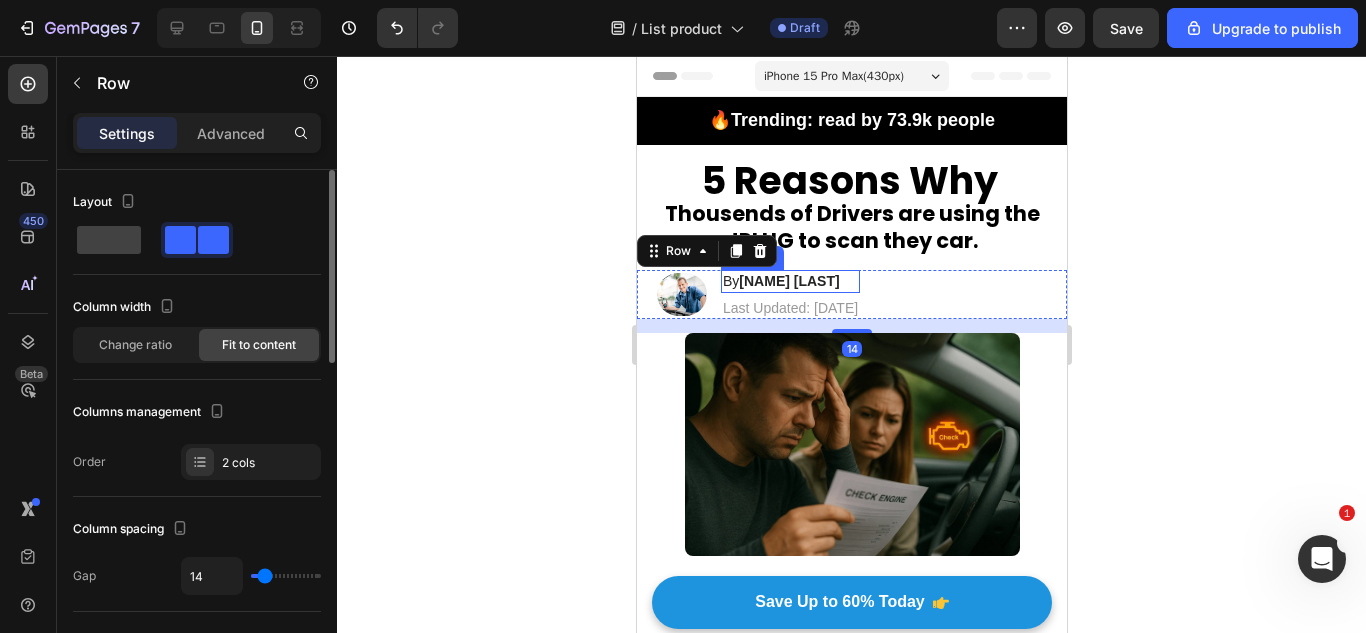 click on "By  Jerry M." at bounding box center (789, 281) 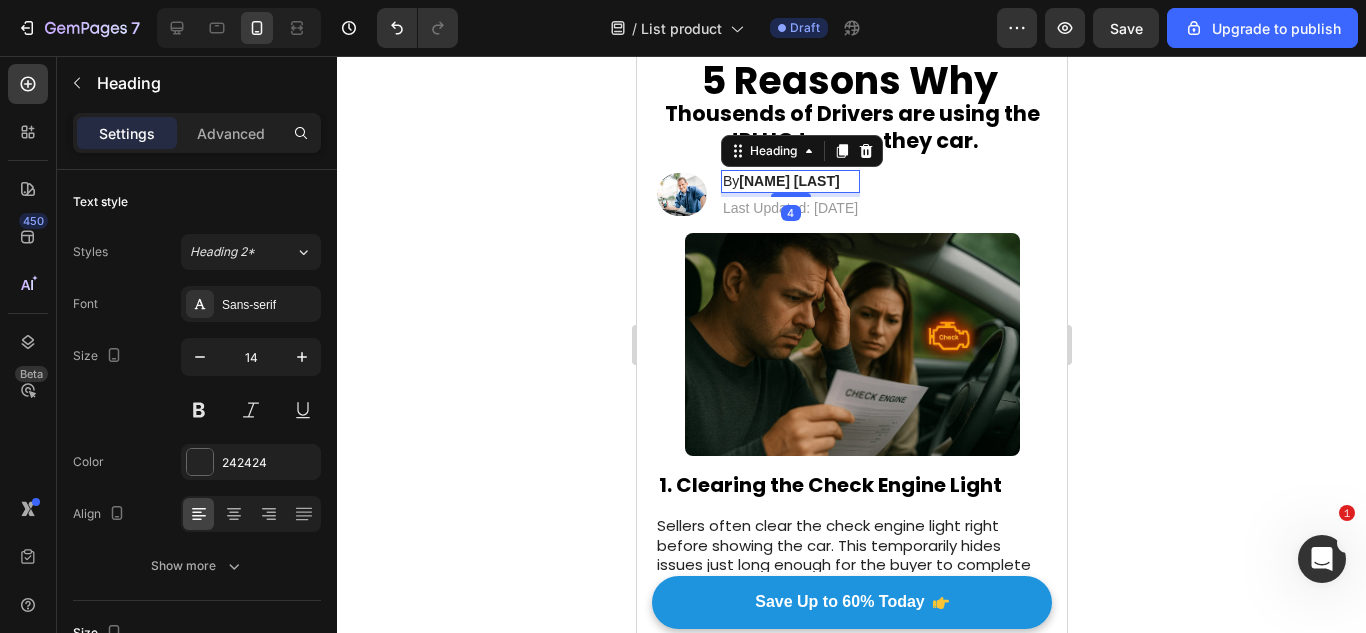 scroll, scrollTop: 101, scrollLeft: 0, axis: vertical 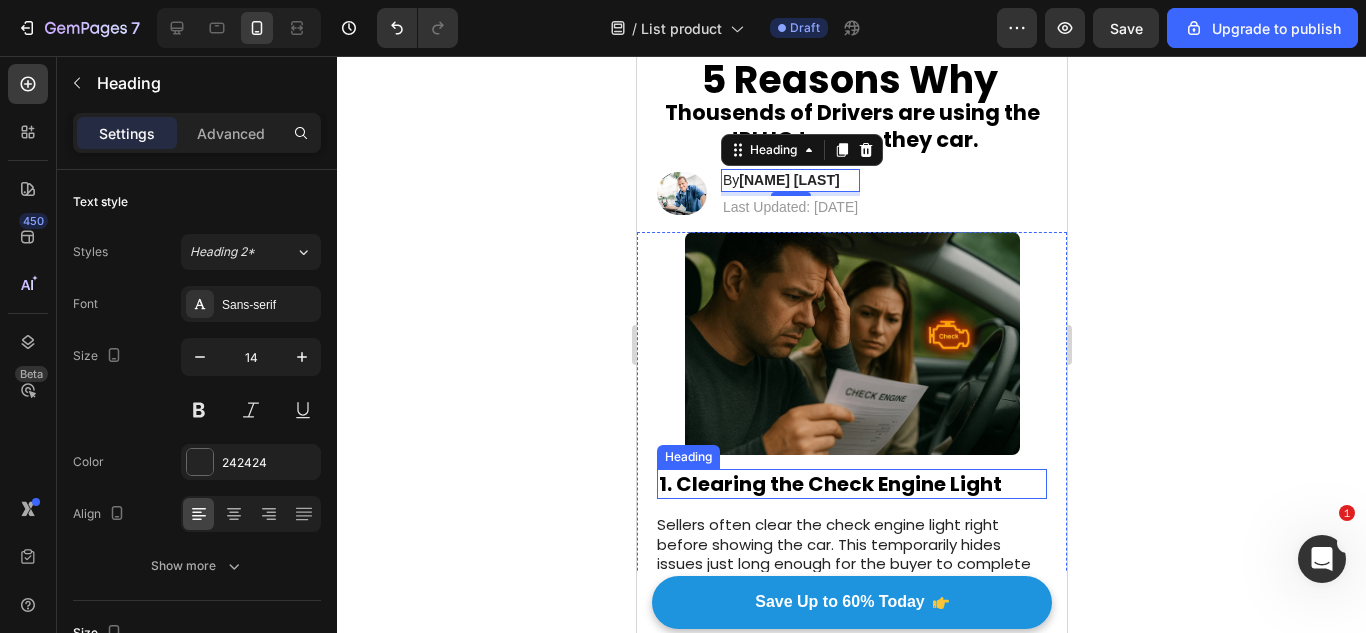 click on "1. Clearing the Check Engine Light" at bounding box center (829, 484) 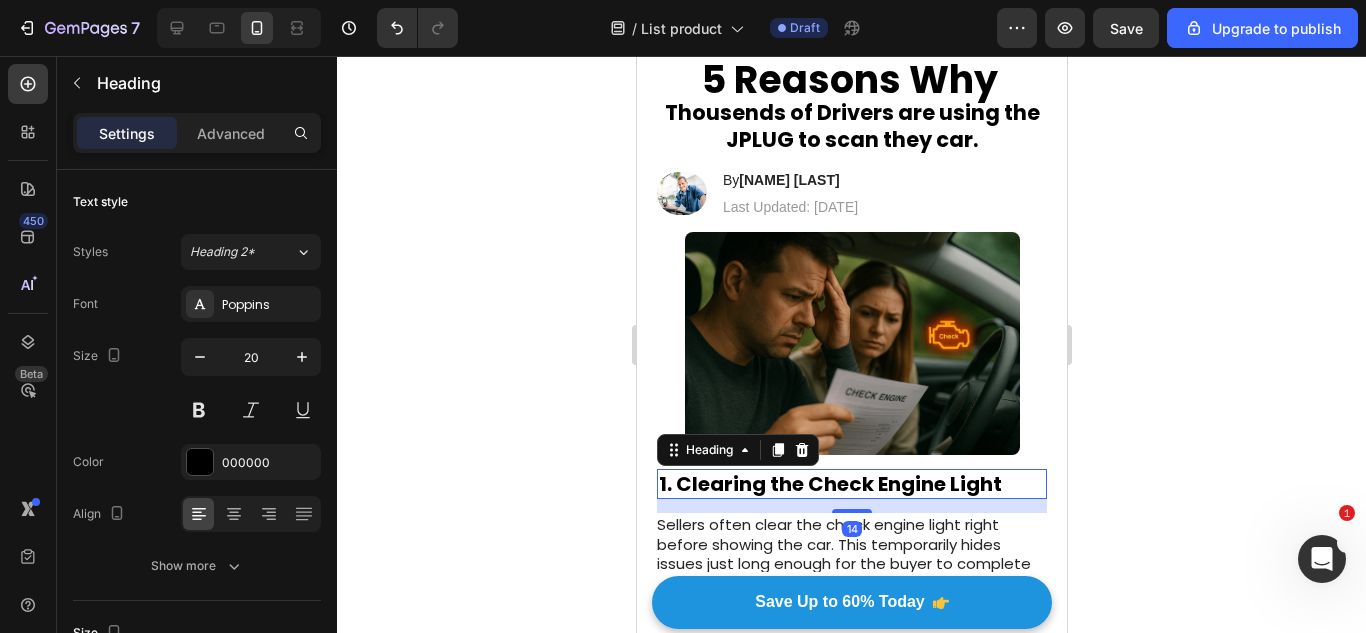 click on "1. Clearing the Check Engine Light" at bounding box center [829, 484] 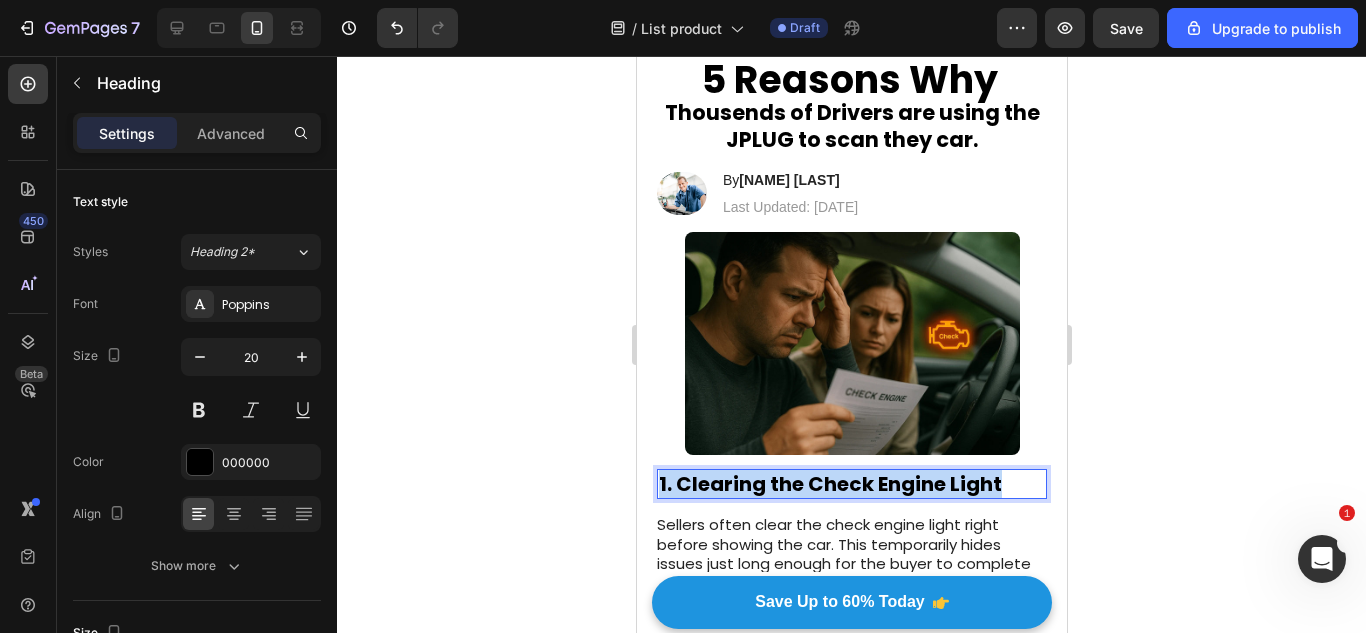 click on "1. Clearing the Check Engine Light" at bounding box center (829, 484) 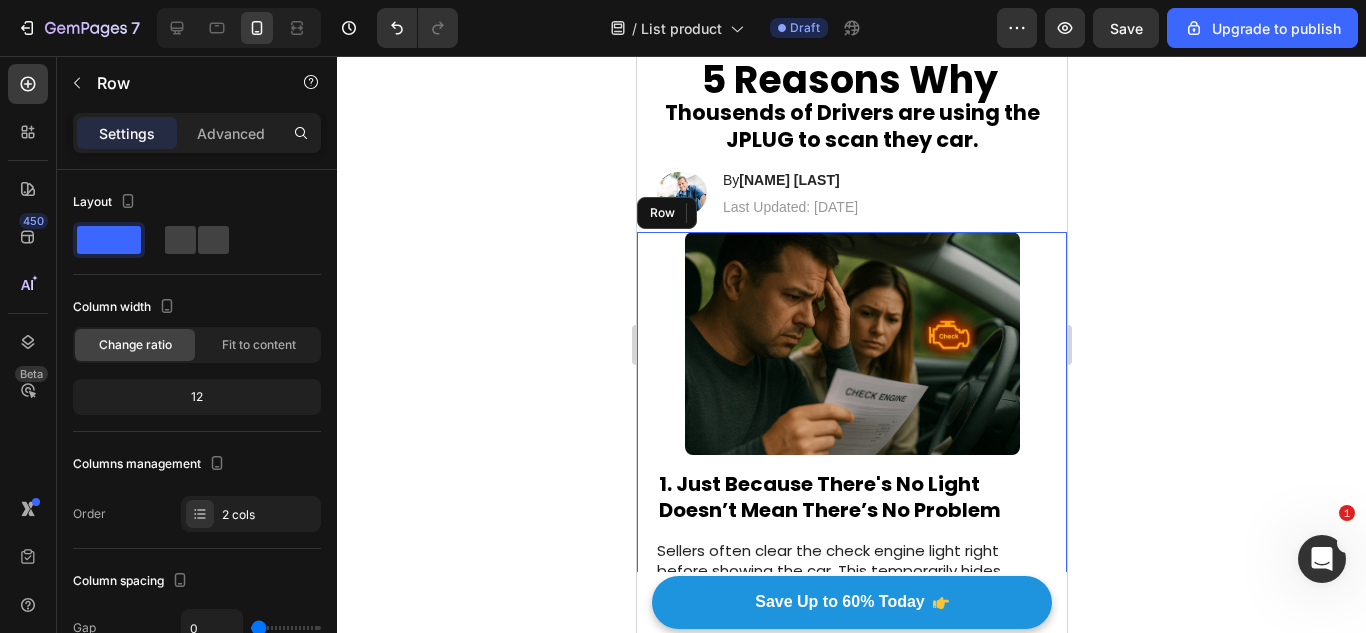 click on "⁠⁠⁠⁠⁠⁠⁠ 1. Just Because There's No Light Doesn’t Mean There’s No Problem Heading   14 Sellers often clear the check engine light right before showing the car. This temporarily hides issues just long enough for the buyer to complete the deal. The problem returns days later, when it’s too late to back out. →  JPLUG detects if the light was recently reset, shows the exact code that was cleared, and explains what’s still wrong — even if no light is showing on the dash. Text Block" at bounding box center [851, 594] 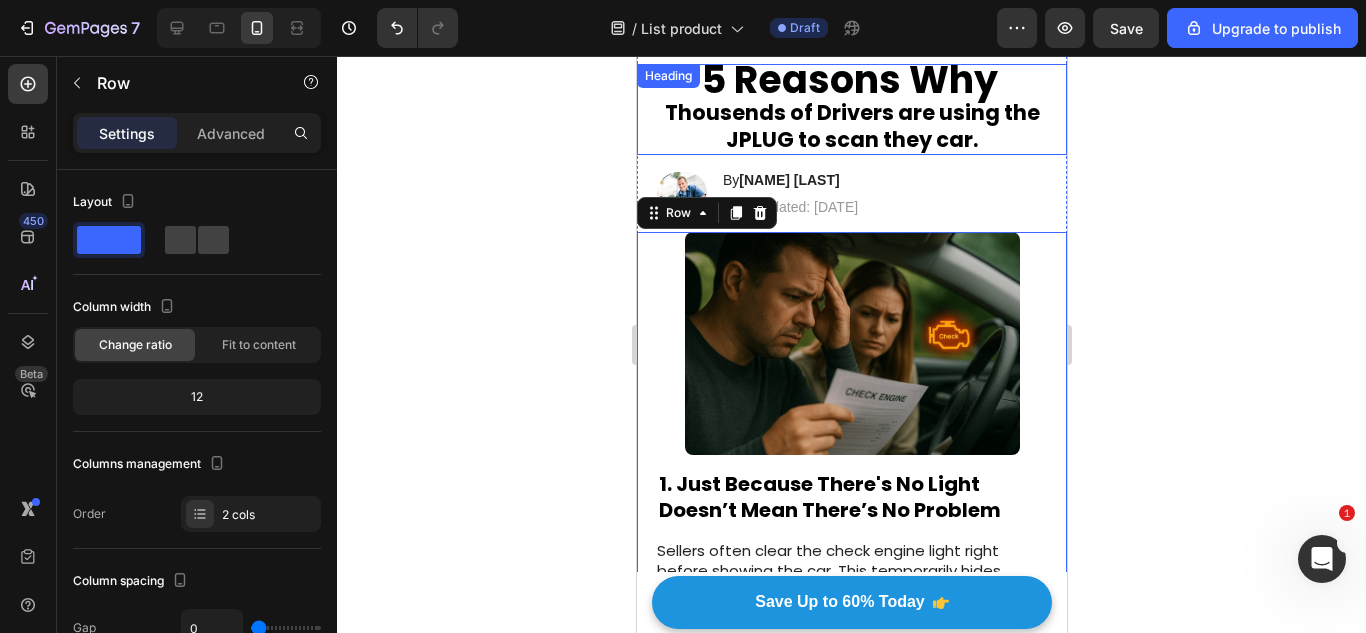 click on "5 Reasons Why" at bounding box center [848, 79] 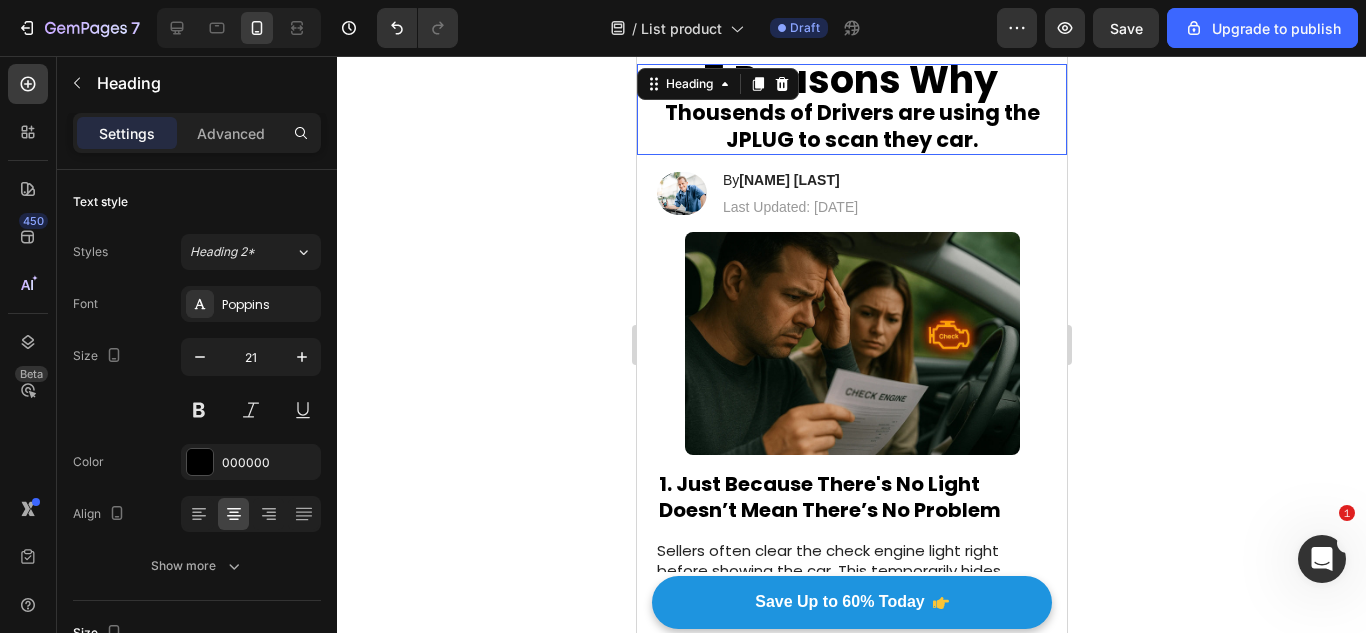 click on "Heading" at bounding box center [717, 84] 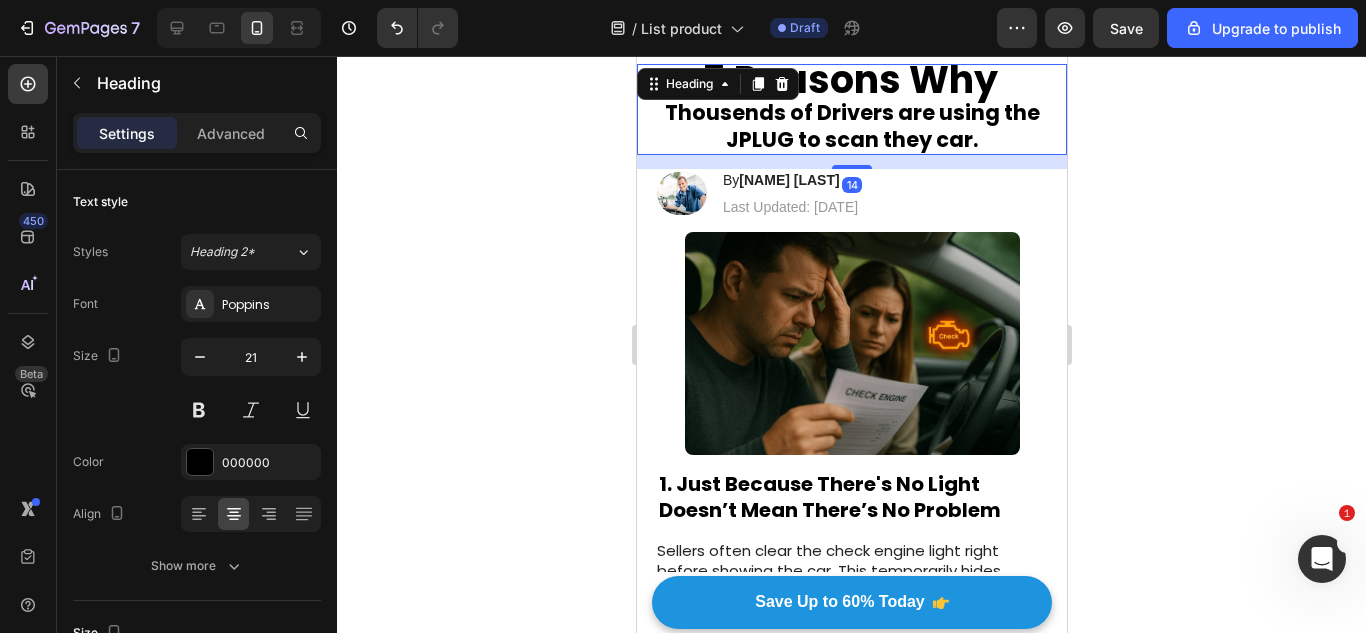 click on "Heading" at bounding box center (717, 84) 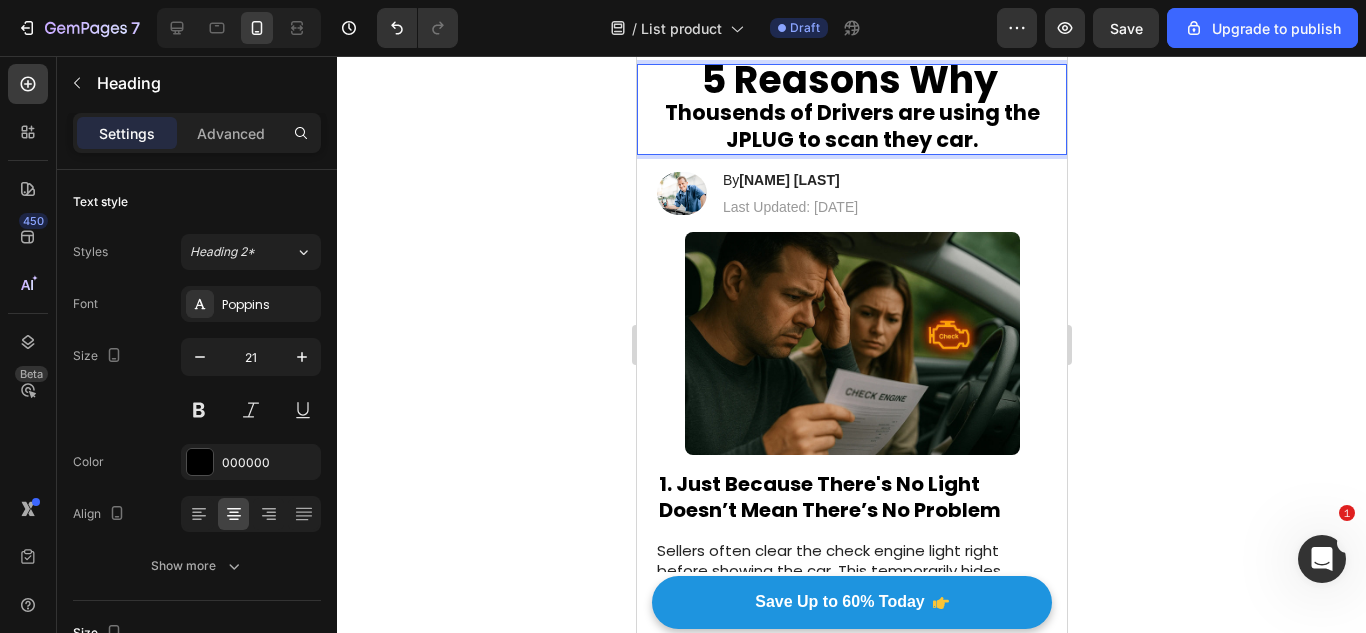 click on "5 Reasons Why   Thousends of Drivers are using the JPLUG to scan they car." at bounding box center (851, 110) 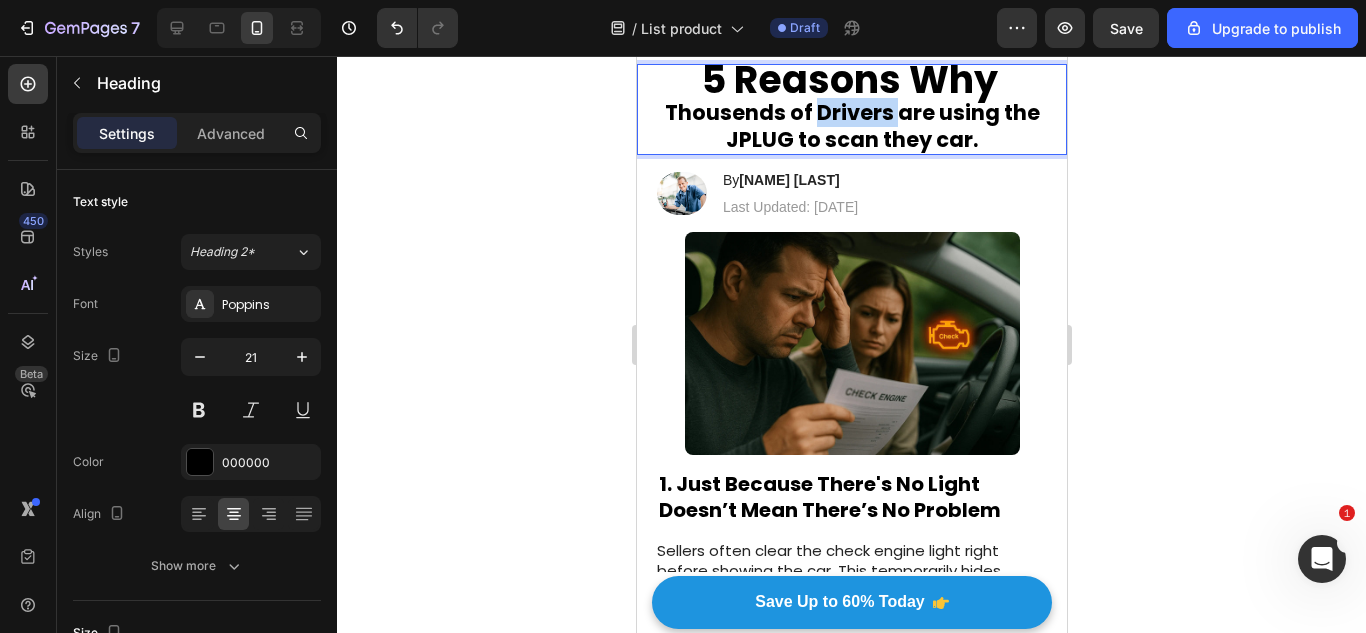 click on "5 Reasons Why   Thousends of Drivers are using the JPLUG to scan they car." at bounding box center (851, 110) 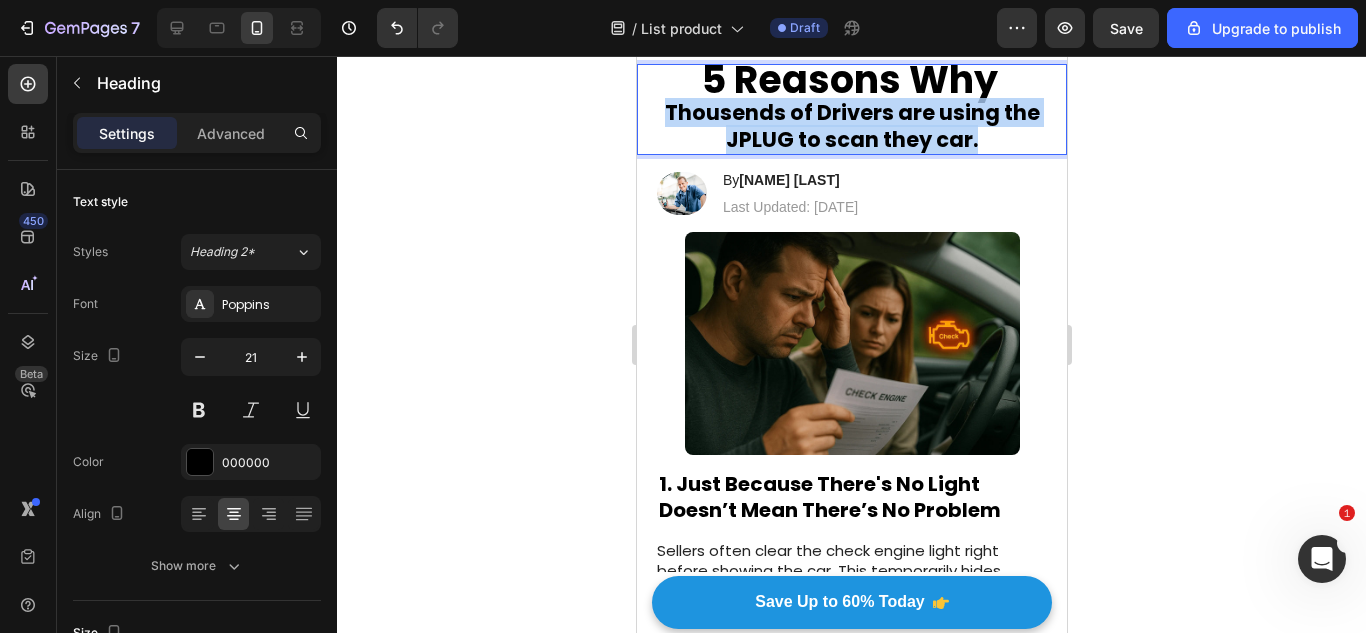 click on "5 Reasons Why   Thousends of Drivers are using the JPLUG to scan they car." at bounding box center [851, 110] 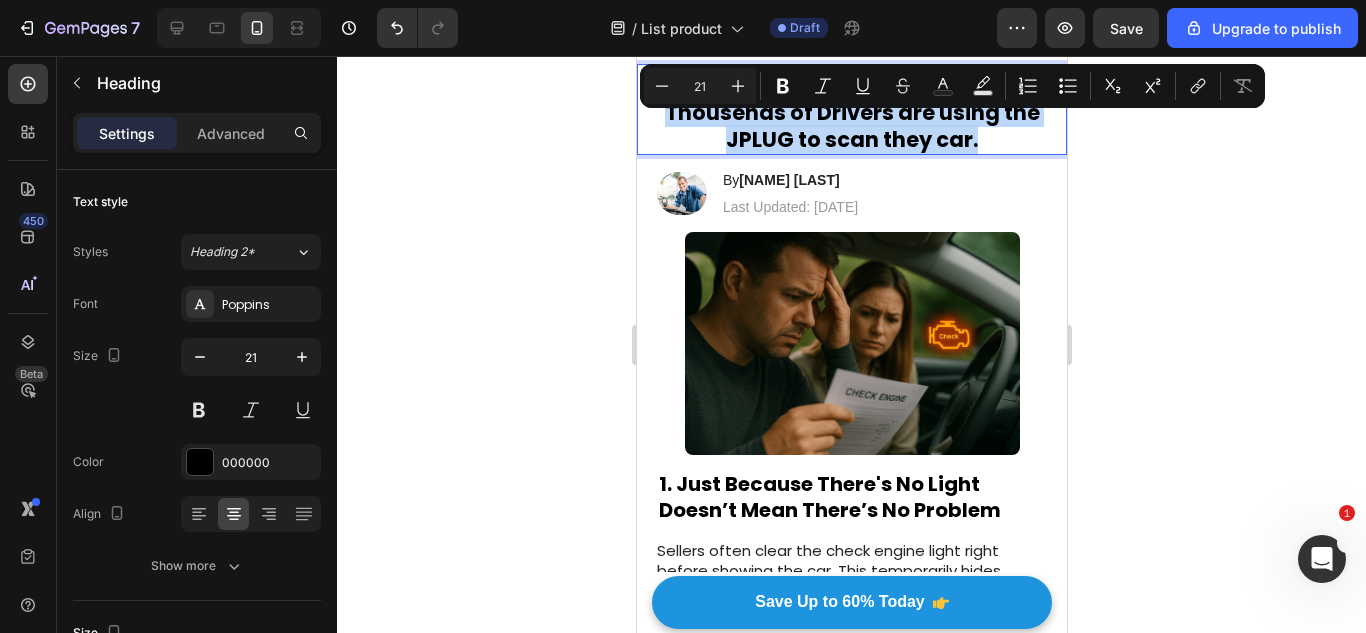 click on "5 Reasons Why   Thousends of Drivers are using the JPLUG to scan they car." at bounding box center [851, 110] 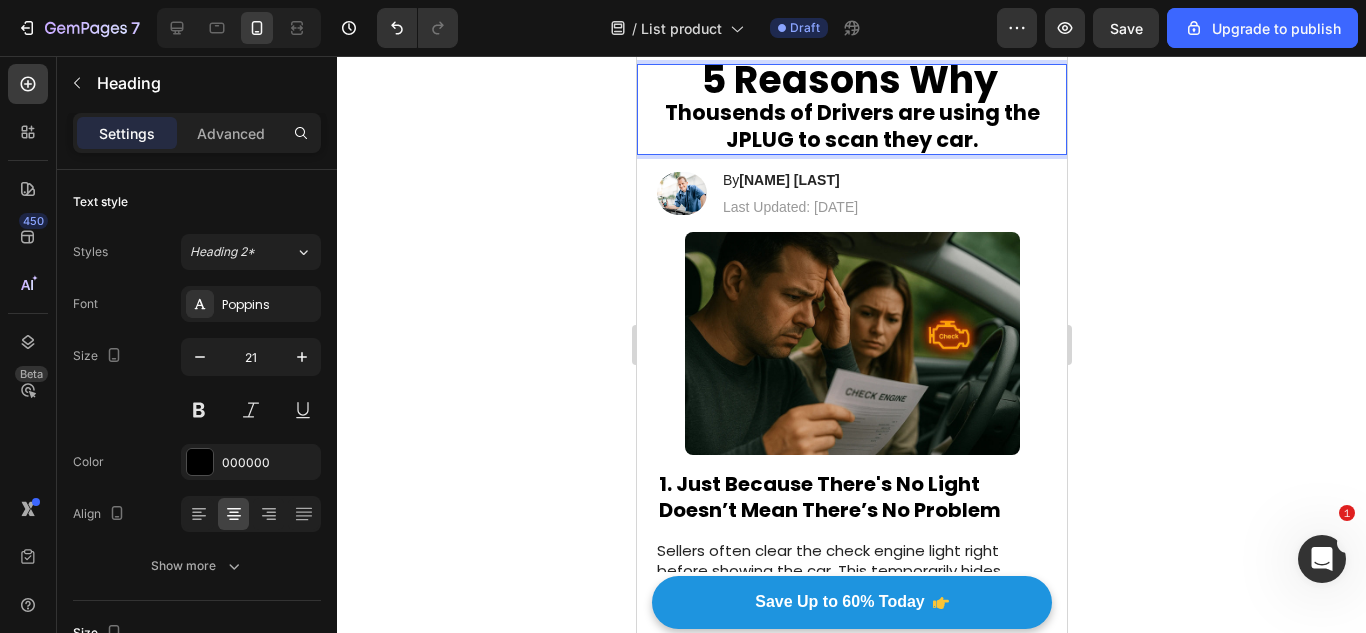 click on "5 Reasons Why   Thousends of Drivers are using the JPLUG to scan they car." at bounding box center (851, 110) 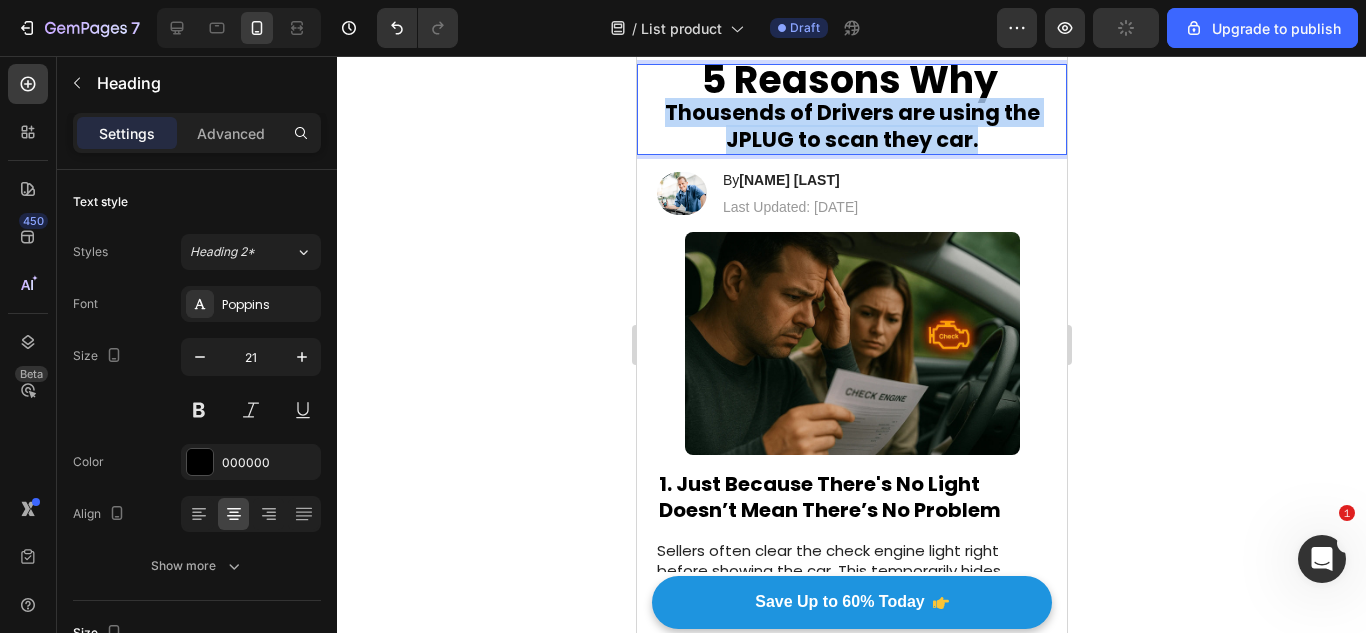 click on "5 Reasons Why   Thousends of Drivers are using the JPLUG to scan they car." at bounding box center (851, 110) 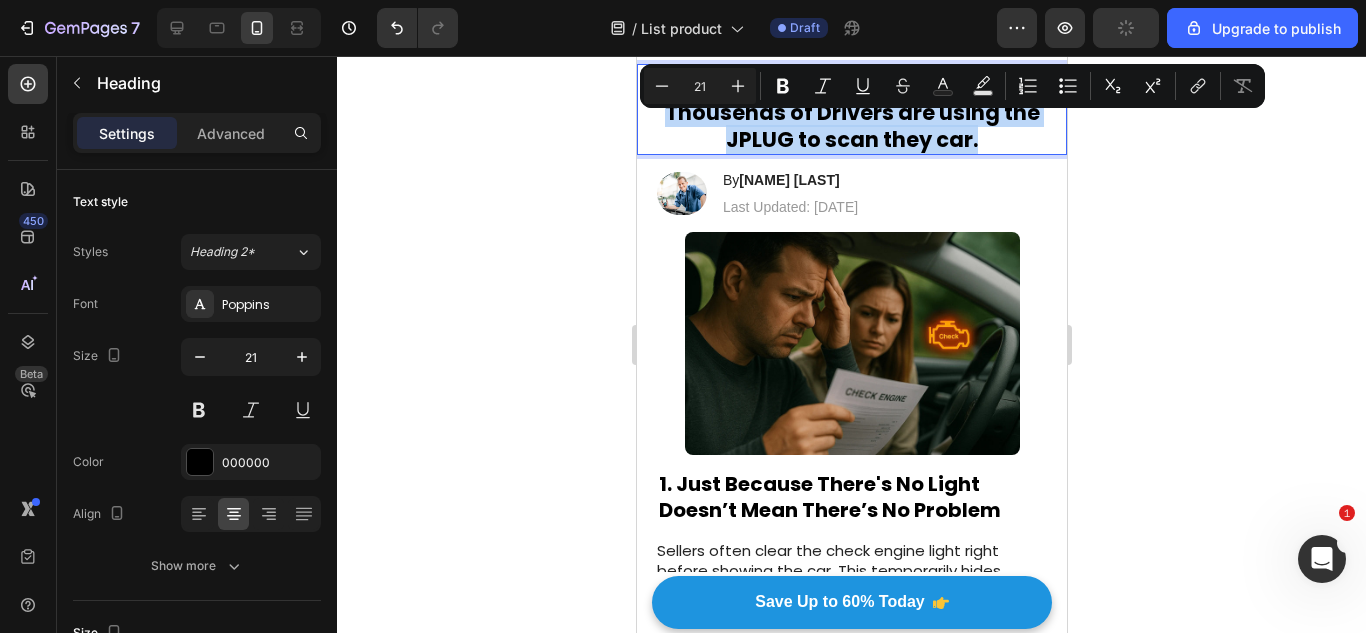 click on "5 Reasons Why   Thousends of Drivers are using the JPLUG to scan they car." at bounding box center (851, 110) 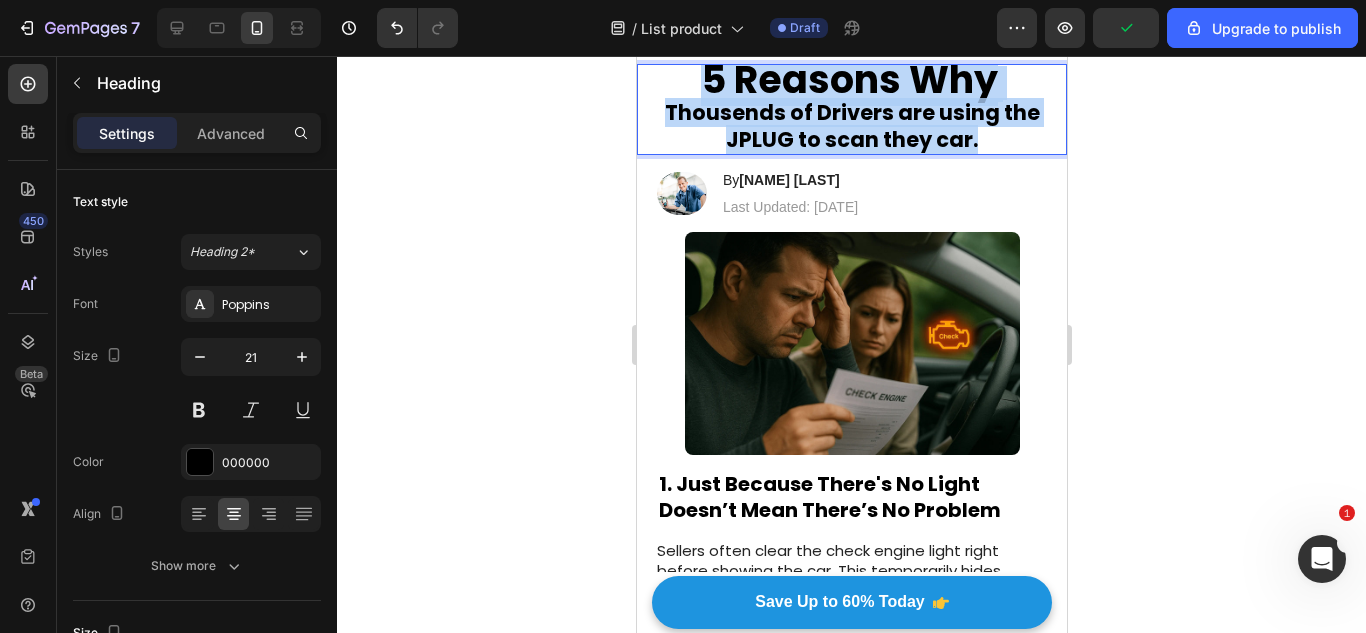 drag, startPoint x: 992, startPoint y: 147, endPoint x: 681, endPoint y: 76, distance: 319.00156 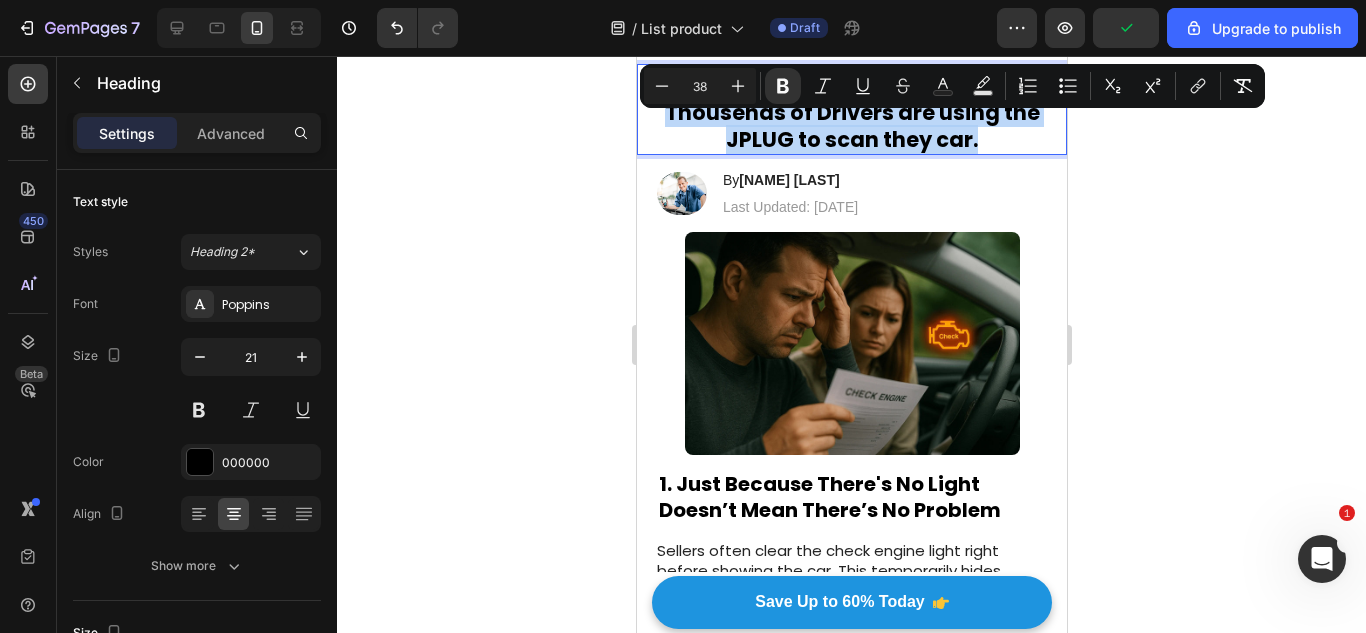 copy on "5 Reasons Why   Thousends of Drivers are using the JPLUG to scan they car." 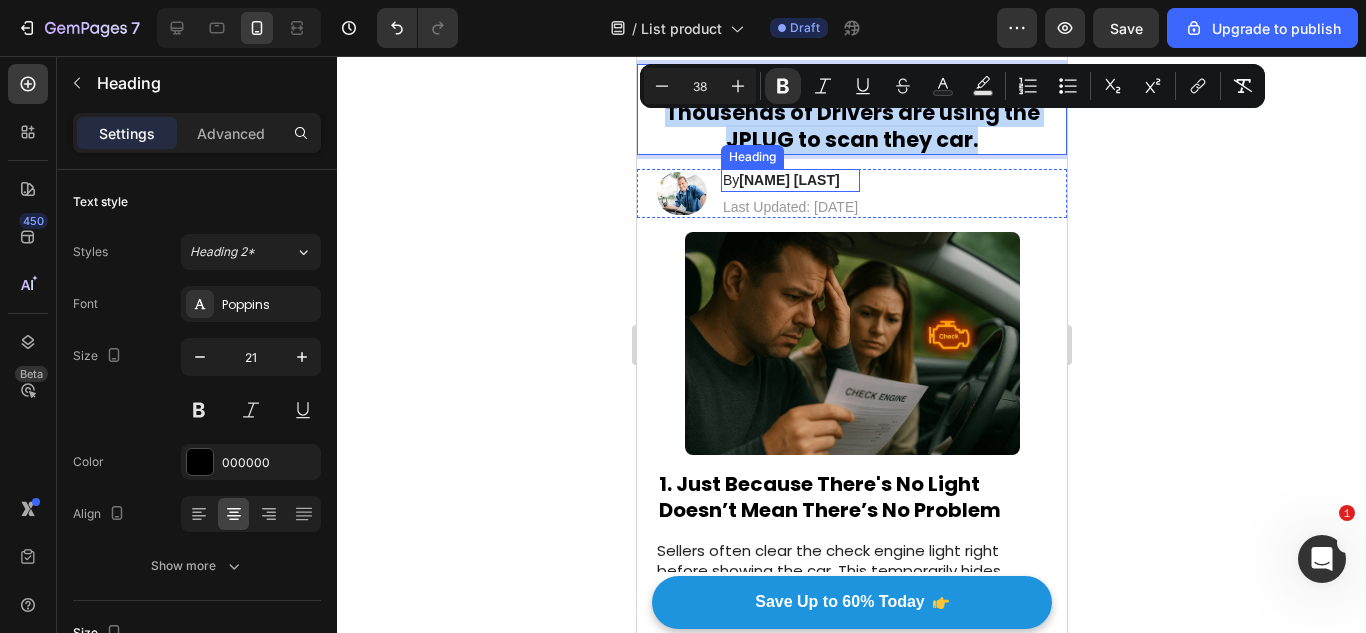 click on "[FIRST] [LAST]" at bounding box center (788, 180) 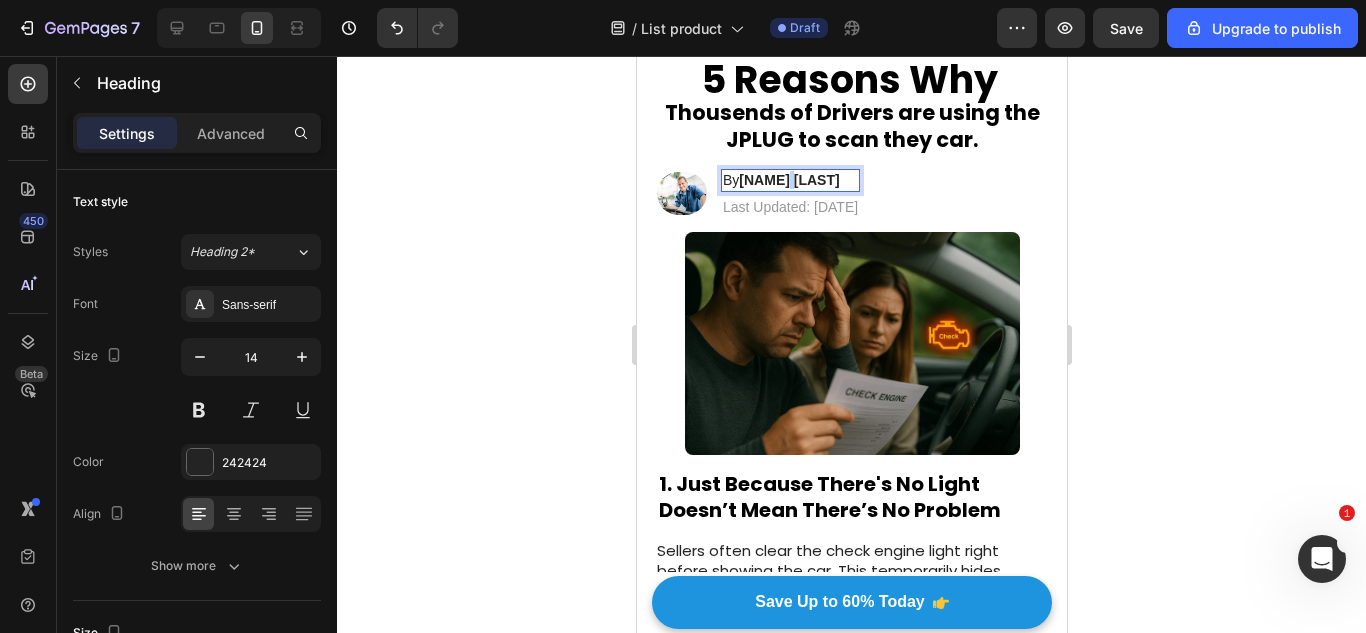 click on "[FIRST] [LAST]" at bounding box center [788, 180] 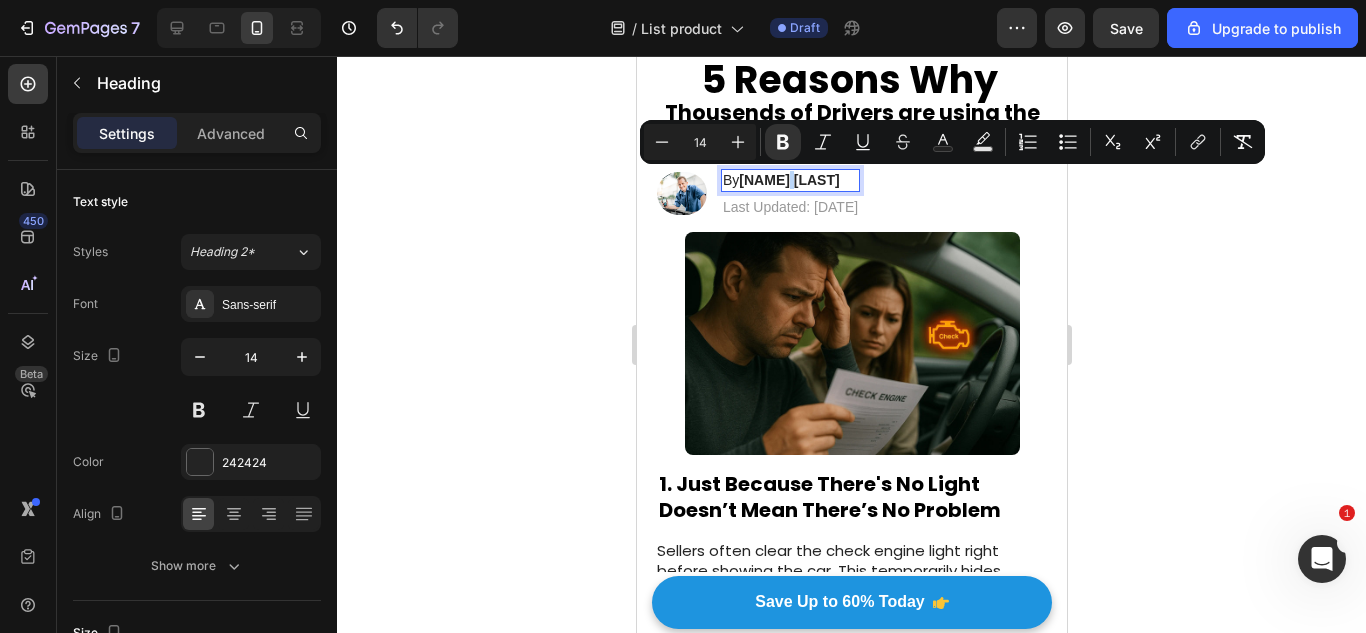 click on "[FIRST] [LAST]" at bounding box center (788, 180) 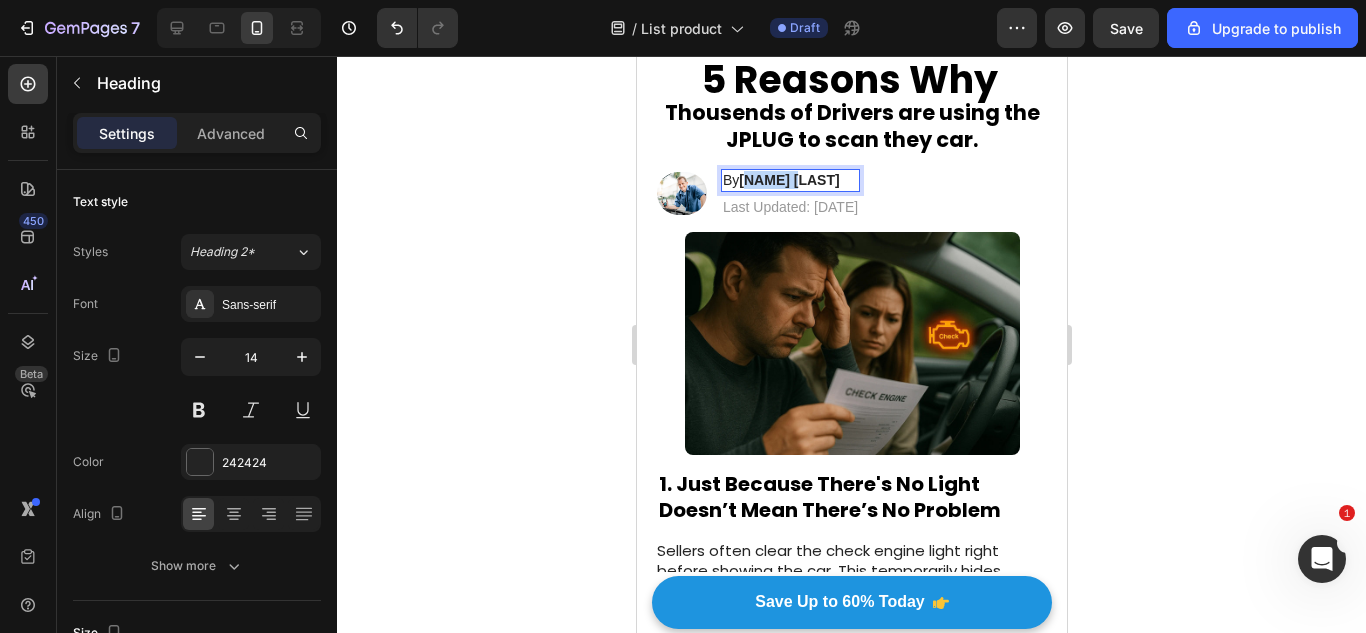 drag, startPoint x: 801, startPoint y: 177, endPoint x: 746, endPoint y: 185, distance: 55.578773 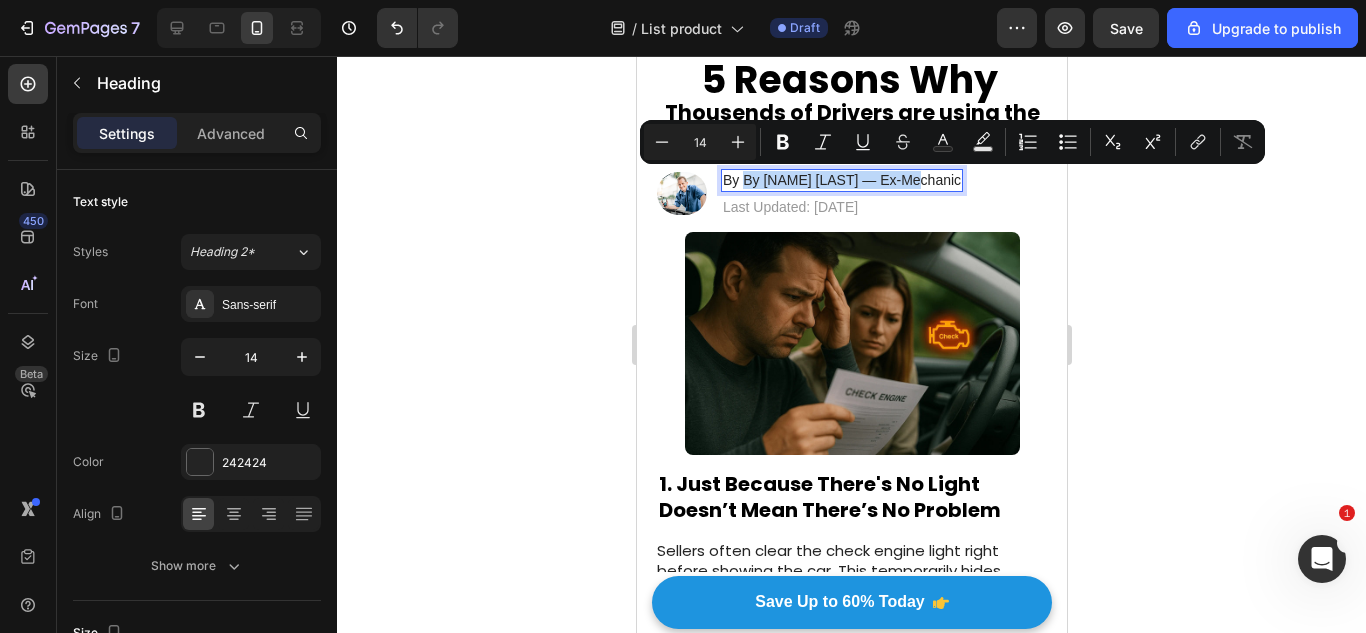 drag, startPoint x: 744, startPoint y: 183, endPoint x: 915, endPoint y: 173, distance: 171.29214 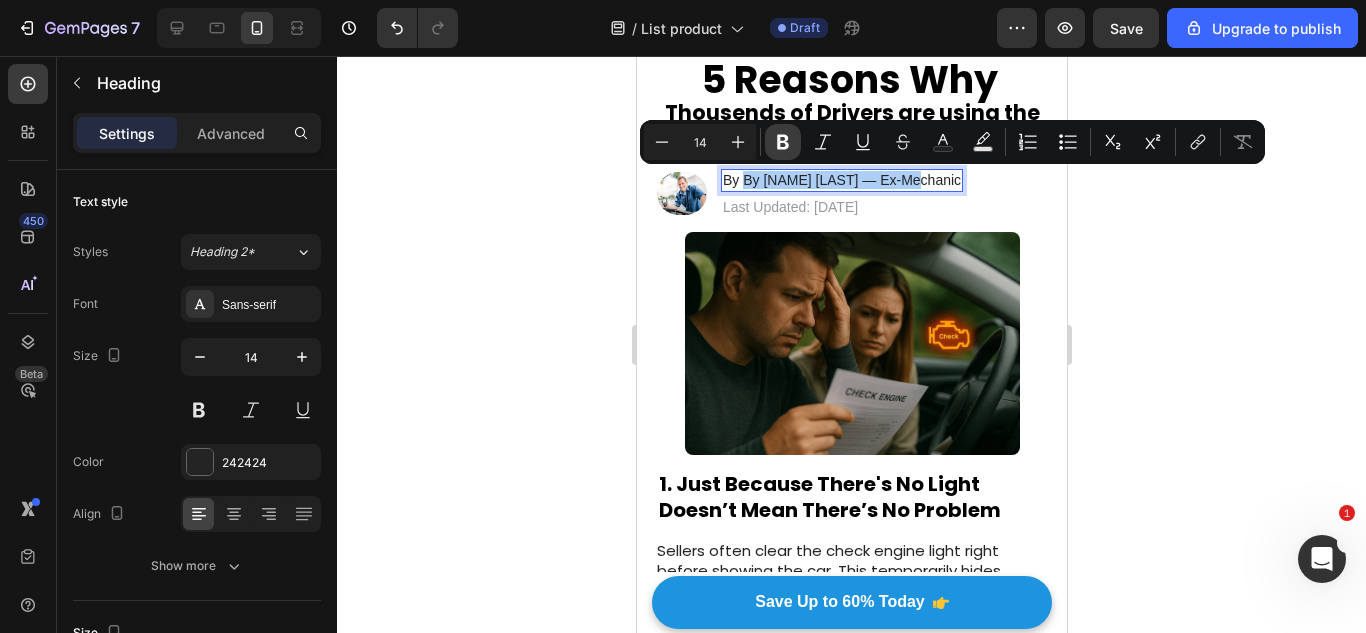 click 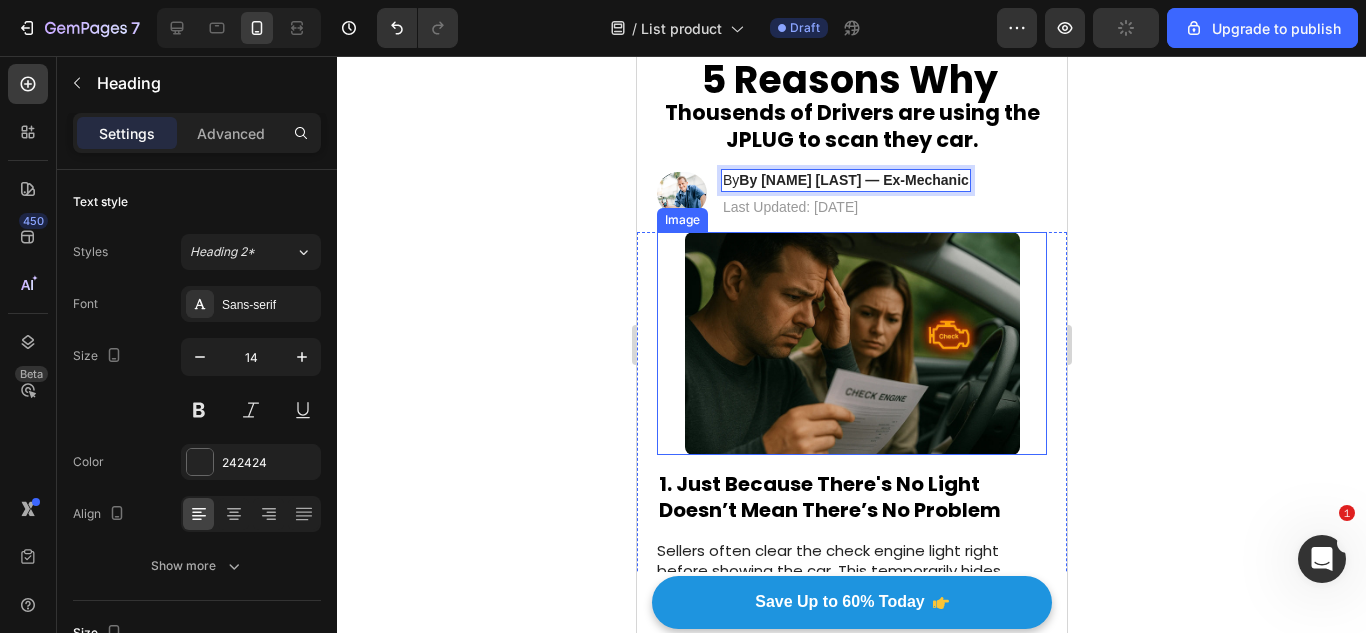 click at bounding box center [851, 343] 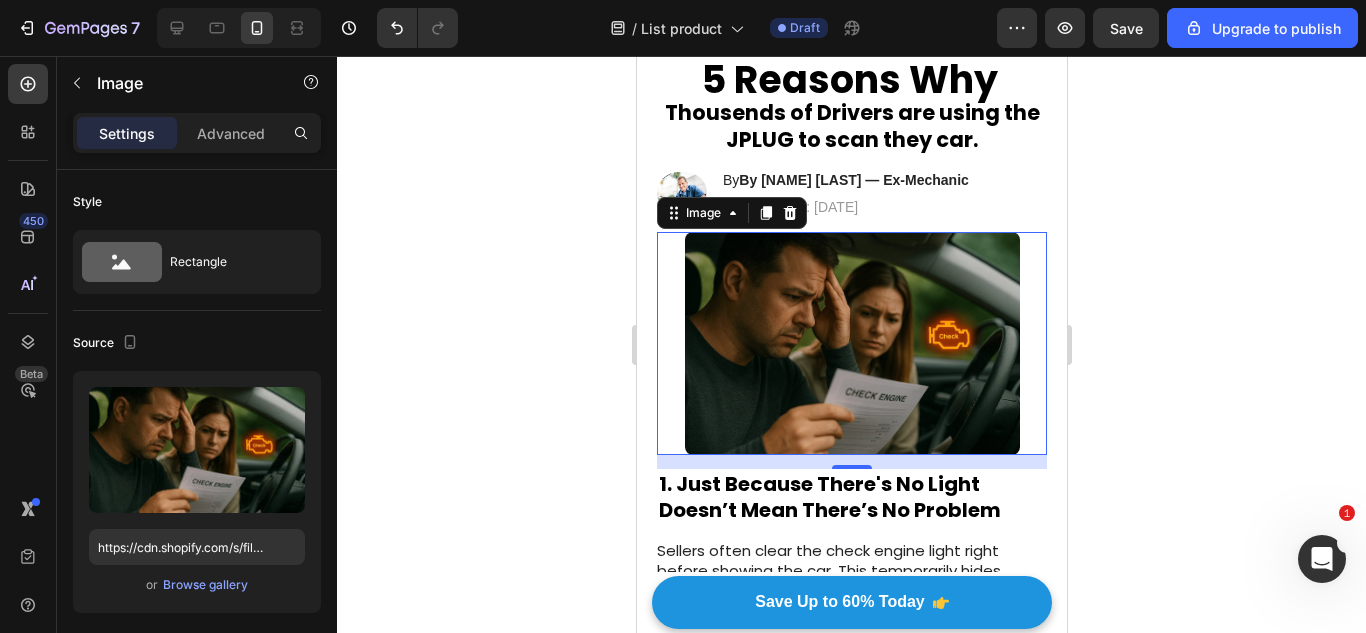 scroll, scrollTop: 154, scrollLeft: 0, axis: vertical 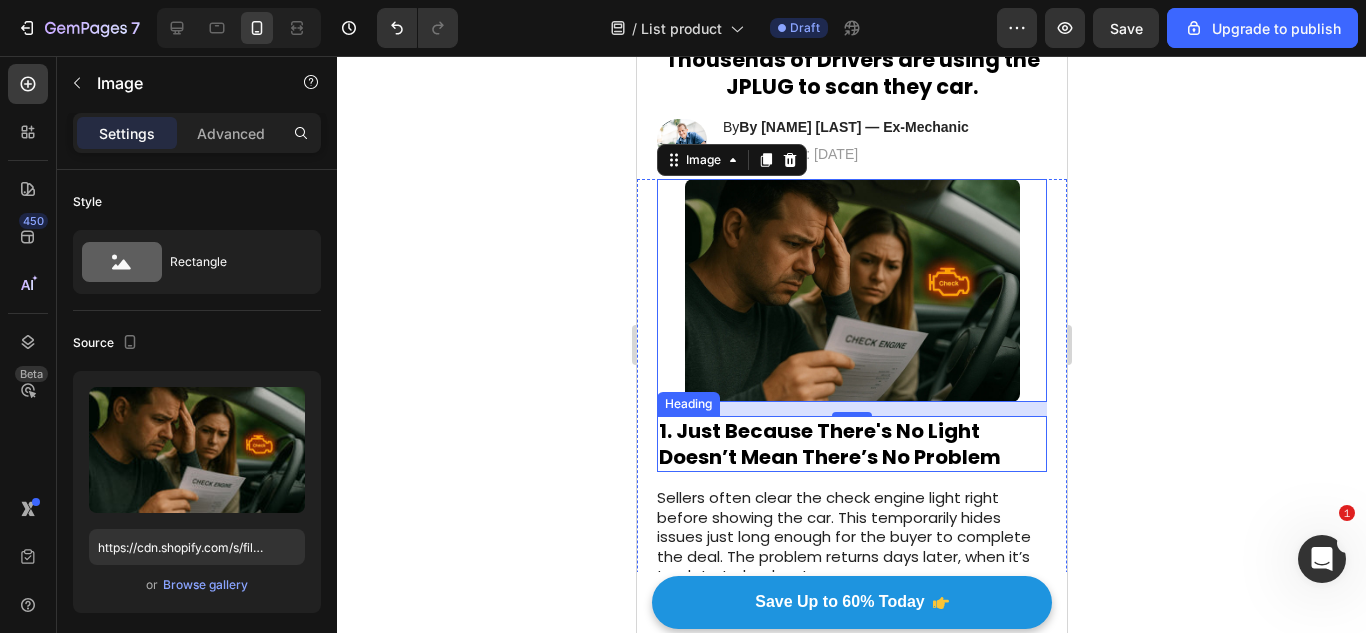 click on "1. Just Because There's No Light Doesn’t Mean There’s No Problem" at bounding box center [829, 444] 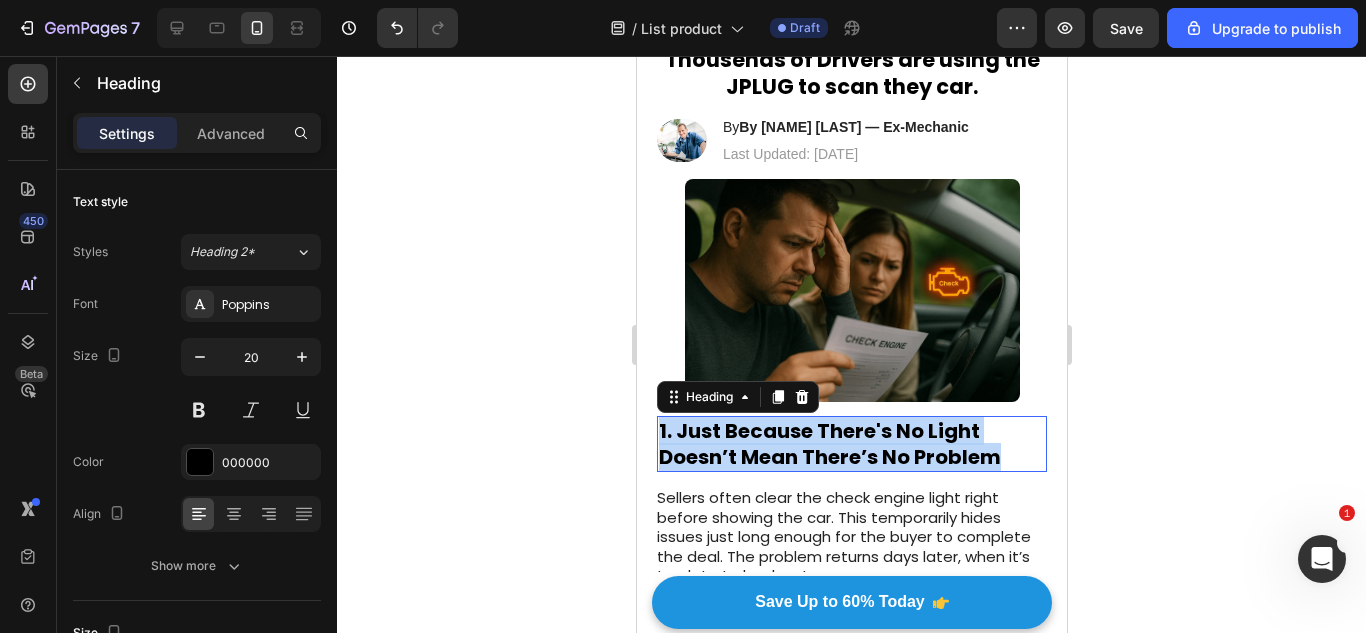 click on "1. Just Because There's No Light Doesn’t Mean There’s No Problem" at bounding box center (829, 444) 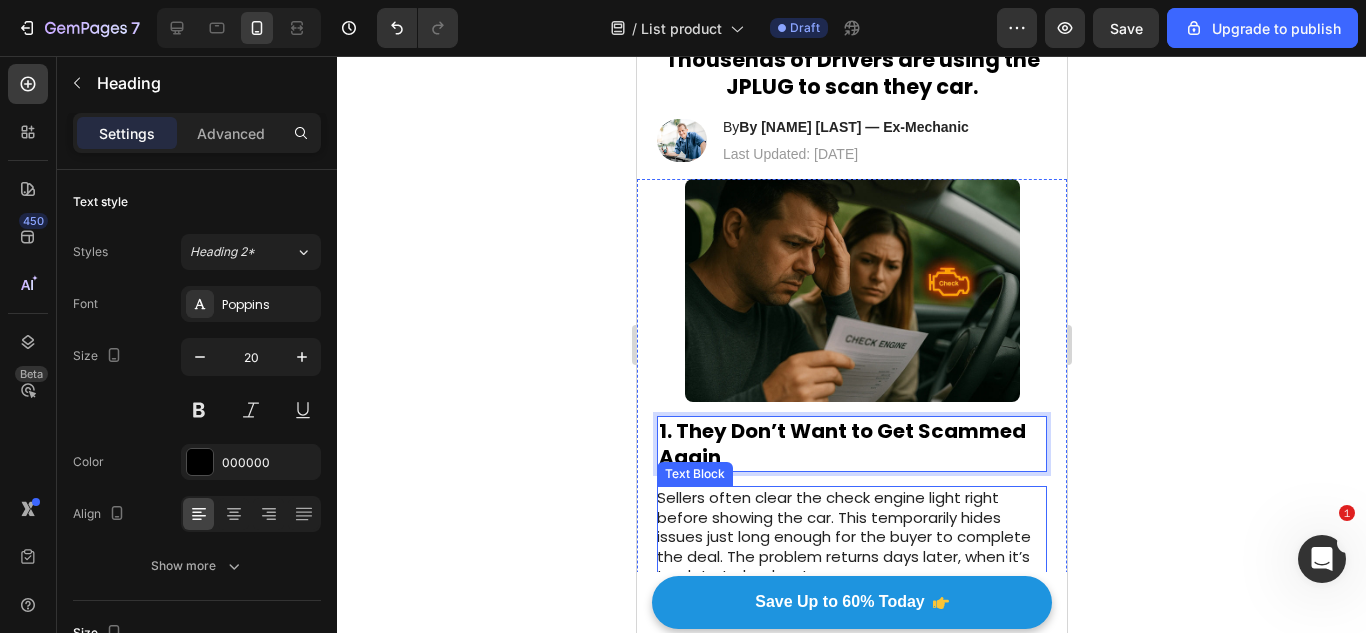 click on "Sellers often clear the check engine light right before showing the car. This temporarily hides issues just long enough for the buyer to complete the deal. The problem returns days later, when it’s too late to back out. →  JPLUG detects if the light was recently reset, shows the exact code that was cleared, and explains what’s still wrong — even if no light is showing on the dash." at bounding box center (850, 576) 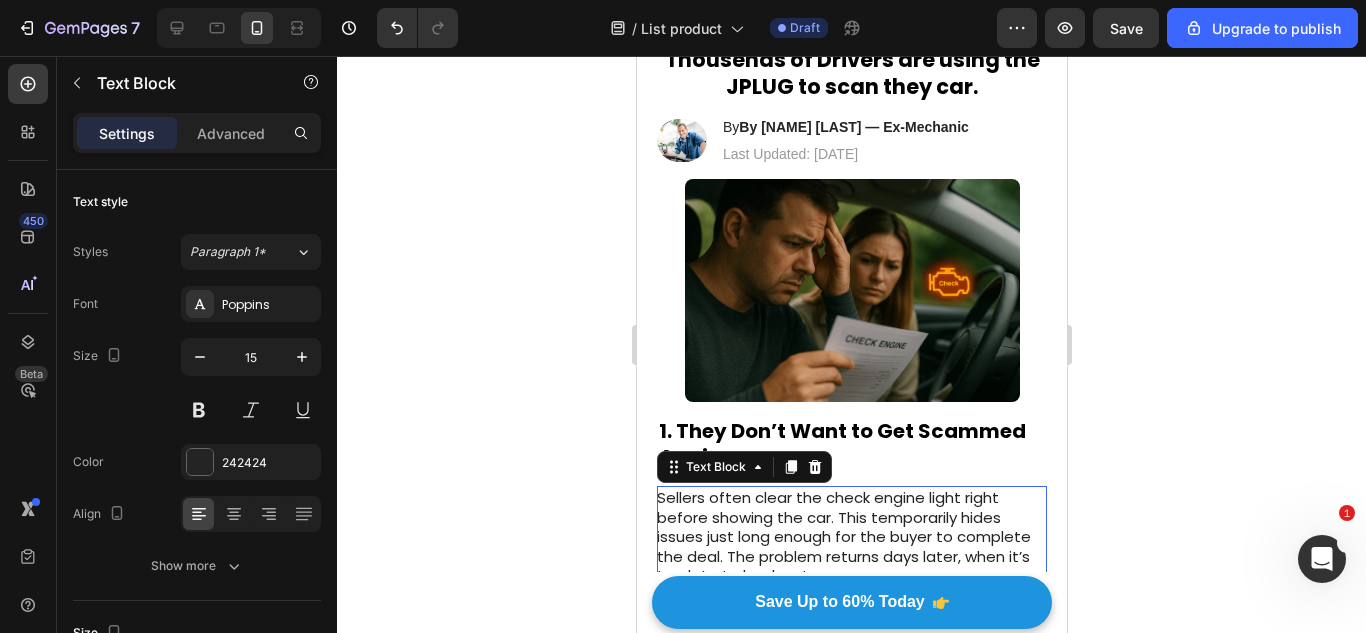 click on "Sellers often clear the check engine light right before showing the car. This temporarily hides issues just long enough for the buyer to complete the deal. The problem returns days later, when it’s too late to back out. →  JPLUG detects if the light was recently reset, shows the exact code that was cleared, and explains what’s still wrong — even if no light is showing on the dash." at bounding box center [850, 576] 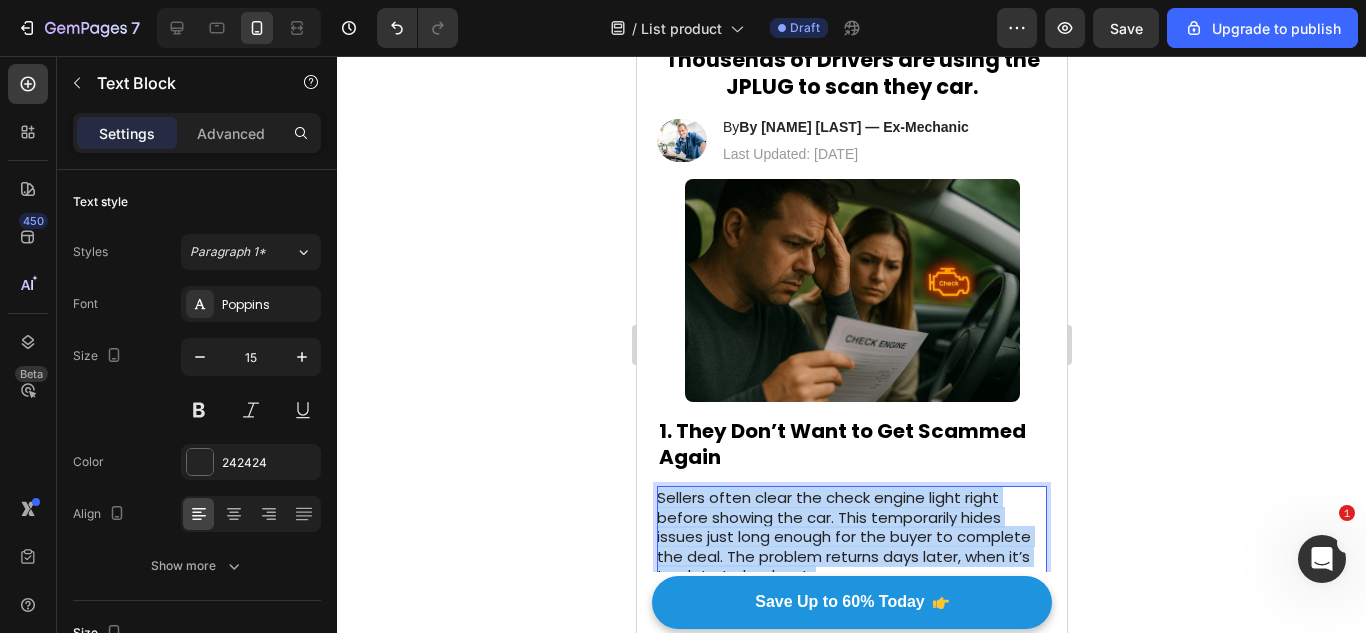 click on "Sellers often clear the check engine light right before showing the car. This temporarily hides issues just long enough for the buyer to complete the deal. The problem returns days later, when it’s too late to back out. →  JPLUG detects if the light was recently reset, shows the exact code that was cleared, and explains what’s still wrong — even if no light is showing on the dash." at bounding box center [850, 576] 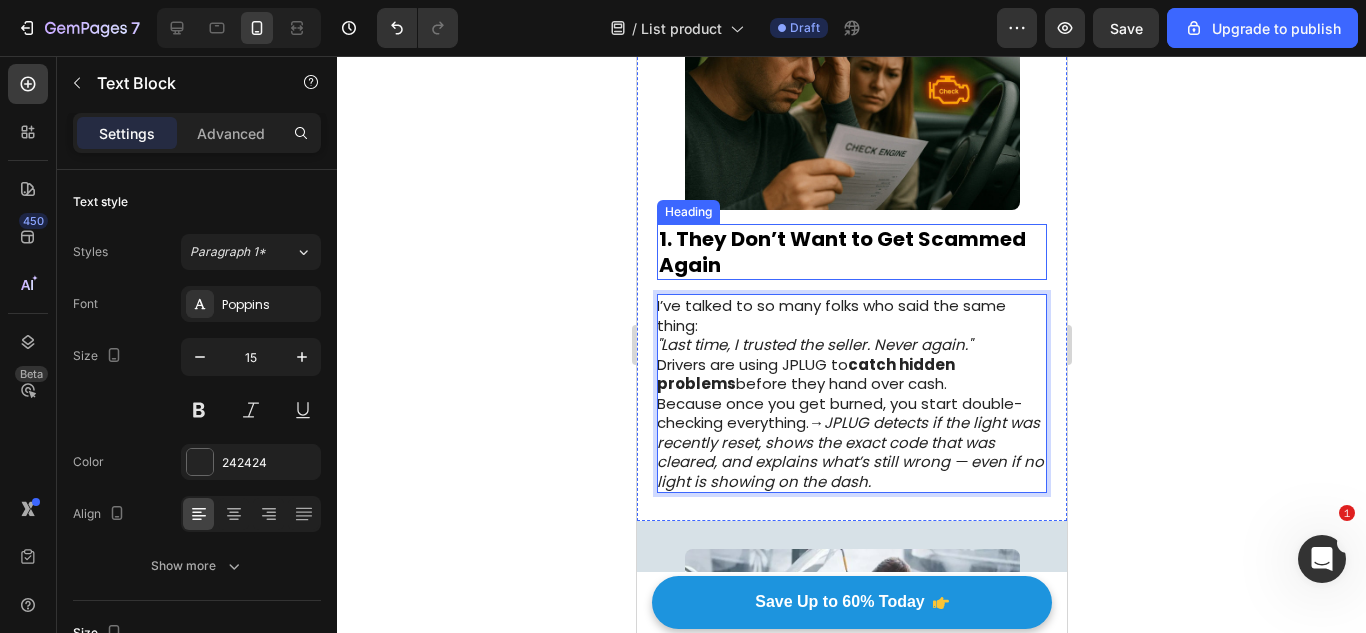 scroll, scrollTop: 348, scrollLeft: 0, axis: vertical 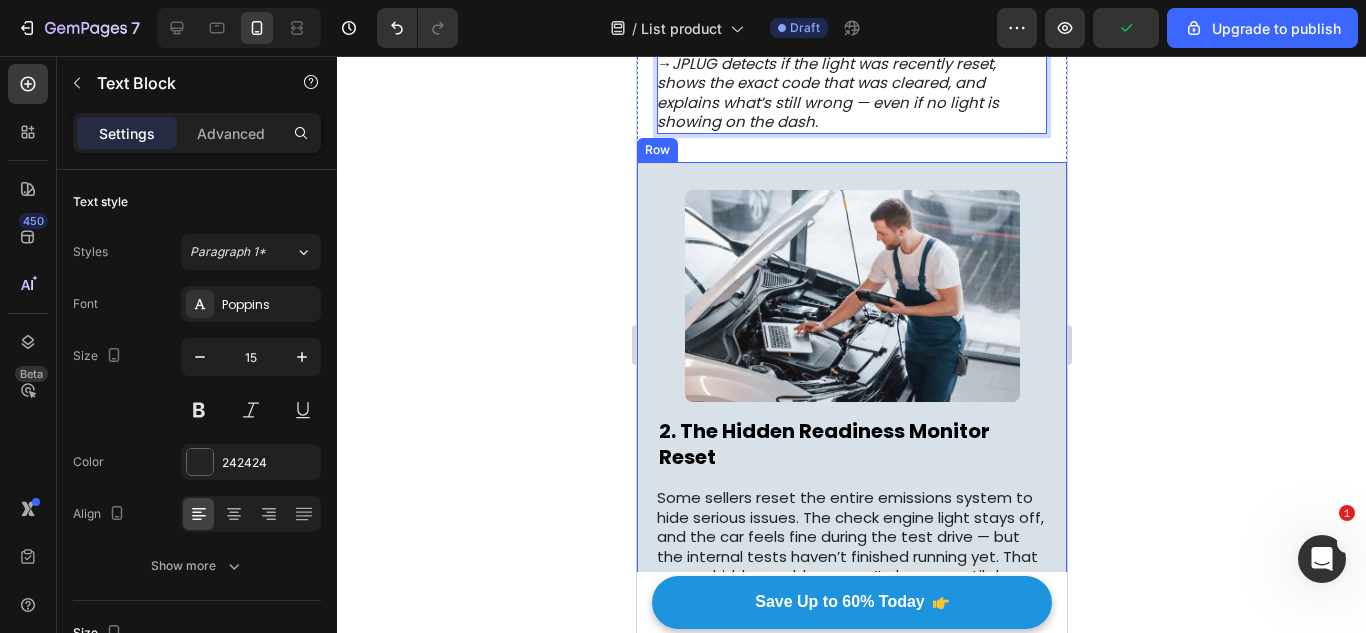 click on "2. The Hidden Readiness Monitor Reset Heading Some sellers reset the entire emissions system to hide serious issues. The check engine light stays off, and the car feels fine during the test drive — but the internal tests haven’t finished running yet. That means hidden problems won’t show up until days later. Most scanners won’t catch this. JPLUG will. It instantly checks if the system was recently wiped, so you don’t get fooled by a “clean” dashboard. Text Block Image Row" at bounding box center [851, 418] 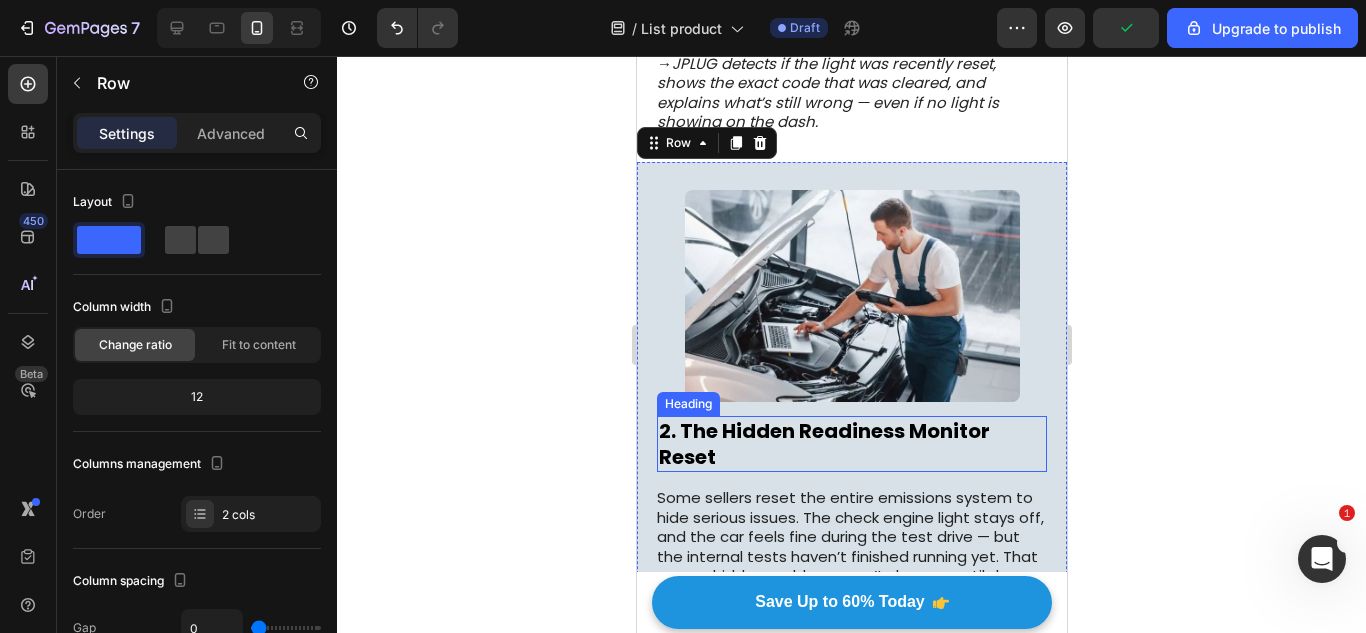 click on "2. The Hidden Readiness Monitor Reset" at bounding box center [823, 444] 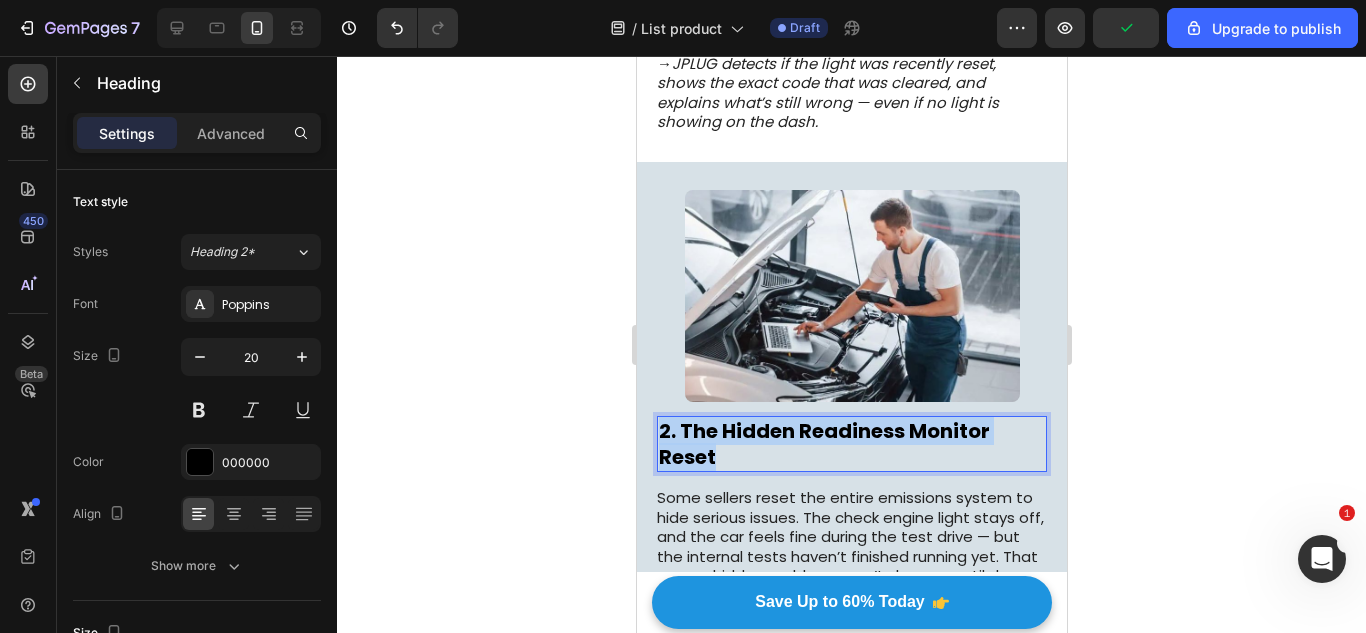 click on "2. The Hidden Readiness Monitor Reset" at bounding box center [823, 444] 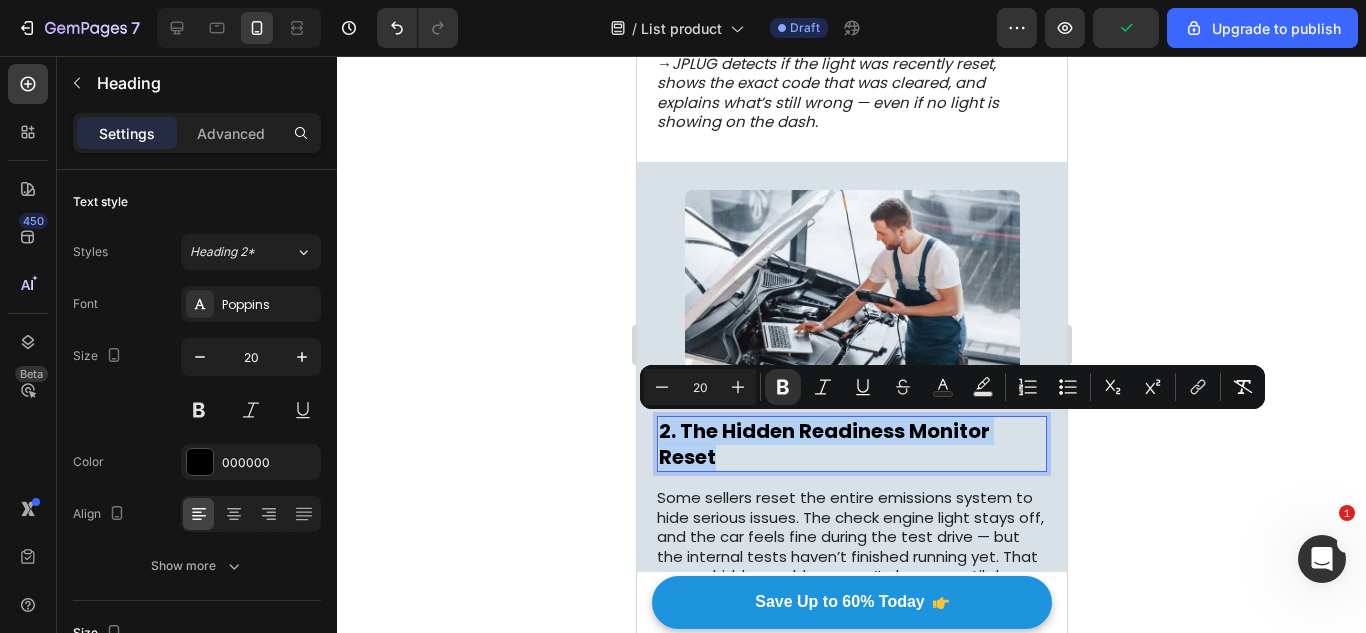 click on "2. The Hidden Readiness Monitor Reset" at bounding box center (823, 444) 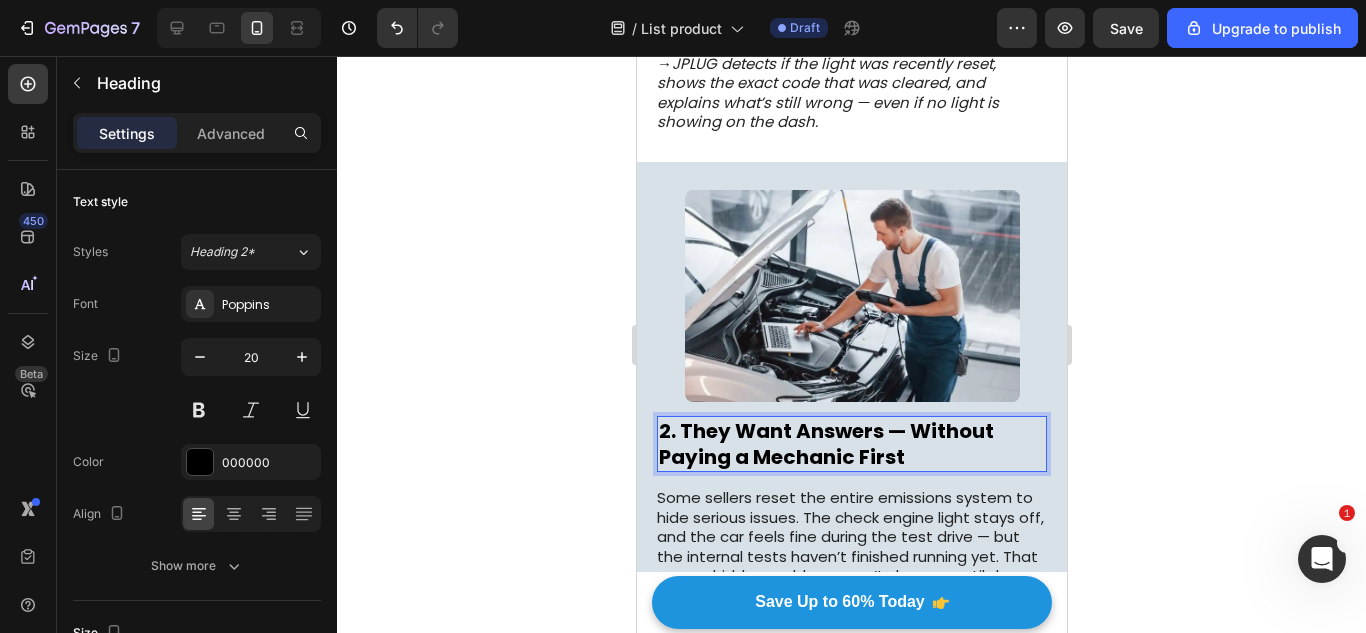 click on "2. They Want Answers — Without Paying a Mechanic First" at bounding box center (825, 444) 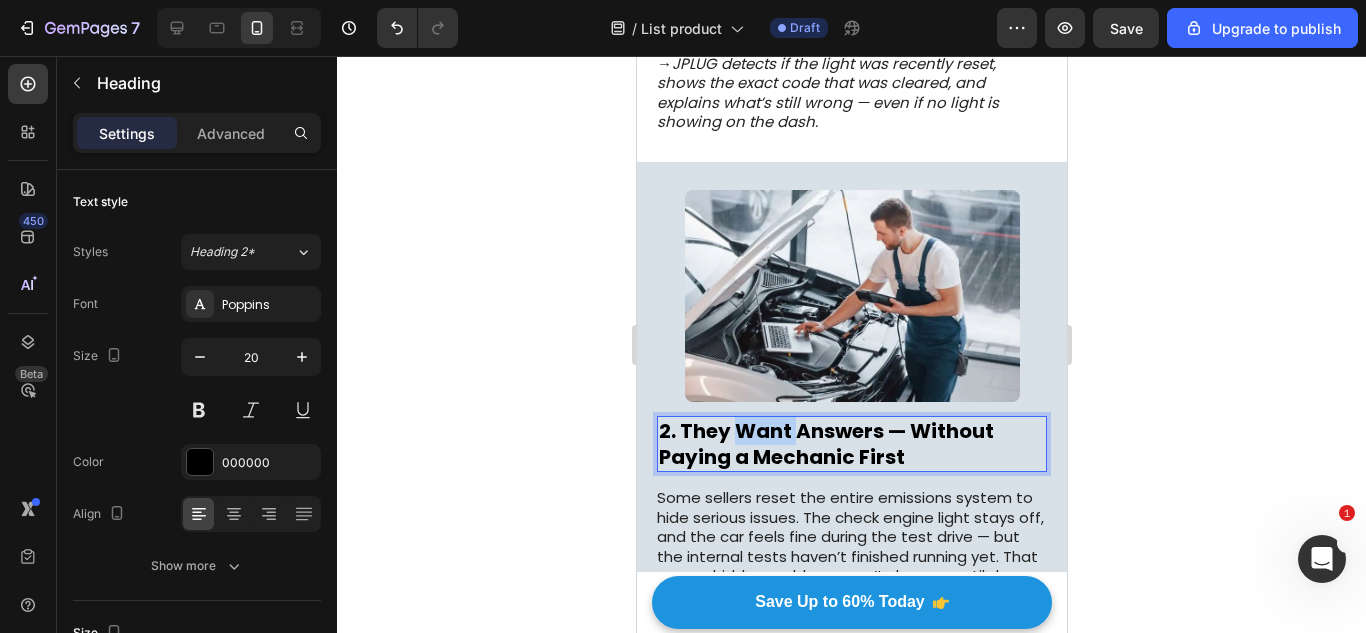 click on "2. They Want Answers — Without Paying a Mechanic First" at bounding box center (825, 444) 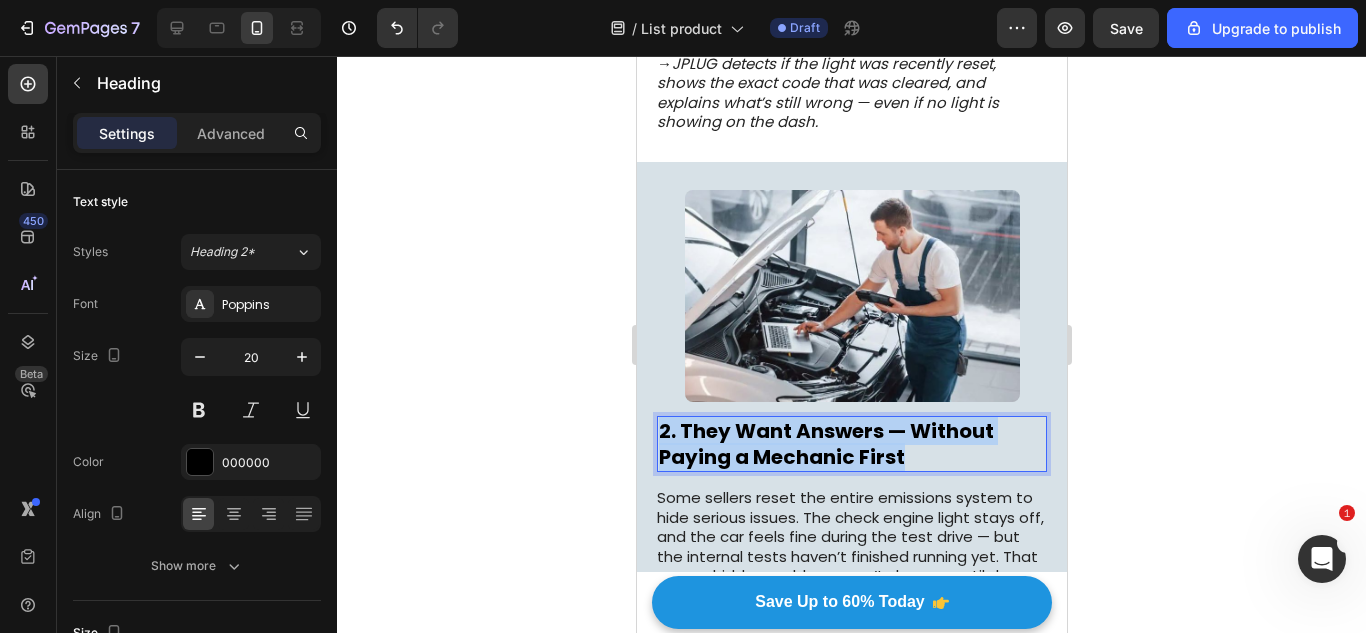 click on "2. They Want Answers — Without Paying a Mechanic First" at bounding box center (825, 444) 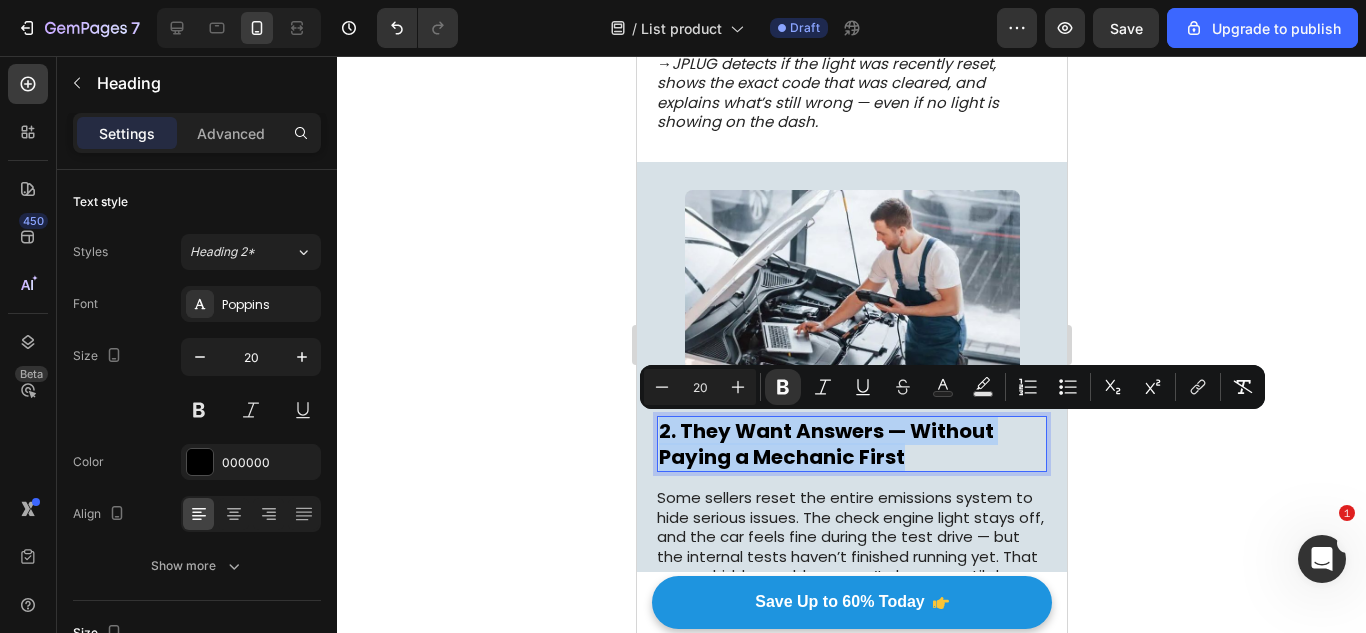 click on "2. They Want Answers — Without Paying a Mechanic First" at bounding box center (825, 444) 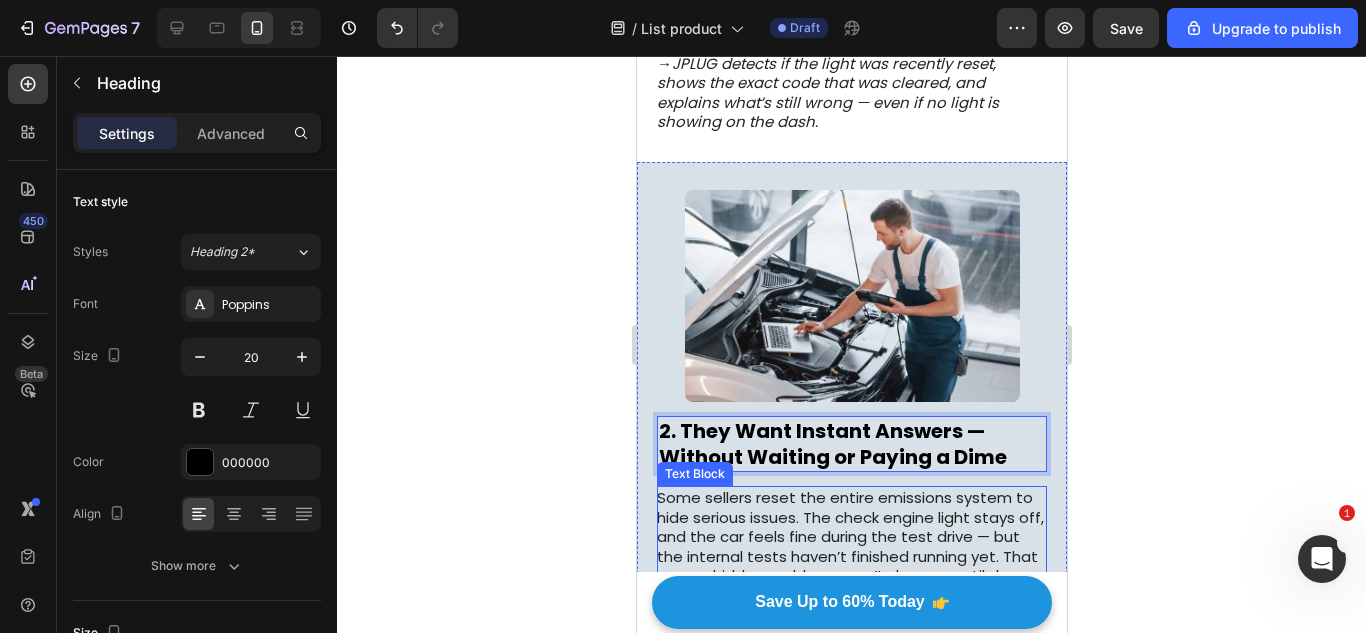 click on "Some sellers reset the entire emissions system to hide serious issues. The check engine light stays off, and the car feels fine during the test drive — but the internal tests haven’t finished running yet. That means hidden problems won’t show up until days later. Most scanners won’t catch this. JPLUG will. It instantly checks if the system was recently wiped, so you don’t get fooled by a “clean” dashboard." at bounding box center [850, 566] 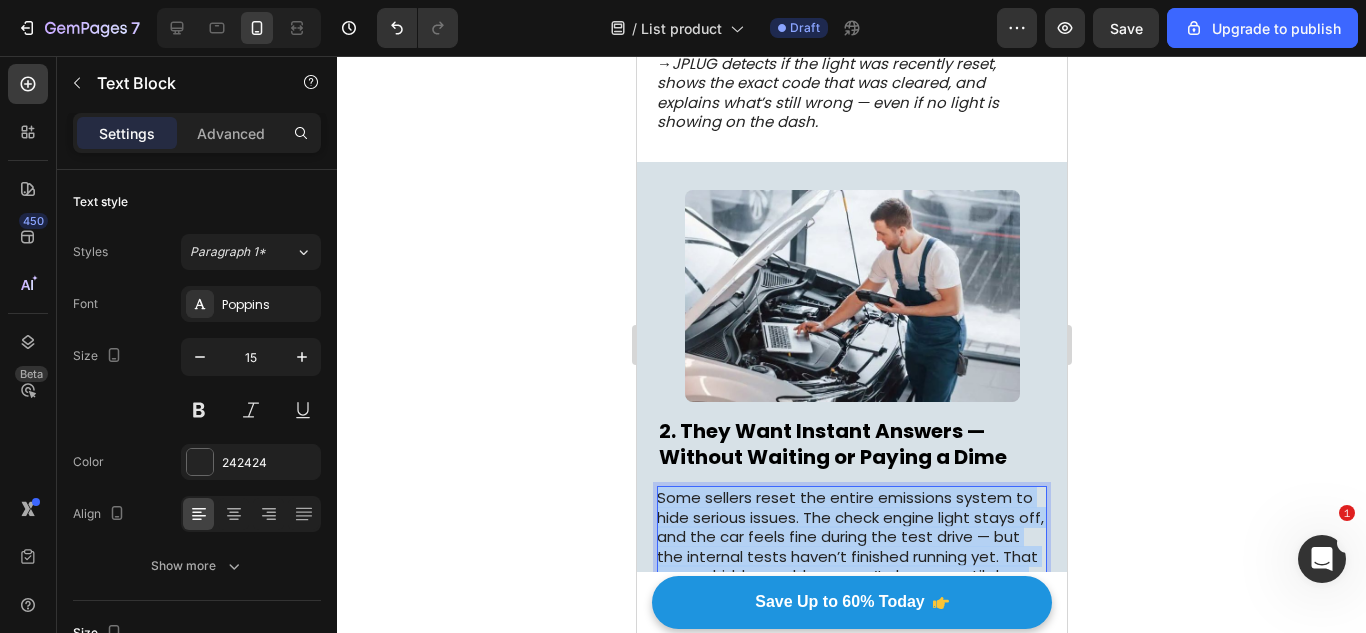 click on "Some sellers reset the entire emissions system to hide serious issues. The check engine light stays off, and the car feels fine during the test drive — but the internal tests haven’t finished running yet. That means hidden problems won’t show up until days later. Most scanners won’t catch this. JPLUG will. It instantly checks if the system was recently wiped, so you don’t get fooled by a “clean” dashboard." at bounding box center (850, 566) 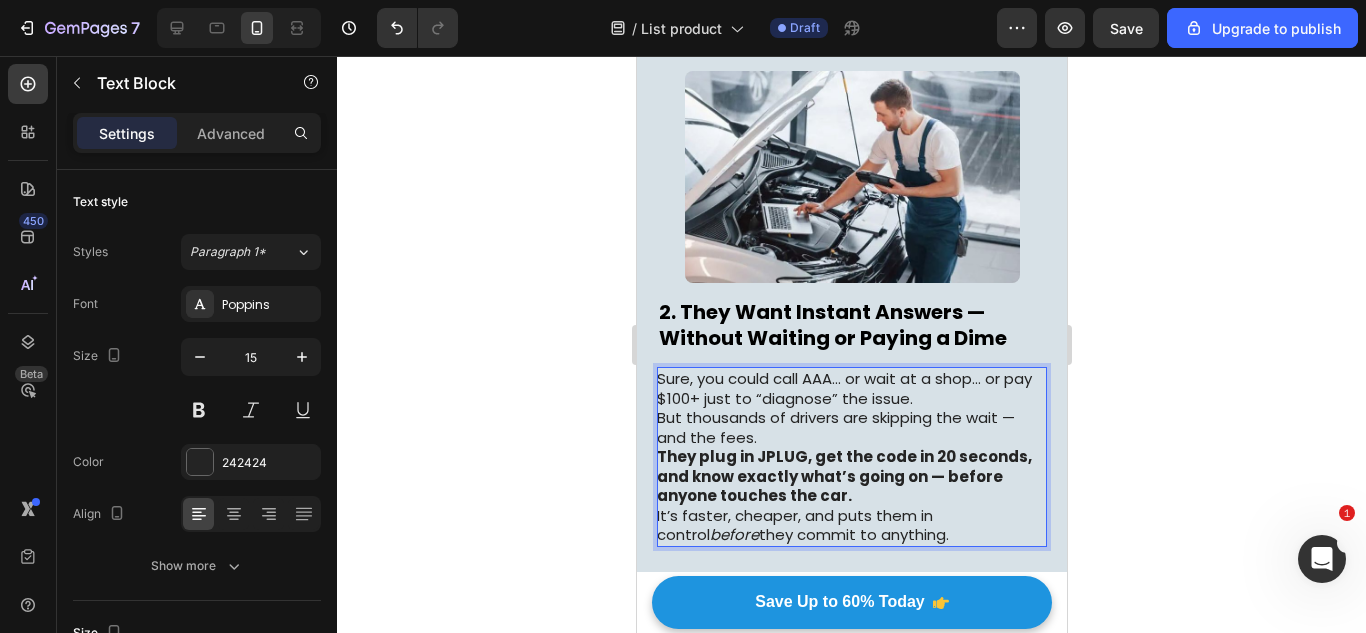 scroll, scrollTop: 839, scrollLeft: 0, axis: vertical 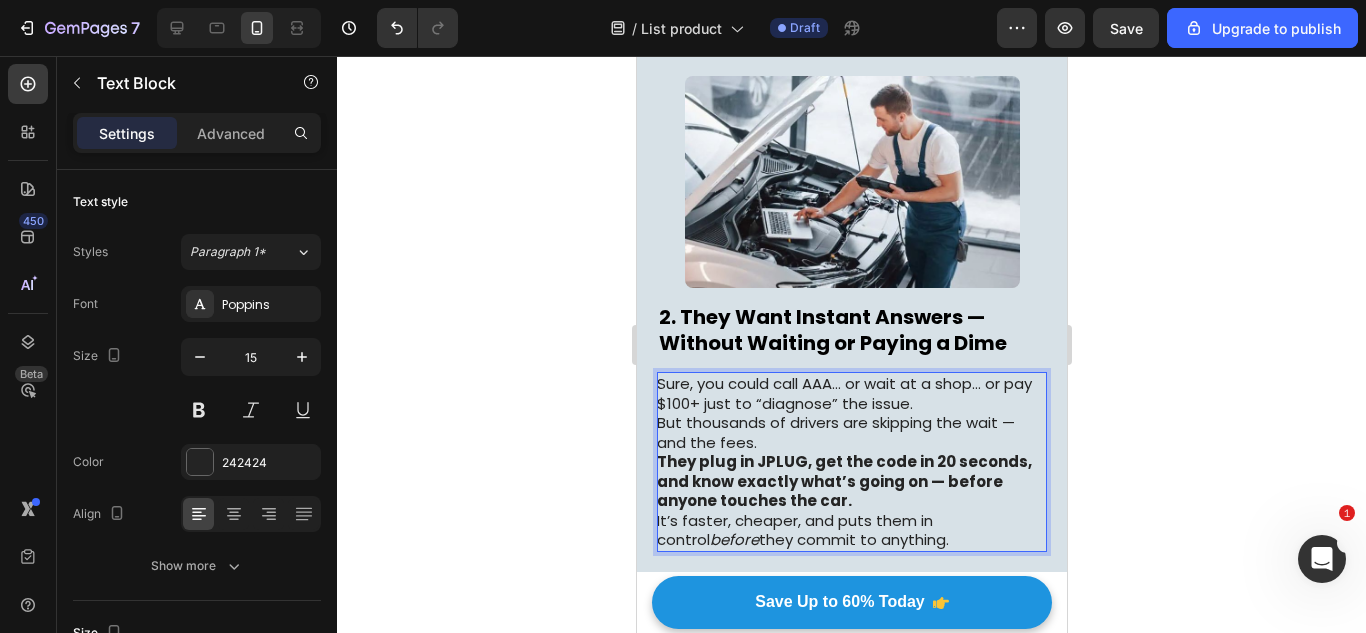click on "2. They Want Instant Answers — Without Waiting or Paying a Dime" at bounding box center (832, 330) 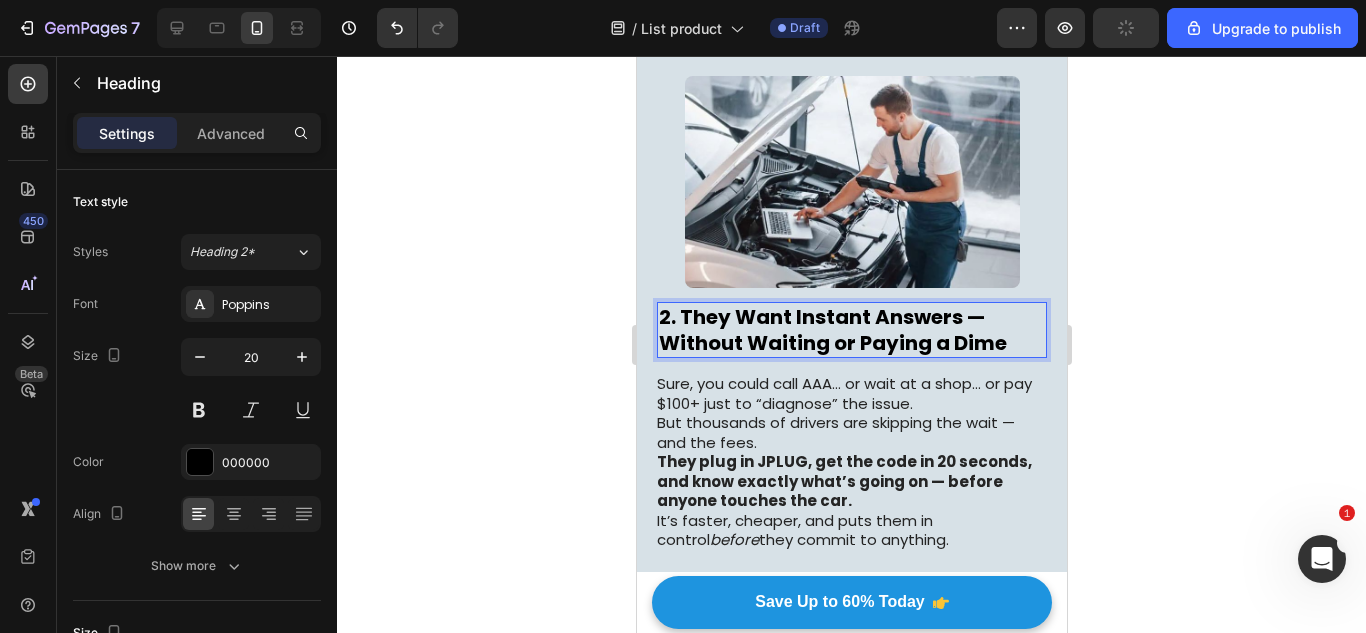 click on "2. They Want Instant Answers — Without Waiting or Paying a Dime" at bounding box center (851, 330) 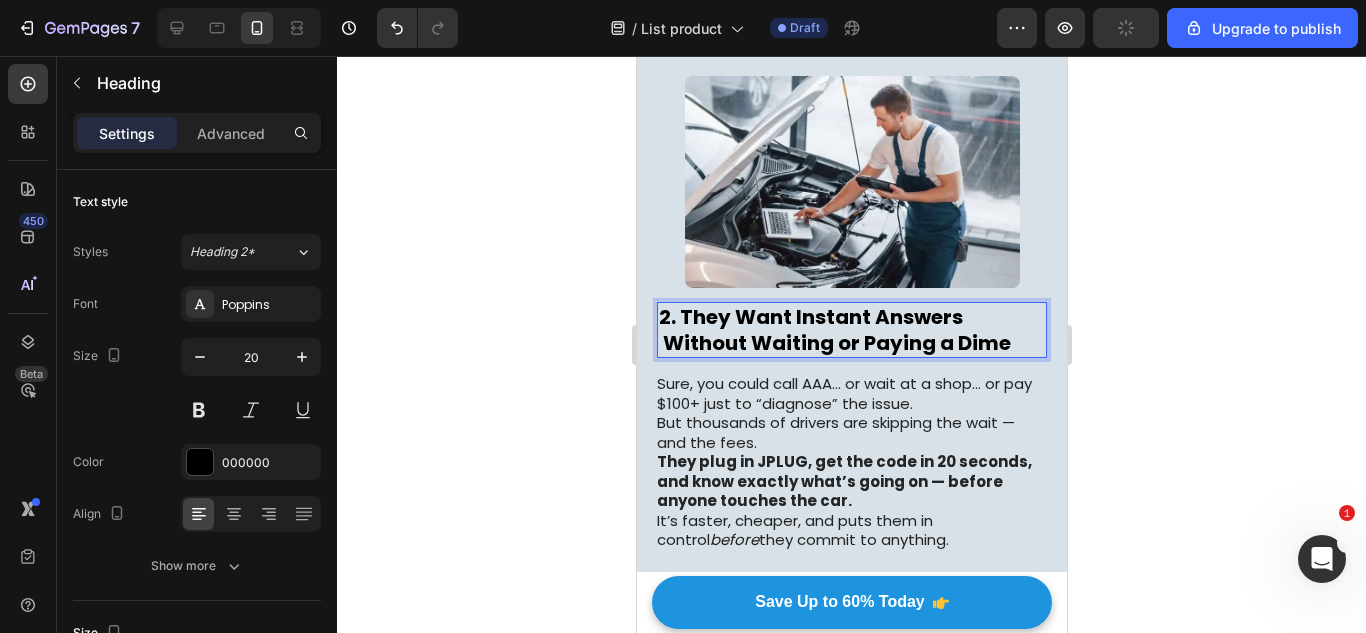 scroll, scrollTop: 443, scrollLeft: 0, axis: vertical 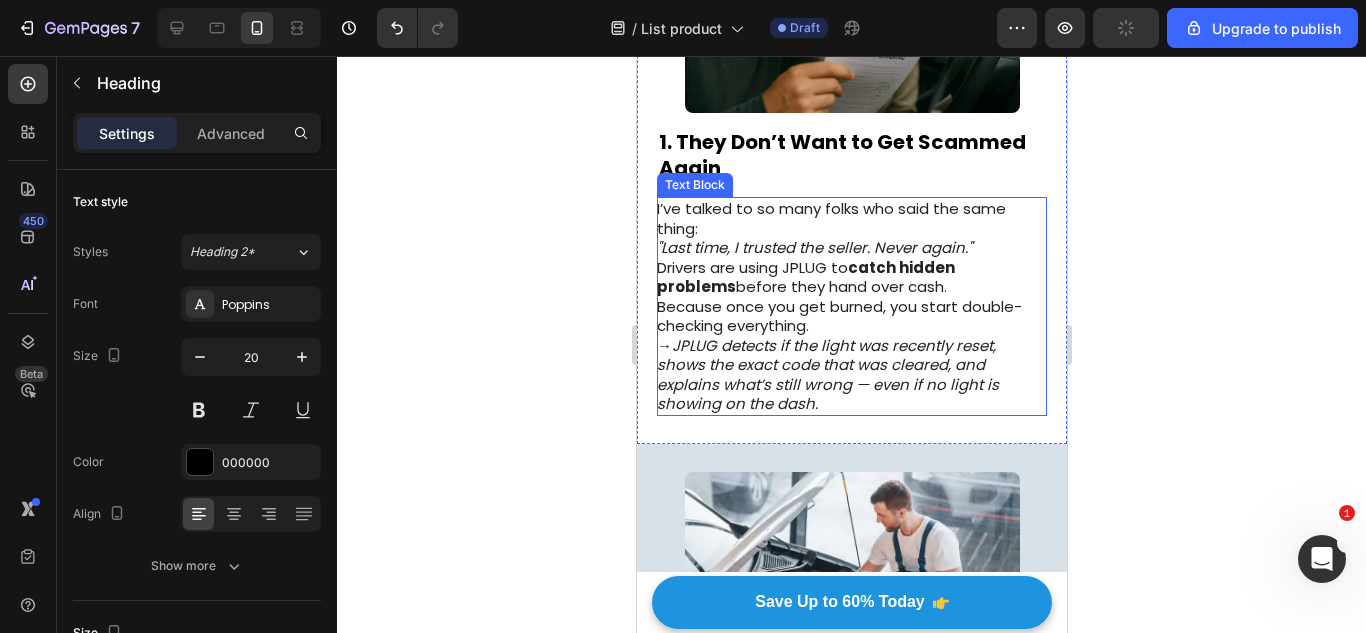 click on "I’ve talked to so many folks who said the same thing: "Last time, I trusted the seller. Never again." Drivers are using JPLUG to  catch hidden problems  before they hand over cash. Because once you get burned, you start double-checking everything." at bounding box center (850, 267) 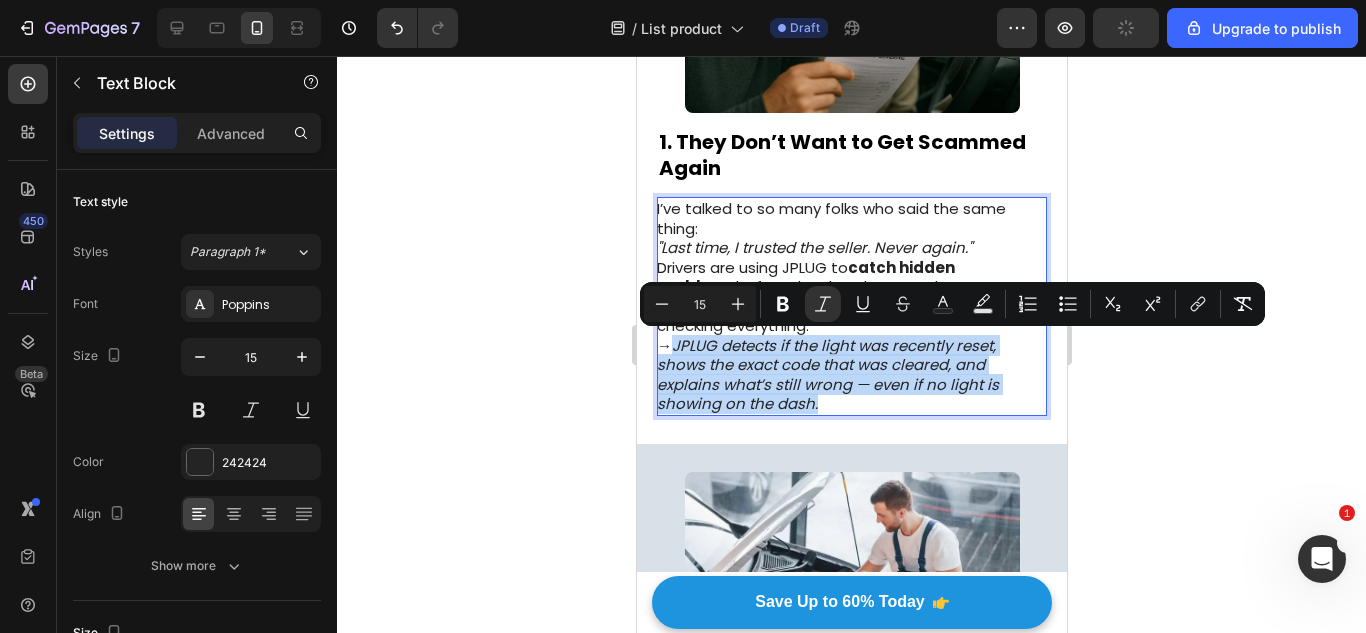 drag, startPoint x: 677, startPoint y: 343, endPoint x: 821, endPoint y: 409, distance: 158.40454 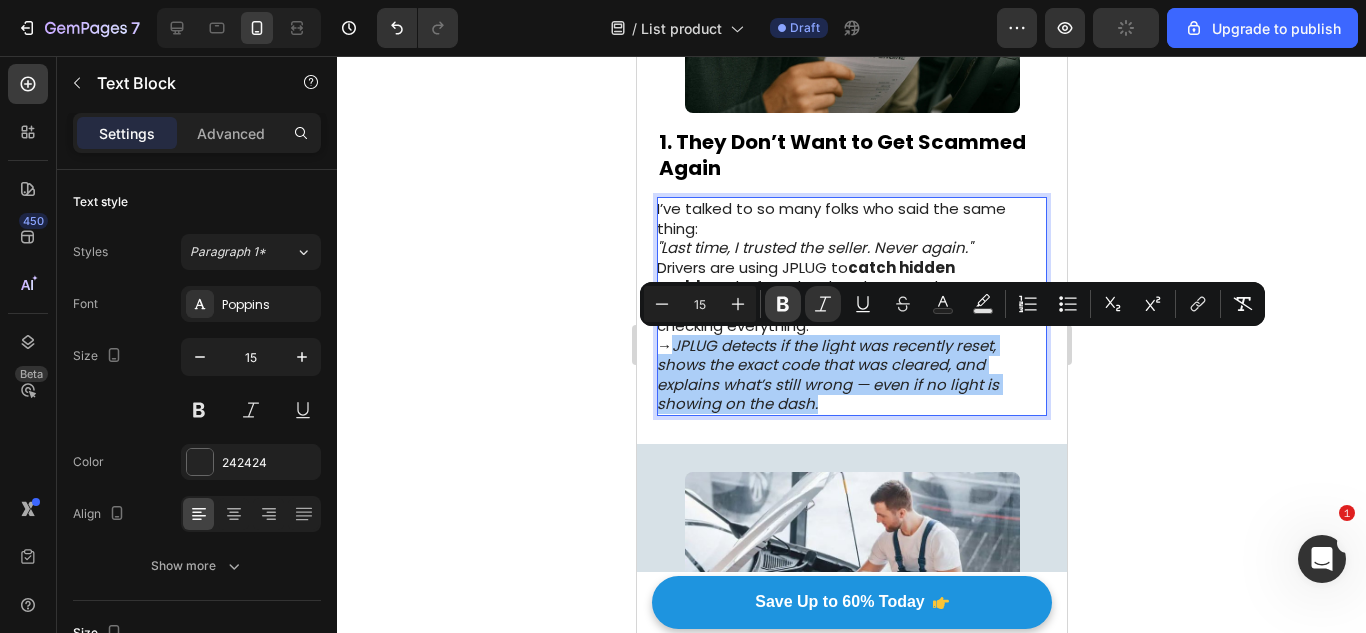 click 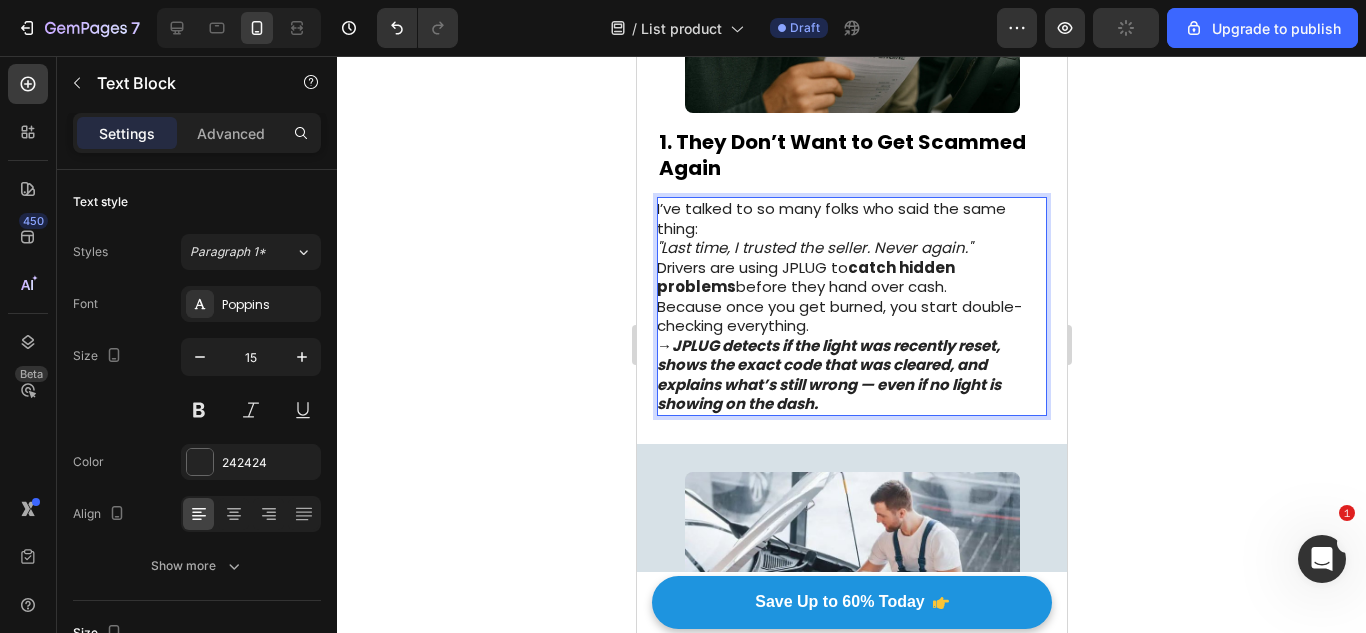 click on "JPLUG detects if the light was recently reset, shows the exact code that was cleared, and explains what’s still wrong — even if no light is showing on the dash." at bounding box center (828, 375) 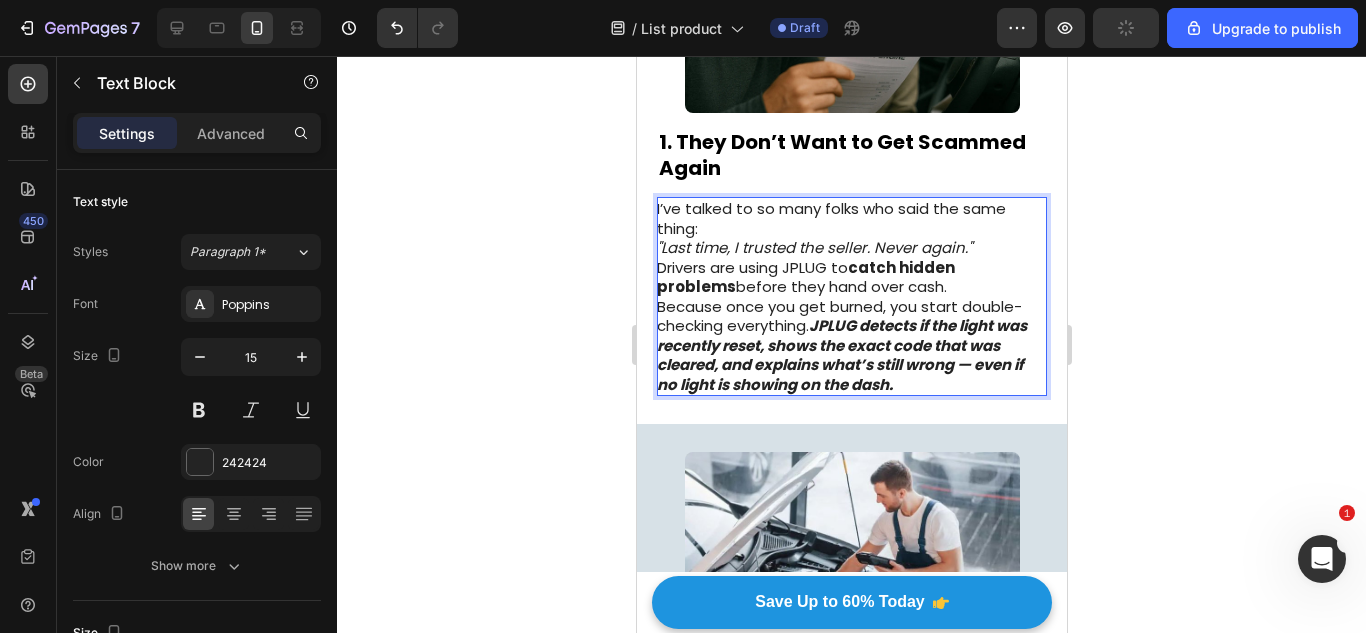 click on "JPLUG detects if the light was recently reset, shows the exact code that was cleared, and explains what’s still wrong — even if no light is showing on the dash." at bounding box center [841, 355] 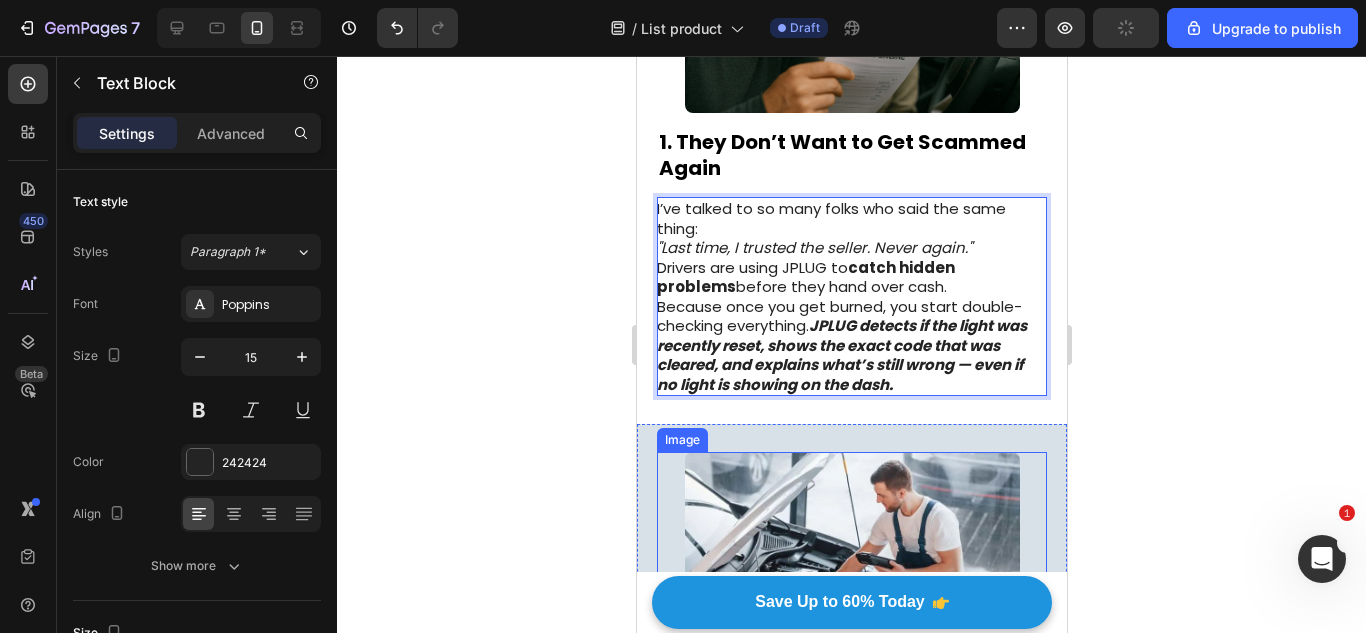 click at bounding box center (851, 558) 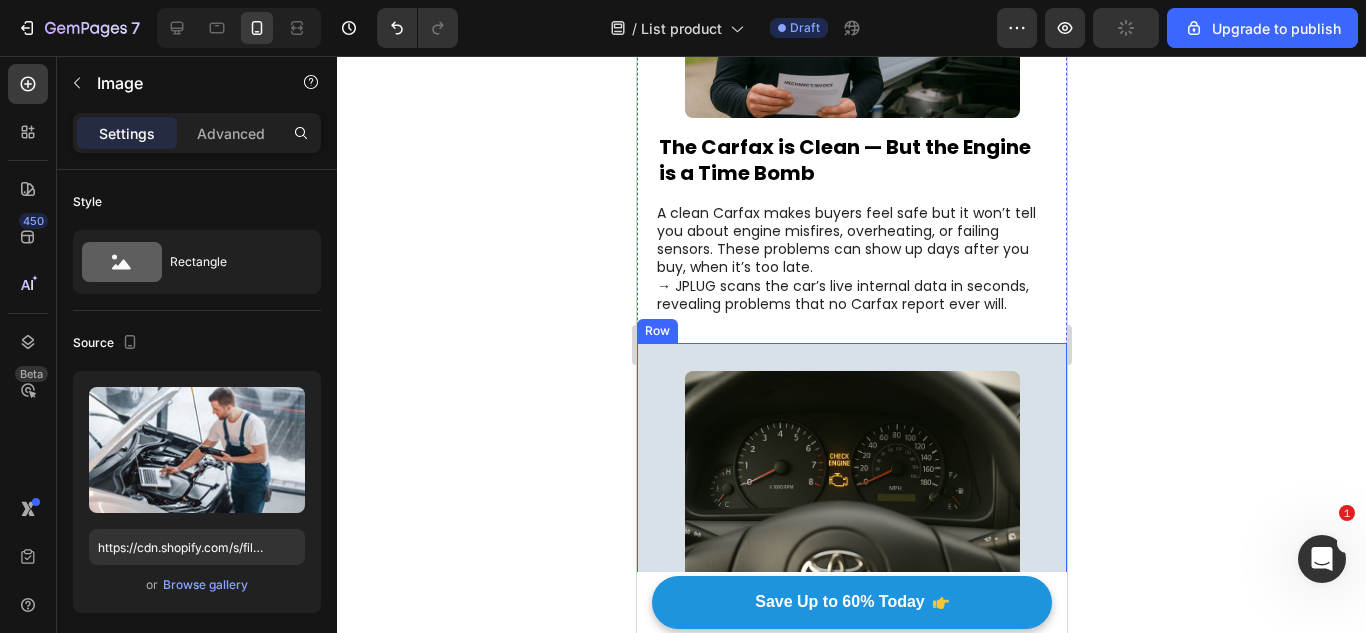 scroll, scrollTop: 1529, scrollLeft: 0, axis: vertical 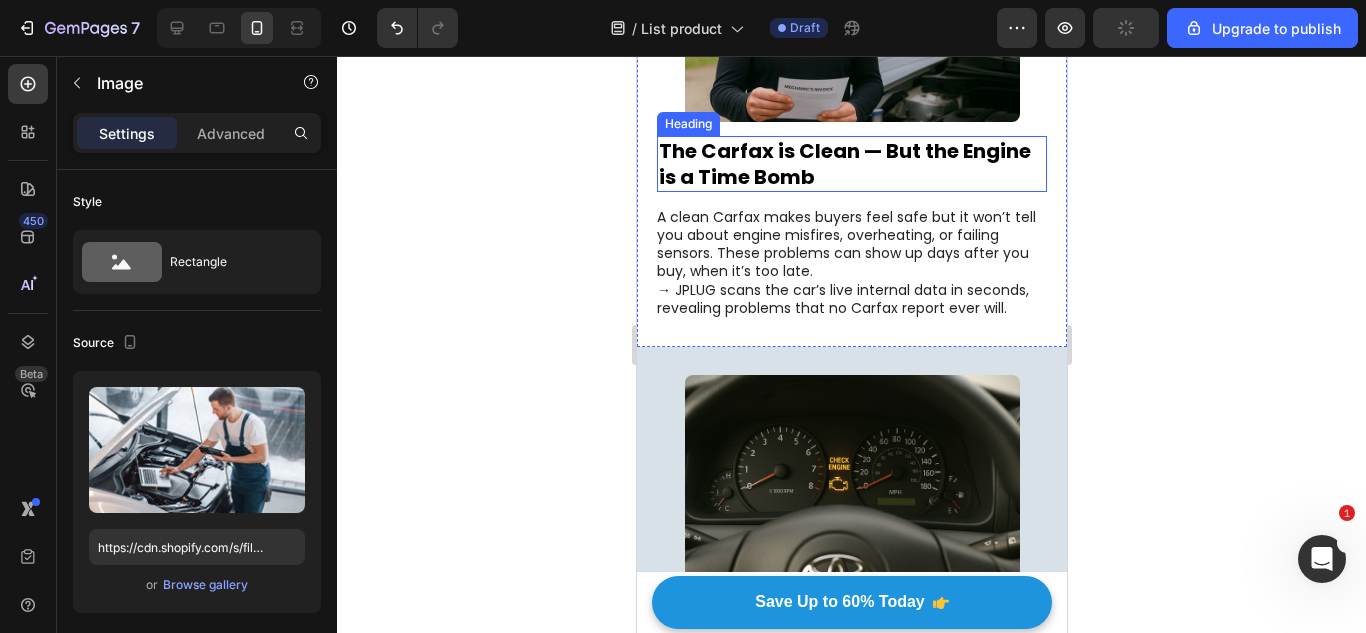 click on "The Carfax is Clean — But the Engine is a Time Bomb" at bounding box center (844, 164) 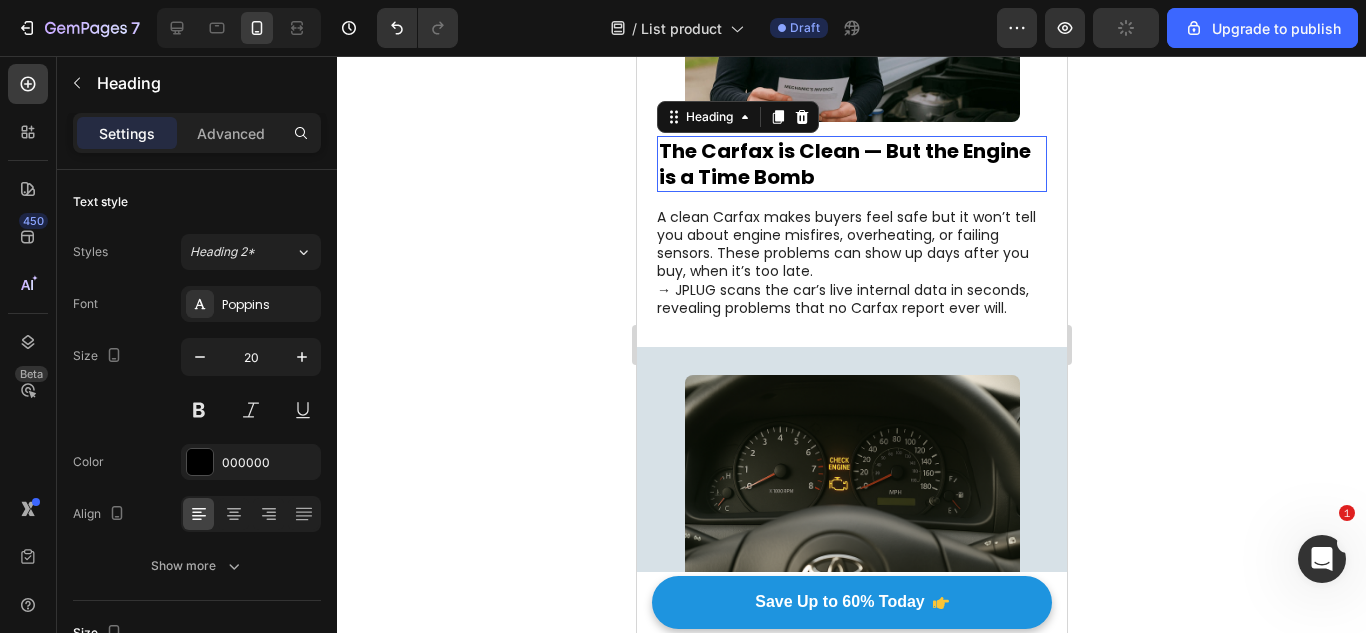 click on "The Carfax is Clean — But the Engine is a Time Bomb" at bounding box center (844, 164) 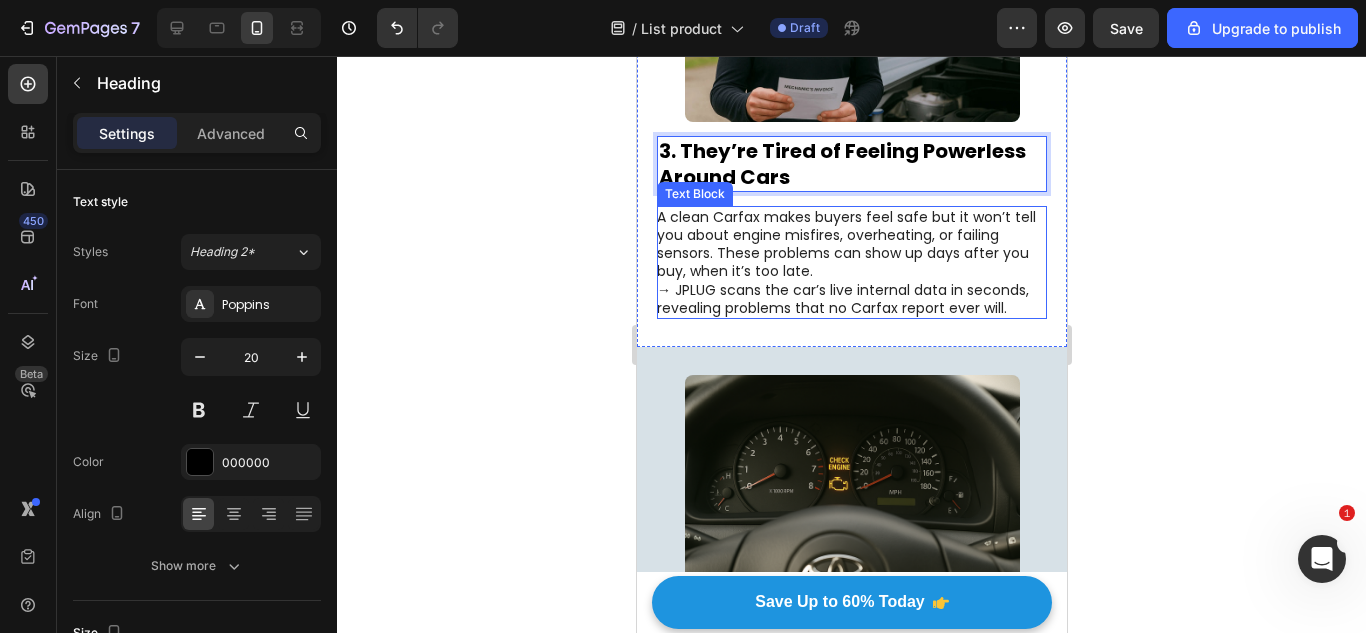 click on "→ JPLUG scans the car’s live internal data in seconds, revealing problems that no Carfax report ever will." at bounding box center [850, 299] 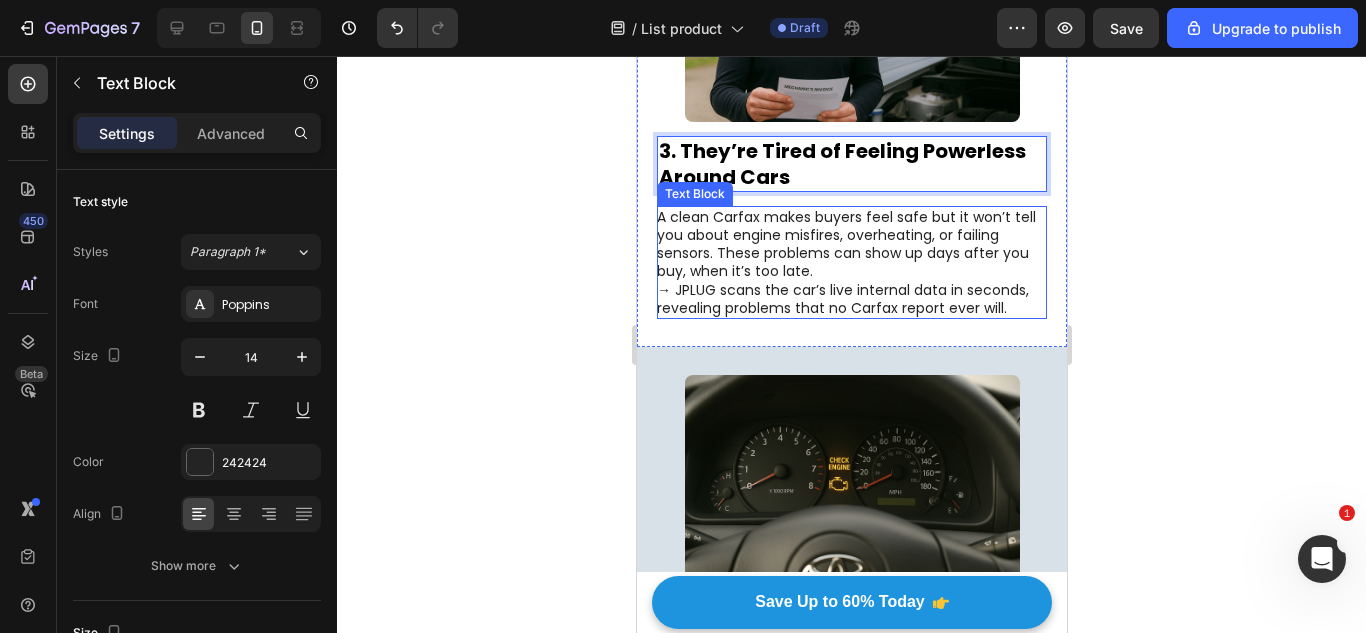 click on "→ JPLUG scans the car’s live internal data in seconds, revealing problems that no Carfax report ever will." at bounding box center (850, 299) 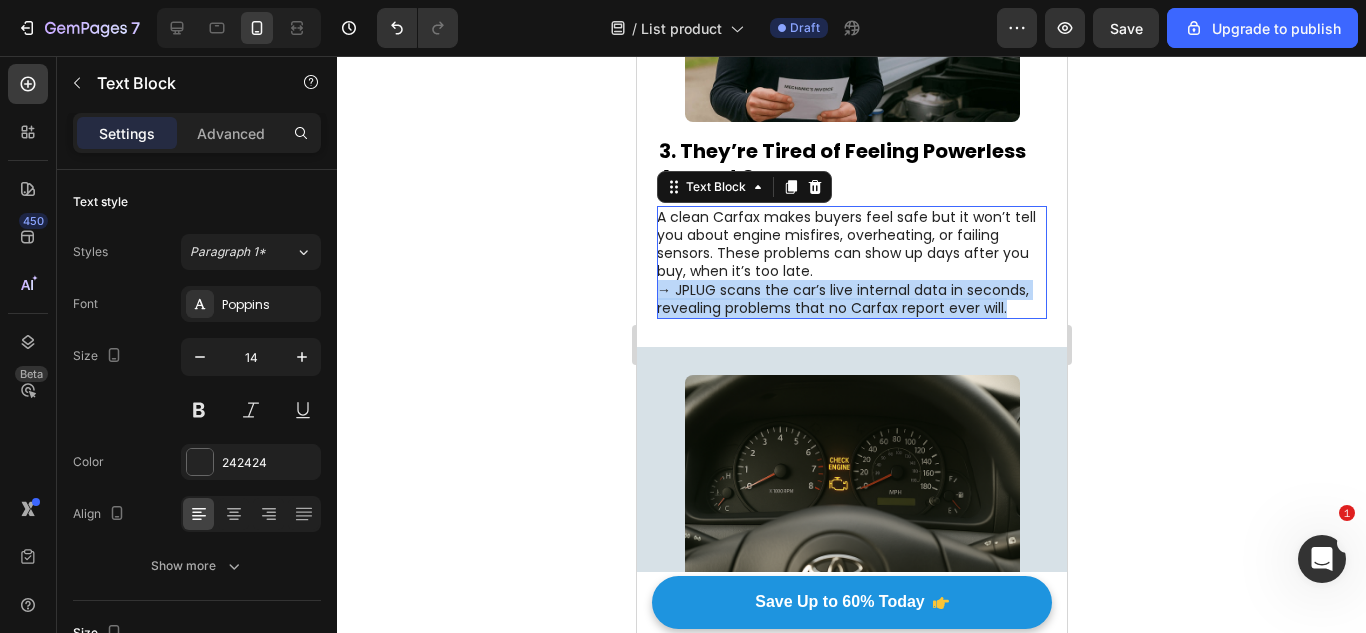 click on "→ JPLUG scans the car’s live internal data in seconds, revealing problems that no Carfax report ever will." at bounding box center (850, 299) 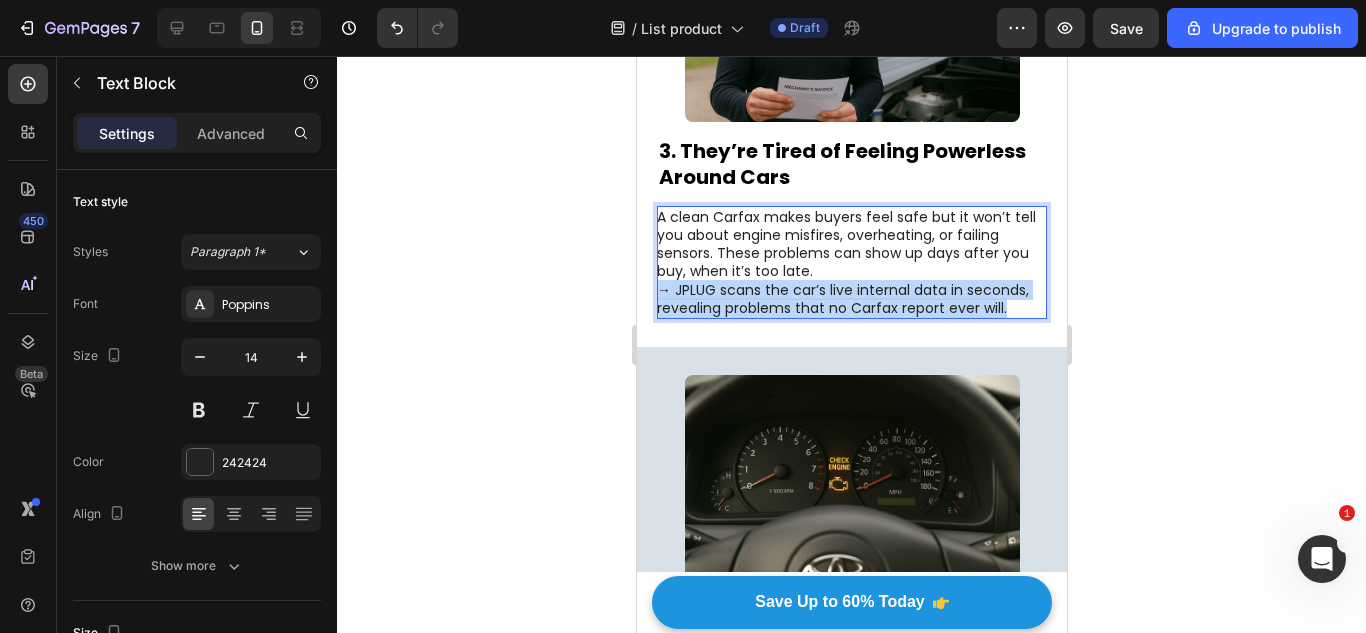 click on "→ JPLUG scans the car’s live internal data in seconds, revealing problems that no Carfax report ever will." at bounding box center [850, 299] 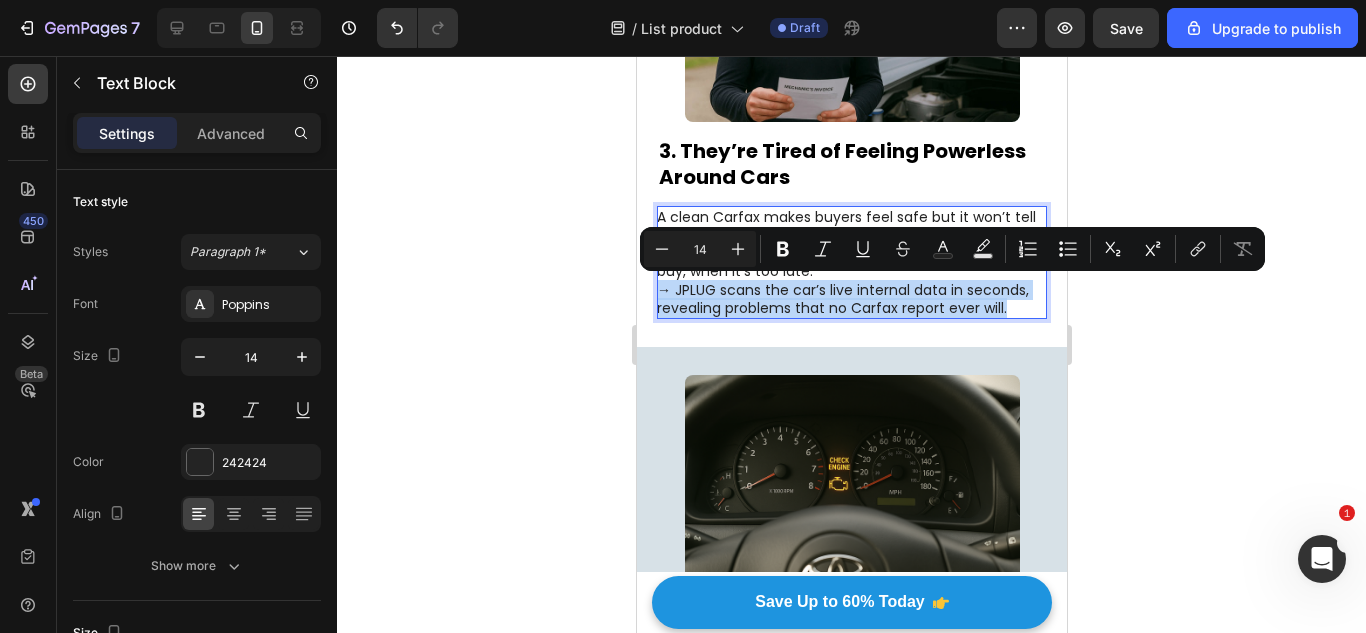 click on "→ JPLUG scans the car’s live internal data in seconds, revealing problems that no Carfax report ever will." at bounding box center (850, 299) 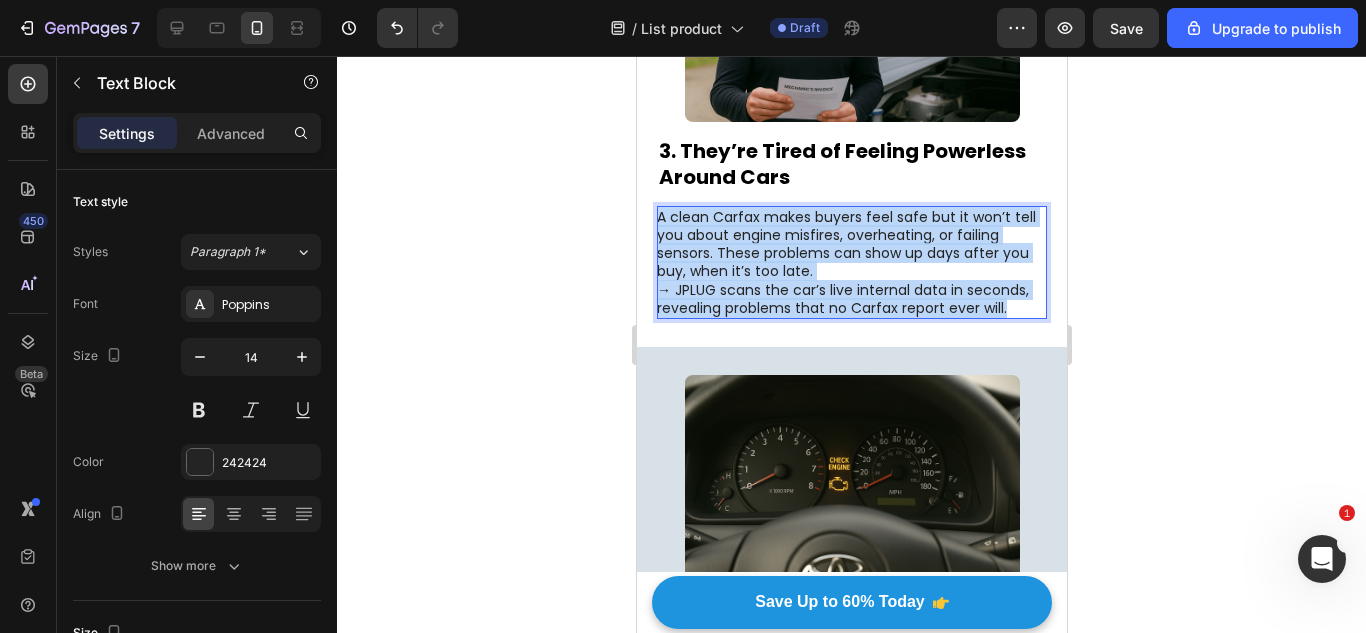 drag, startPoint x: 1014, startPoint y: 310, endPoint x: 619, endPoint y: 182, distance: 415.22162 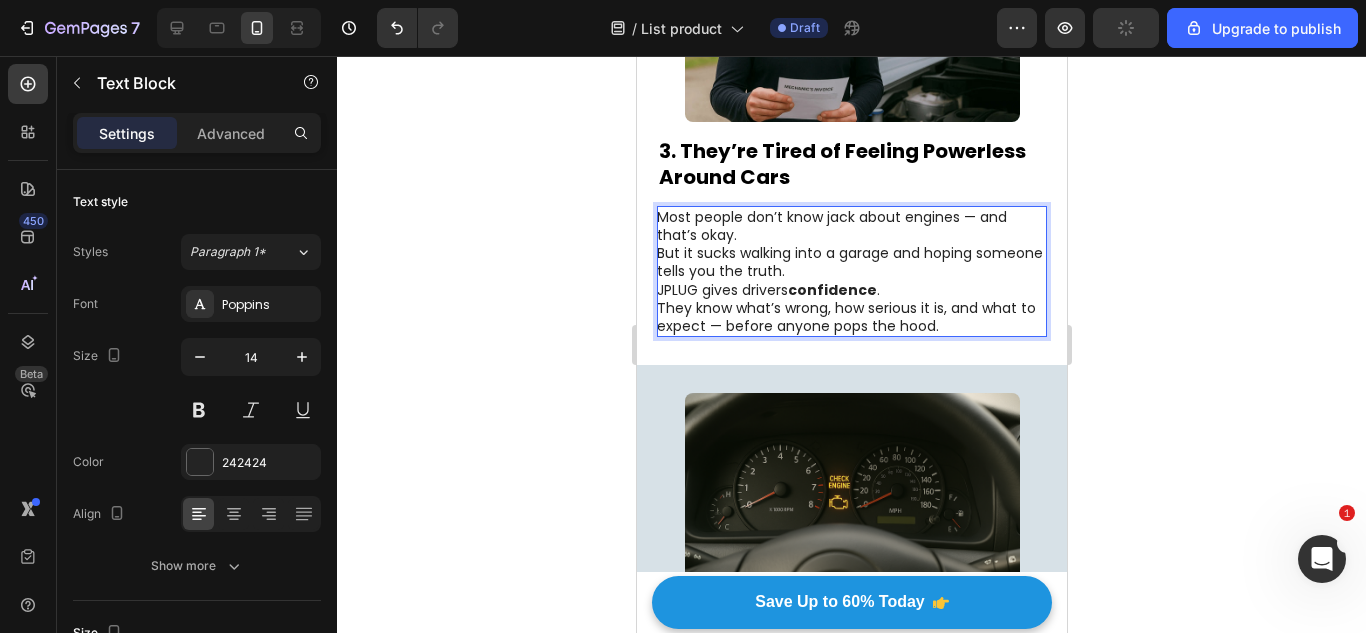 click on "Most people don’t know jack about engines — and that’s okay. But it sucks walking into a garage and hoping someone tells you the truth. JPLUG gives drivers  confidence . They know what’s wrong, how serious it is, and what to expect — before anyone pops the hood." at bounding box center (850, 271) 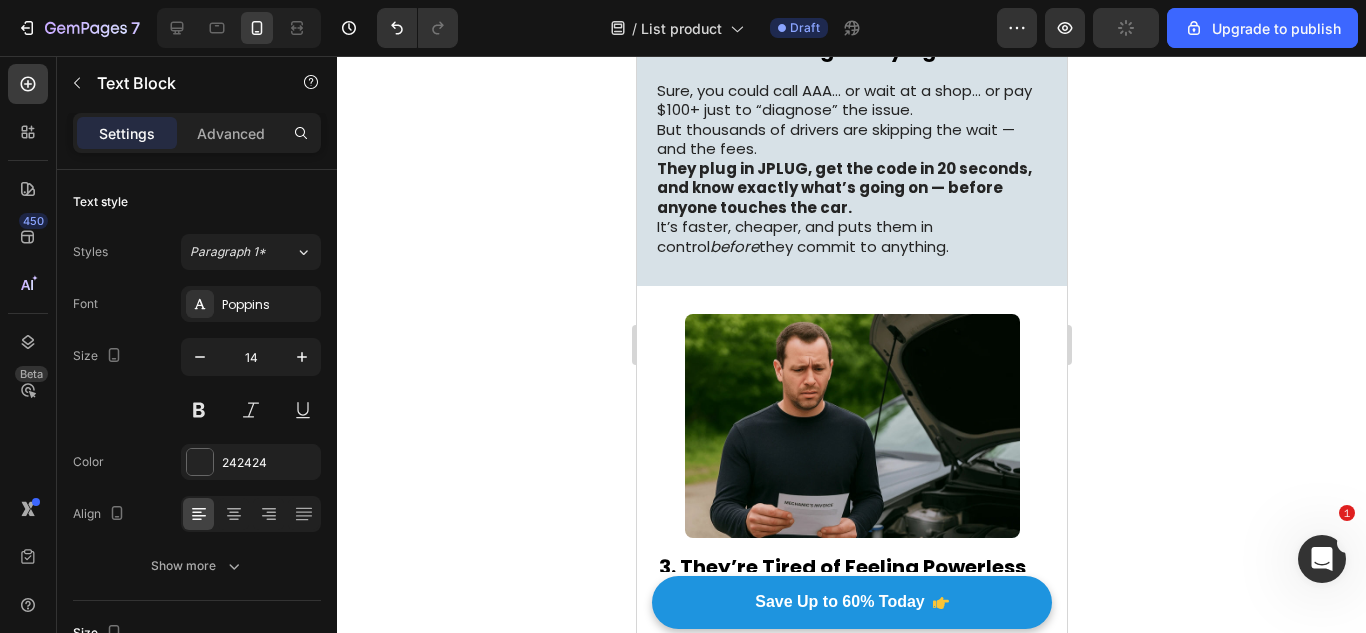 scroll, scrollTop: 1112, scrollLeft: 0, axis: vertical 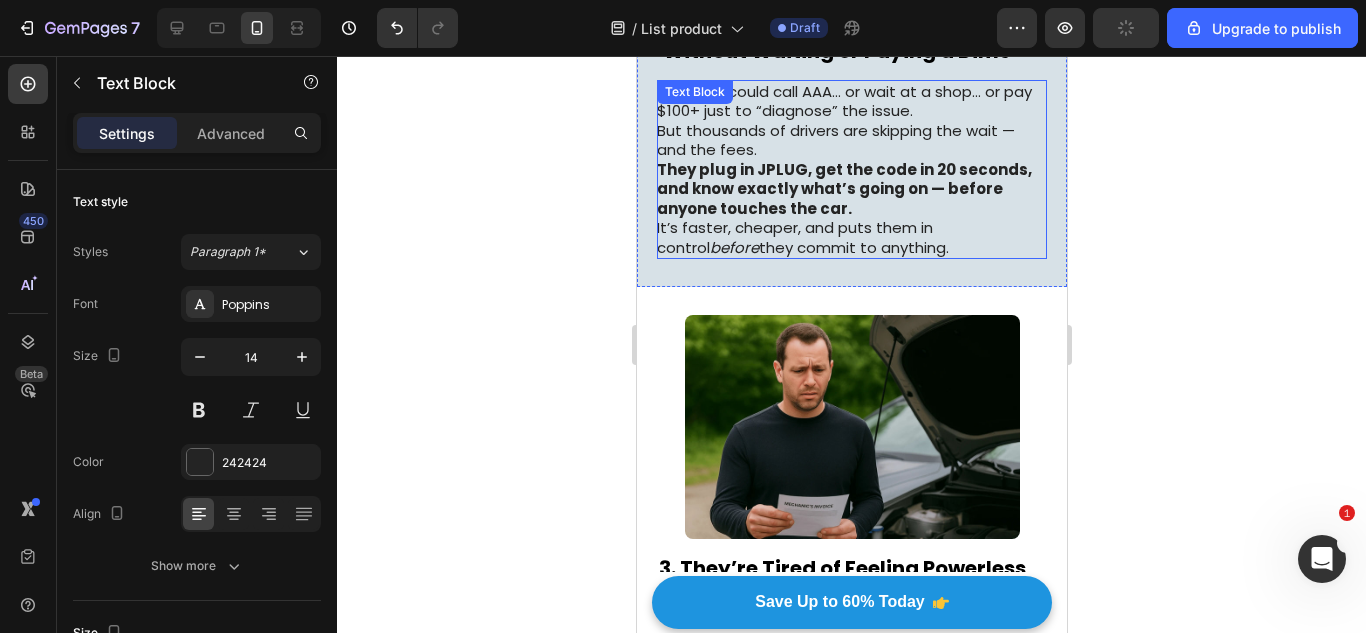click on "They plug in JPLUG, get the code in 20 seconds, and know exactly what’s going on — before anyone touches the car." at bounding box center [843, 189] 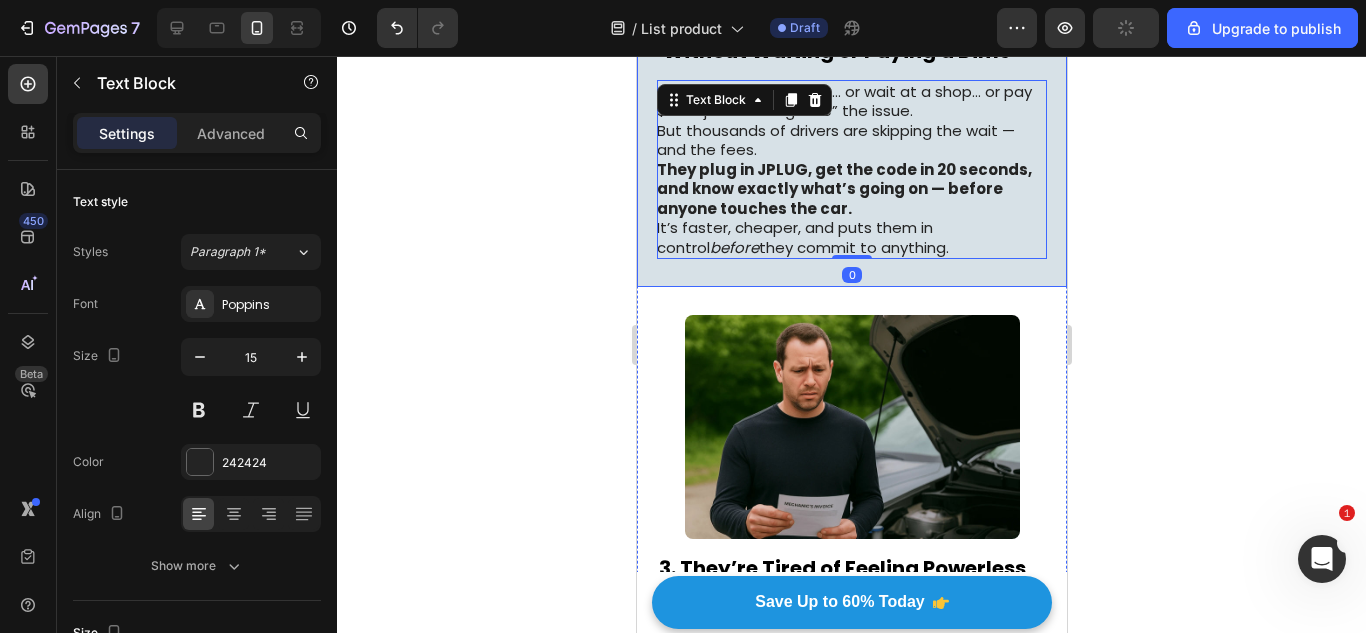 click on "⁠⁠⁠⁠⁠⁠⁠ 2. They Want Instant Answers  Without Waiting or Paying a Dime Heading Sure, you could call AAA… or wait at a shop… or pay $100+ just to “diagnose” the issue. But thousands of drivers are skipping the wait — and the fees. They plug in JPLUG, get the code in 20 seconds, and know exactly what’s going on — before anyone touches the car. It’s faster, cheaper, and puts them in control  before  they commit to anything. Text Block   0 Image Row" at bounding box center [851, 21] 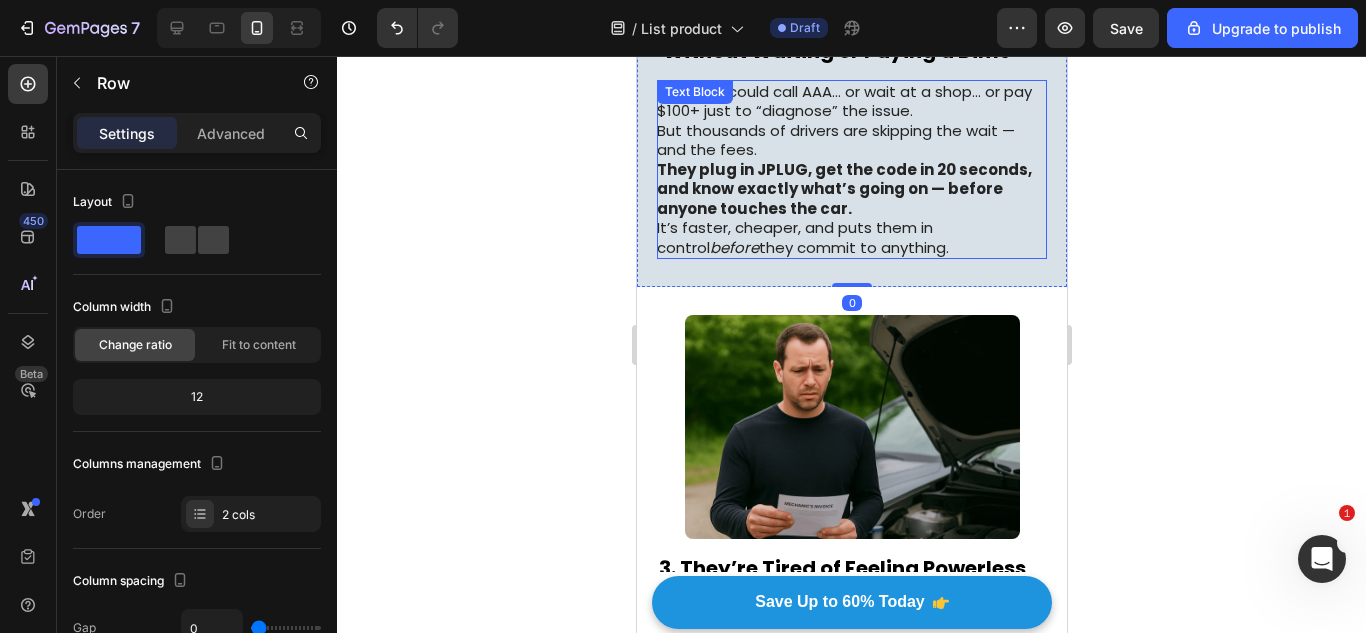 click on "Sure, you could call AAA… or wait at a shop… or pay $100+ just to “diagnose” the issue. But thousands of drivers are skipping the wait — and the fees. They plug in JPLUG, get the code in 20 seconds, and know exactly what’s going on — before anyone touches the car. It’s faster, cheaper, and puts them in control  before  they commit to anything." at bounding box center [850, 170] 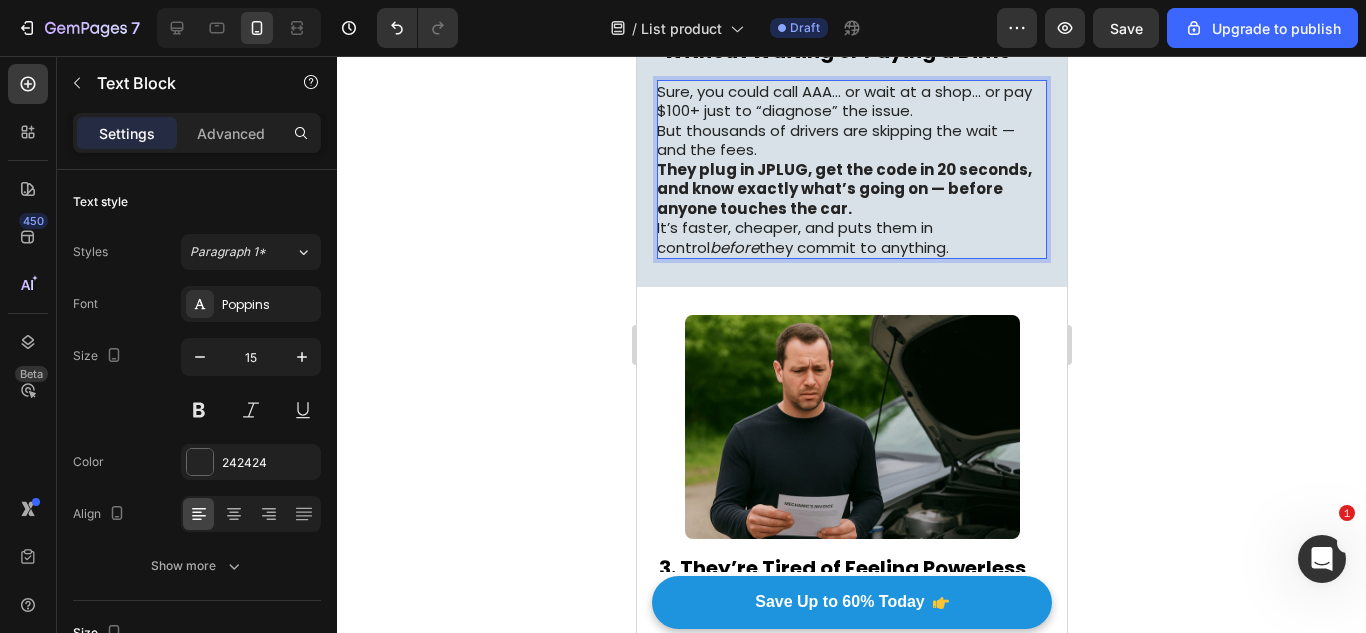 click on "Sure, you could call AAA… or wait at a shop… or pay $100+ just to “diagnose” the issue. But thousands of drivers are skipping the wait — and the fees. They plug in JPLUG, get the code in 20 seconds, and know exactly what’s going on — before anyone touches the car. It’s faster, cheaper, and puts them in control  before  they commit to anything." at bounding box center (850, 170) 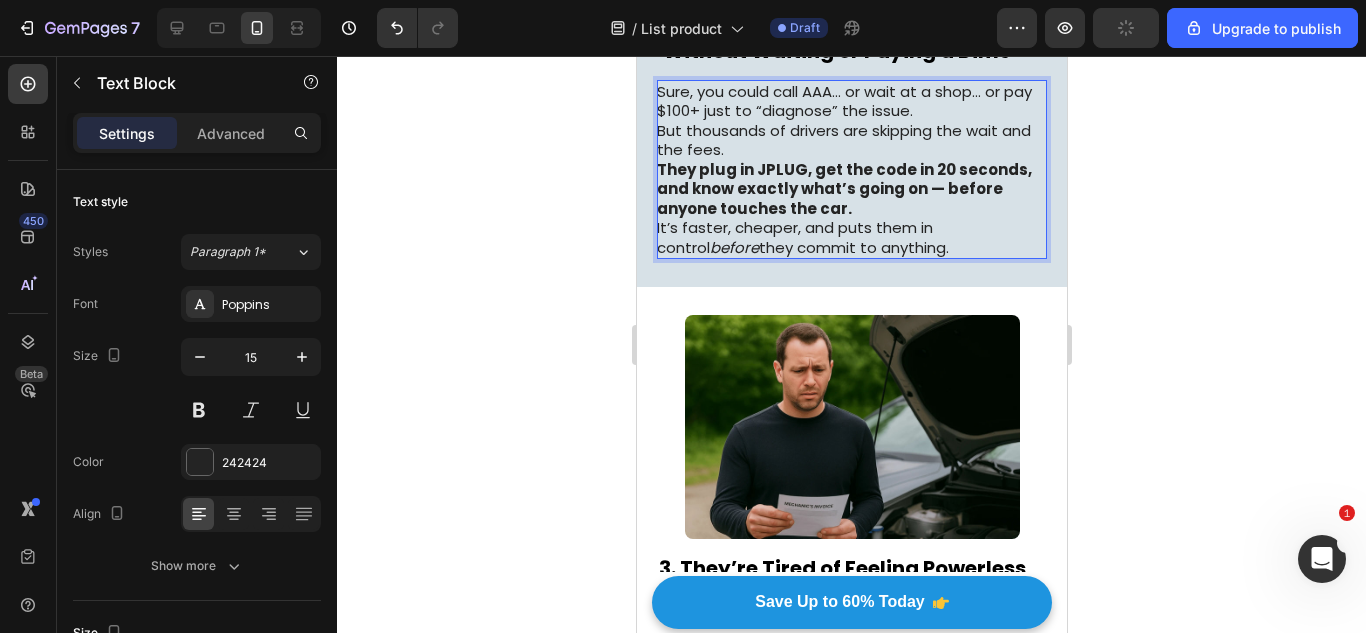 click on "They plug in JPLUG, get the code in 20 seconds, and know exactly what’s going on — before anyone touches the car." at bounding box center (843, 189) 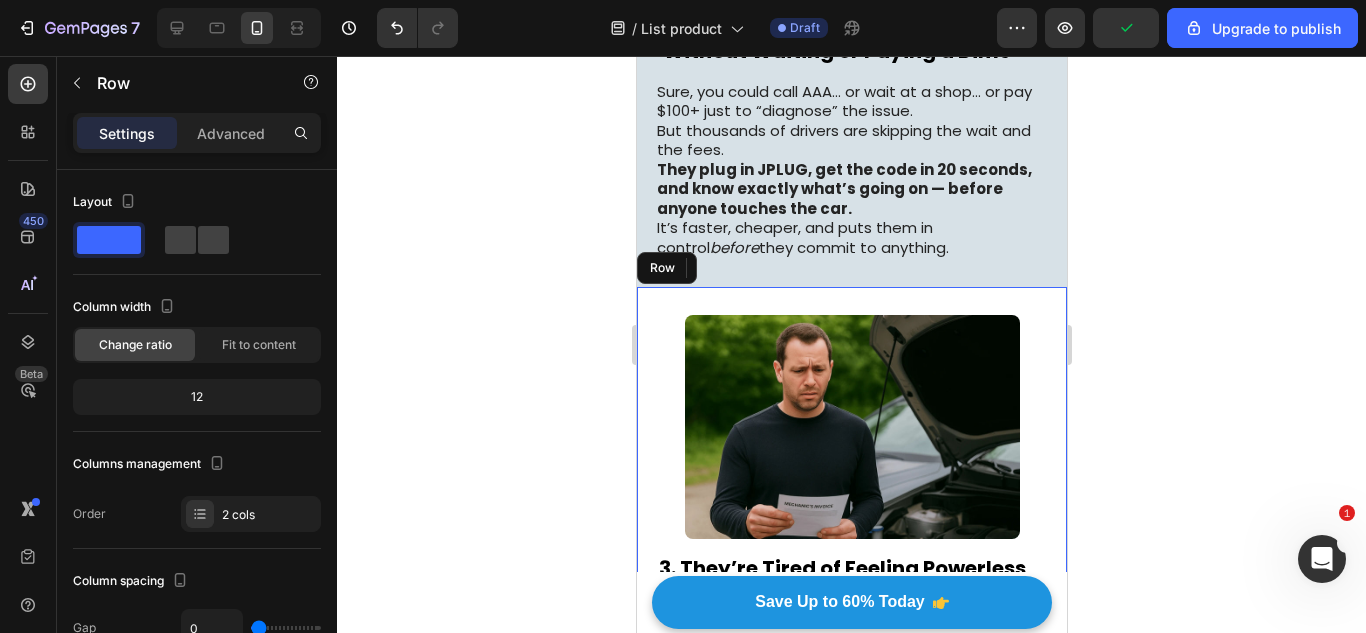 click on "Image ⁠⁠⁠⁠⁠⁠⁠ 3. They’re Tired of Feeling Powerless Around Cars Heading Most people don’t know jack about engines — and that’s okay. But it sucks walking into a garage and hoping someone tells you the truth. JPLUG gives drivers  confidence . They know what’s wrong, how serious it is, and what to expect  before anyone pops the hood. Text Block Row" at bounding box center [851, 534] 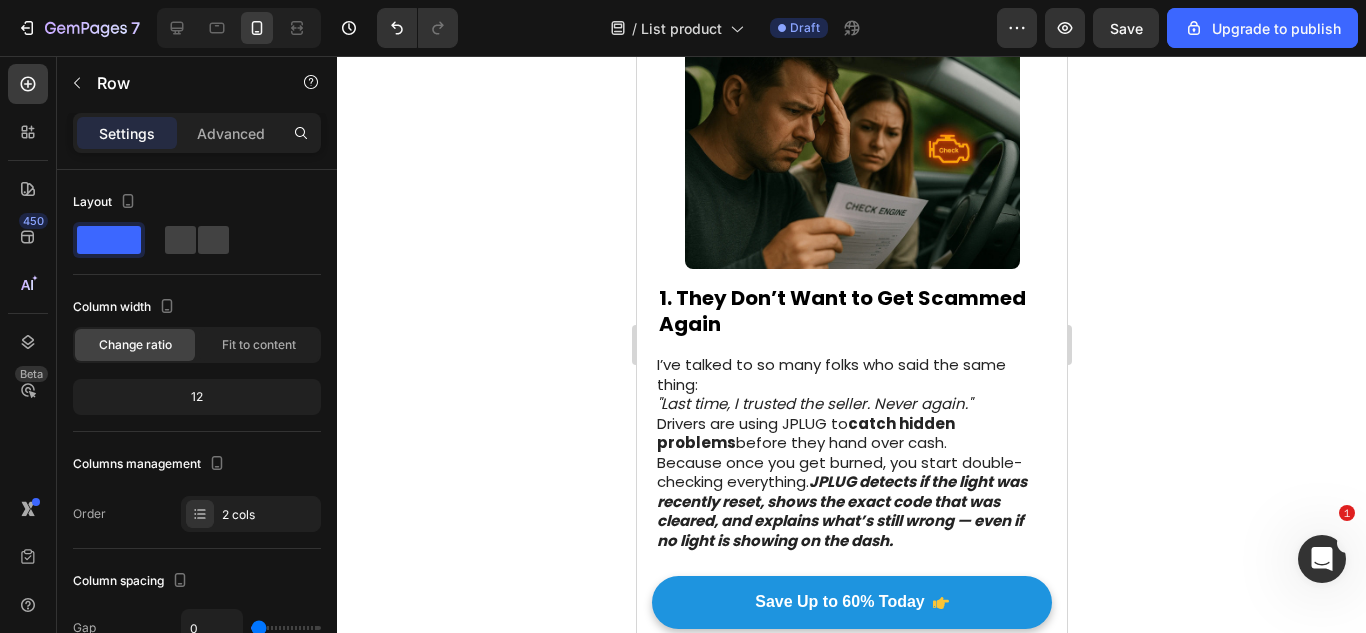 scroll, scrollTop: 402, scrollLeft: 0, axis: vertical 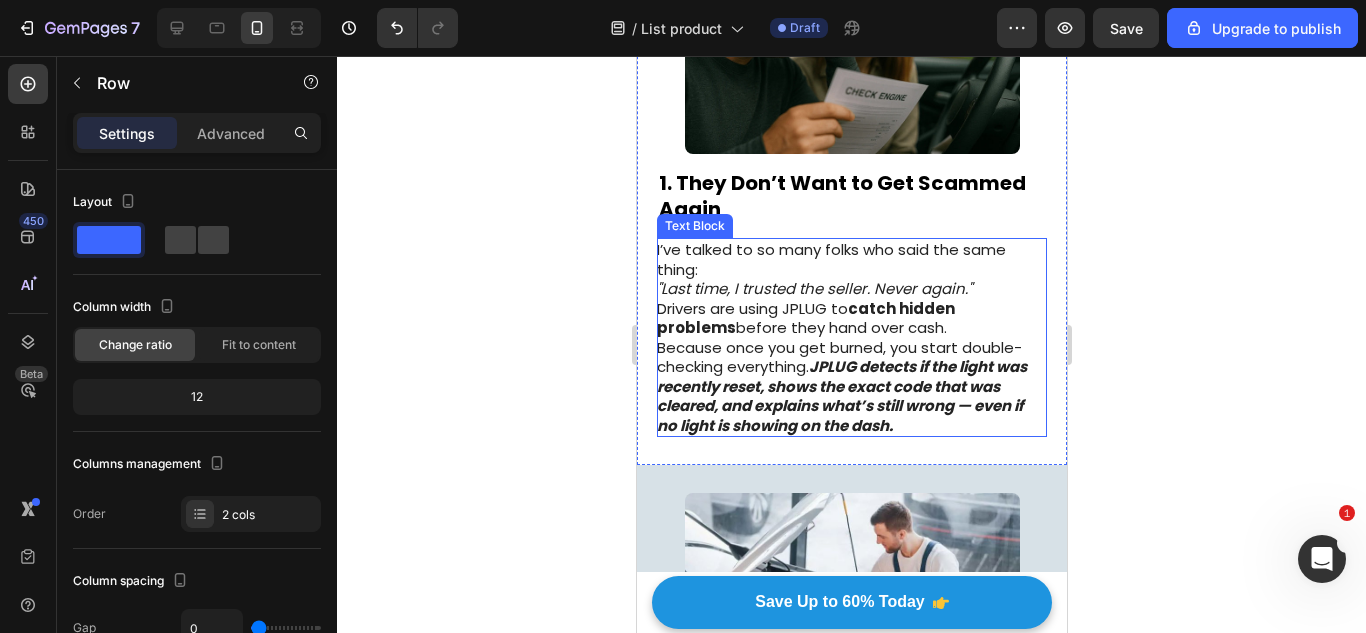 click on "JPLUG detects if the light was recently reset, shows the exact code that was cleared, and explains what’s still wrong — even if no light is showing on the dash." at bounding box center (841, 396) 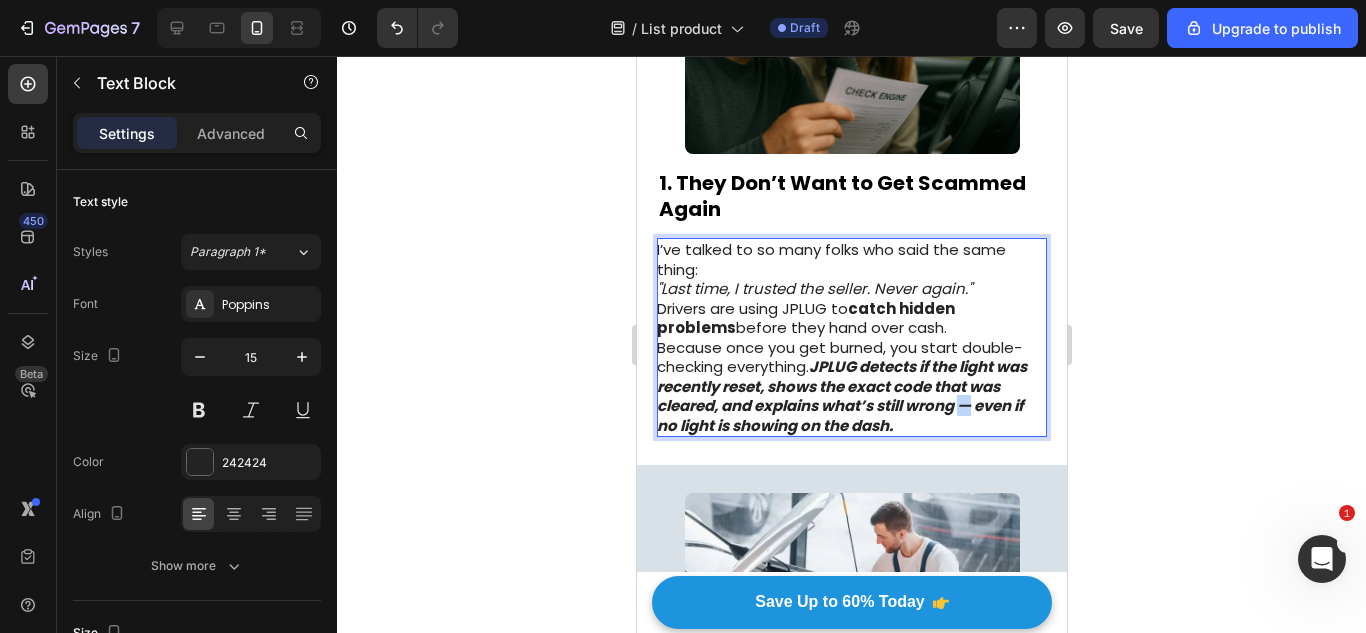 drag, startPoint x: 1004, startPoint y: 407, endPoint x: 1017, endPoint y: 408, distance: 13.038404 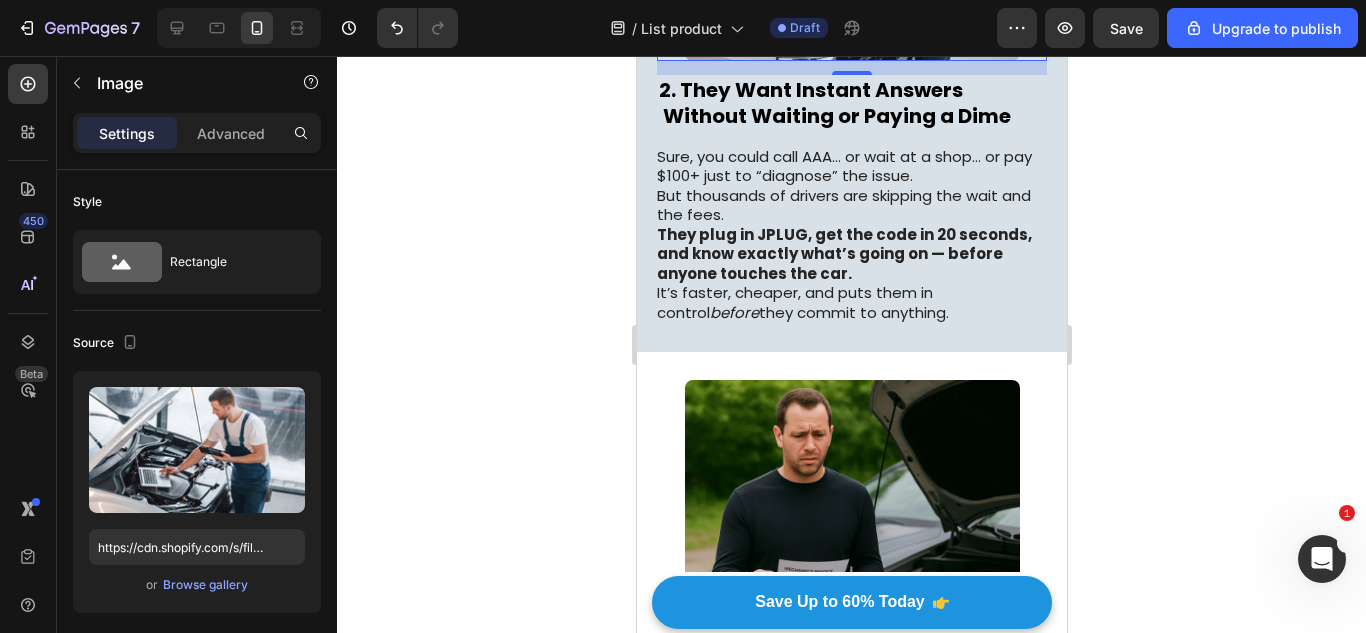 scroll, scrollTop: 1276, scrollLeft: 0, axis: vertical 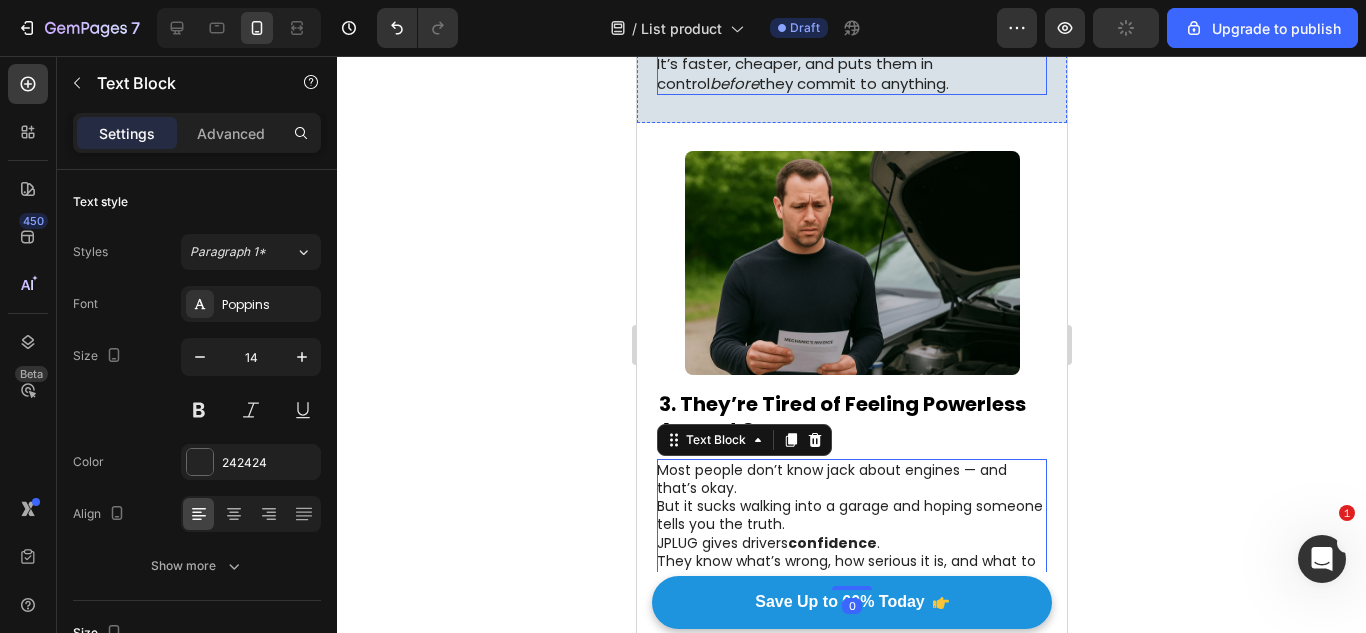 click on "Sure, you could call AAA… or wait at a shop… or pay $100+ just to “diagnose” the issue. But thousands of drivers are skipping the wait and the fees. They plug in JPLUG, get the code in 20 seconds, and know exactly what’s going on — before anyone touches the car. It’s faster, cheaper, and puts them in control  before  they commit to anything." at bounding box center [850, 6] 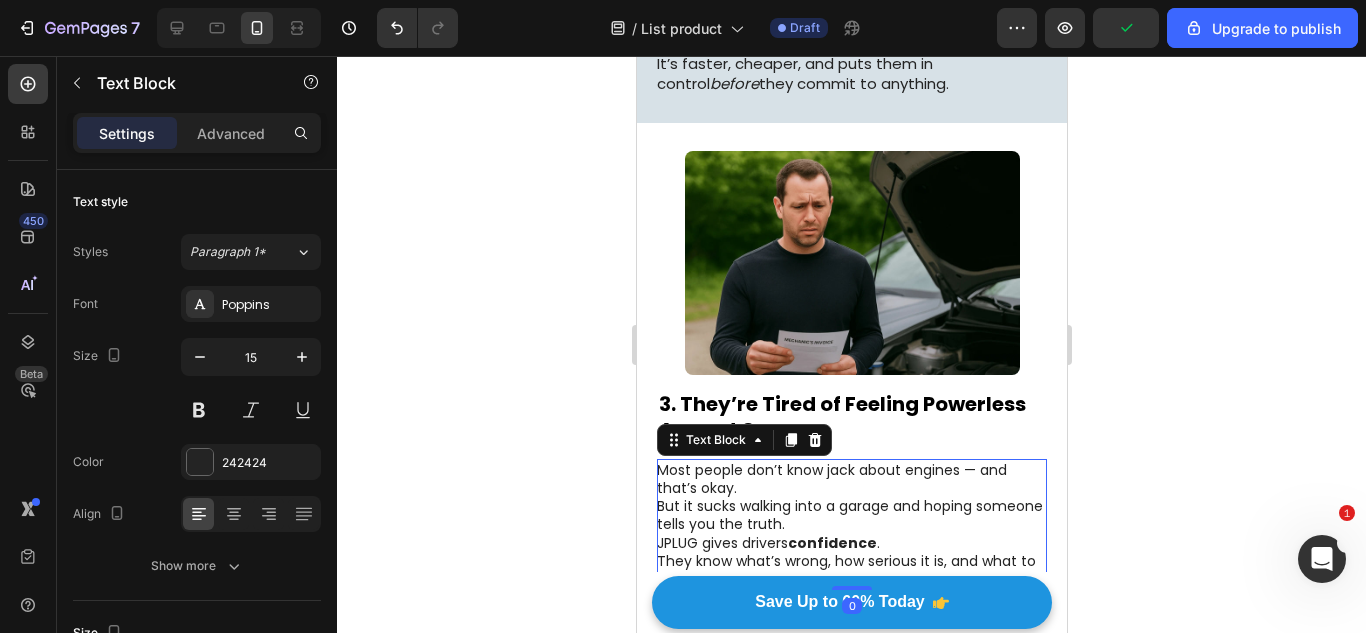click on "Most people don’t know jack about engines — and that’s okay. But it sucks walking into a garage and hoping someone tells you the truth. JPLUG gives drivers  confidence . They know what’s wrong, how serious it is, and what to expect  before anyone pops the hood." at bounding box center (850, 524) 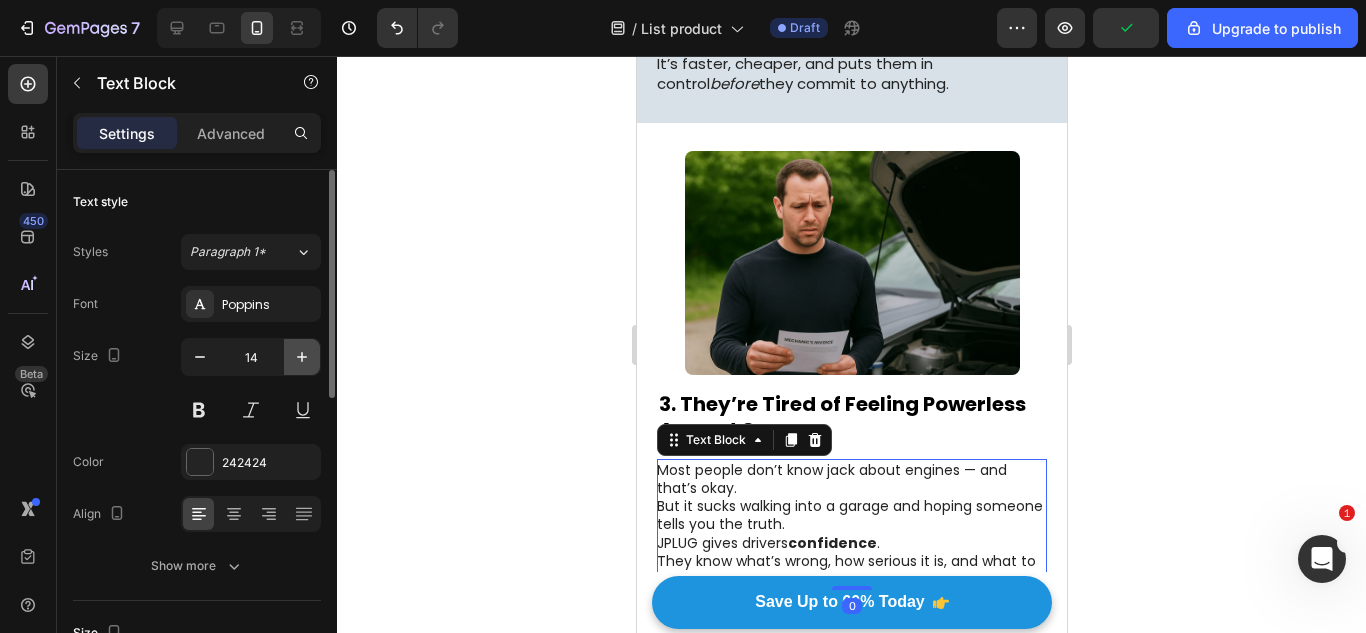 drag, startPoint x: 305, startPoint y: 375, endPoint x: 297, endPoint y: 358, distance: 18.788294 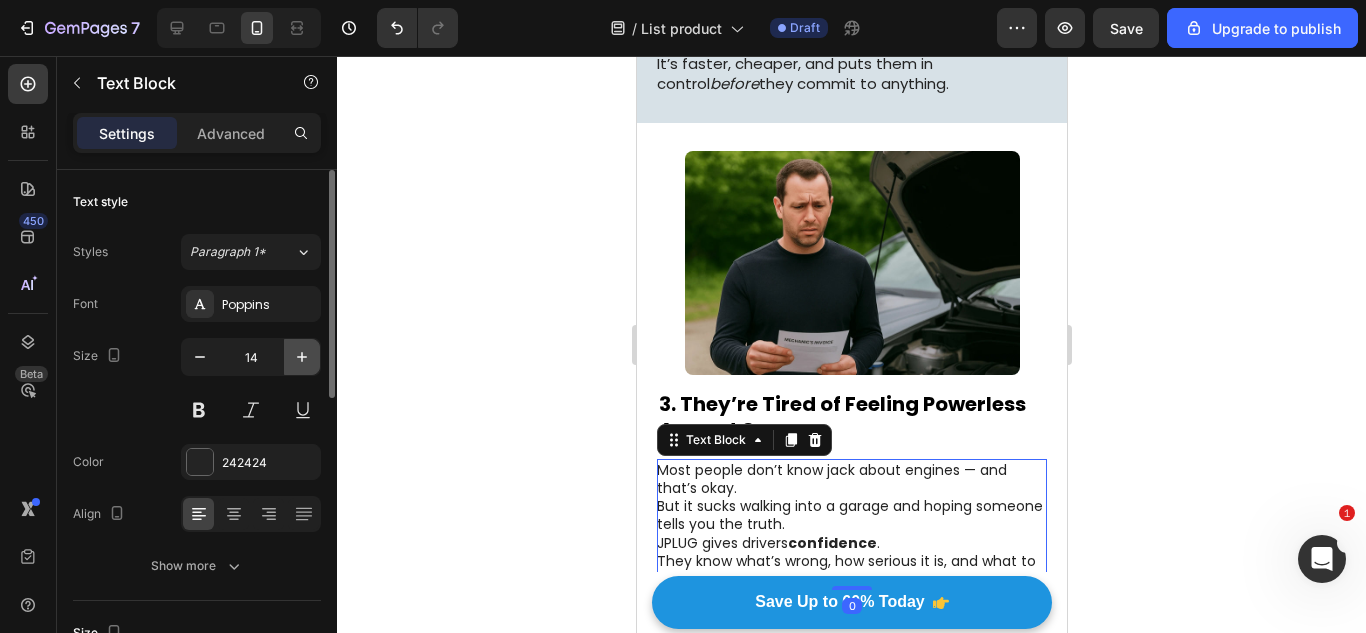 click 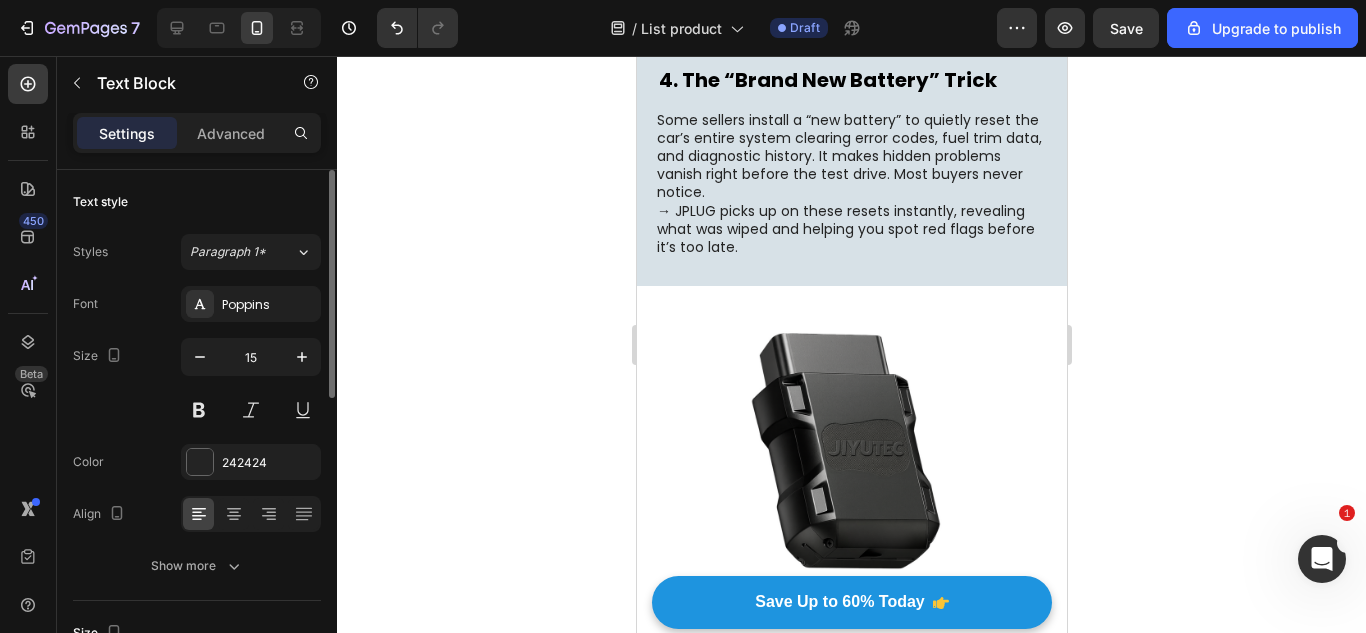 scroll, scrollTop: 2110, scrollLeft: 0, axis: vertical 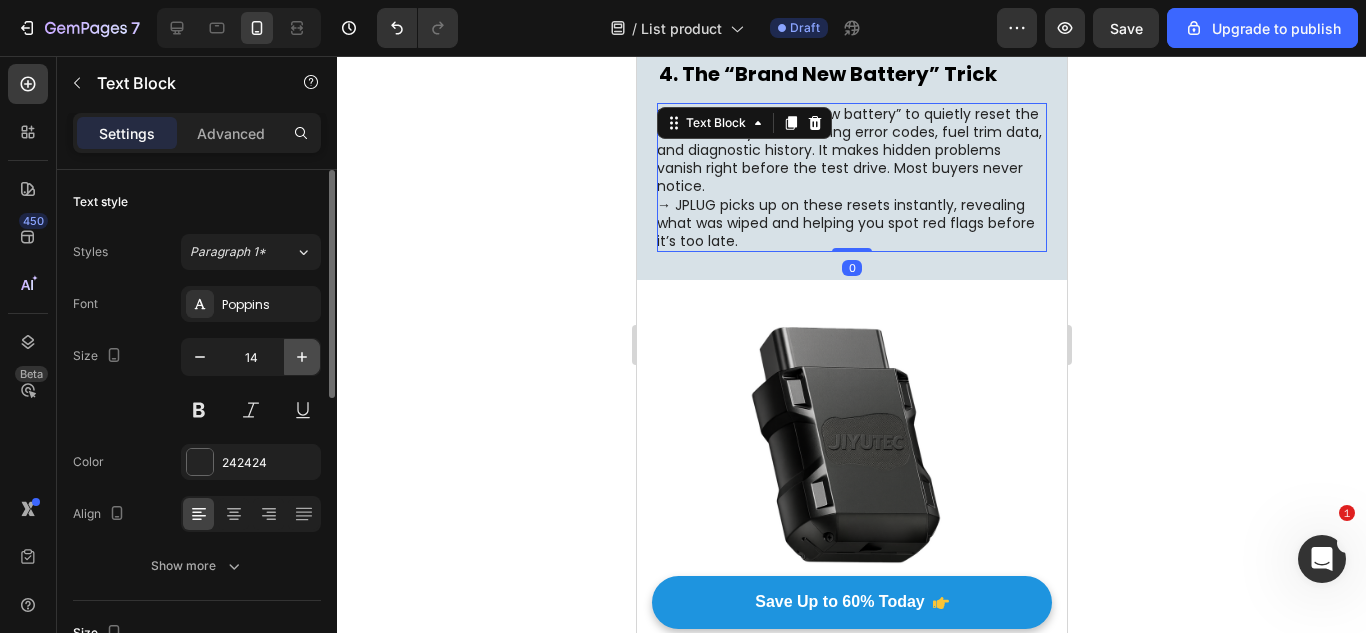 drag, startPoint x: 297, startPoint y: 362, endPoint x: 164, endPoint y: 344, distance: 134.21252 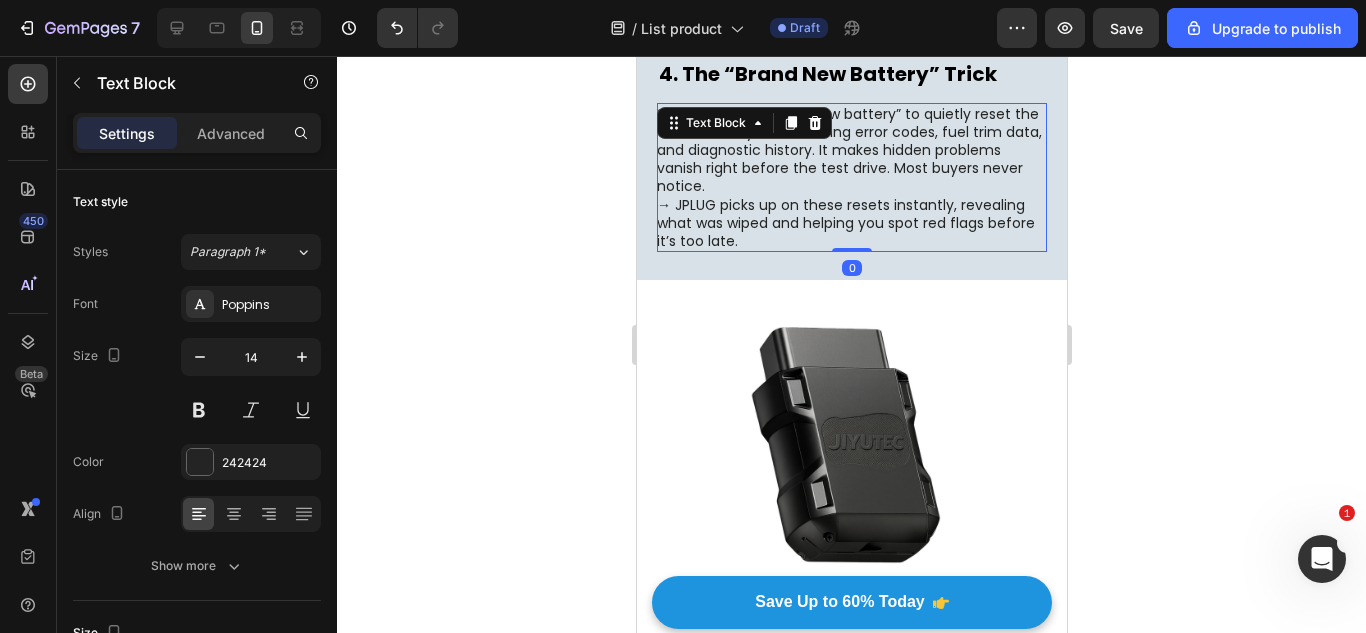 type on "15" 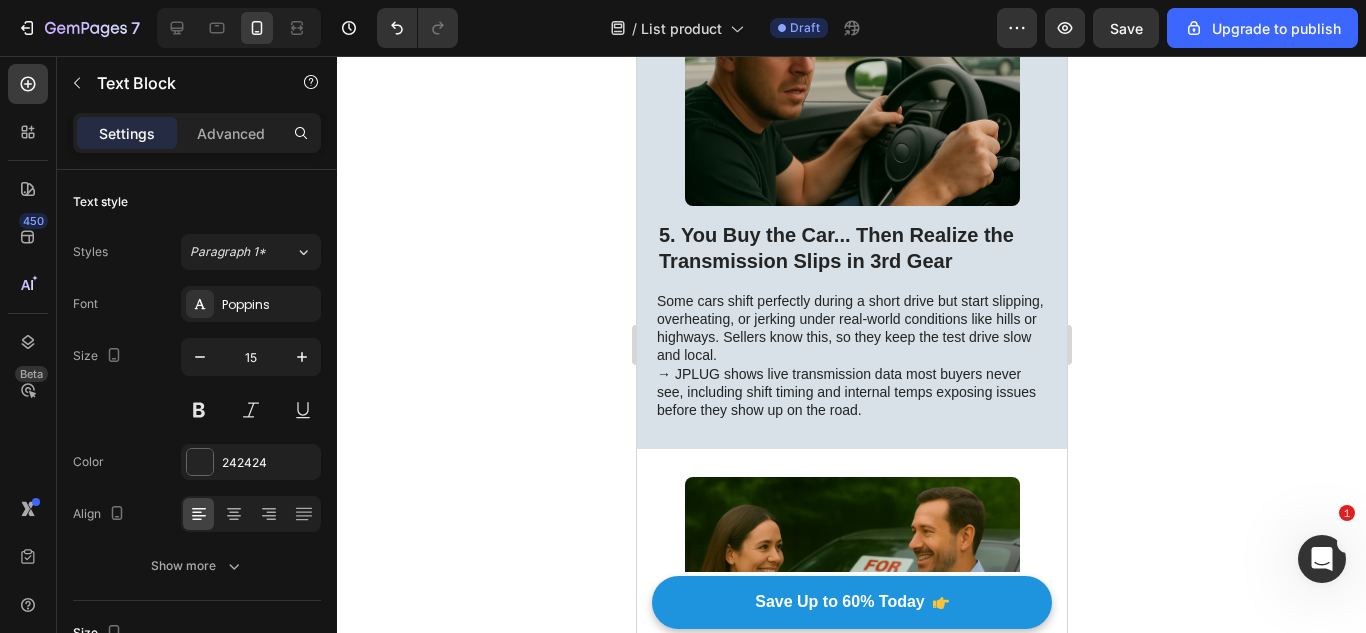scroll, scrollTop: 3092, scrollLeft: 0, axis: vertical 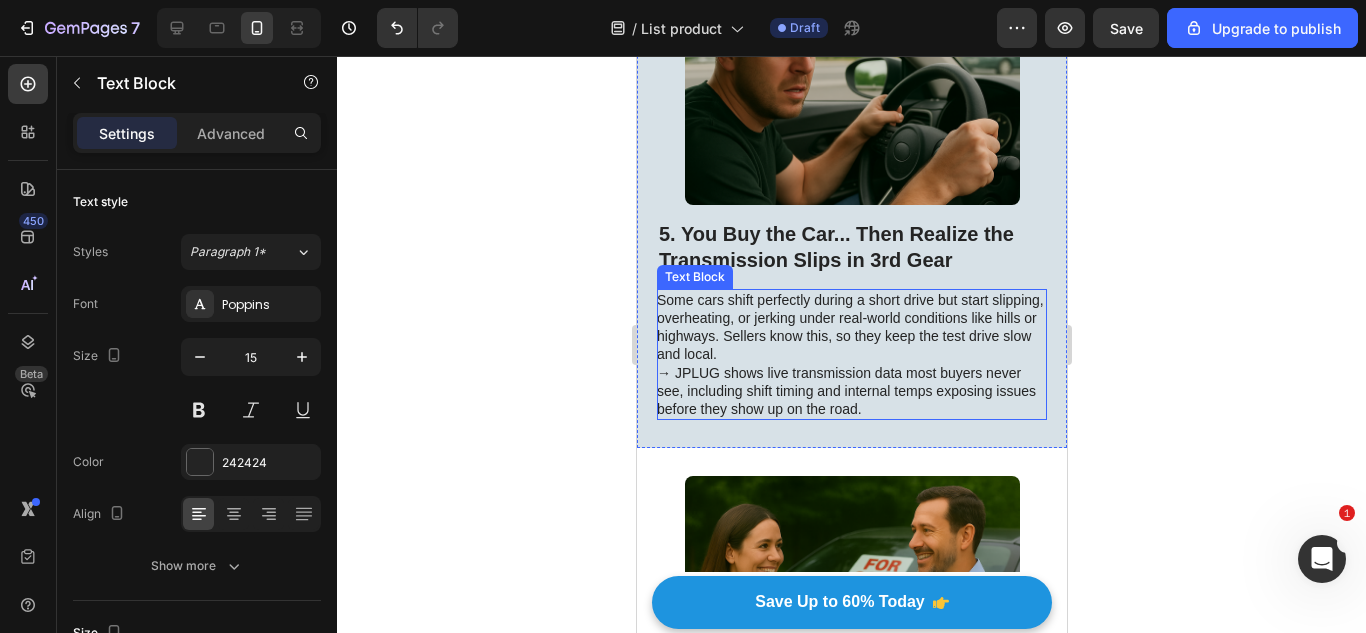 click on "Some cars shift perfectly during a short drive but start slipping, overheating, or jerking under real-world conditions like hills or highways. Sellers know this, so they keep the test drive slow and local." at bounding box center [850, 327] 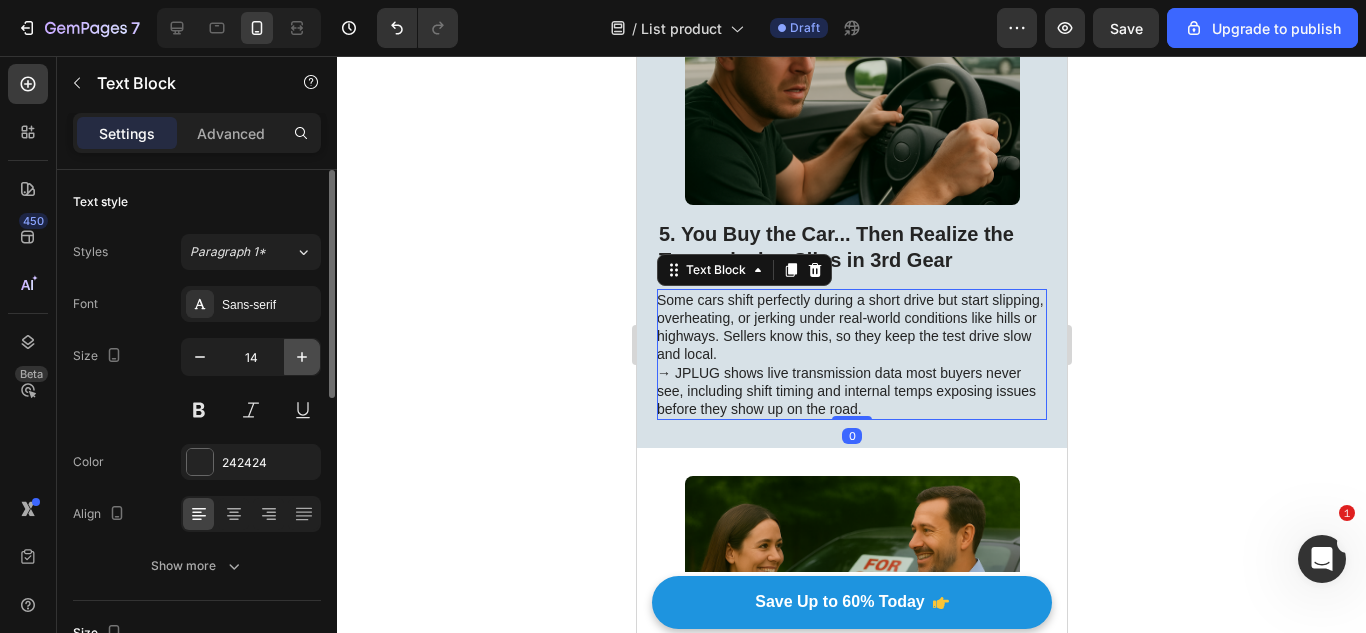click 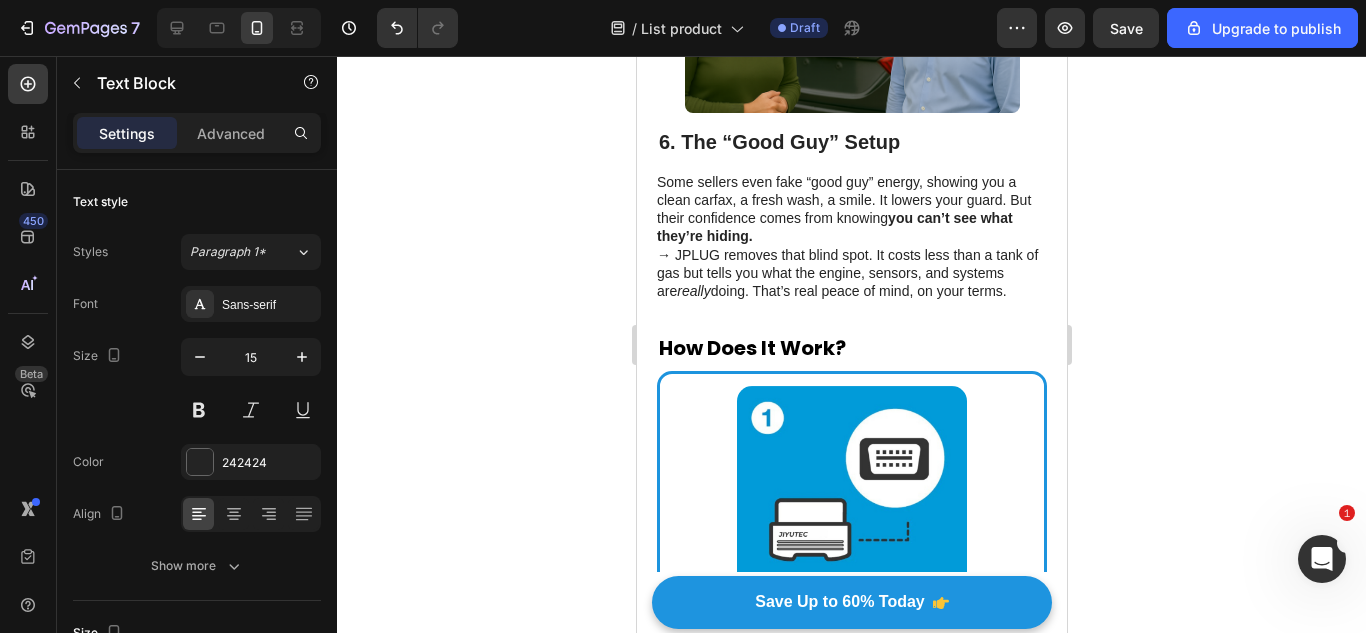 scroll, scrollTop: 3690, scrollLeft: 0, axis: vertical 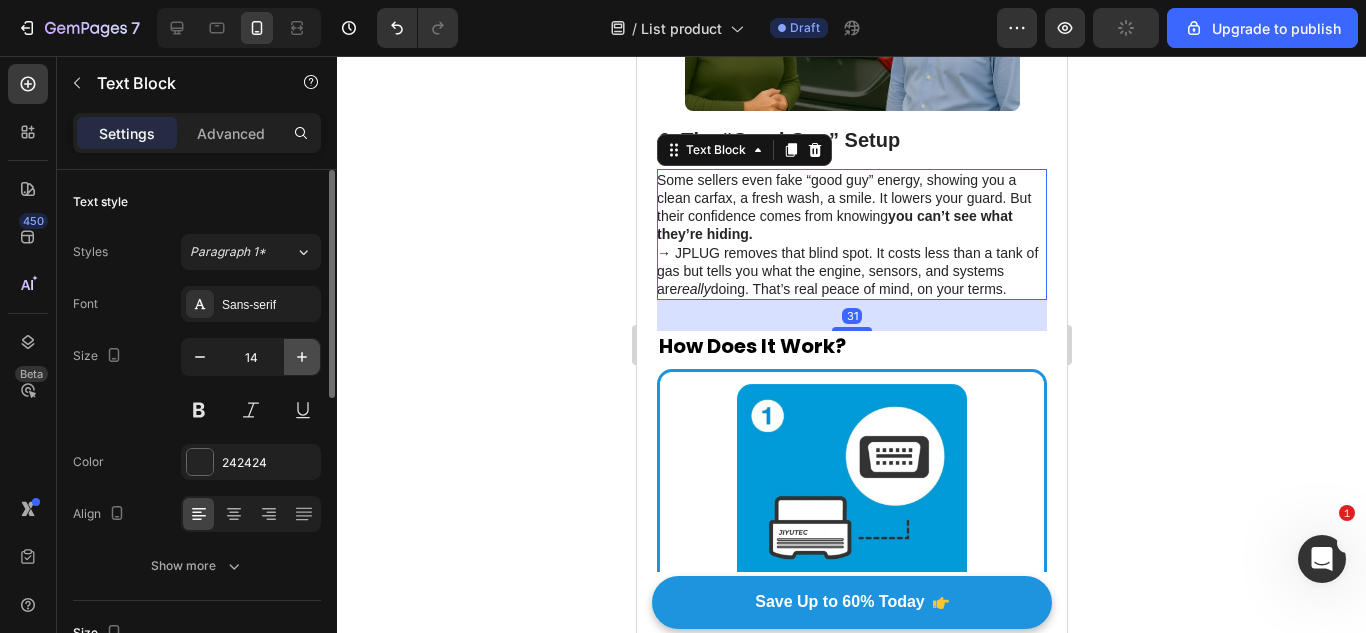 click at bounding box center [302, 357] 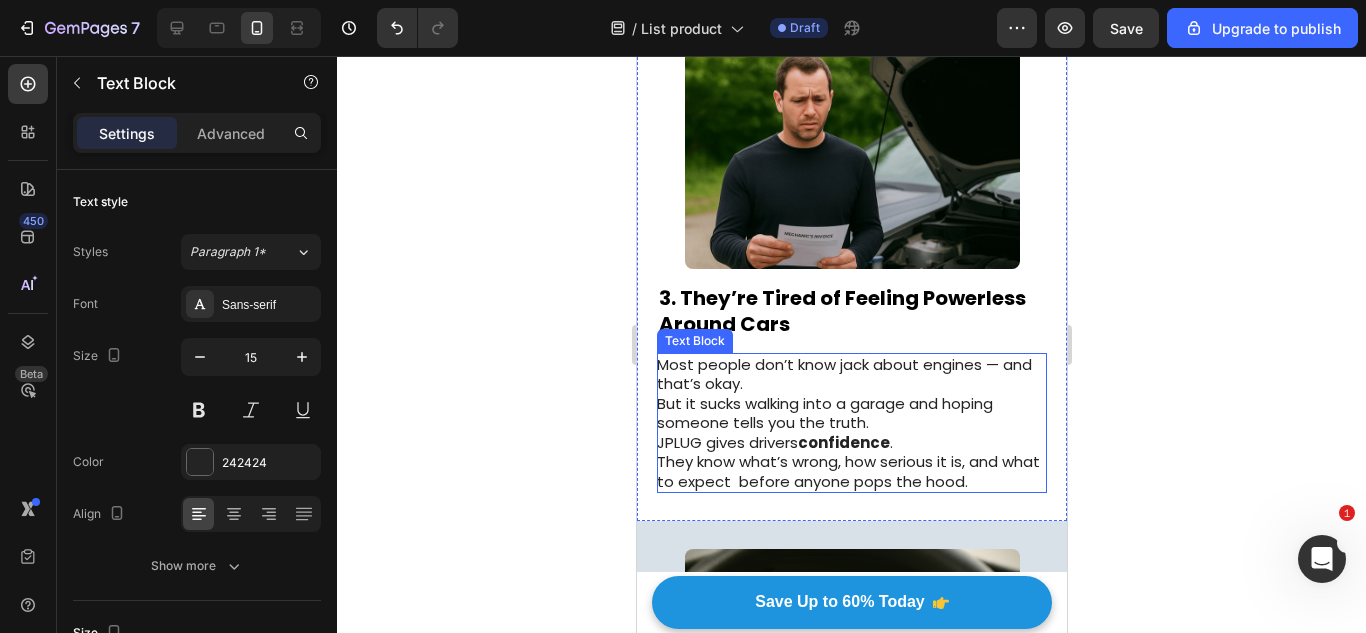 scroll, scrollTop: 1383, scrollLeft: 0, axis: vertical 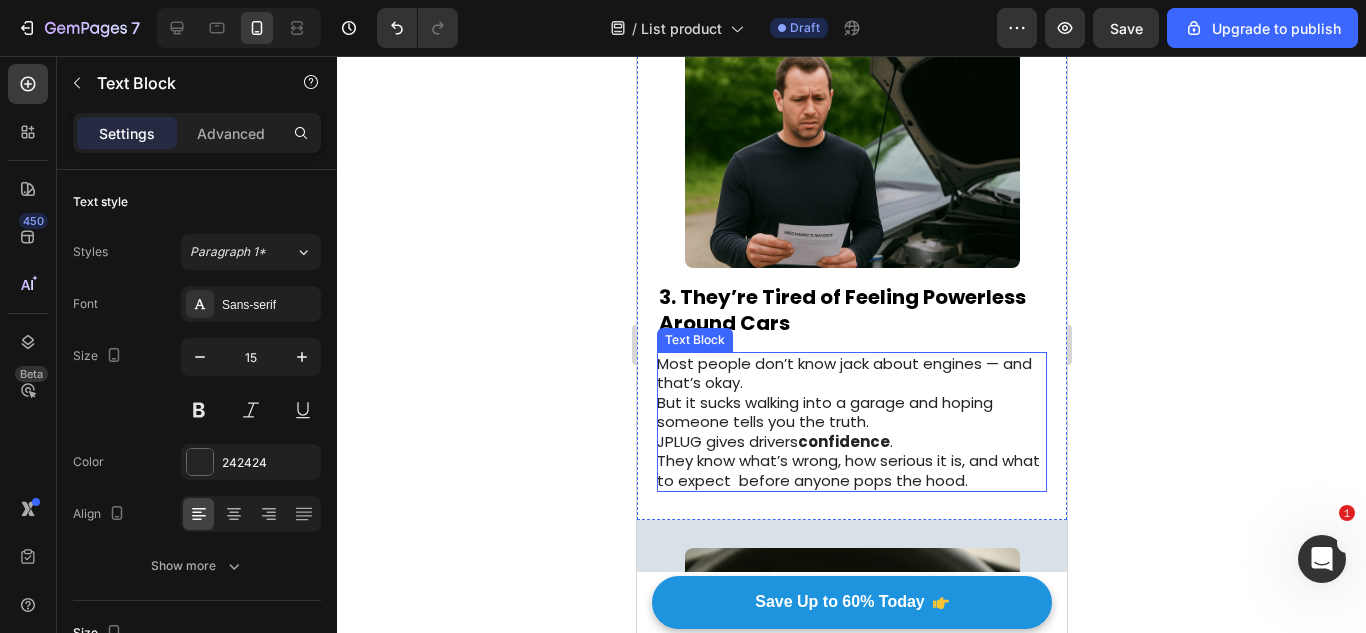 click on "Most people don’t know jack about engines — and that’s okay. But it sucks walking into a garage and hoping someone tells you the truth. JPLUG gives drivers  confidence . They know what’s wrong, how serious it is, and what to expect  before anyone pops the hood." at bounding box center (850, 422) 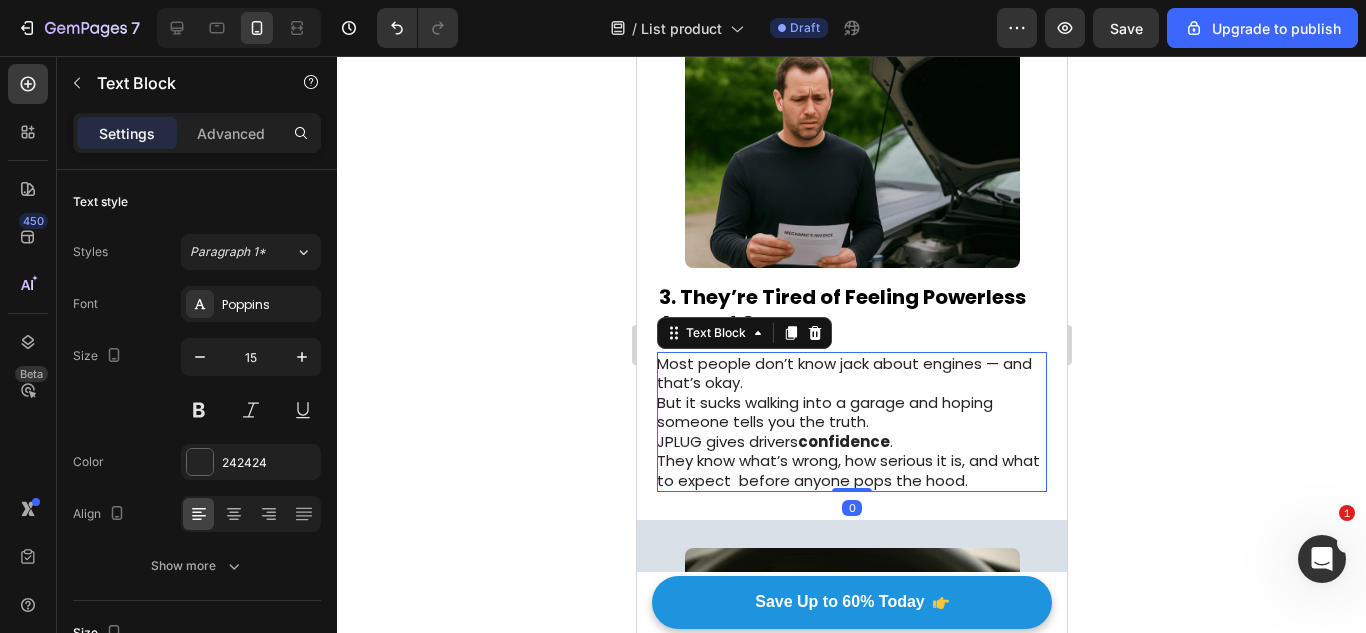 click on "Most people don’t know jack about engines — and that’s okay. But it sucks walking into a garage and hoping someone tells you the truth. JPLUG gives drivers  confidence . They know what’s wrong, how serious it is, and what to expect  before anyone pops the hood." at bounding box center [850, 422] 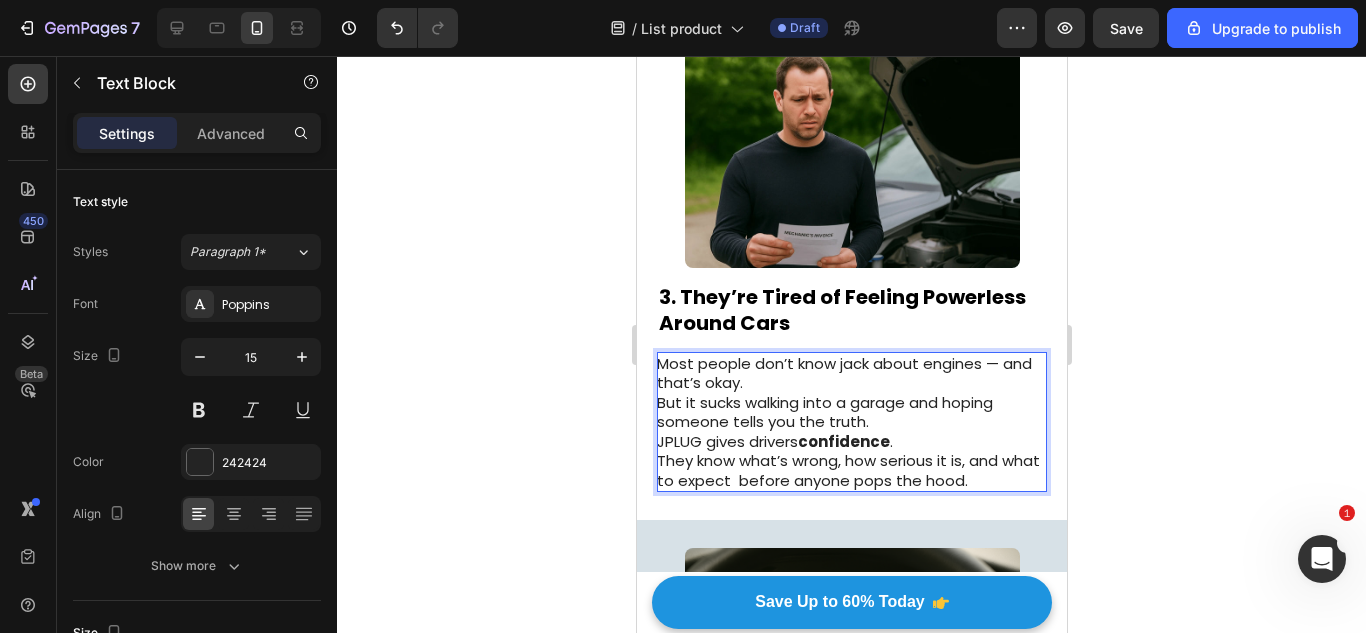 click on "Most people don’t know jack about engines — and that’s okay. But it sucks walking into a garage and hoping someone tells you the truth. JPLUG gives drivers  confidence . They know what’s wrong, how serious it is, and what to expect  before anyone pops the hood." at bounding box center (850, 422) 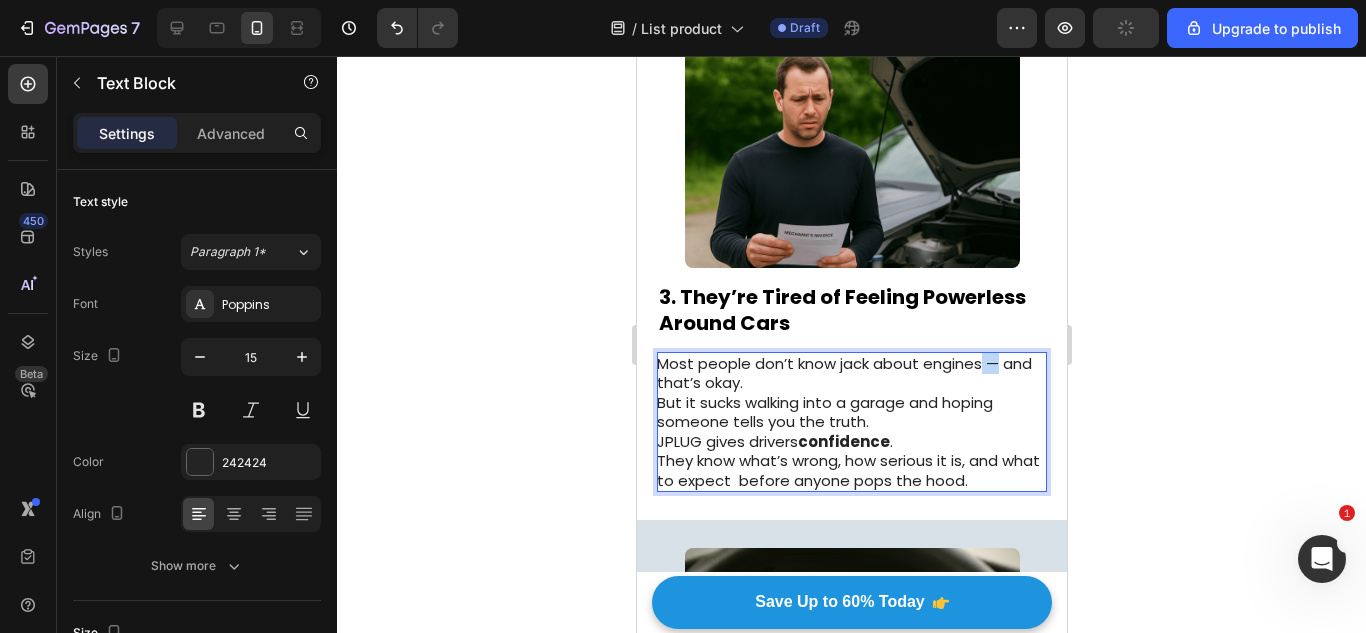 drag, startPoint x: 977, startPoint y: 360, endPoint x: 1004, endPoint y: 363, distance: 27.166155 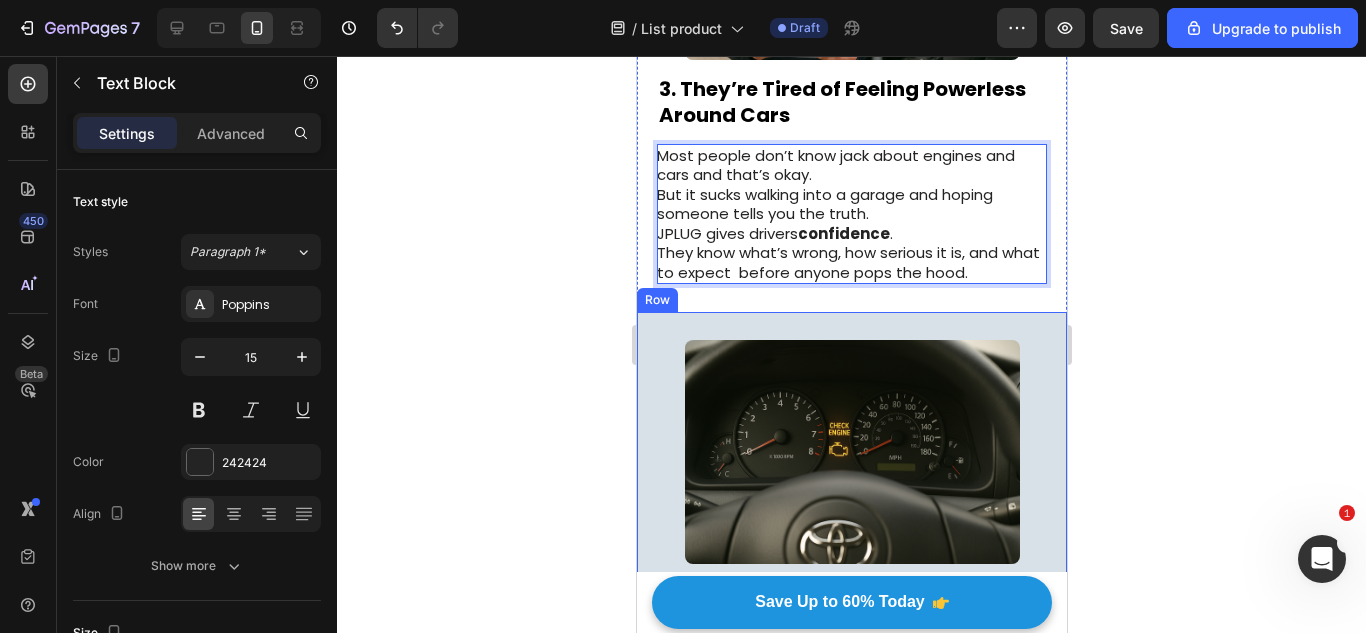 scroll, scrollTop: 1778, scrollLeft: 0, axis: vertical 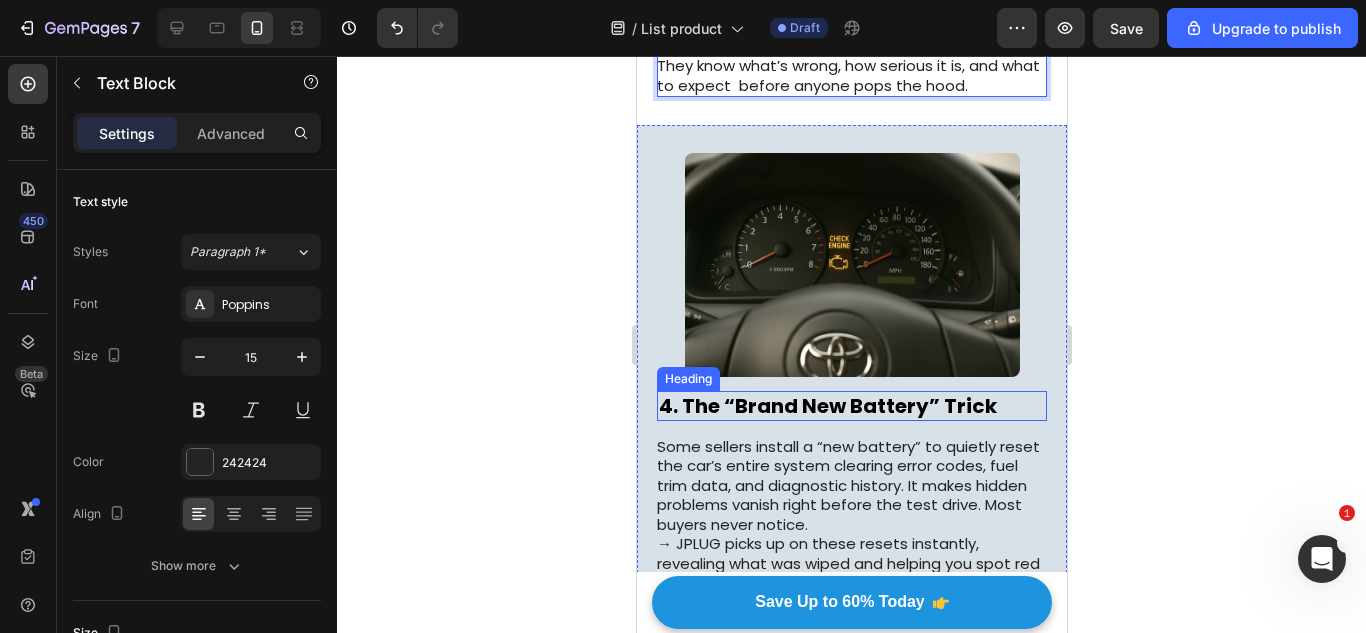 click on "4. The “Brand New Battery” Trick" at bounding box center [851, 406] 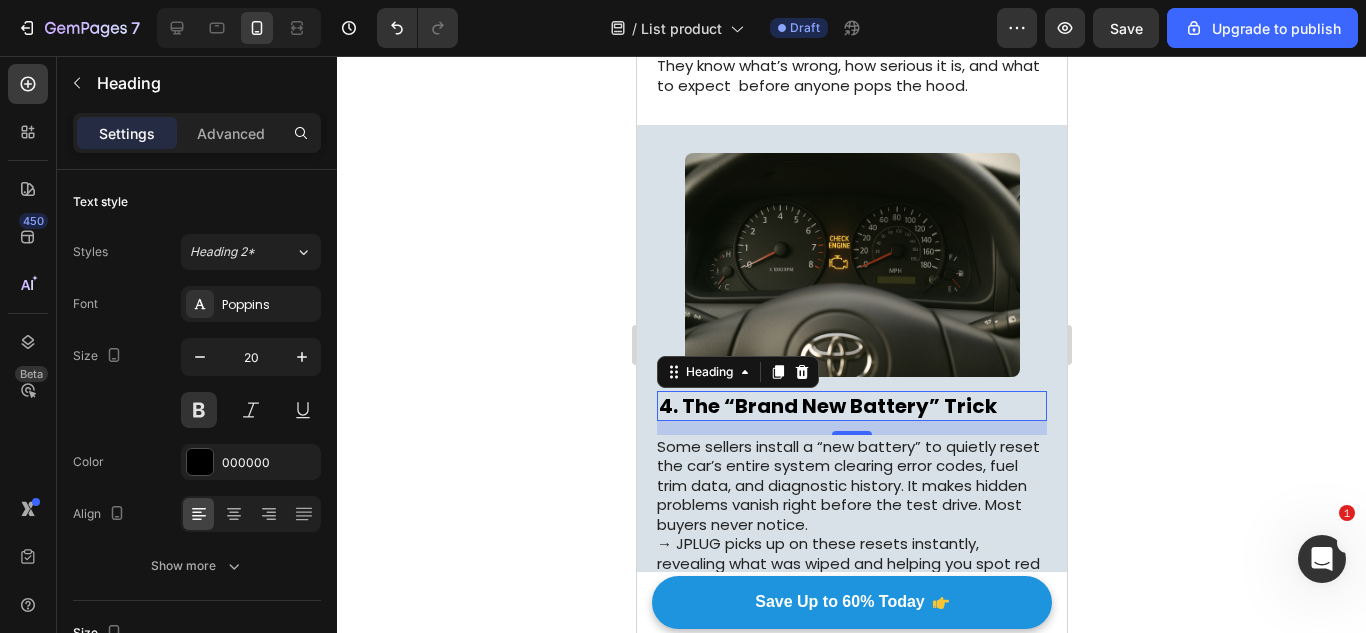 click on "4. The “Brand New Battery” Trick" at bounding box center [851, 406] 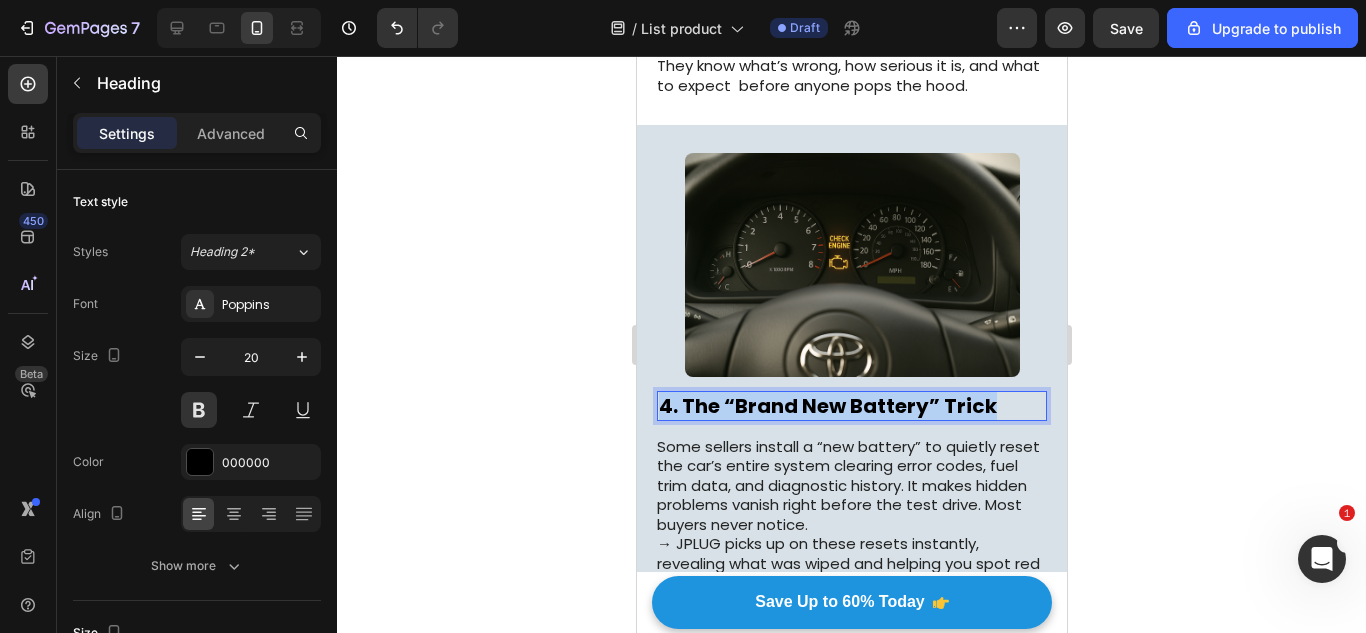 click on "4. The “Brand New Battery” Trick" at bounding box center (851, 406) 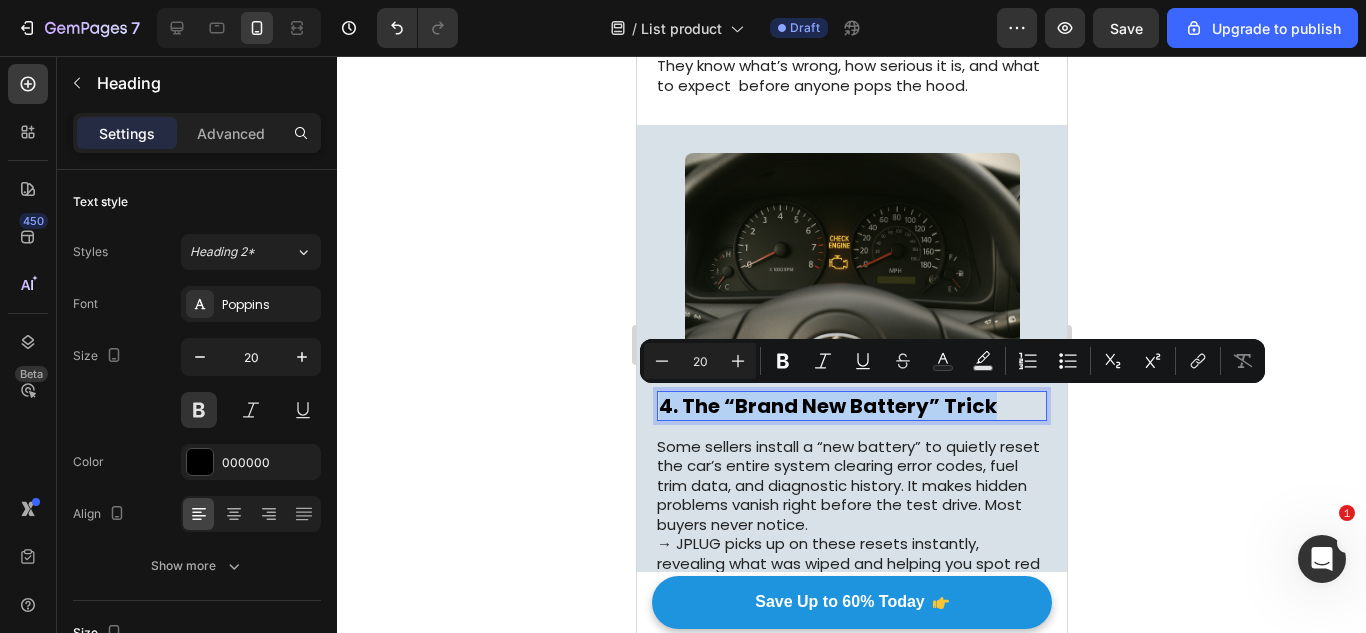click on "4. The “Brand New Battery” Trick" at bounding box center [851, 406] 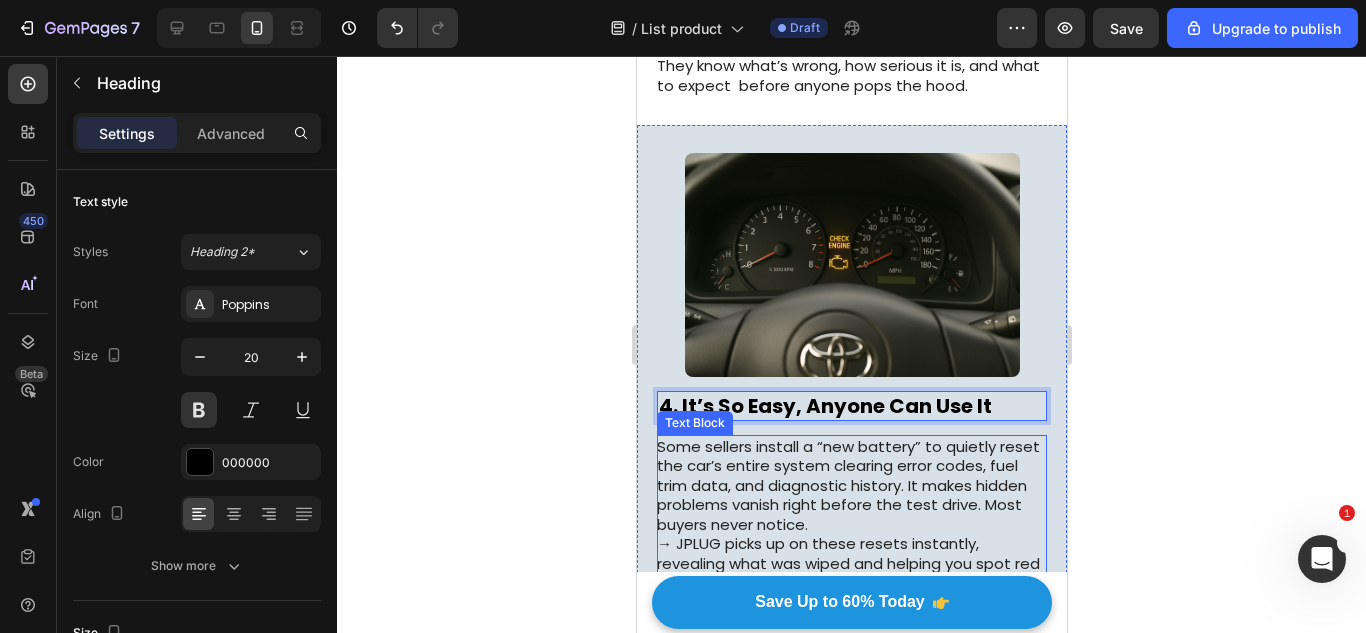 click on "Some sellers install a “new battery” to quietly reset the car’s entire system clearing error codes, fuel trim data, and diagnostic history. It makes hidden problems vanish right before the test drive. Most buyers never notice." at bounding box center [850, 486] 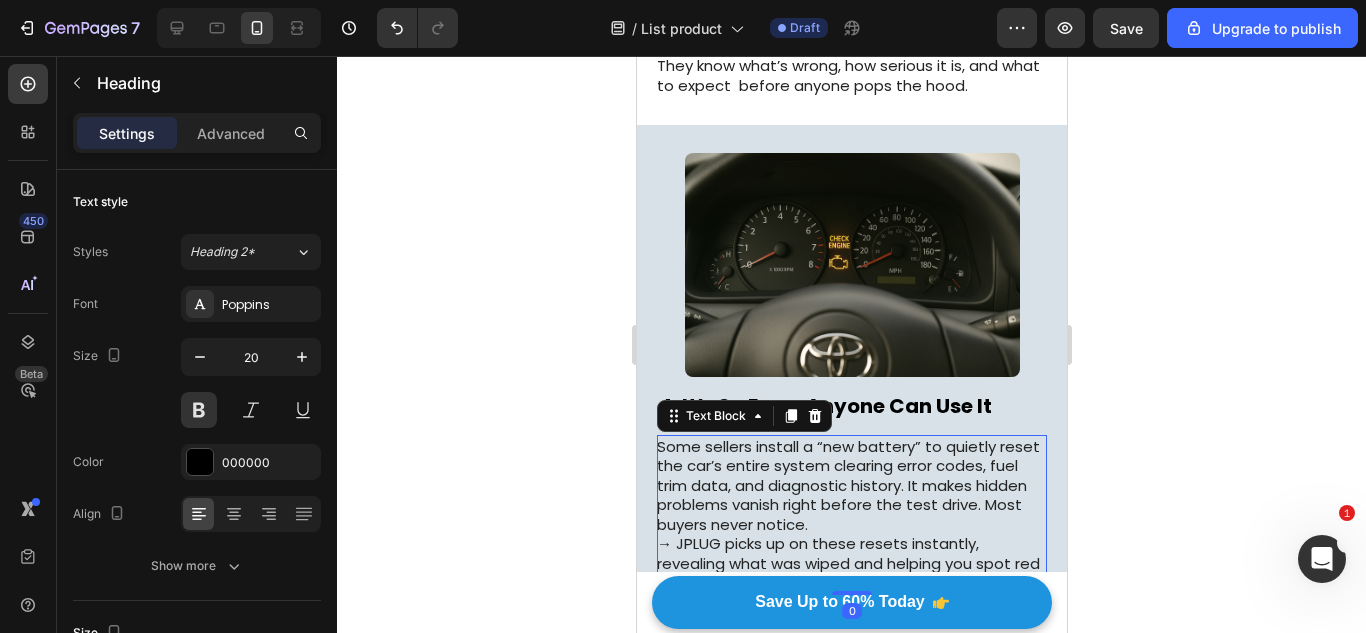 click on "Some sellers install a “new battery” to quietly reset the car’s entire system clearing error codes, fuel trim data, and diagnostic history. It makes hidden problems vanish right before the test drive. Most buyers never notice." at bounding box center [850, 486] 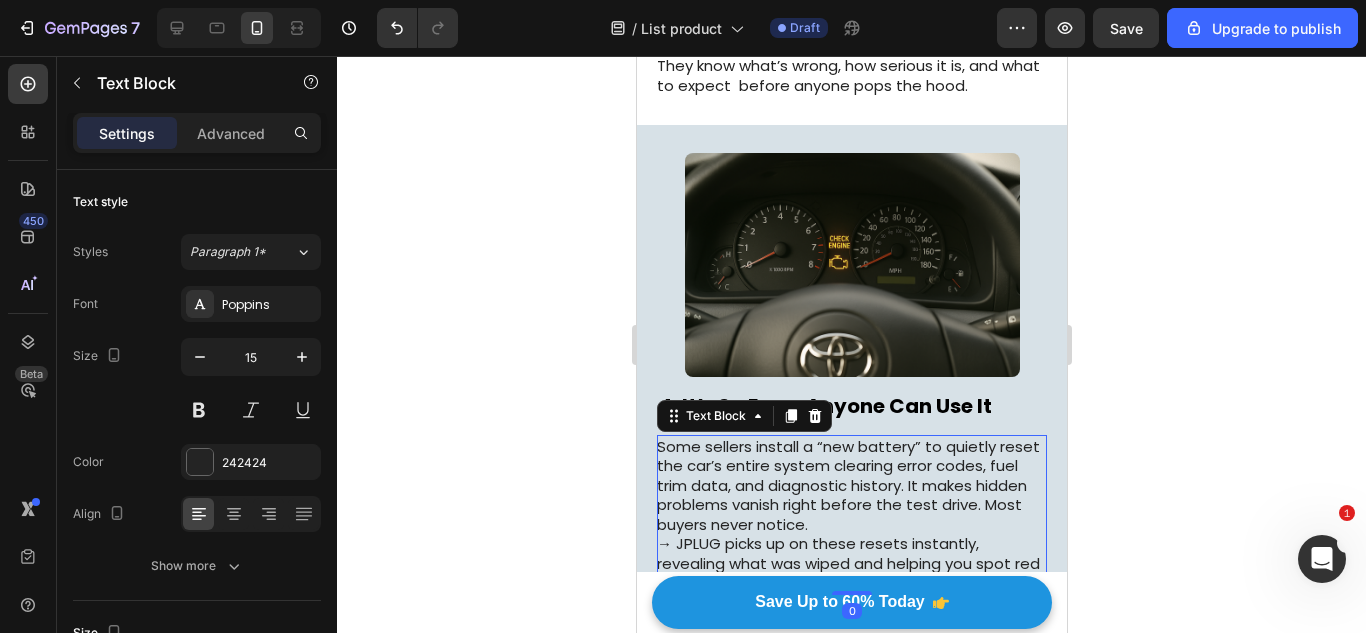 click on "Some sellers install a “new battery” to quietly reset the car’s entire system clearing error codes, fuel trim data, and diagnostic history. It makes hidden problems vanish right before the test drive. Most buyers never notice." at bounding box center [850, 486] 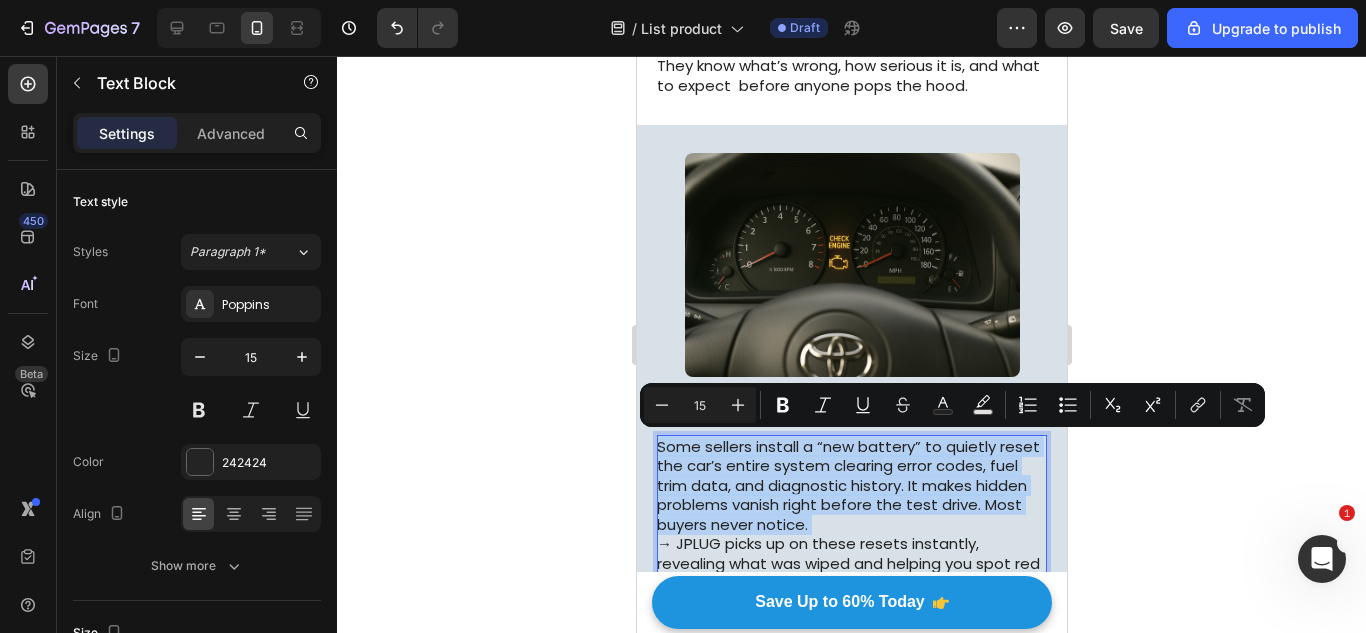 click on "Some sellers install a “new battery” to quietly reset the car’s entire system clearing error codes, fuel trim data, and diagnostic history. It makes hidden problems vanish right before the test drive. Most buyers never notice." at bounding box center (850, 486) 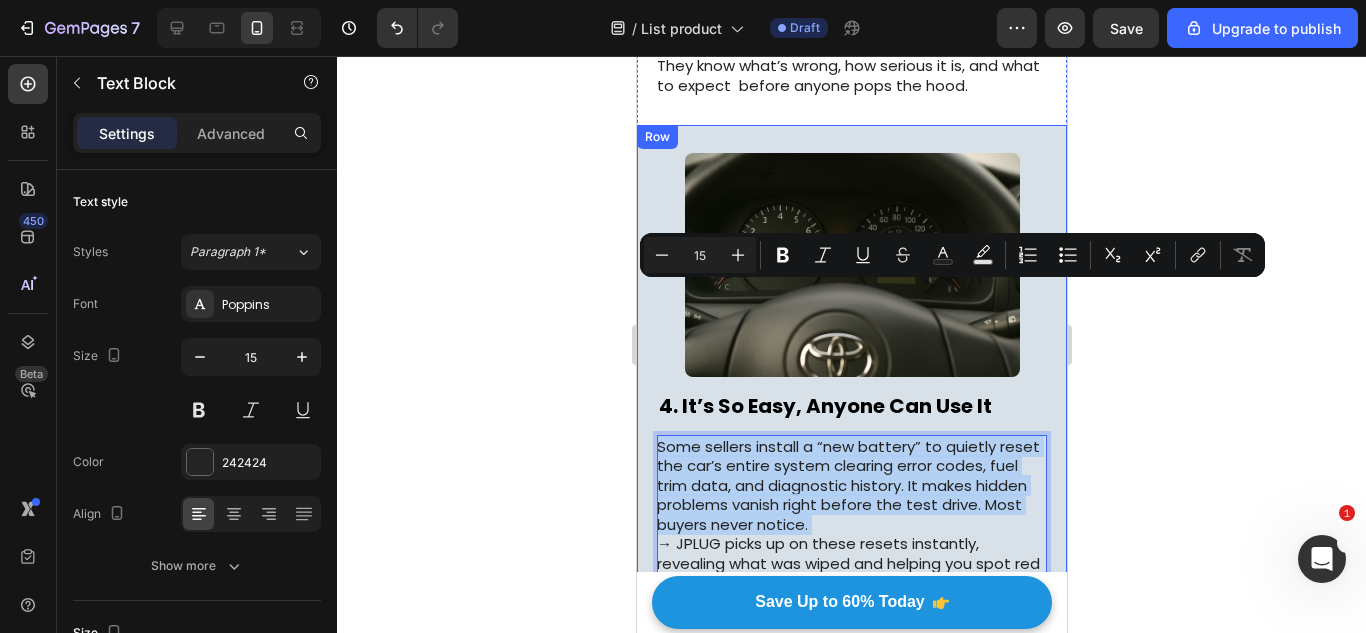 scroll, scrollTop: 1928, scrollLeft: 0, axis: vertical 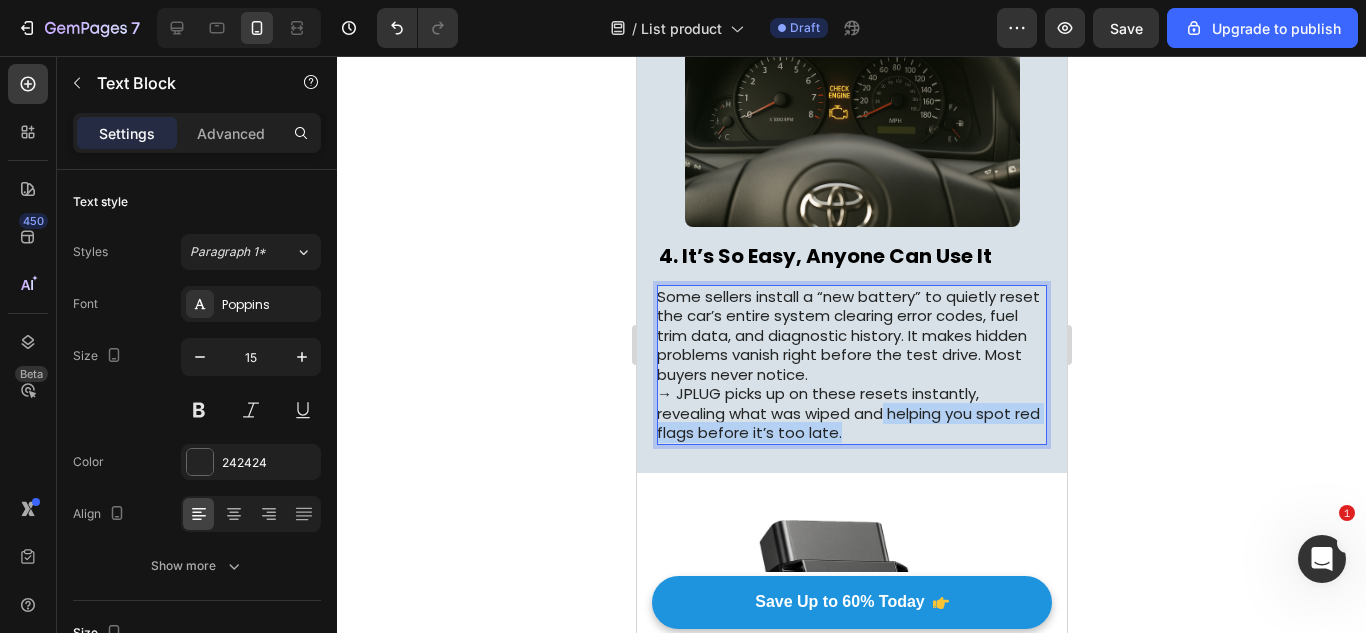 drag, startPoint x: 884, startPoint y: 421, endPoint x: 881, endPoint y: 436, distance: 15.297058 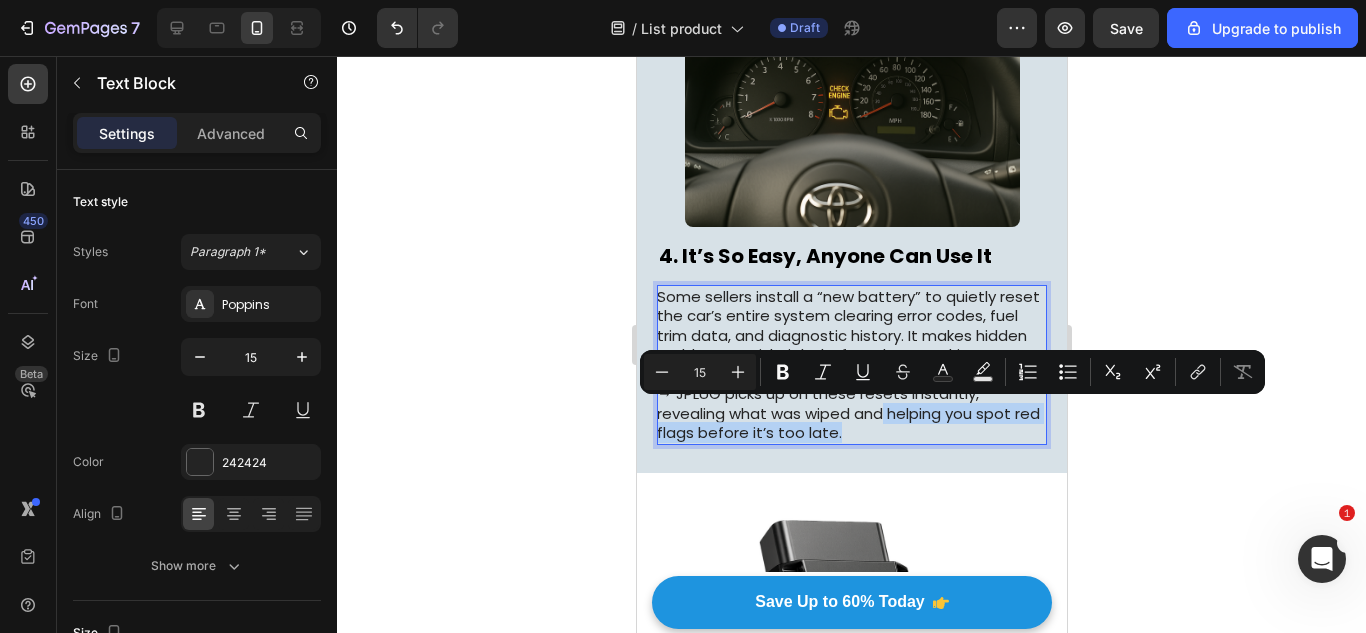 click on "→ JPLUG picks up on these resets instantly, revealing what was wiped and helping you spot red flags before it’s too late." at bounding box center [850, 413] 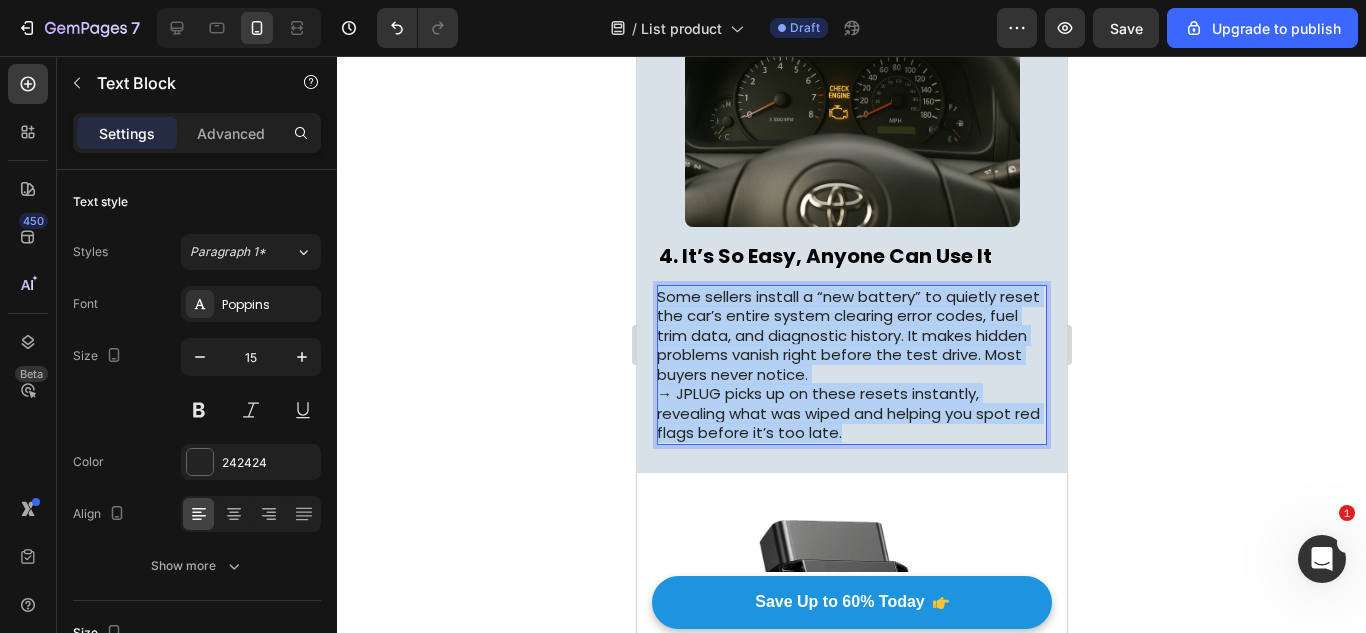 drag, startPoint x: 881, startPoint y: 436, endPoint x: 627, endPoint y: 306, distance: 285.3349 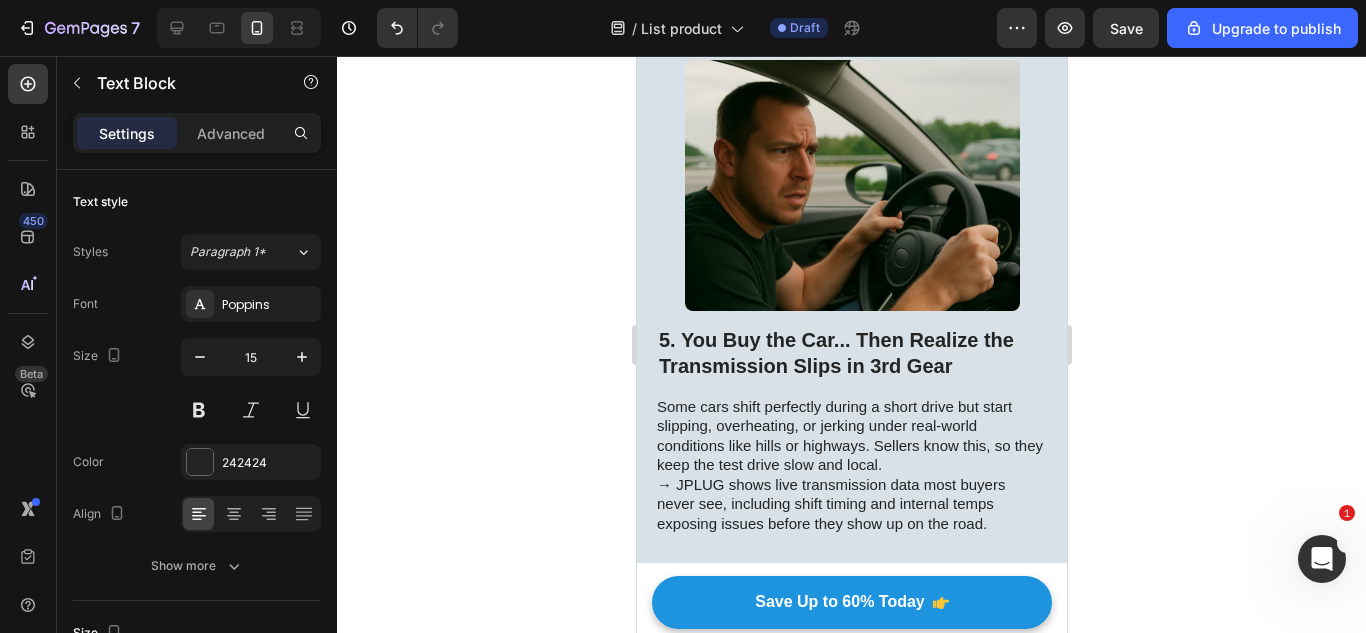 scroll, scrollTop: 2989, scrollLeft: 0, axis: vertical 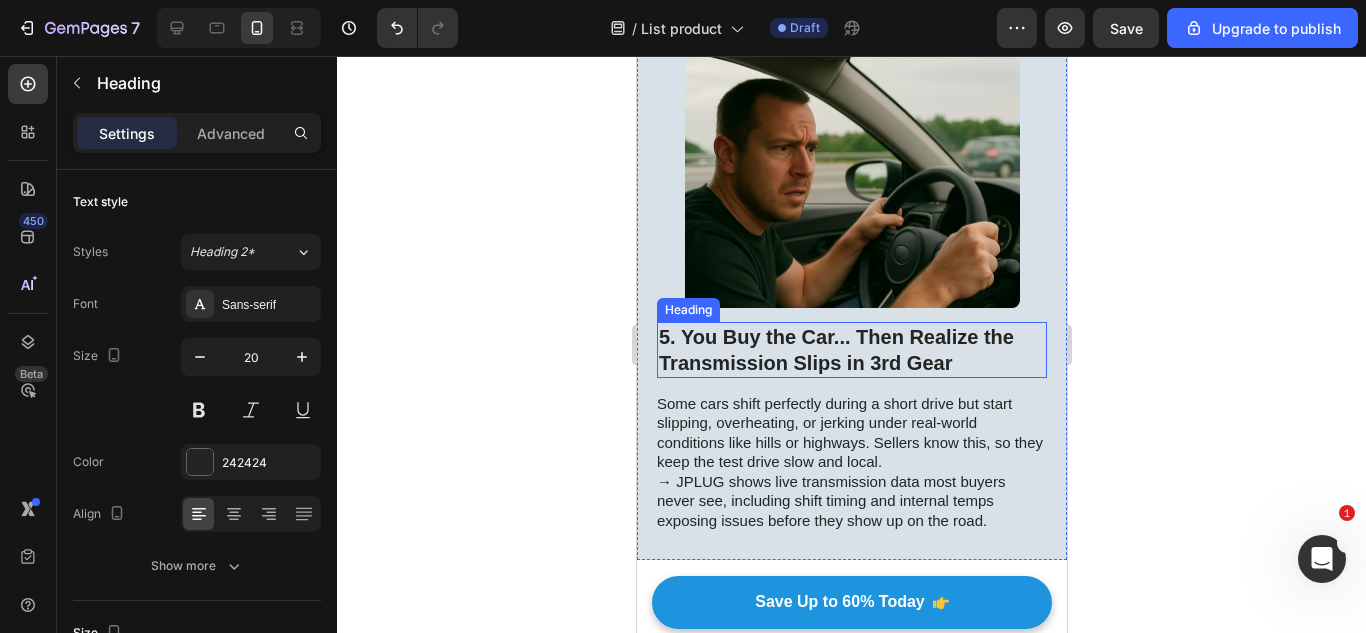 click on "5. You Buy the Car... Then Realize the Transmission Slips in 3rd Gear" at bounding box center (851, 350) 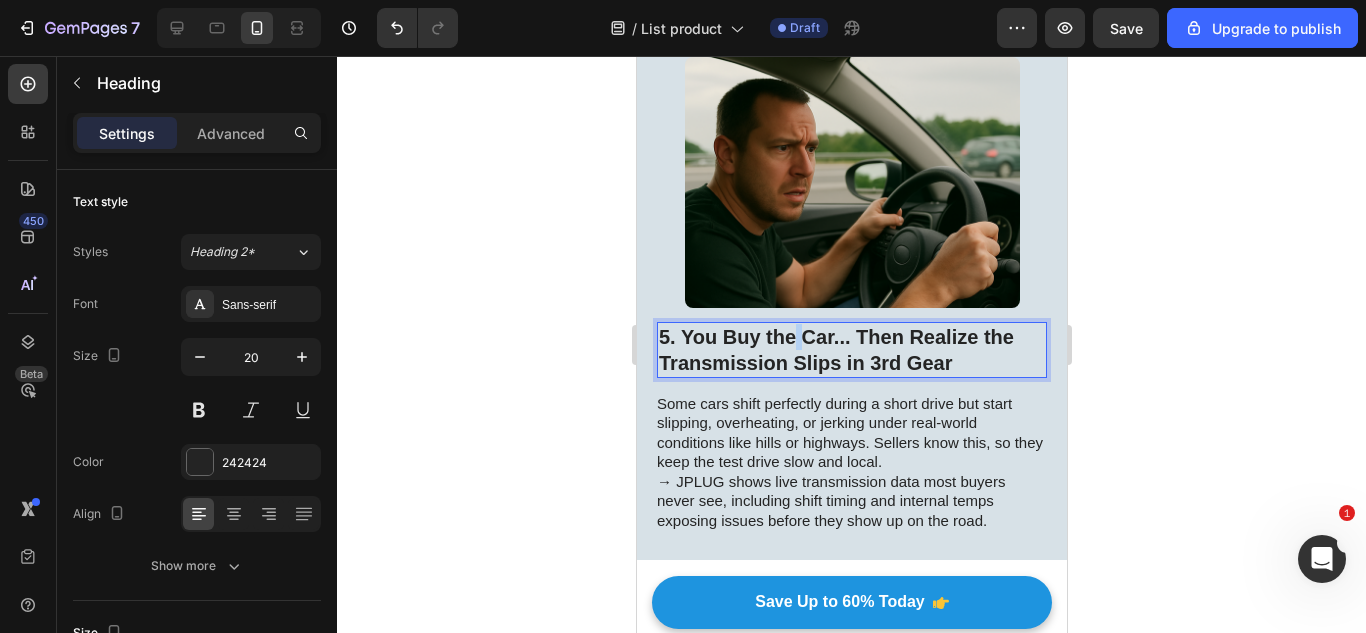 click on "5. You Buy the Car... Then Realize the Transmission Slips in 3rd Gear" at bounding box center (851, 350) 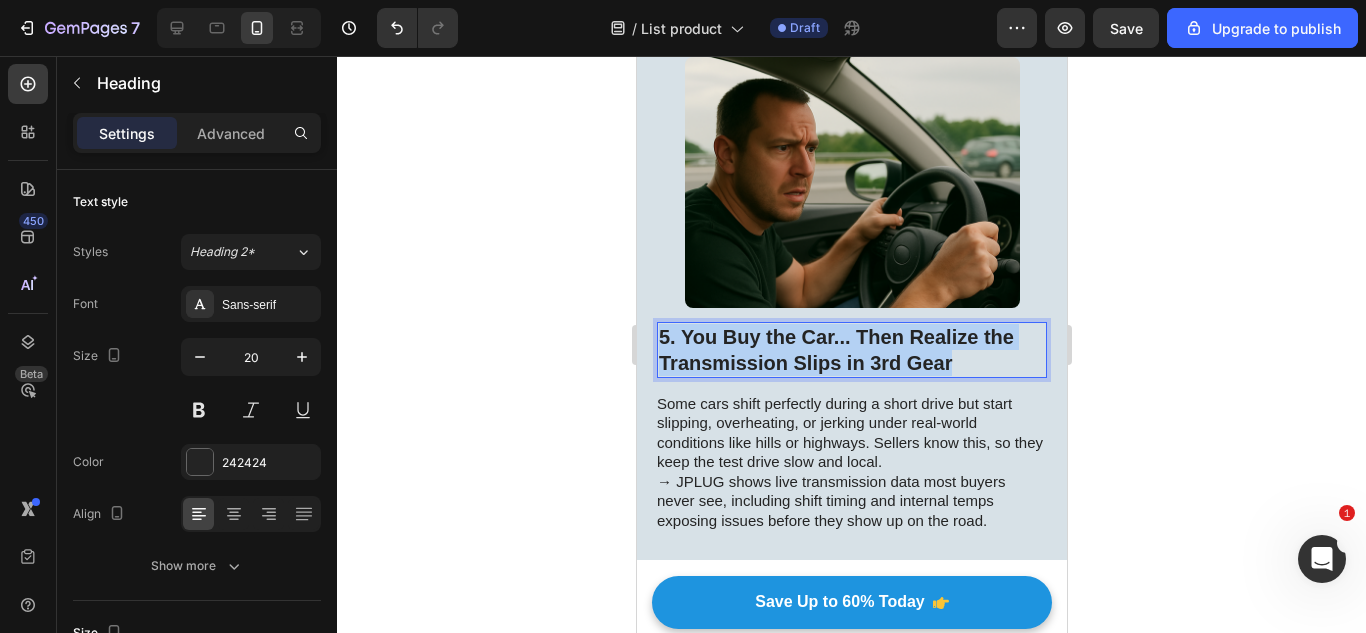 click on "5. You Buy the Car... Then Realize the Transmission Slips in 3rd Gear" at bounding box center (851, 350) 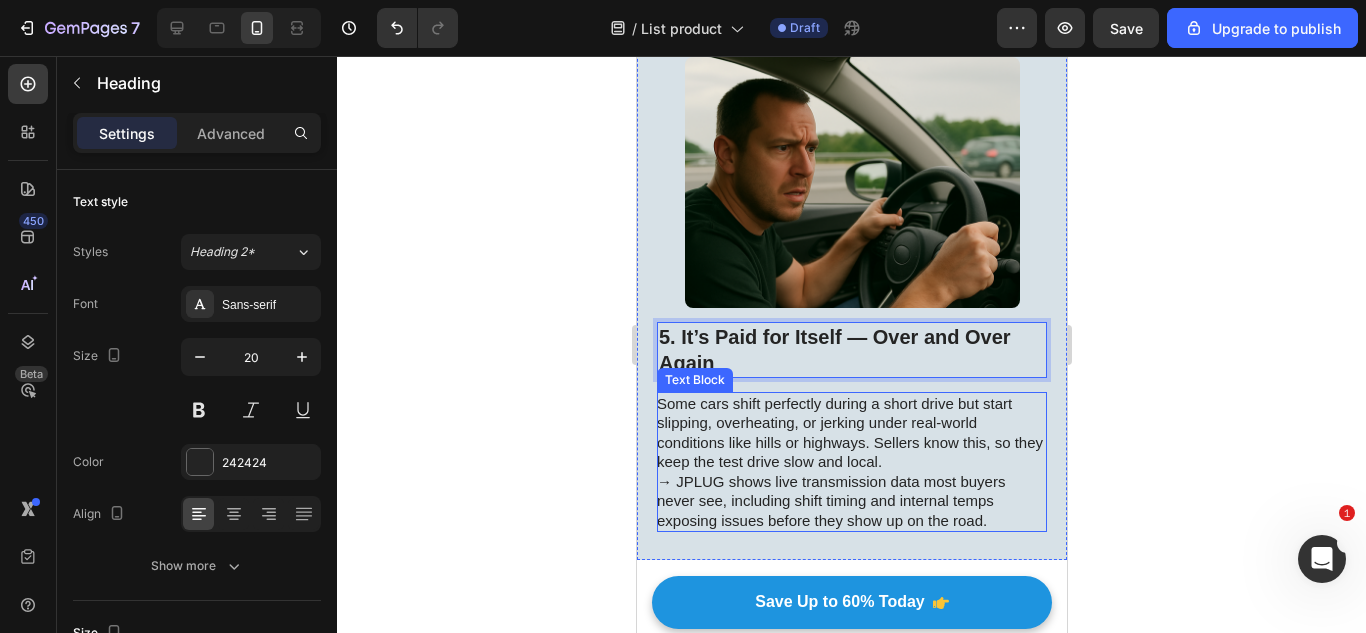 click on "Some cars shift perfectly during a short drive but start slipping, overheating, or jerking under real-world conditions like hills or highways. Sellers know this, so they keep the test drive slow and local." at bounding box center [850, 433] 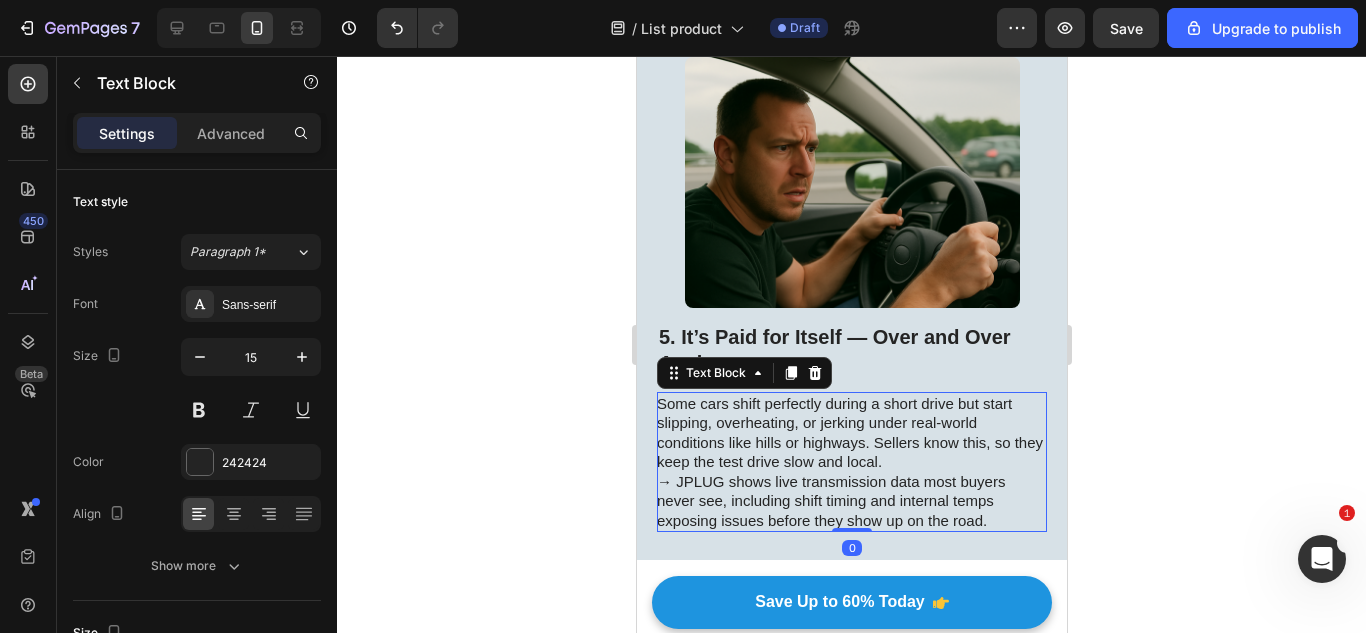 click on "Some cars shift perfectly during a short drive but start slipping, overheating, or jerking under real-world conditions like hills or highways. Sellers know this, so they keep the test drive slow and local." at bounding box center [850, 433] 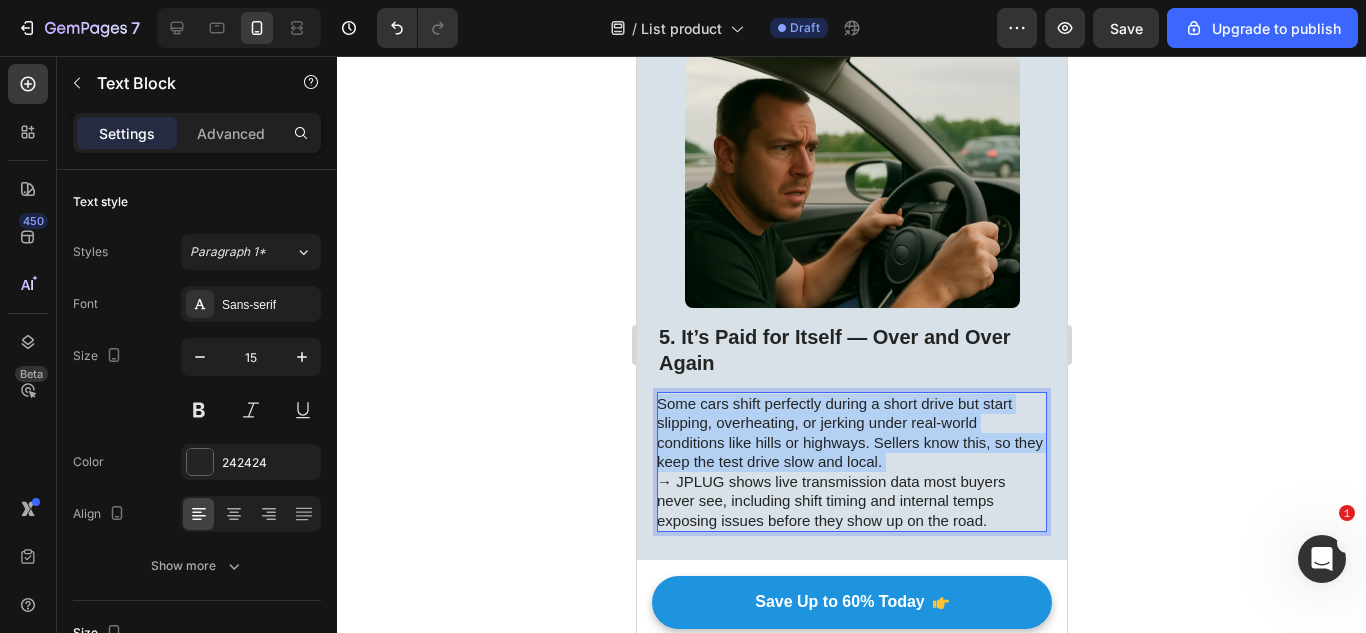 click on "Some cars shift perfectly during a short drive but start slipping, overheating, or jerking under real-world conditions like hills or highways. Sellers know this, so they keep the test drive slow and local." at bounding box center [850, 433] 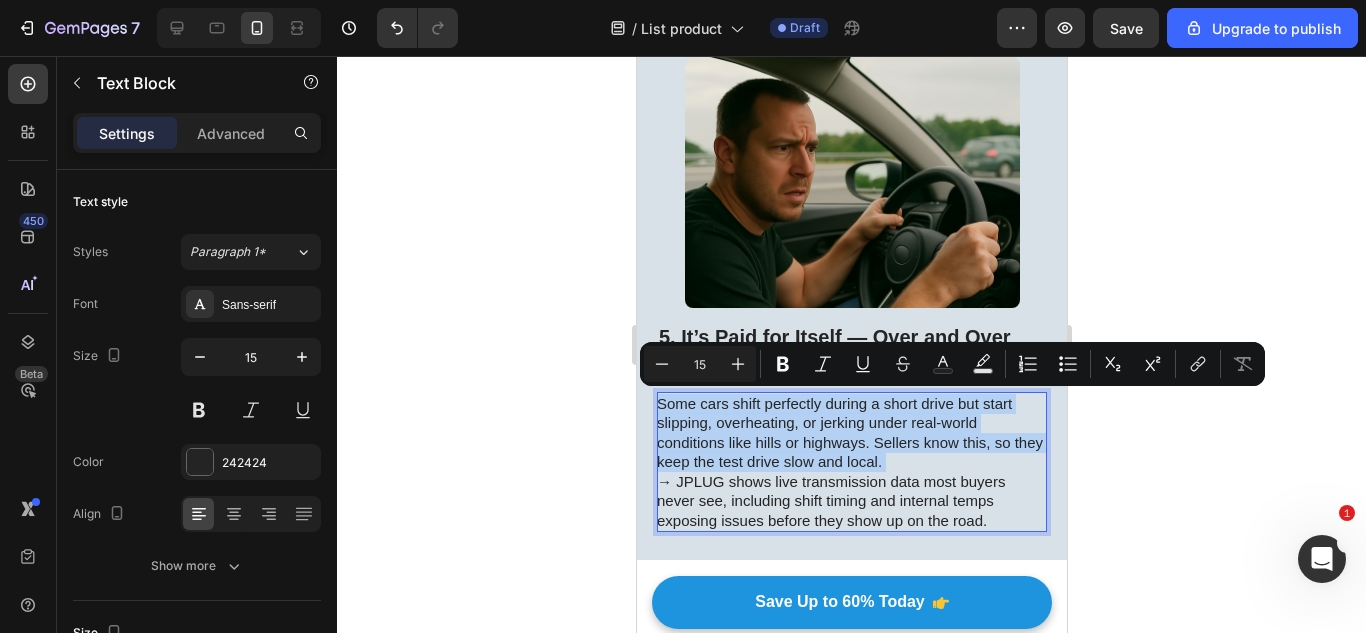 click on "Some cars shift perfectly during a short drive but start slipping, overheating, or jerking under real-world conditions like hills or highways. Sellers know this, so they keep the test drive slow and local." at bounding box center [850, 433] 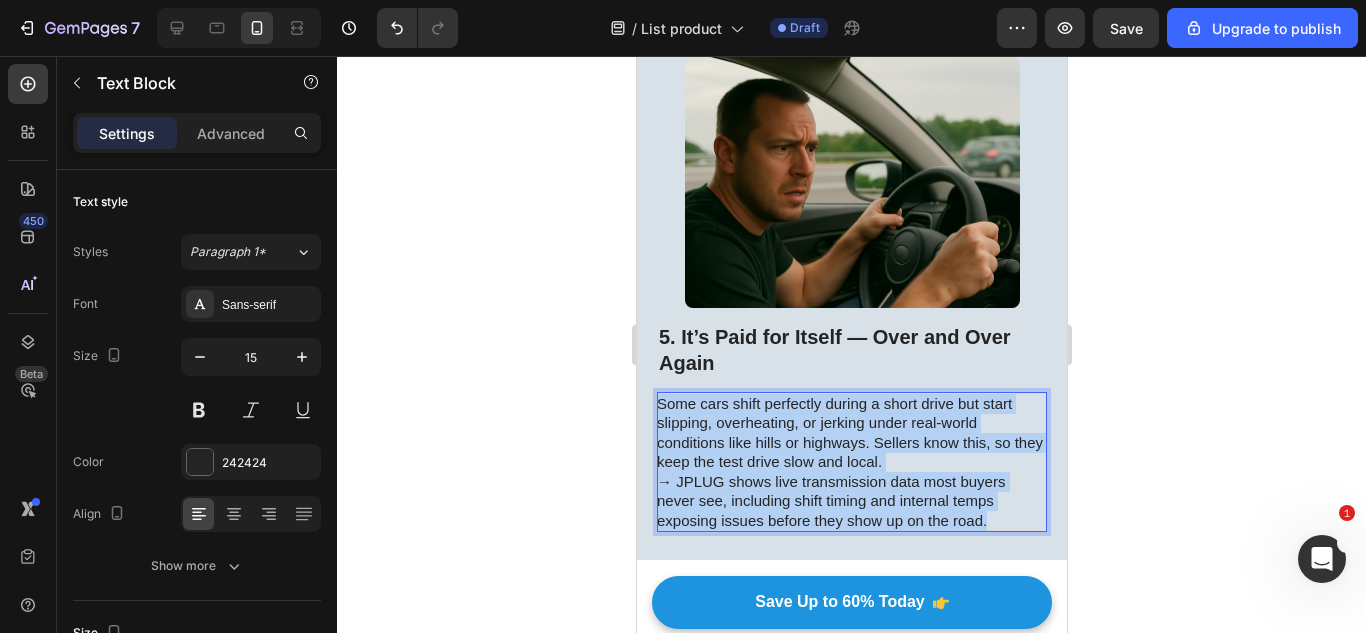 drag, startPoint x: 991, startPoint y: 522, endPoint x: 657, endPoint y: 405, distance: 353.8997 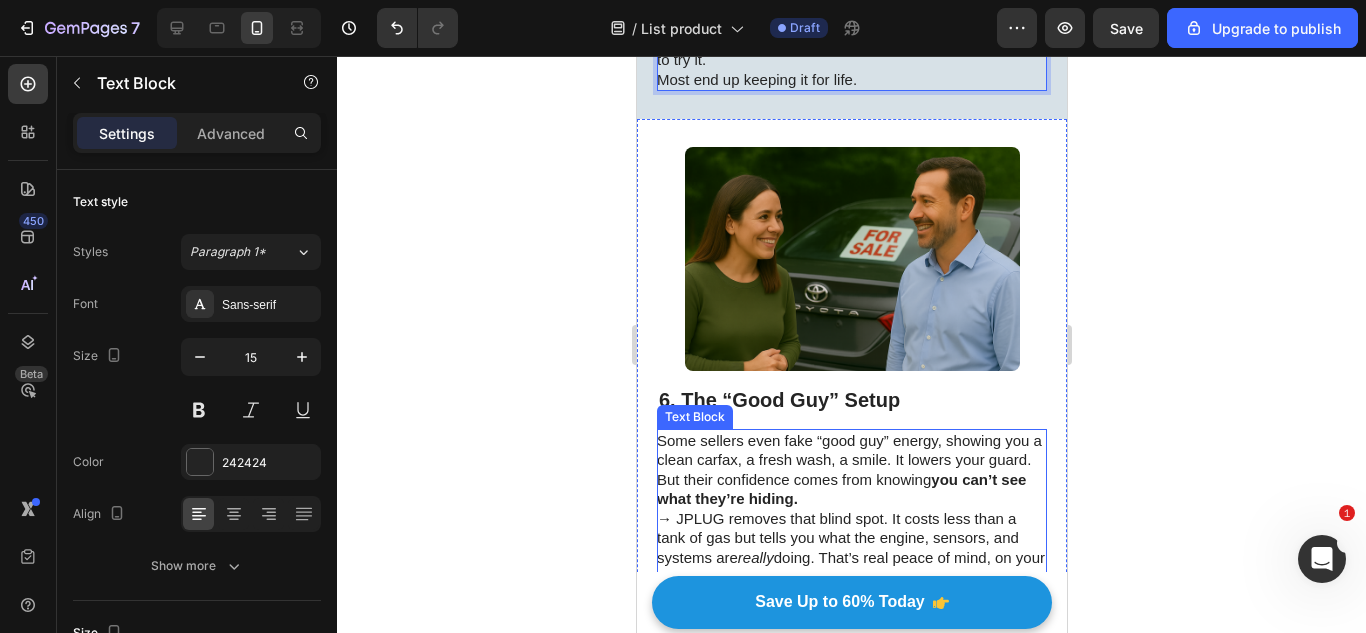 scroll, scrollTop: 3483, scrollLeft: 0, axis: vertical 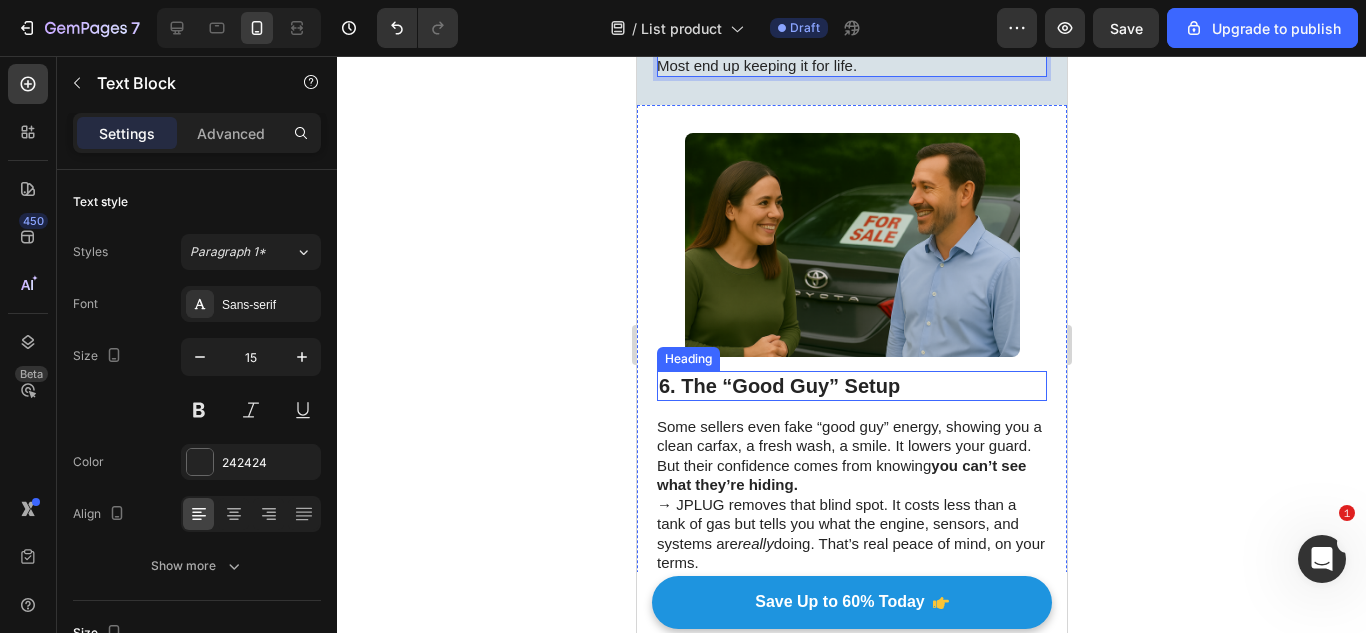 click on "6. The “Good Guy” Setup" at bounding box center [851, 386] 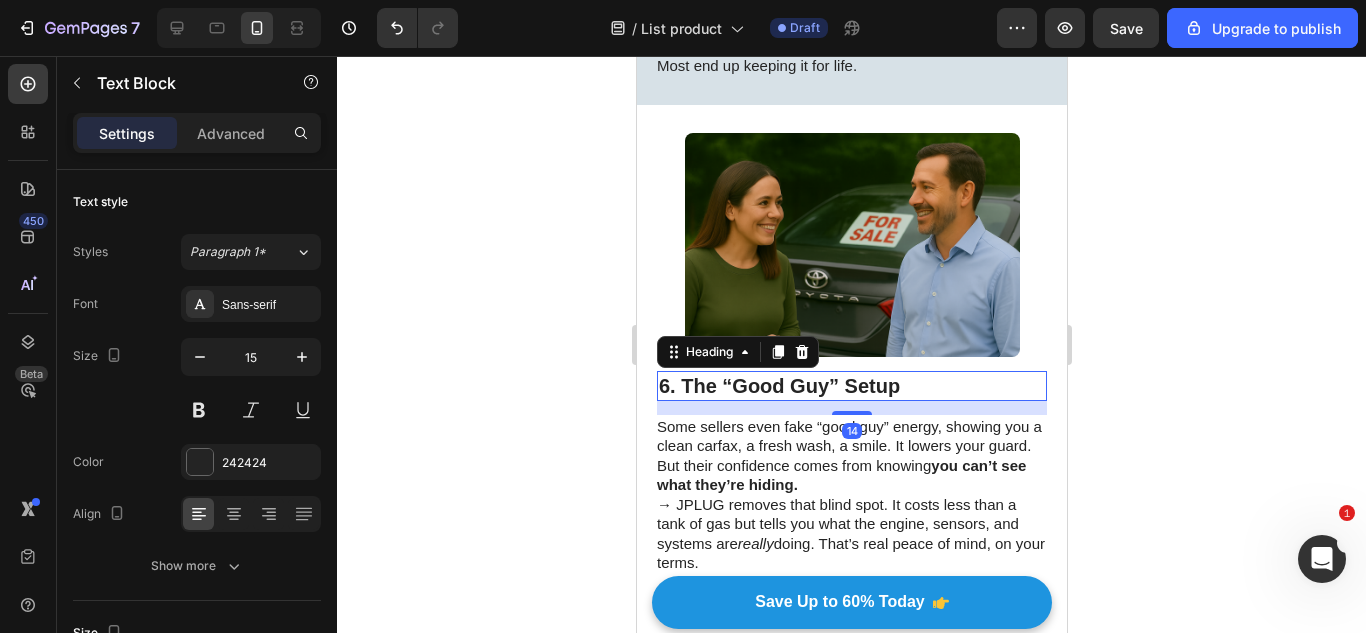 click on "6. The “Good Guy” Setup" at bounding box center (851, 386) 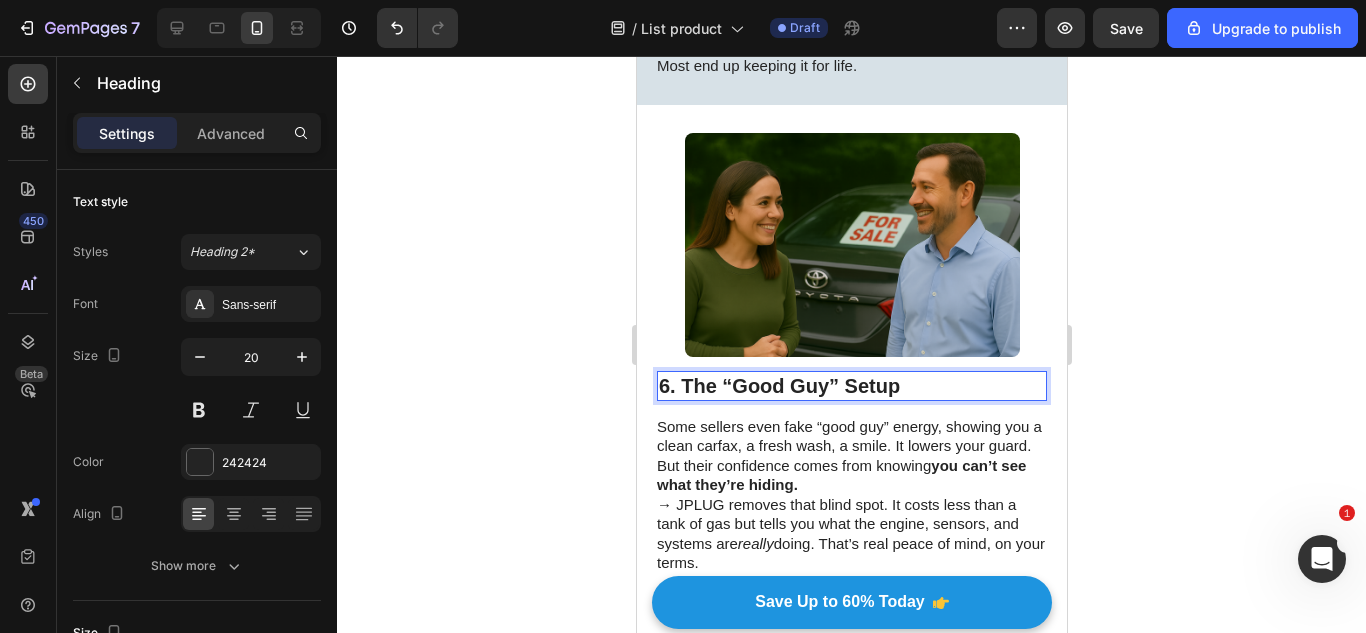 click on "6. The “Good Guy” Setup" at bounding box center (851, 386) 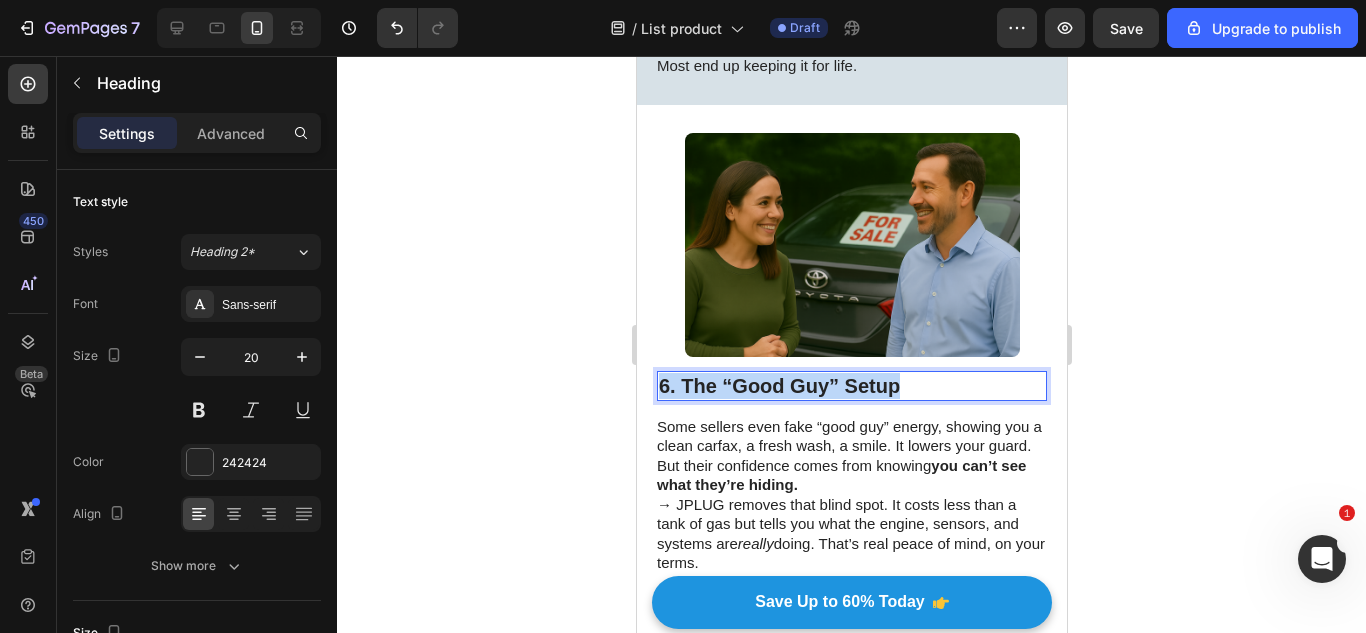 click on "6. The “Good Guy” Setup" at bounding box center [851, 386] 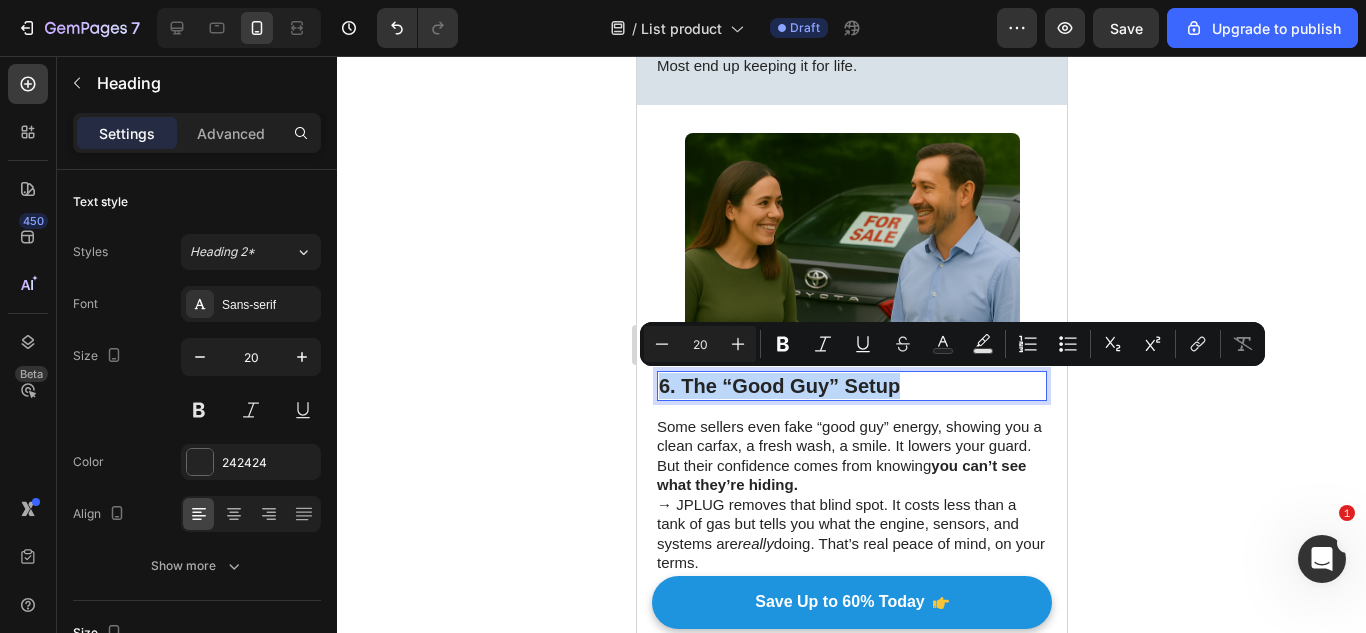 click on "6. The “Good Guy” Setup" at bounding box center (851, 386) 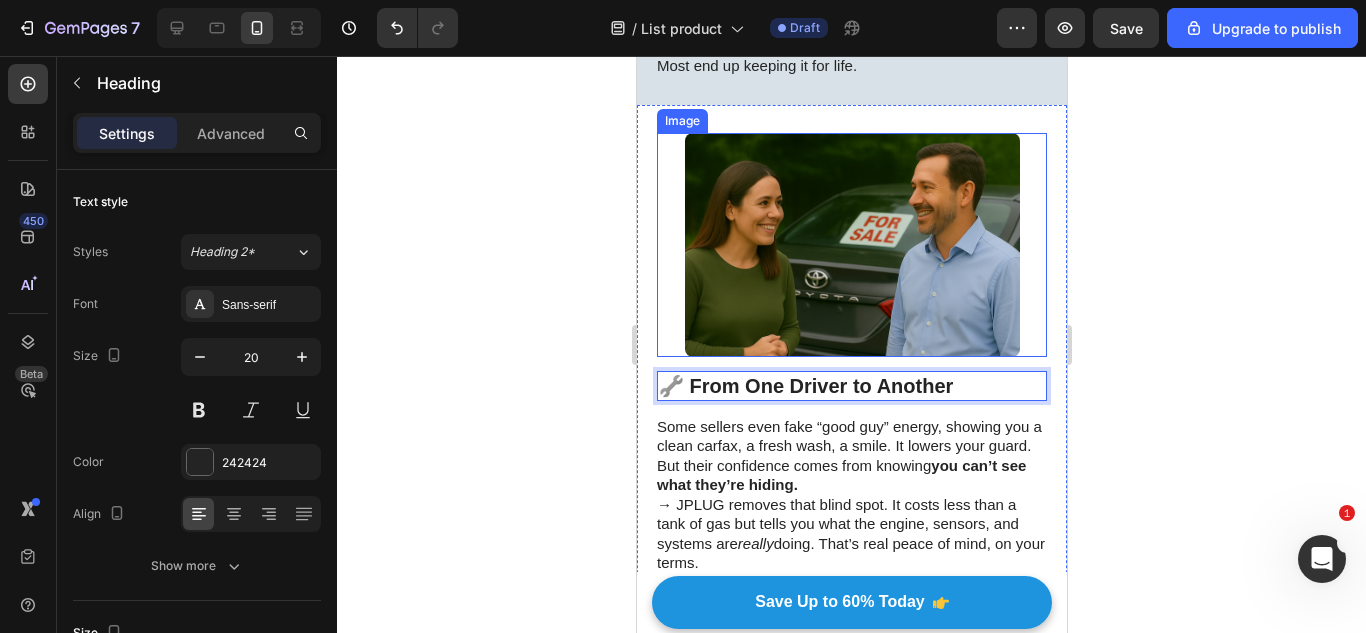 click at bounding box center [851, 244] 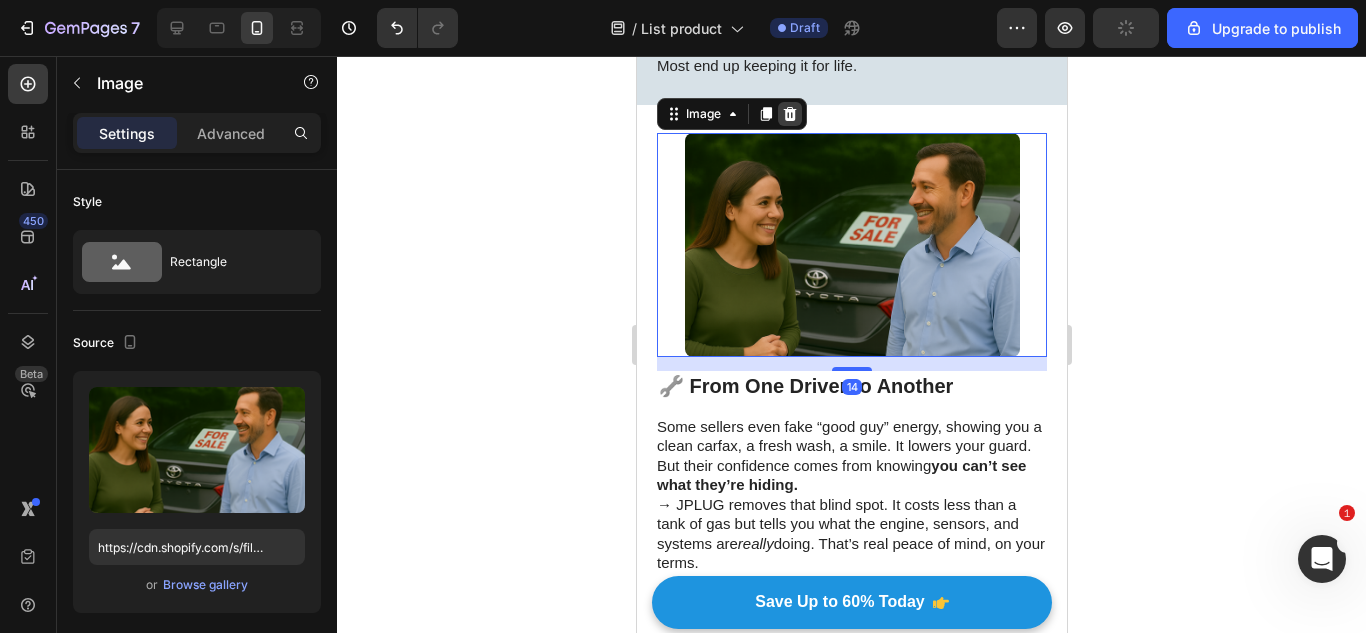 click 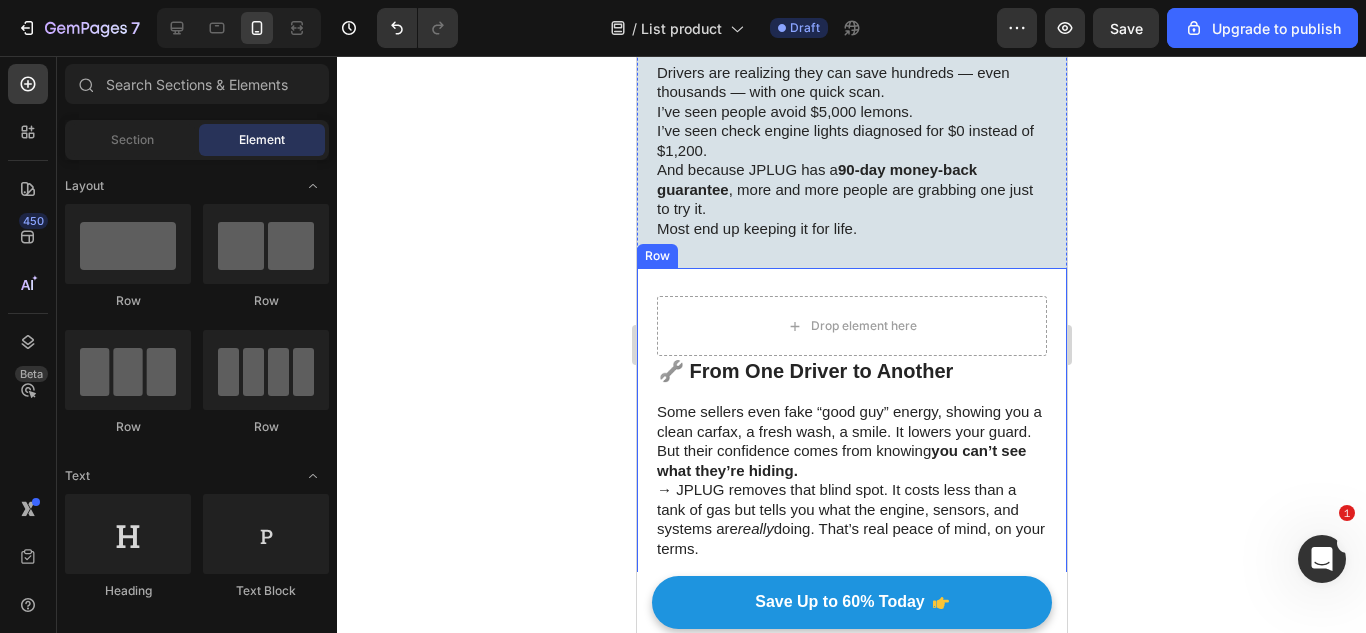 scroll, scrollTop: 3393, scrollLeft: 0, axis: vertical 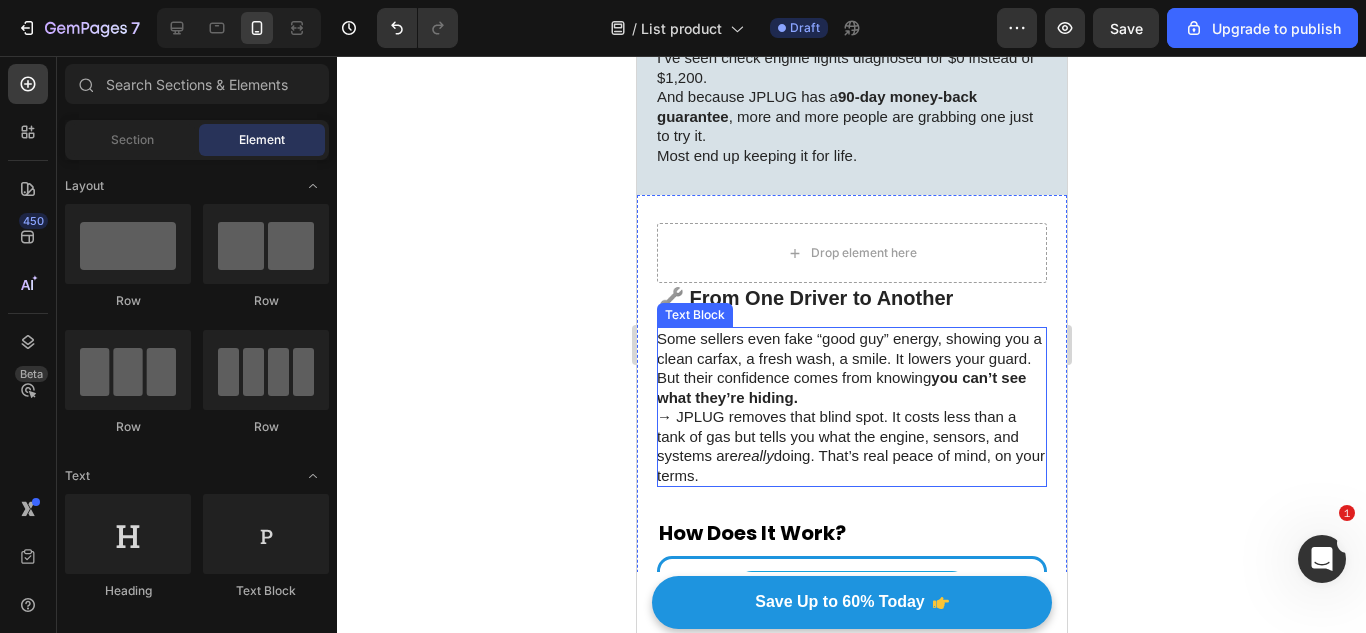 click on "Some sellers even fake “good guy” energy, showing you a clean carfax, a fresh wash, a smile. It lowers your guard. But their confidence comes from knowing  you can’t see what they’re hiding." at bounding box center (850, 368) 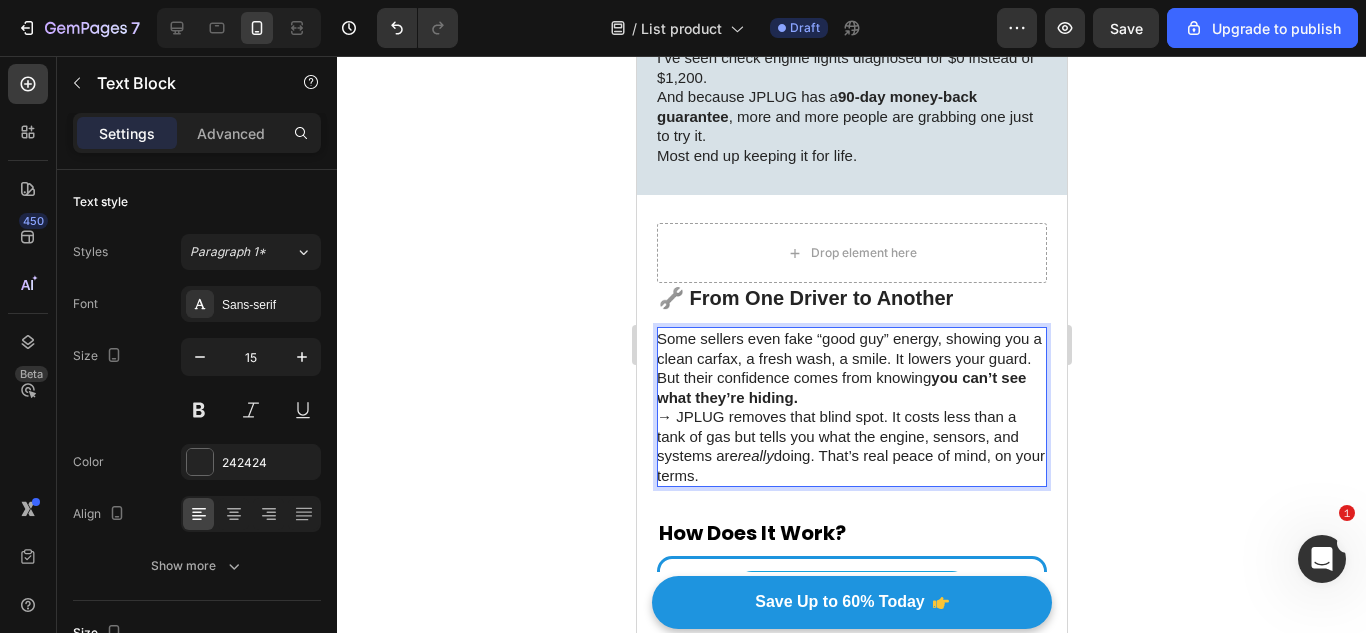 click on "→ JPLUG removes that blind spot. It costs less than a tank of gas but tells you what the engine, sensors, and systems are  really  doing. That’s real peace of mind, on your terms." at bounding box center (850, 446) 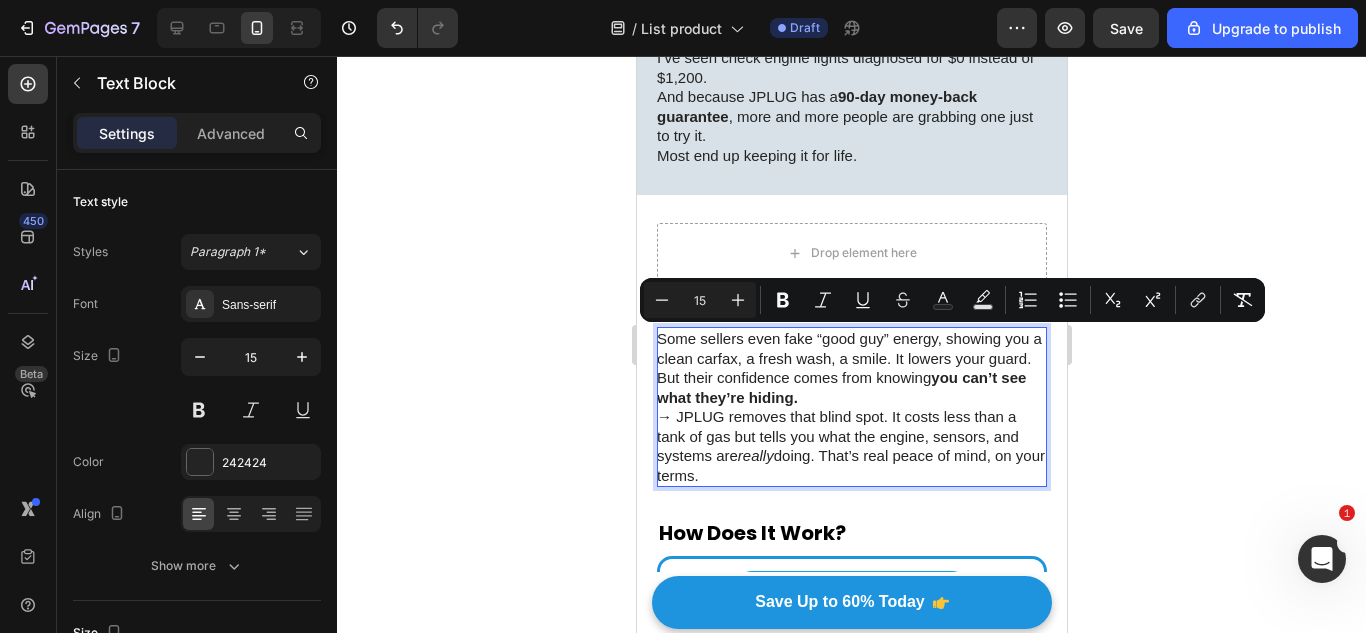 drag, startPoint x: 729, startPoint y: 469, endPoint x: 634, endPoint y: 336, distance: 163.44418 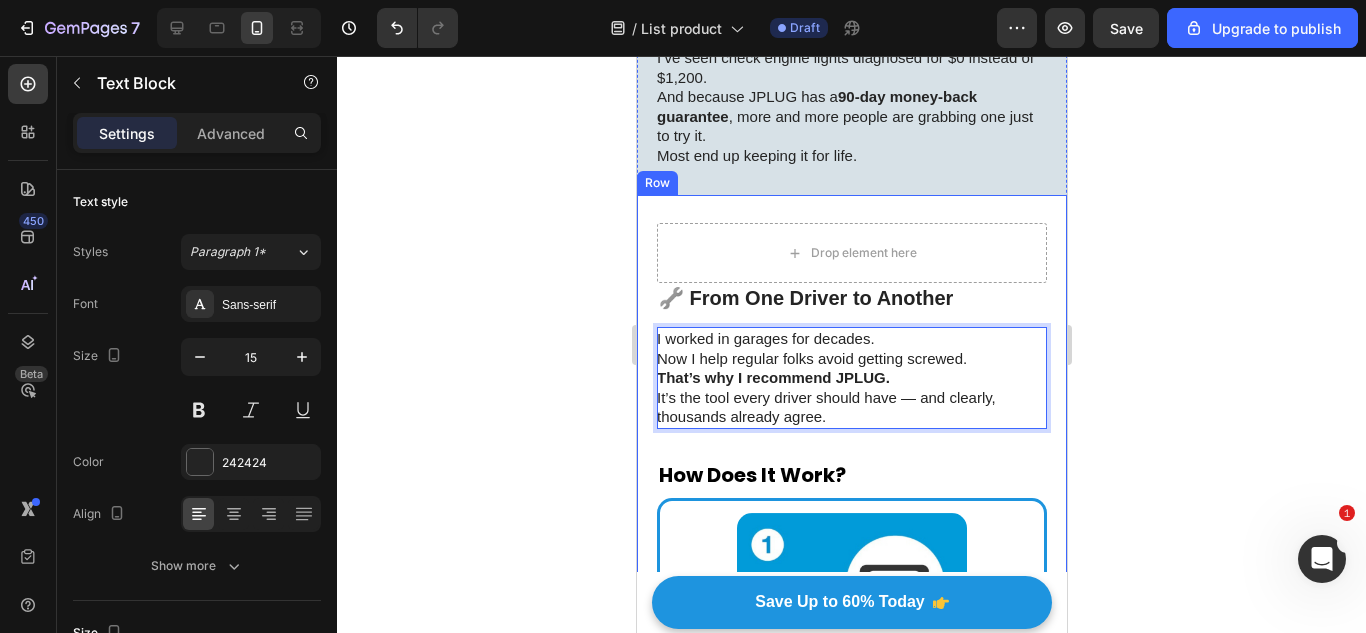 click on "🔧 From One Driver to Another Heading I worked in garages for decades. Now I help regular folks avoid getting screwed. That’s why I recommend JPLUG. It’s the tool every driver should have — and clearly, thousands already agree. Text Block   31 How Does It Work? Heading Image Step 1: Plug it in Plug the scanner into your car’s OBD2 port, which is typically located beneath the dashboard, near the driver’s seat. Text Block Row Image Step 2: Turn the key Turn the ignition to “ON” position & download the FREE RS2 app. The scanner easily connects to your smartphone via Bluetooth. Text Block Row Image Step 3: Start scanning Monitor your car’s vitals on your phone and get ready to troubleshoot Text Block Row Row" at bounding box center (851, 921) 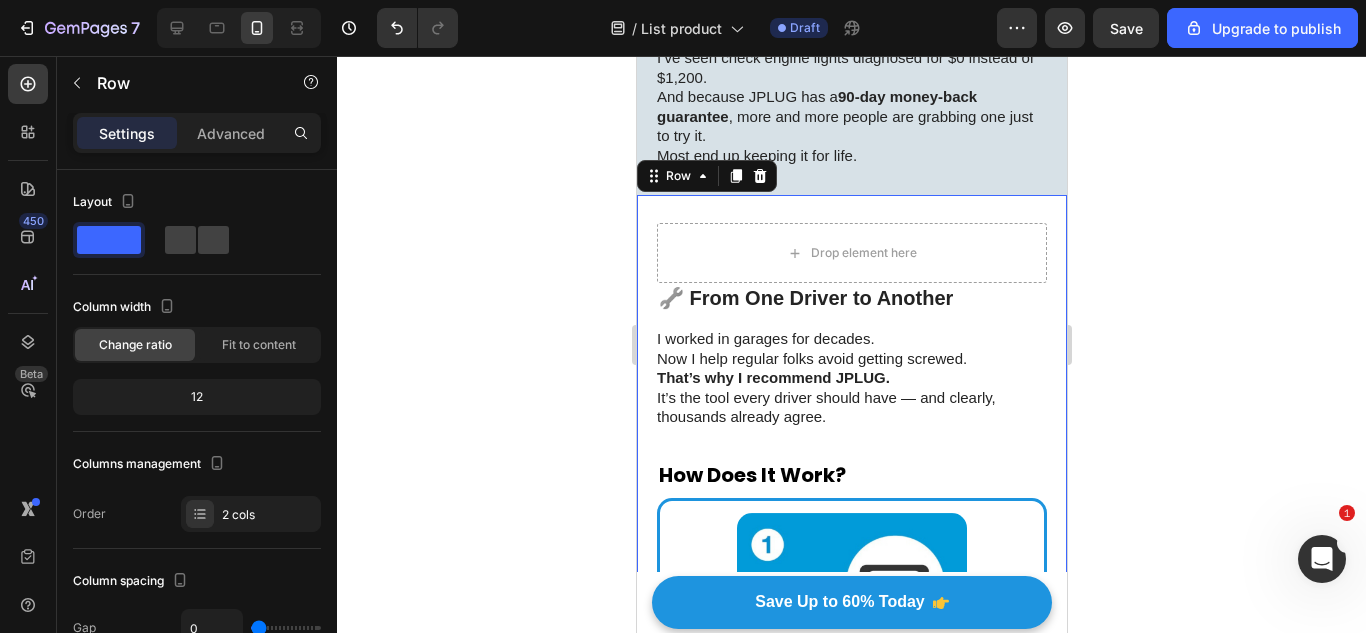 click on "🔧 From One Driver to Another Heading I worked in garages for decades. Now I help regular folks avoid getting screwed. That’s why I recommend JPLUG. It’s the tool every driver should have — and clearly, thousands already agree. Text Block How Does It Work? Heading Image Step 1: Plug it in Plug the scanner into your car’s OBD2 port, which is typically located beneath the dashboard, near the driver’s seat. Text Block Row Image Step 2: Turn the key Turn the ignition to “ON” position & download the FREE RS2 app. The scanner easily connects to your smartphone via Bluetooth. Text Block Row Image Step 3: Start scanning Monitor your car’s vitals on your phone and get ready to troubleshoot Text Block Row Row" at bounding box center [851, 921] 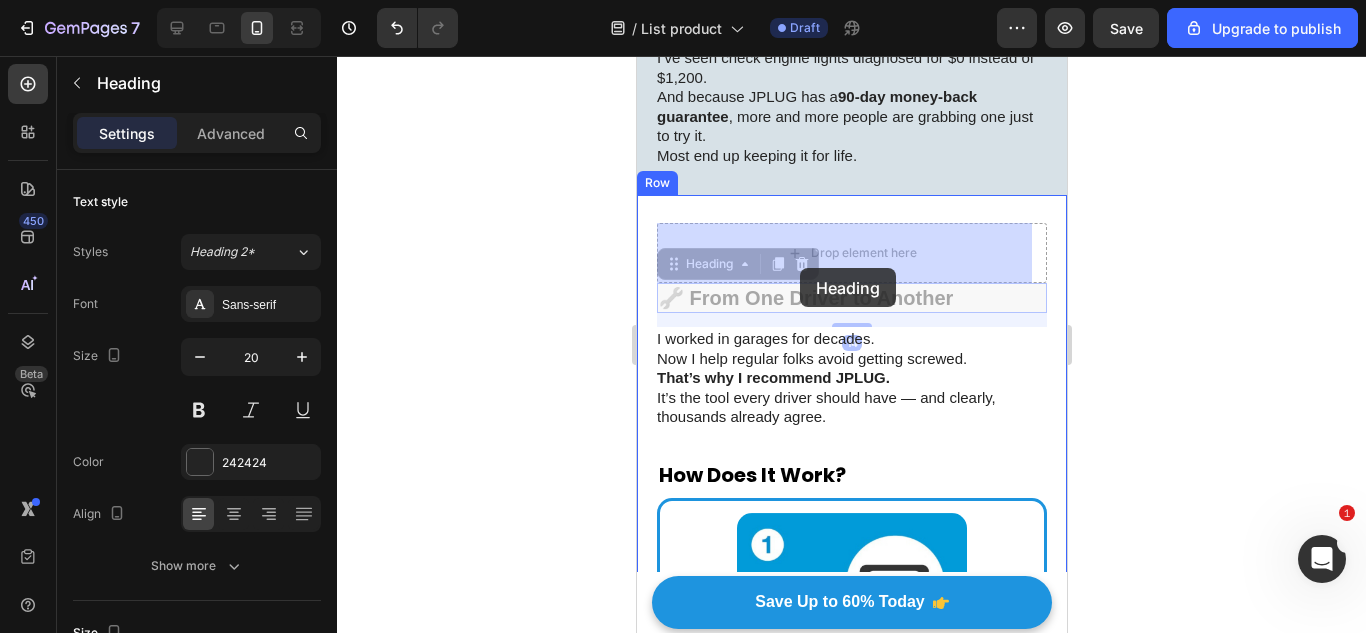 drag, startPoint x: 815, startPoint y: 297, endPoint x: 804, endPoint y: 268, distance: 31.016125 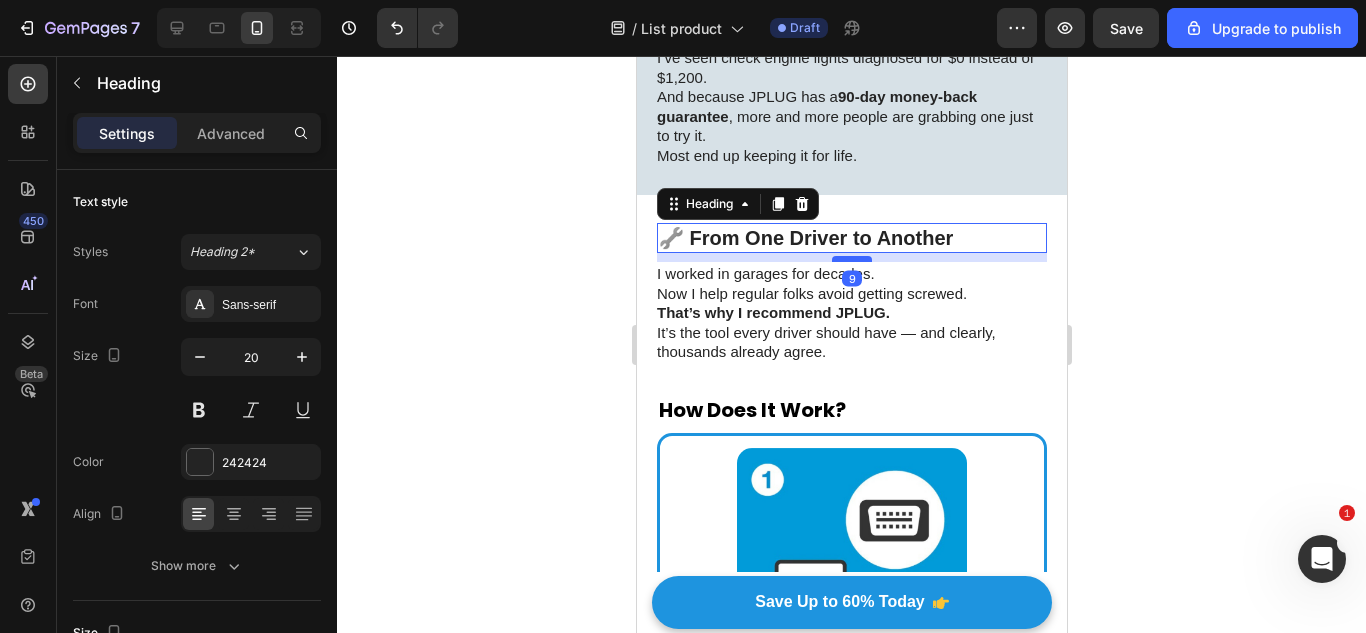 click at bounding box center [851, 259] 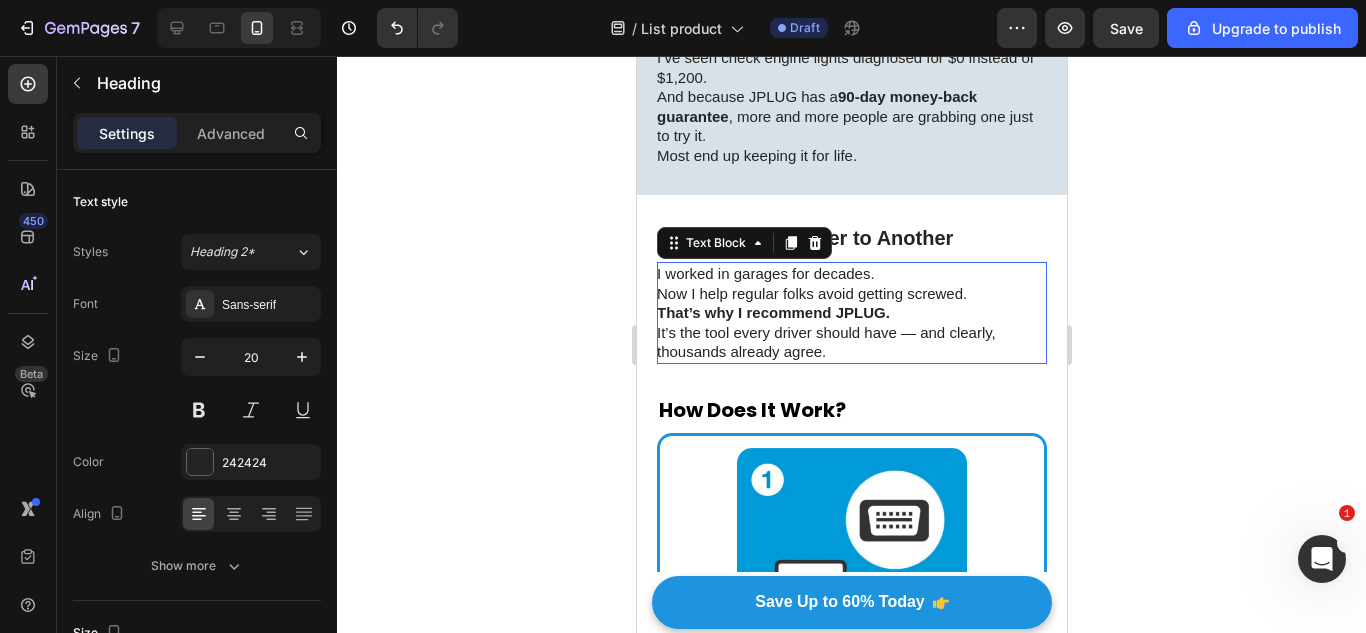 click on "I worked in garages for decades. Now I help regular folks avoid getting screwed. That’s why I recommend JPLUG. It’s the tool every driver should have — and clearly, thousands already agree." at bounding box center [850, 313] 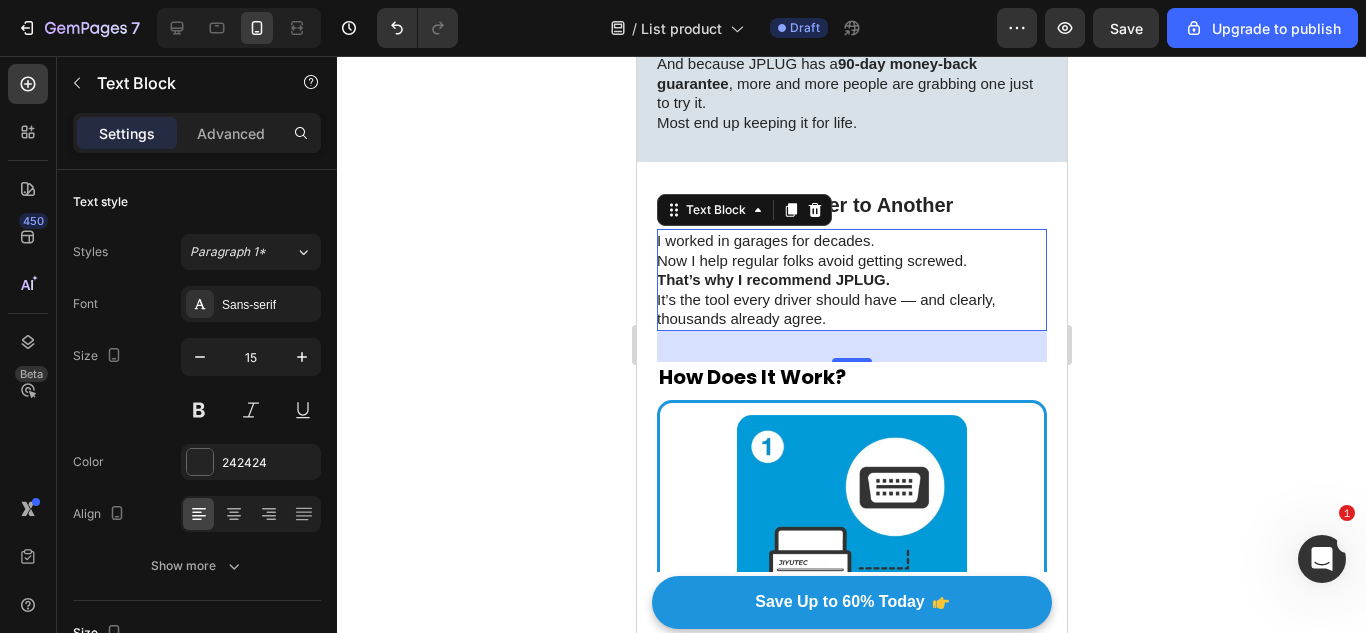 scroll, scrollTop: 3351, scrollLeft: 0, axis: vertical 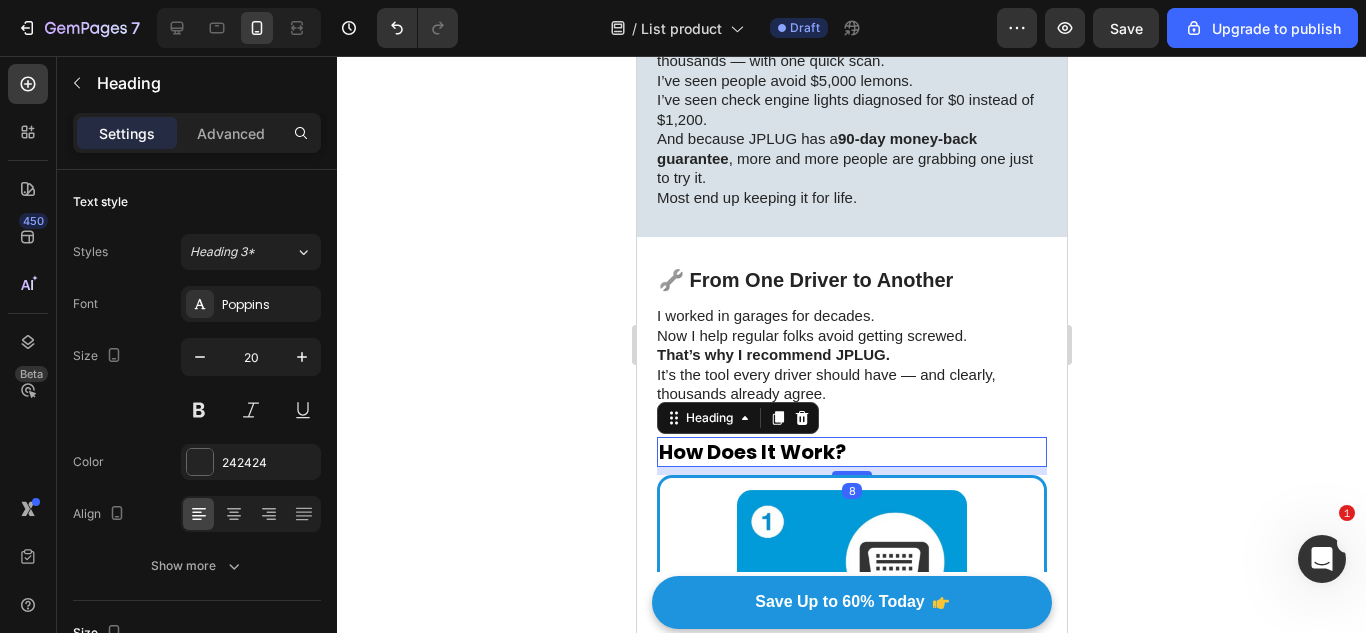 click on "8" at bounding box center [851, 471] 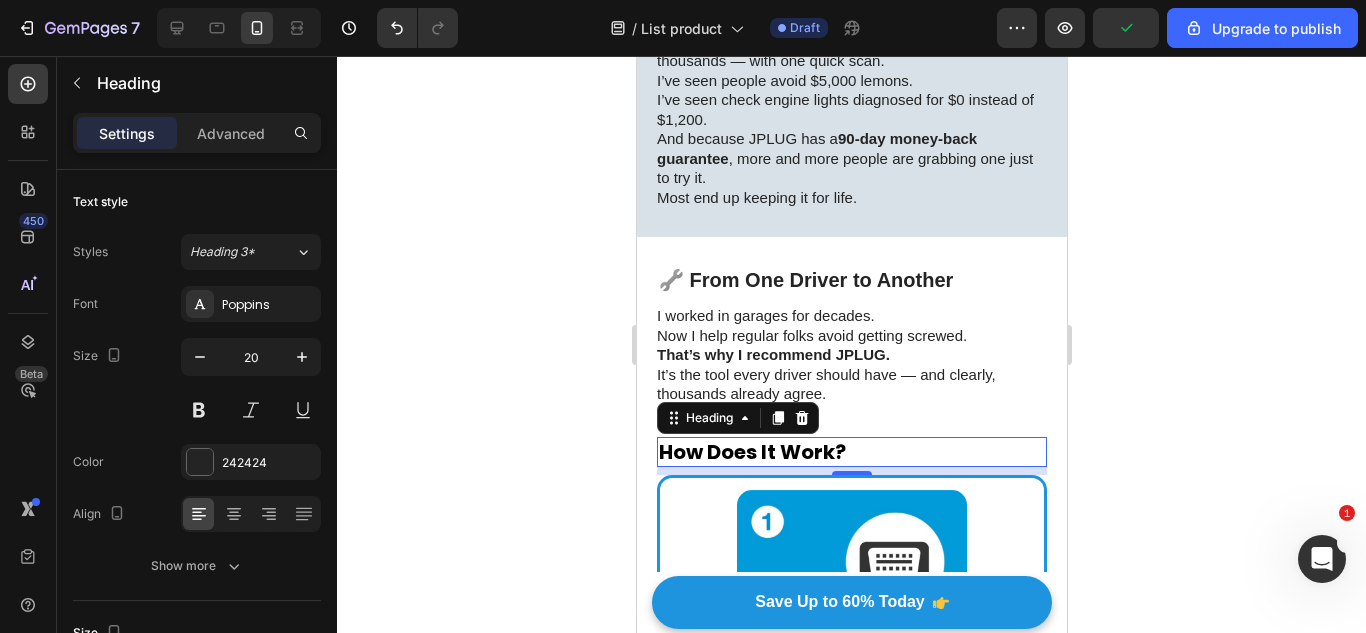 click on "8" at bounding box center [851, 471] 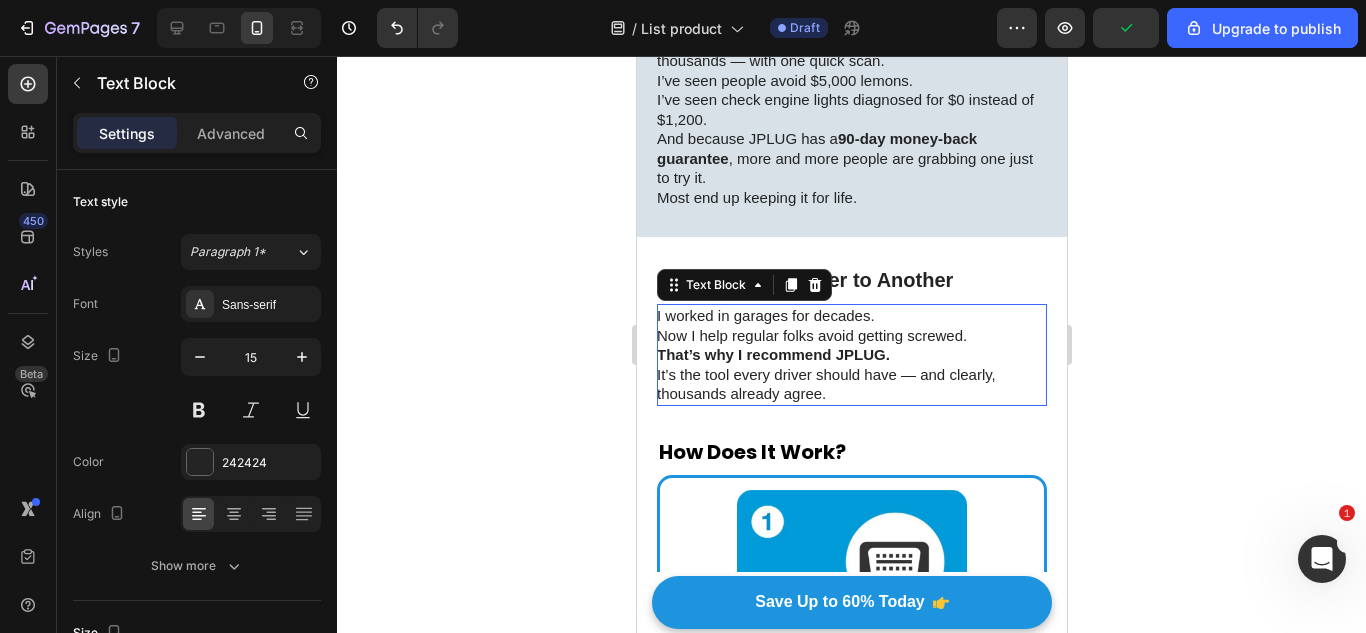 click on "I worked in garages for decades. Now I help regular folks avoid getting screwed. That’s why I recommend JPLUG. It’s the tool every driver should have — and clearly, thousands already agree." at bounding box center [850, 355] 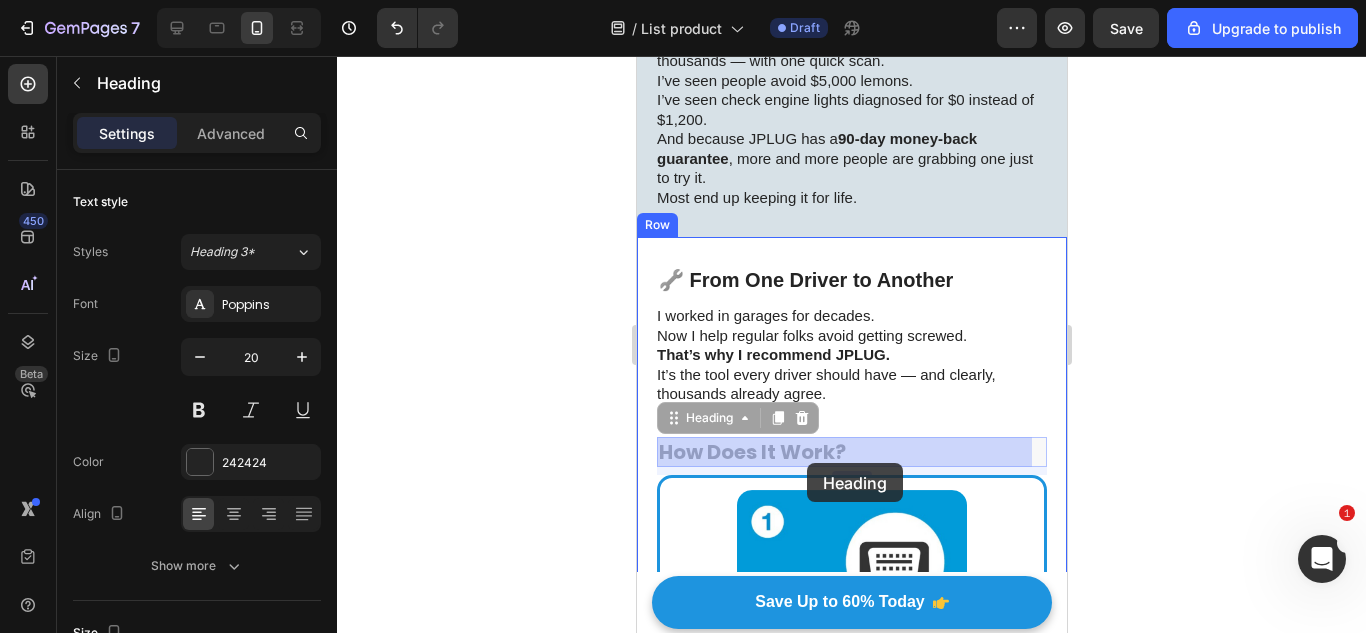 drag, startPoint x: 792, startPoint y: 466, endPoint x: 804, endPoint y: 467, distance: 12.0415945 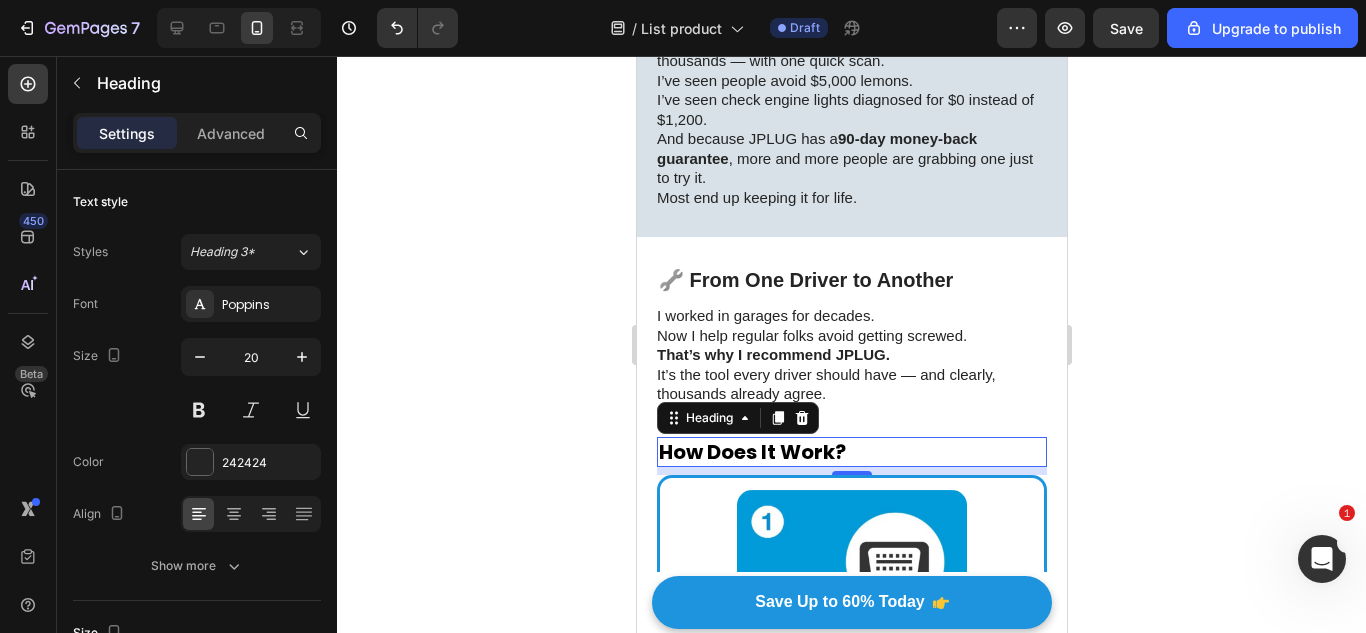 drag, startPoint x: 792, startPoint y: 470, endPoint x: 824, endPoint y: 457, distance: 34.539833 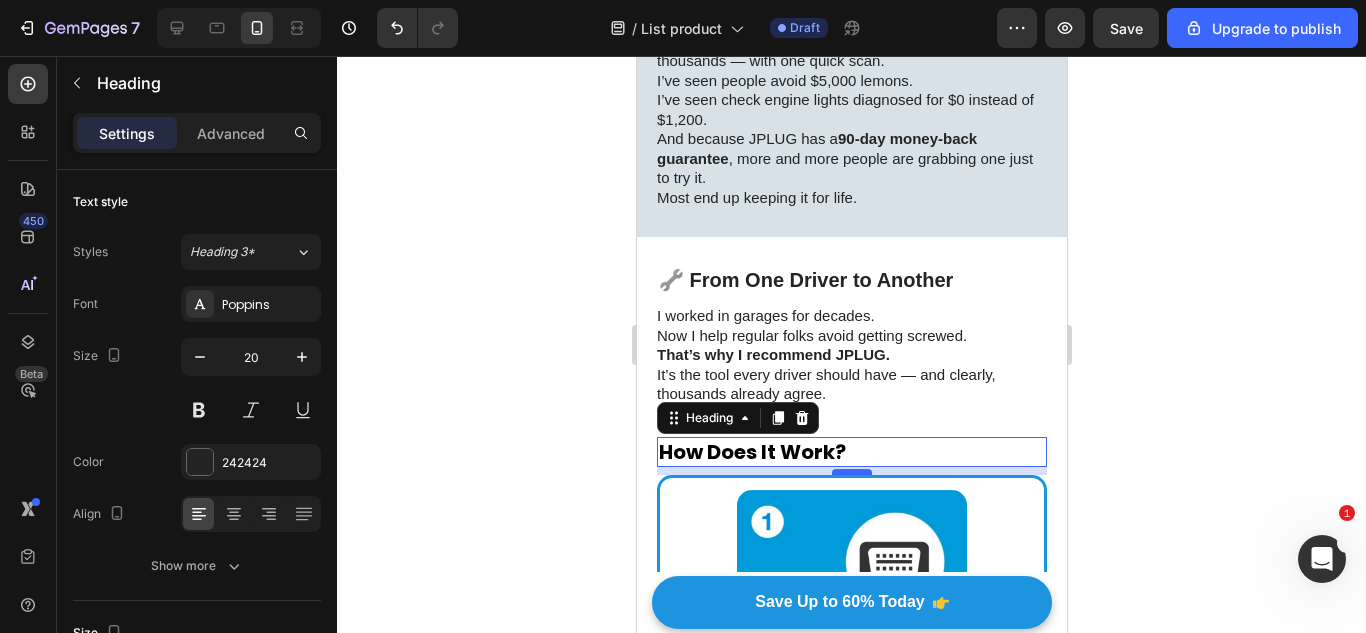 drag, startPoint x: 850, startPoint y: 472, endPoint x: 850, endPoint y: 488, distance: 16 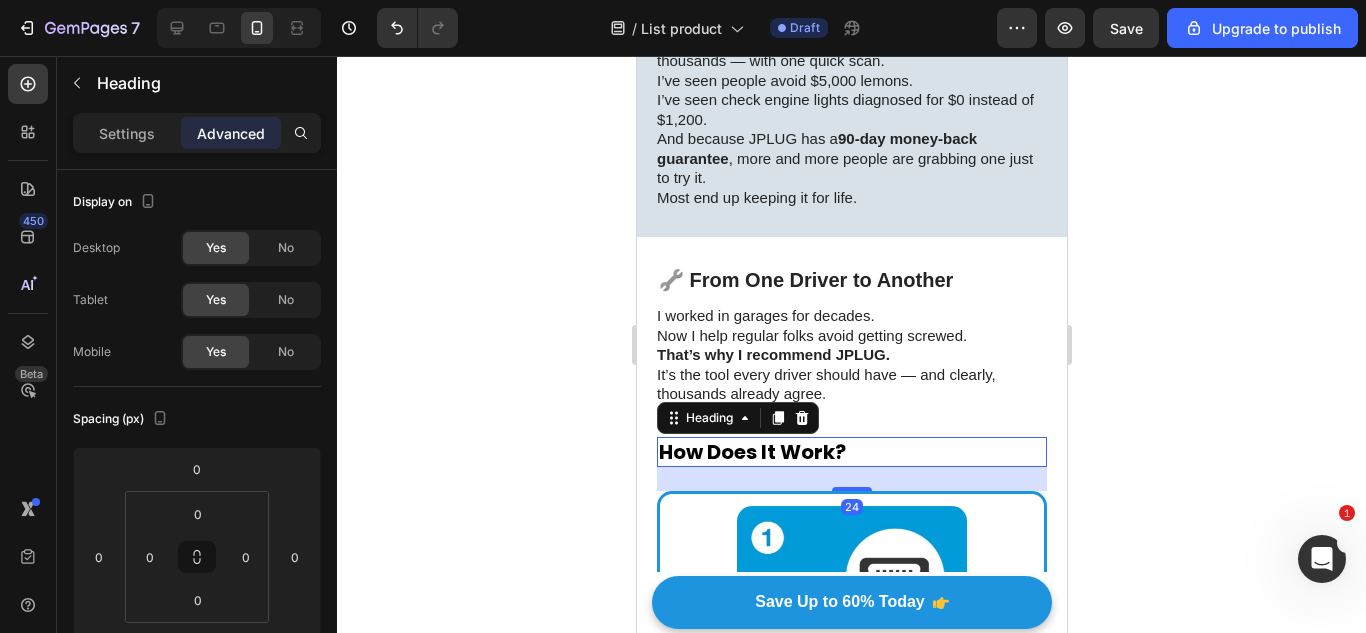 click on "I worked in garages for decades. Now I help regular folks avoid getting screwed. That’s why I recommend JPLUG. It’s the tool every driver should have — and clearly, thousands already agree." at bounding box center (850, 355) 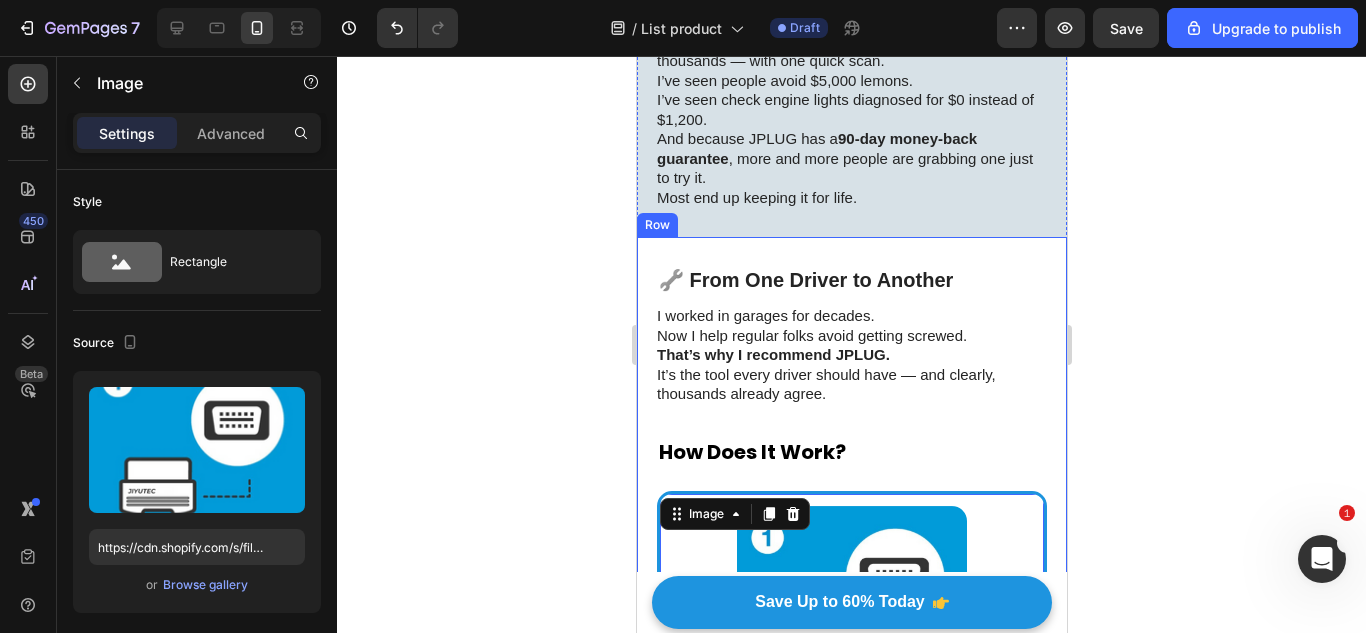 click on "I worked in garages for decades. Now I help regular folks avoid getting screwed. That’s why I recommend JPLUG. It’s the tool every driver should have — and clearly, thousands already agree. Text Block How Does It Work? Heading Image   0 Step 1: Plug it in Plug the scanner into your car’s OBD2 port, which is typically located beneath the dashboard, near the driver’s seat. Text Block Row Image Step 2: Turn the key Turn the ignition to “ON” position & download the FREE RS2 app. The scanner easily connects to your smartphone via Bluetooth. Text Block Row Image Step 3: Start scanning Monitor your car’s vitals on your phone and get ready to troubleshoot Text Block Row Row" at bounding box center (851, 928) 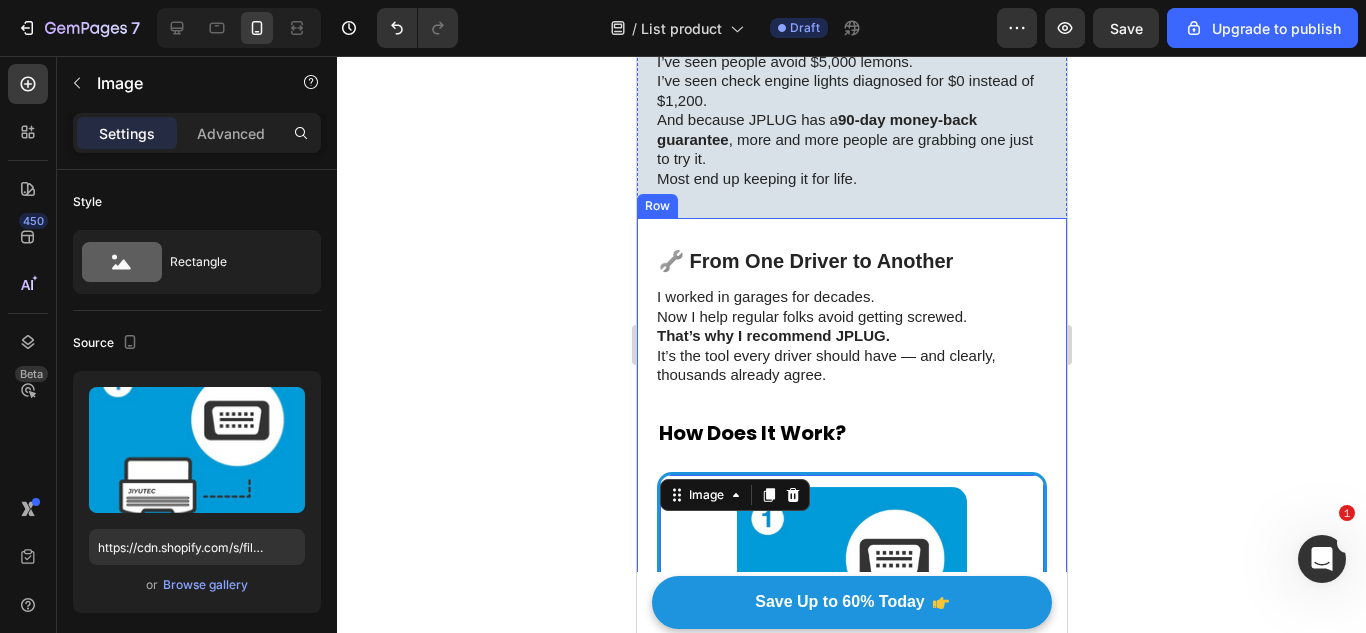 click on "I worked in garages for decades. Now I help regular folks avoid getting screwed. That’s why I recommend JPLUG. It’s the tool every driver should have — and clearly, thousands already agree. Text Block How Does It Work? Heading Image   16 Step 1: Plug it in Plug the scanner into your car’s OBD2 port, which is typically located beneath the dashboard, near the driver’s seat. Text Block Row Image Step 2: Turn the key Turn the ignition to “ON” position & download the FREE RS2 app. The scanner easily connects to your smartphone via Bluetooth. Text Block Row Image Step 3: Start scanning Monitor your car’s vitals on your phone and get ready to troubleshoot Text Block Row Row" at bounding box center [851, 909] 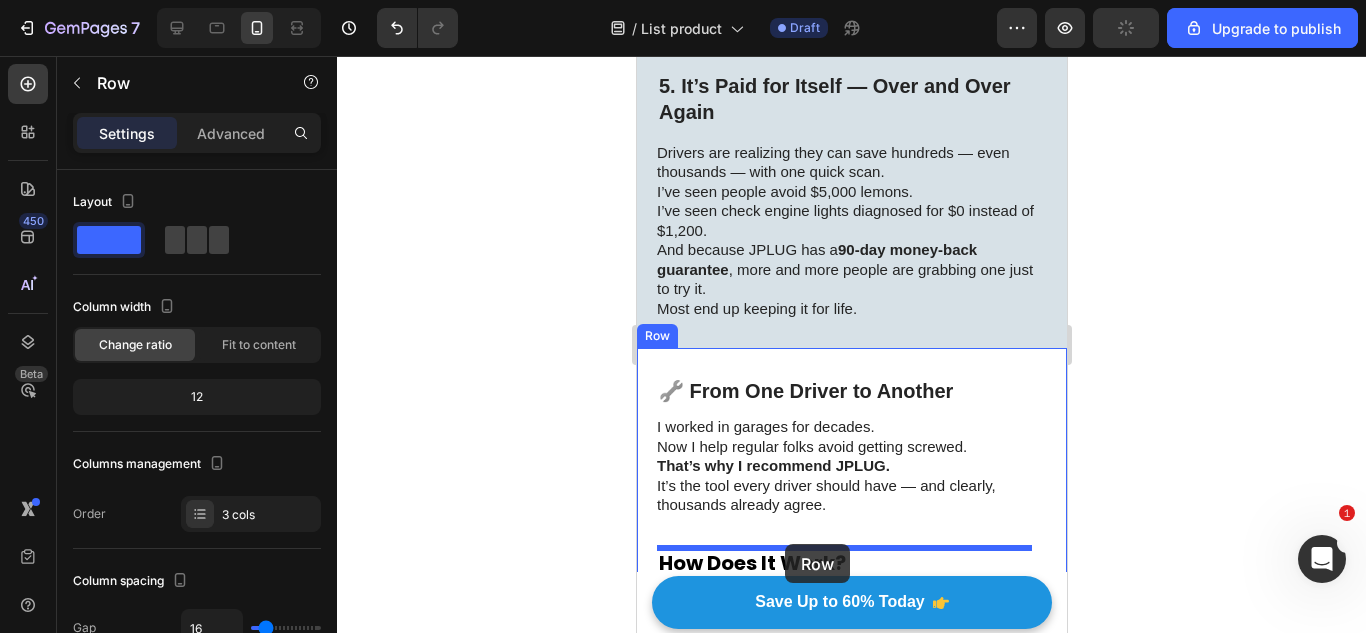 scroll, scrollTop: 3282, scrollLeft: 0, axis: vertical 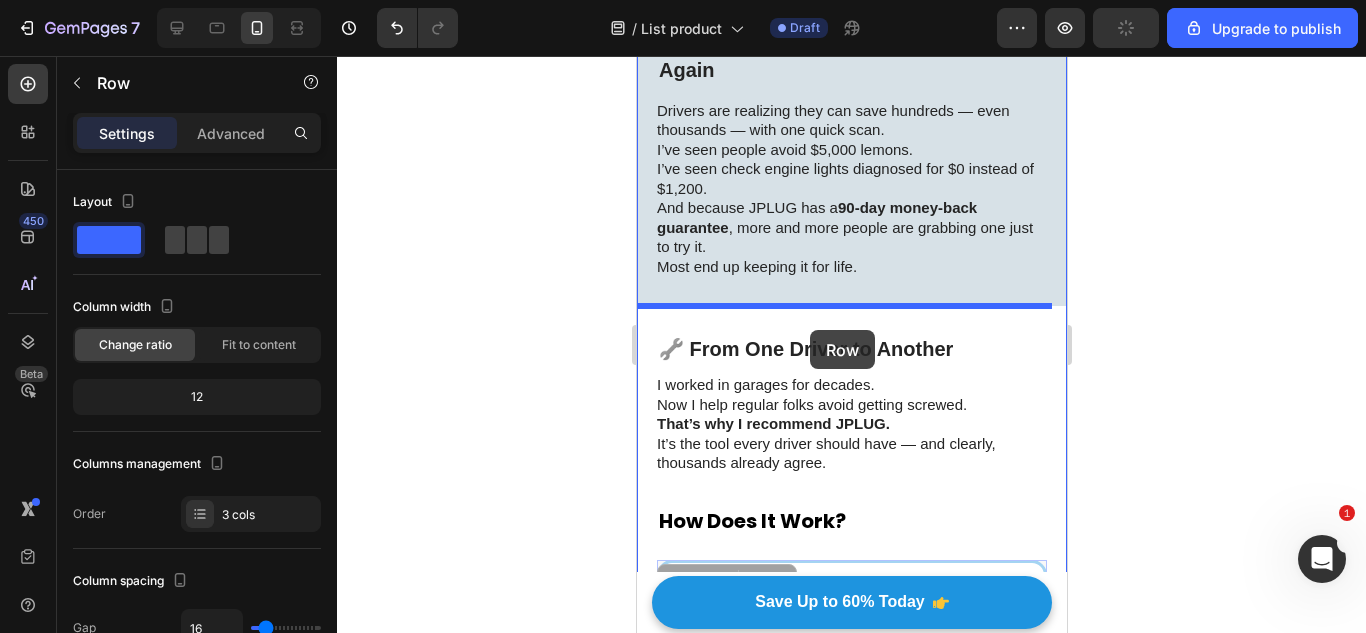 drag, startPoint x: 758, startPoint y: 279, endPoint x: 809, endPoint y: 330, distance: 72.12489 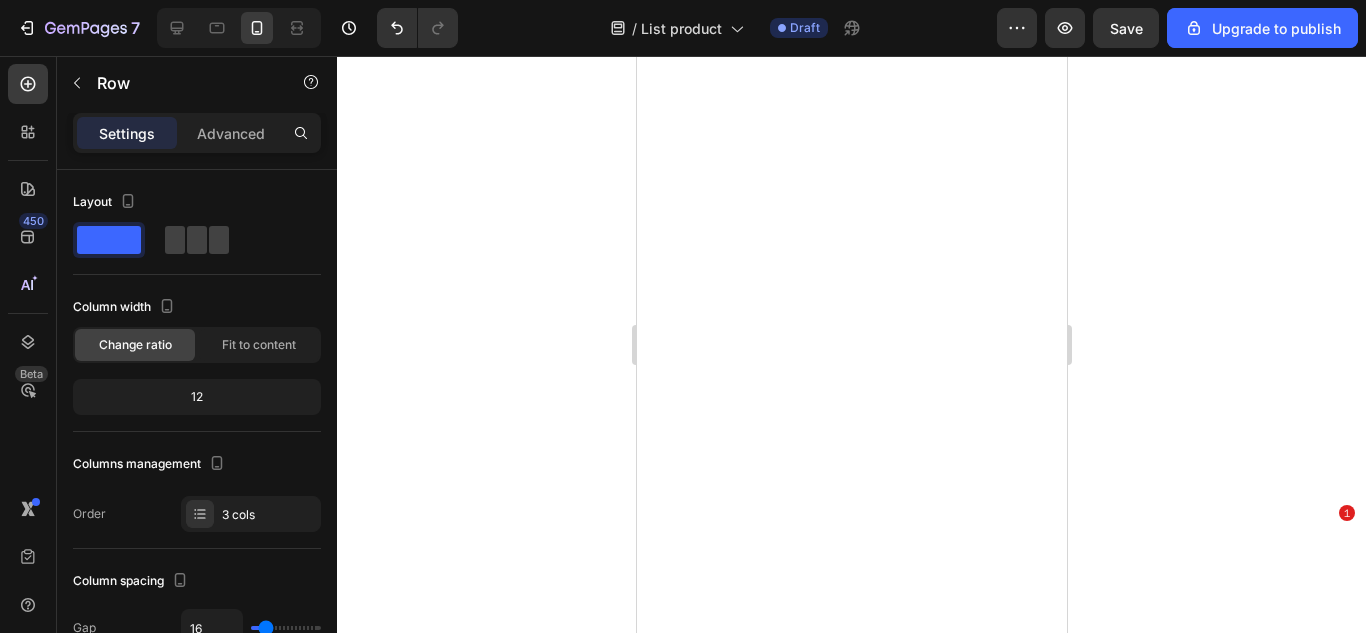 scroll, scrollTop: 0, scrollLeft: 0, axis: both 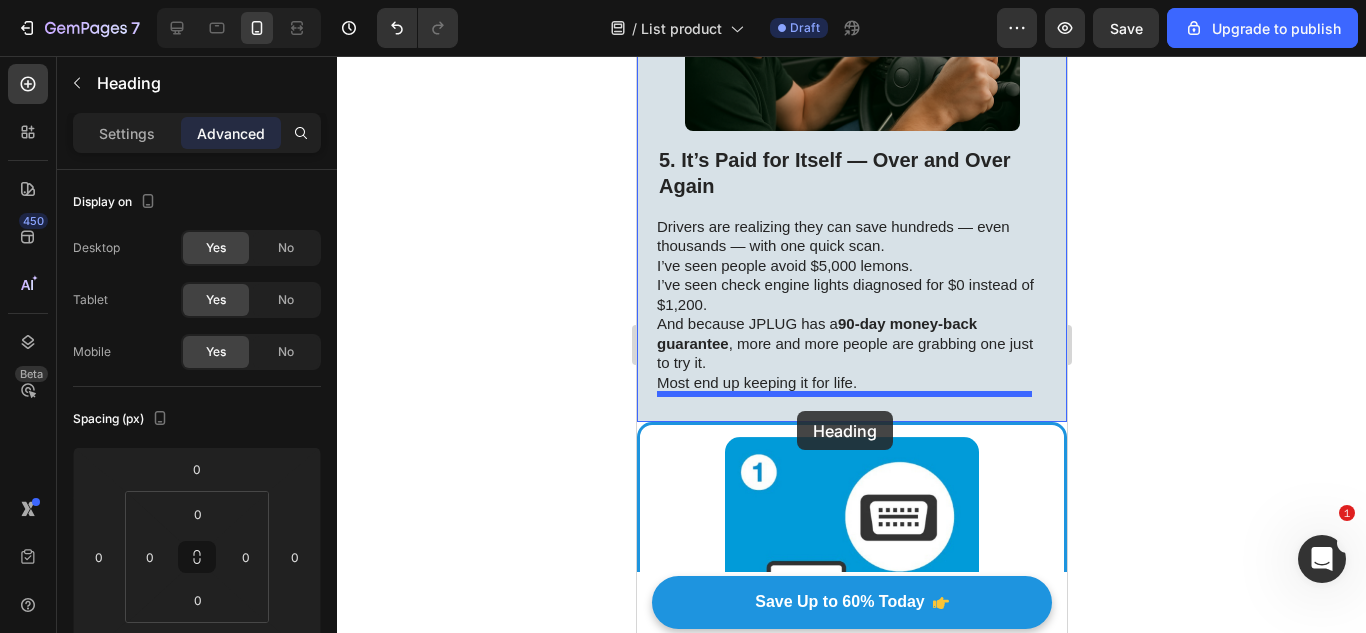 drag, startPoint x: 800, startPoint y: 427, endPoint x: 792, endPoint y: 416, distance: 13.601471 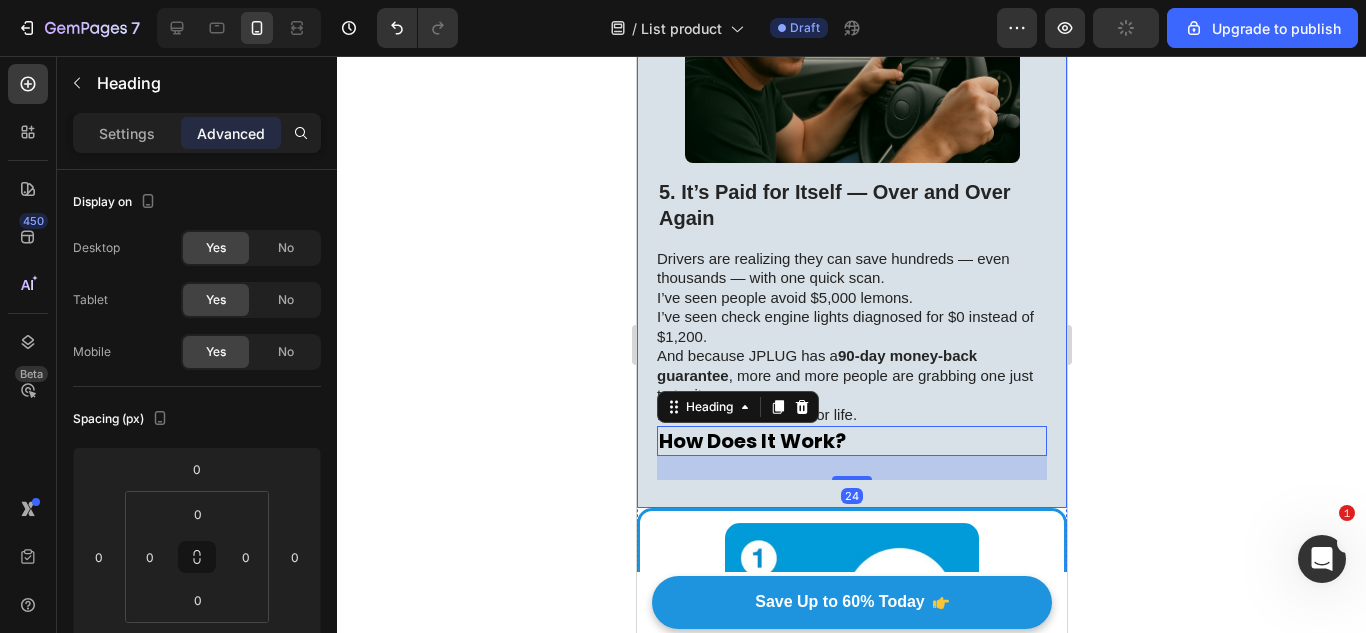 scroll, scrollTop: 3237, scrollLeft: 0, axis: vertical 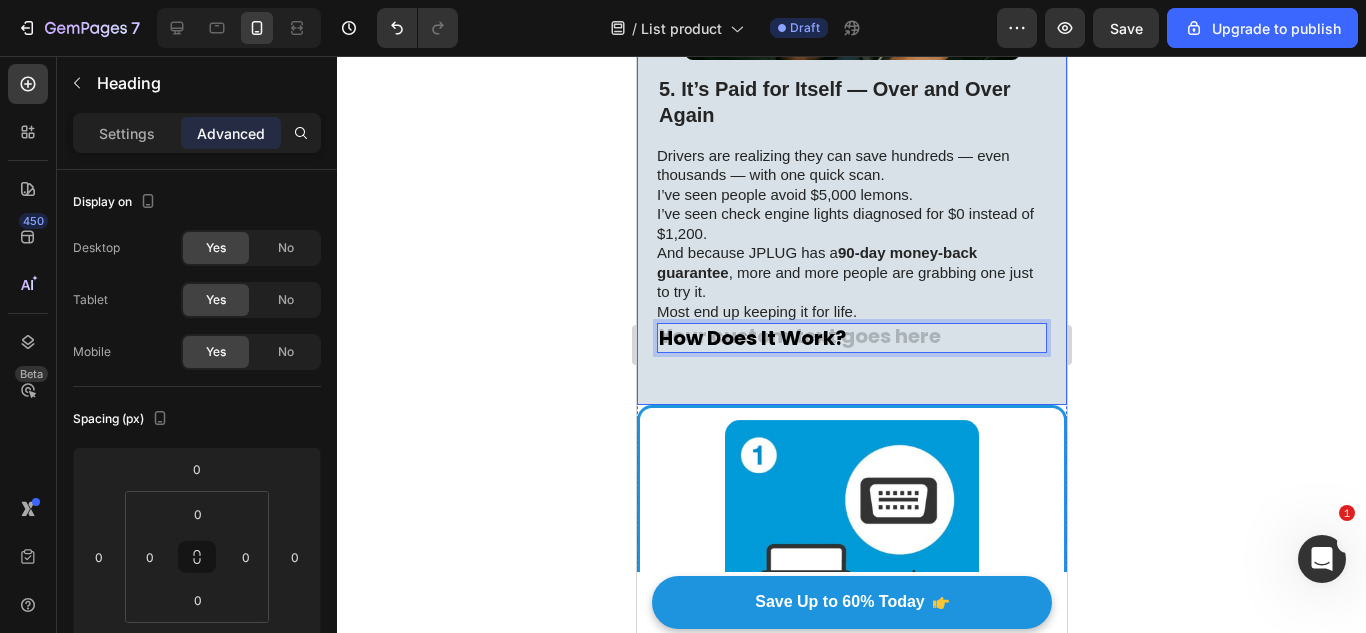 drag, startPoint x: 843, startPoint y: 334, endPoint x: 814, endPoint y: 400, distance: 72.09022 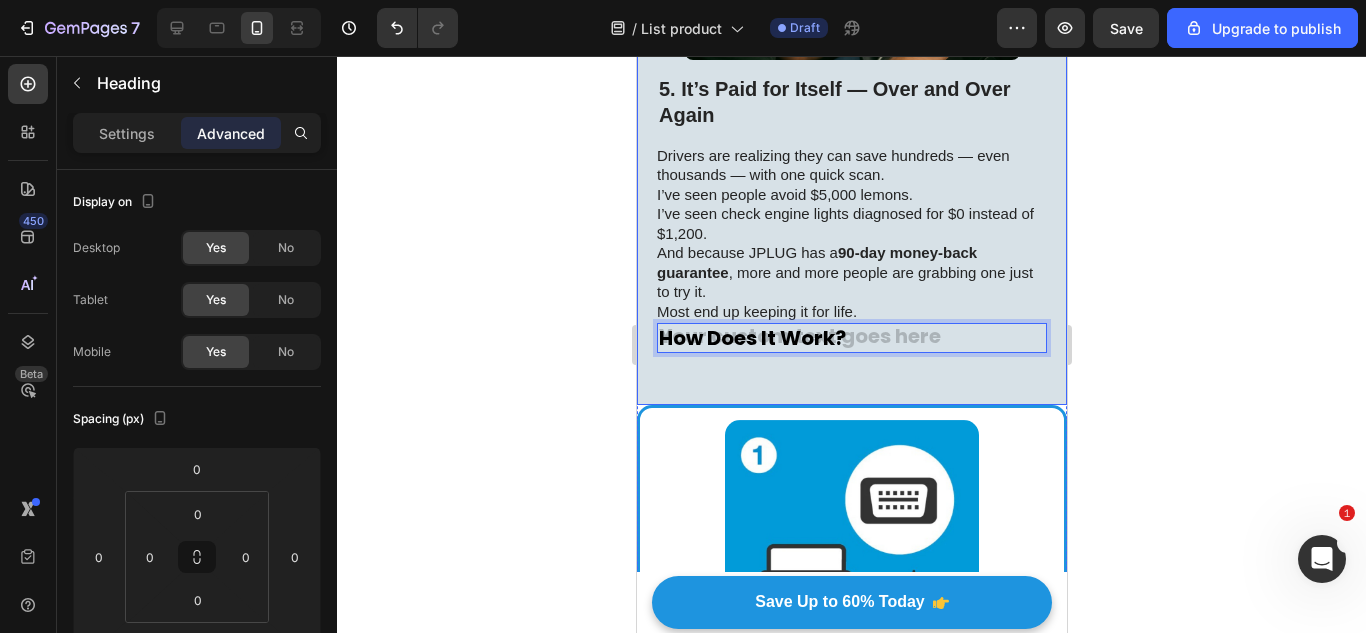 click on "5. It’s Paid for Itself — Over and Over Again Heading Drivers are realizing they can save hundreds — even thousands — with one quick scan. I’ve seen people avoid $[PRICE] lemons. I’ve seen check engine lights diagnosed for $[PRICE] instead of $[PRICE]. And because JPLUG has a  90-day money-back guarantee , more and more people are grabbing one just to try it. Most end up keeping it for life. Text Block How Does It Work? Heading   24 Image Row" at bounding box center [851, 93] 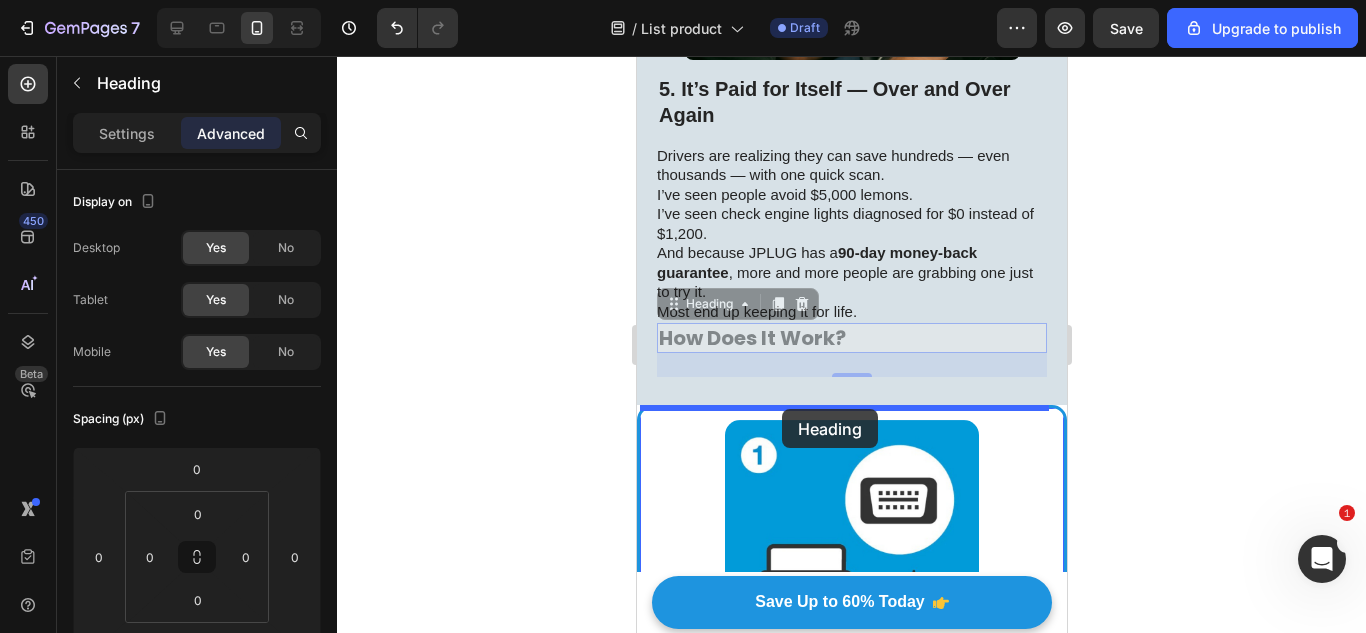 drag, startPoint x: 810, startPoint y: 347, endPoint x: 783, endPoint y: 407, distance: 65.795135 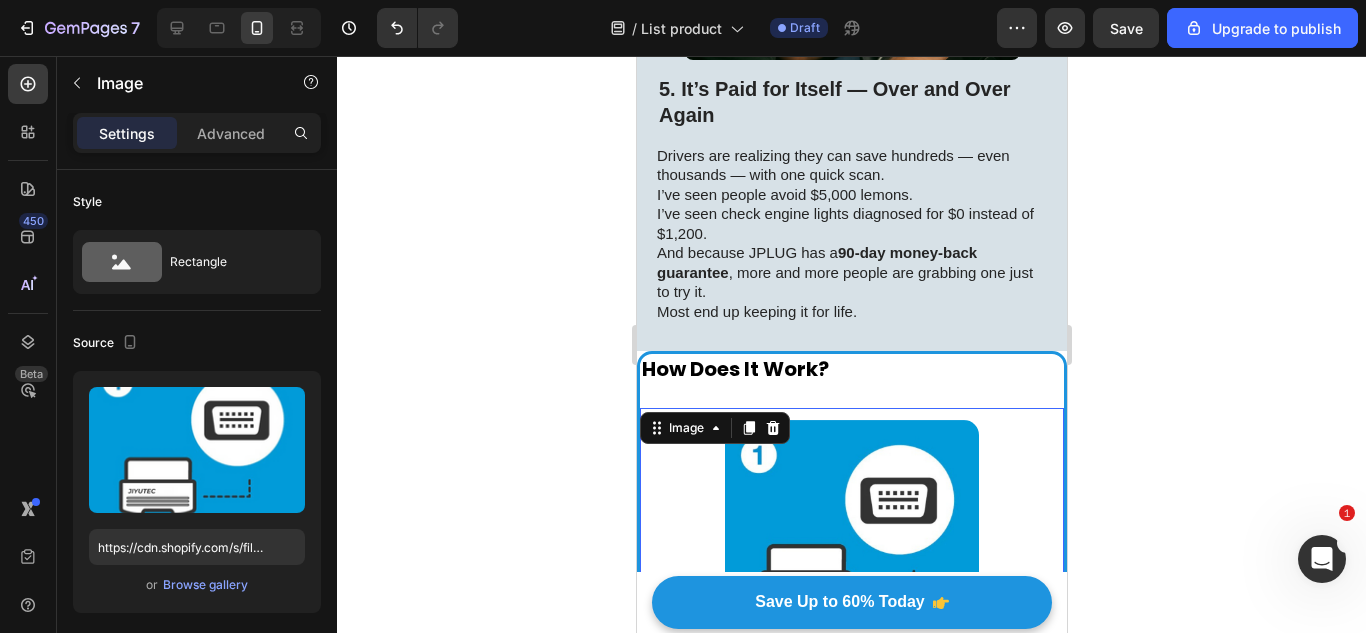 scroll, scrollTop: 3251, scrollLeft: 0, axis: vertical 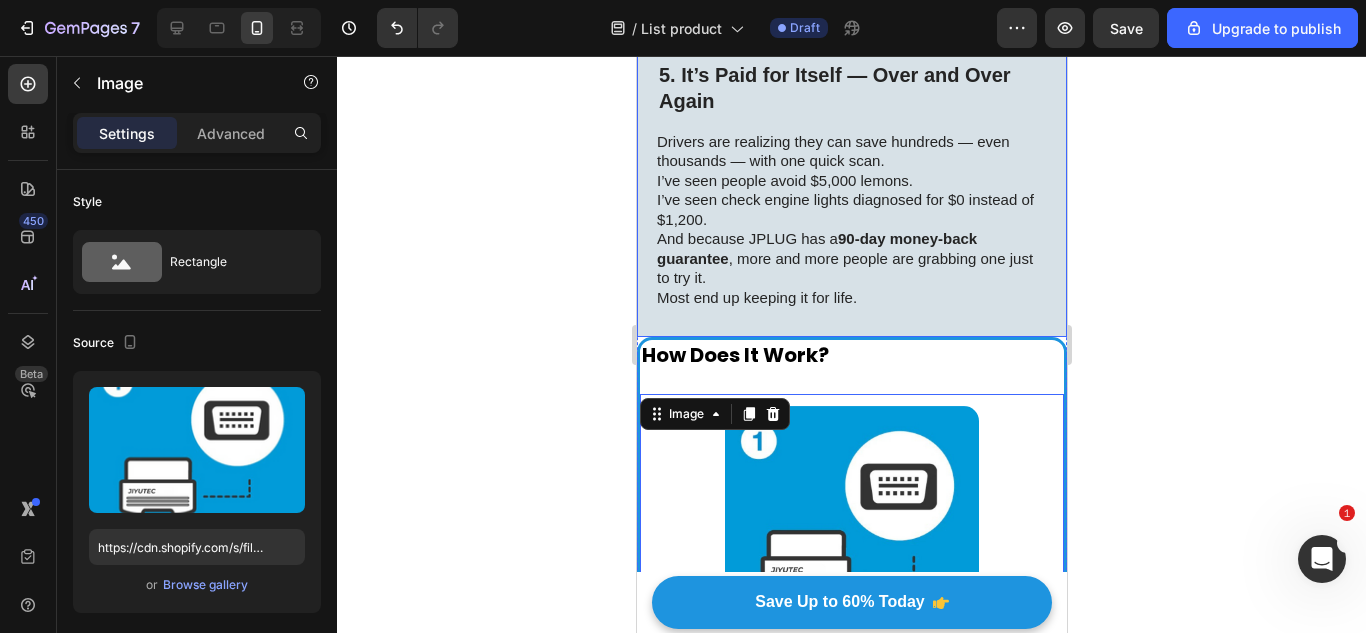click on "5. It’s Paid for Itself — Over and Over Again Heading Drivers are realizing they can save hundreds — even thousands — with one quick scan. I’ve seen people avoid $5,000 lemons. I’ve seen check engine lights diagnosed for $0 instead of $1,200. And because JPLUG has a  90-day money-back guarantee , more and more people are grabbing one just to try it. Most end up keeping it for life. Text Block Image Row" at bounding box center [851, 52] 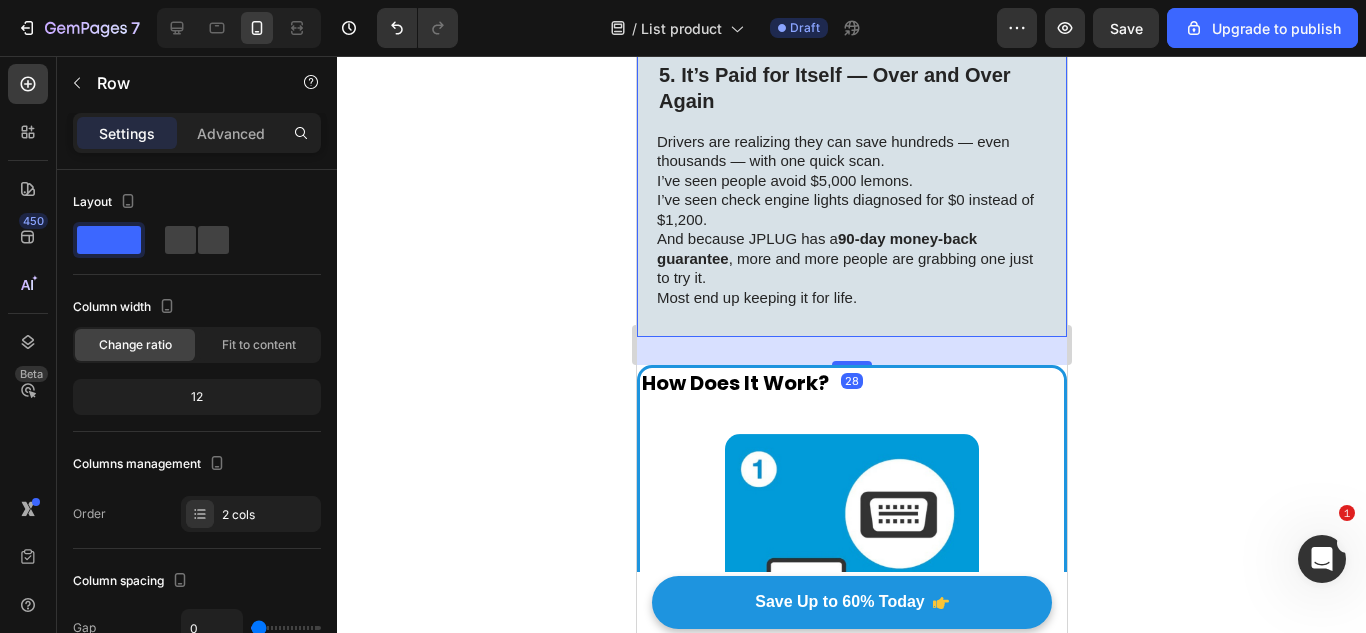 drag, startPoint x: 840, startPoint y: 334, endPoint x: 837, endPoint y: 386, distance: 52.086468 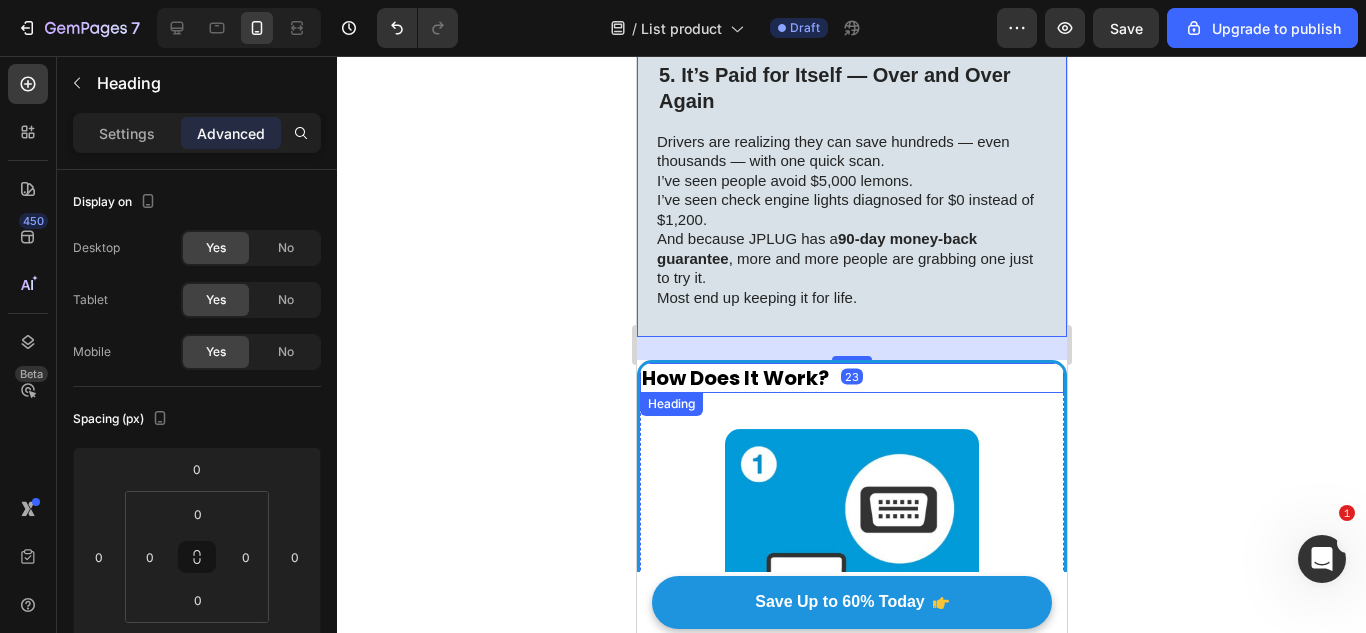 click on "How Does It Work?" at bounding box center (851, 378) 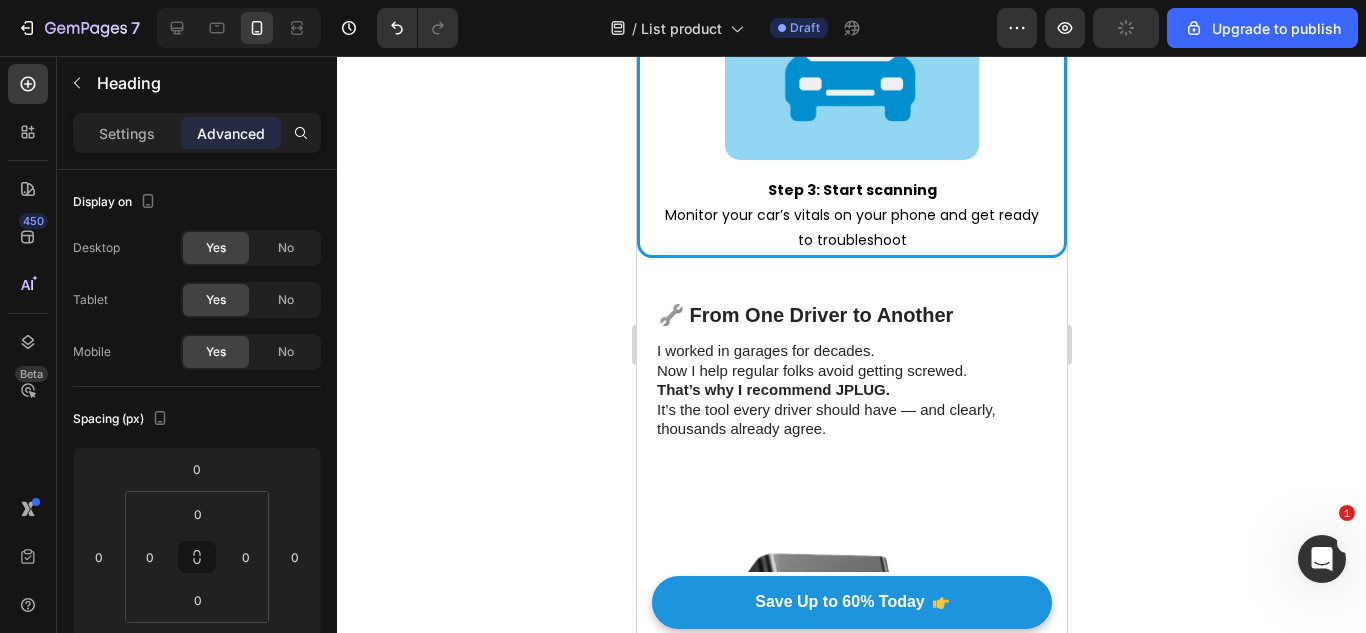 scroll, scrollTop: 4452, scrollLeft: 0, axis: vertical 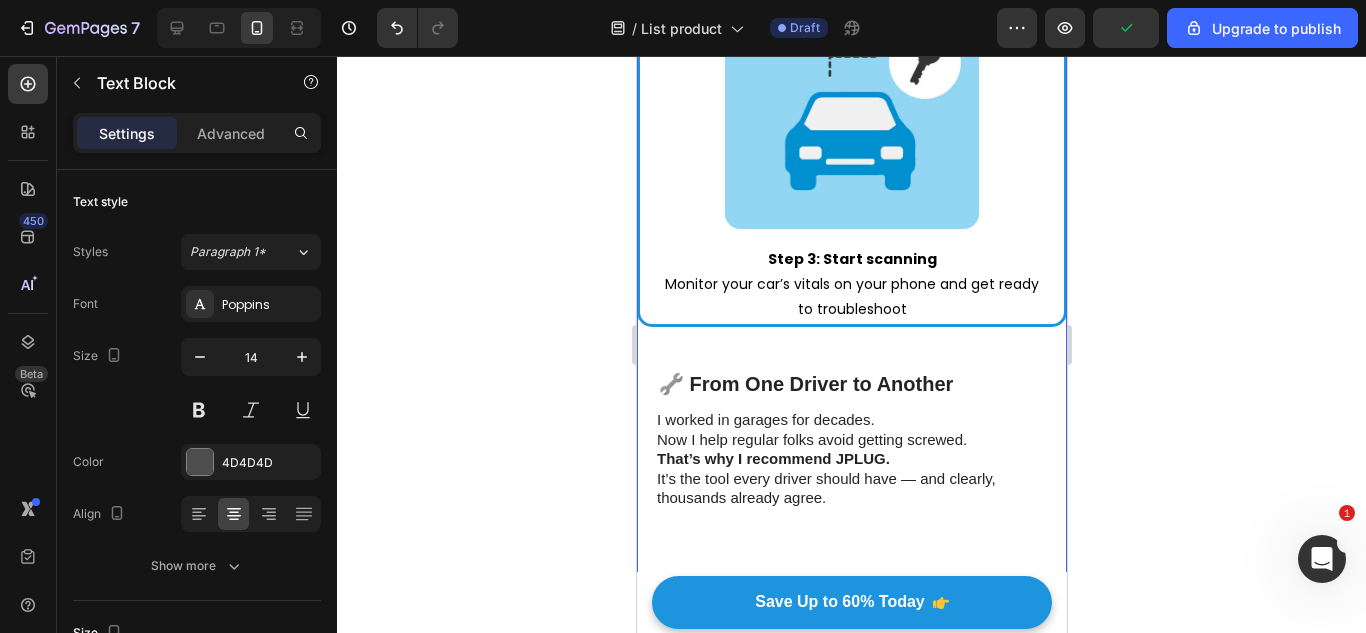 click on "Step 3: Start scanning Monitor your car’s vitals on your phone and get ready to troubleshoot" at bounding box center (851, 285) 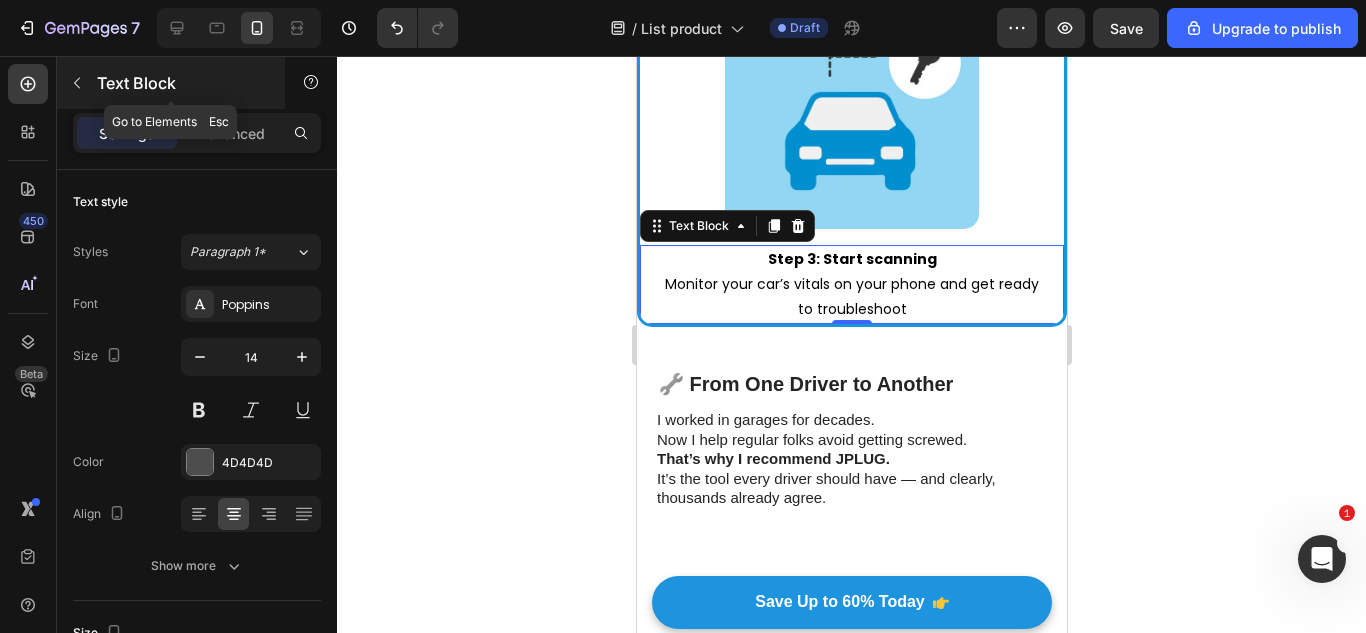 click on "Text Block" at bounding box center (182, 83) 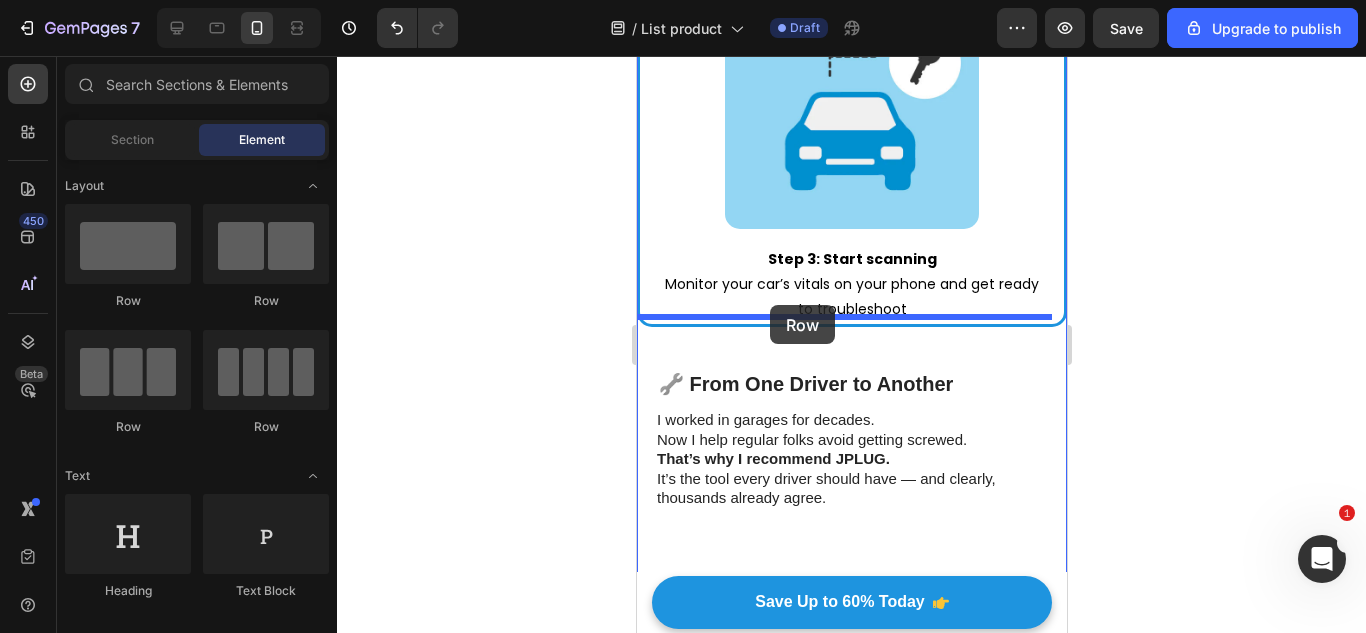 drag, startPoint x: 771, startPoint y: 330, endPoint x: 778, endPoint y: 293, distance: 37.65634 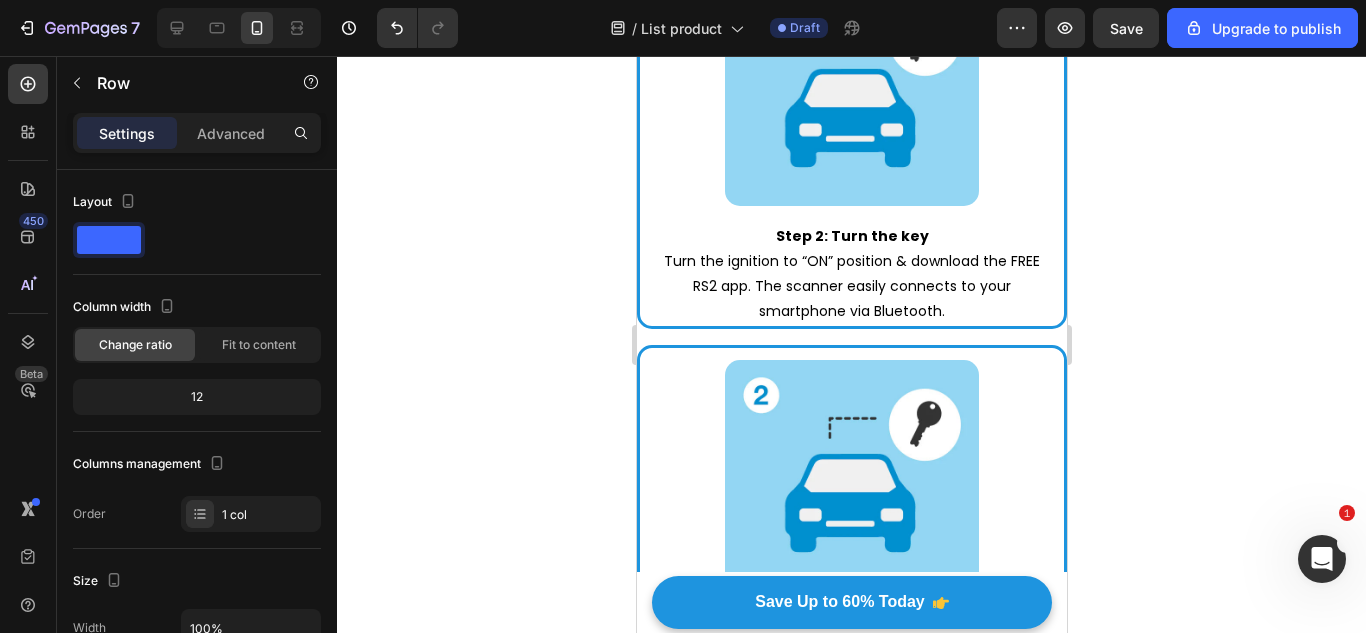 scroll, scrollTop: 4072, scrollLeft: 0, axis: vertical 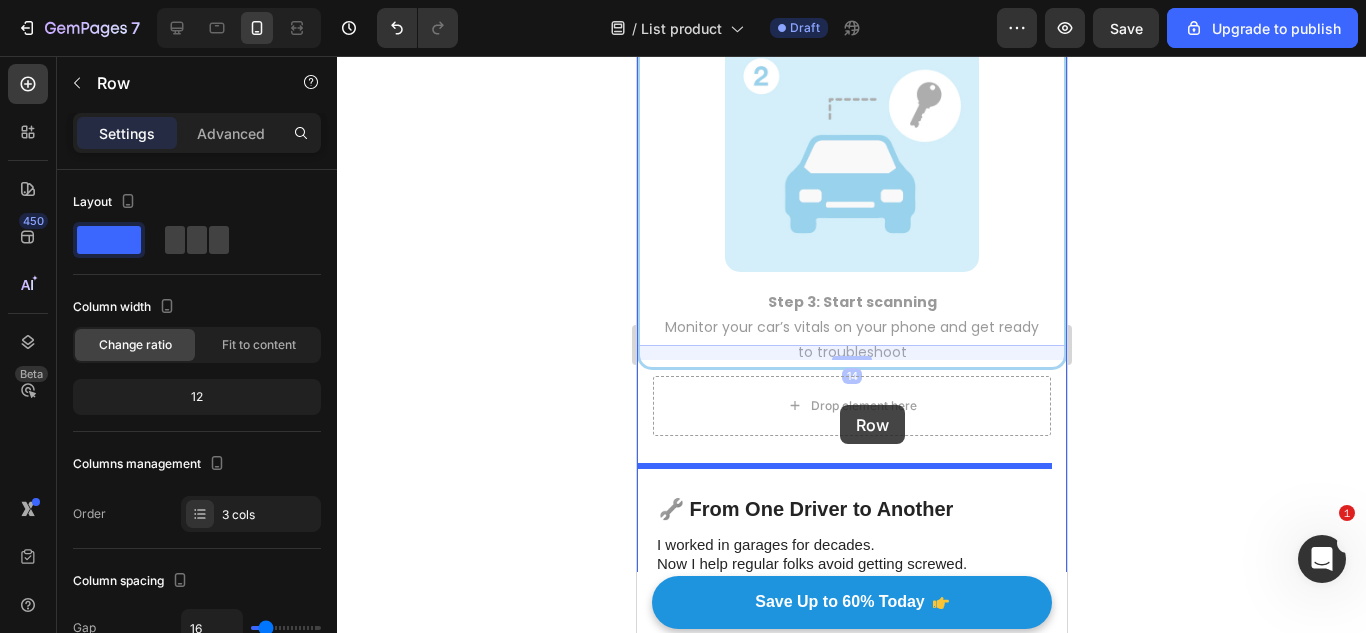 drag, startPoint x: 707, startPoint y: 337, endPoint x: 839, endPoint y: 412, distance: 151.81897 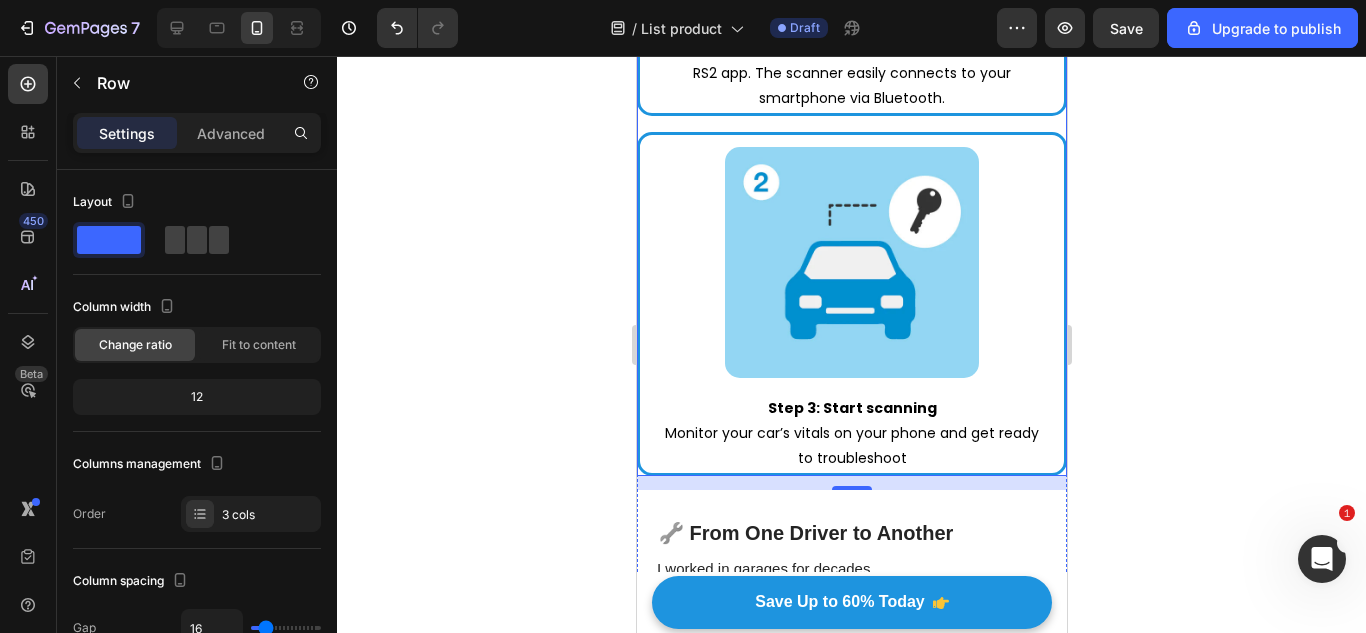 scroll, scrollTop: 3269, scrollLeft: 0, axis: vertical 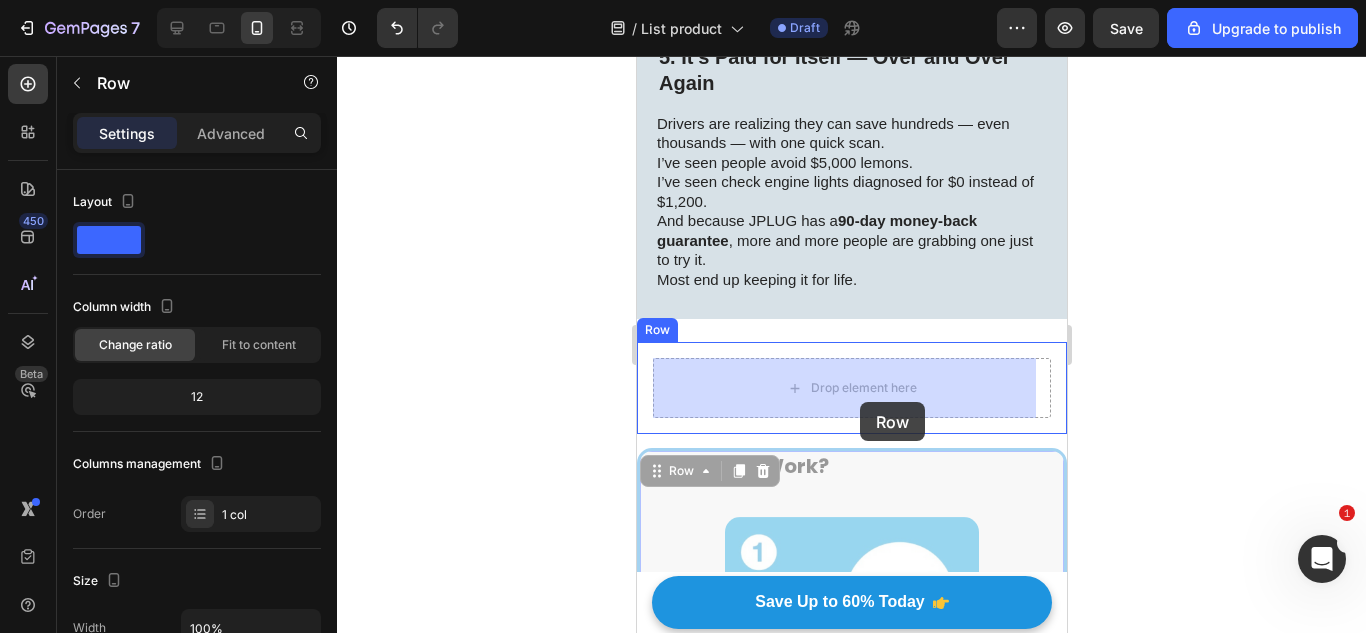 drag, startPoint x: 835, startPoint y: 486, endPoint x: 859, endPoint y: 401, distance: 88.32327 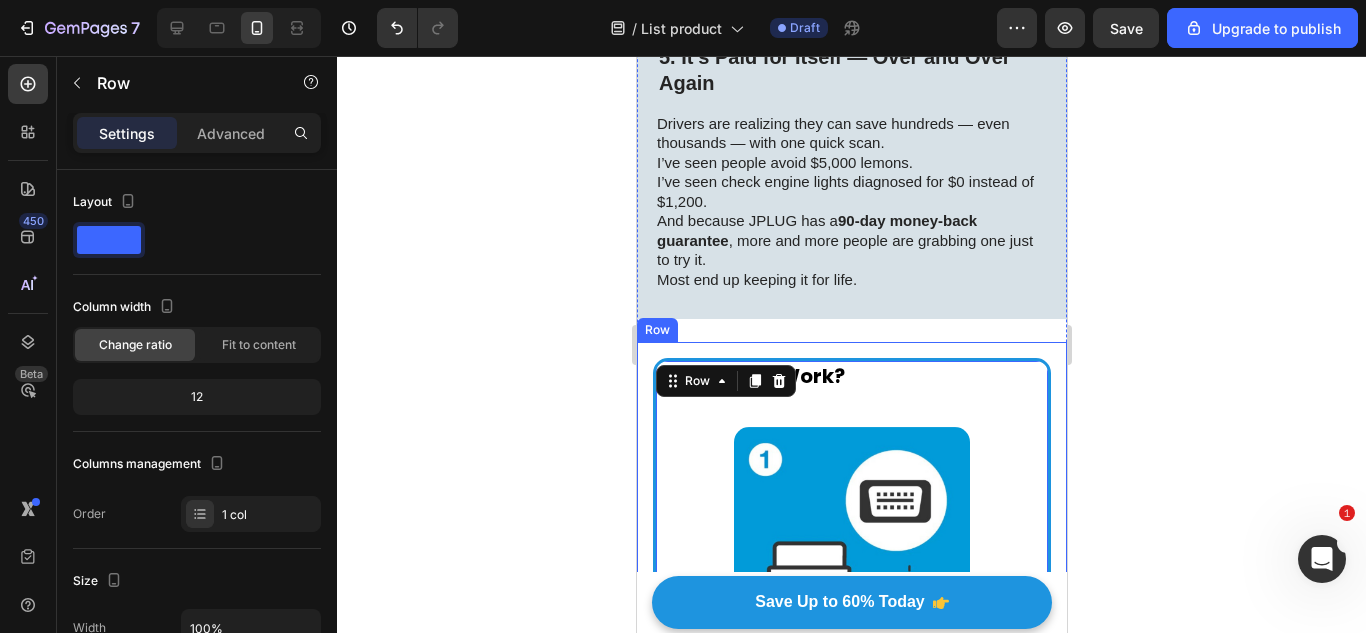 click on "How Does It Work? Heading Image Step 1: Plug it in Plug the scanner into your car’s OBD2 port, which is typically located beneath the dashboard, near the driver’s seat. Text Block Row   0 Row" at bounding box center (851, 561) 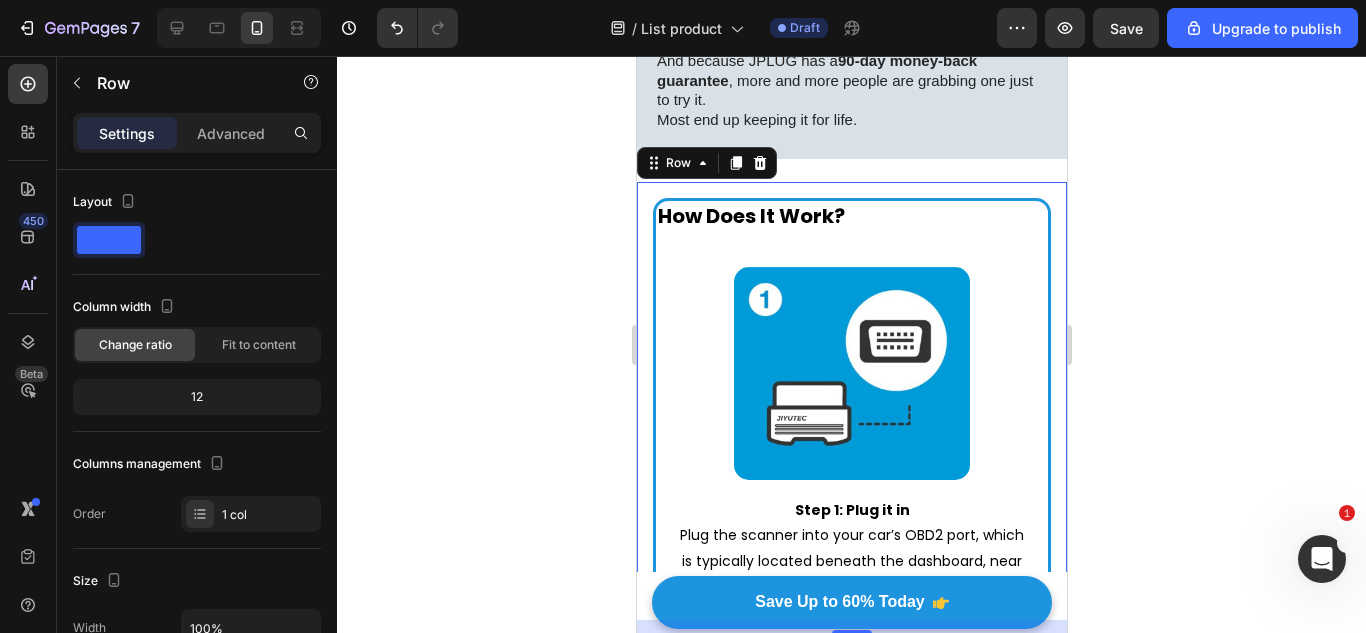 scroll, scrollTop: 3433, scrollLeft: 0, axis: vertical 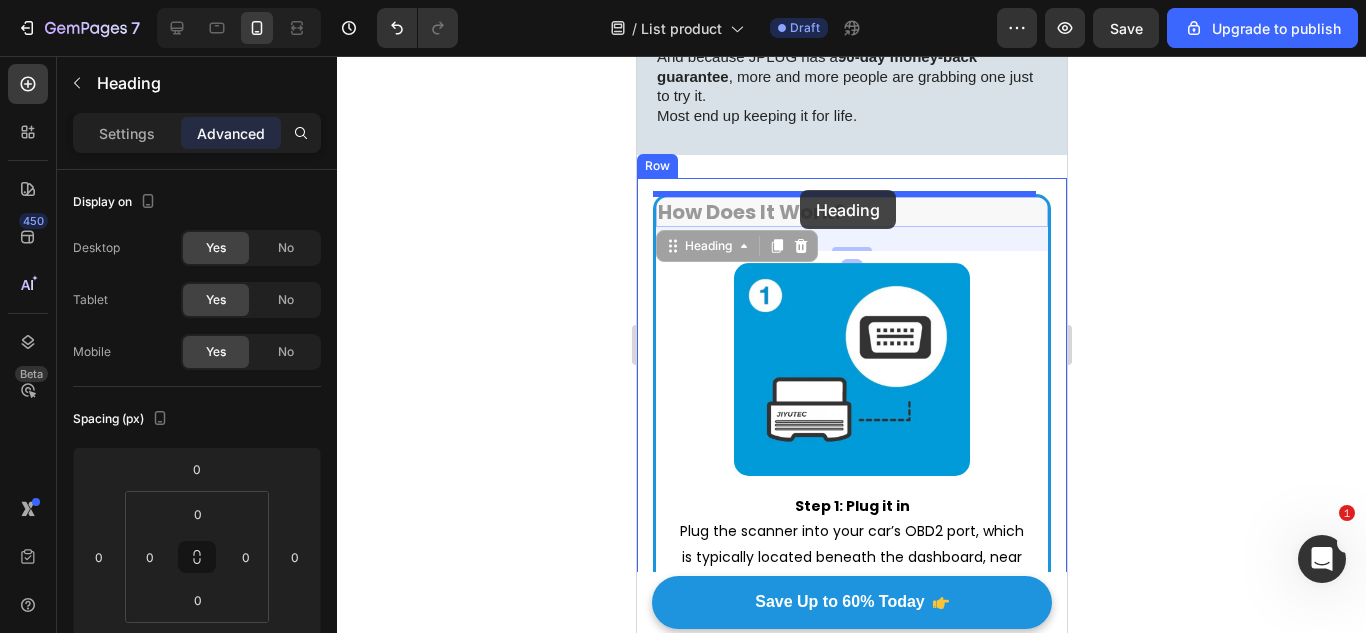 drag, startPoint x: 787, startPoint y: 211, endPoint x: 799, endPoint y: 190, distance: 24.186773 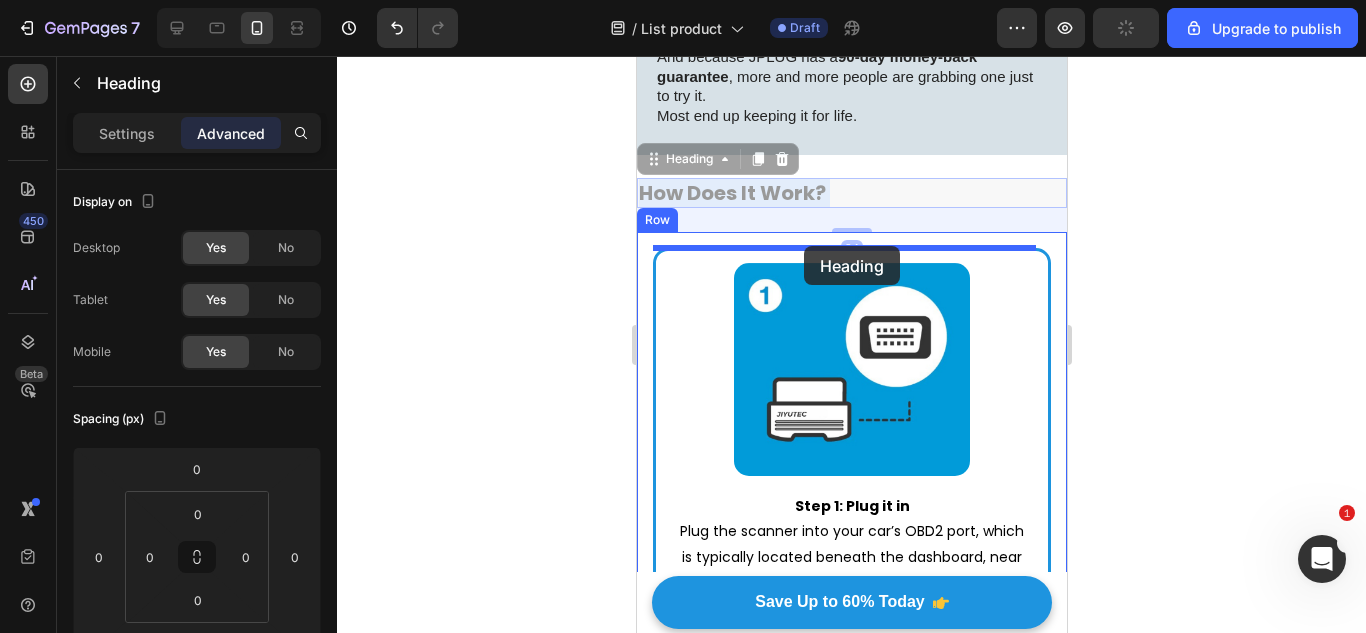 drag, startPoint x: 848, startPoint y: 179, endPoint x: 803, endPoint y: 245, distance: 79.881165 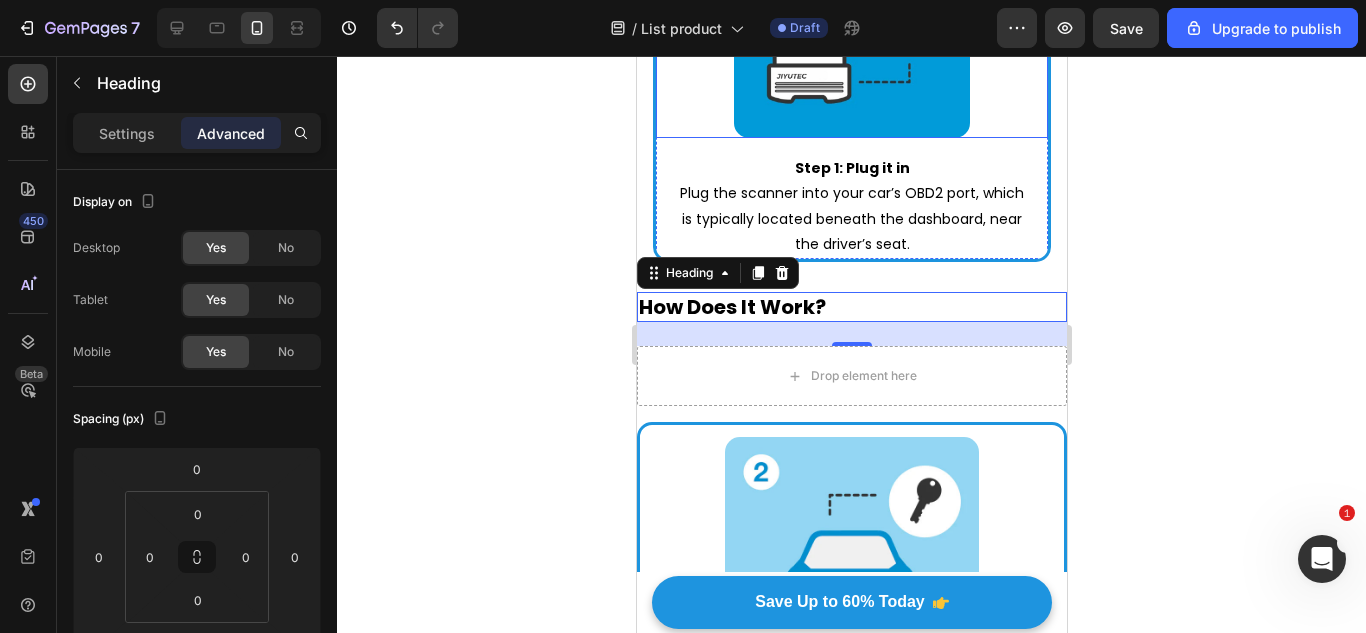 scroll, scrollTop: 3760, scrollLeft: 0, axis: vertical 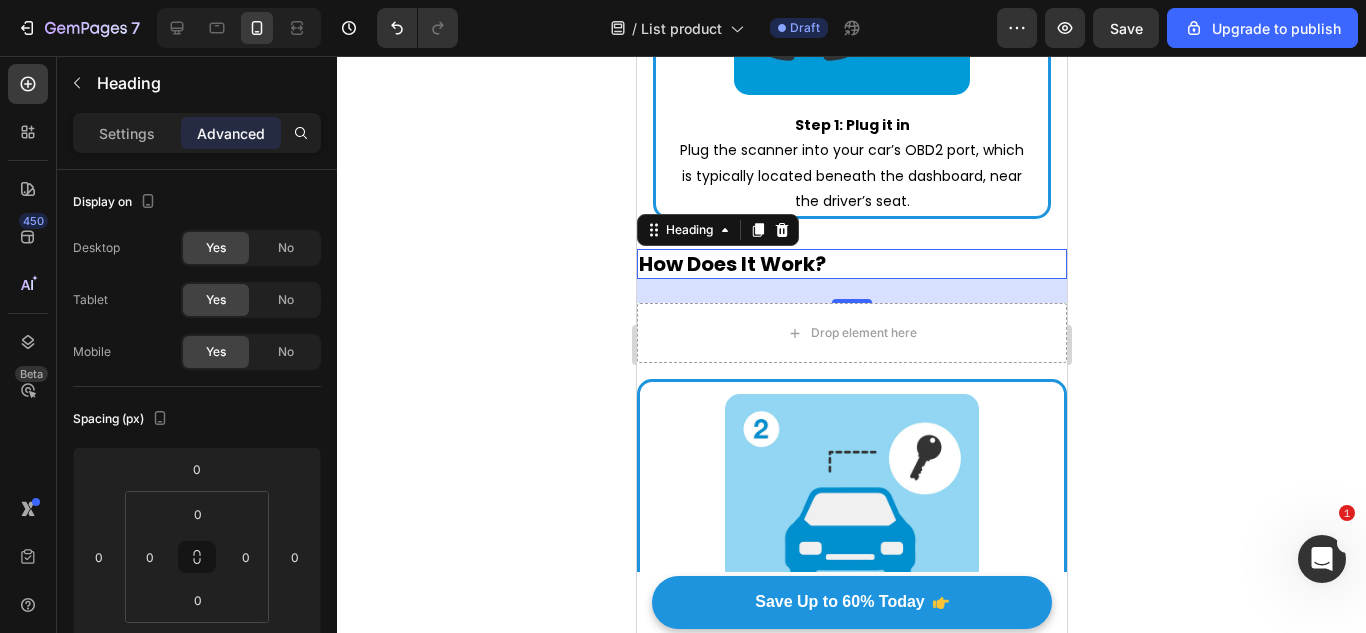 click on "24" at bounding box center (851, 291) 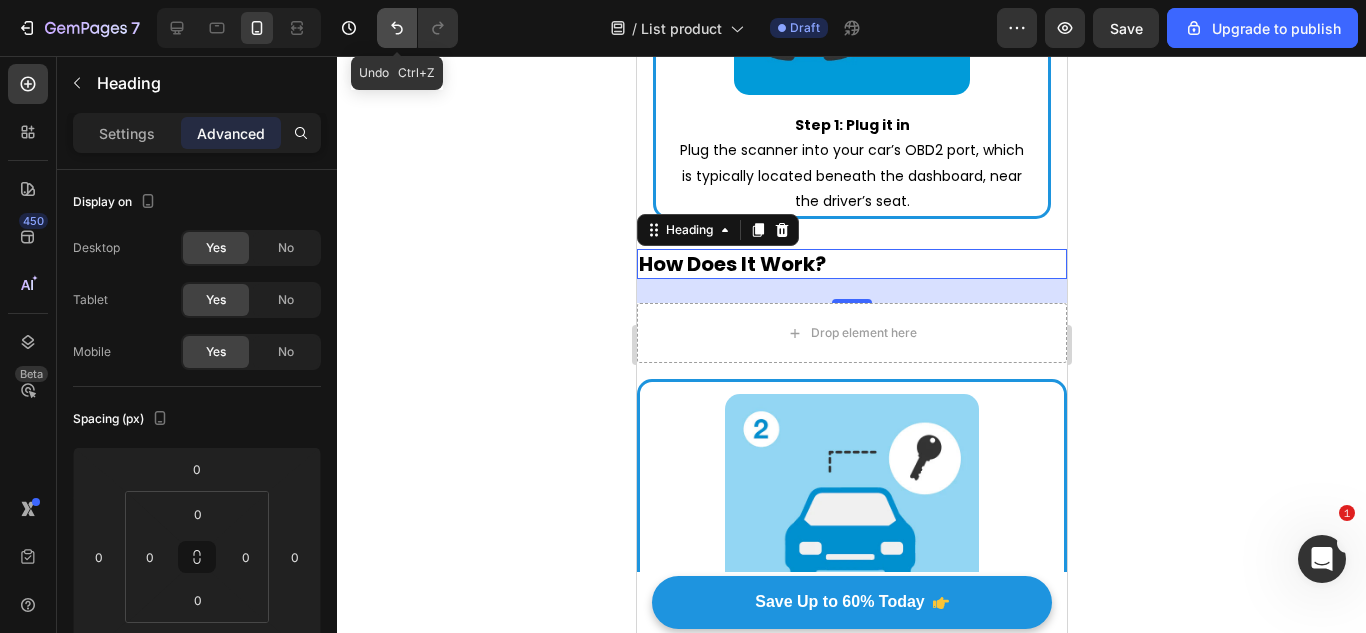 click 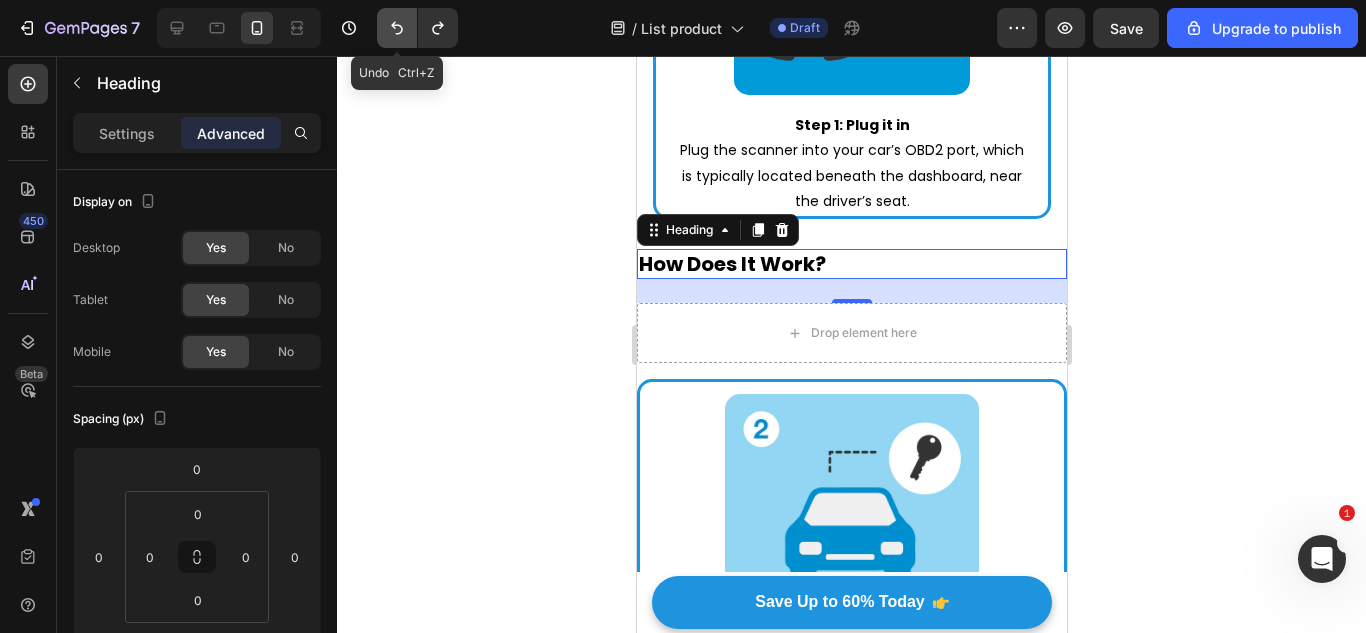 scroll, scrollTop: 3370, scrollLeft: 0, axis: vertical 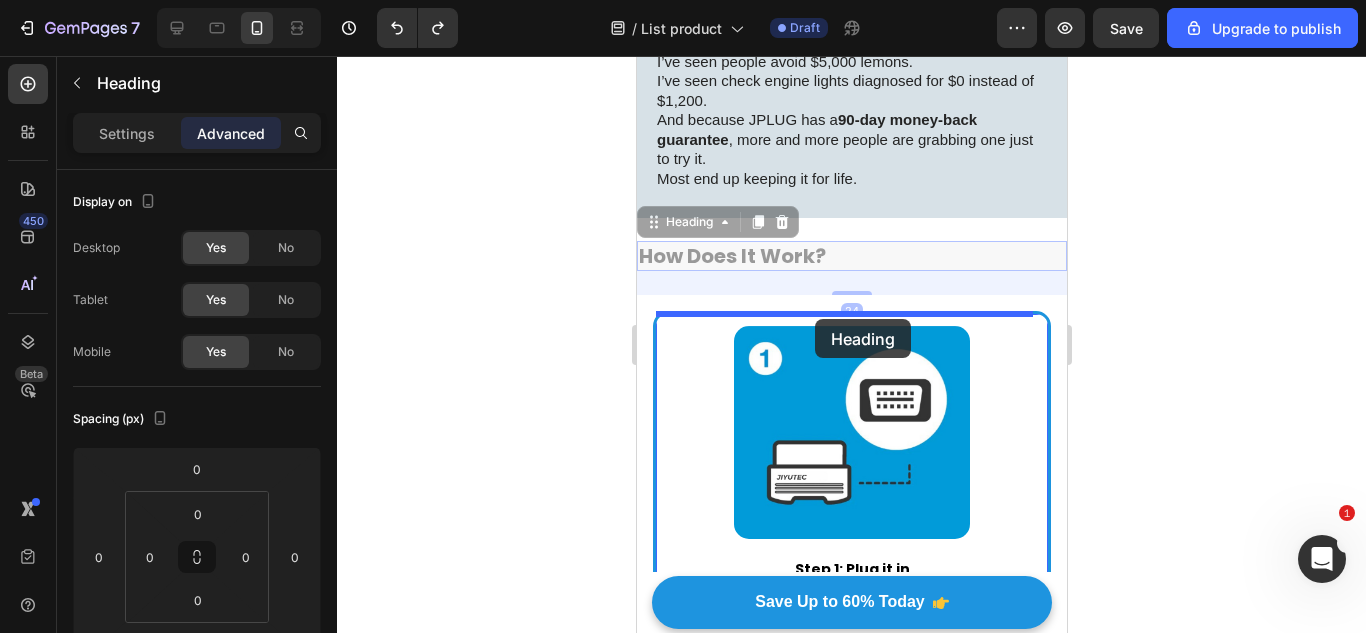 drag, startPoint x: 788, startPoint y: 260, endPoint x: 814, endPoint y: 319, distance: 64.4748 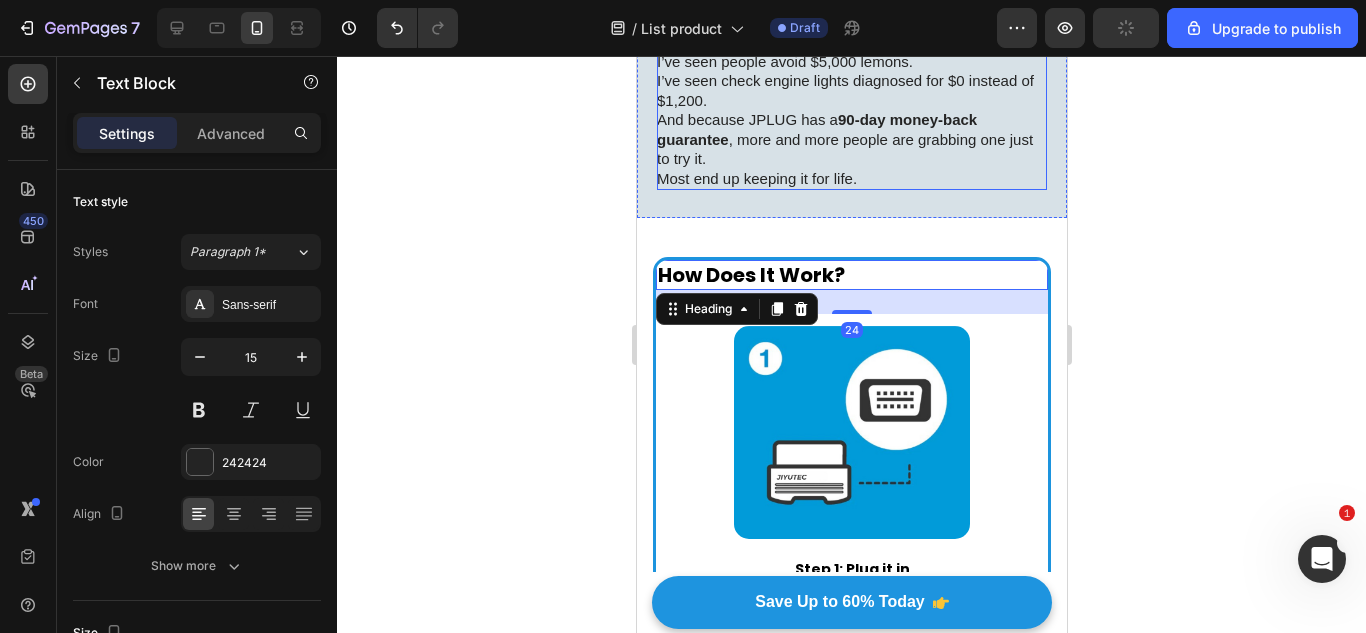 click on "Drivers are realizing they can save hundreds — even thousands — with one quick scan. I’ve seen people avoid $5,000 lemons. I’ve seen check engine lights diagnosed for $0 instead of $1,200. And because JPLUG has a  90-day money-back guarantee , more and more people are grabbing one just to try it. Most end up keeping it for life." at bounding box center (850, 101) 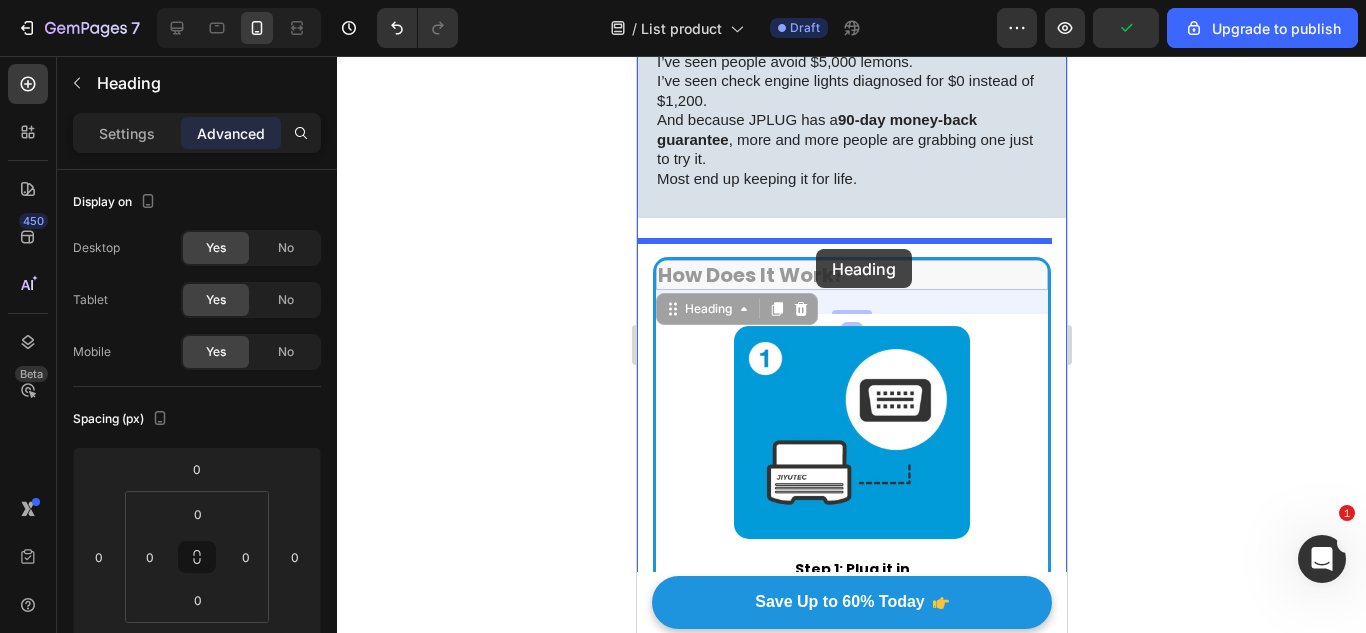 drag, startPoint x: 795, startPoint y: 275, endPoint x: 815, endPoint y: 250, distance: 32.01562 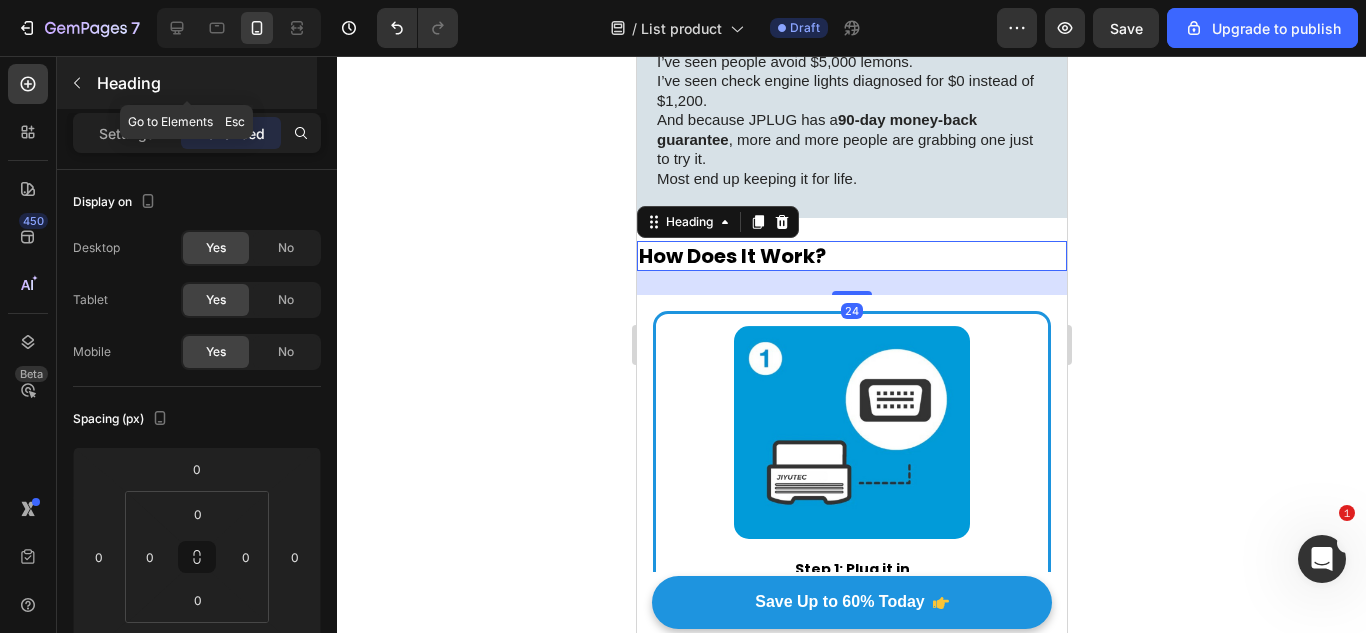 click on "Heading" at bounding box center (205, 83) 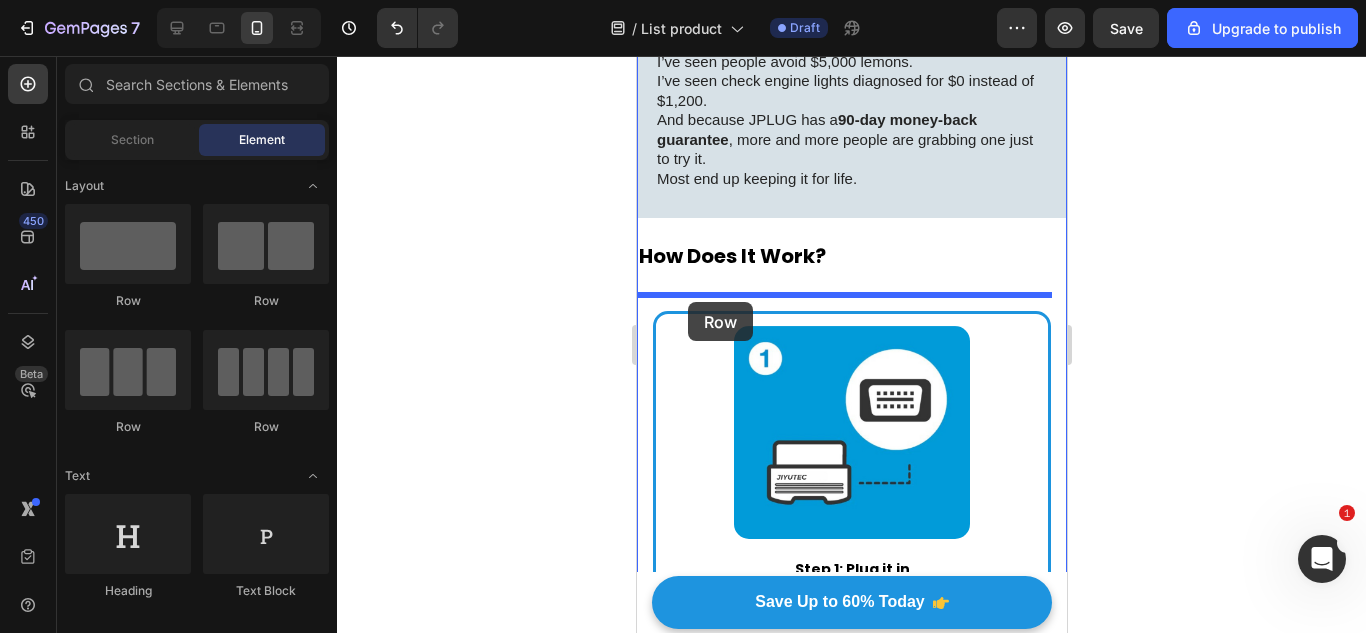drag, startPoint x: 781, startPoint y: 346, endPoint x: 799, endPoint y: 246, distance: 101.607086 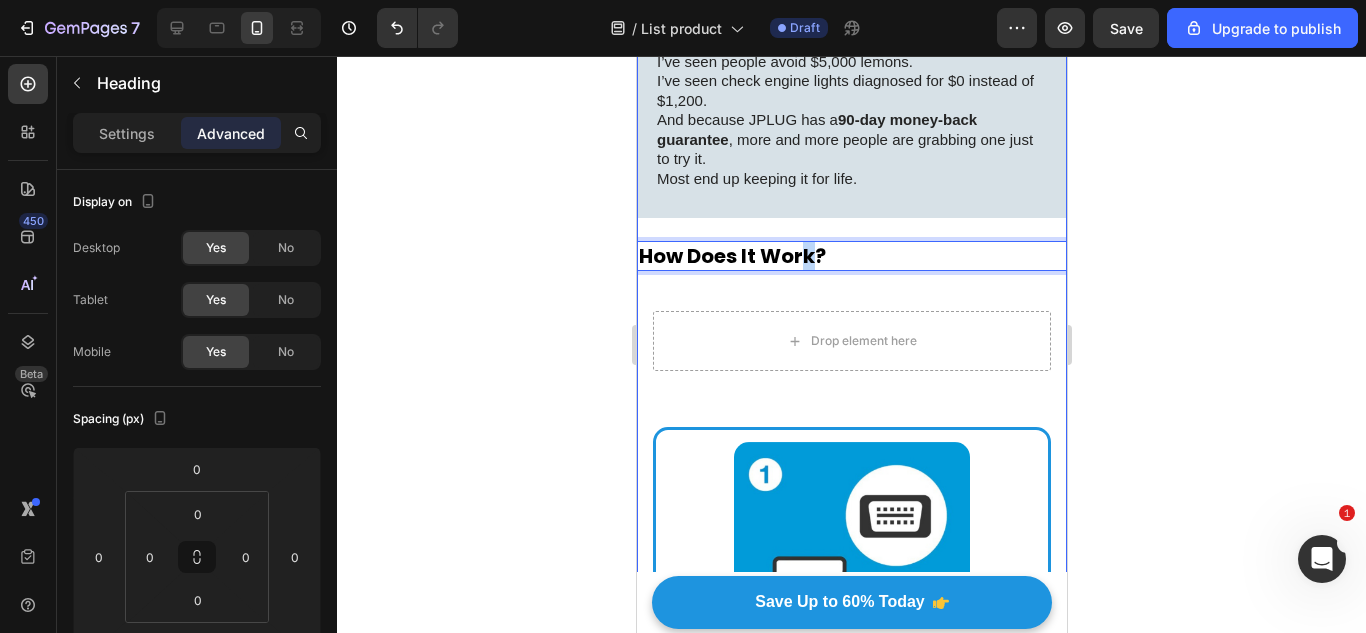 drag, startPoint x: 799, startPoint y: 249, endPoint x: 811, endPoint y: 279, distance: 32.31099 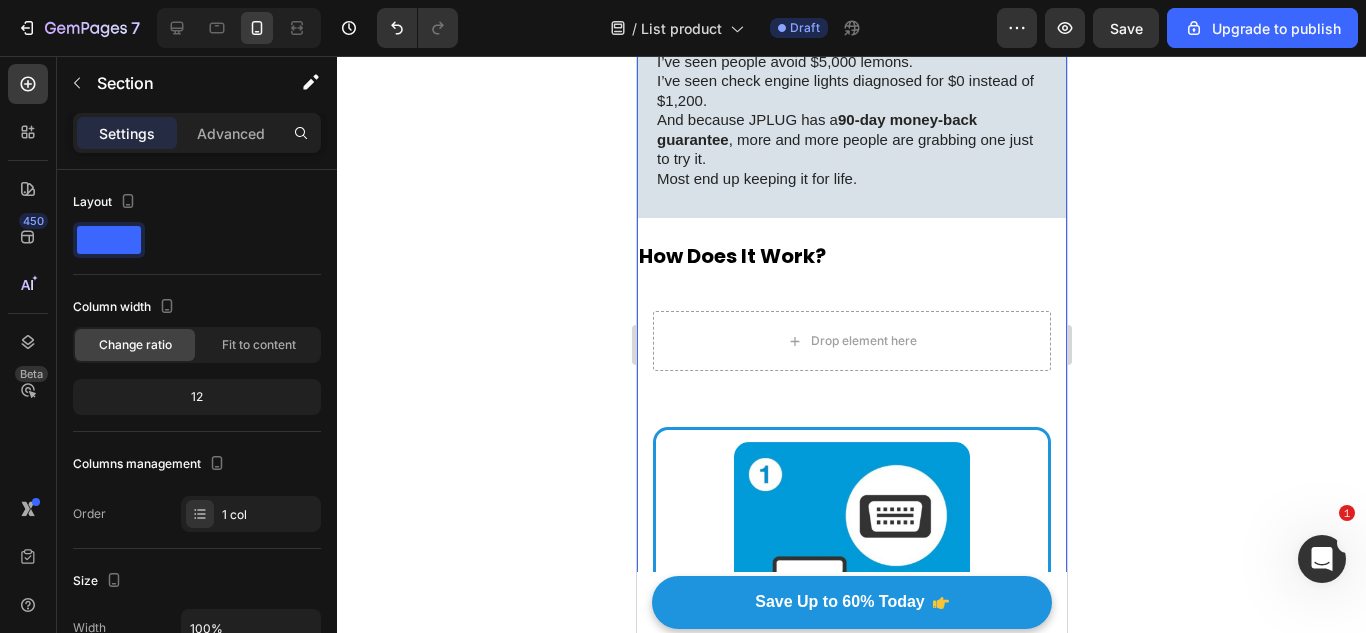 click on "5. It’s Paid for Itself — Over and Over Again Heading Drivers are realizing they can save hundreds — even thousands — with one quick scan. I’ve seen people avoid $5,000 lemons. I’ve seen check engine lights diagnosed for $0 instead of $1,200. And because JPLUG has a  90-day money-back guarantee , more and more people are grabbing one just to try it. Most end up keeping it for life. Text Block Image Row ⁠⁠⁠⁠⁠⁠⁠ How Does It Work? Heading
Drop element here Row Image Step 1: Plug it in Plug the scanner into your car’s OBD2 port, which is typically located beneath the dashboard, near the driver’s seat. Text Block Row Row
Drop element here Image Step 2: Turn the key Turn the ignition to “ON” position & download the FREE RS2 app. The scanner easily connects to your smartphone via Bluetooth. Text Block Row Image Step 3: Start scanning Monitor your car’s vitals on your phone and get ready to troubleshoot Text Block Row Row Text Block Heading Row" at bounding box center [851, 1099] 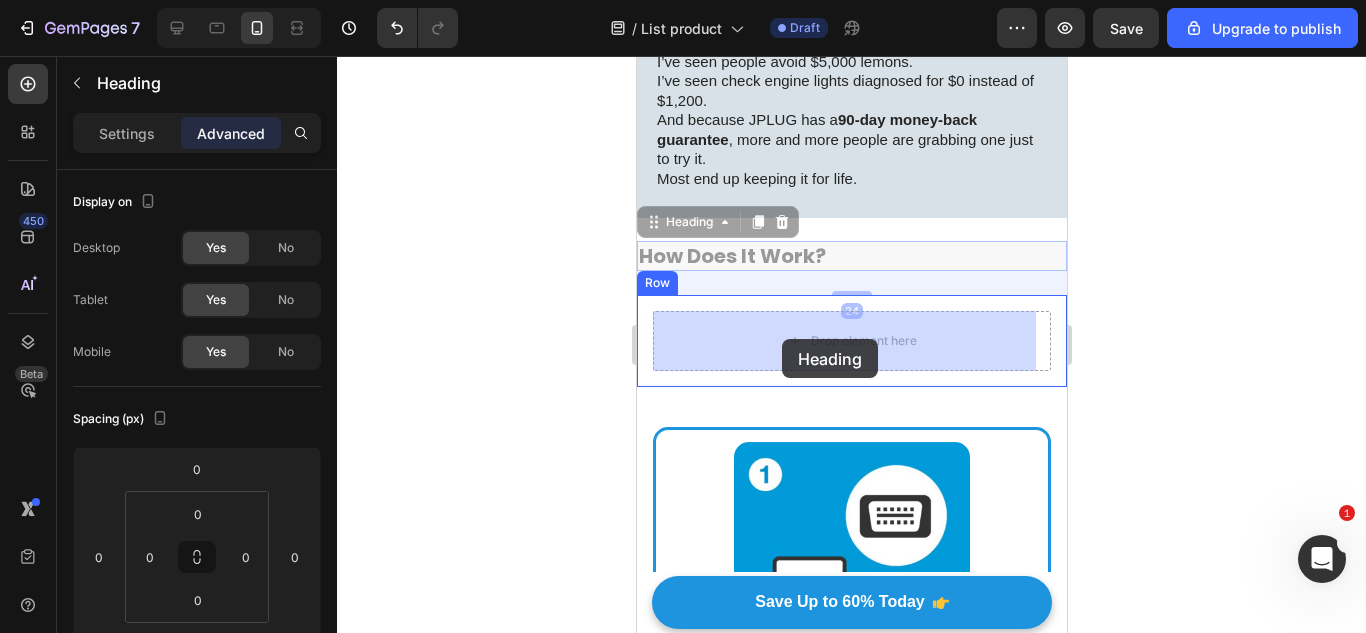 drag, startPoint x: 783, startPoint y: 262, endPoint x: 781, endPoint y: 340, distance: 78.025635 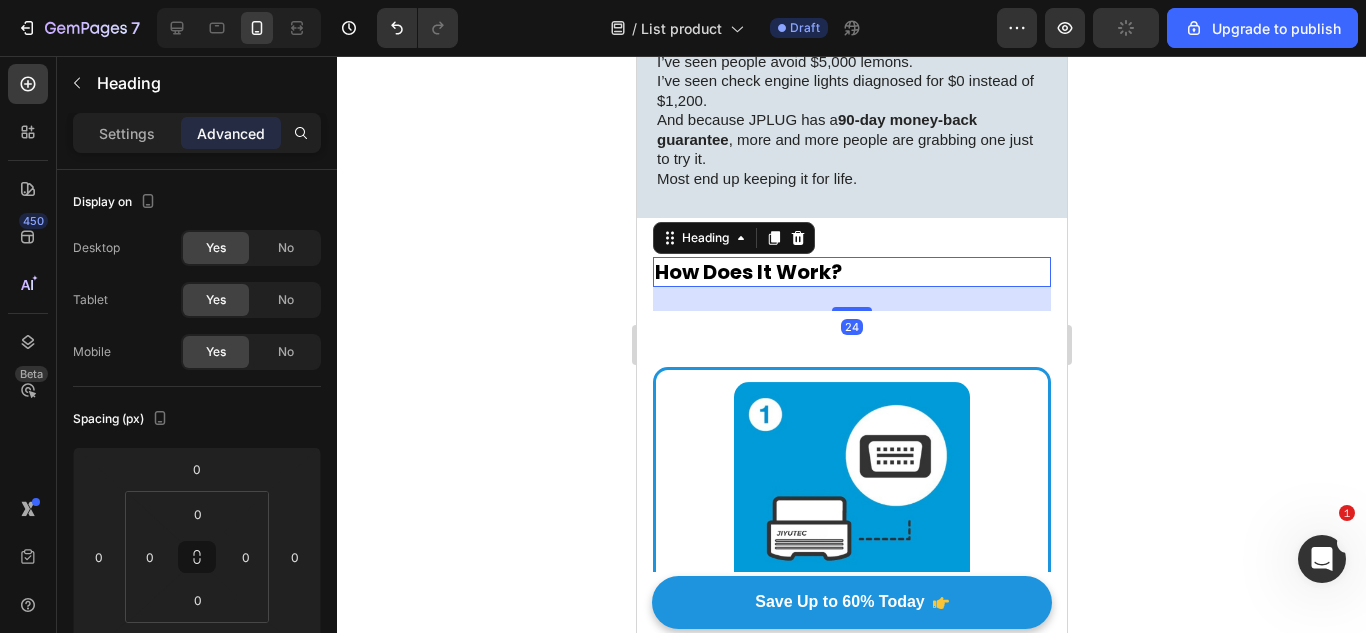 drag, startPoint x: 841, startPoint y: 307, endPoint x: 849, endPoint y: 275, distance: 32.984844 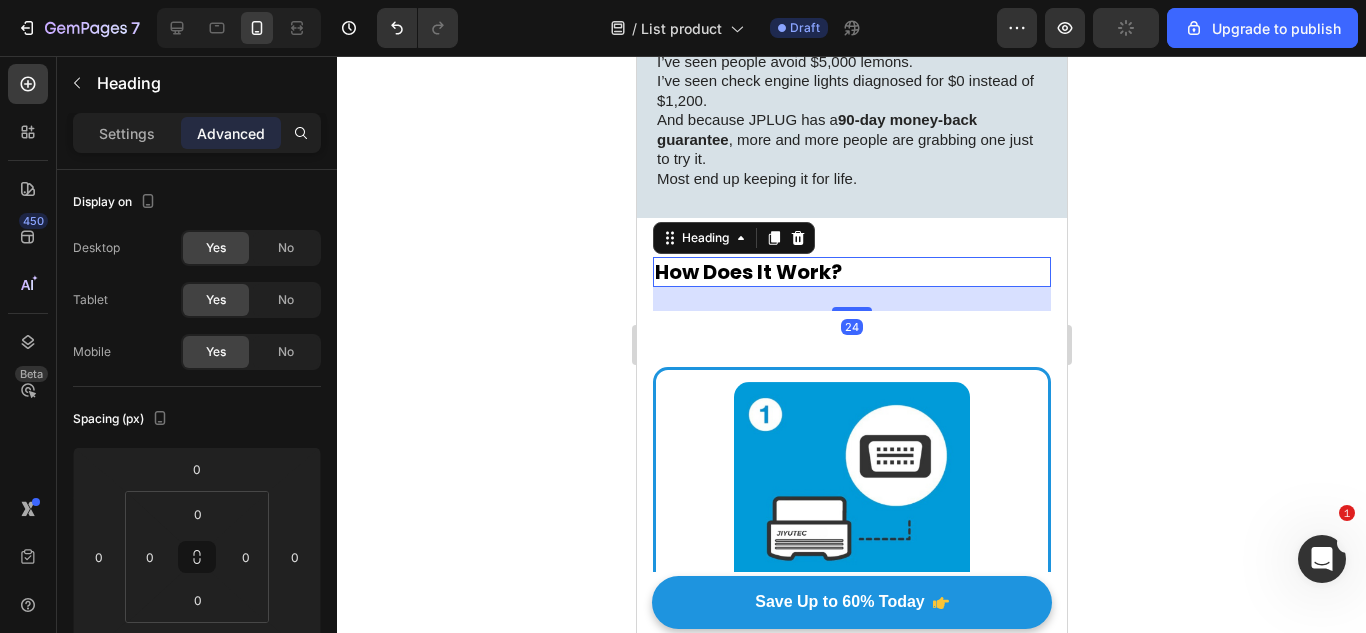 click on "How Does It Work? Heading   24" at bounding box center (851, 272) 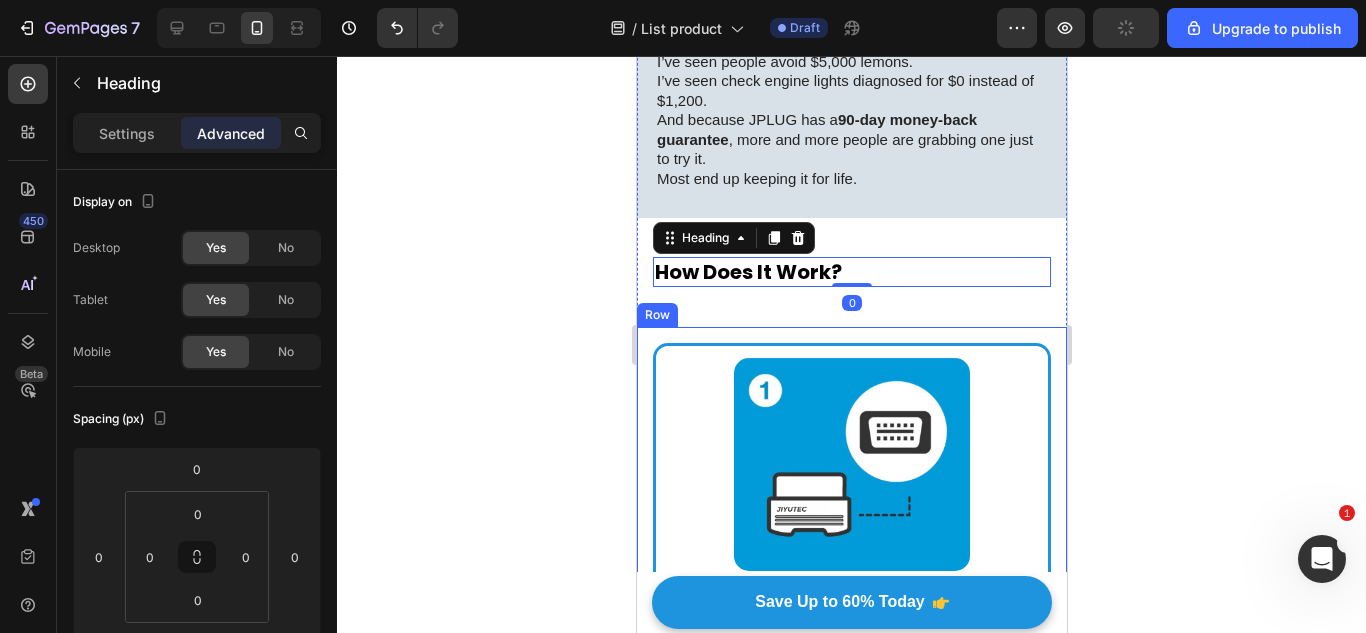 click on "Image Step 1: Plug it in Plug the scanner into your car’s OBD2 port, which is typically located beneath the dashboard, near the driver’s seat. Text Block Row Row" at bounding box center [851, 519] 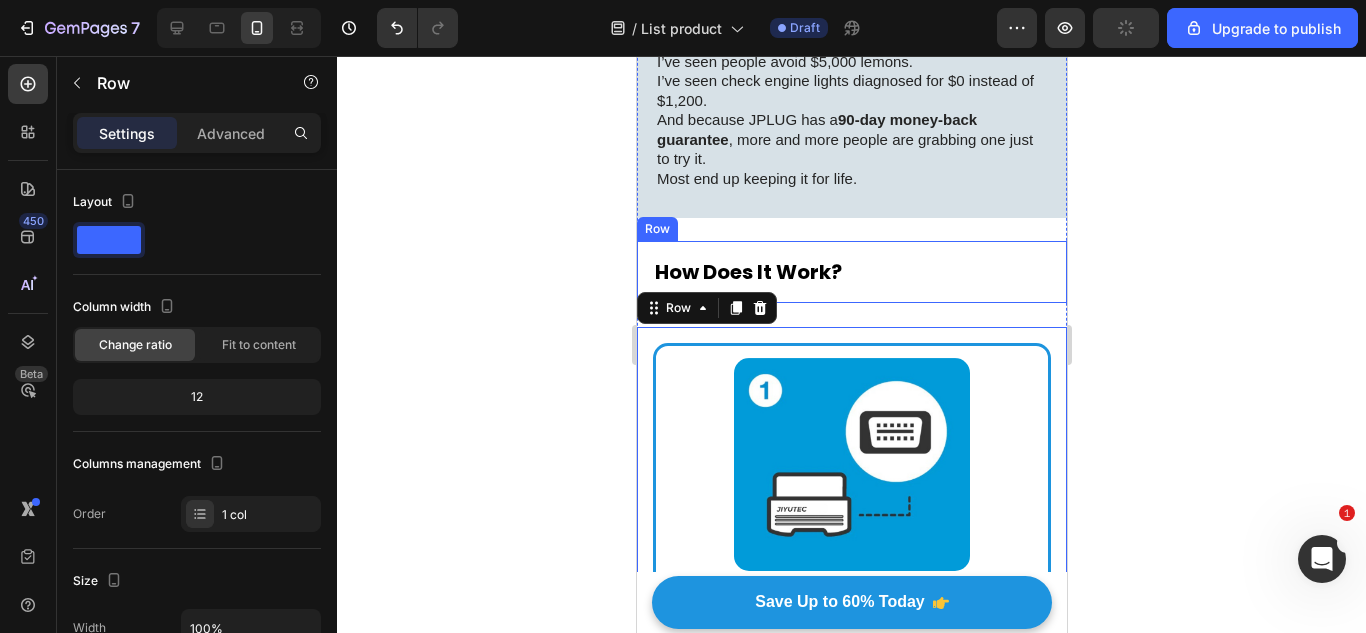 click on "How Does It Work? Heading Row" at bounding box center [851, 272] 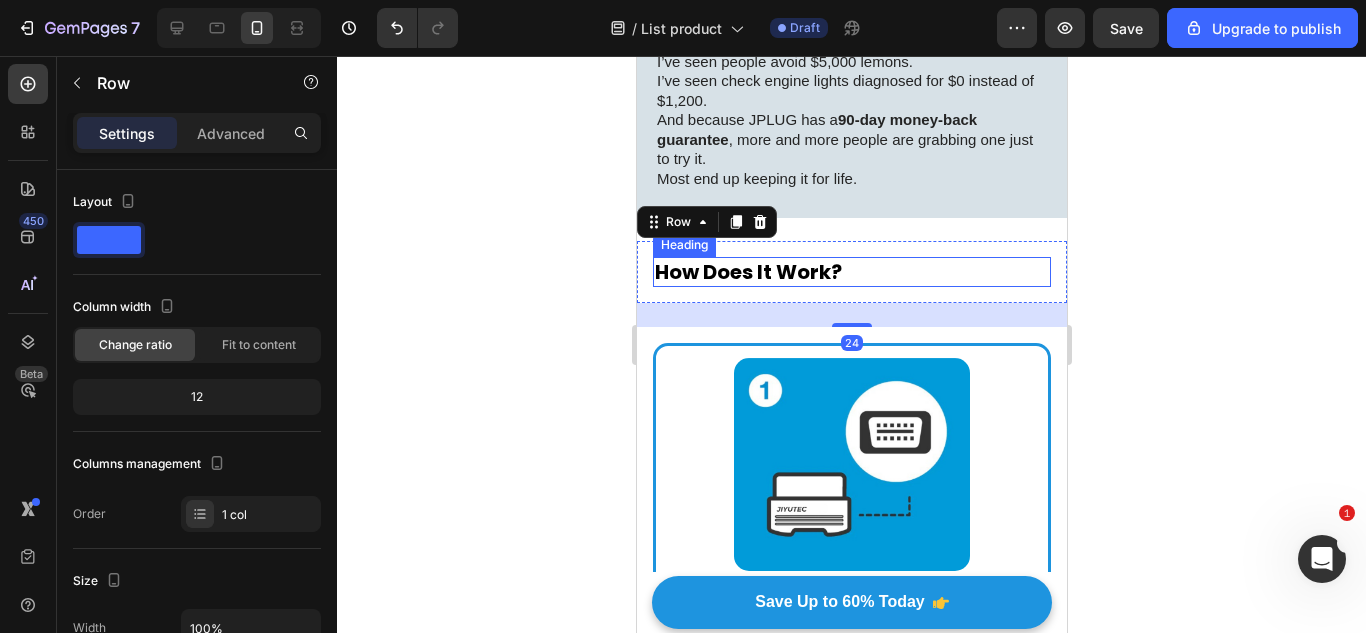 drag, startPoint x: 835, startPoint y: 323, endPoint x: 854, endPoint y: 269, distance: 57.245087 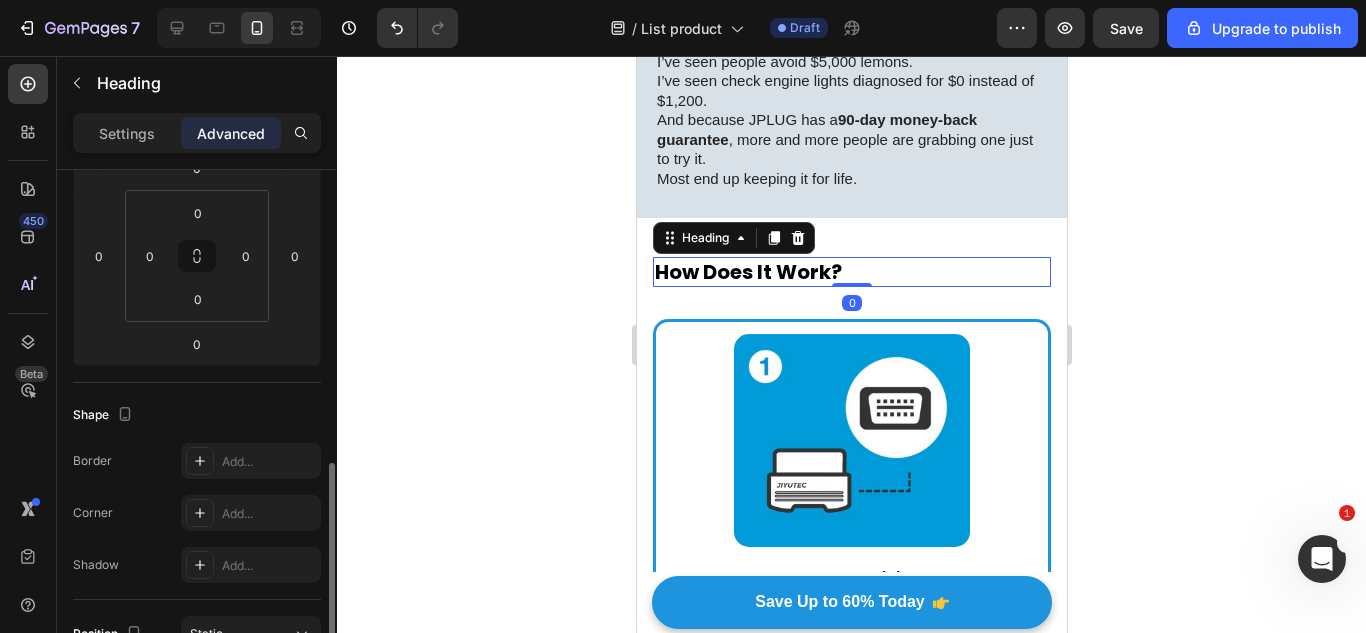 scroll, scrollTop: 499, scrollLeft: 0, axis: vertical 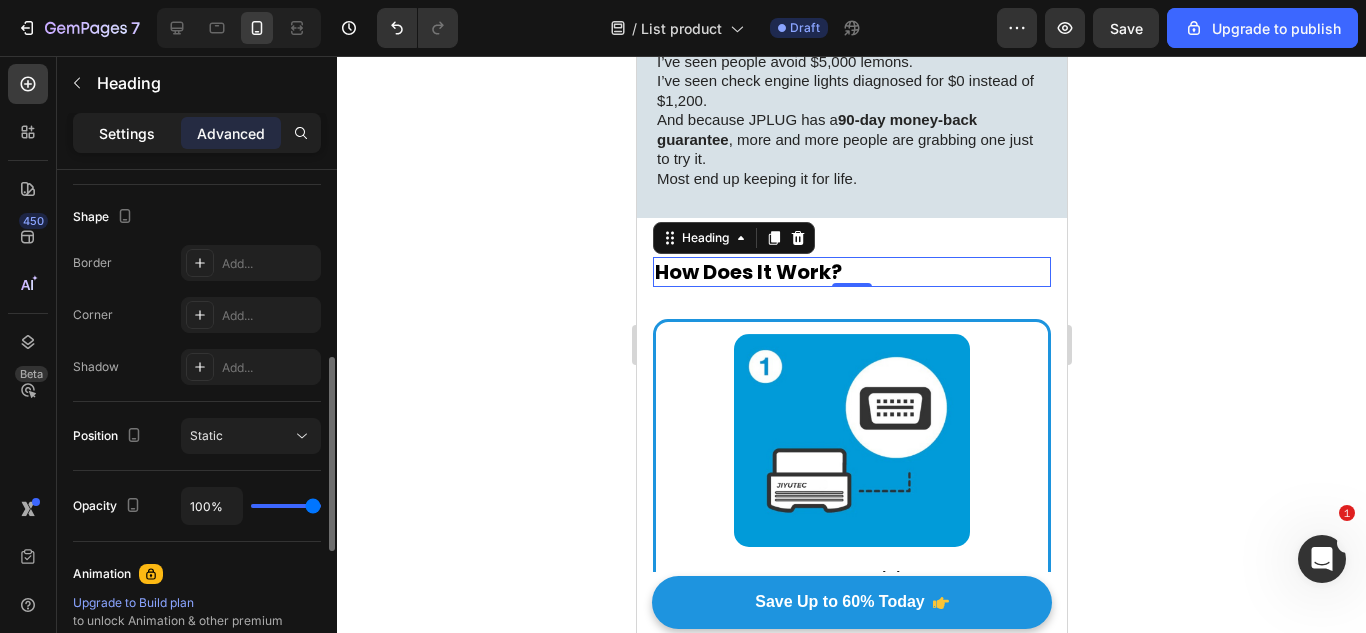 click on "Settings" at bounding box center [127, 133] 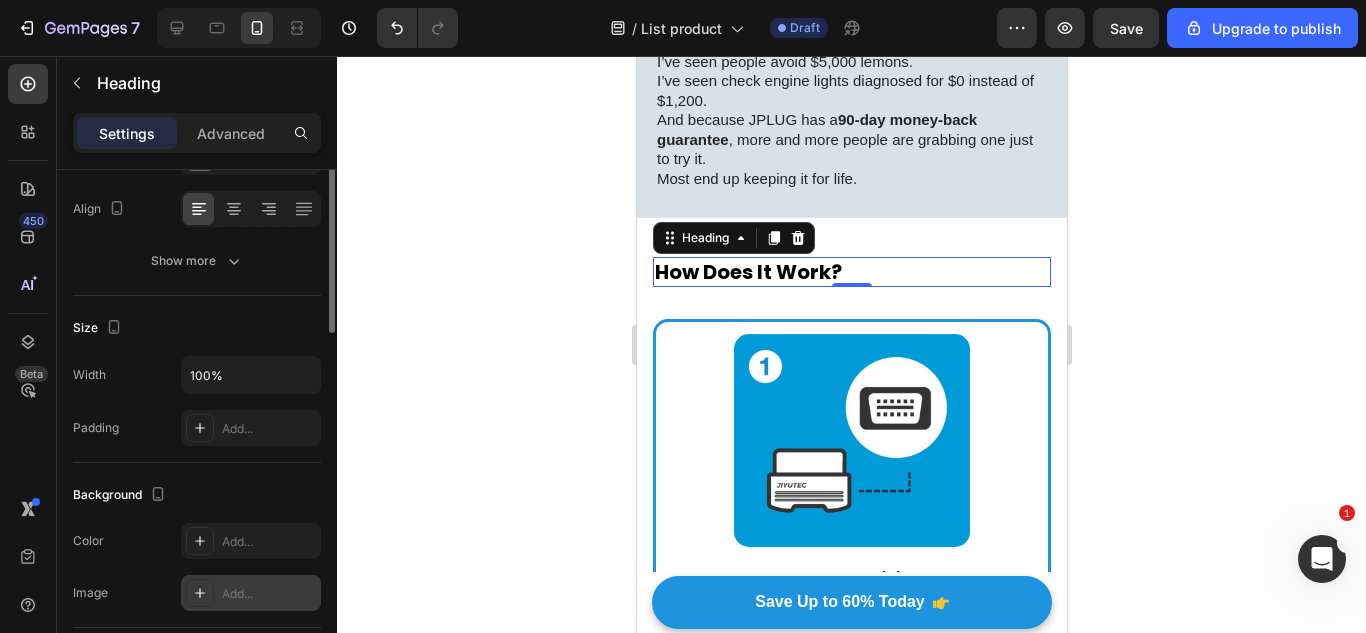 scroll, scrollTop: 0, scrollLeft: 0, axis: both 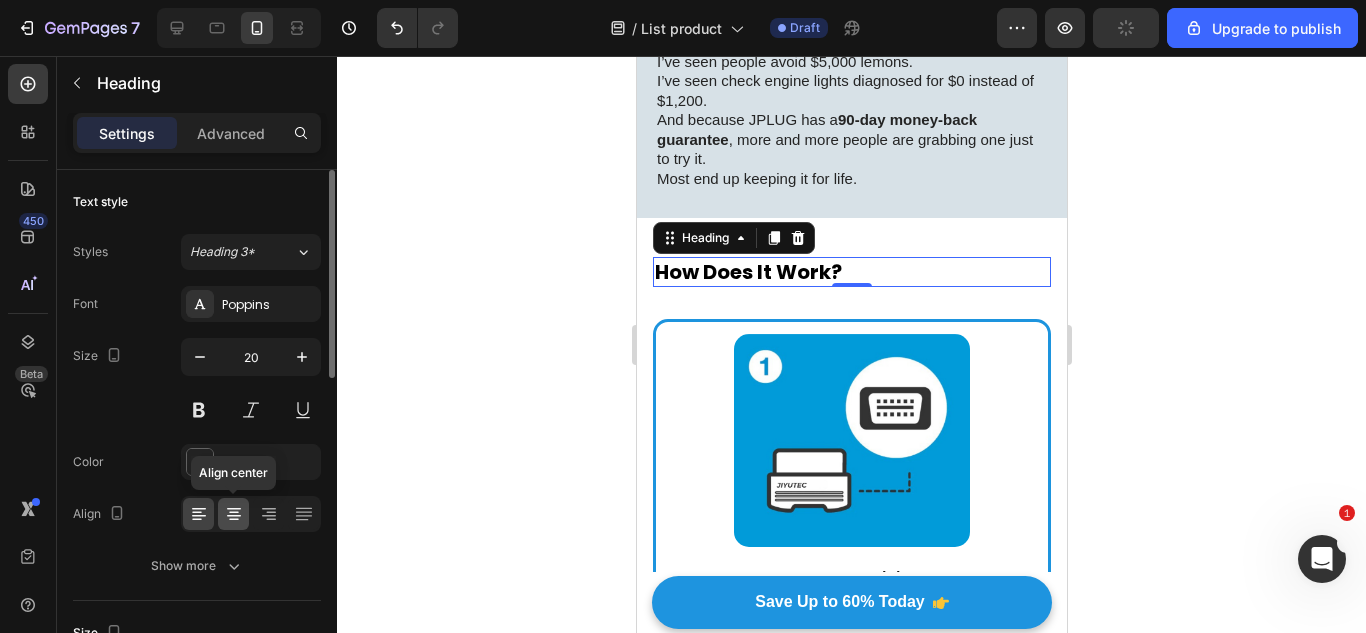 drag, startPoint x: 228, startPoint y: 520, endPoint x: 281, endPoint y: 121, distance: 402.50467 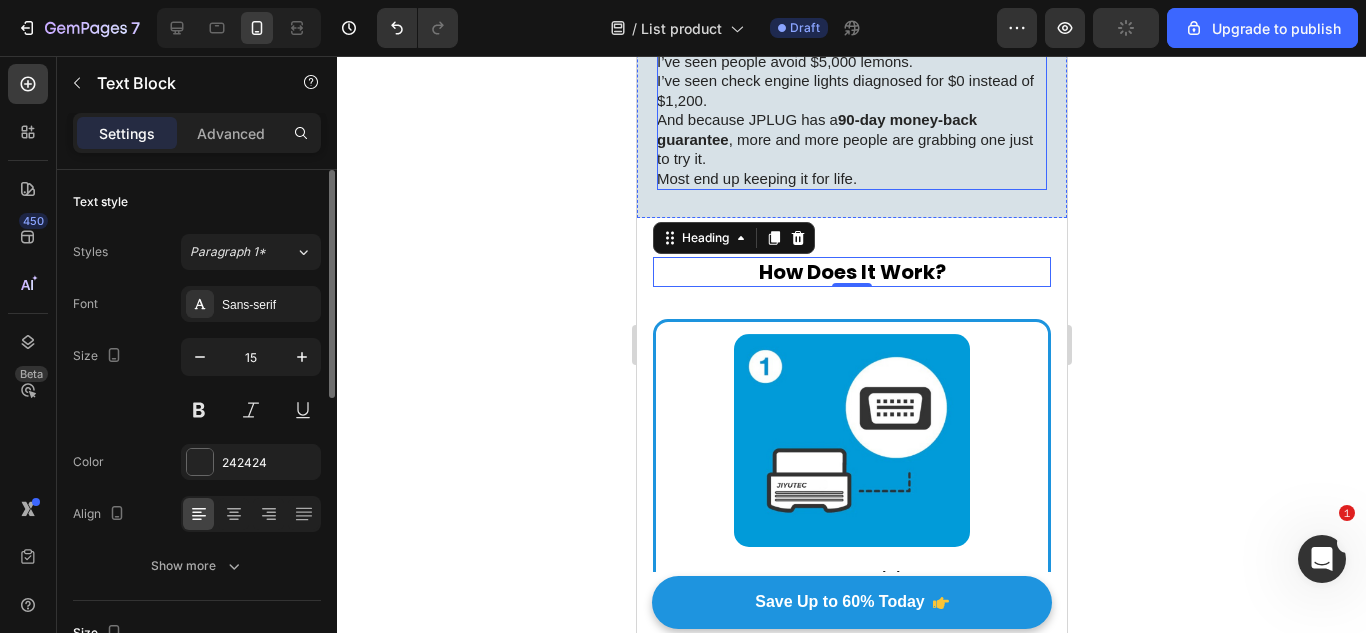 click on "Drivers are realizing they can save hundreds — even thousands — with one quick scan. I’ve seen people avoid $5,000 lemons. I’ve seen check engine lights diagnosed for $0 instead of $1,200. And because JPLUG has a  90-day money-back guarantee , more and more people are grabbing one just to try it. Most end up keeping it for life." at bounding box center (850, 101) 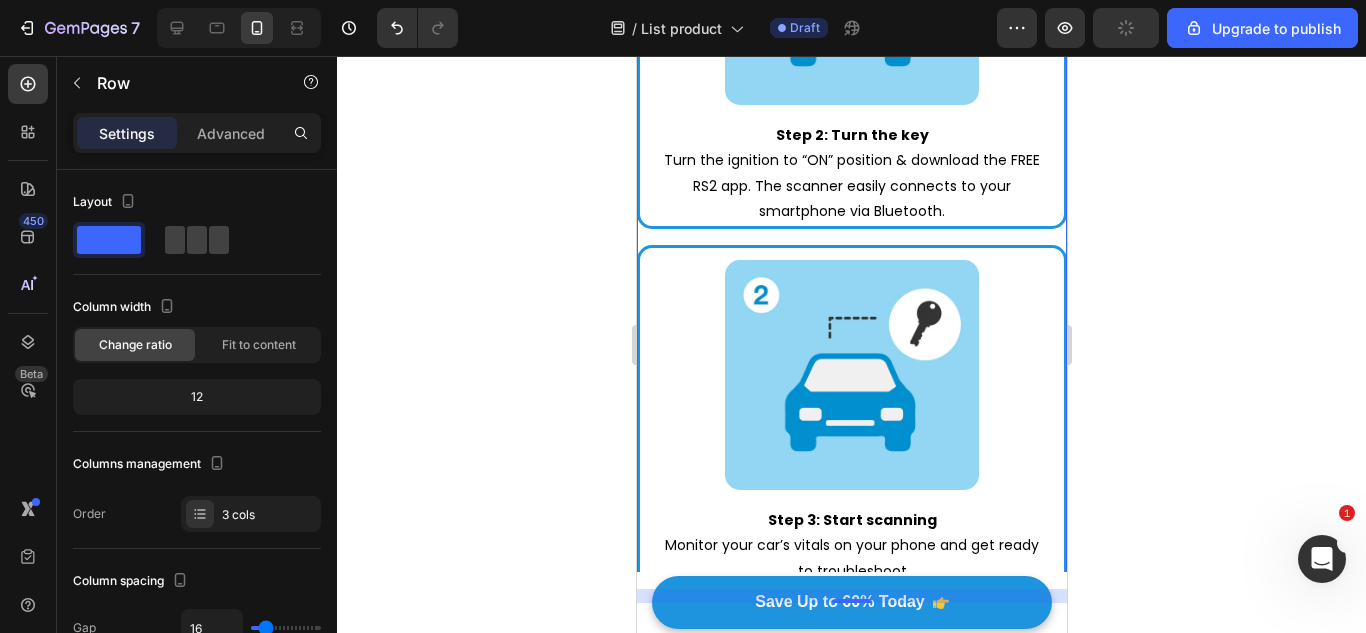 scroll, scrollTop: 4288, scrollLeft: 0, axis: vertical 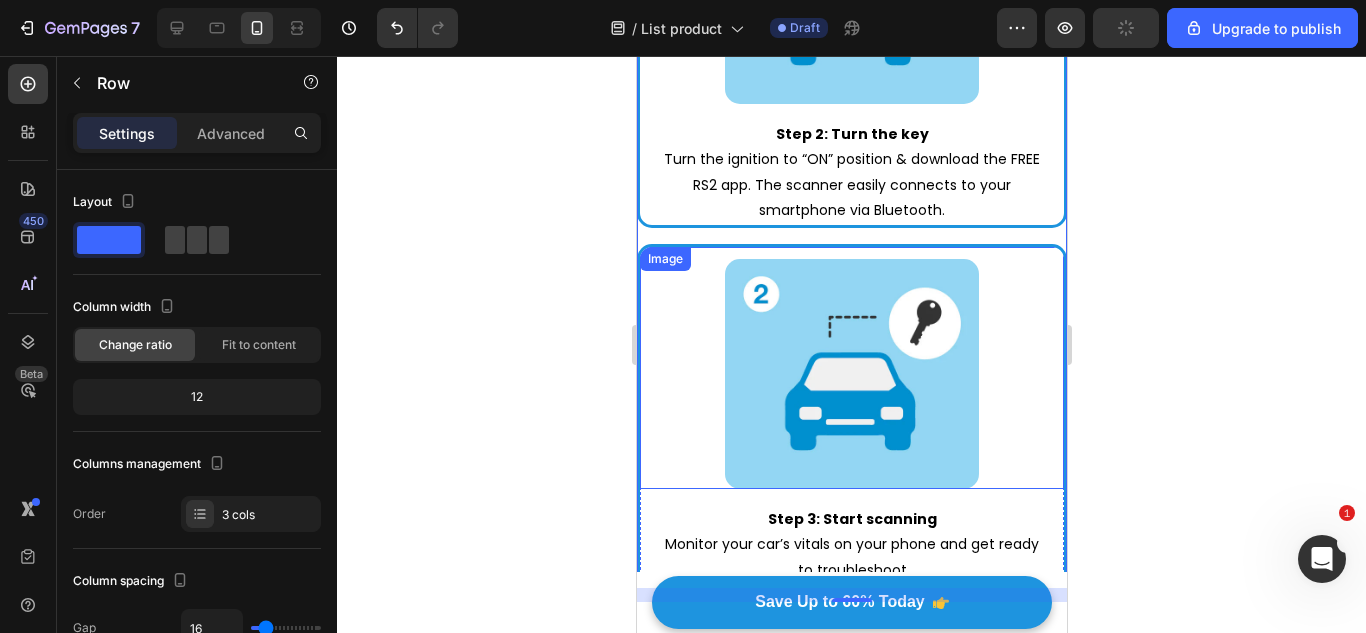 click at bounding box center (851, 374) 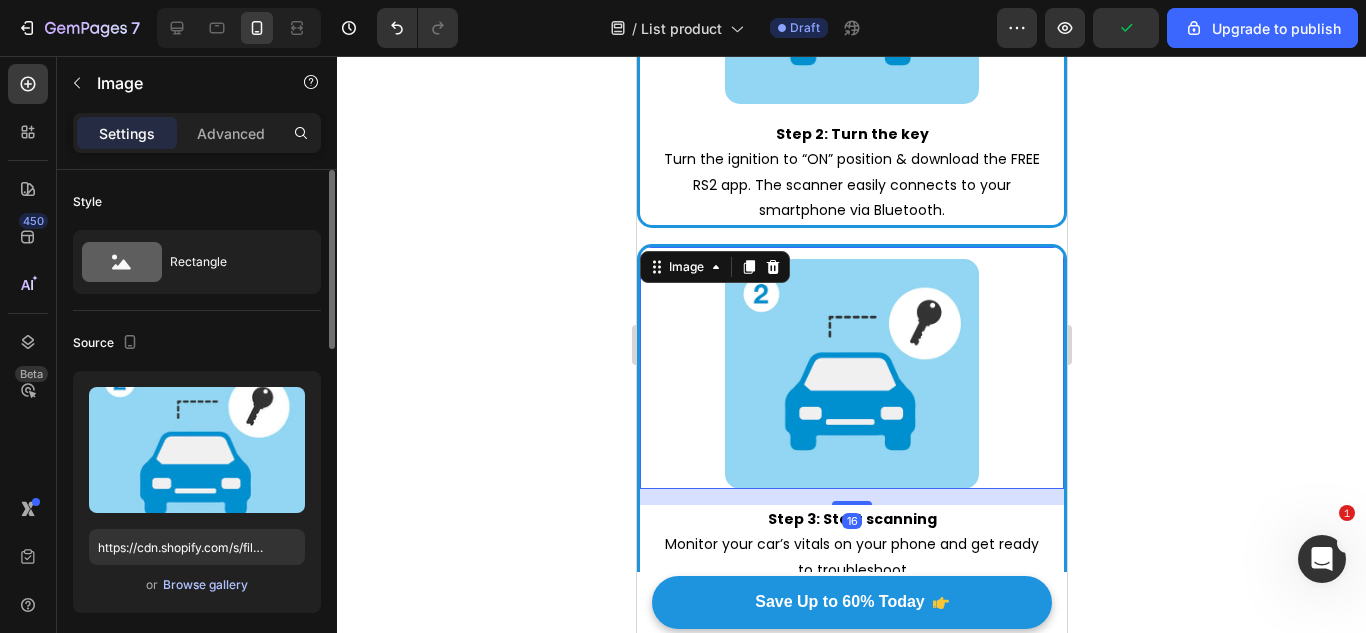 click on "Browse gallery" at bounding box center (205, 585) 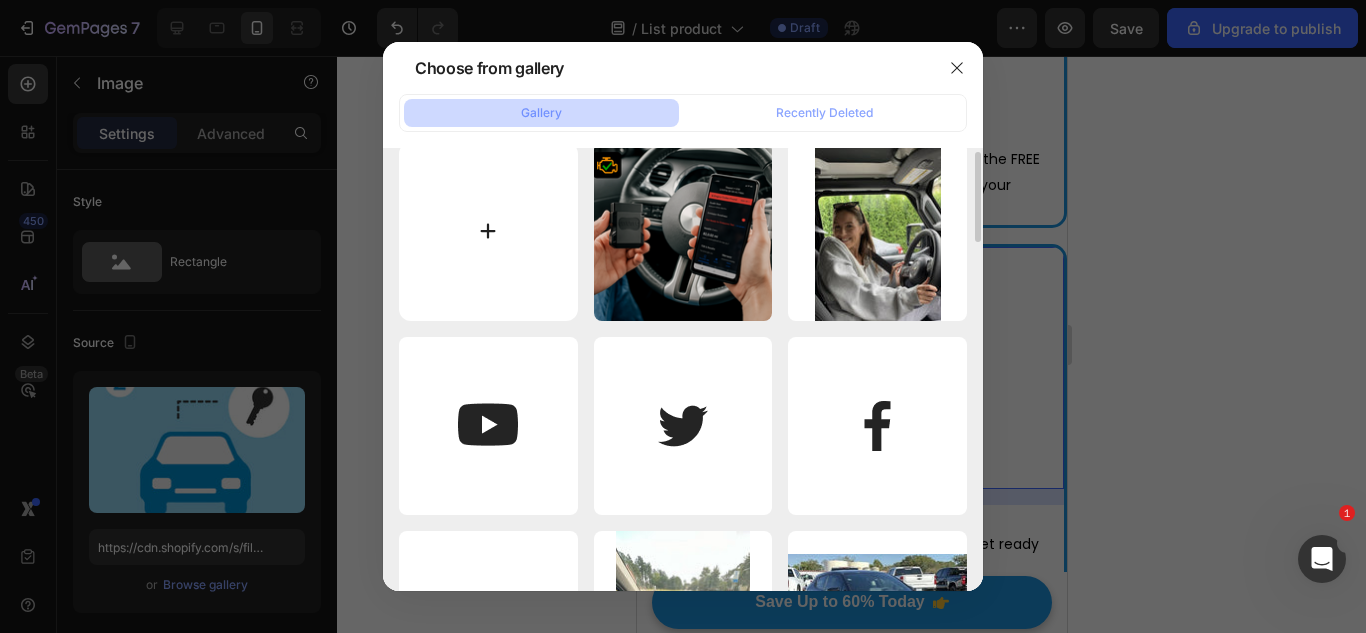 scroll, scrollTop: 11, scrollLeft: 0, axis: vertical 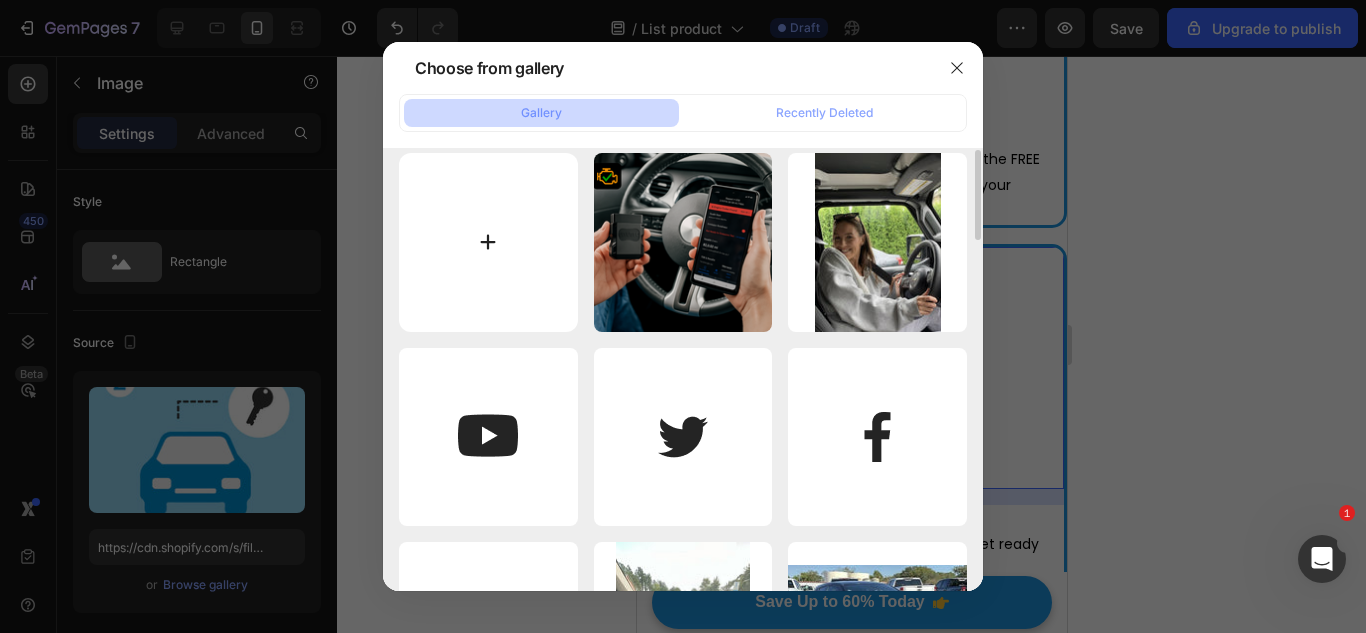 click at bounding box center (488, 242) 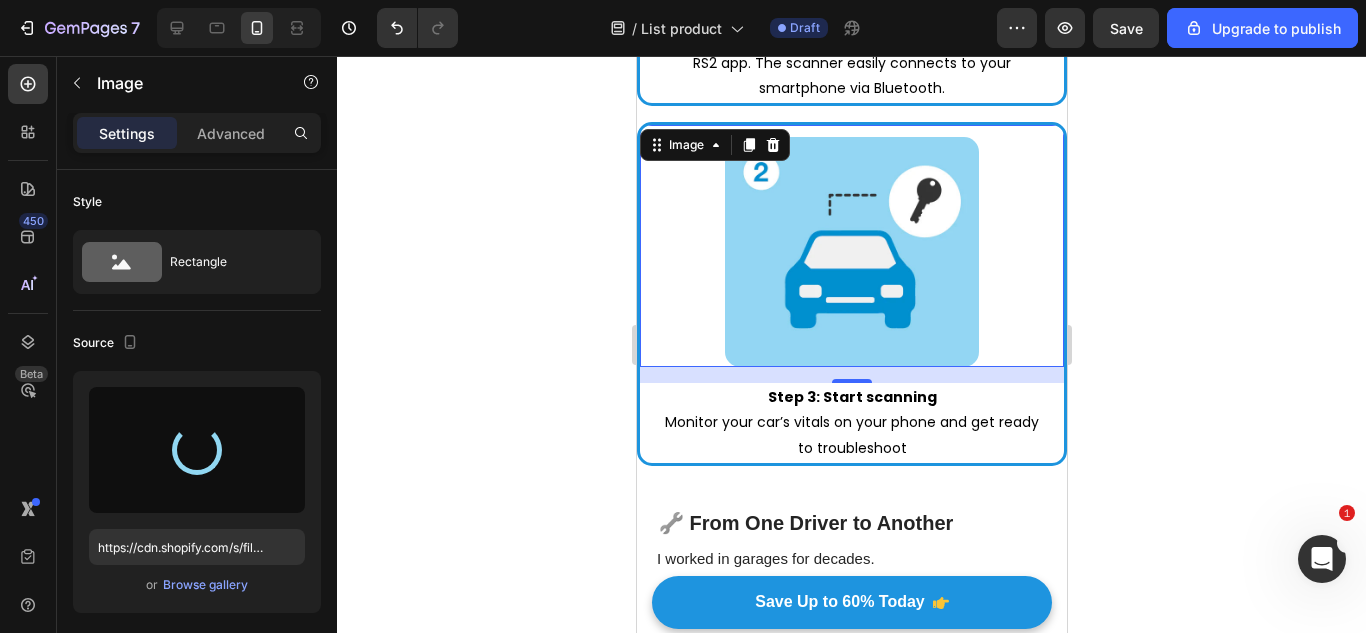 scroll, scrollTop: 4412, scrollLeft: 0, axis: vertical 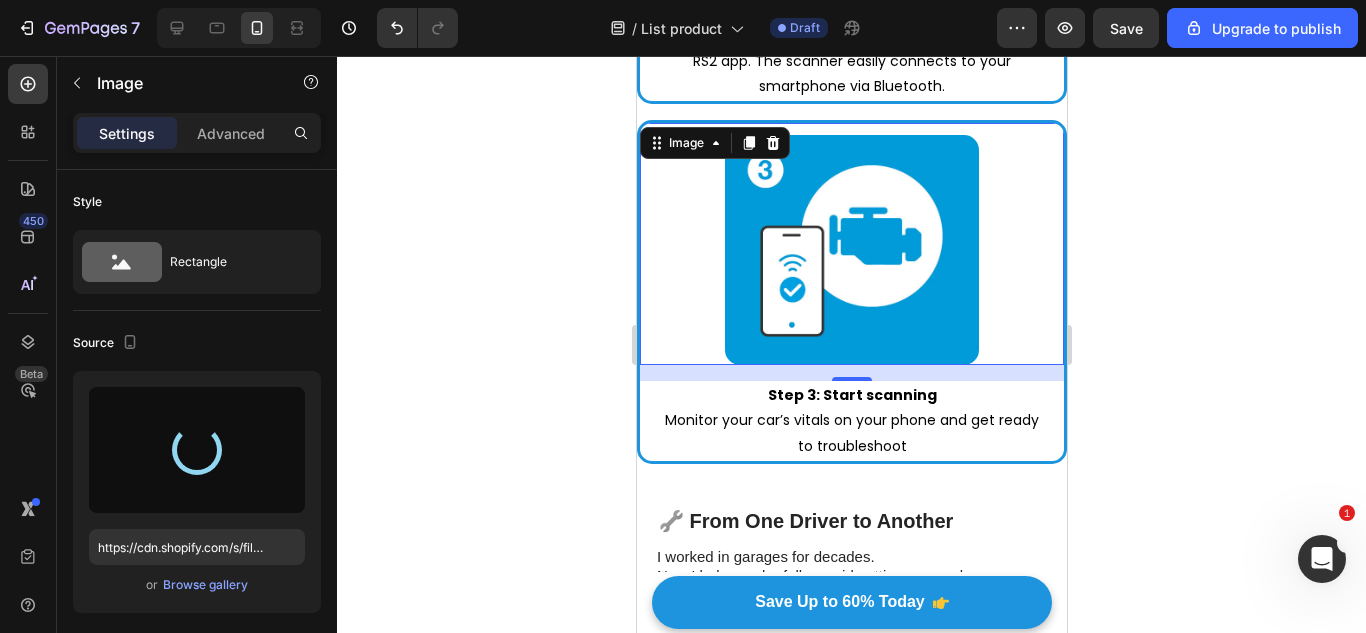 type on "https://cdn.shopify.com/s/files/1/0921/4322/3127/files/gempages_573997155069461355-fe8342cb-c0ba-4d1a-af46-4d02538d1674.webp" 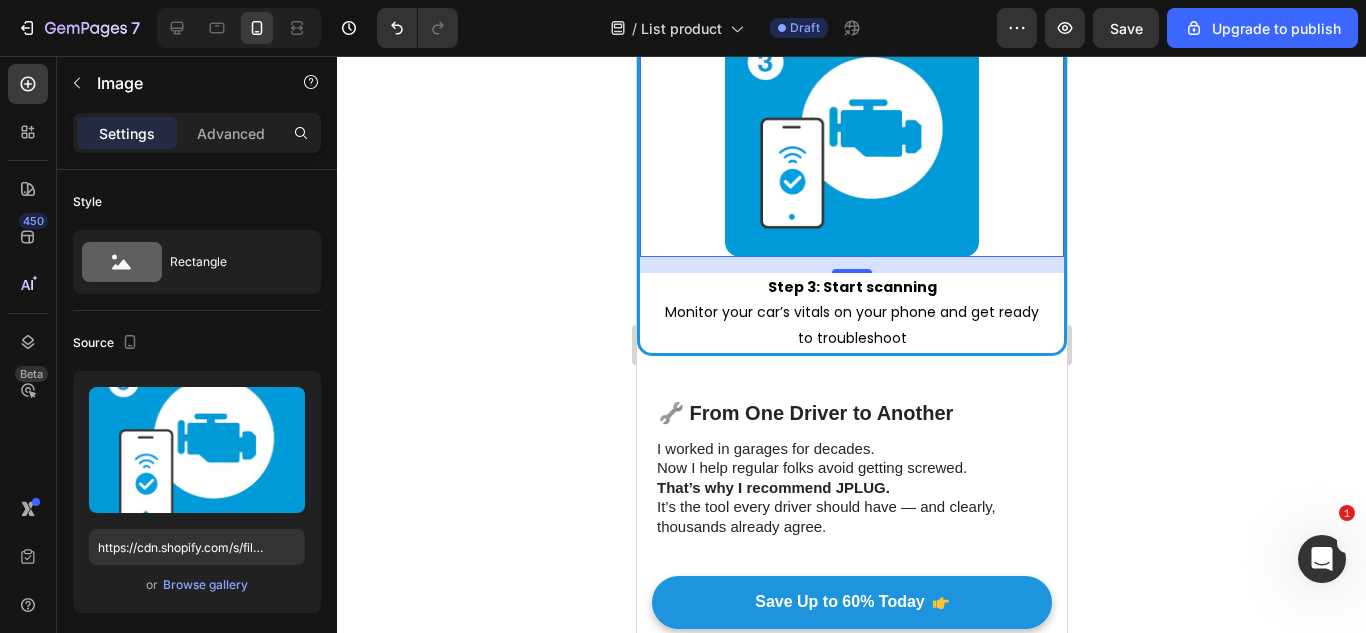 scroll, scrollTop: 4449, scrollLeft: 0, axis: vertical 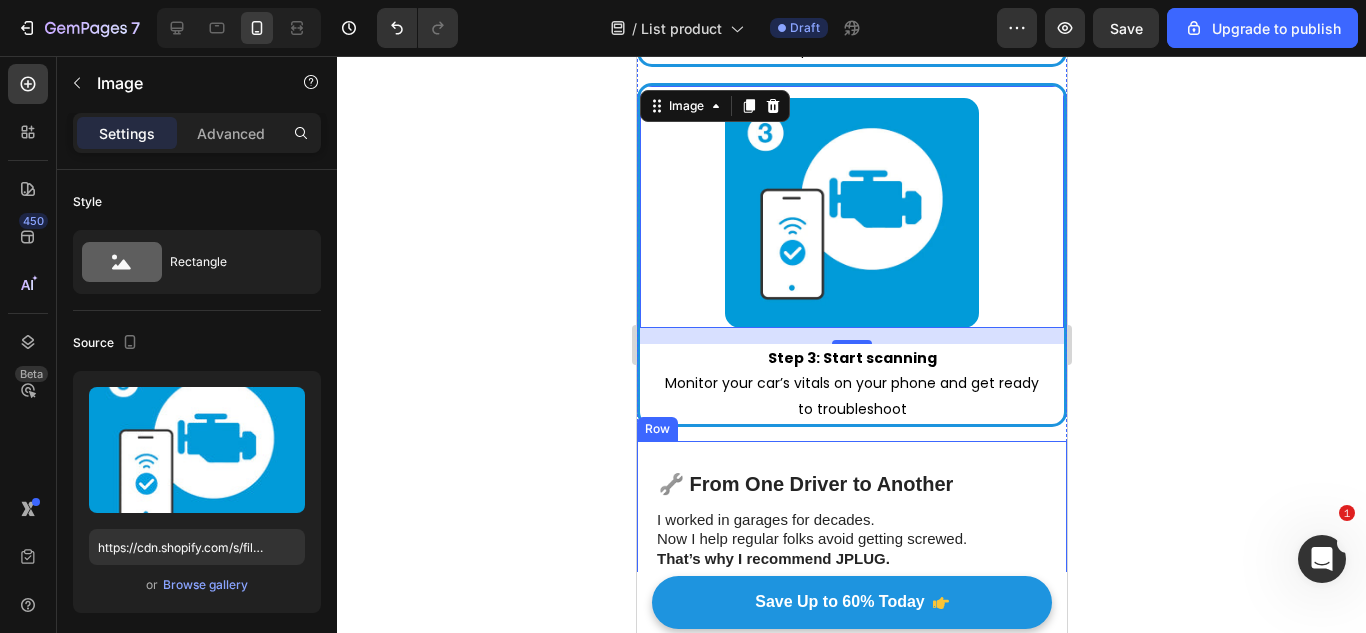 click on "I worked in garages for decades. Now I help regular folks avoid getting screwed. That’s why I recommend JPLUG. It’s the tool every driver should have — and clearly, thousands already agree. Text Block 🔧 From One Driver to Another Heading Row" at bounding box center (851, 555) 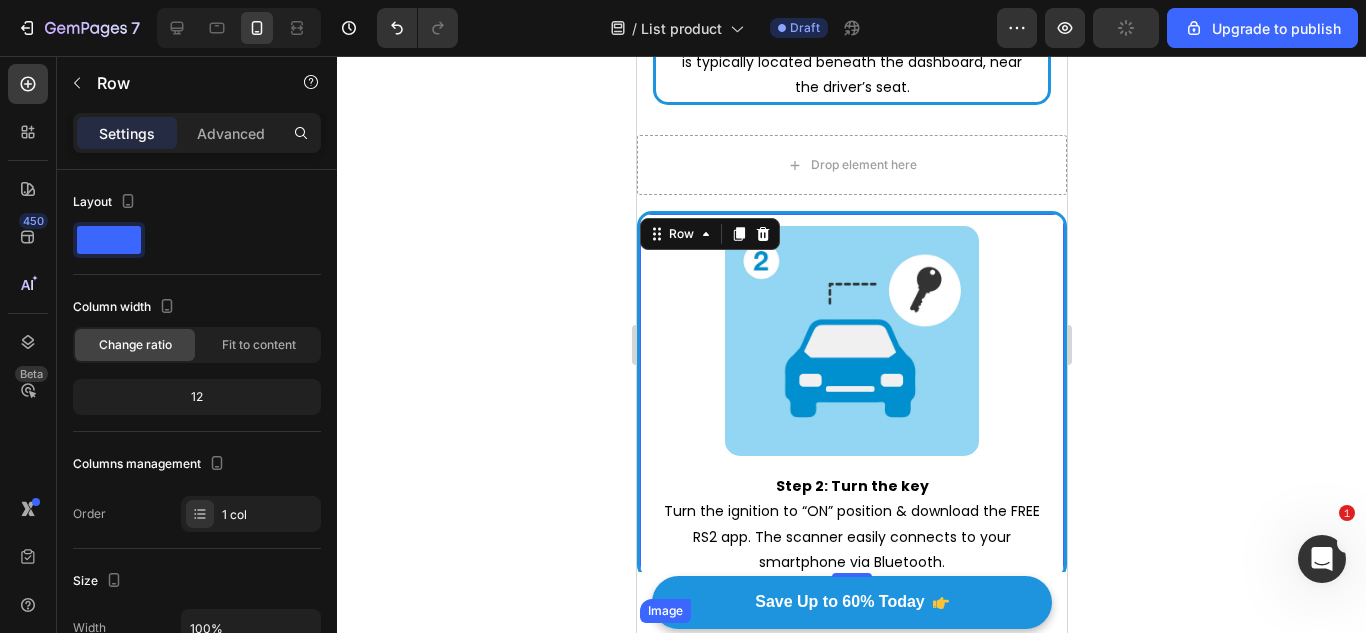 scroll, scrollTop: 4048, scrollLeft: 0, axis: vertical 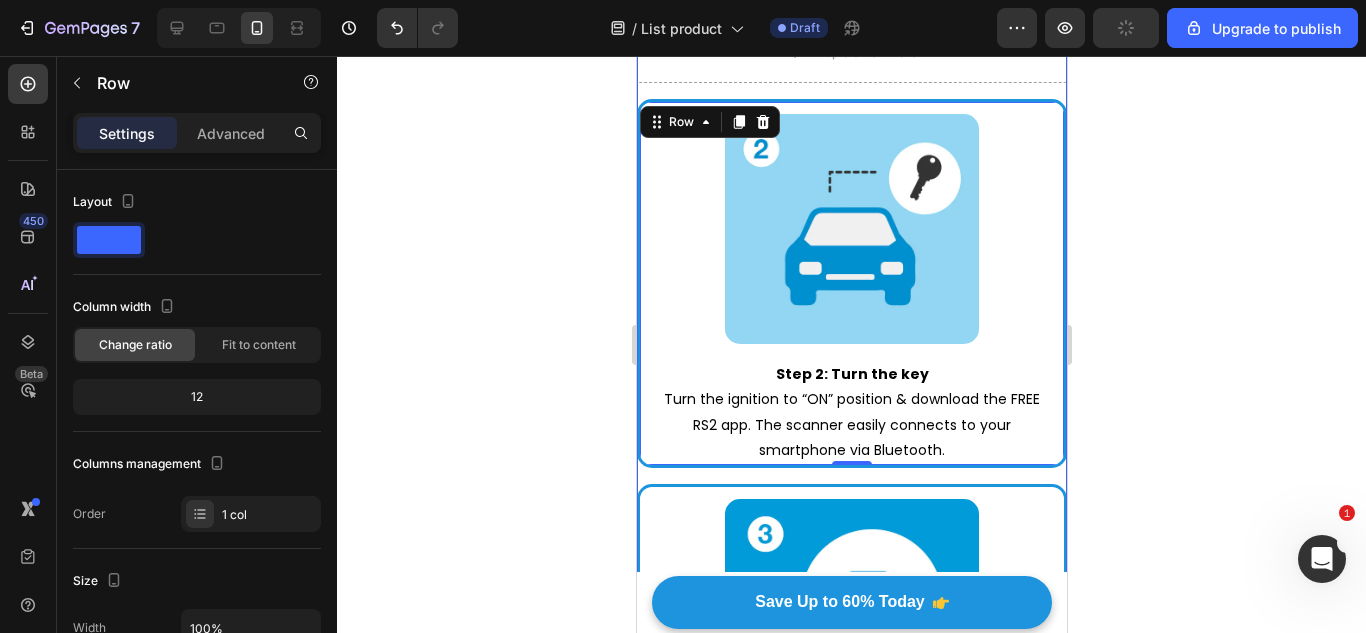 click on "Drop element here Image Step 2: Turn the key Turn the ignition to “ON” position & download the FREE RS2 app. The scanner easily connects to your smartphone via Bluetooth. Text Block Row   0 Image Step 3: Start scanning Monitor your car’s vitals on your phone and get ready to troubleshoot Text Block Row Row" at bounding box center (851, 425) 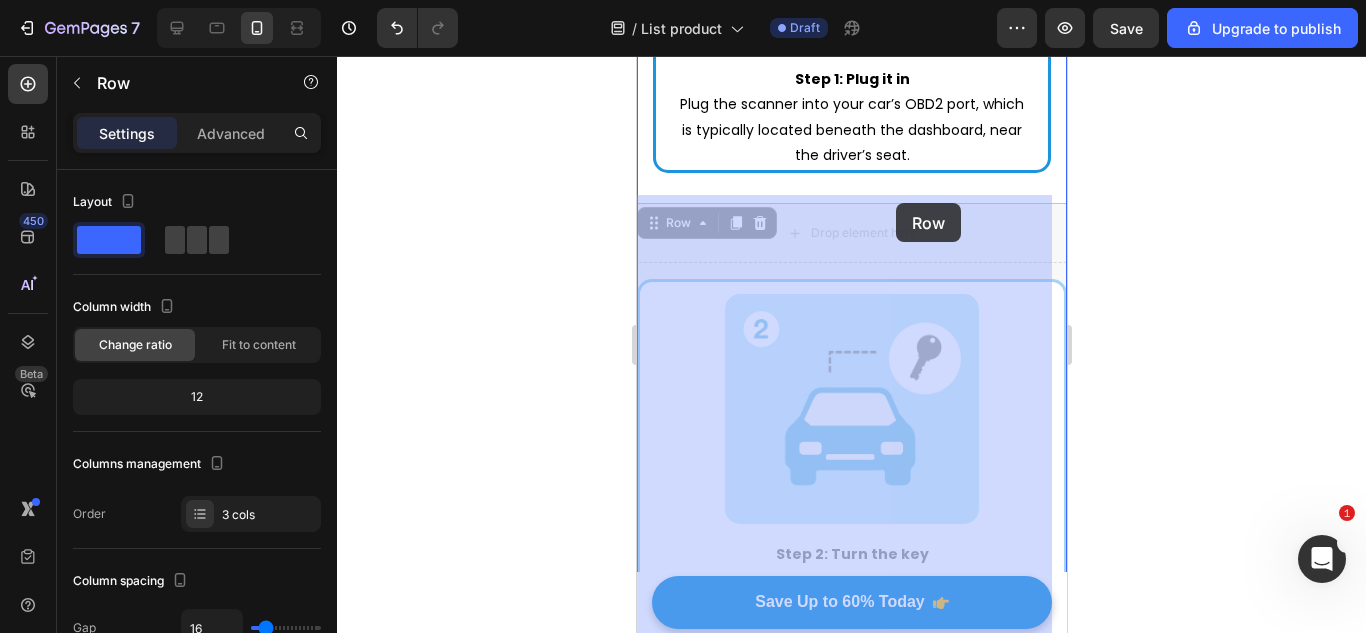 drag, startPoint x: 836, startPoint y: 459, endPoint x: 894, endPoint y: 205, distance: 260.5379 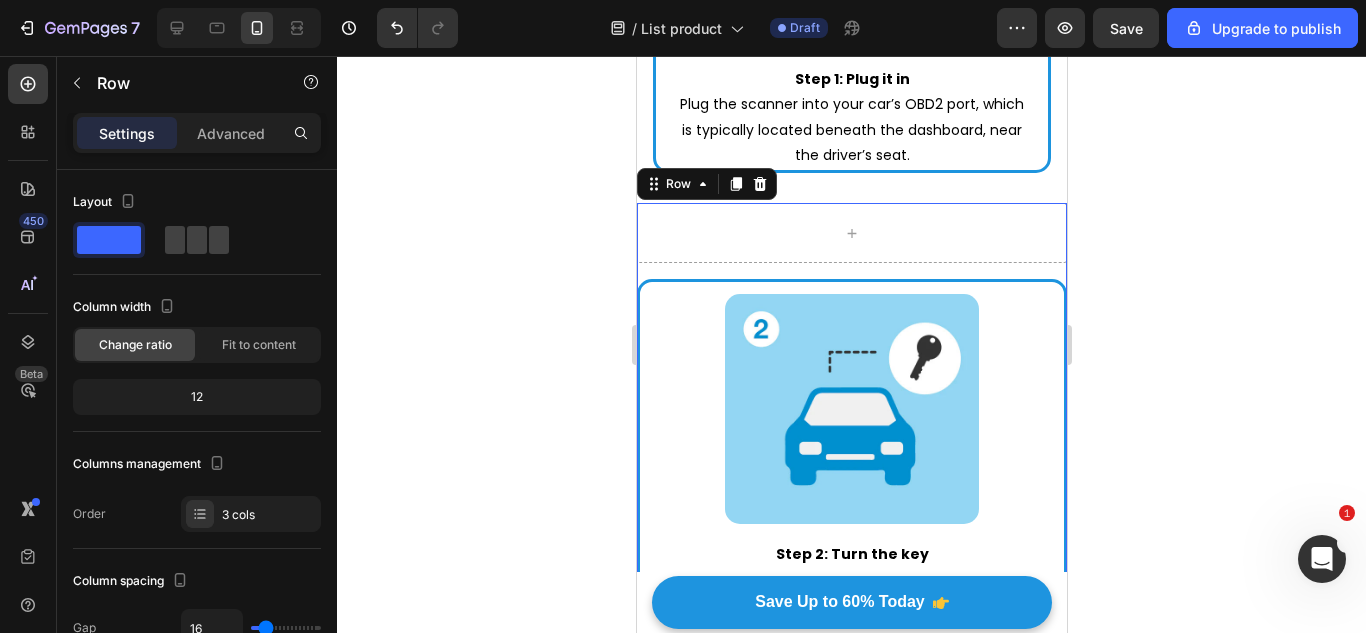 scroll, scrollTop: 3862, scrollLeft: 0, axis: vertical 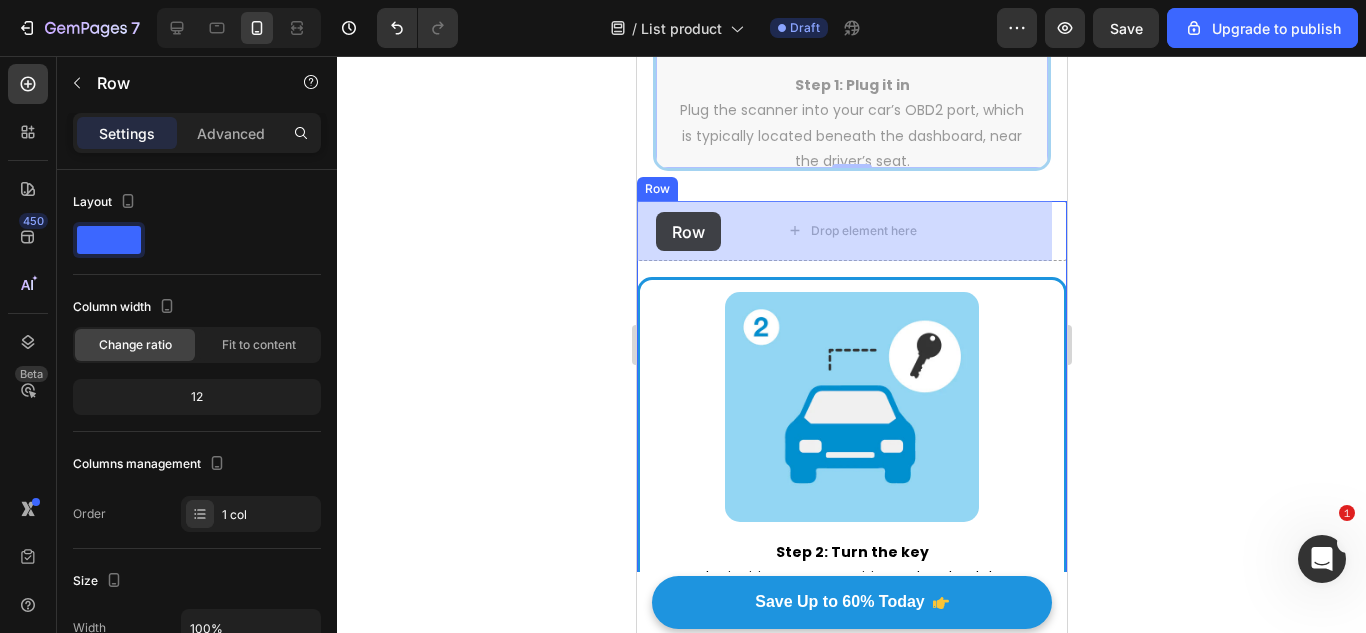 drag, startPoint x: 653, startPoint y: 142, endPoint x: 655, endPoint y: 213, distance: 71.02816 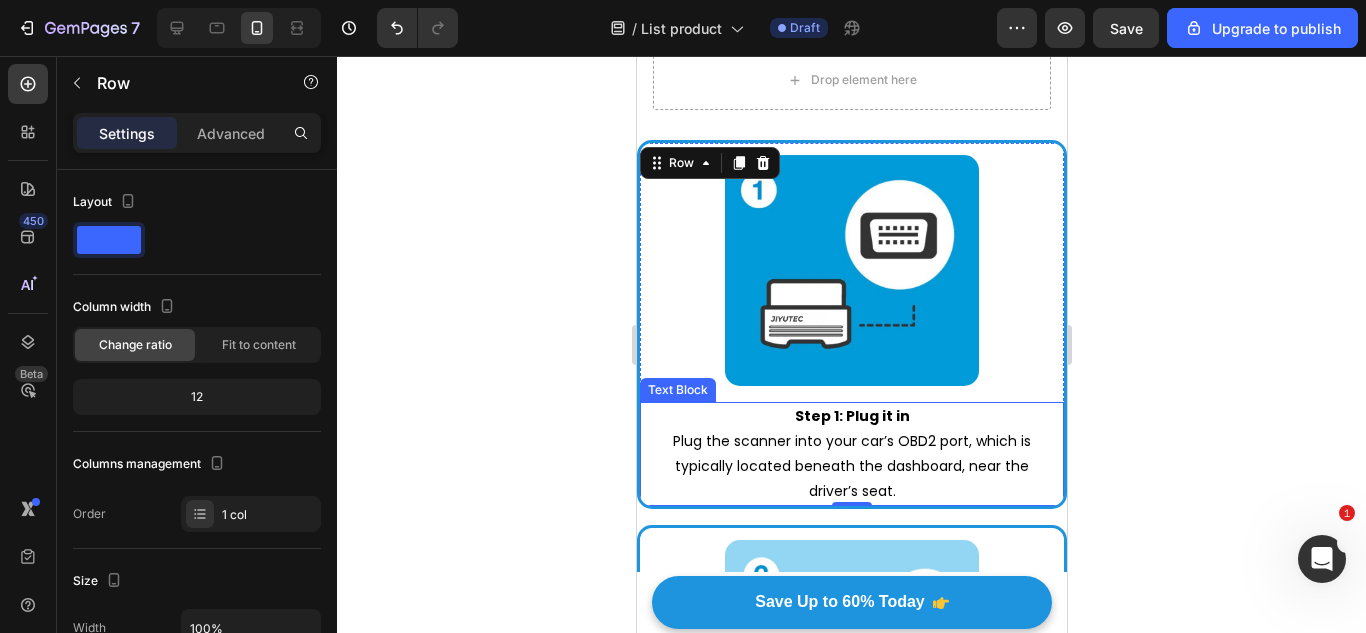 scroll, scrollTop: 3617, scrollLeft: 0, axis: vertical 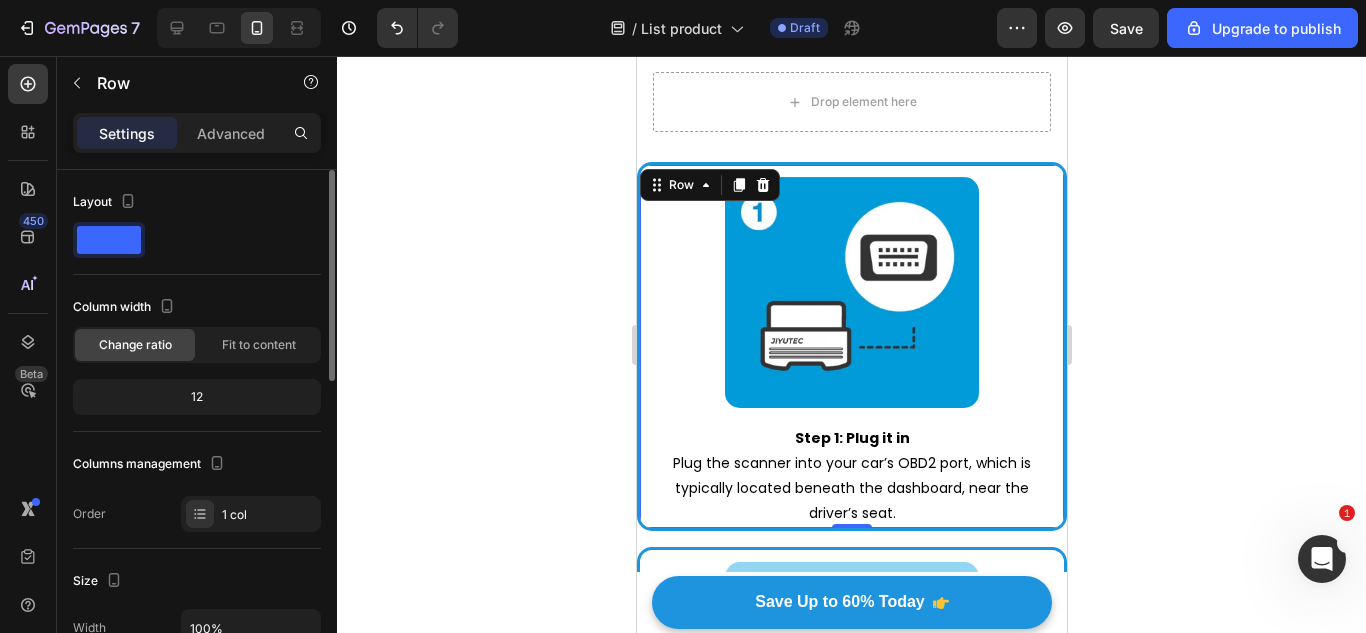 click 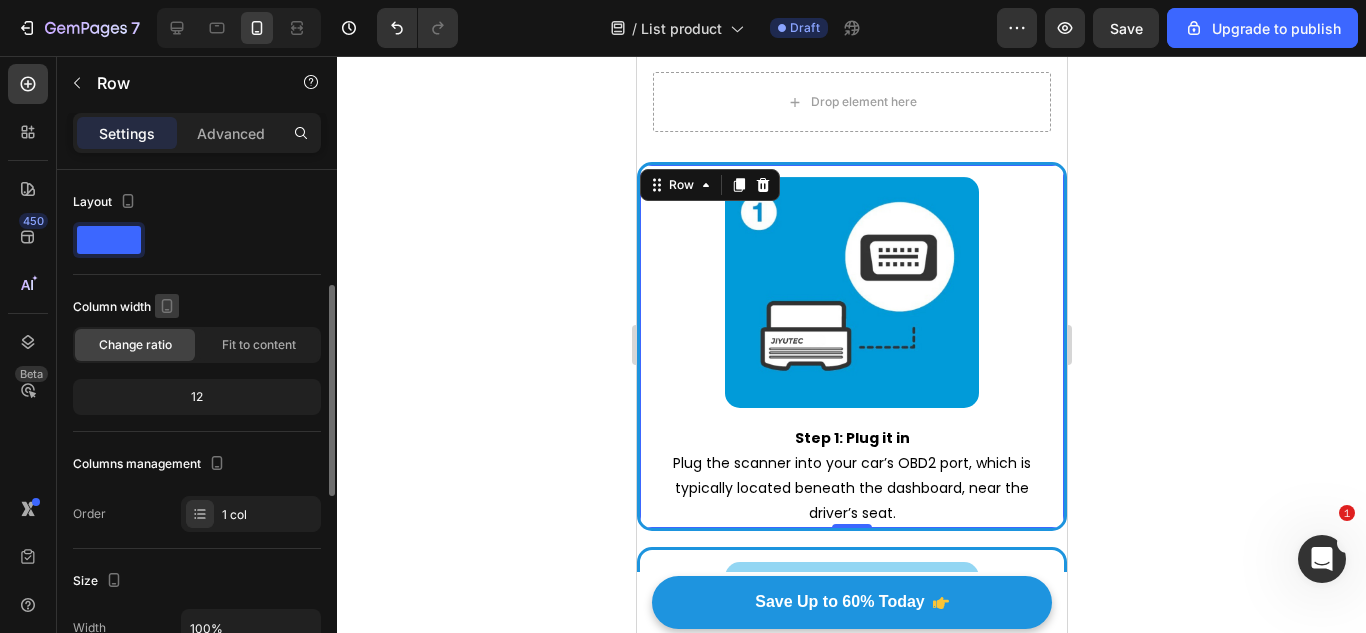 scroll, scrollTop: 103, scrollLeft: 0, axis: vertical 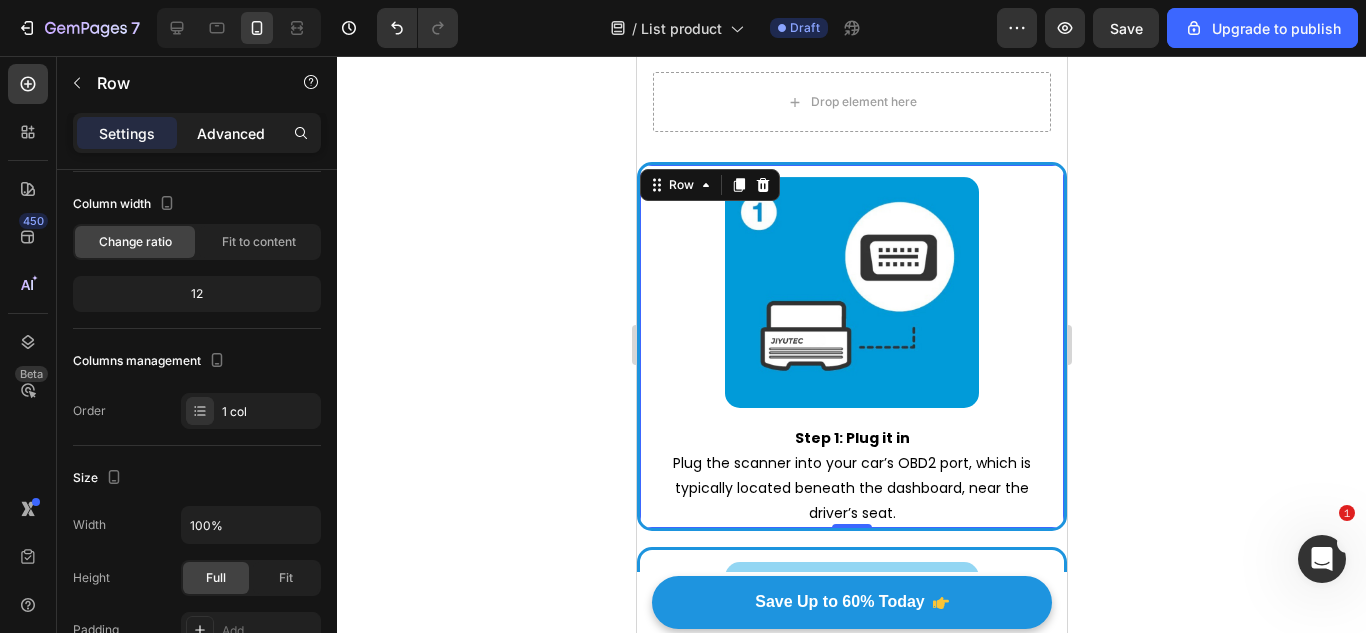 drag, startPoint x: 218, startPoint y: 151, endPoint x: 218, endPoint y: 135, distance: 16 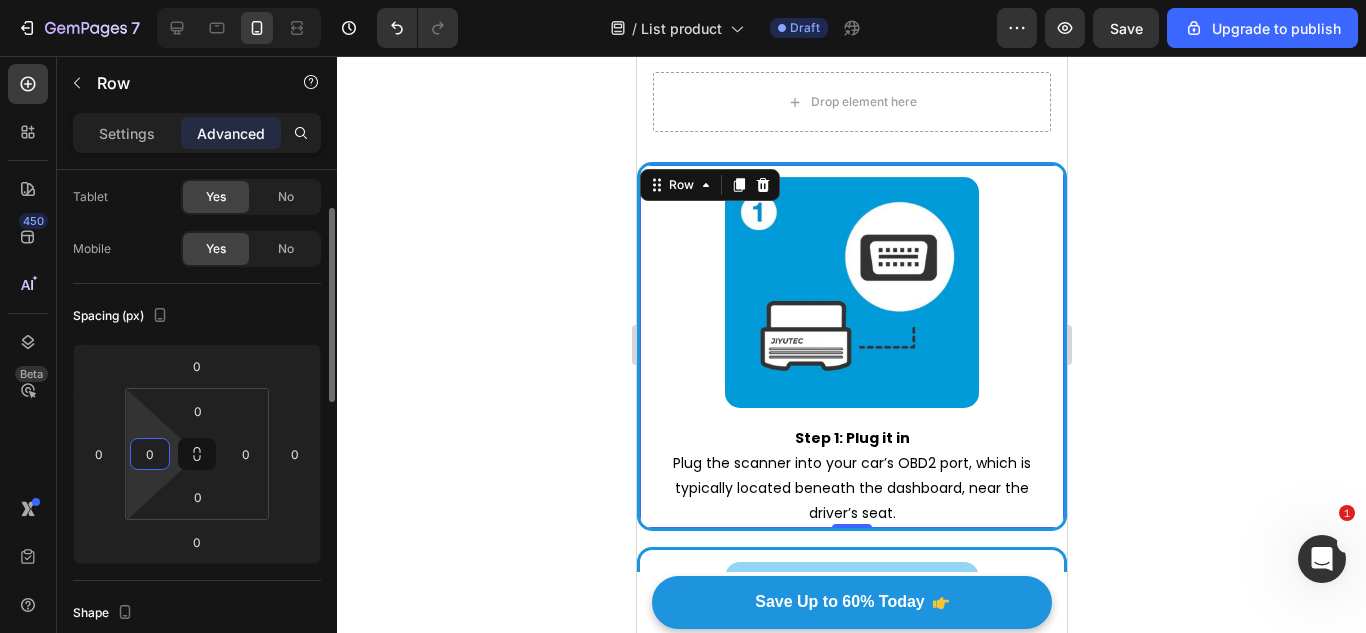 click on "0" at bounding box center [150, 454] 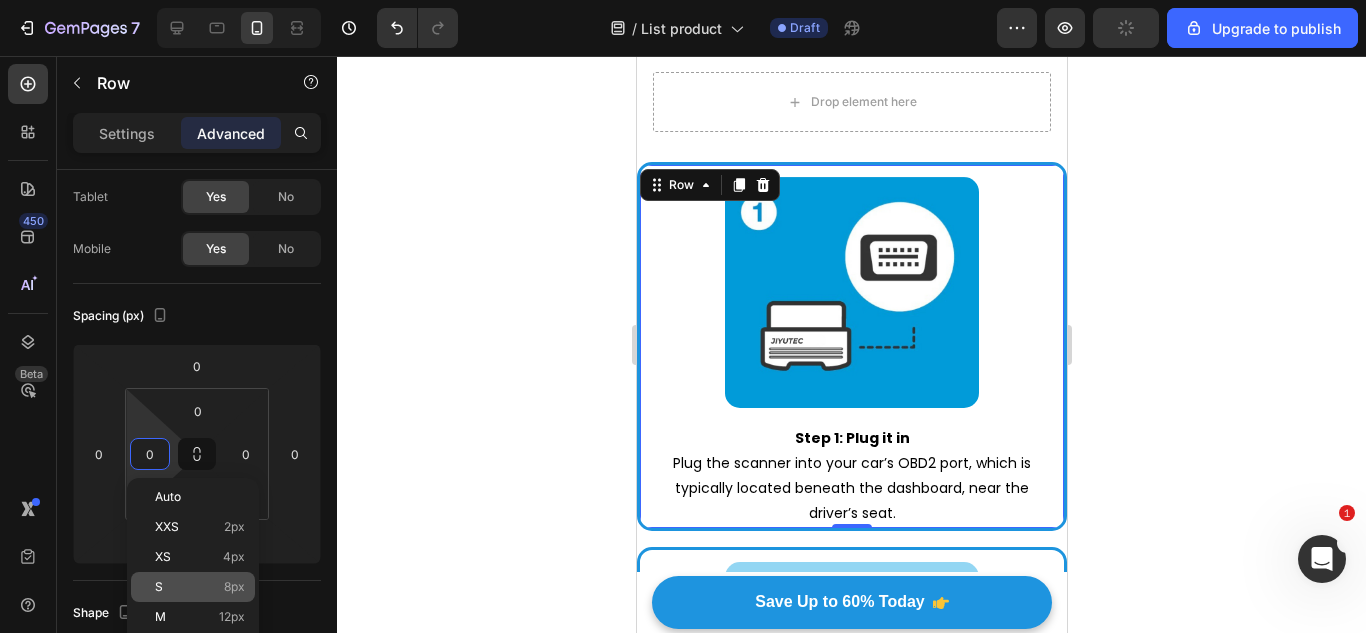 click on "S 8px" at bounding box center (200, 587) 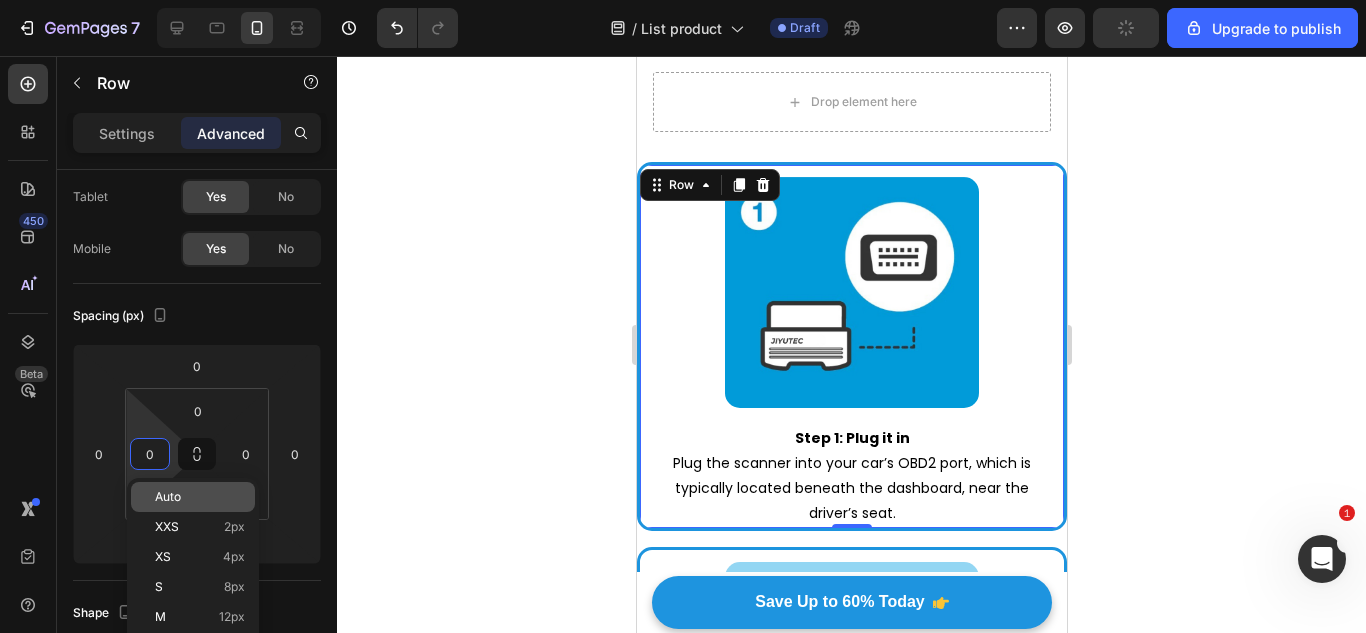 type on "8" 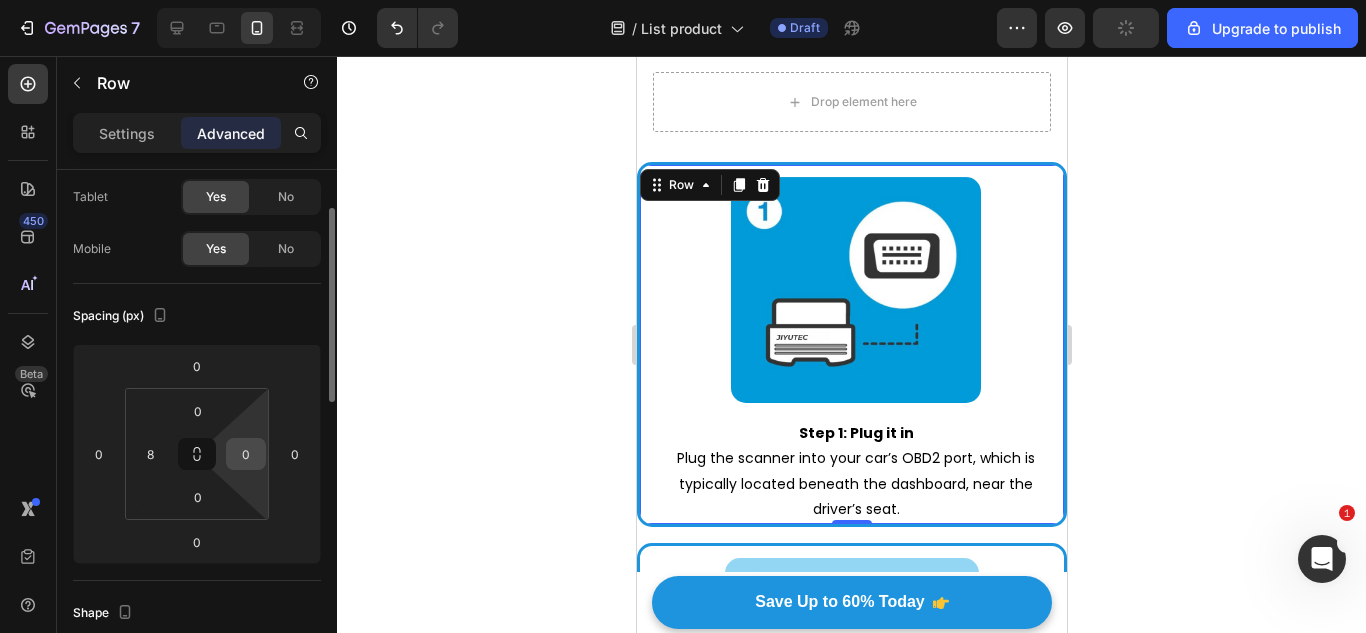 click on "0" at bounding box center [246, 454] 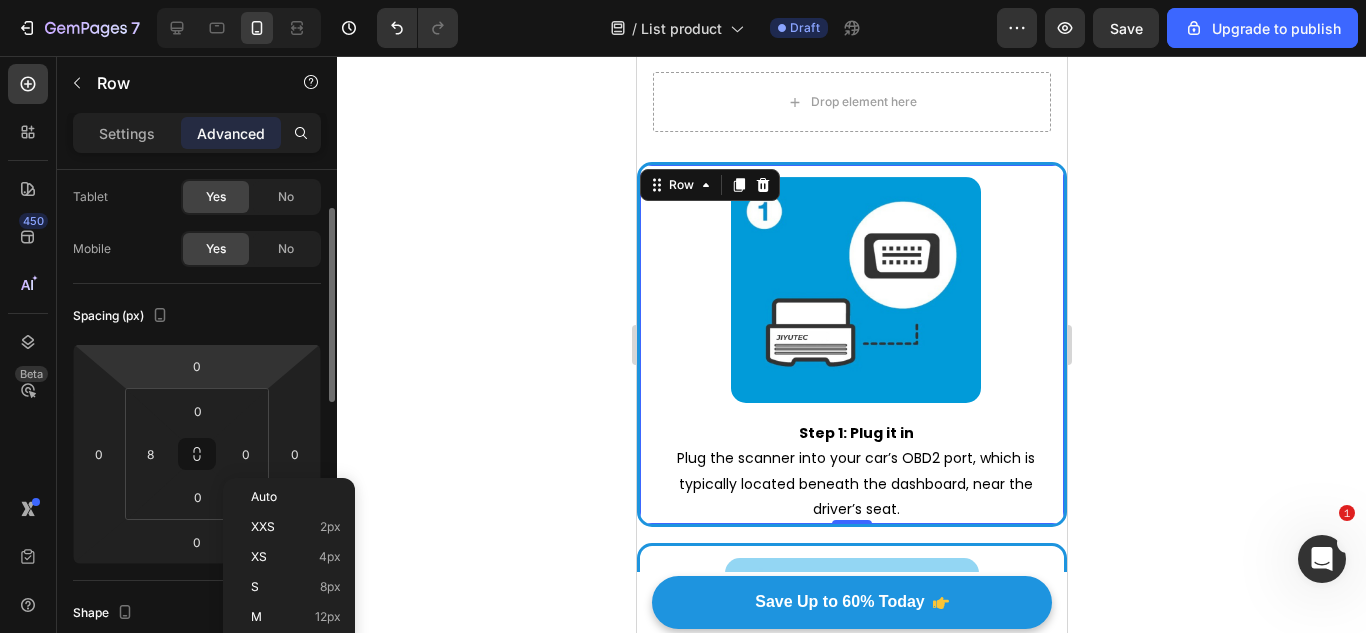 scroll, scrollTop: 273, scrollLeft: 0, axis: vertical 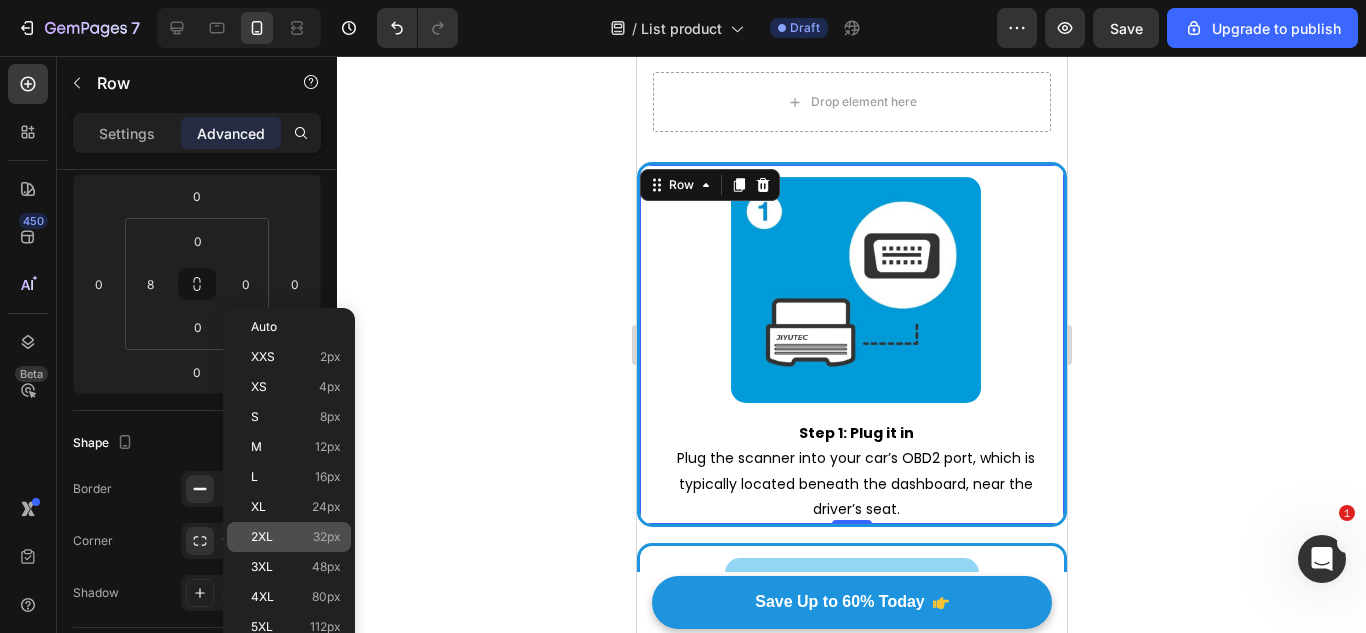 click on "2XL 32px" at bounding box center (296, 537) 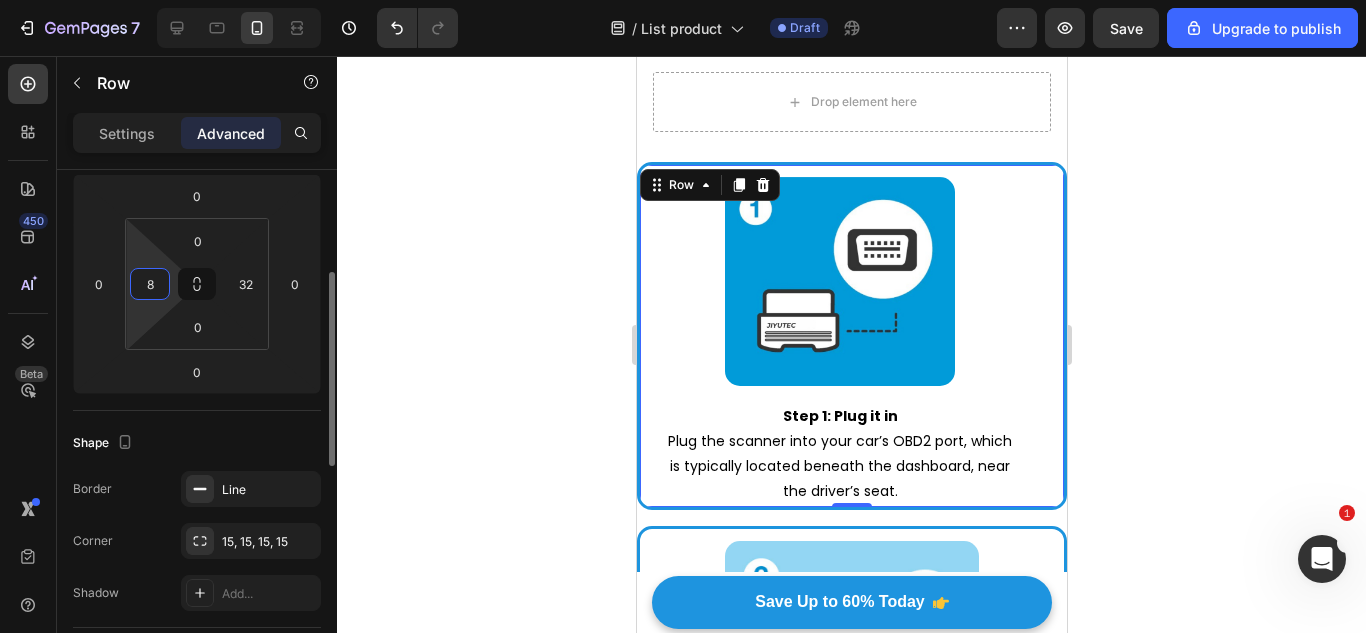 click on "8" at bounding box center [150, 284] 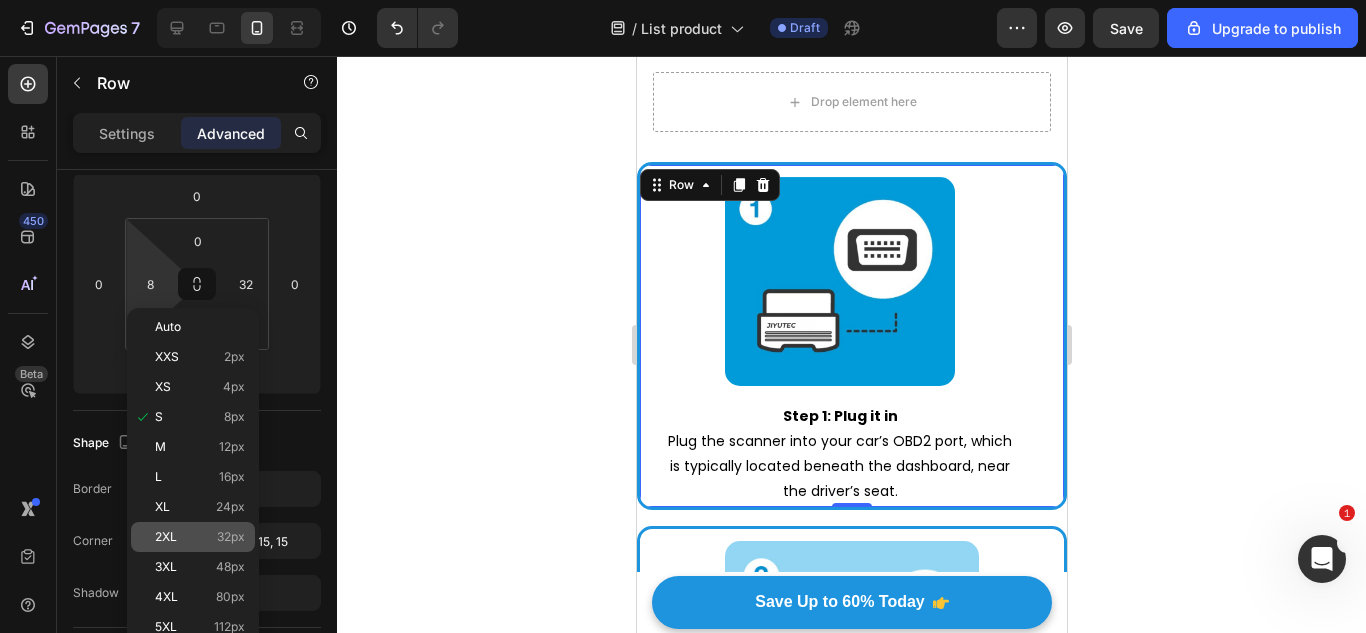 click on "2XL 32px" 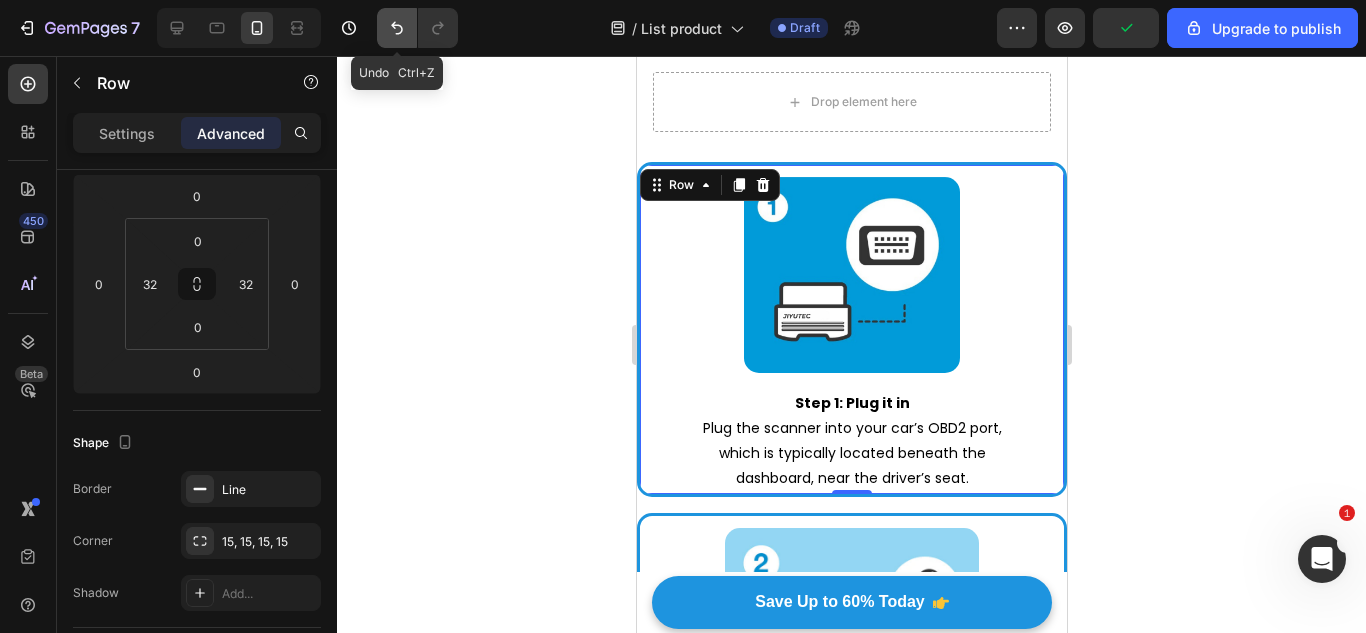 click 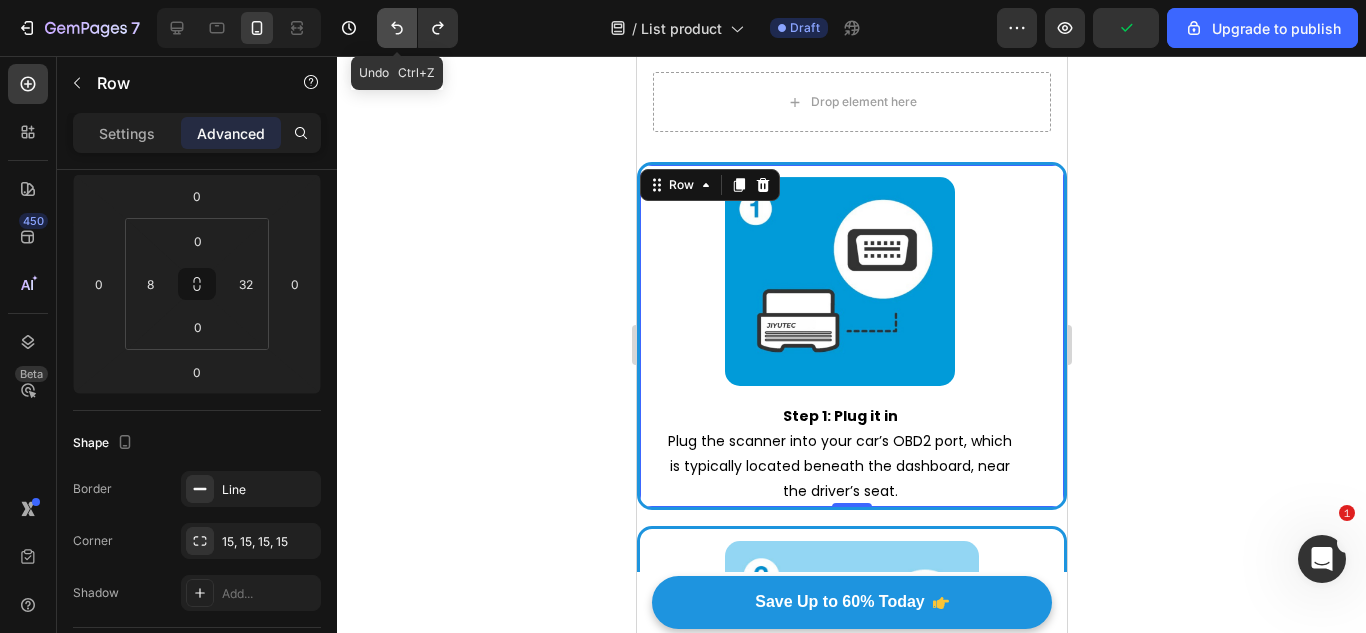 click 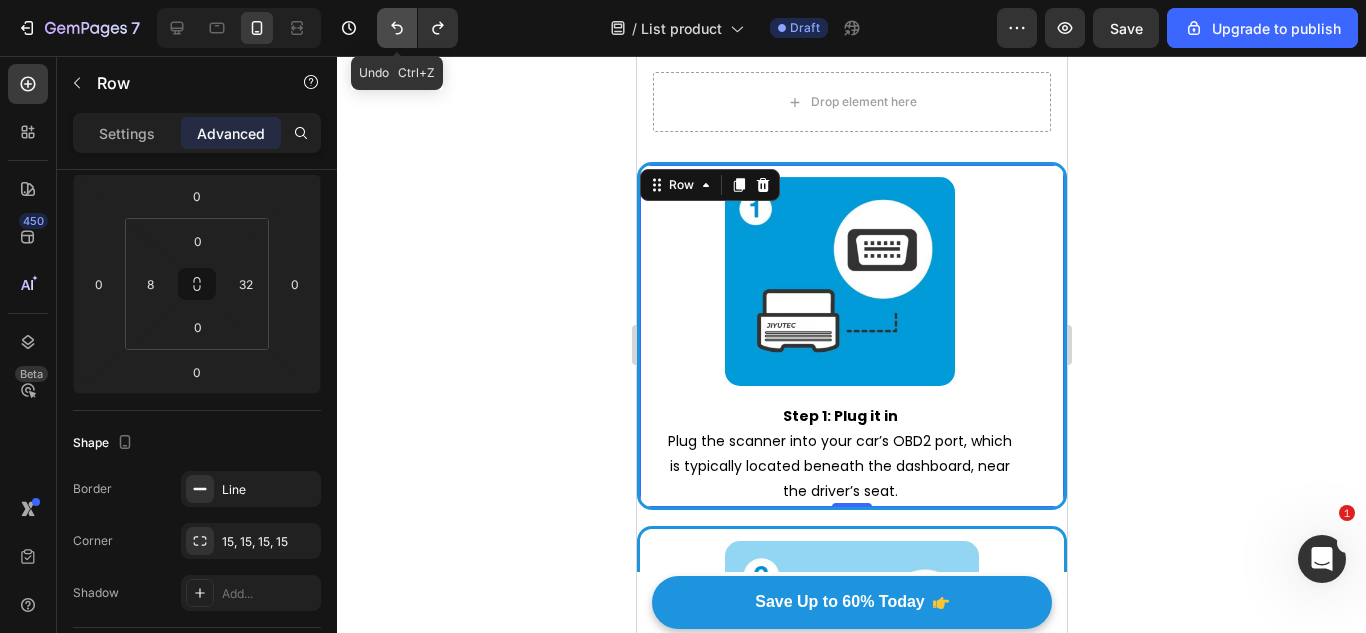 click 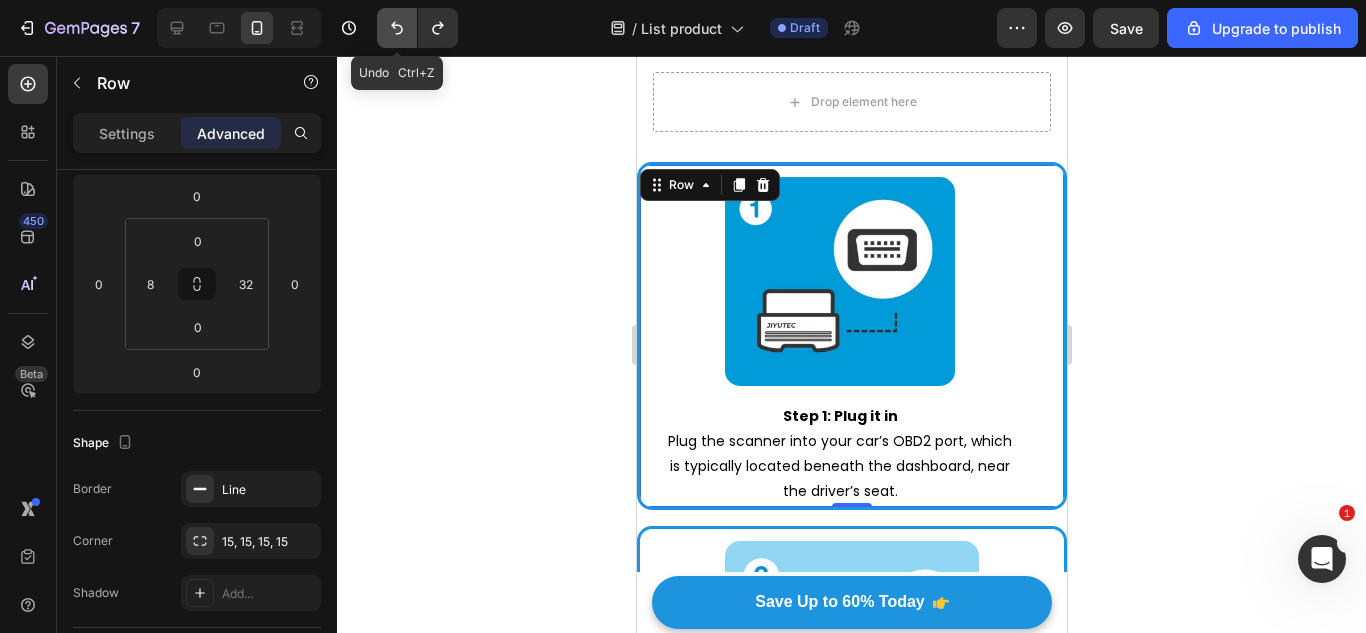 type on "0" 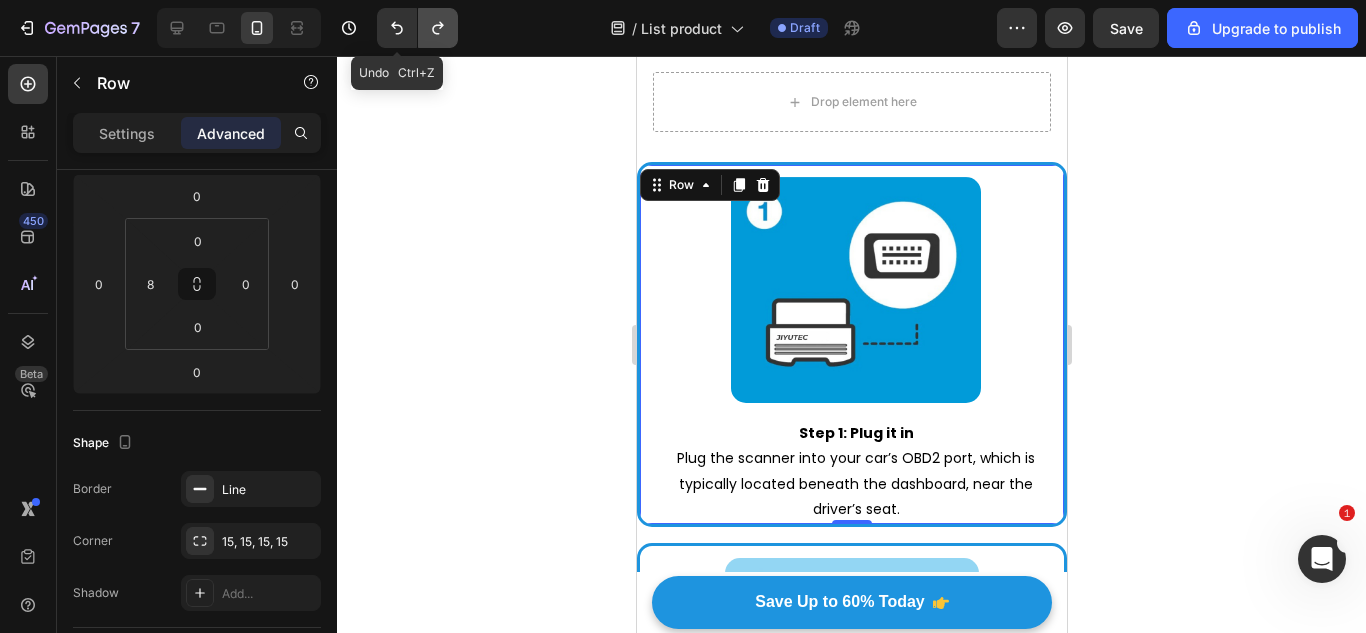 drag, startPoint x: 402, startPoint y: 20, endPoint x: 433, endPoint y: 21, distance: 31.016125 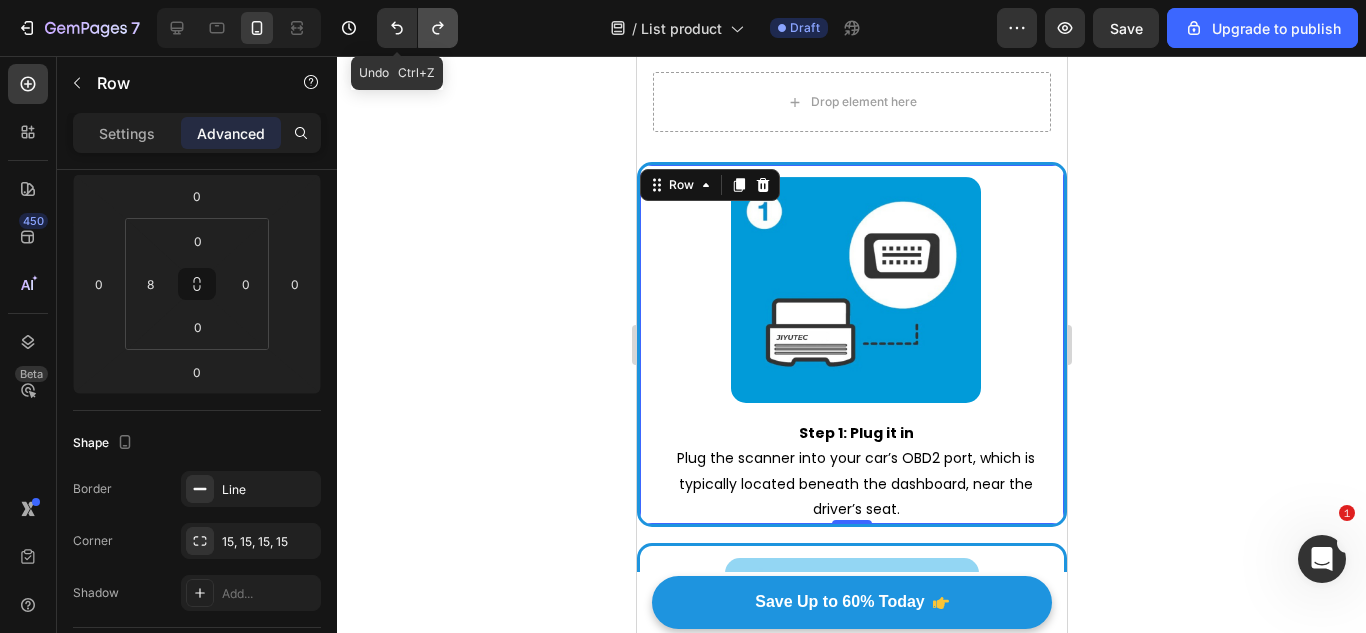 click on "Undo   Ctrl+Z" 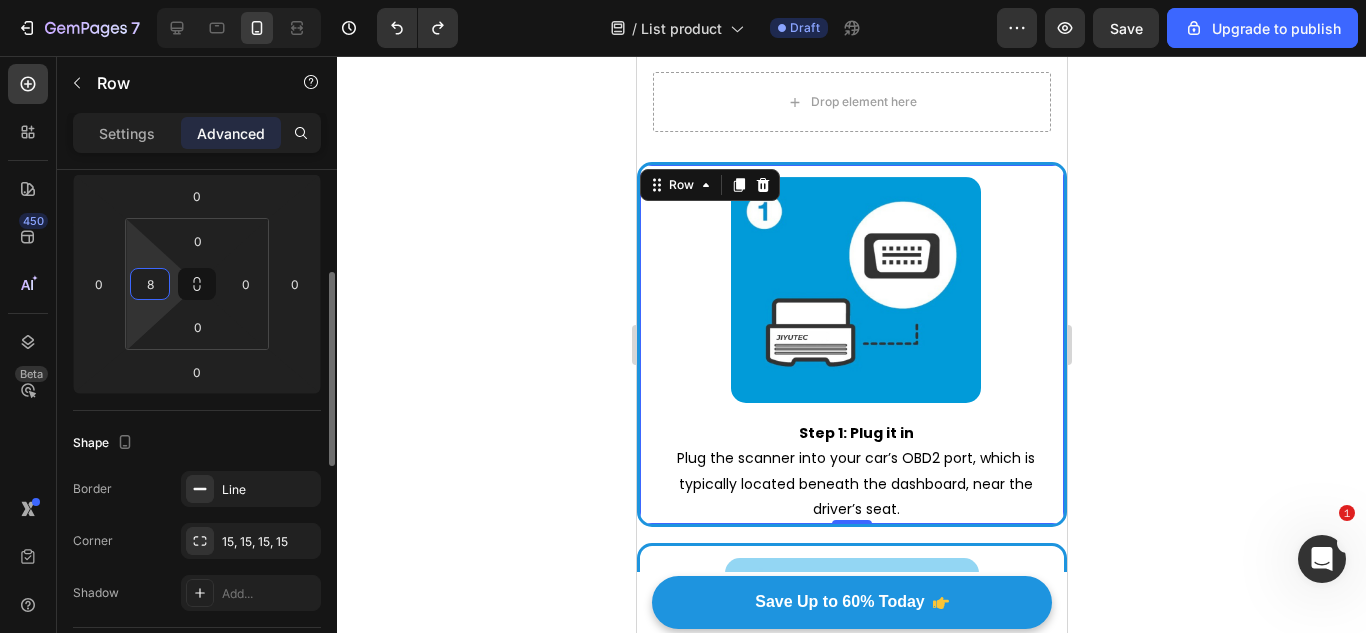 click on "8" at bounding box center [150, 284] 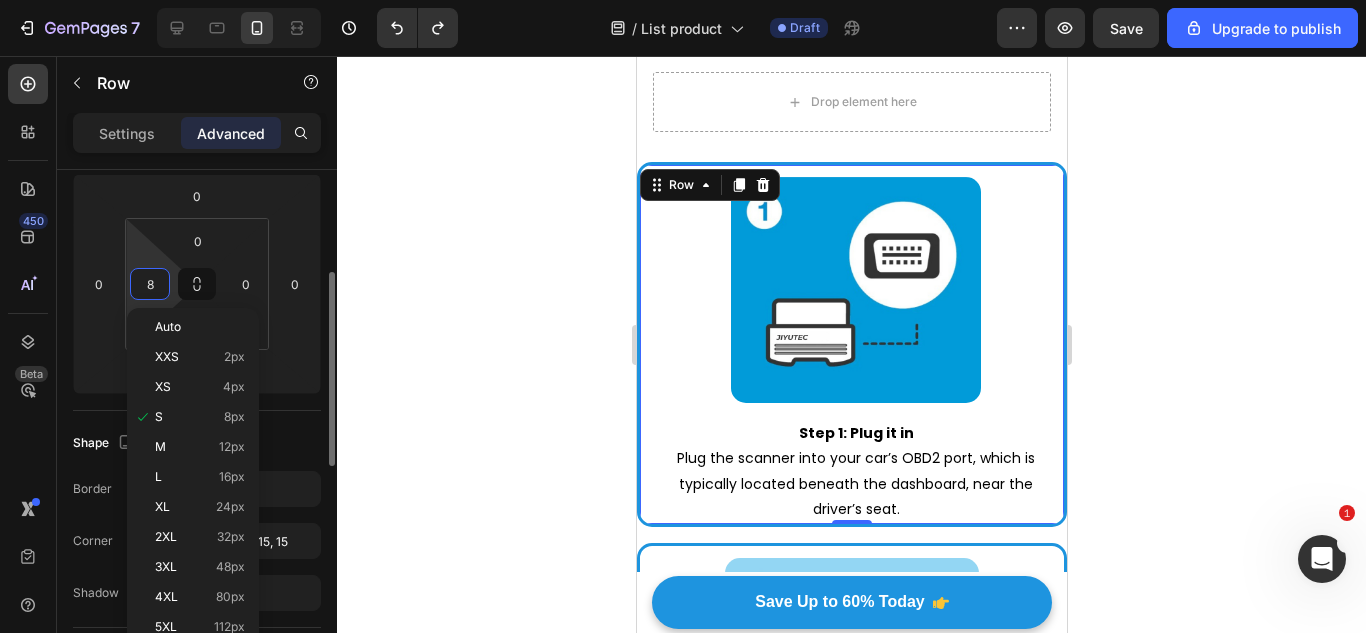 type 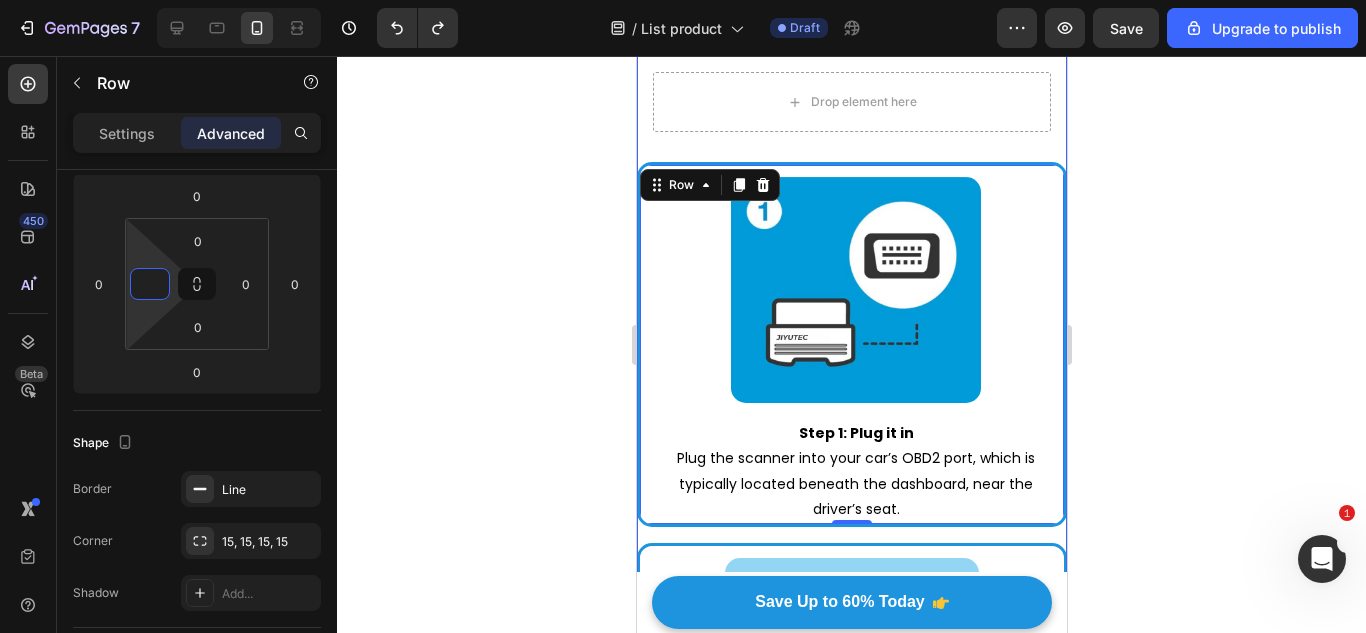 click on "5. It’s Paid for Itself — Over and Over Again Heading Drivers are realizing they can save hundreds — even thousands — with one quick scan. I’ve seen people avoid $5,000 lemons. I’ve seen check engine lights diagnosed for $0 instead of $1,200. And because JPLUG has a  90-day money-back guarantee , more and more people are grabbing one just to try it. Most end up keeping it for life. Text Block Image Row How Does It Work? Heading Row
Drop element here Row Image Step 1: Plug it in Plug the scanner into your car’s OBD2 port, which is typically located beneath the dashboard, near the driver’s seat. Text Block Row   0 Image Step 2: Turn the key Turn the ignition to “ON” position & download the FREE RS2 app. The scanner easily connects to your smartphone via Bluetooth. Text Block Row Image Step 3: Start scanning Monitor your car’s vitals on your phone and get ready to troubleshoot Text Block Row Row I worked in garages for decades. That’s why I recommend JPLUG. Text Block |" at bounding box center (851, 804) 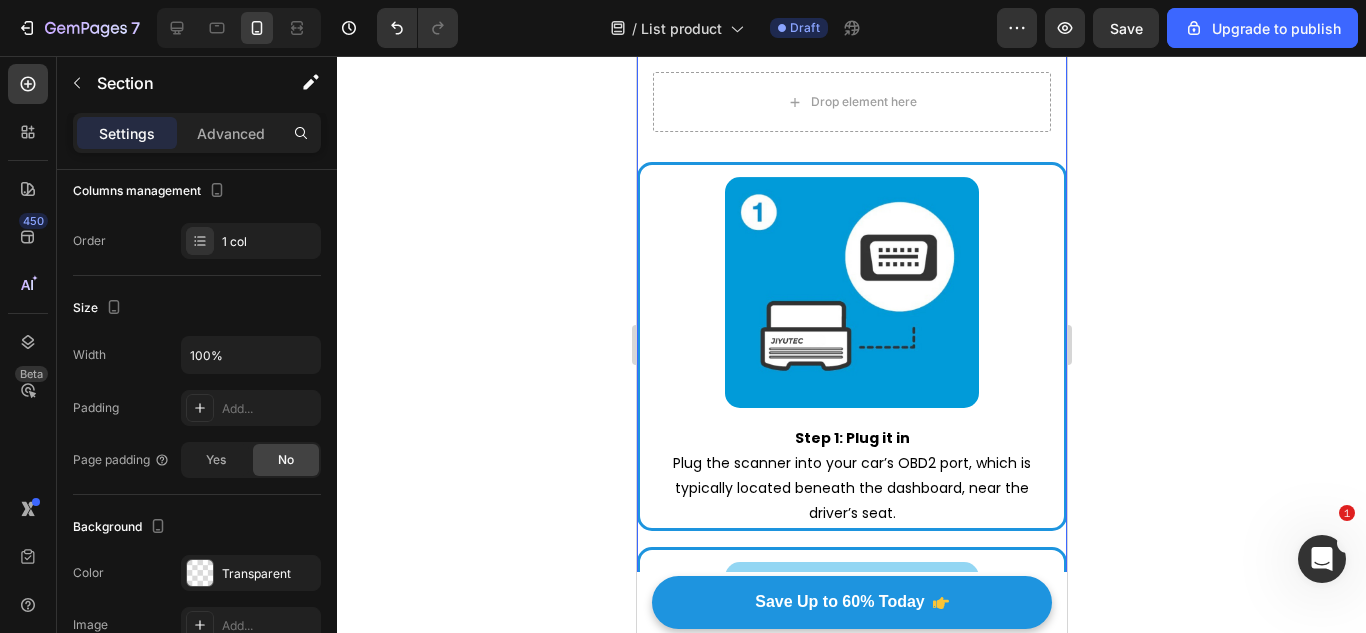 click on "5. It’s Paid for Itself — Over and Over Again Heading Drivers are realizing they can save hundreds — even thousands — with one quick scan. I’ve seen people avoid $5,000 lemons. I’ve seen check engine lights diagnosed for $0 instead of $1,200. And because JPLUG has a  90-day money-back guarantee , more and more people are grabbing one just to try it. Most end up keeping it for life. Text Block Image Row How Does It Work? Heading Row
Drop element here Row Image Step 1: Plug it in Plug the scanner into your car’s OBD2 port, which is typically located beneath the dashboard, near the driver’s seat. Text Block Row Image Step 2: Turn the key Turn the ignition to “ON” position & download the FREE RS2 app. The scanner easily connects to your smartphone via Bluetooth. Text Block Row Image Step 3: Start scanning Monitor your car’s vitals on your phone and get ready to troubleshoot Text Block Row Row I worked in garages for decades. Now I help regular folks avoid getting screwed." at bounding box center [851, 806] 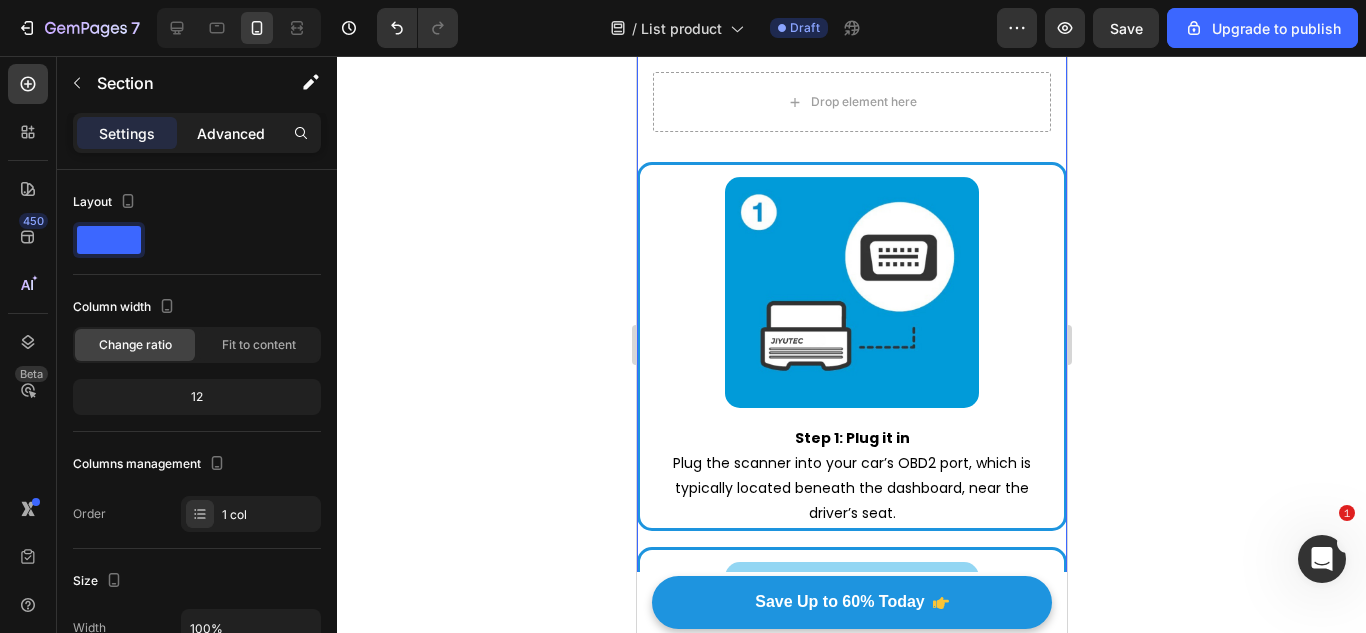 click on "Advanced" at bounding box center [231, 133] 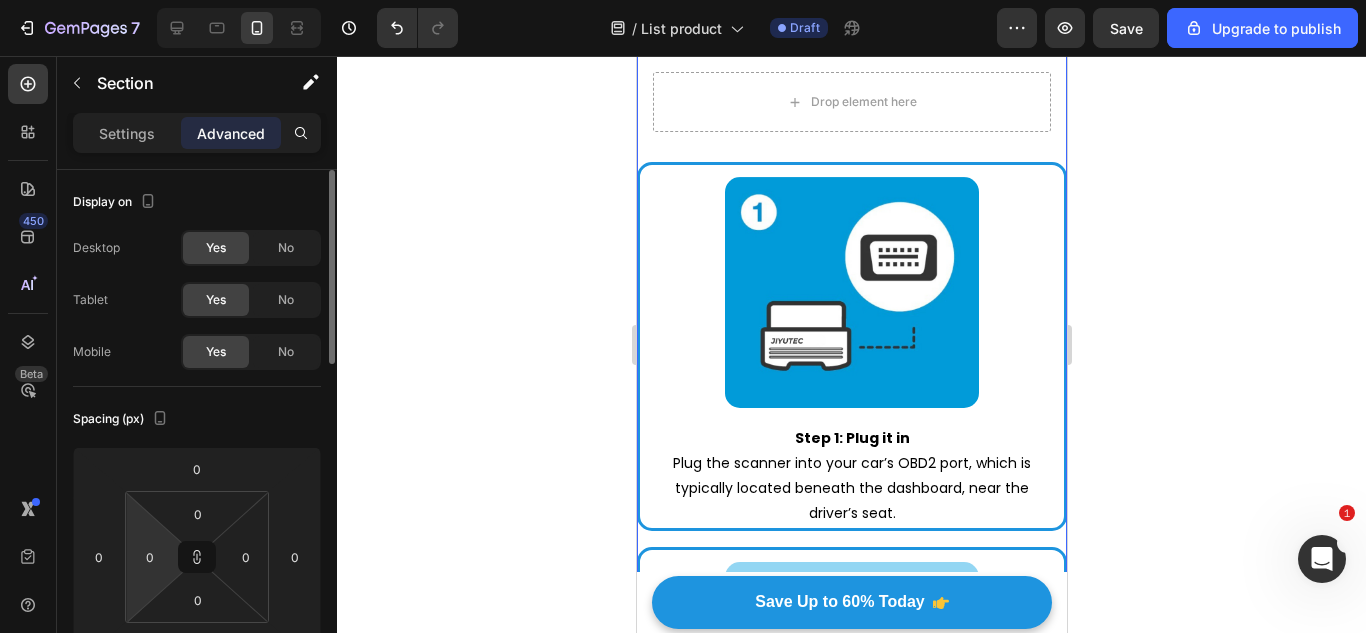 click on "7   /  List product Draft Preview  Save  Upgrade to publish 450 Beta Sections(18) Elements(83) Section Element Hero Section Product Detail Brands Trusted Badges Guarantee Product Breakdown How to use Testimonials Compare Bundle FAQs Social Proof Brand Story Product List Collection Blog List Contact Sticky Add to Cart Custom Footer Browse Library 450 Layout
Row
Row
Row
Row Text
Heading
Text Block Button
Button
Button Media
Image
Image" at bounding box center (683, 0) 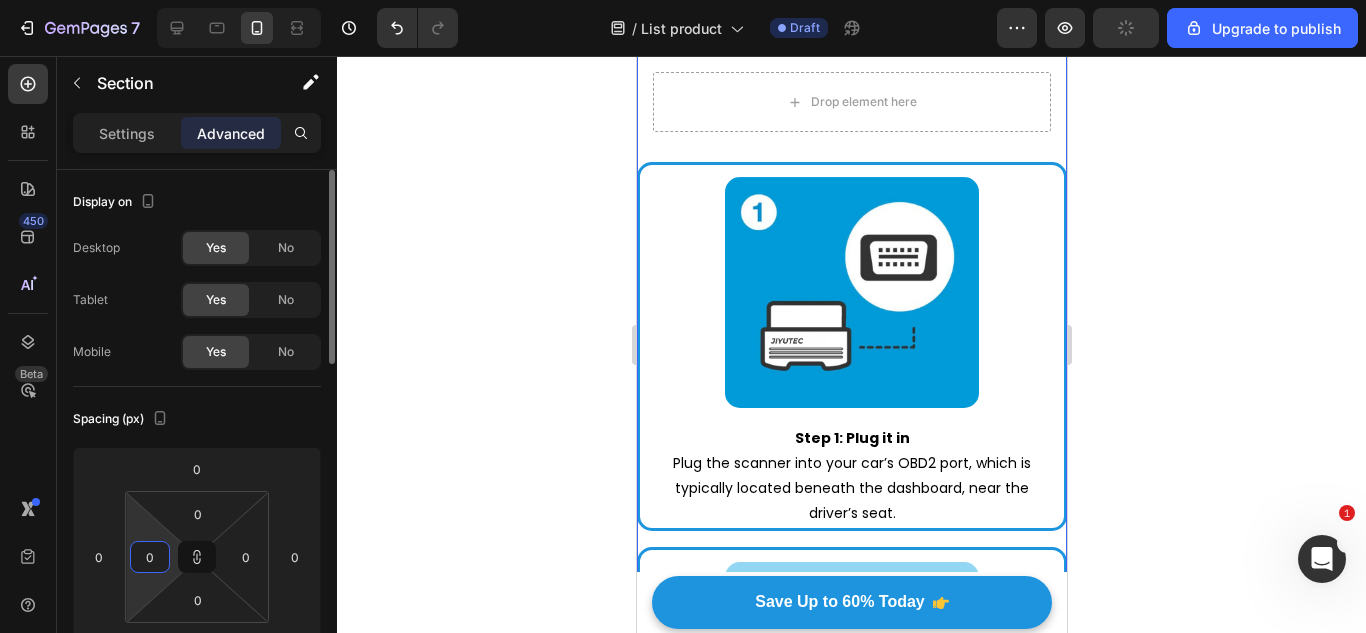 click on "7   /  List product Draft Preview Upgrade to publish 450 Beta Sections(18) Elements(83) Section Element Hero Section Product Detail Brands Trusted Badges Guarantee Product Breakdown How to use Testimonials Compare Bundle FAQs Social Proof Brand Story Product List Collection Blog List Contact Sticky Add to Cart Custom Footer Browse Library 450 Layout
Row
Row
Row
Row Text
Heading
Text Block Button
Button
Button Media
Image
Image
Video" at bounding box center [683, 0] 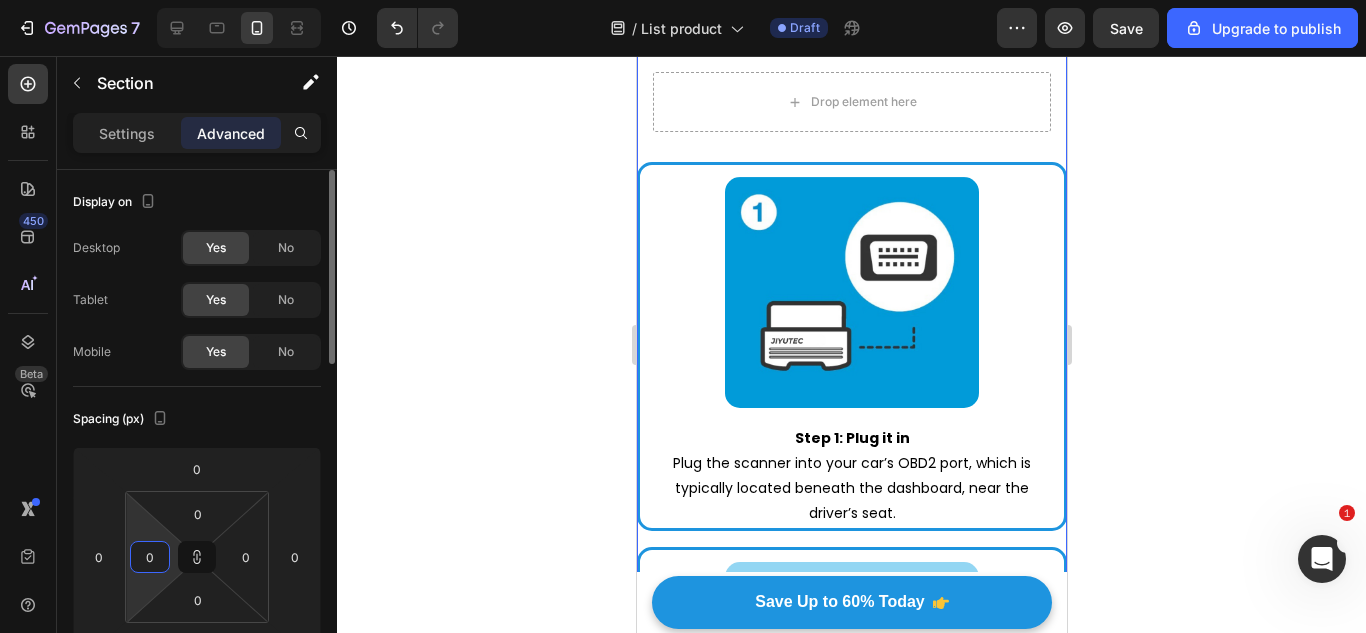 click on "0" at bounding box center [150, 557] 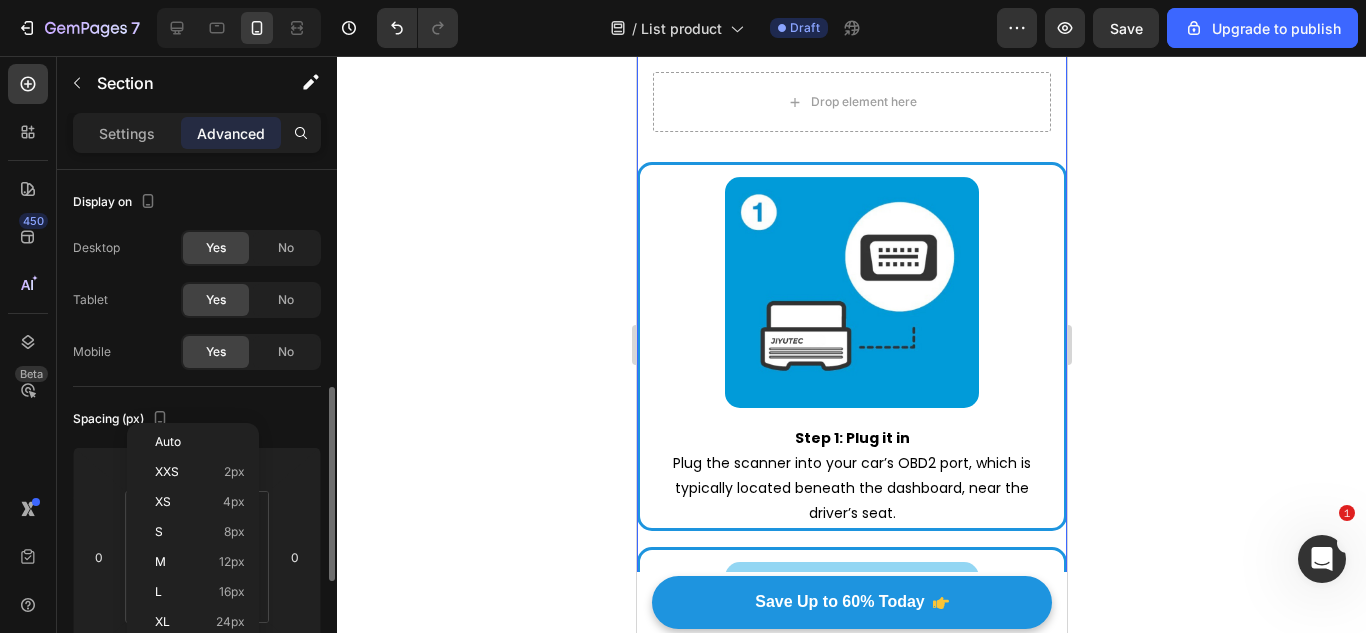 scroll, scrollTop: 158, scrollLeft: 0, axis: vertical 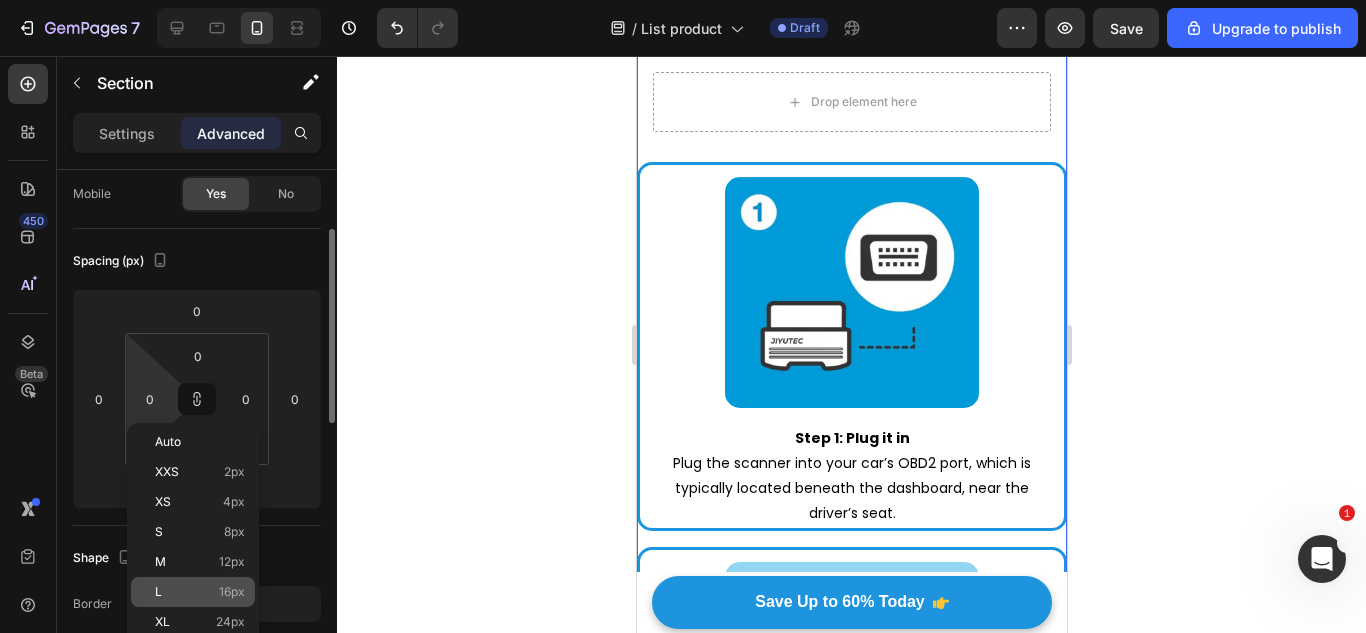 click on "L 16px" at bounding box center (200, 592) 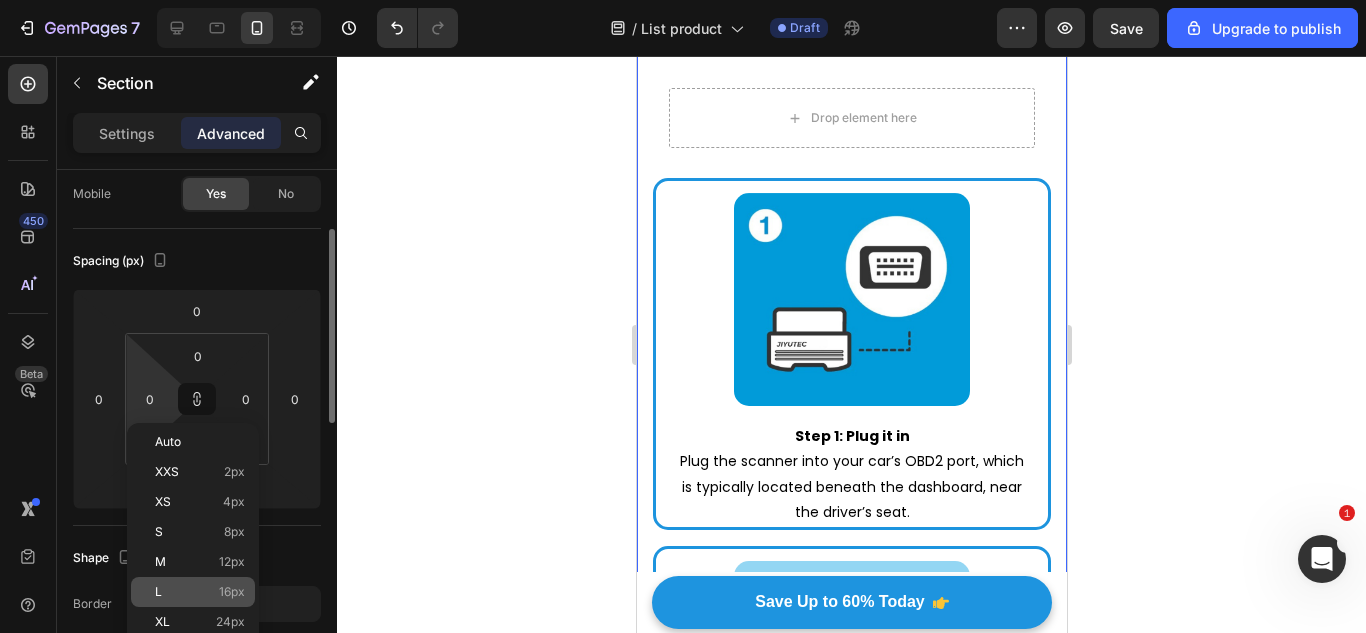 type on "16" 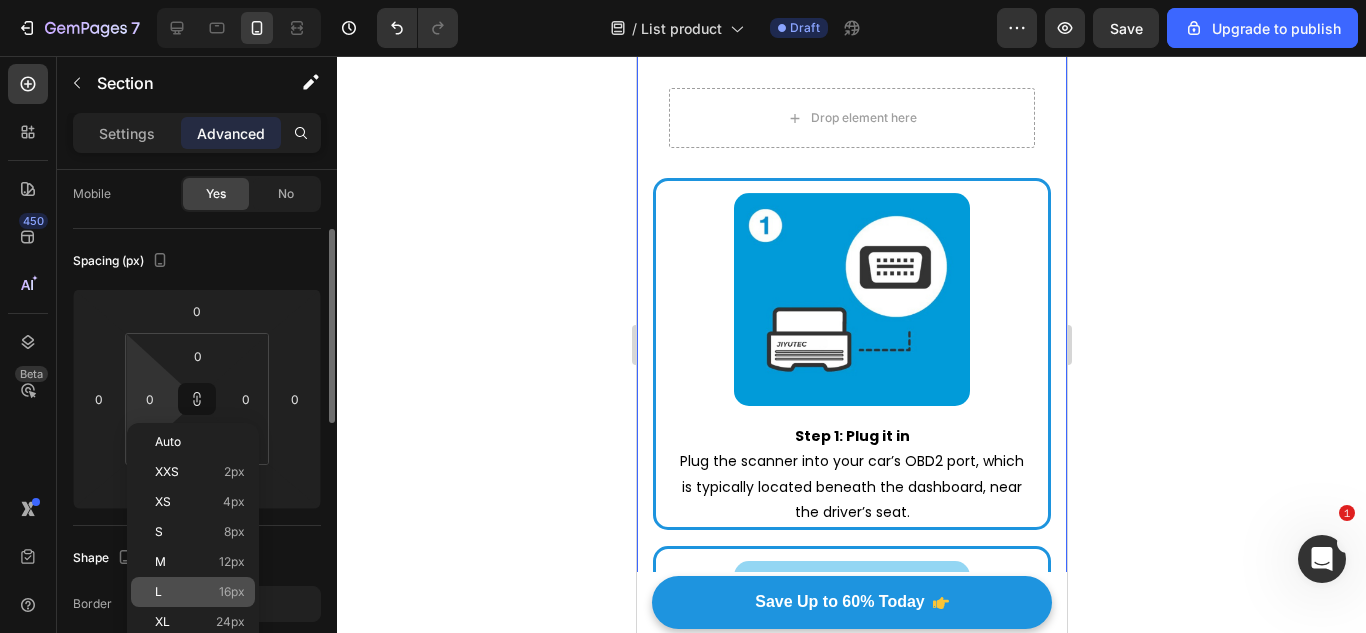 type on "16" 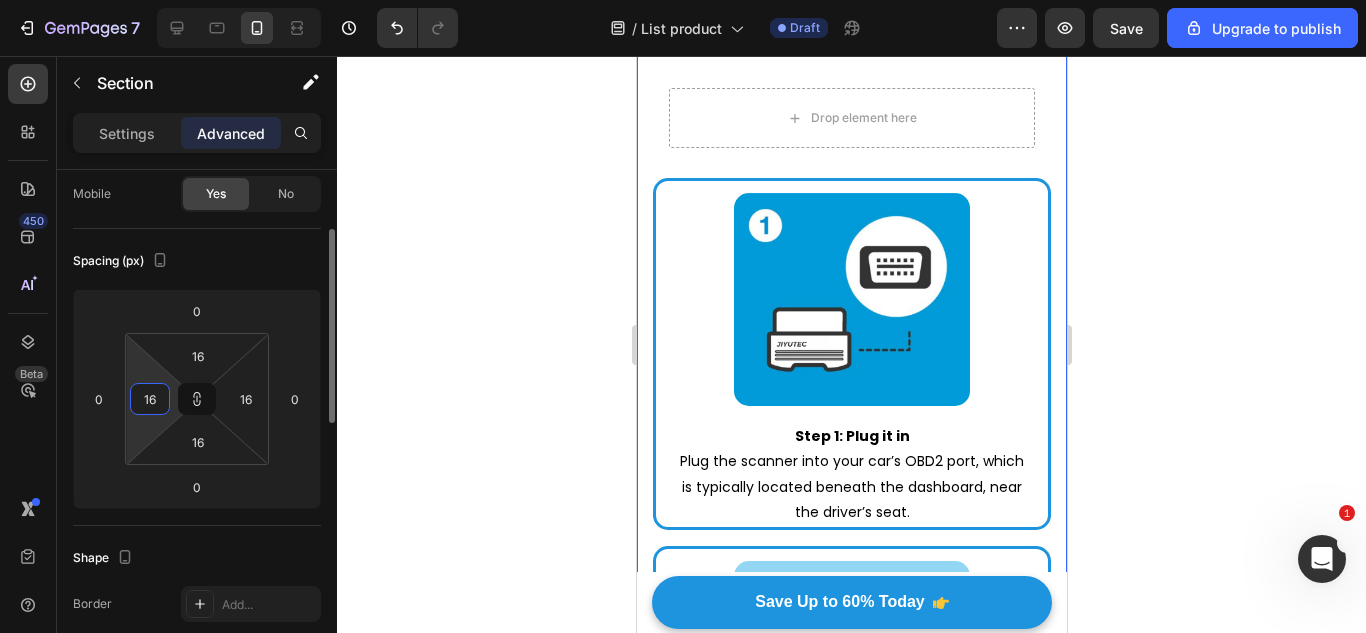 click on "16" at bounding box center (150, 399) 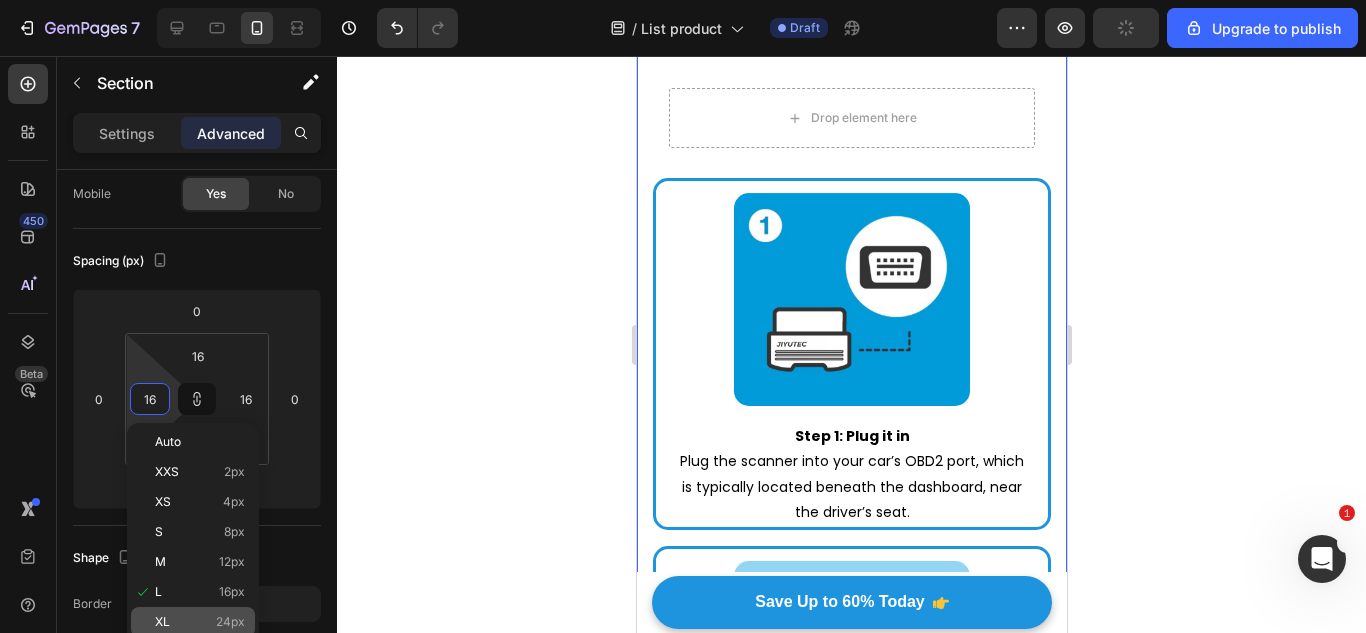 click on "XL 24px" 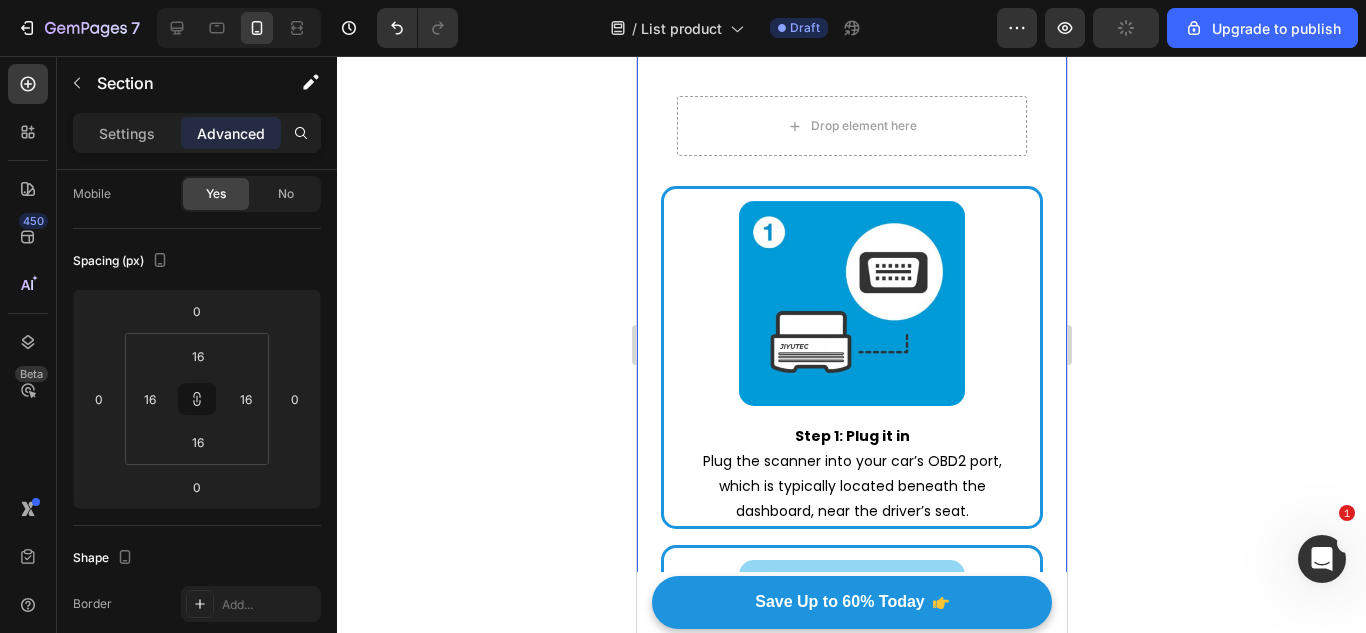 type on "24" 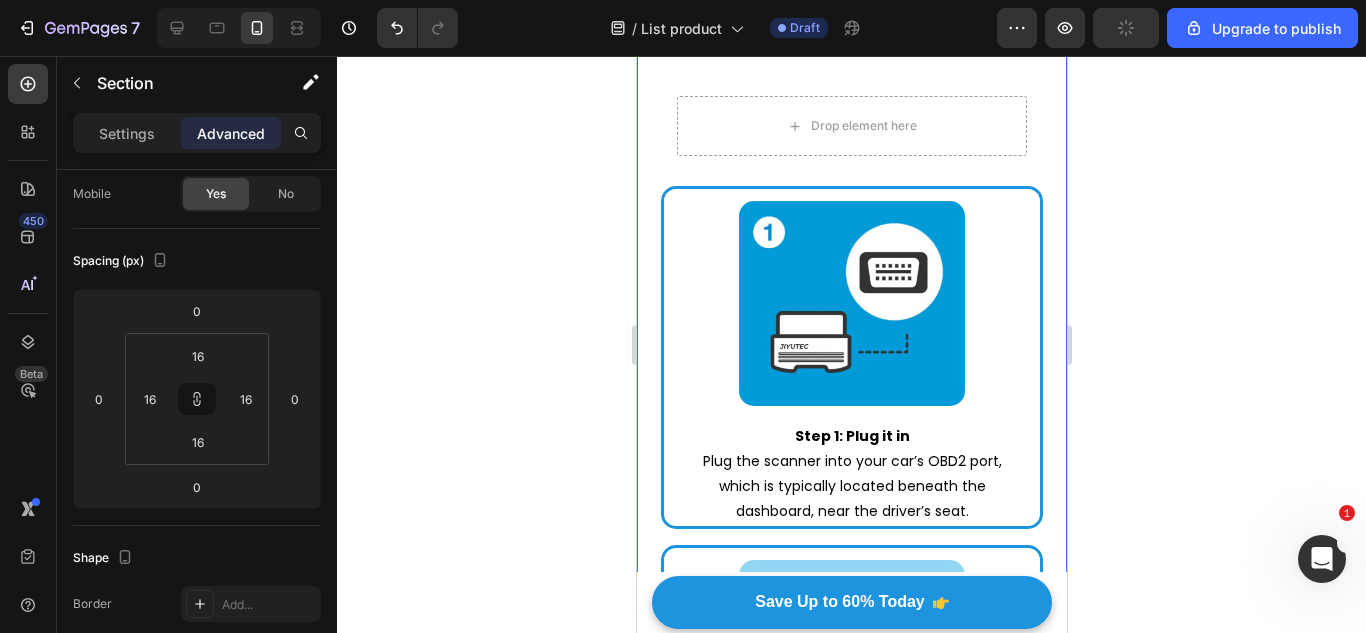 type on "24" 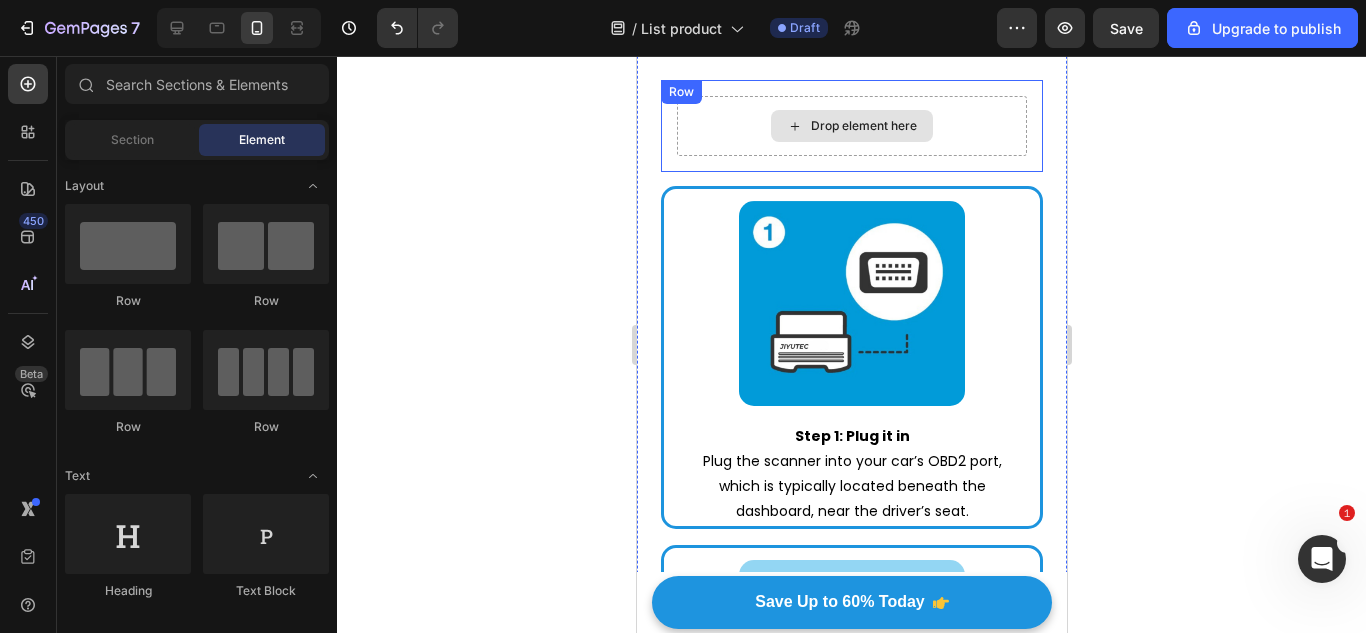 click on "Drop element here" at bounding box center (851, 126) 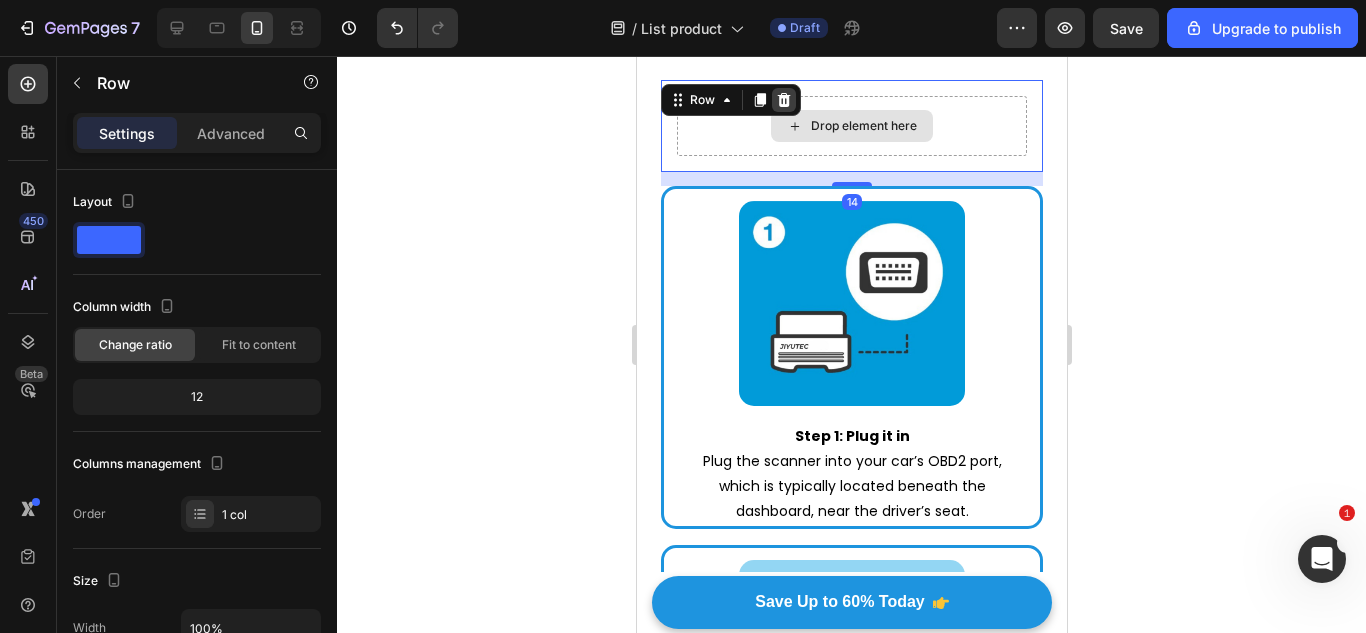 click at bounding box center (783, 100) 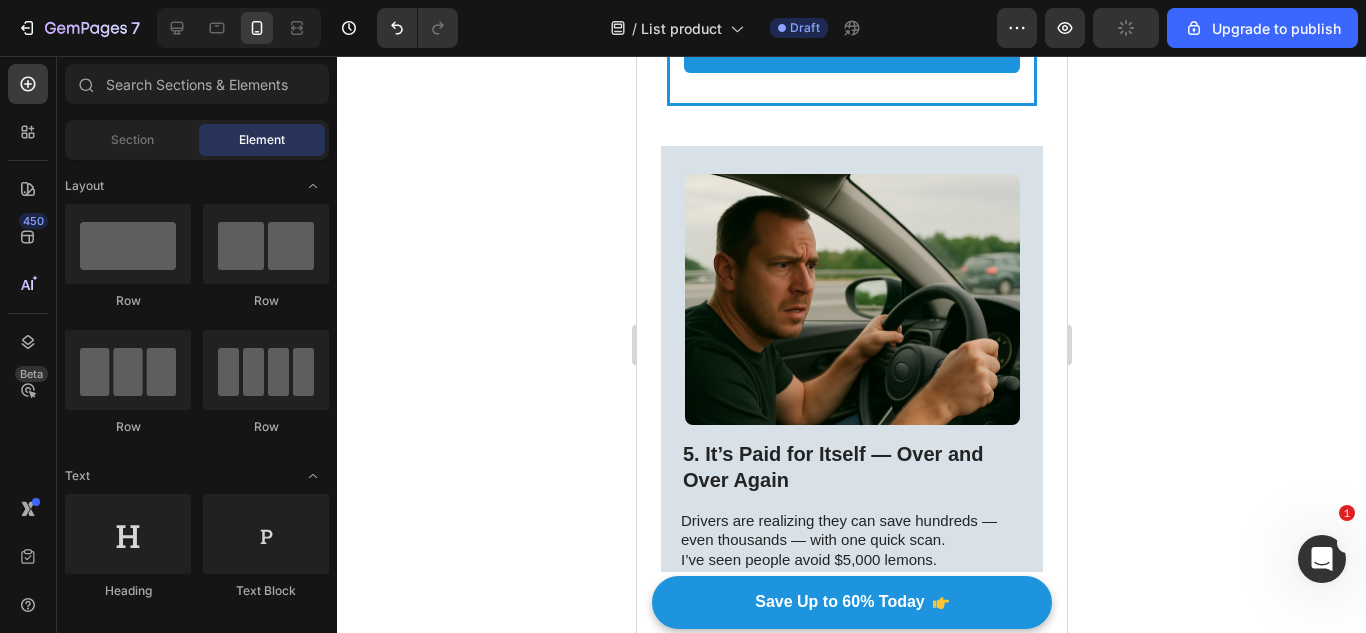 scroll, scrollTop: 2949, scrollLeft: 0, axis: vertical 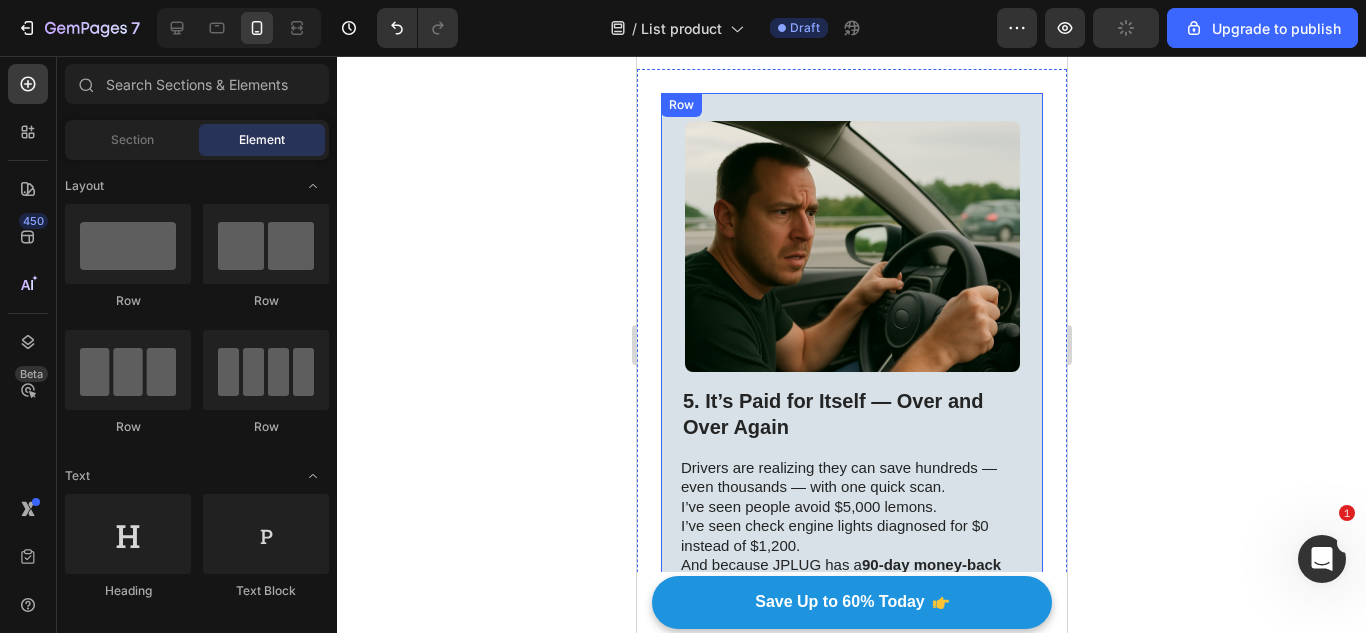 click on "5. It’s Paid for Itself — Over and Over Again Heading Drivers are realizing they can save hundreds — even thousands — with one quick scan. I’ve seen people avoid $5,000 lemons. I’ve seen check engine lights diagnosed for $0 instead of $1,200. And because JPLUG has a  90-day money-back guarantee , more and more people are grabbing one just to try it. Most end up keeping it for life. Text Block Image Row" at bounding box center [851, 378] 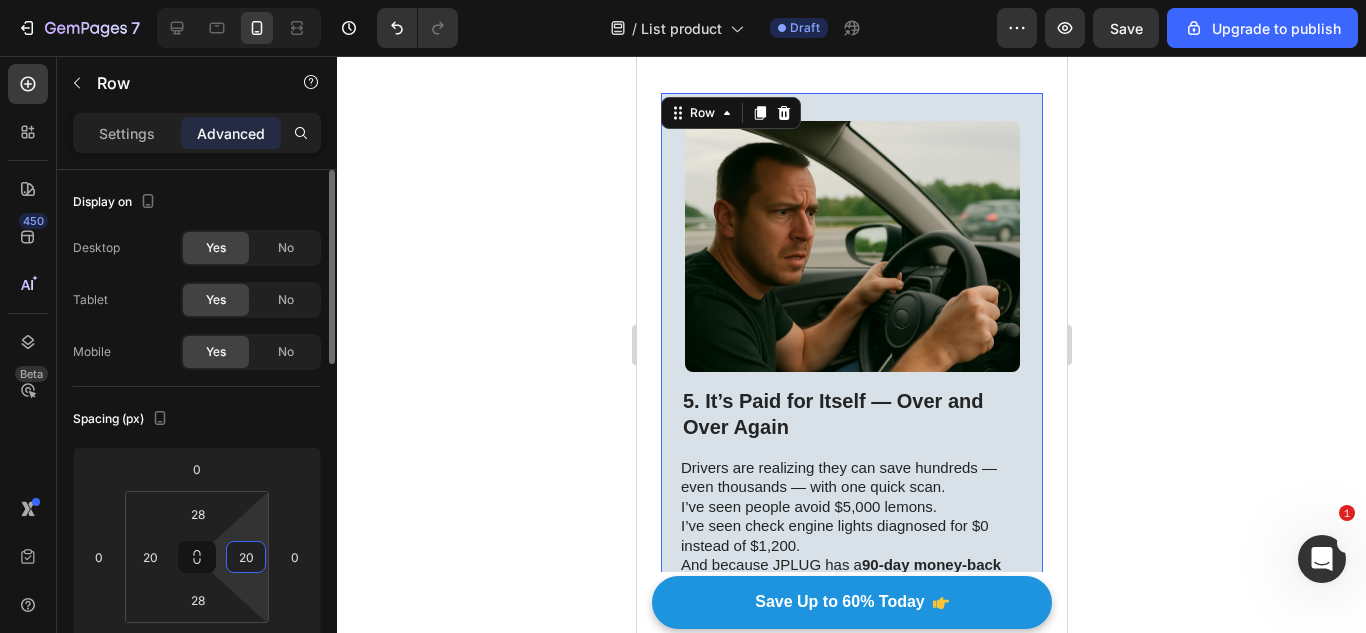 click on "20" at bounding box center [246, 557] 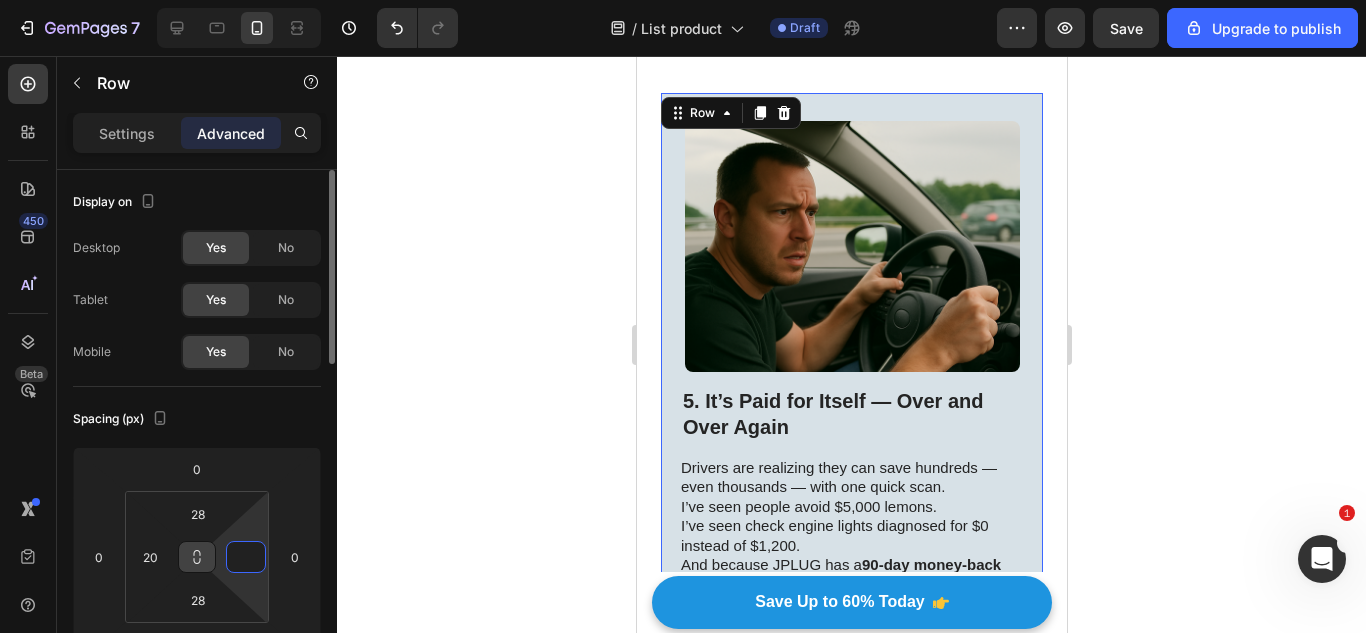 type on "0" 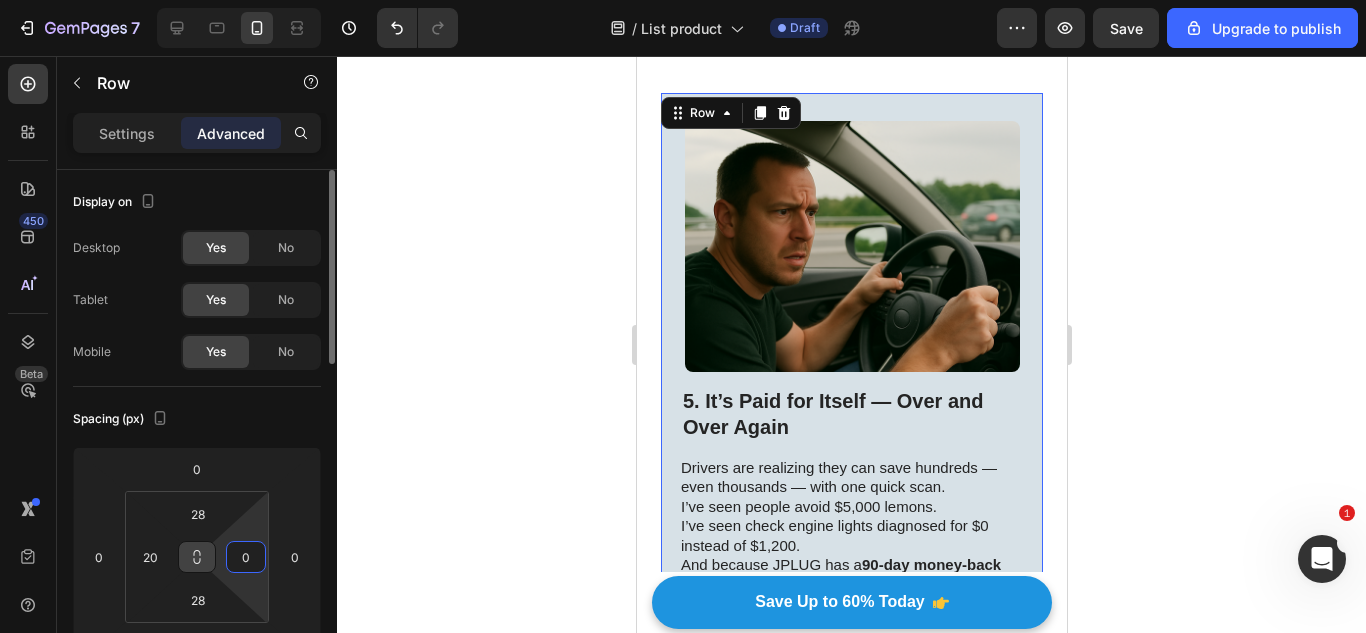 click 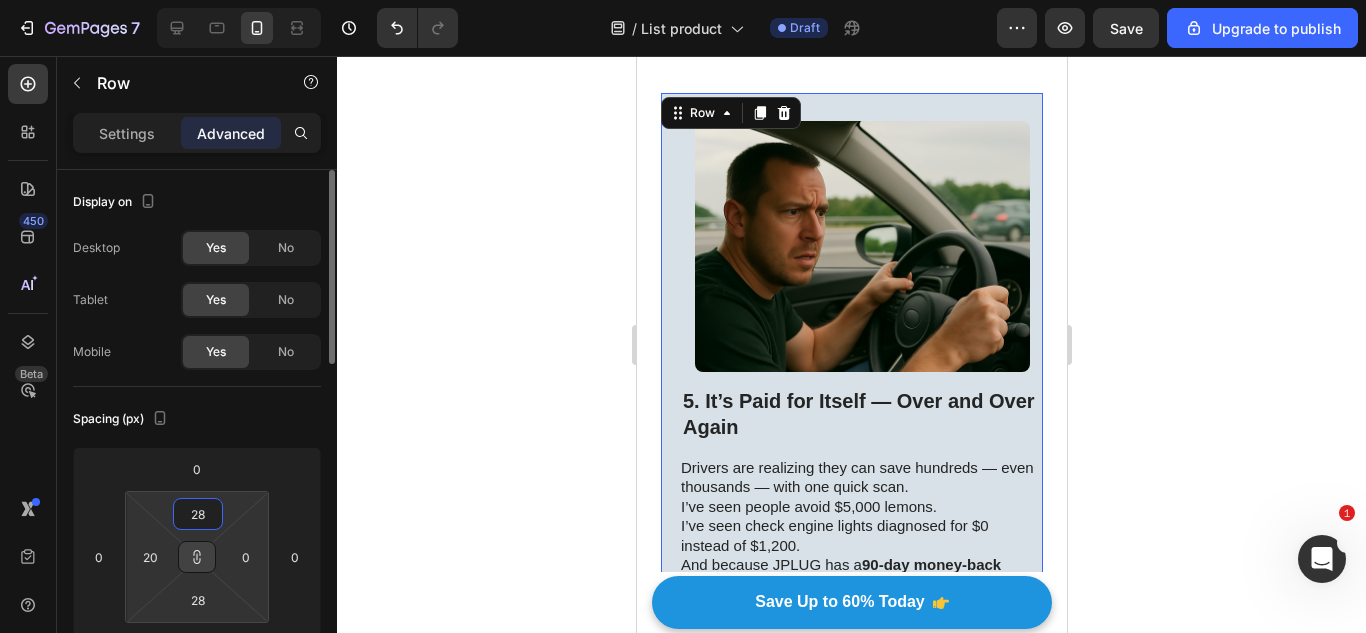 click on "28" at bounding box center [198, 514] 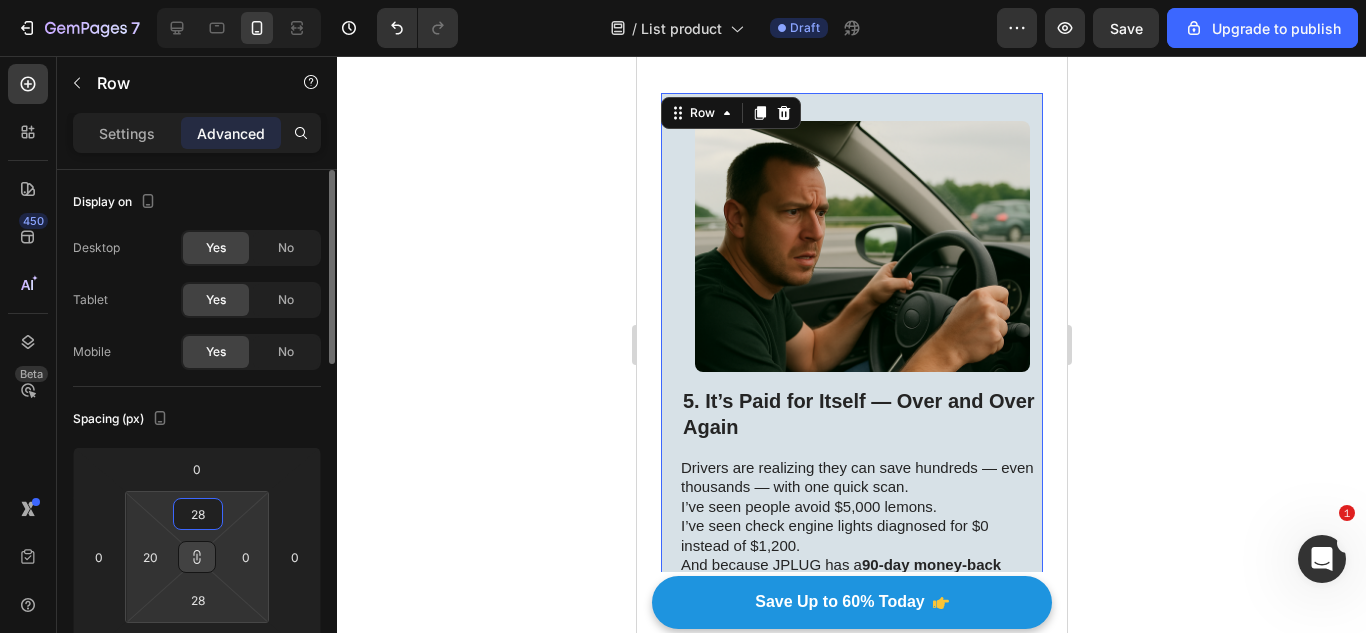 type 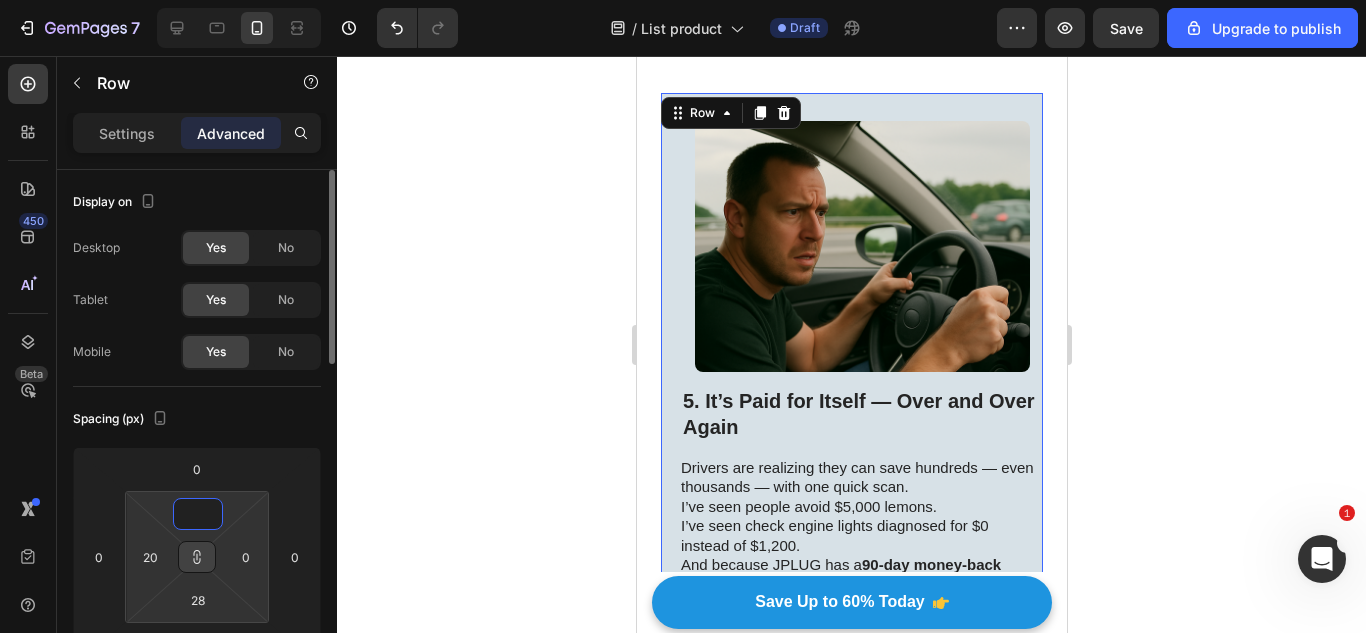 type 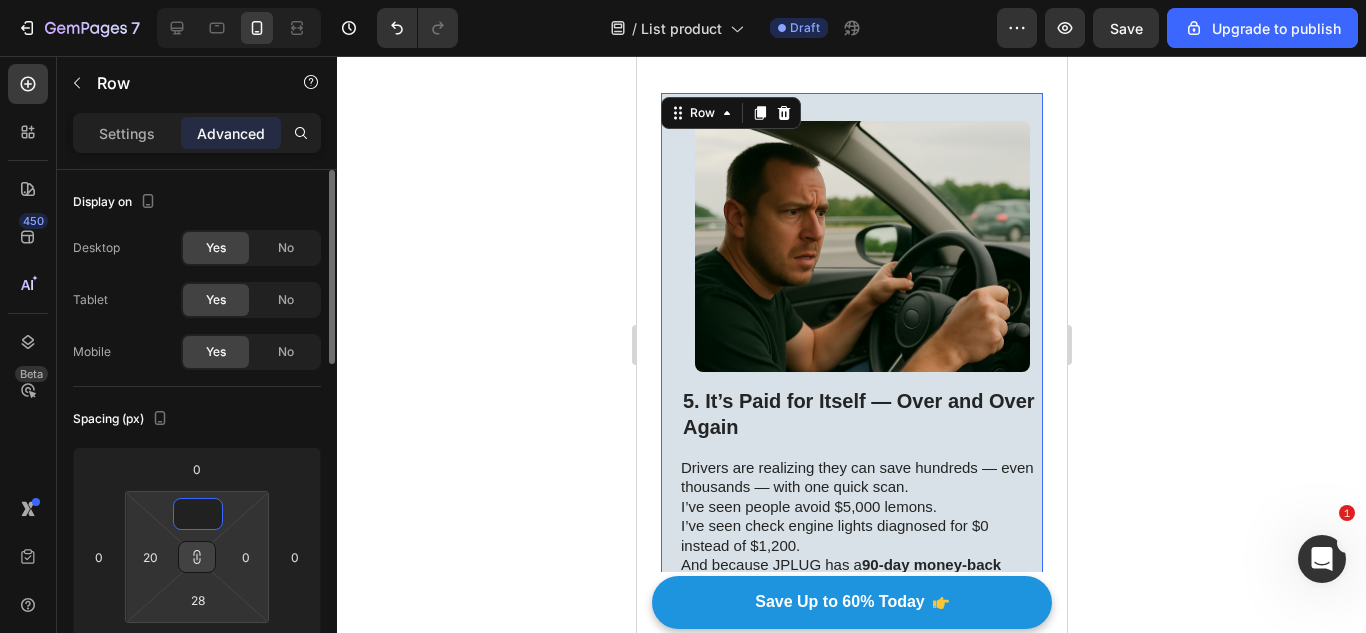 type 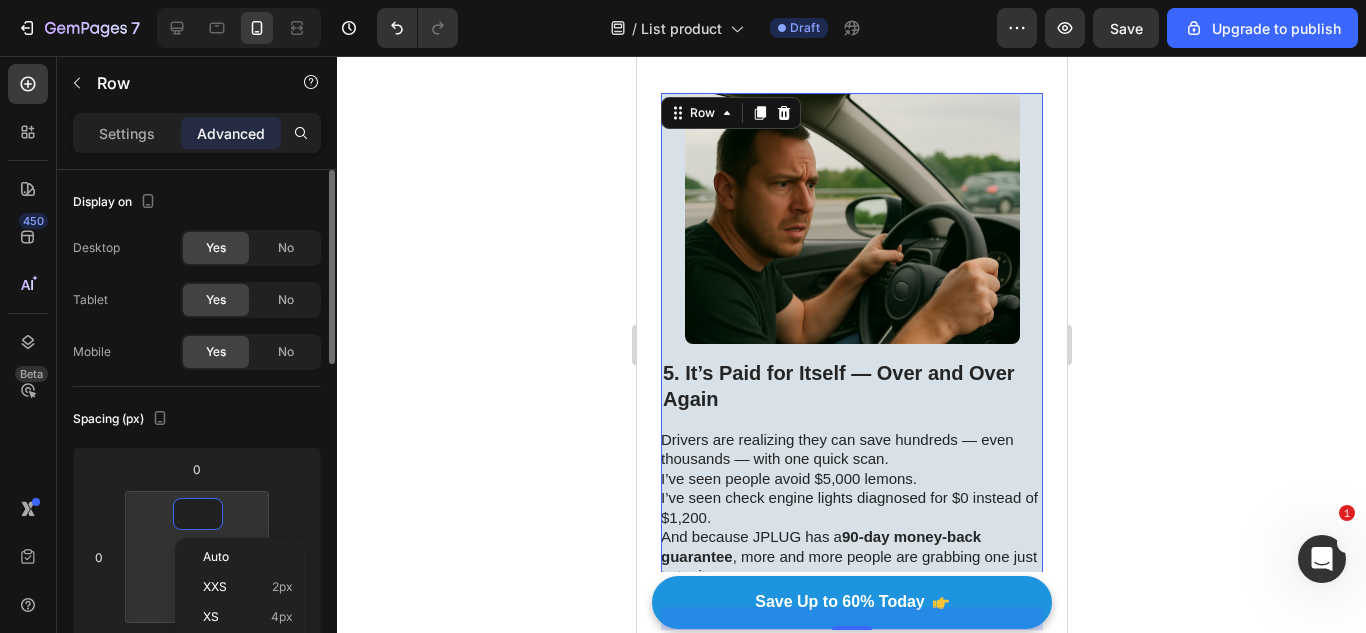 click on "Spacing (px) 0 0 23 0" 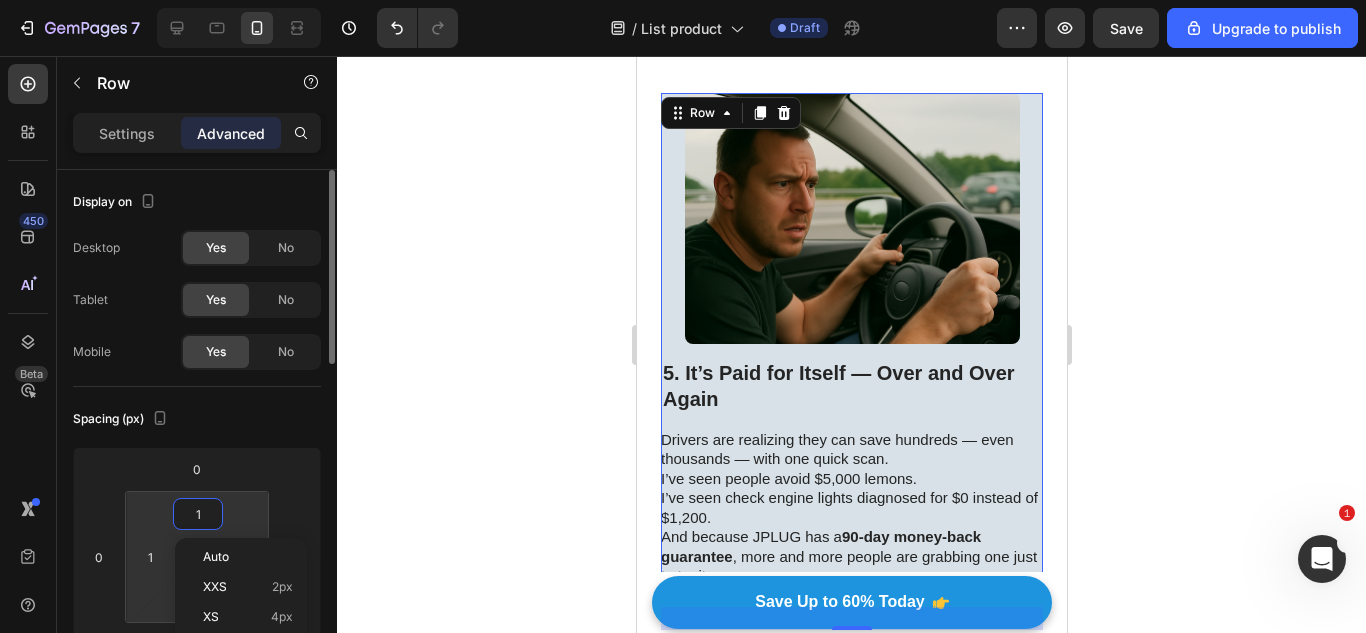type on "1" 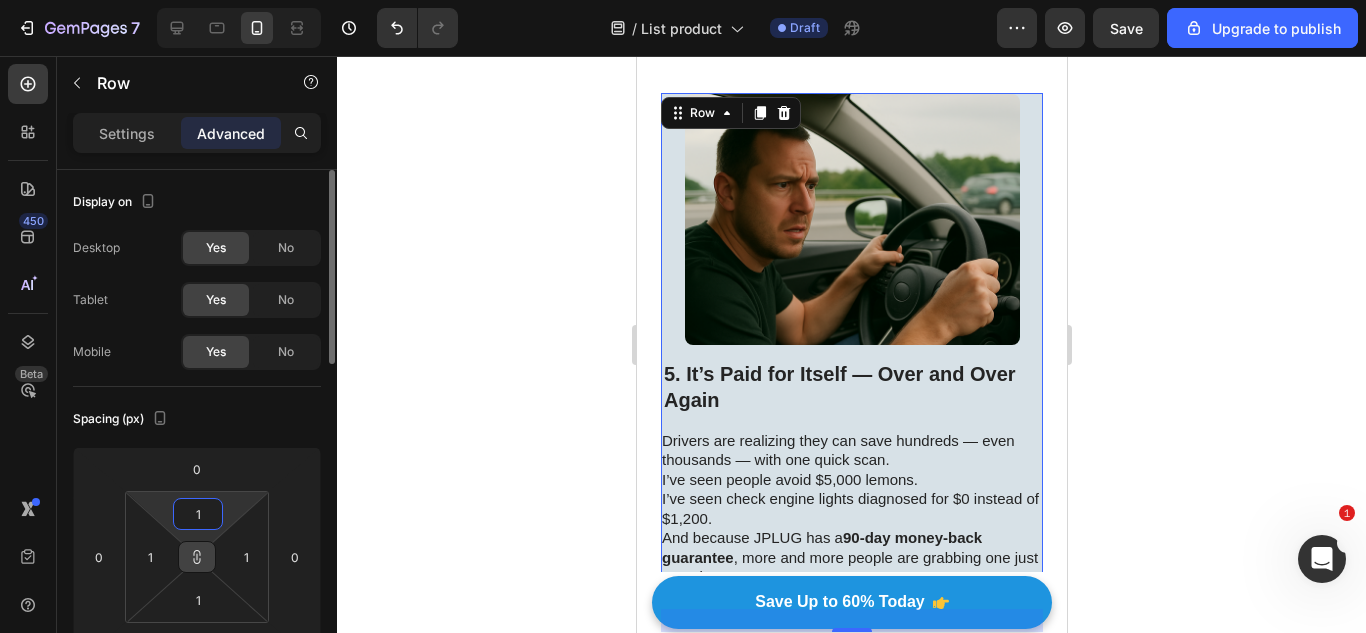 click on "1" at bounding box center (198, 514) 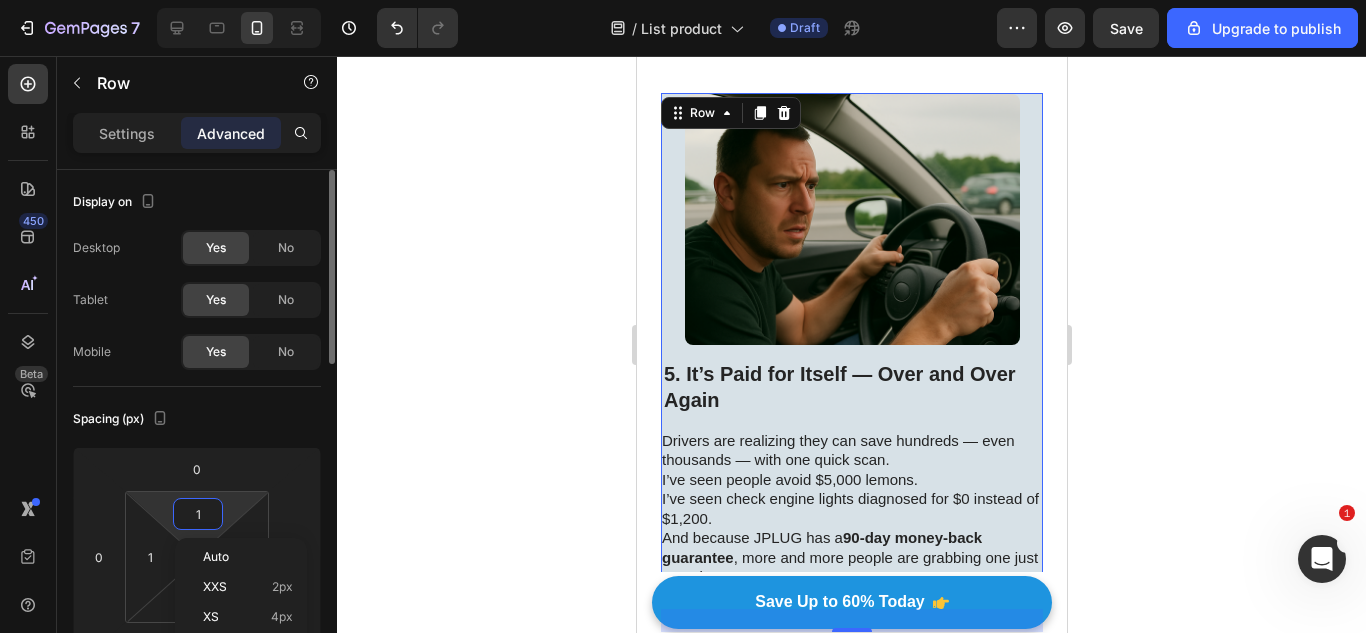 type 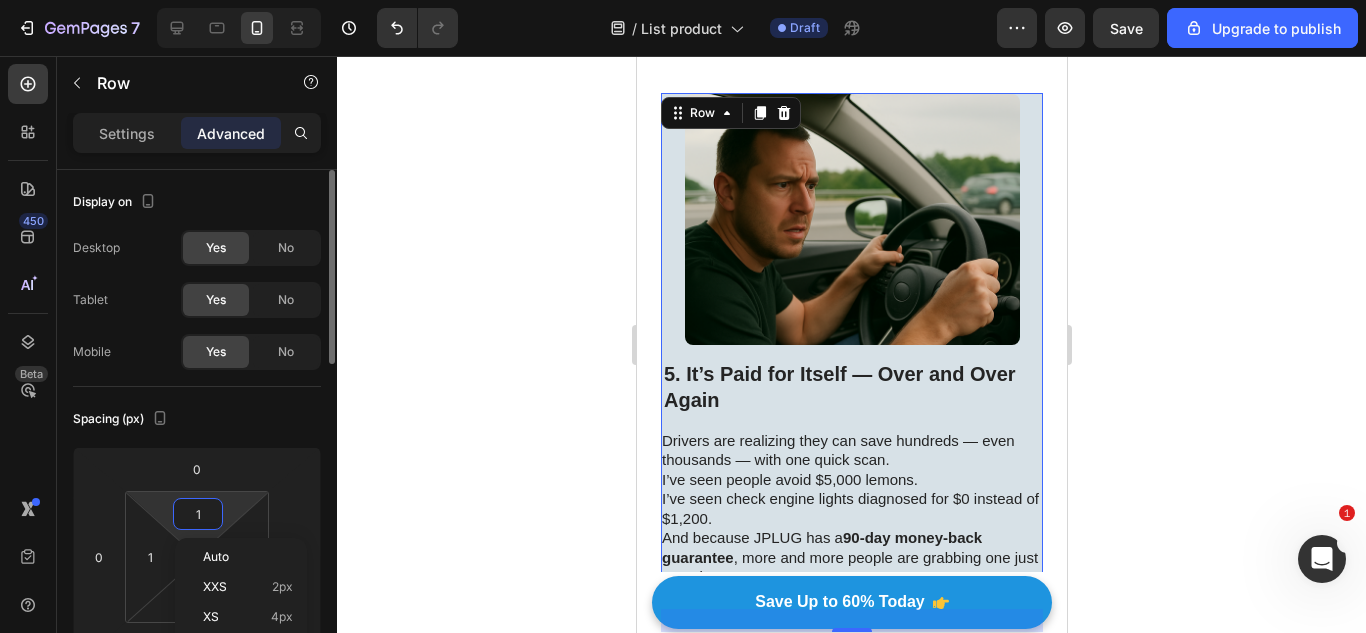 type 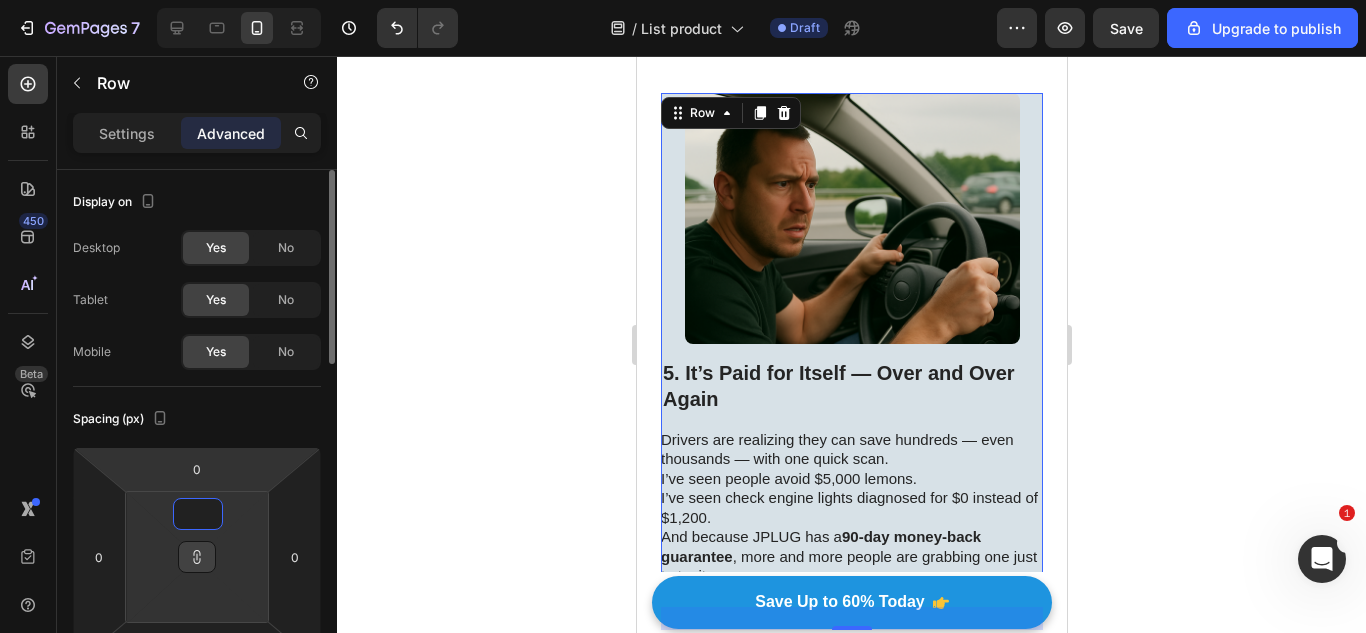 type on "1" 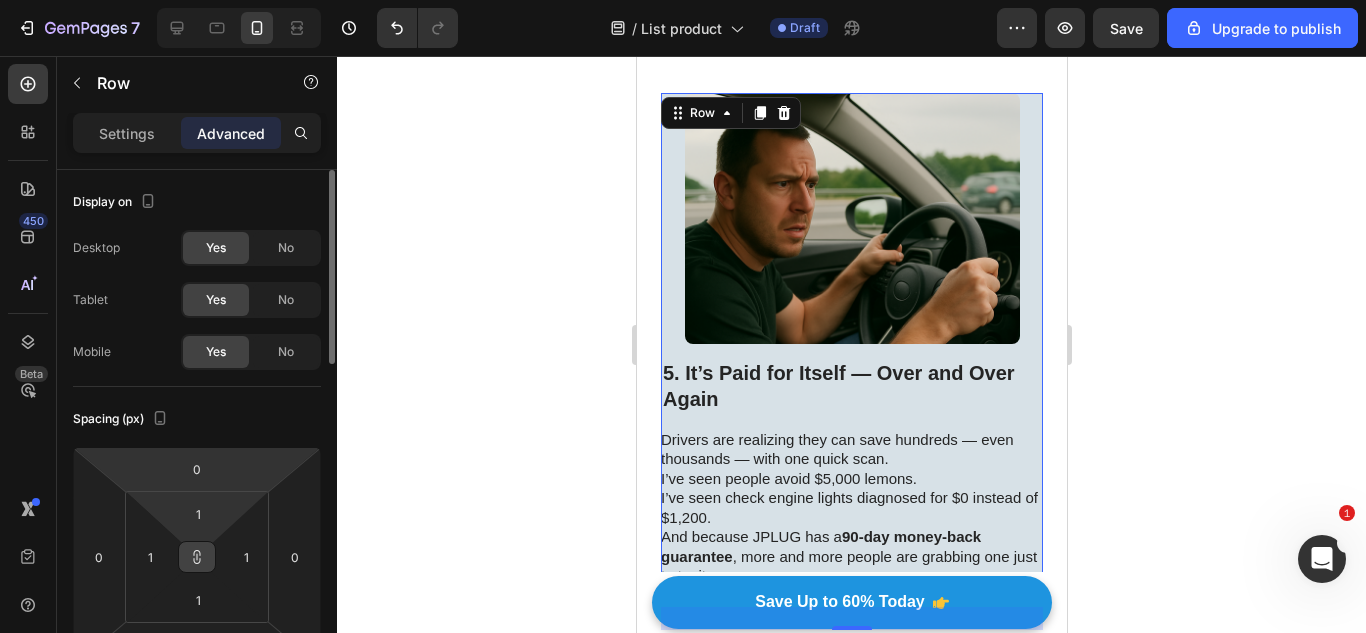 click on "Spacing (px)" at bounding box center [197, 419] 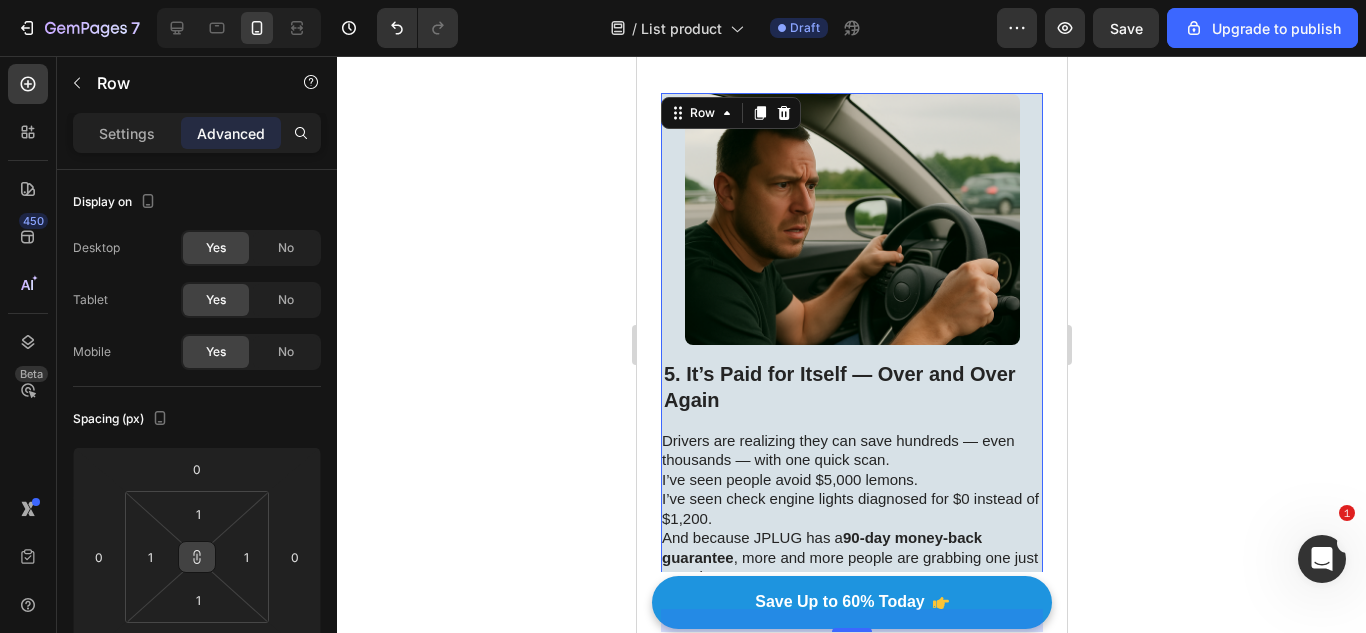 click 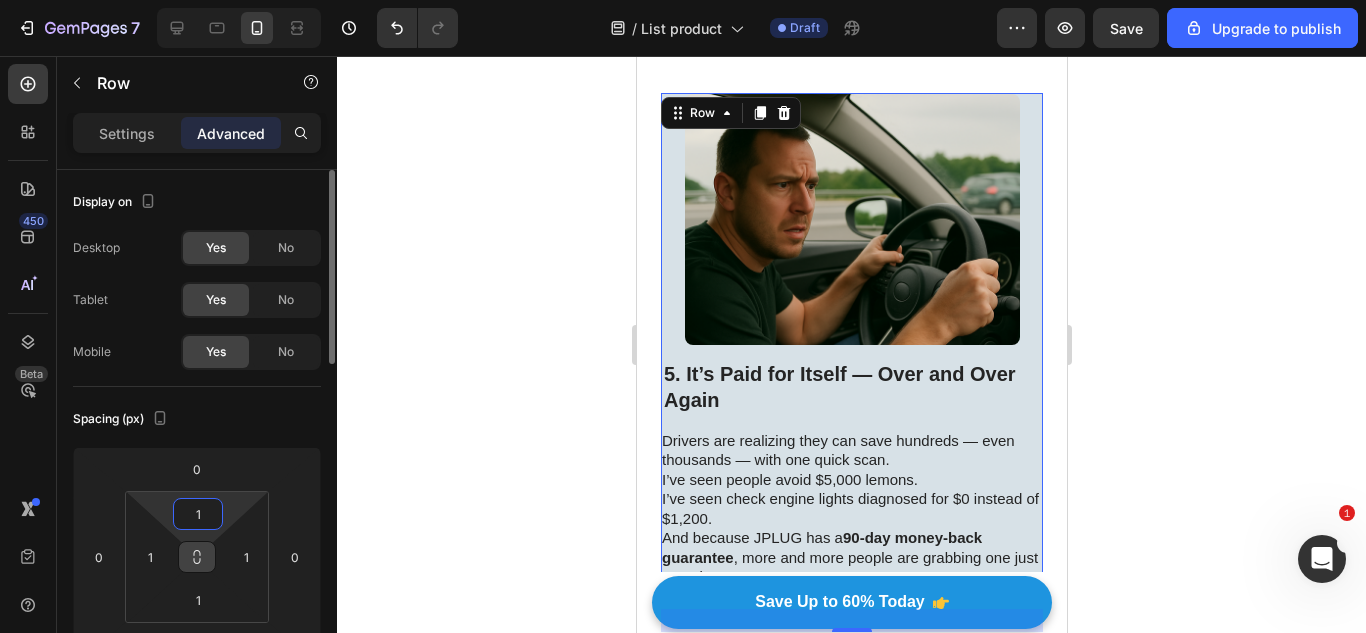 click on "7   /  List product Draft Preview  Save  Upgrade to publish 450 Beta Sections(18) Elements(83) Section Element Hero Section Product Detail Brands Trusted Badges Guarantee Product Breakdown How to use Testimonials Compare Bundle FAQs Social Proof Brand Story Product List Collection Blog List Contact Sticky Add to Cart Custom Footer Browse Library 450 Layout
Row
Row
Row
Row Text
Heading
Text Block Button
Button
Button Media
Image
Image" at bounding box center [683, 0] 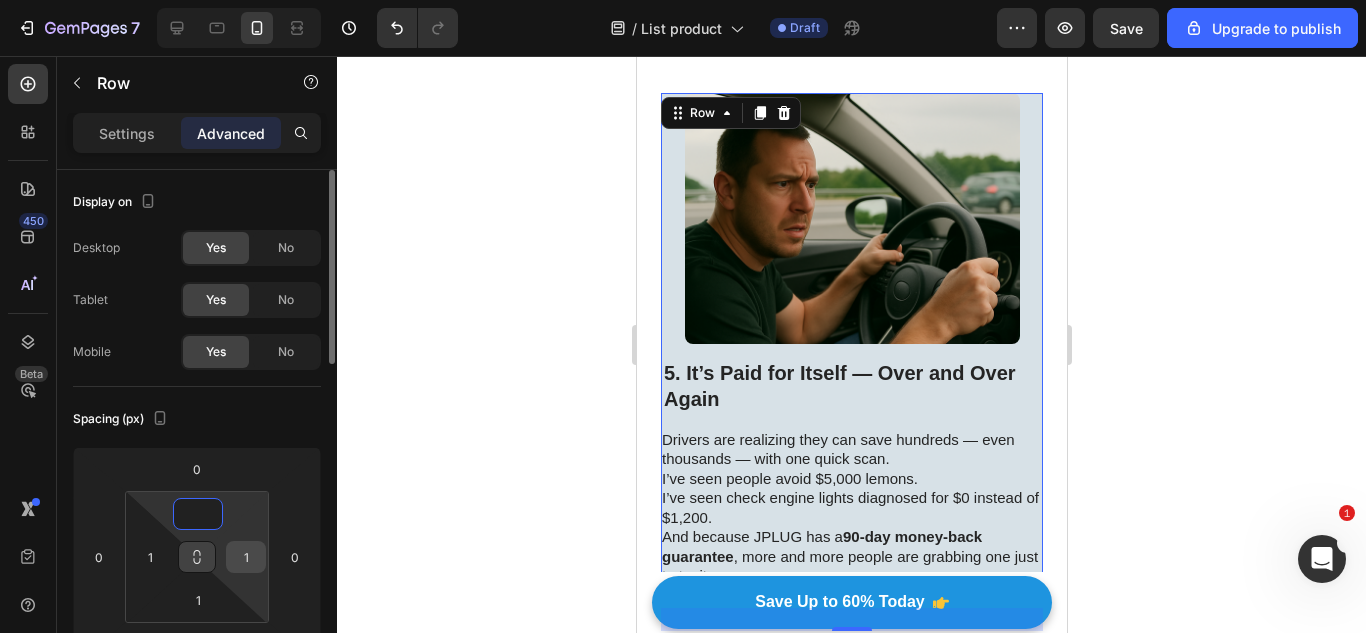 type on "0" 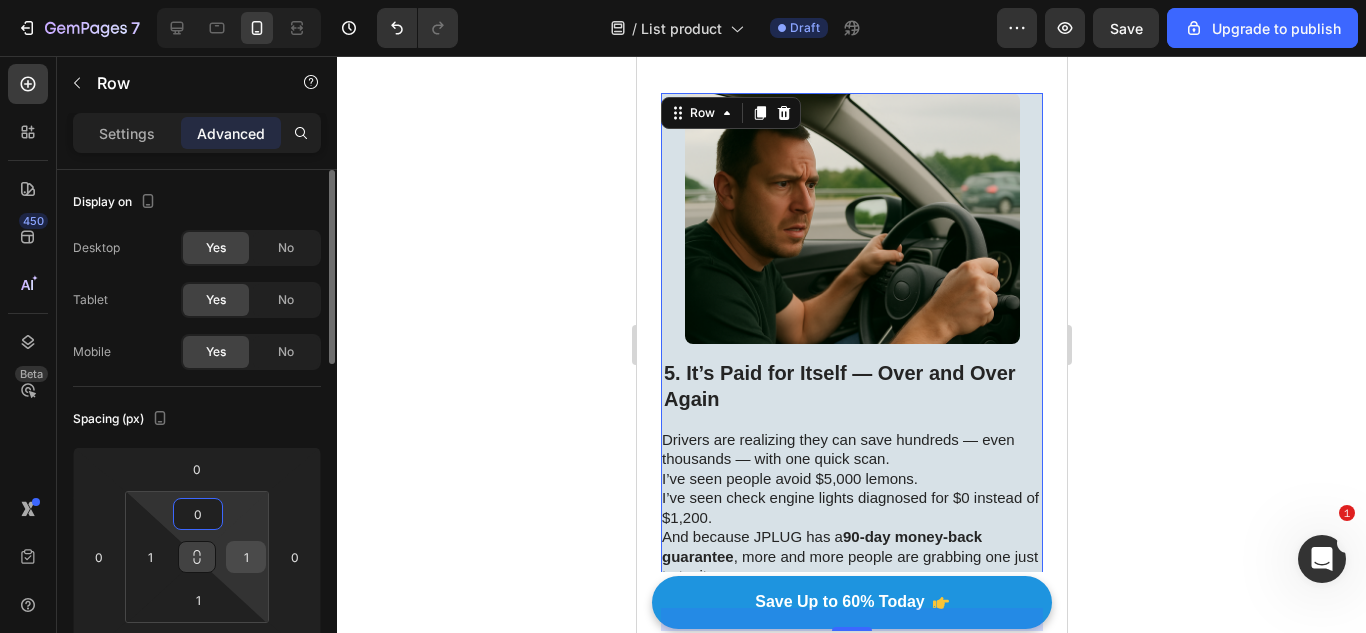 click on "1" at bounding box center [246, 557] 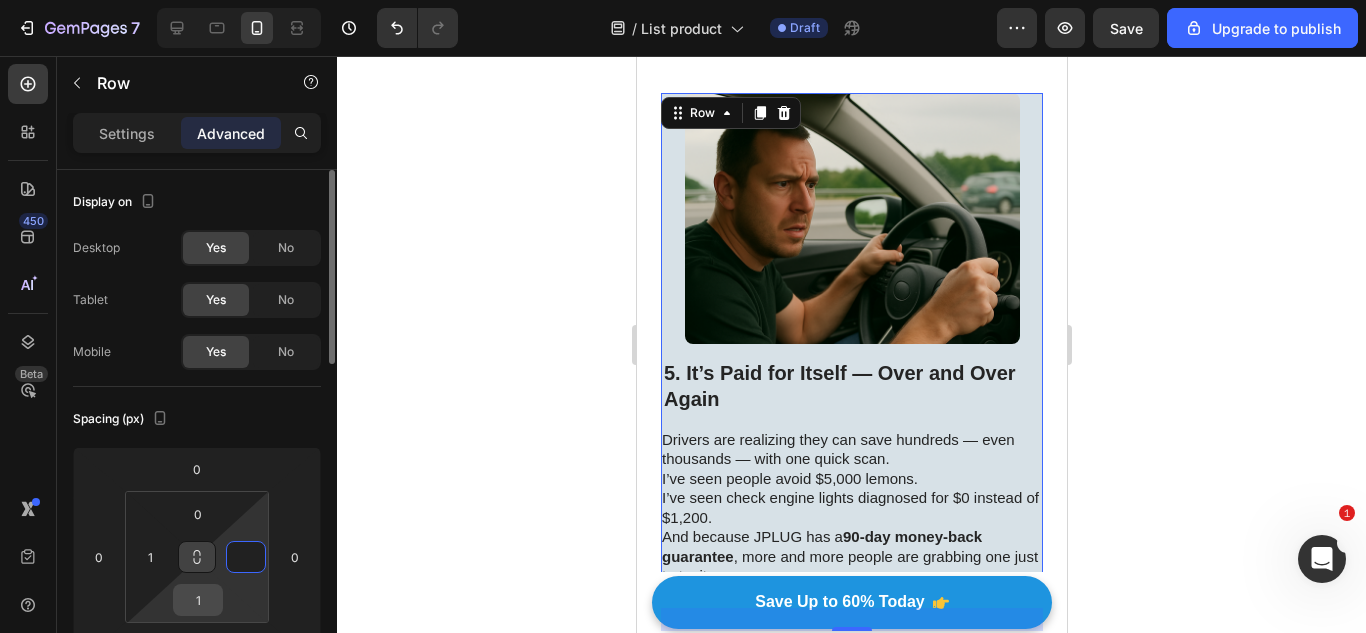 type on "0" 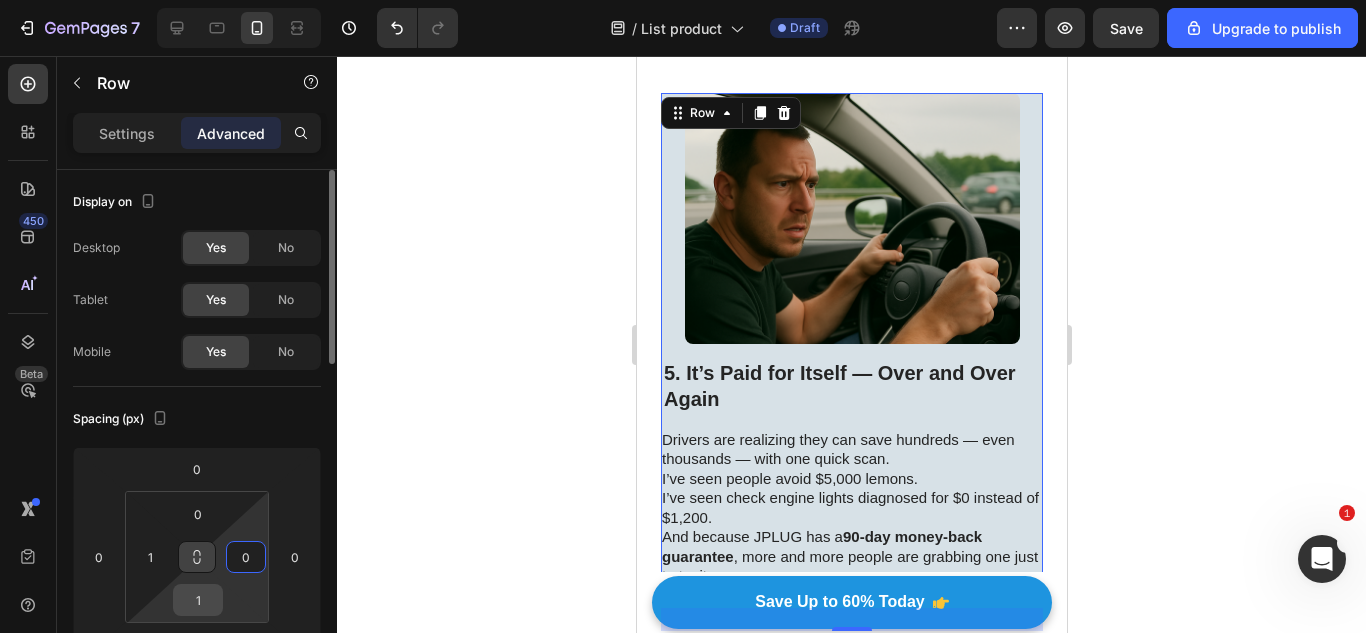 click on "1" at bounding box center [198, 600] 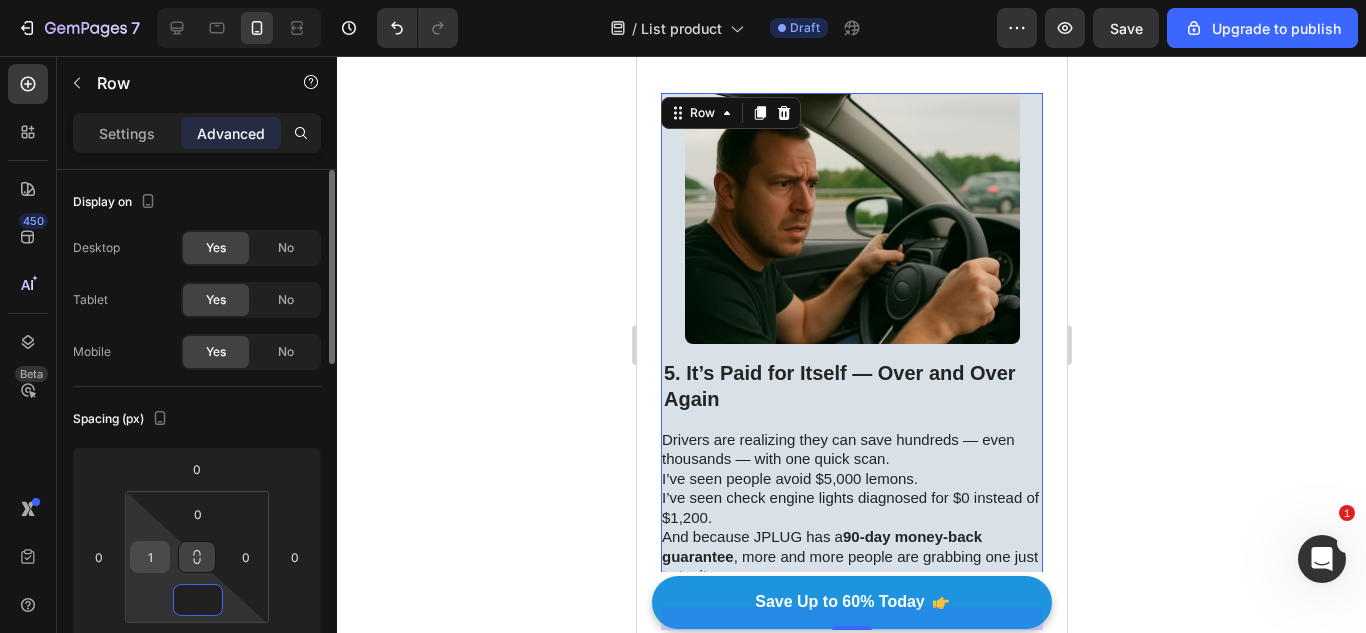 type on "0" 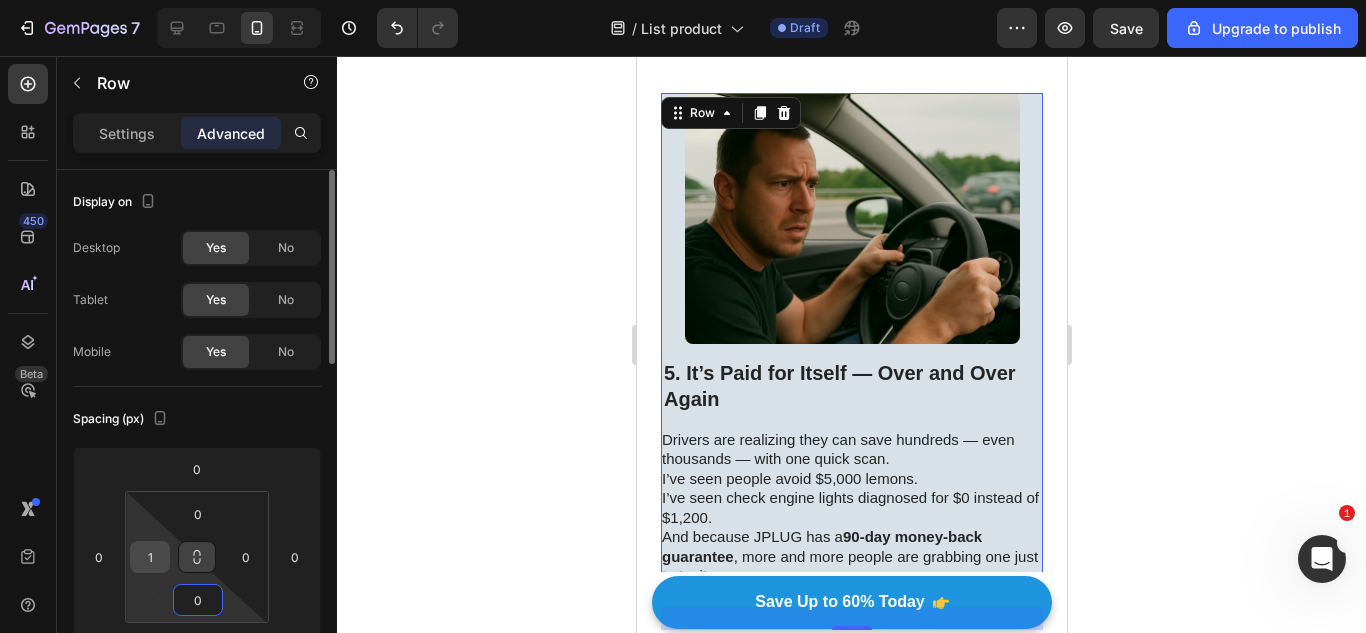 click on "1" at bounding box center [150, 557] 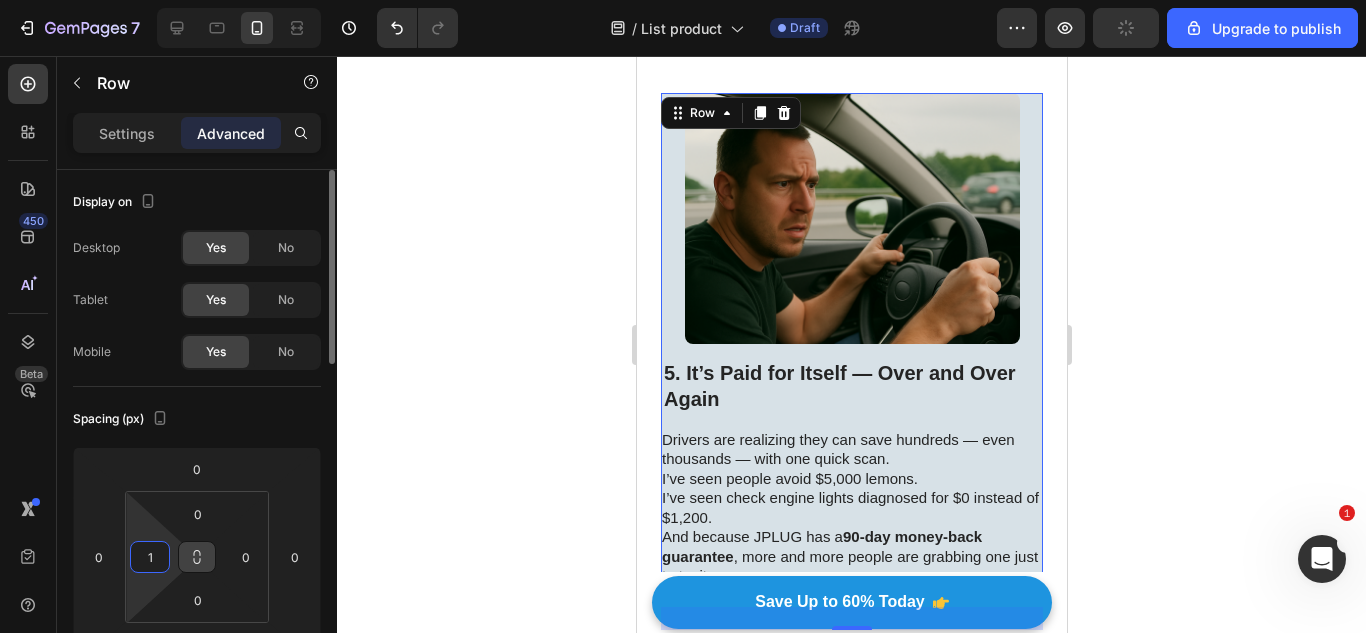click on "1" at bounding box center (150, 557) 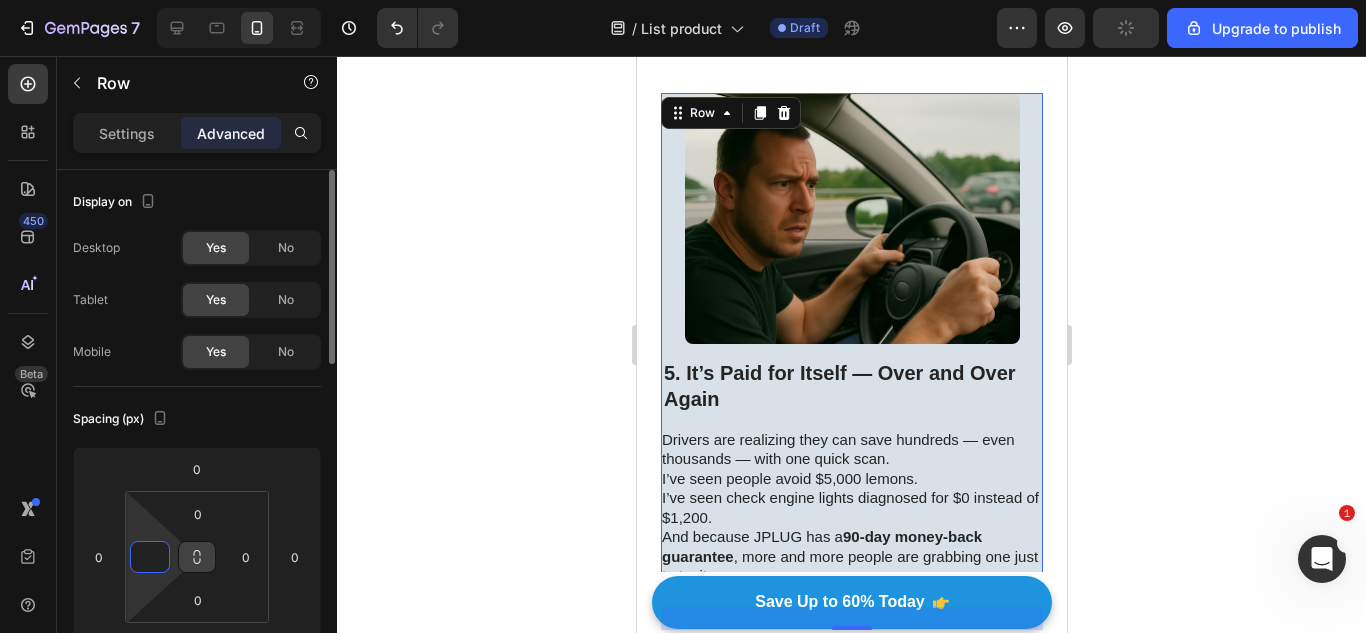 type on "0" 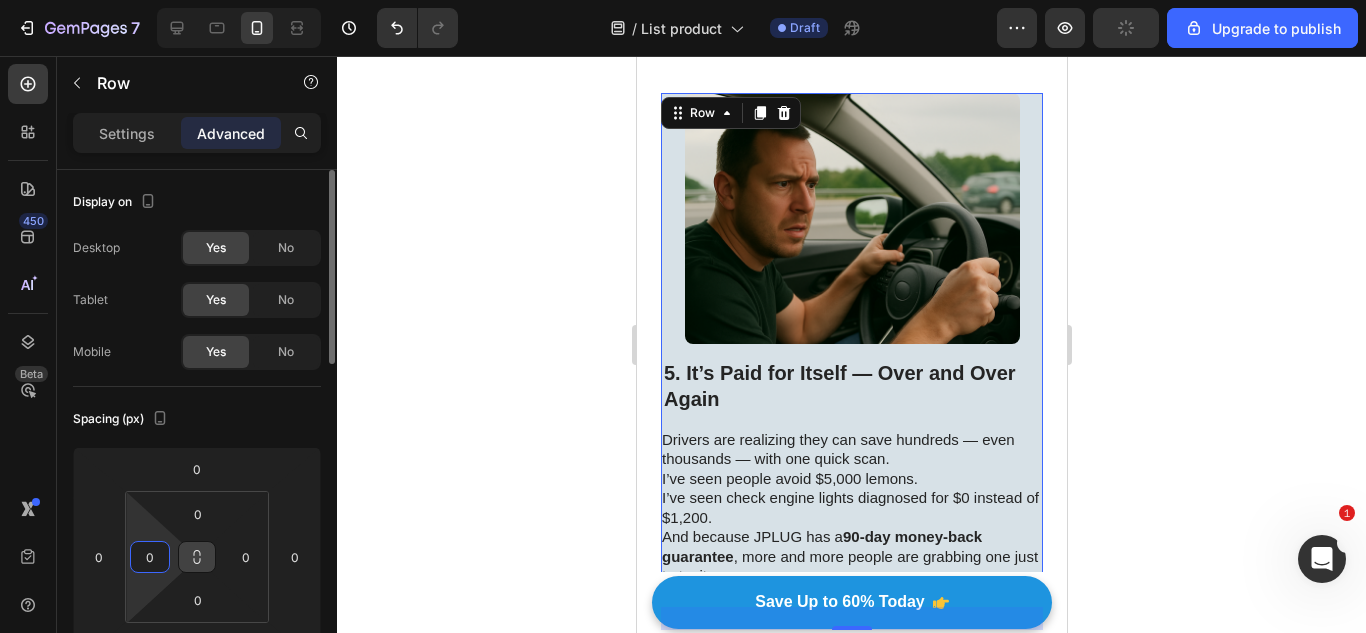 click on "Spacing (px) 0 0 23 0 0 0 0 0" 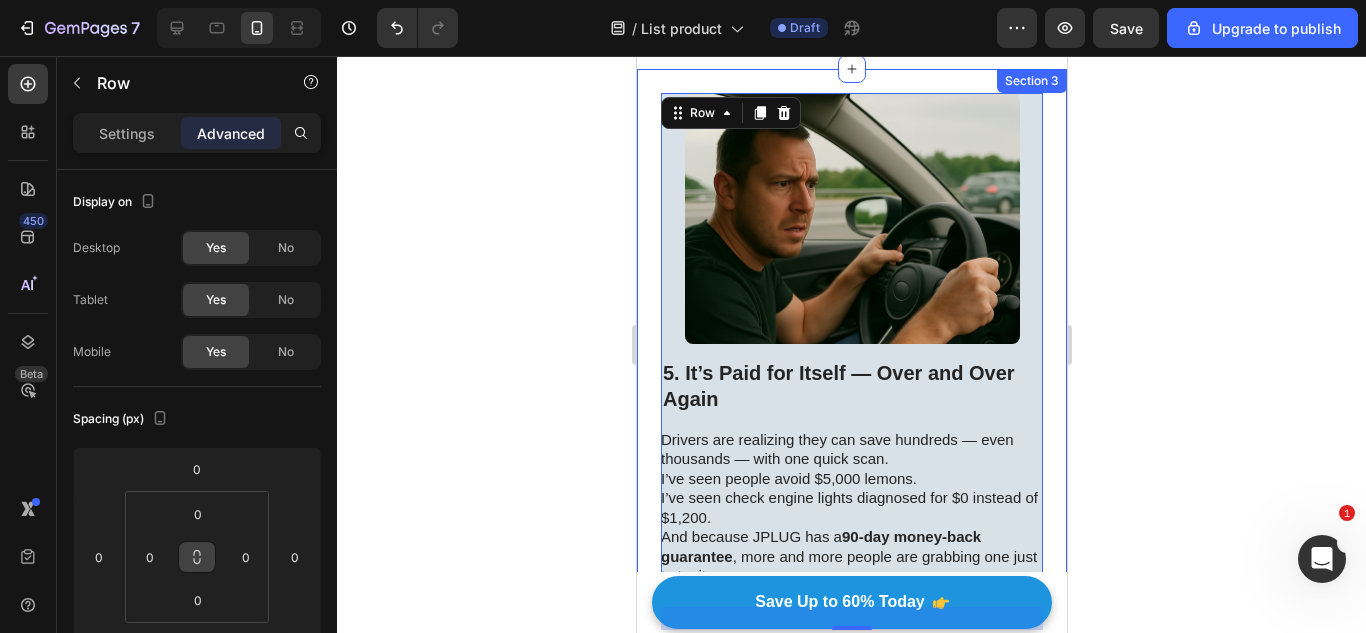 click on "5. It’s Paid for Itself — Over and Over Again Heading Drivers are realizing they can save hundreds — even thousands — with one quick scan. I’ve seen people avoid $5,000 lemons. I’ve seen check engine lights diagnosed for $0 instead of $1,200. And because JPLUG has a  90-day money-back guarantee , more and more people are grabbing one just to try it. Most end up keeping it for life. Text Block Image Row   23 How Does It Work? Heading Row Image Step 1: Plug it in Plug the scanner into your car’s OBD2 port, which is typically located beneath the dashboard, near the driver’s seat. Text Block Row Image Step 2: Turn the key Turn the ignition to “ON” position & download the FREE RS2 app. The scanner easily connects to your smartphone via Bluetooth. Text Block Row Image Step 3: Start scanning Monitor your car’s vitals on your phone and get ready to troubleshoot Text Block Row Row I worked in garages for decades. Now I help regular folks avoid getting screwed. That’s why I recommend JPLUG. Row" at bounding box center [851, 1366] 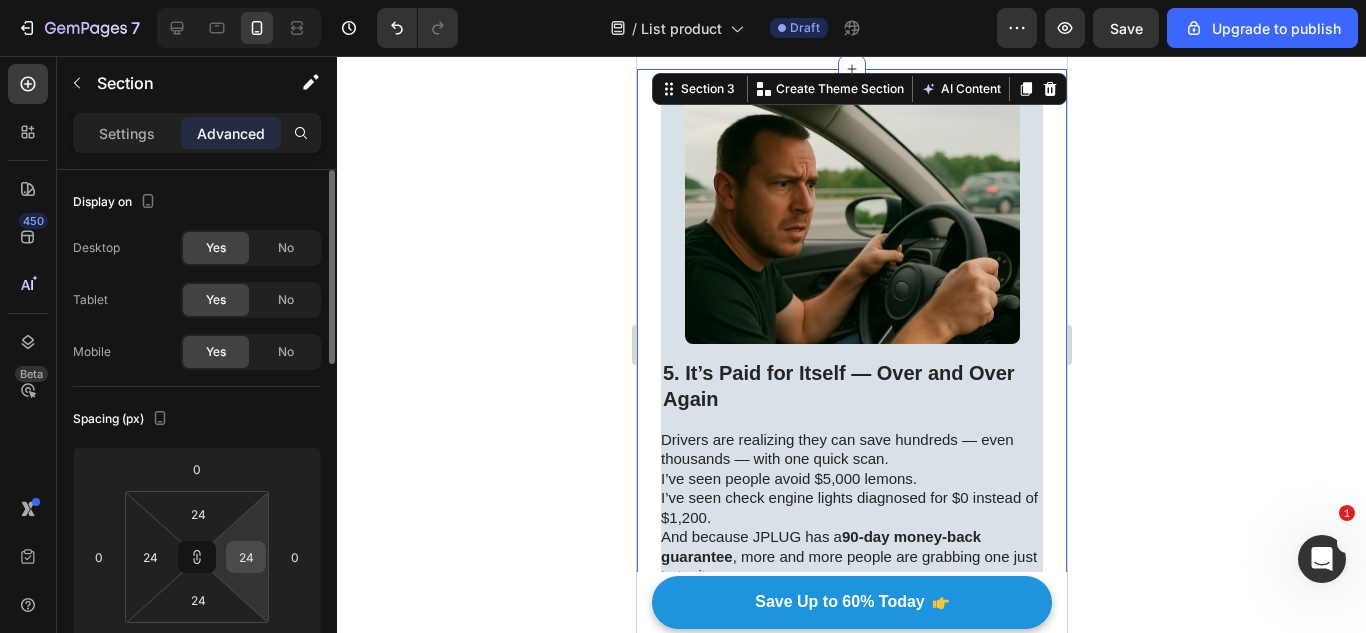click on "24" at bounding box center [246, 557] 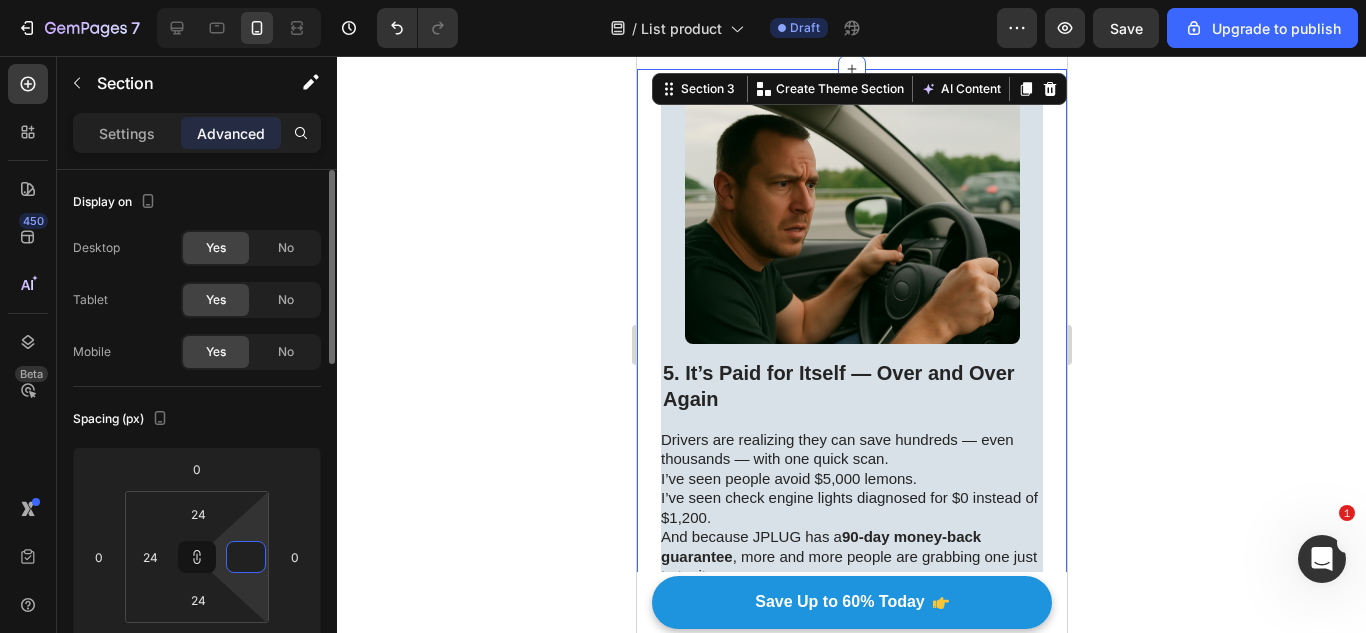 type on "0" 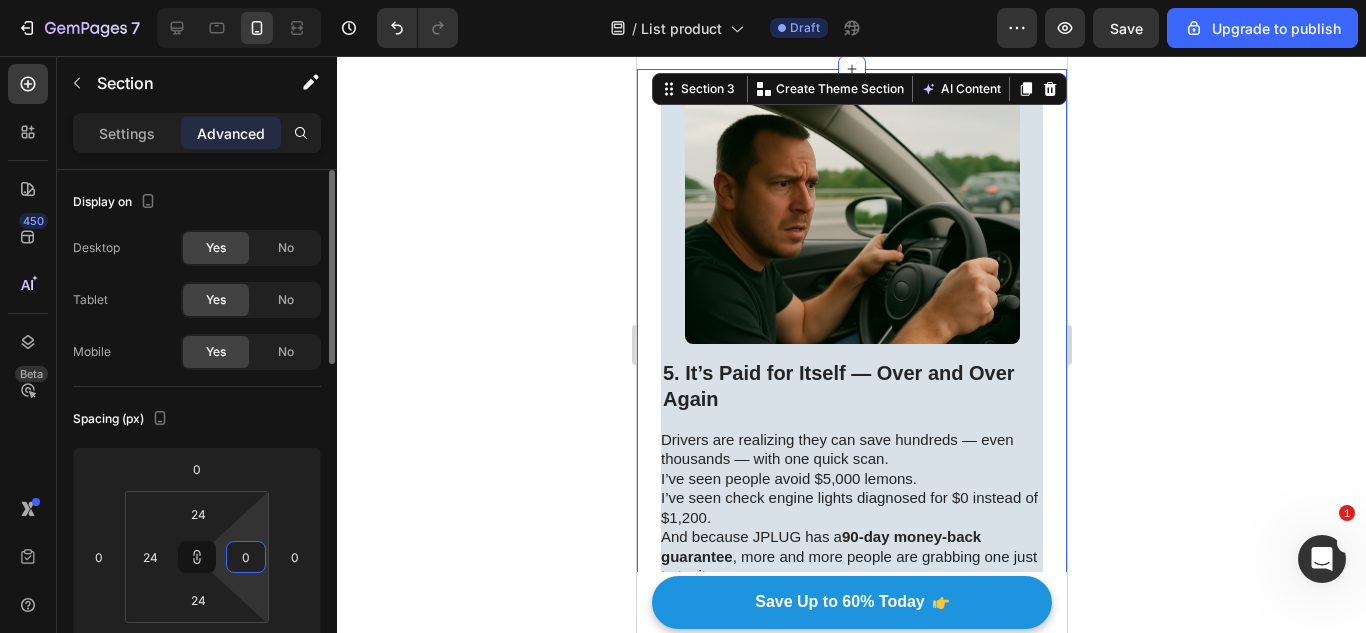 click on "Spacing (px) 0 0 0 0 24 24 24 0" 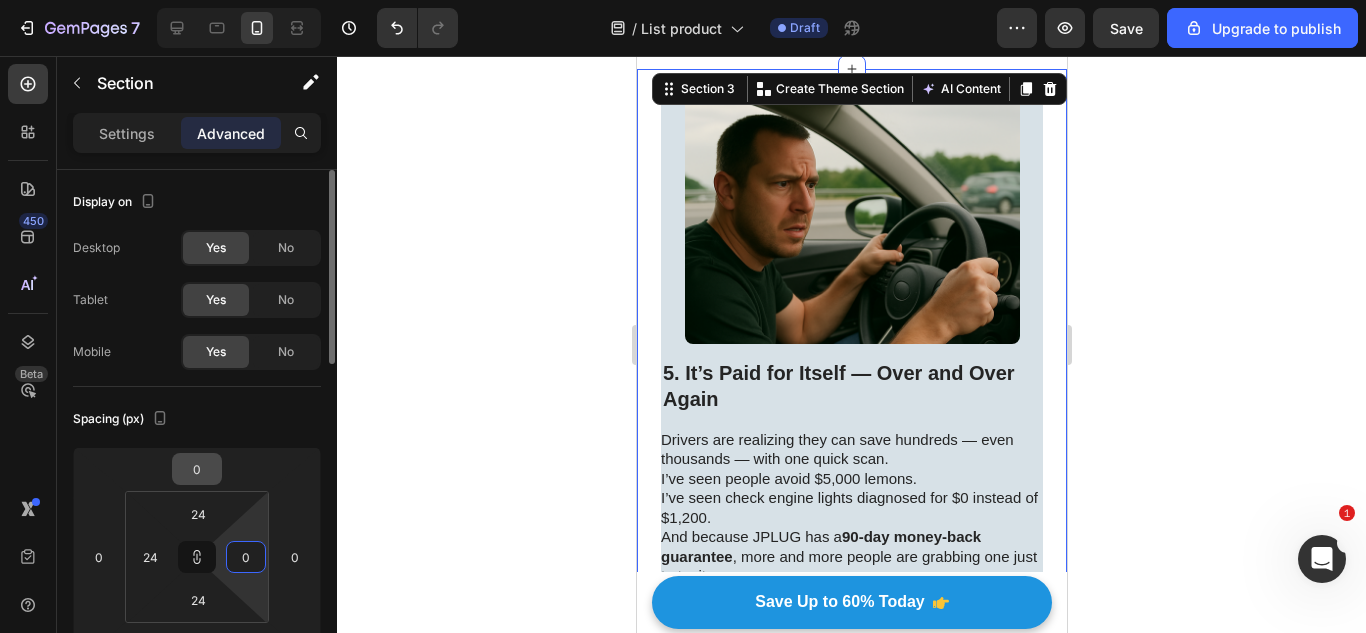type on "0" 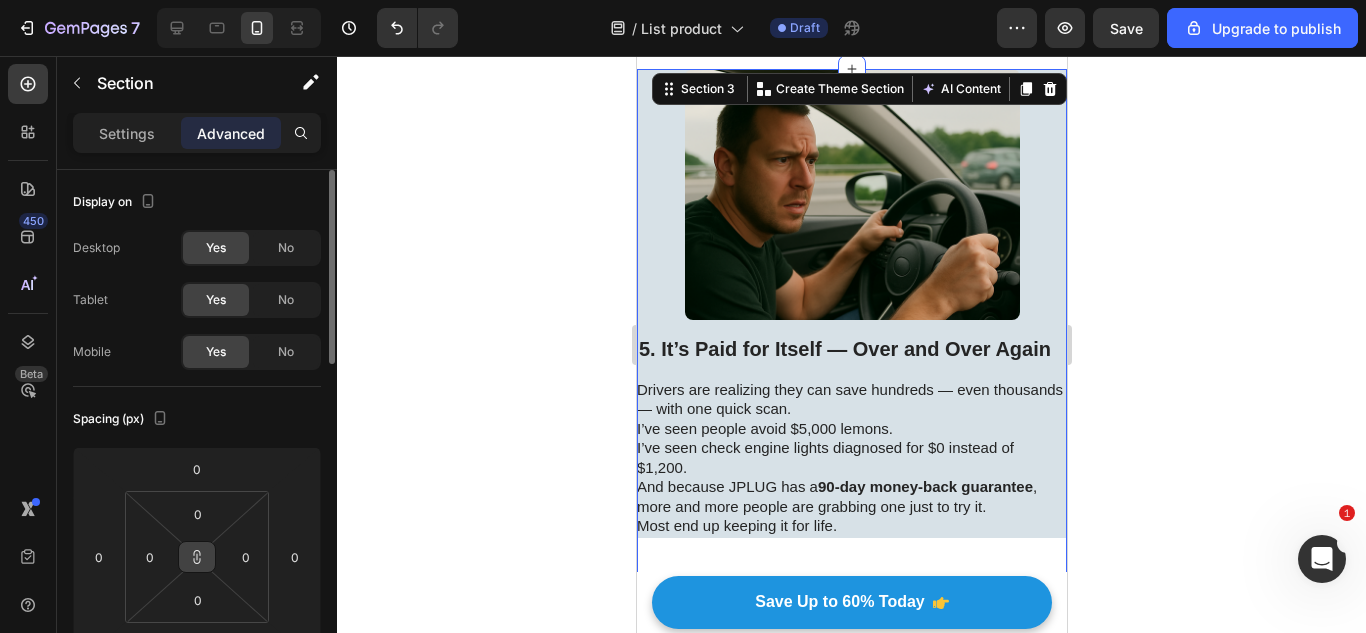 click at bounding box center [197, 557] 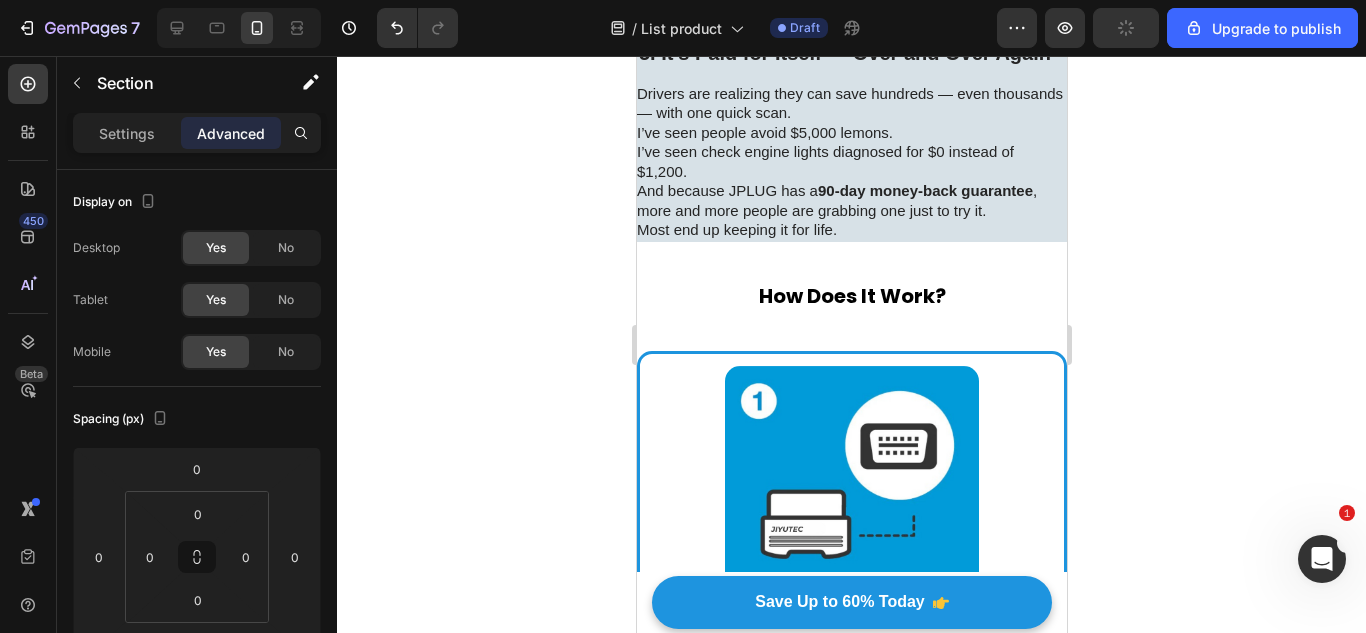 scroll, scrollTop: 3143, scrollLeft: 0, axis: vertical 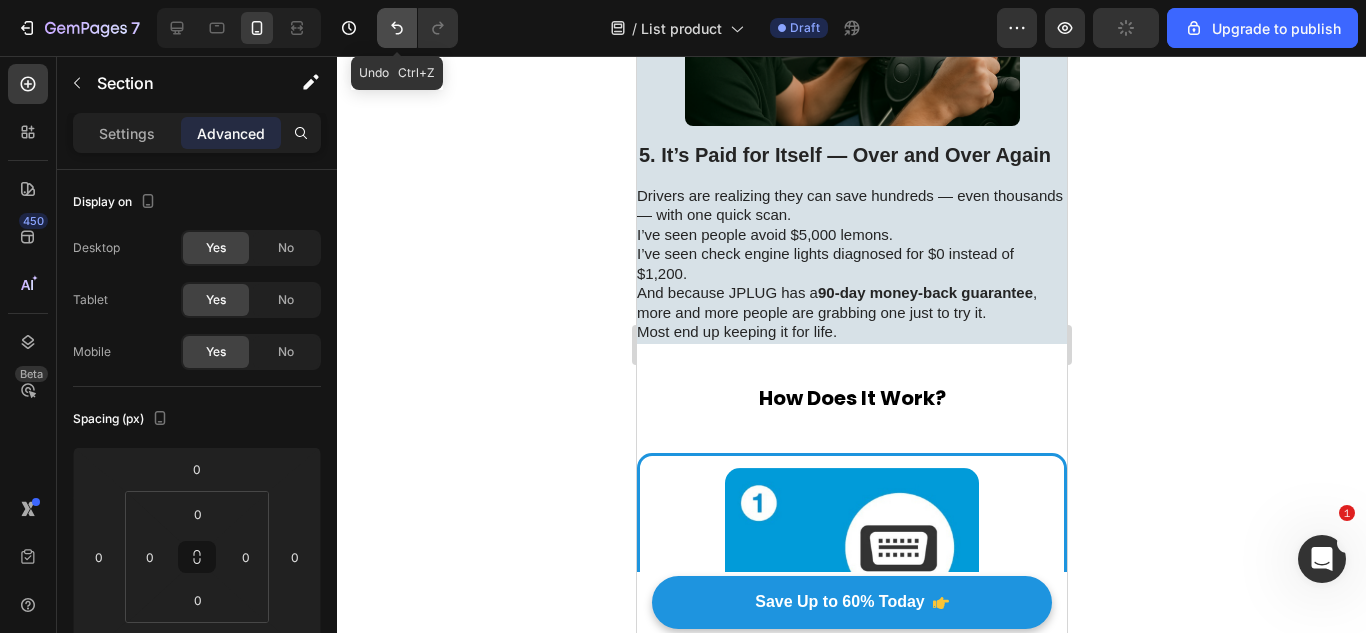 click 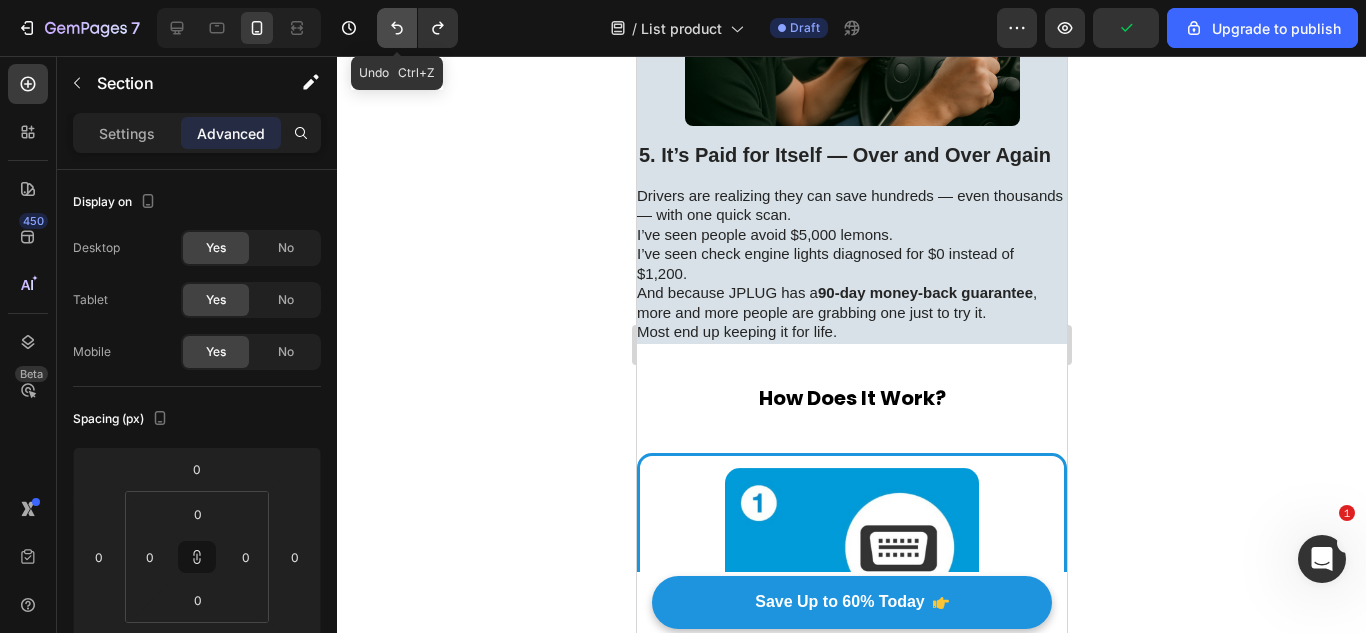 click 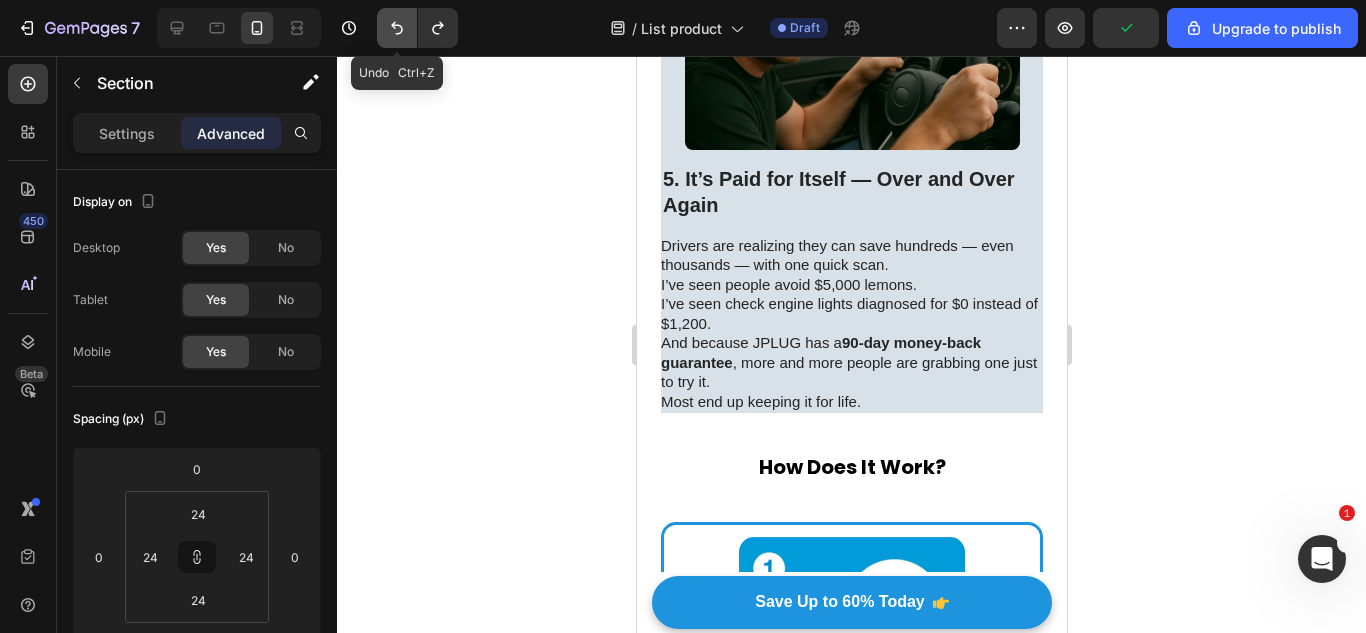 click 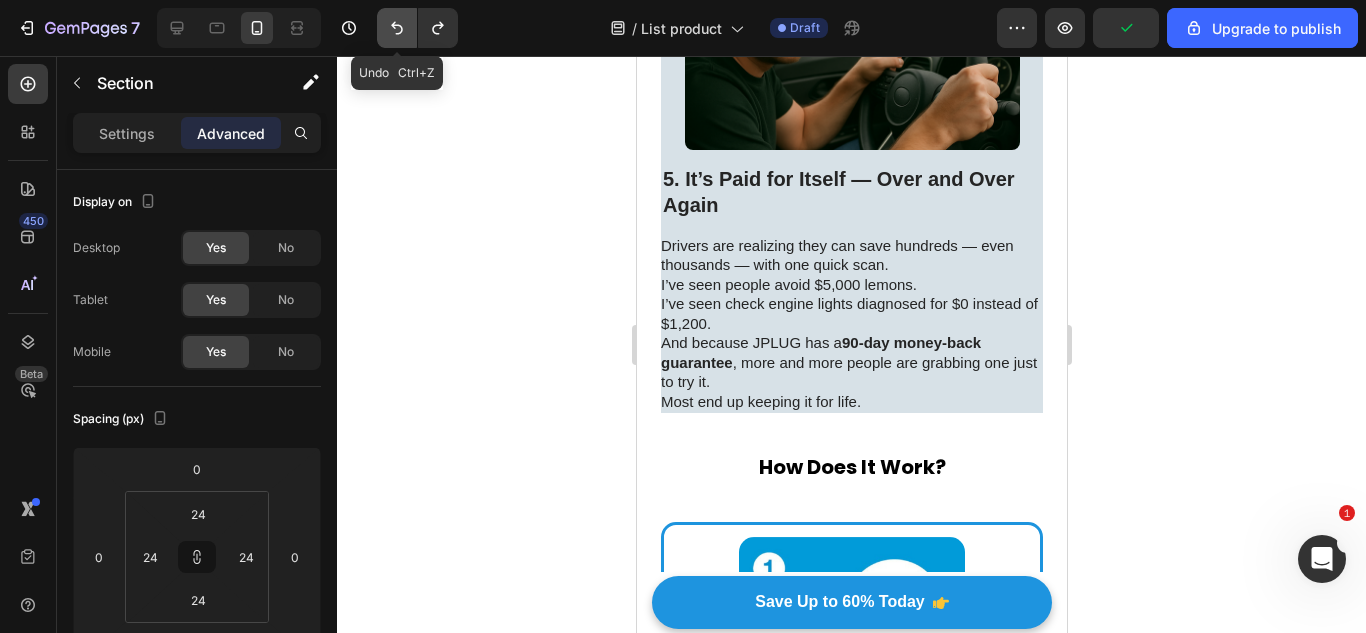 click 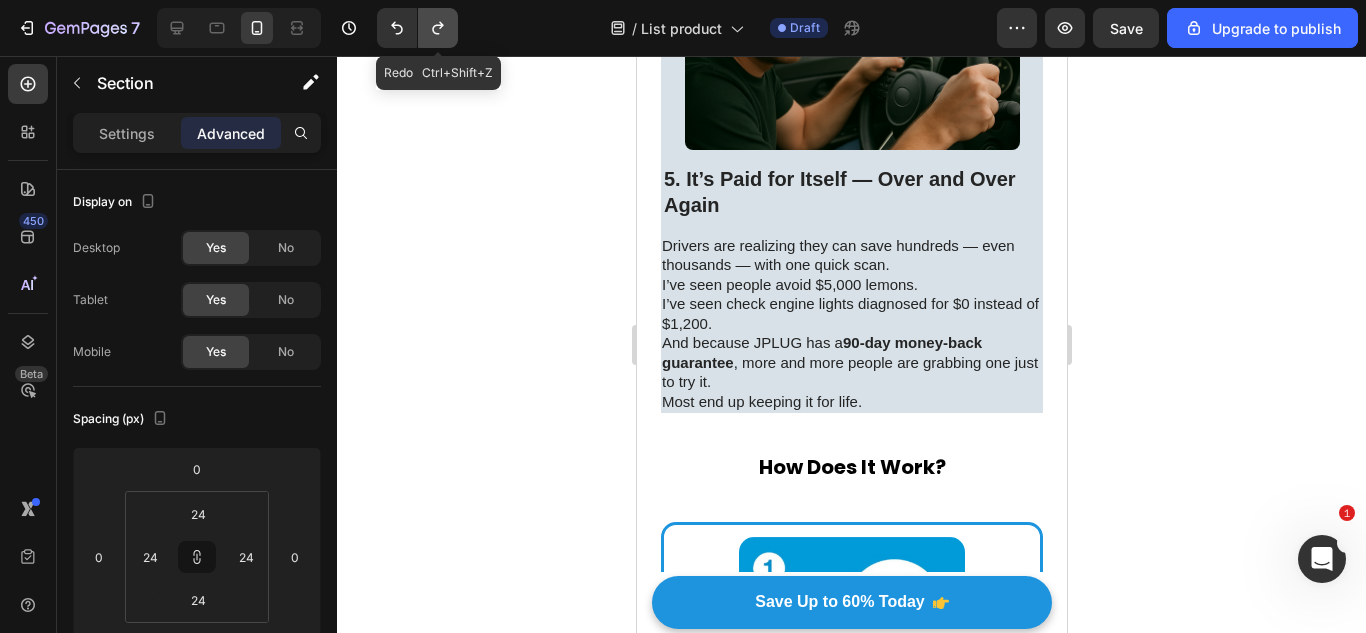 click 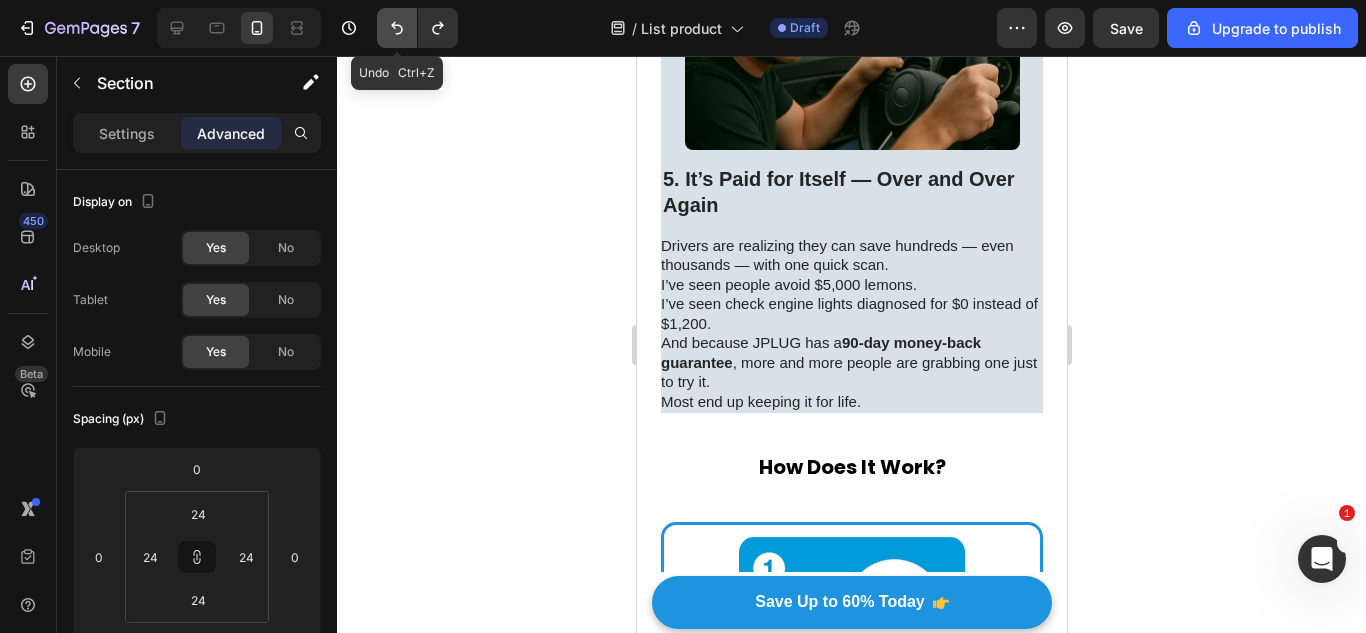 click 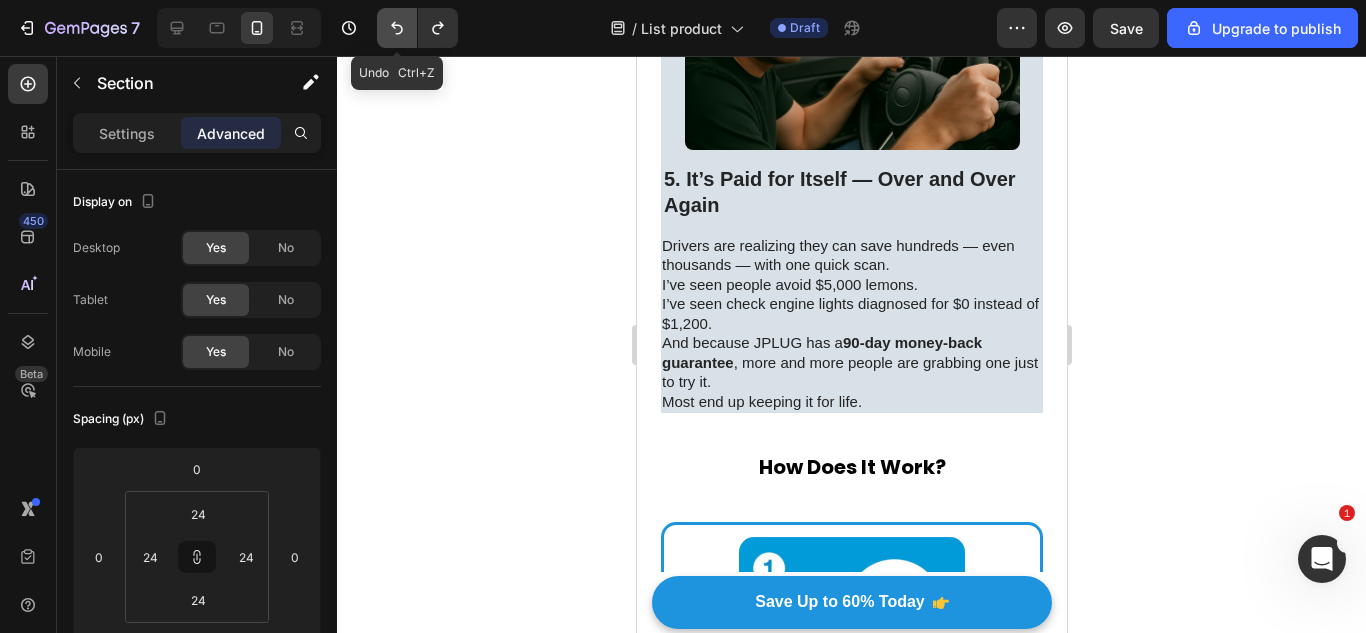 click 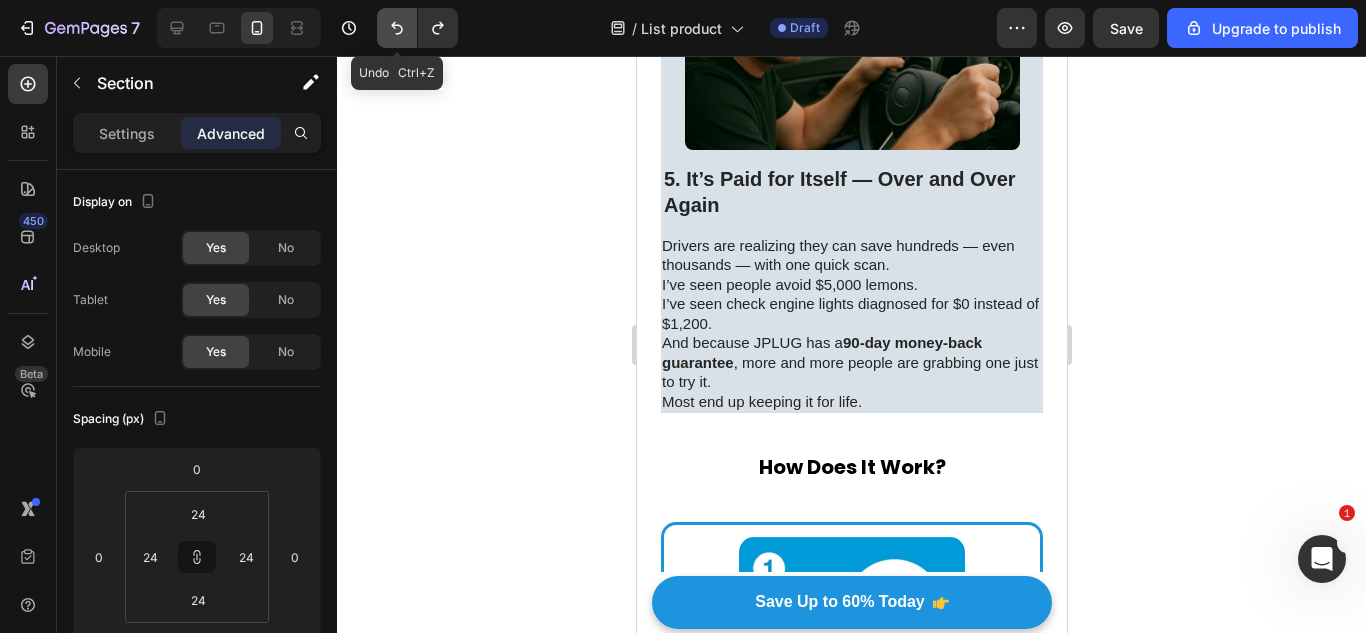 click 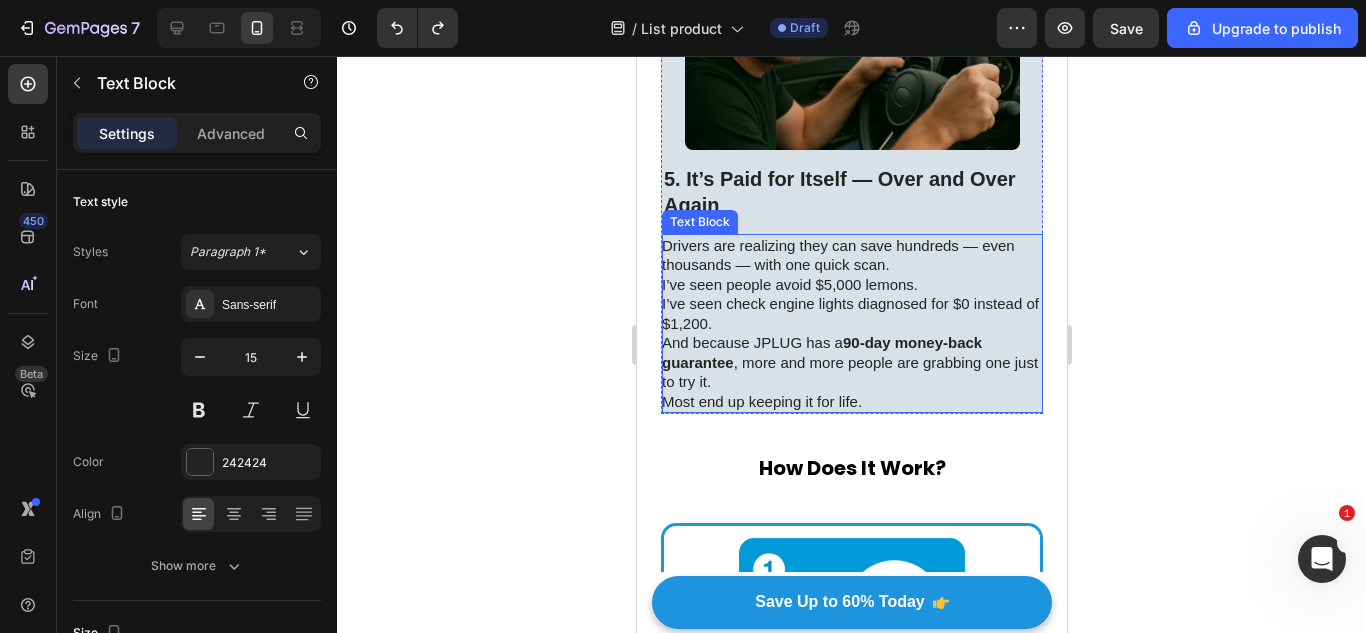click on "Drivers are realizing they can save hundreds — even thousands — with one quick scan. I’ve seen people avoid $5,000 lemons. I’ve seen check engine lights diagnosed for $0 instead of $1,200. And because JPLUG has a  90-day money-back guarantee , more and more people are grabbing one just to try it. Most end up keeping it for life." at bounding box center [850, 324] 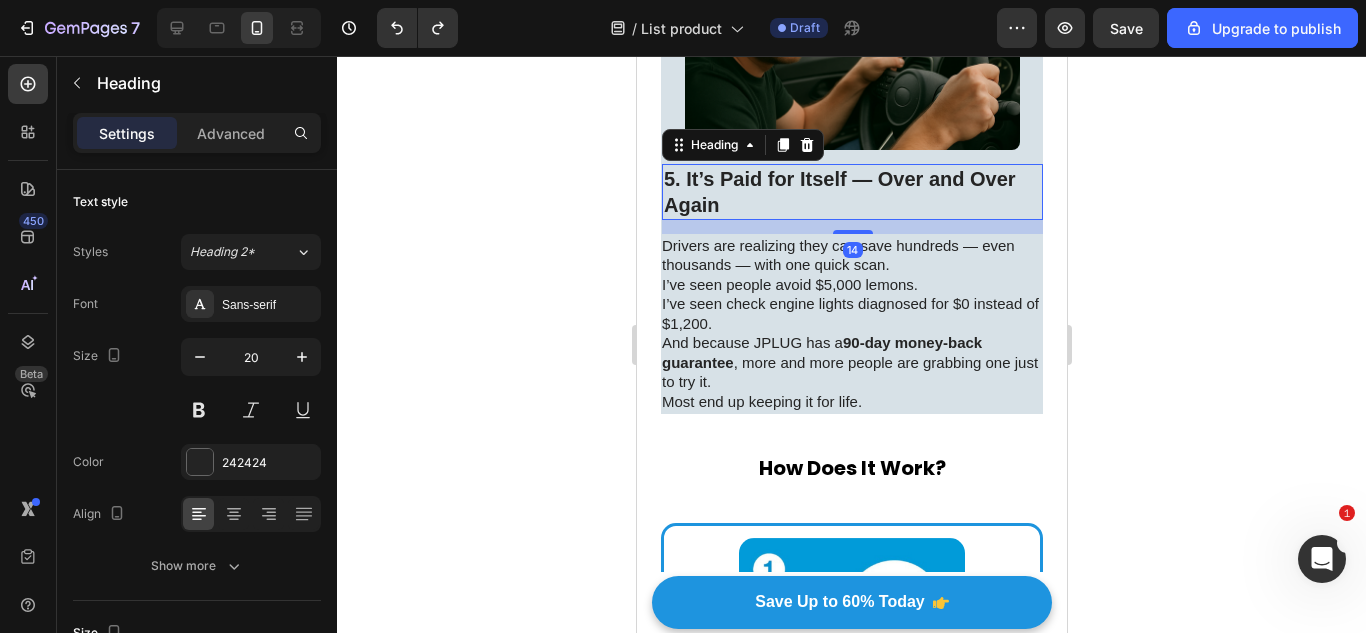 click on "5. It’s Paid for Itself — Over and Over Again Heading   14" at bounding box center [851, 192] 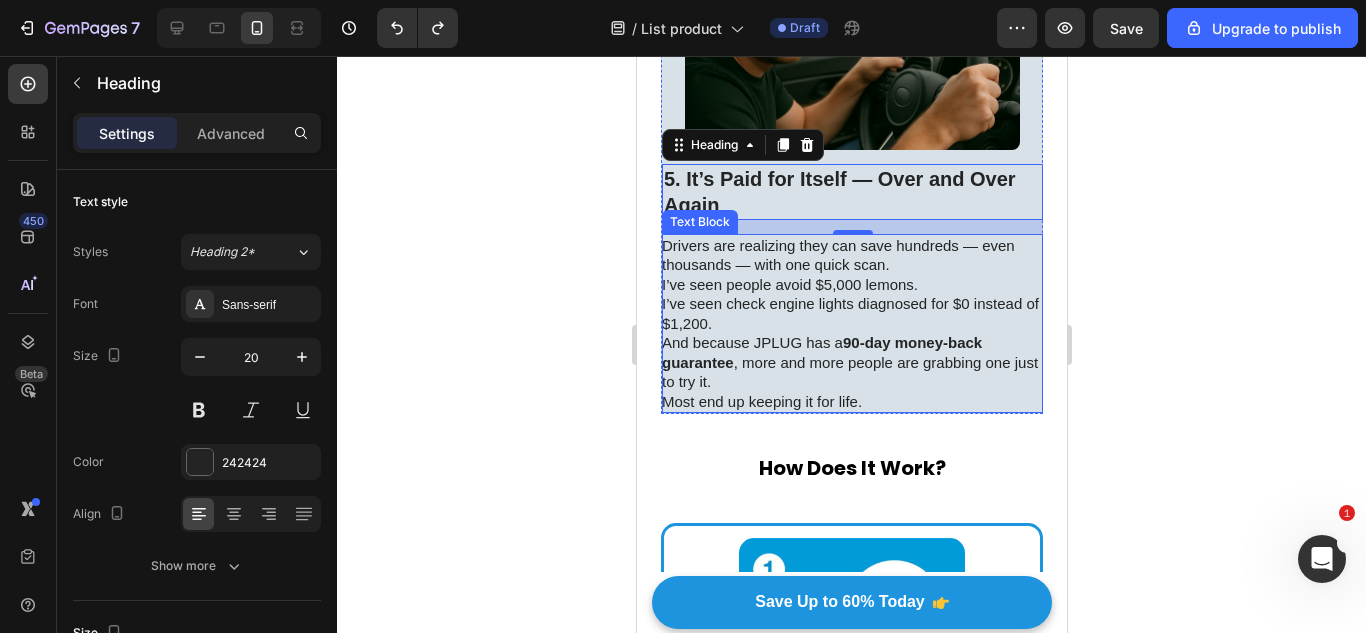 click on "Drivers are realizing they can save hundreds — even thousands — with one quick scan. I’ve seen people avoid $5,000 lemons. I’ve seen check engine lights diagnosed for $0 instead of $1,200. And because JPLUG has a  90-day money-back guarantee , more and more people are grabbing one just to try it. Most end up keeping it for life." at bounding box center [850, 324] 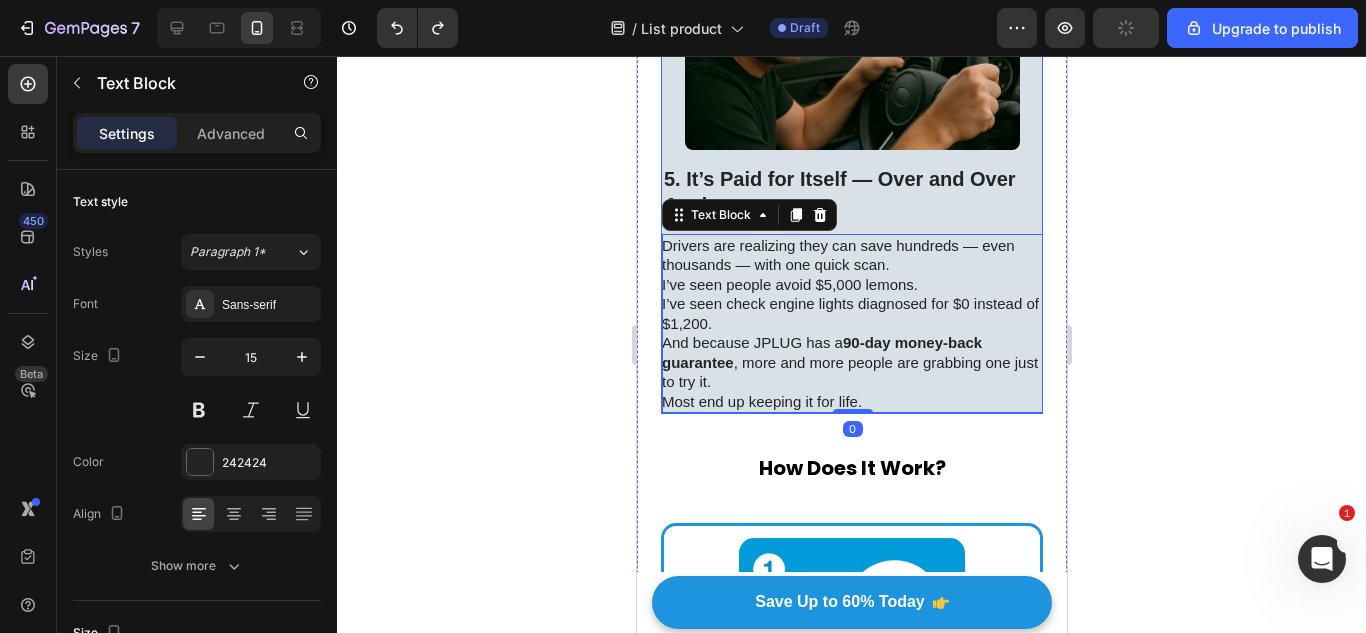 click on "5. It’s Paid for Itself — Over and Over Again Heading Drivers are realizing they can save hundreds — even thousands — with one quick scan. I’ve seen people avoid $5,000 lemons. I’ve seen check engine lights diagnosed for $0 instead of $1,200. And because JPLUG has a  90-day money-back guarantee , more and more people are grabbing one just to try it. Most end up keeping it for life. Text Block   0" at bounding box center [851, 289] 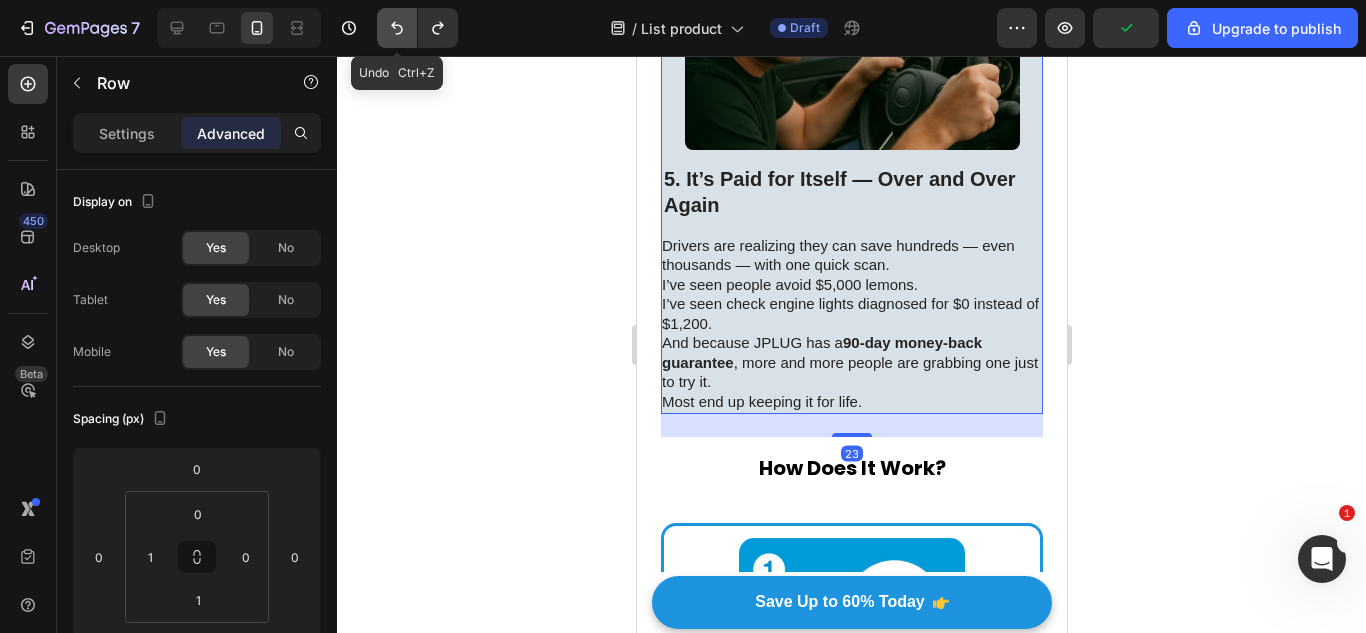 click 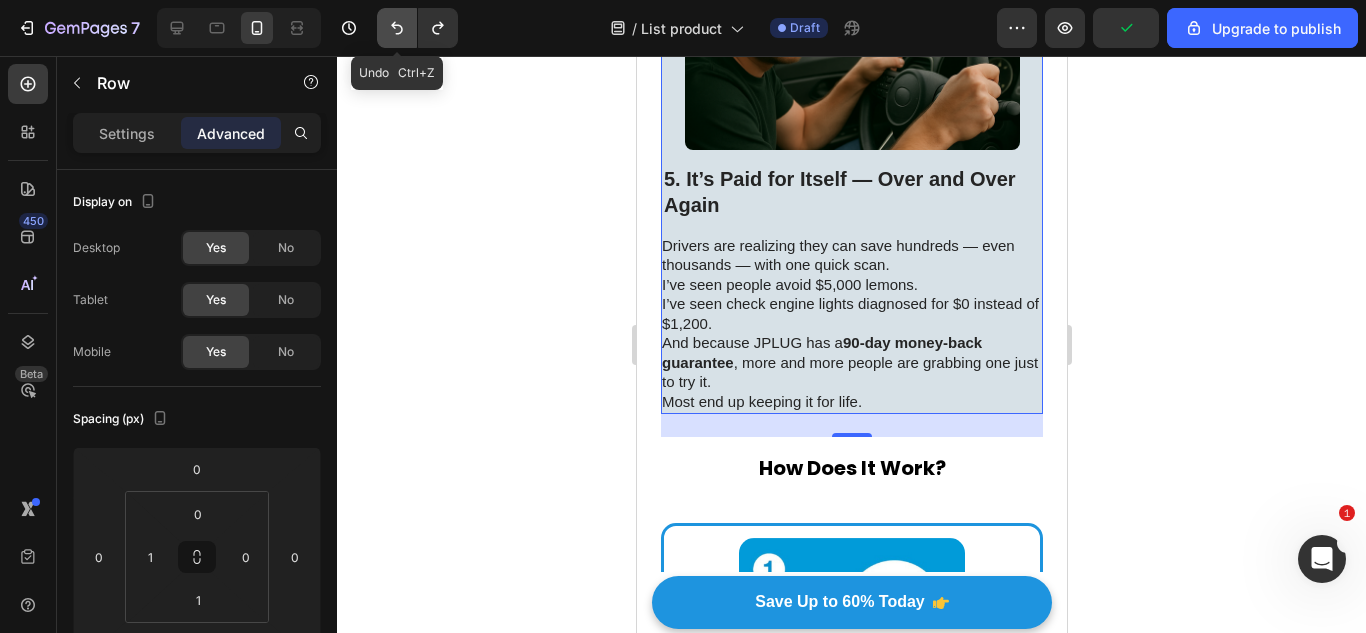 click 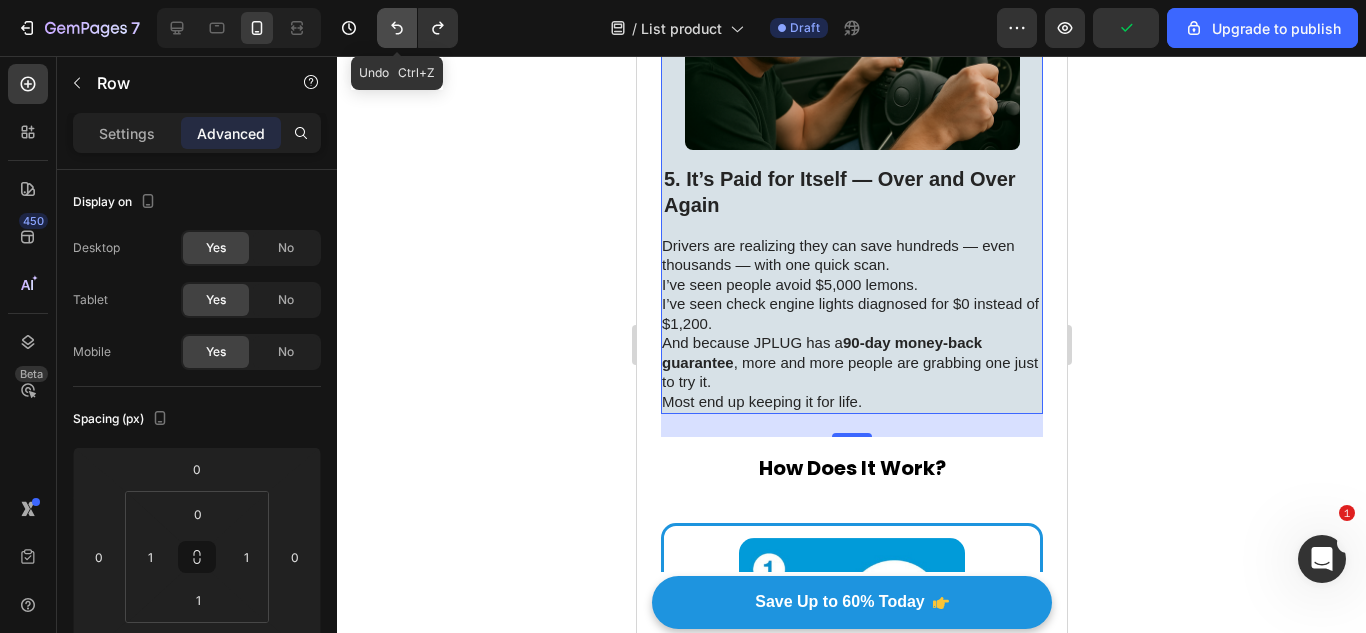 click 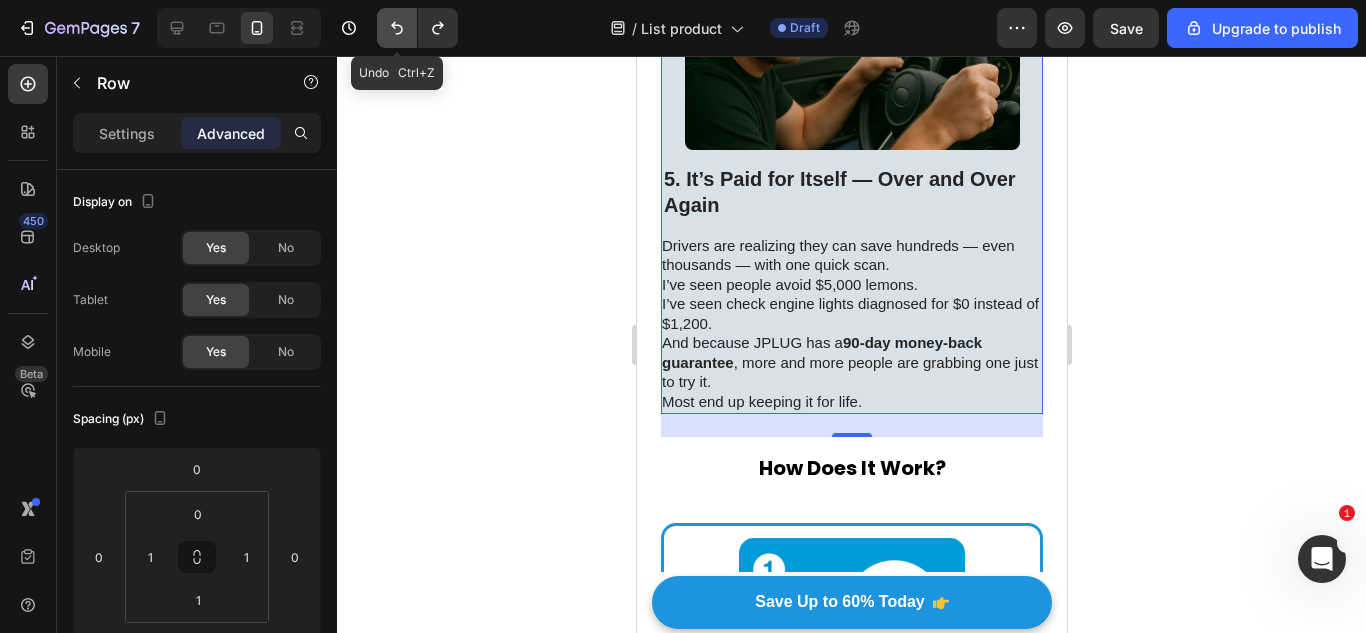 click 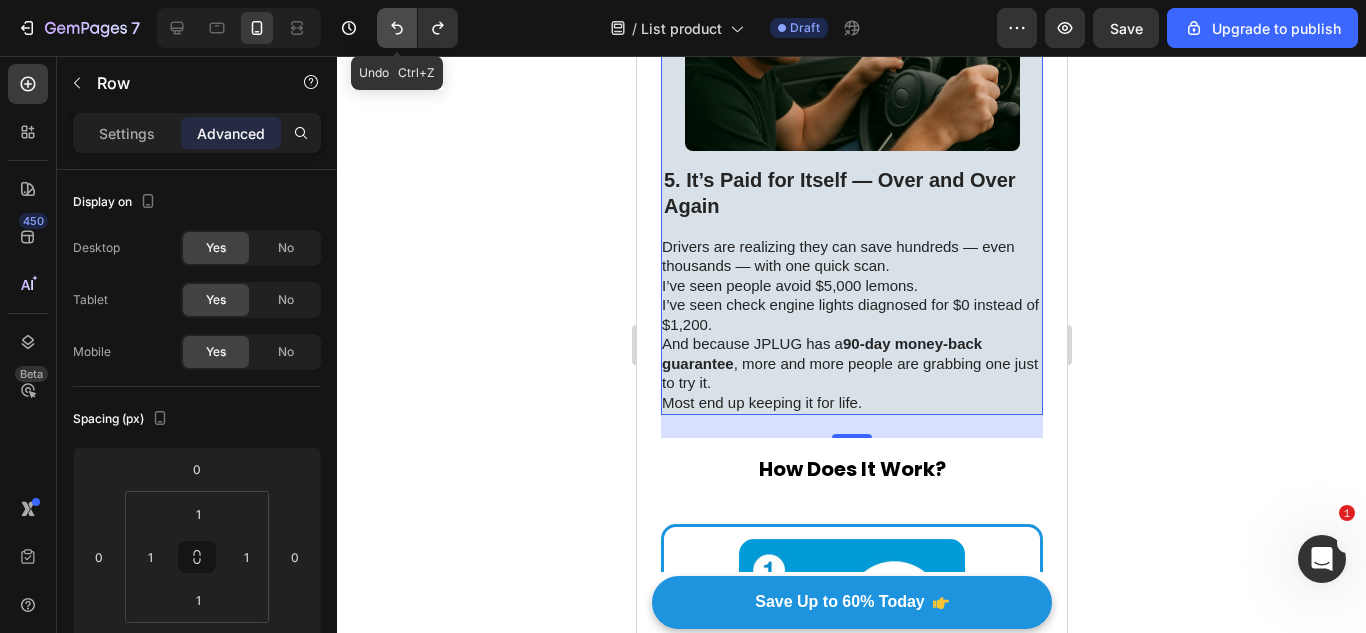 click 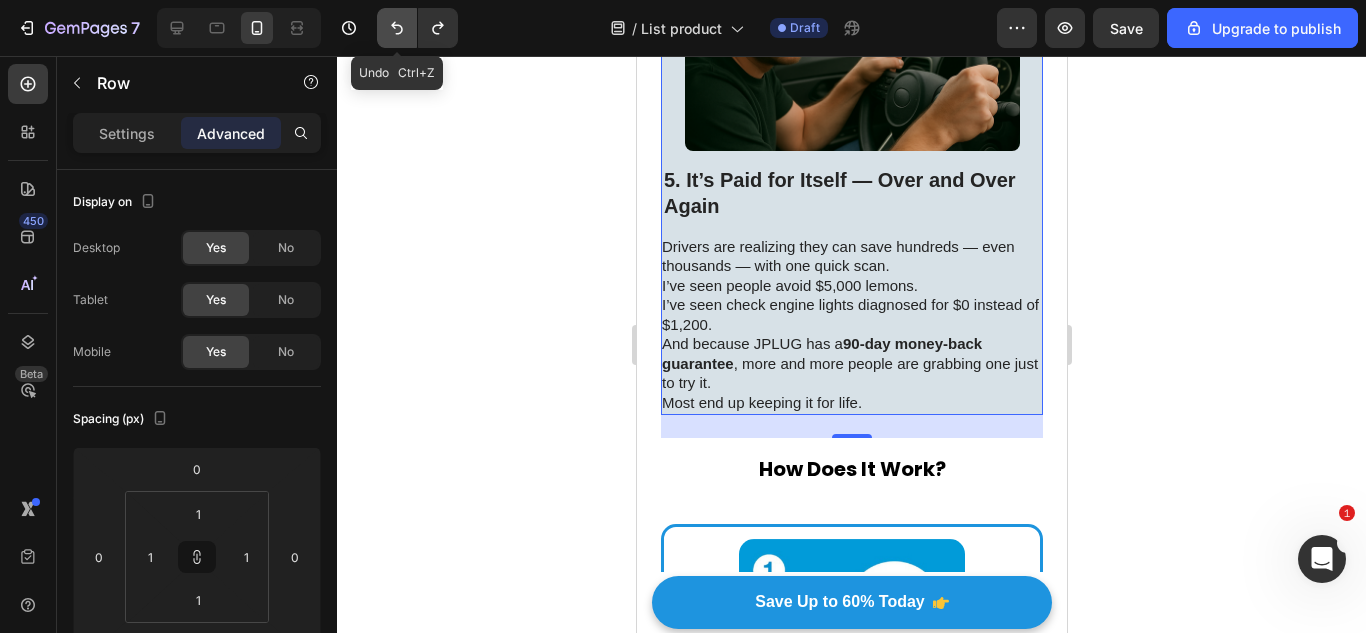 click 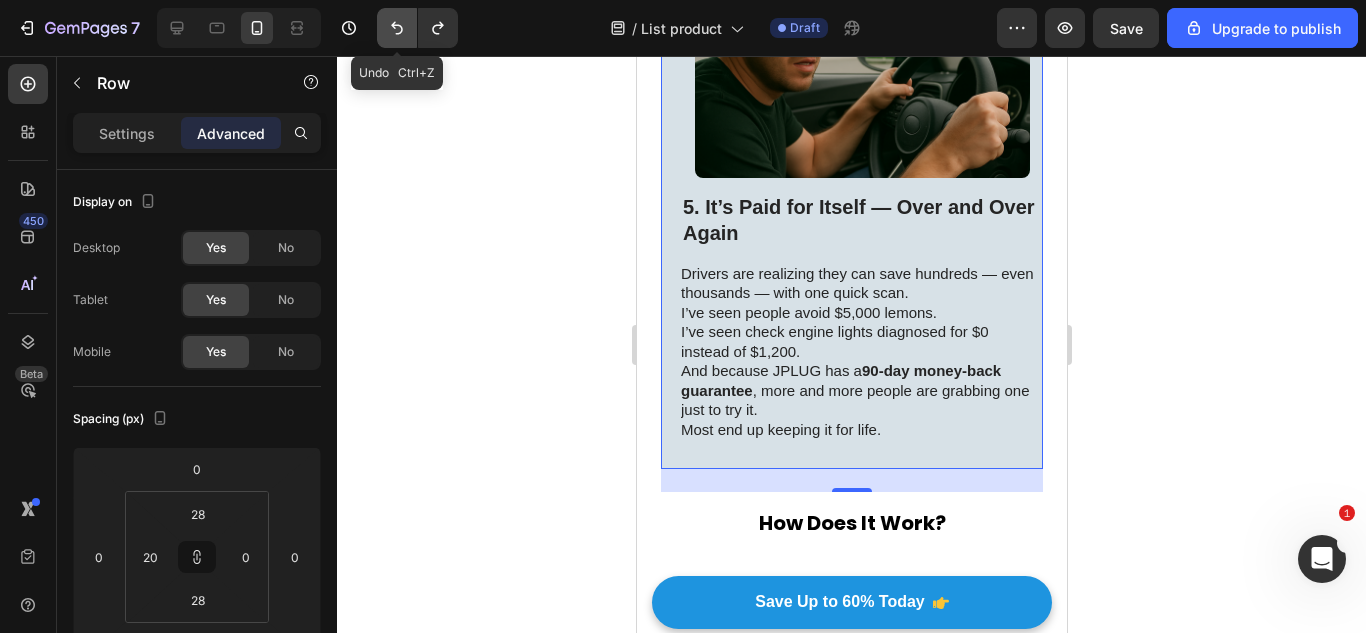 click 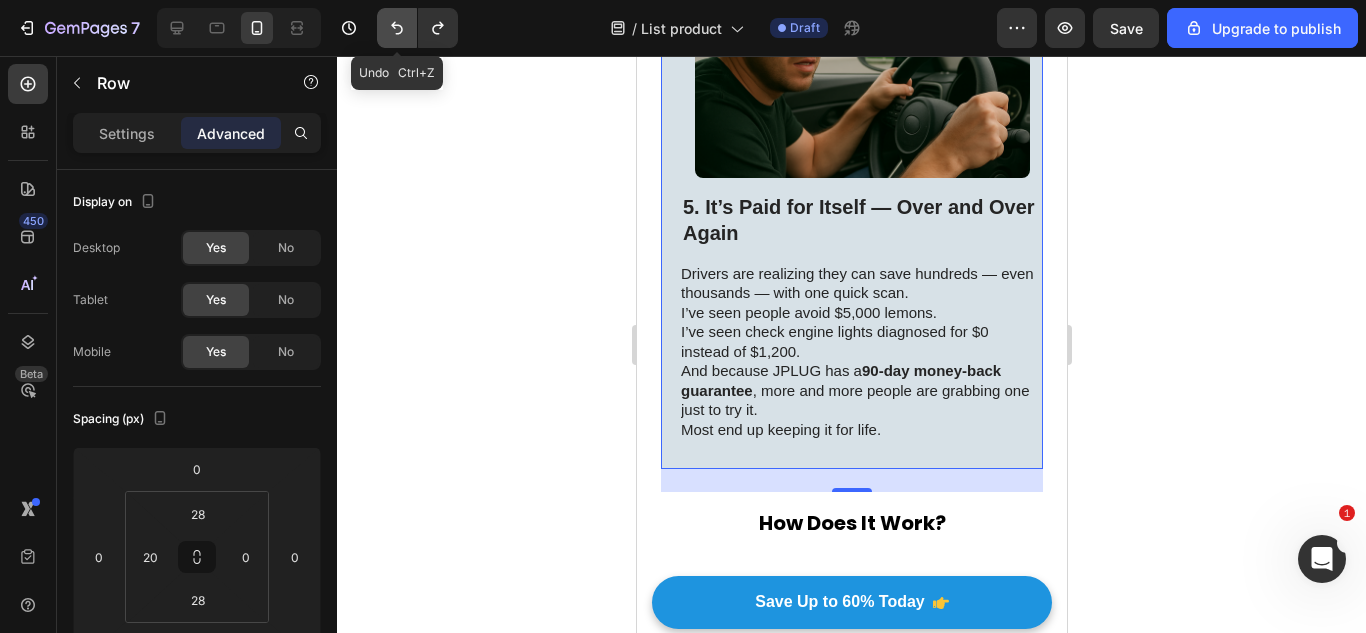 click 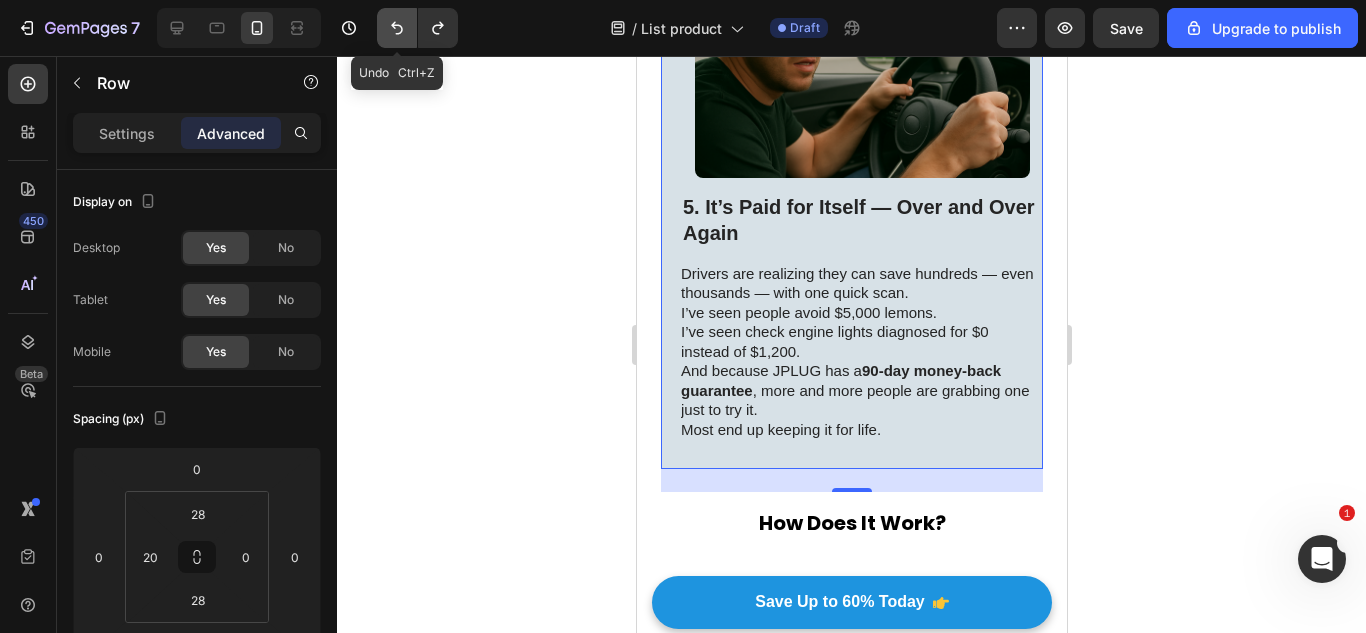 type on "20" 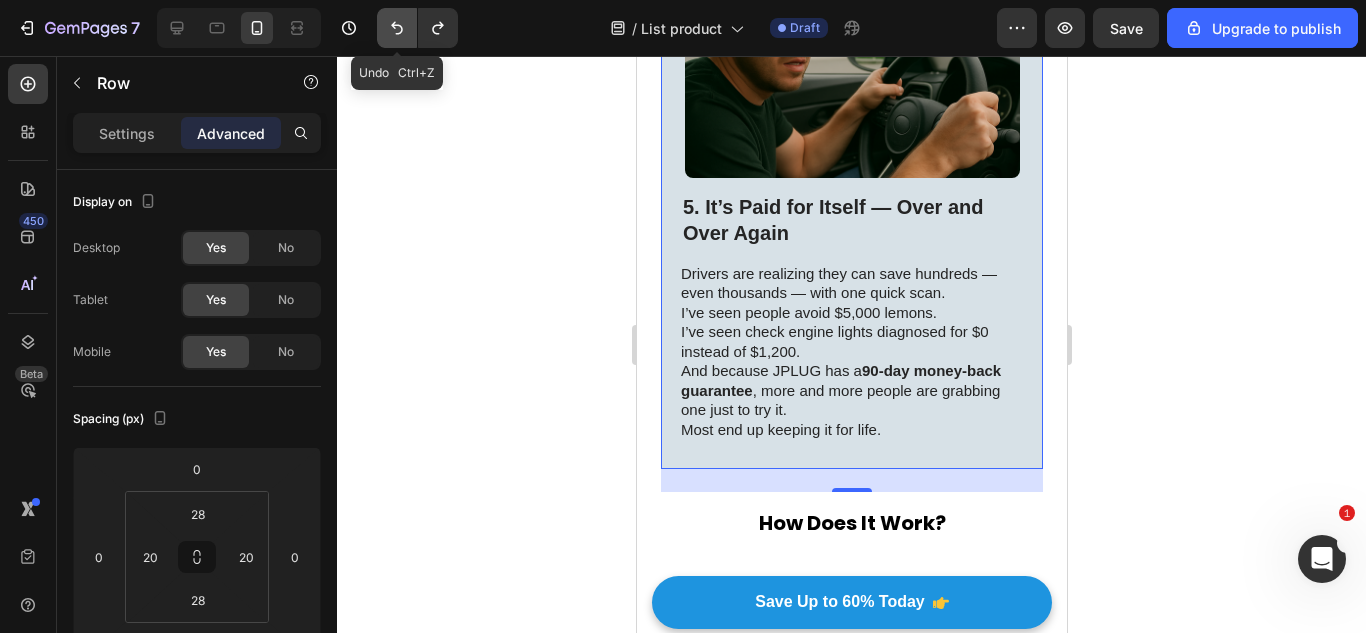 click 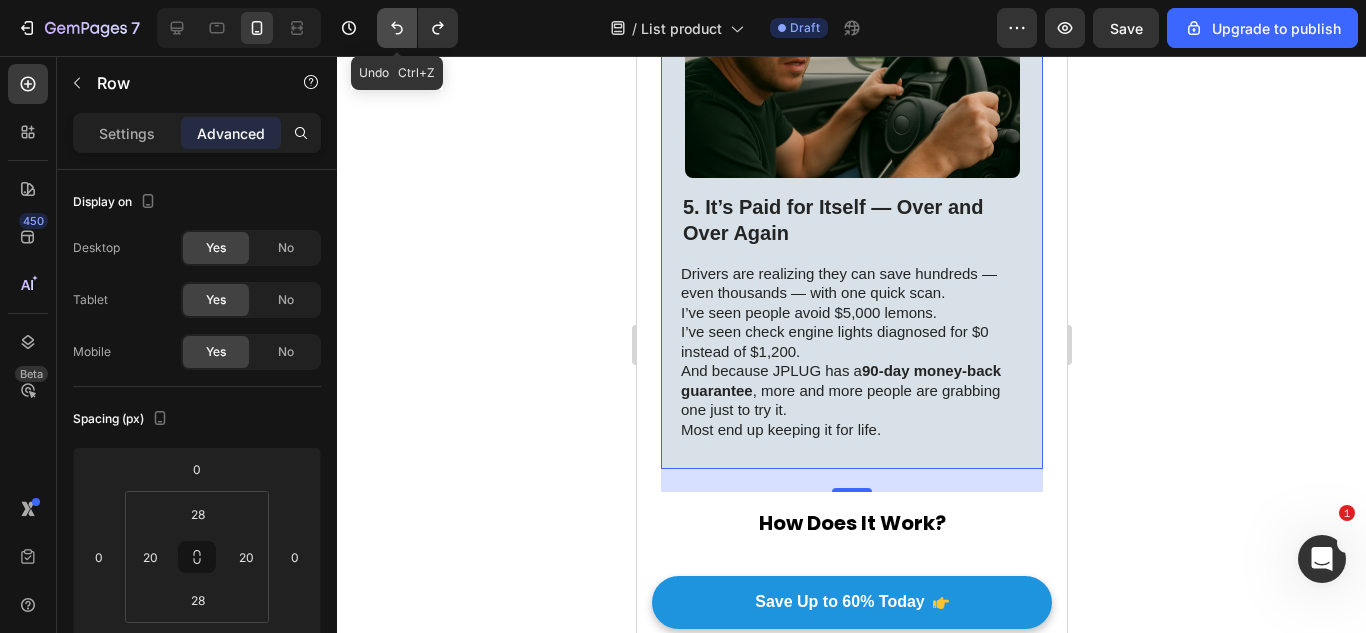 click 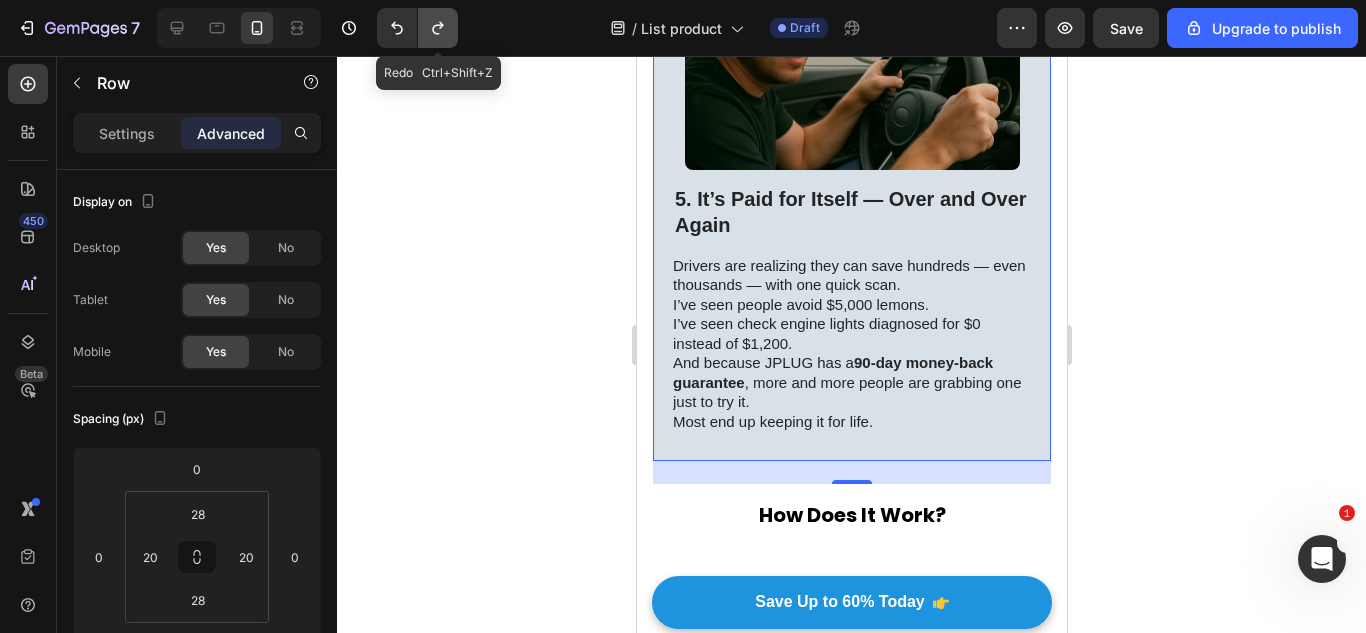 click 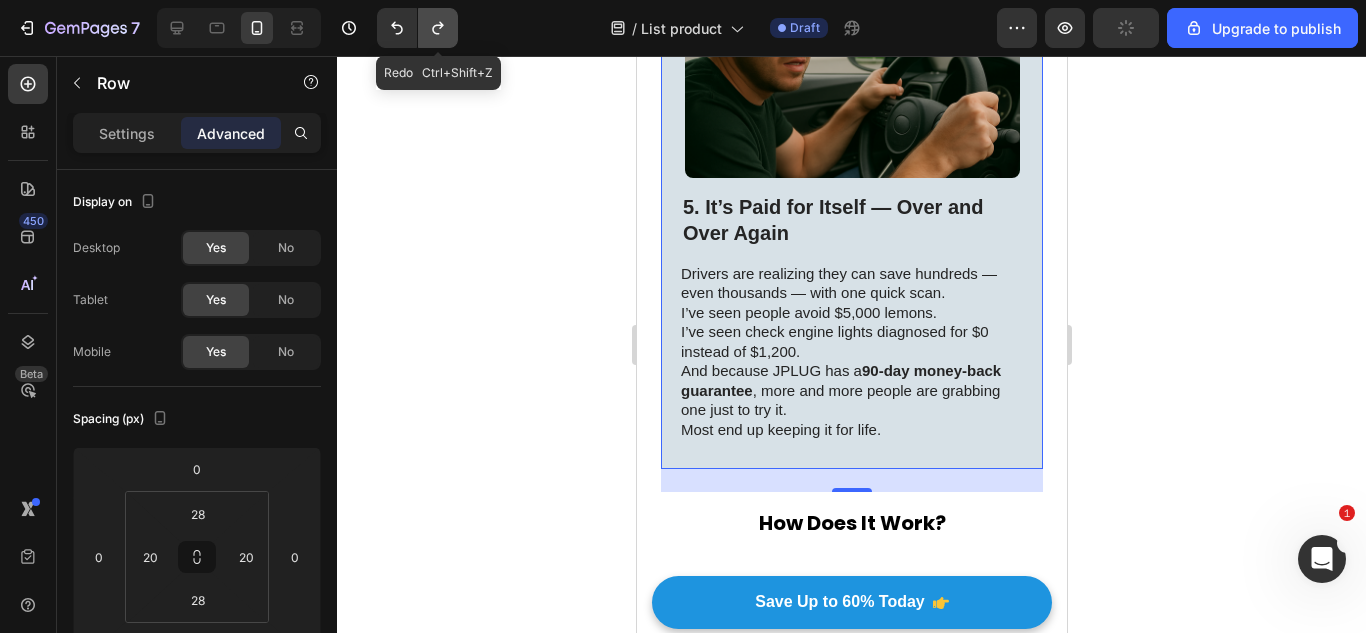 click 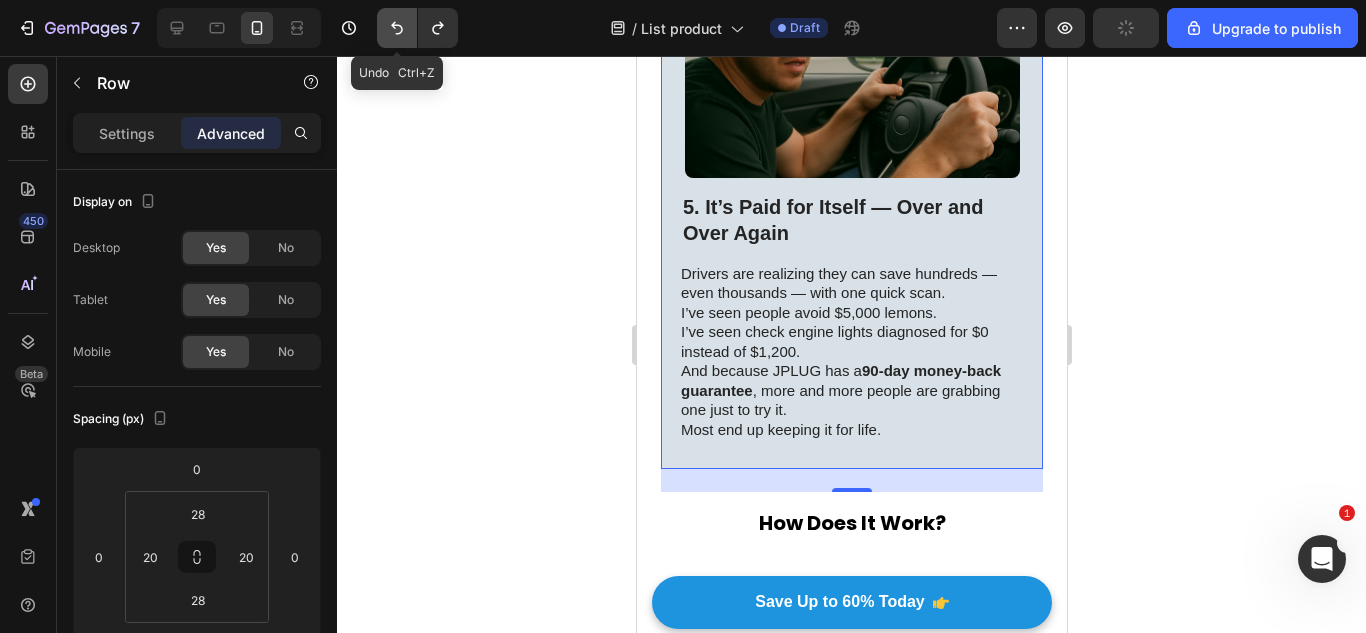 drag, startPoint x: 406, startPoint y: 26, endPoint x: 164, endPoint y: 176, distance: 284.7174 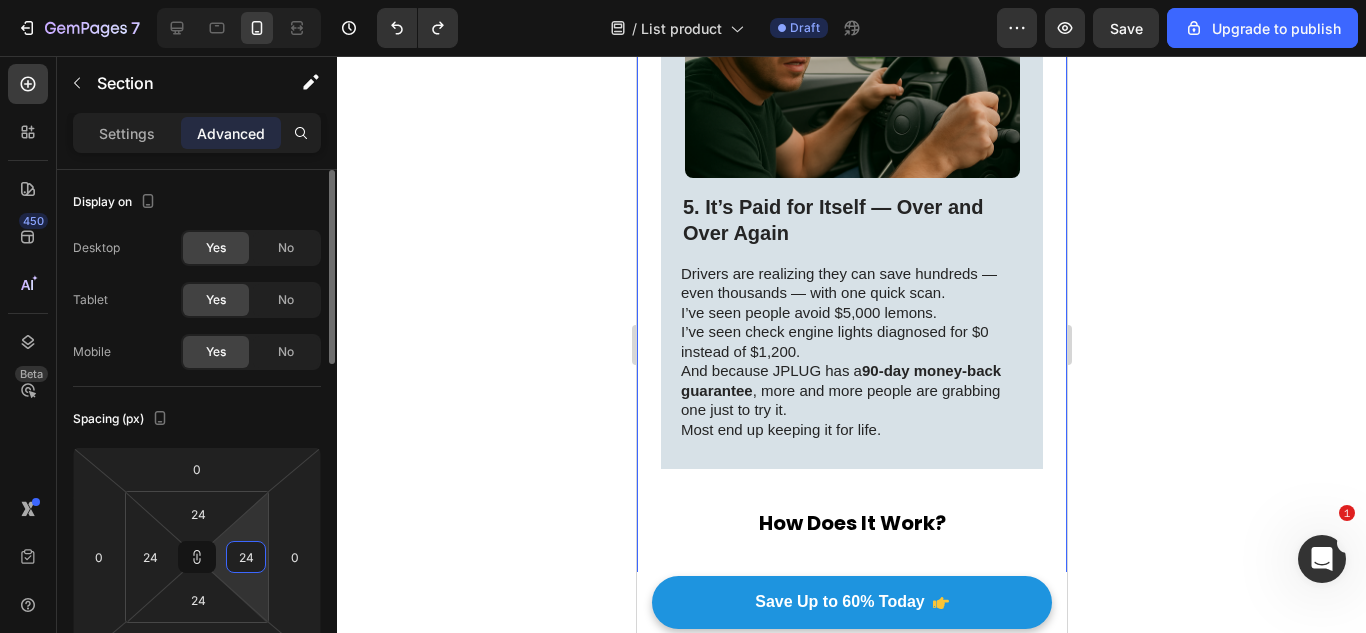 click on "24" at bounding box center (246, 557) 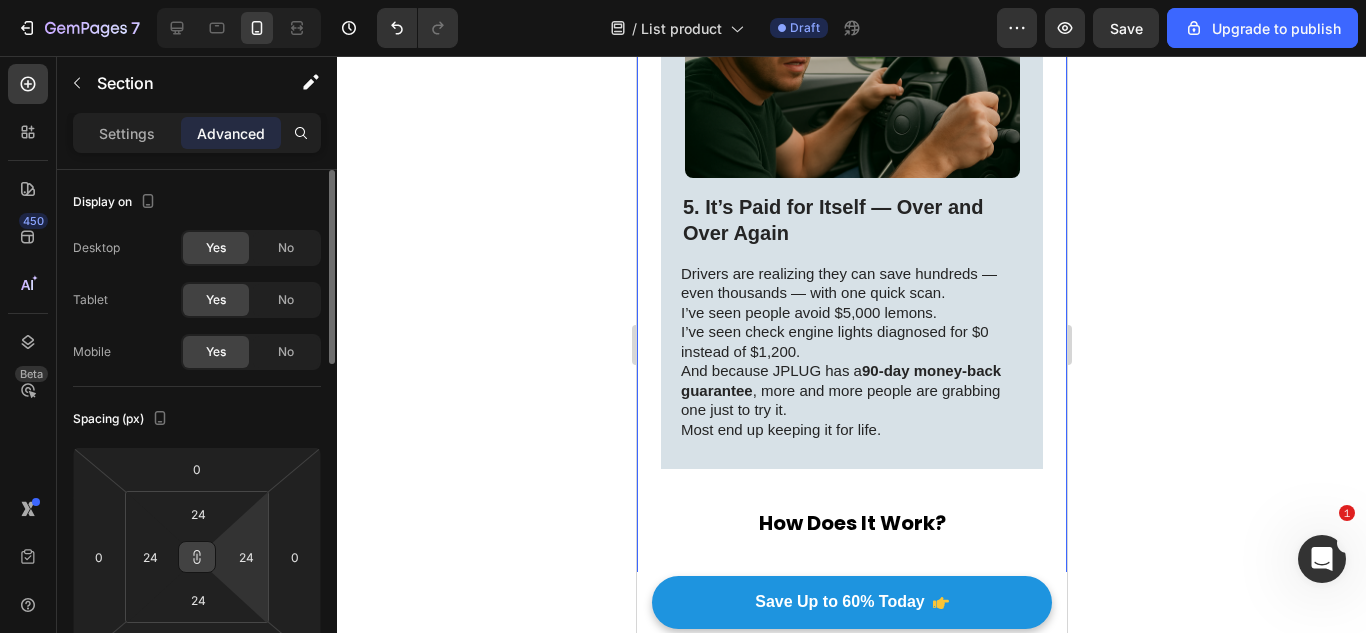 click 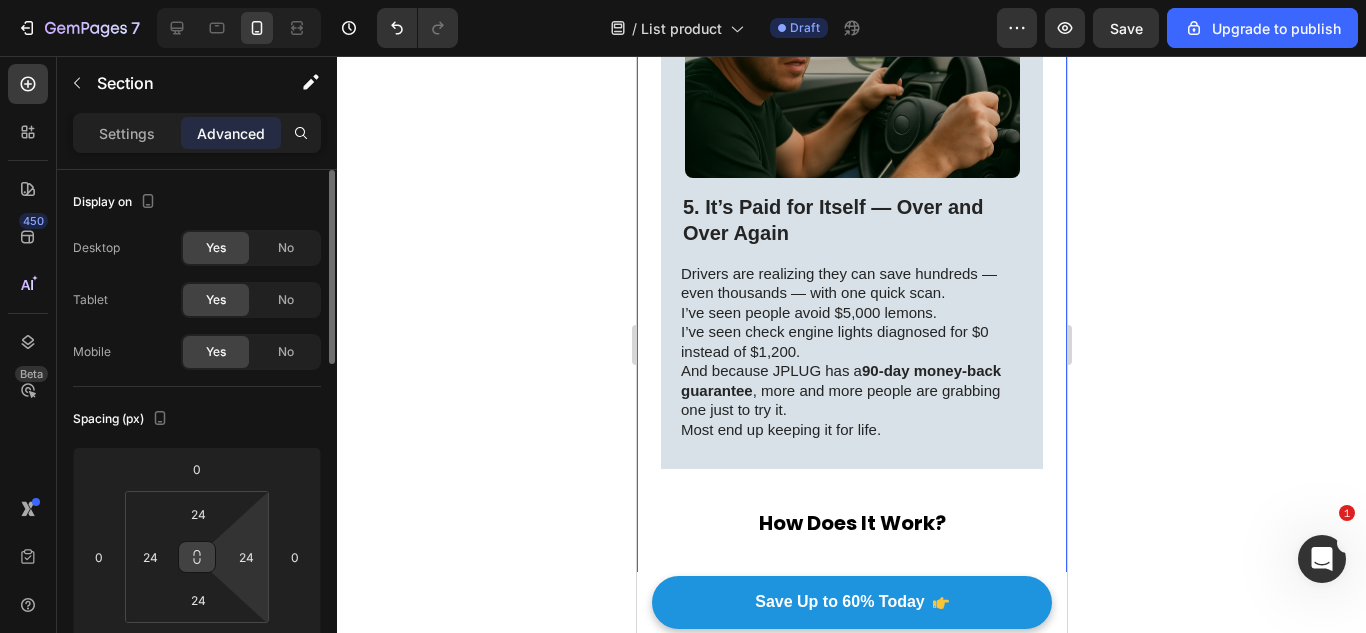 click 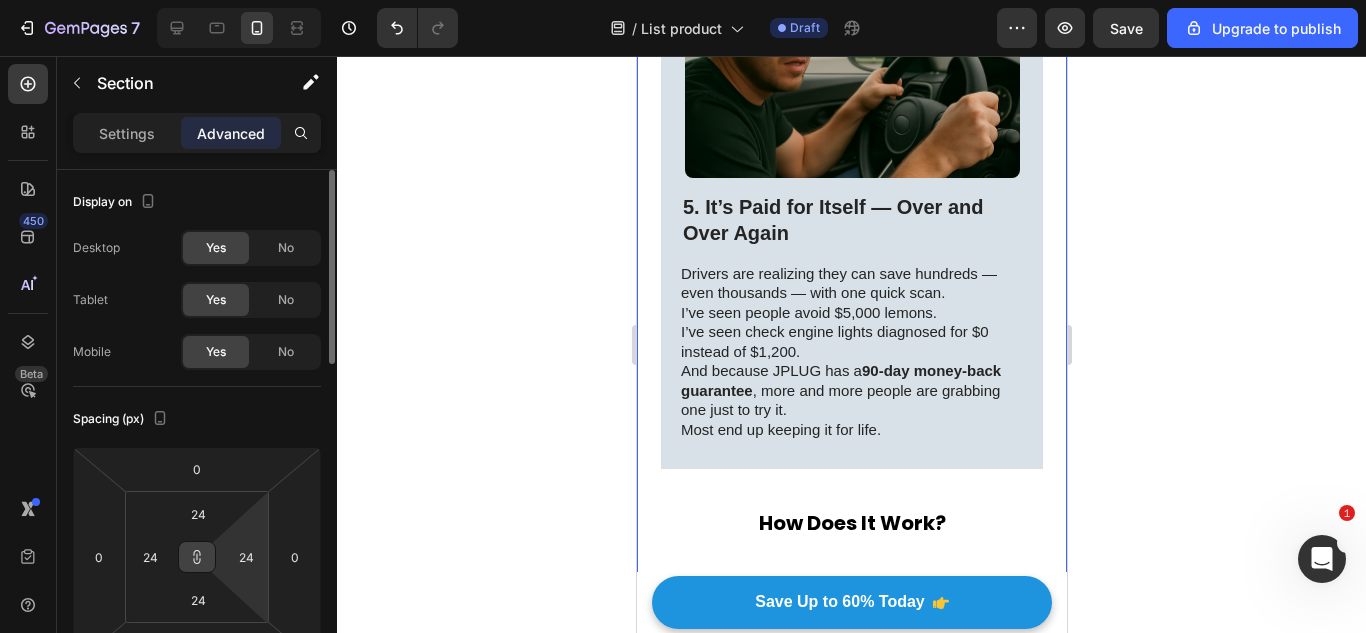 click on "24 24 24 24" at bounding box center [197, 557] 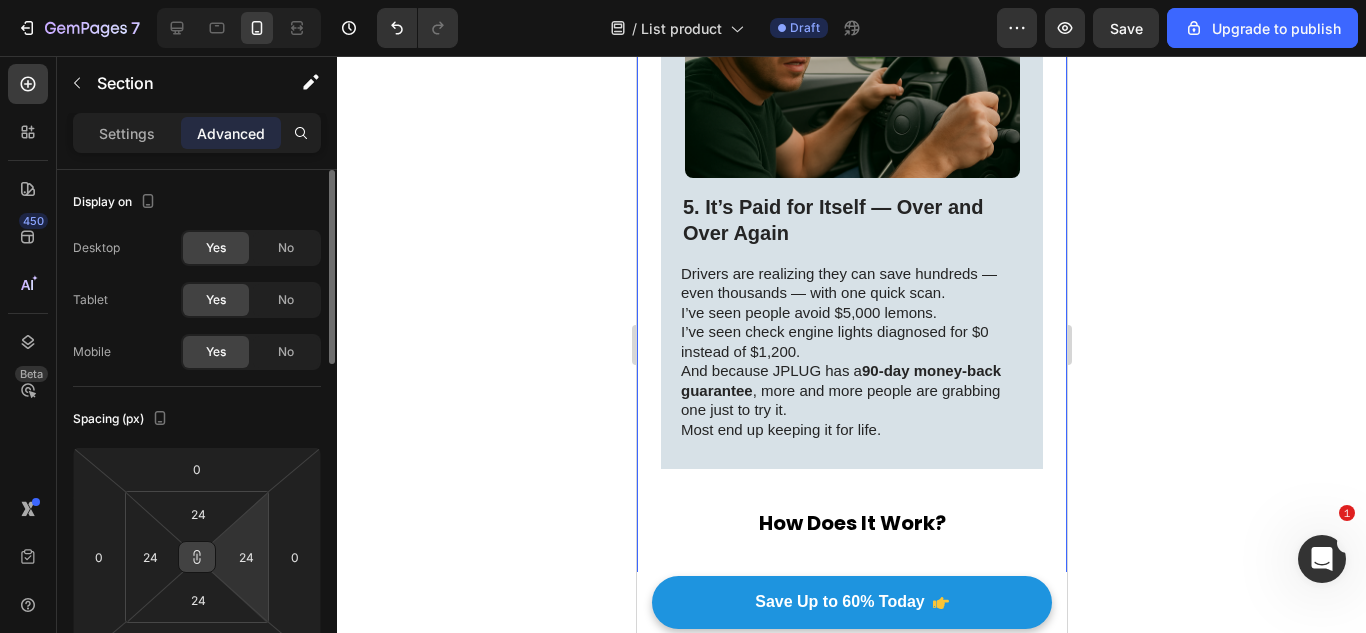 click on "7   /  List product Draft Preview  Save  Upgrade to publish 450 Beta Sections(18) Elements(83) Section Element Hero Section Product Detail Brands Trusted Badges Guarantee Product Breakdown How to use Testimonials Compare Bundle FAQs Social Proof Brand Story Product List Collection Blog List Contact Sticky Add to Cart Custom Footer Browse Library 450 Layout
Row
Row
Row
Row Text
Heading
Text Block Button
Button
Button Media
Image
Image" at bounding box center (683, 0) 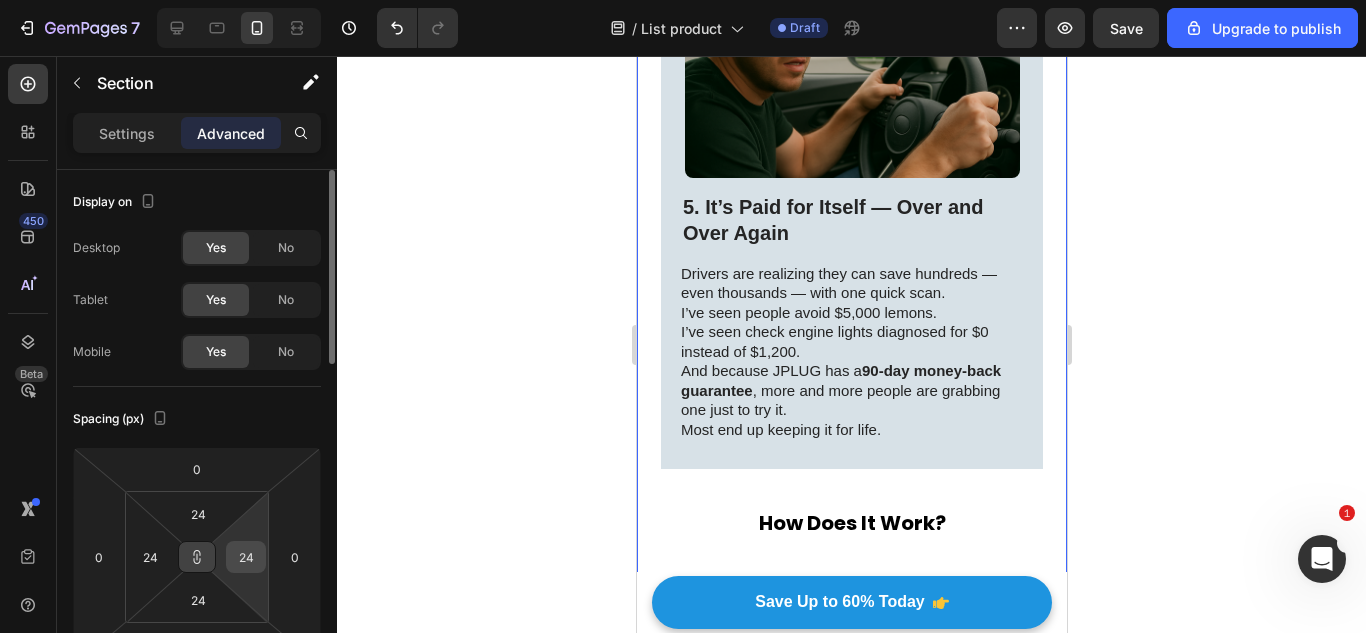 click on "24" at bounding box center (246, 557) 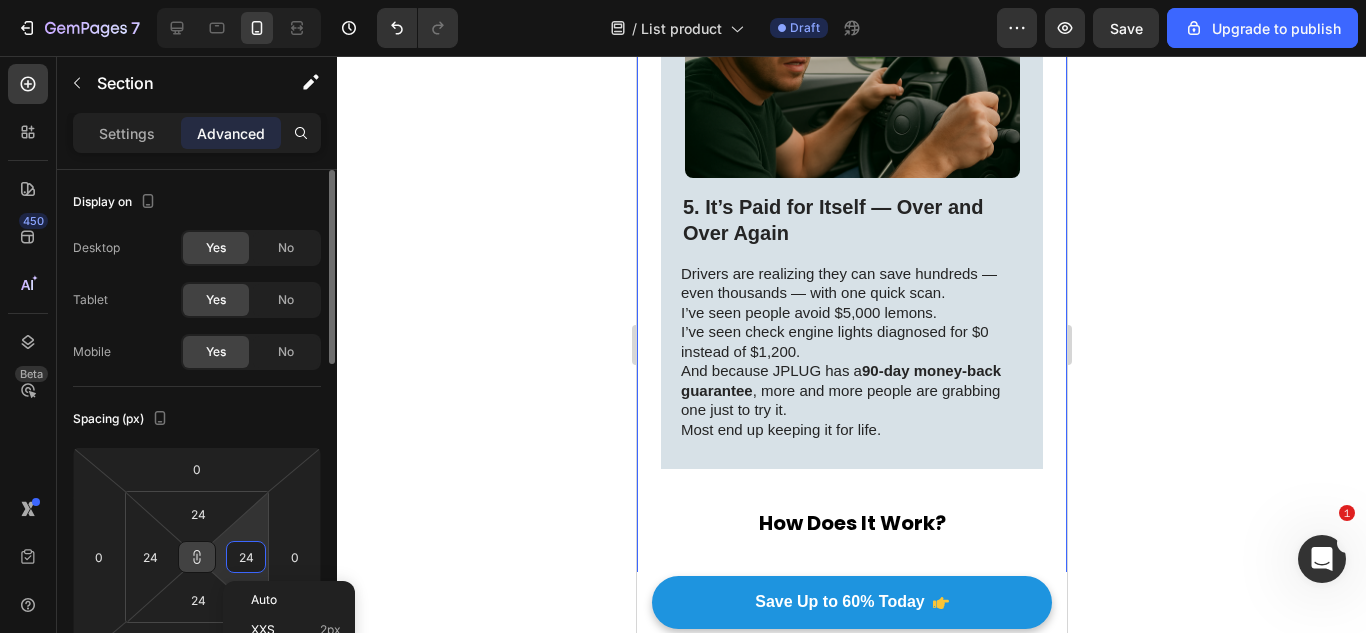 type on "4" 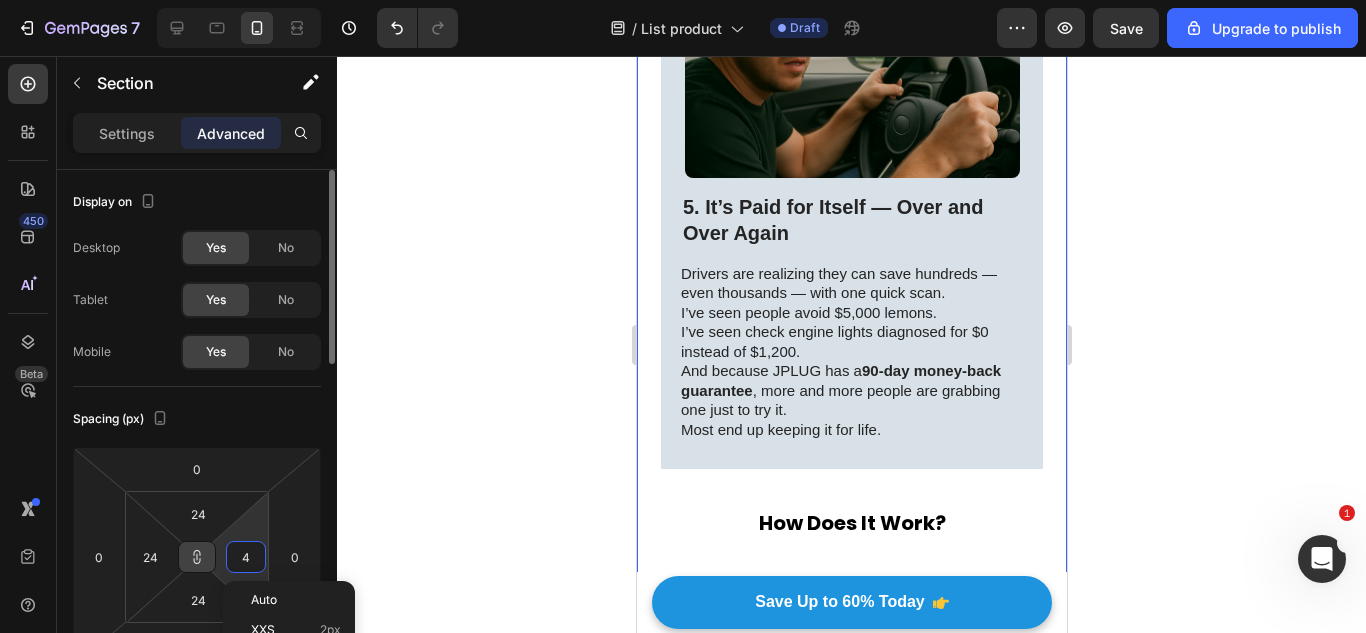 type on "4" 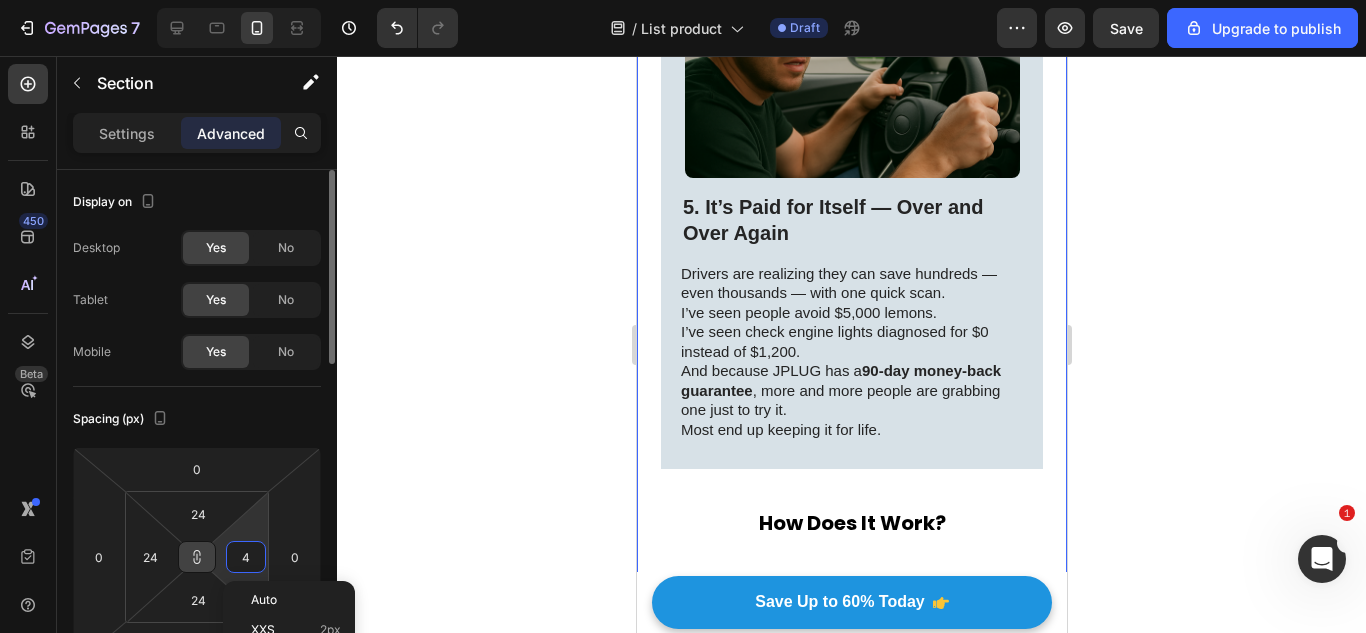 type on "4" 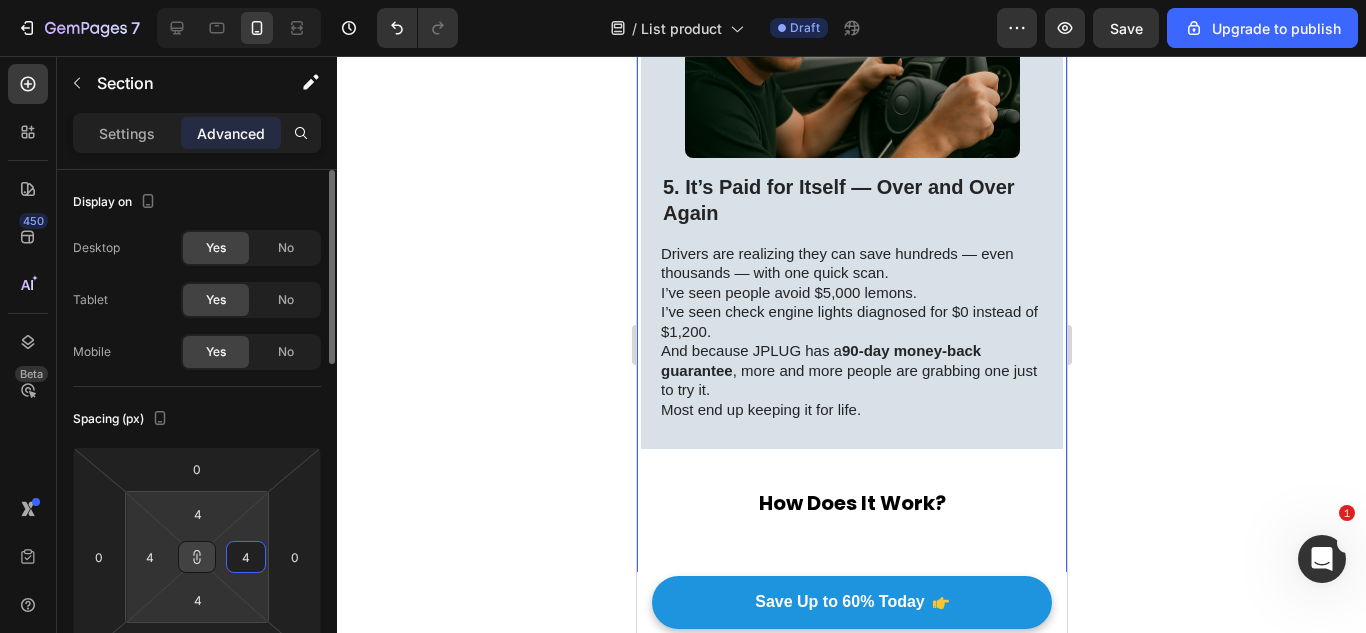 click on "4" at bounding box center [246, 557] 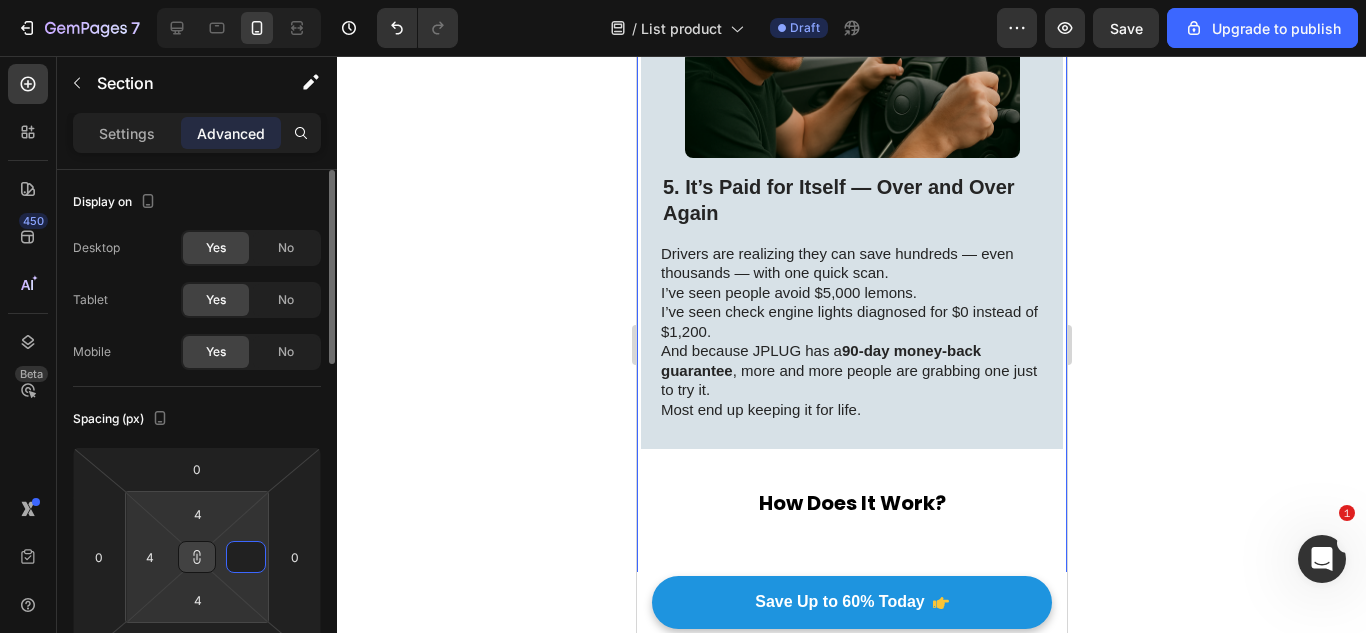 type on "0" 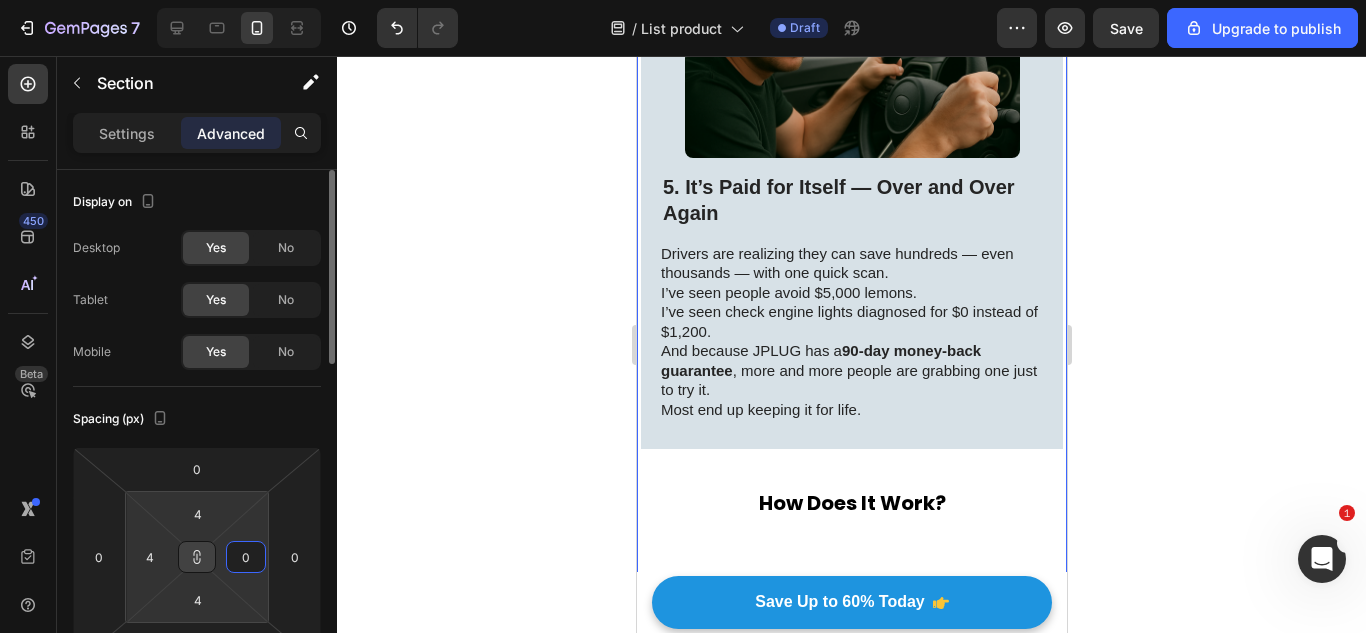 click on "Spacing (px)" at bounding box center (197, 419) 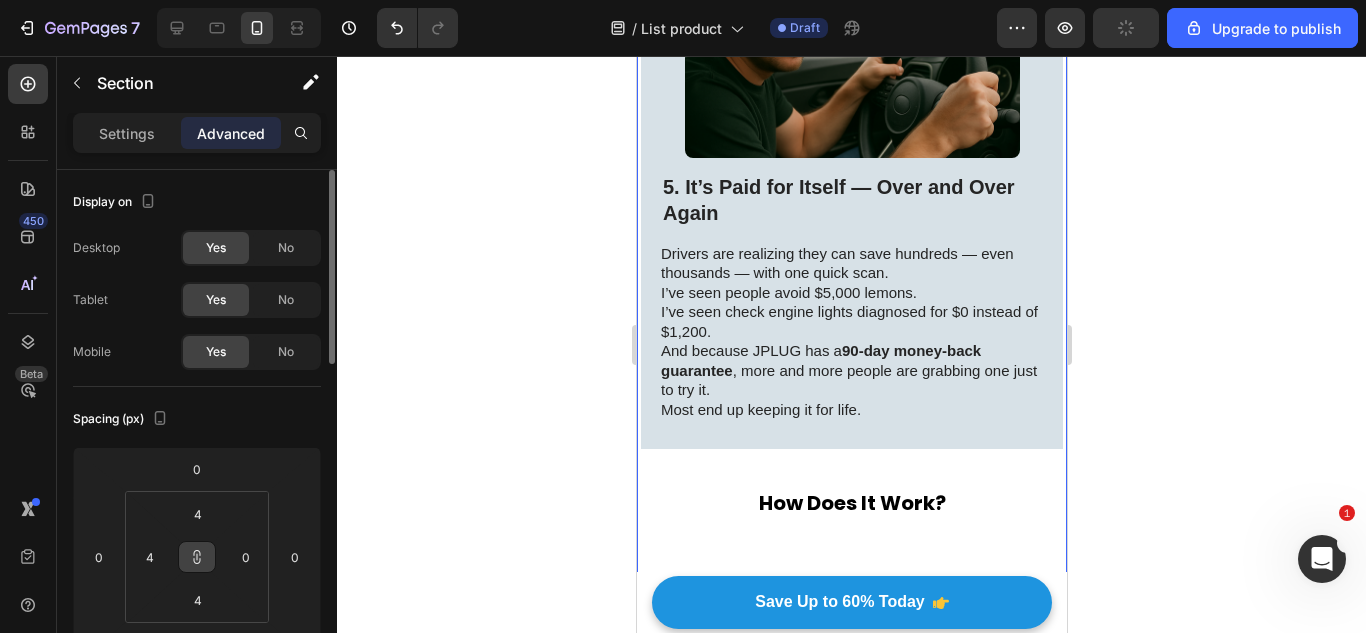 type on "0" 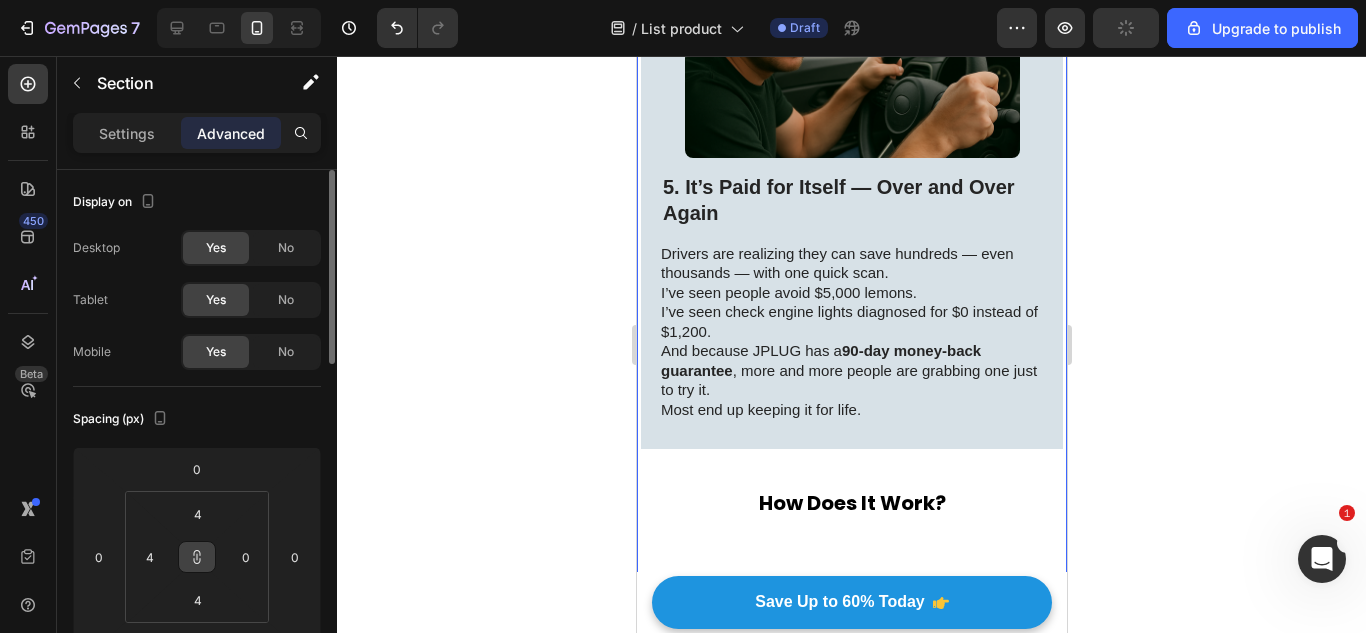 type on "0" 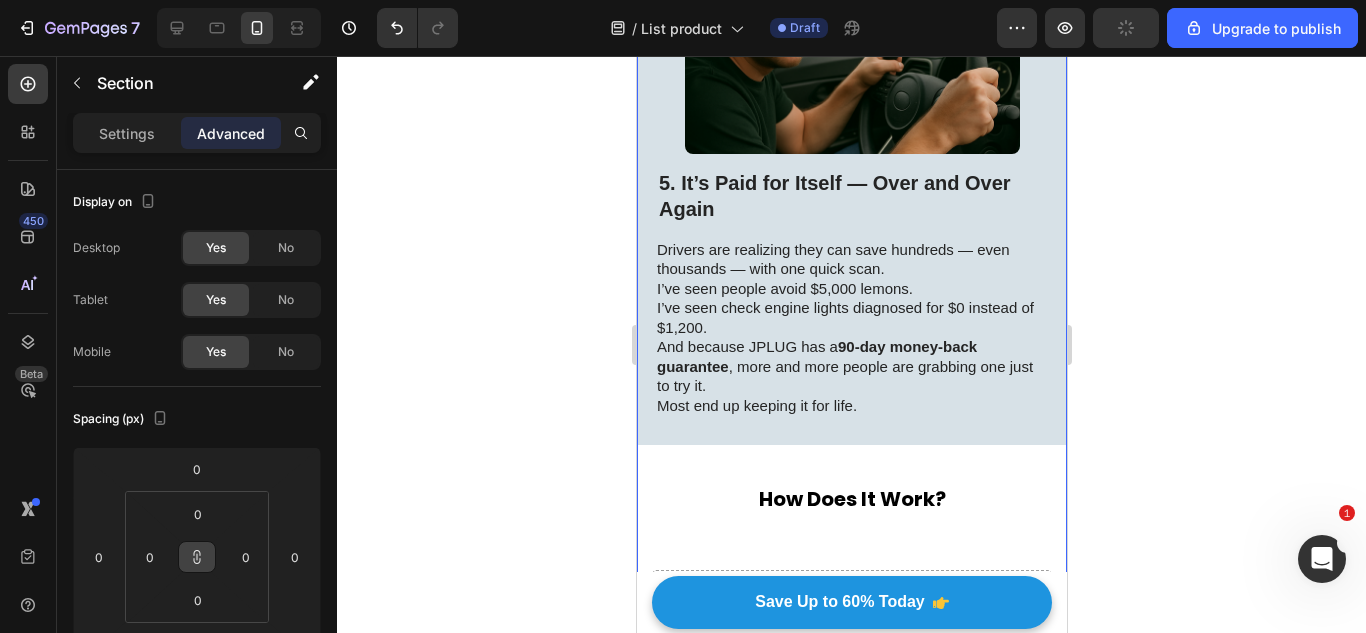 scroll, scrollTop: 3178, scrollLeft: 0, axis: vertical 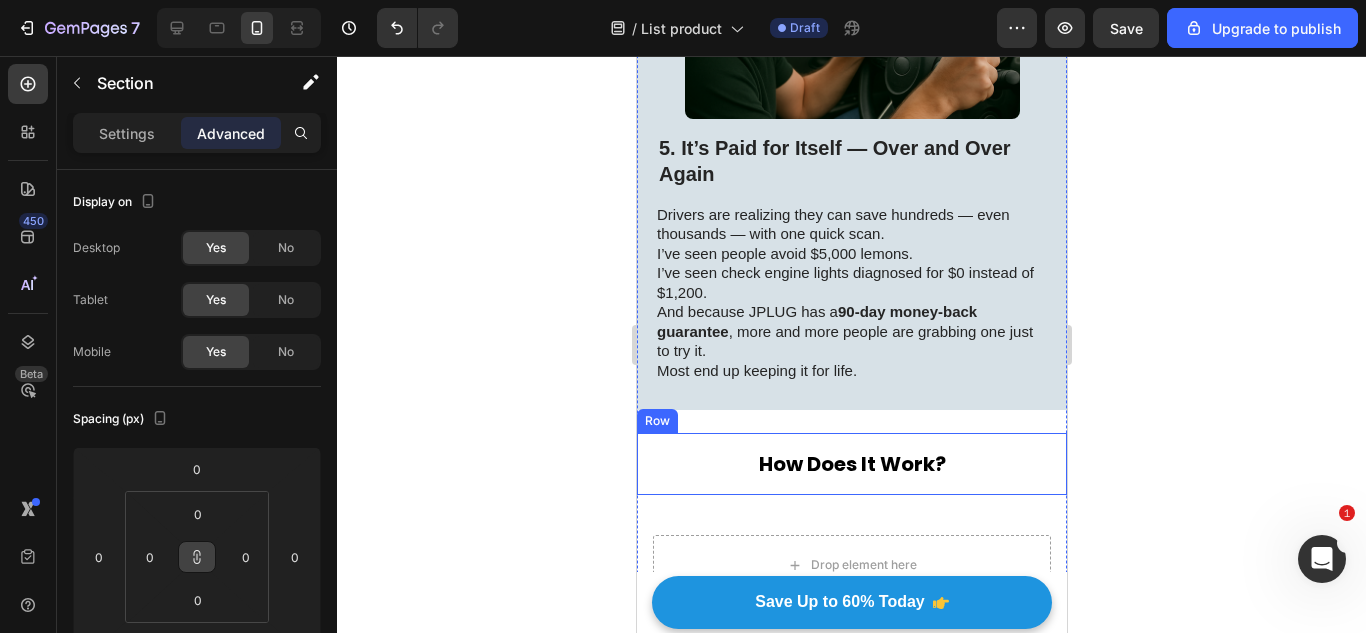 click on "How Does It Work? Heading Row" at bounding box center (851, 464) 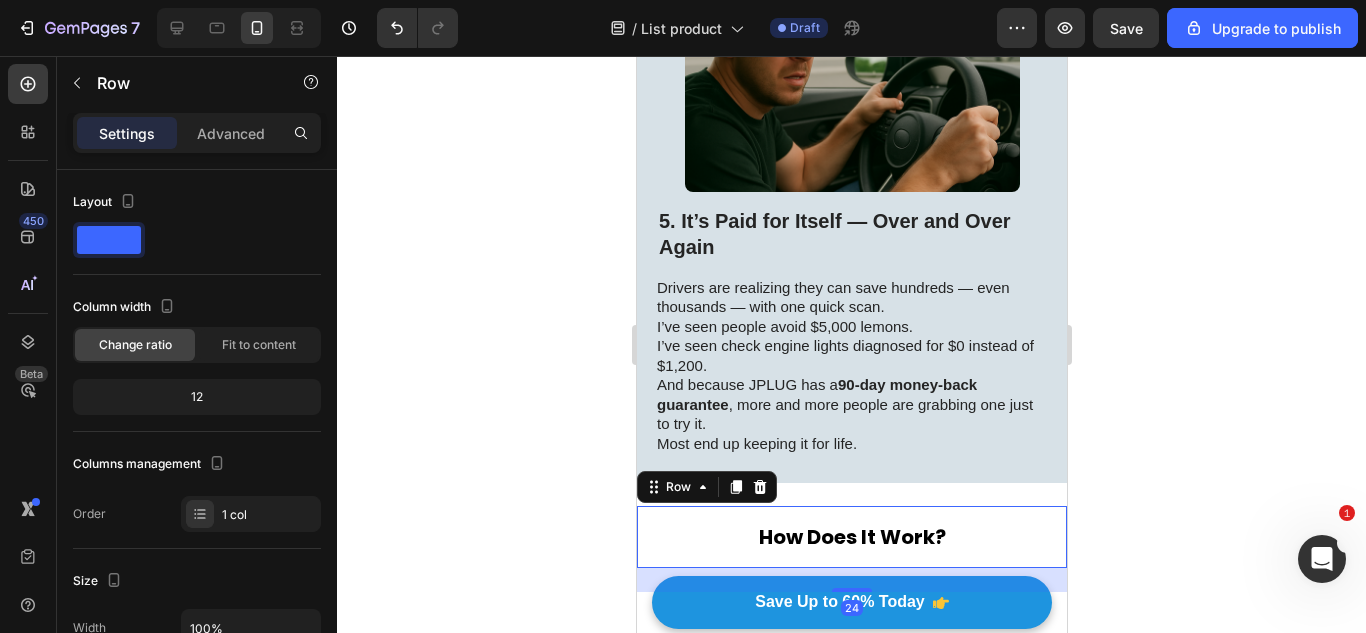 scroll, scrollTop: 3104, scrollLeft: 0, axis: vertical 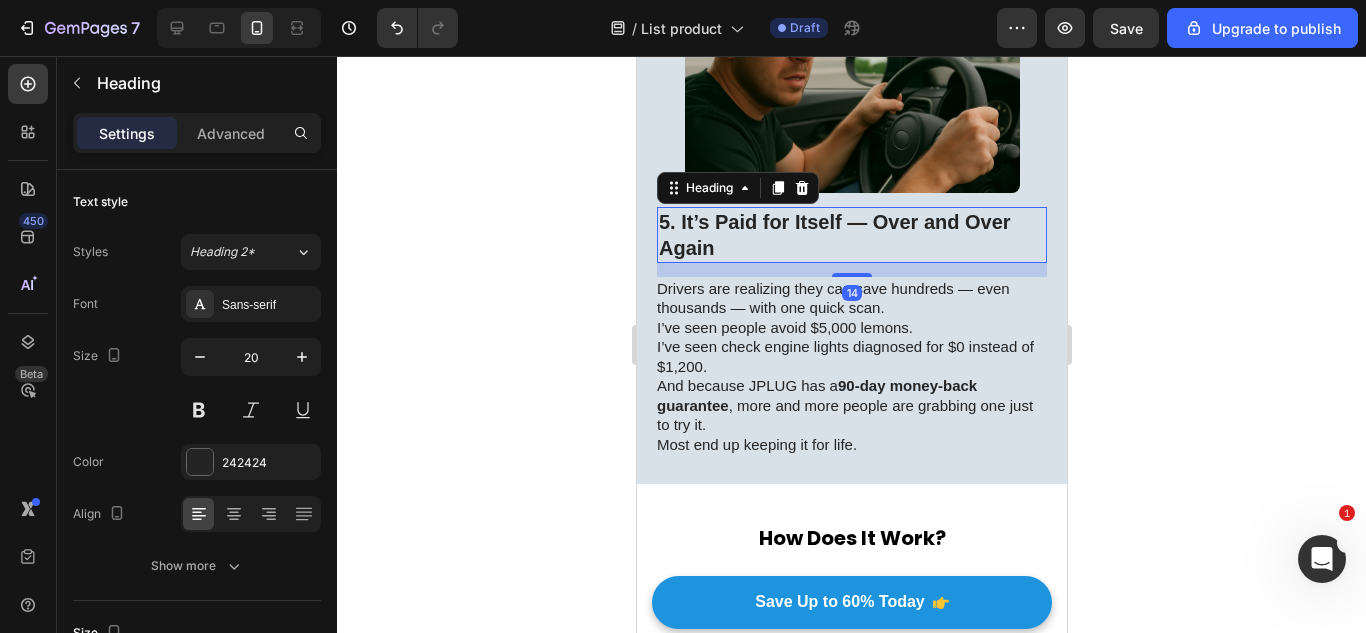 click on "5. It’s Paid for Itself — Over and Over Again" at bounding box center (851, 235) 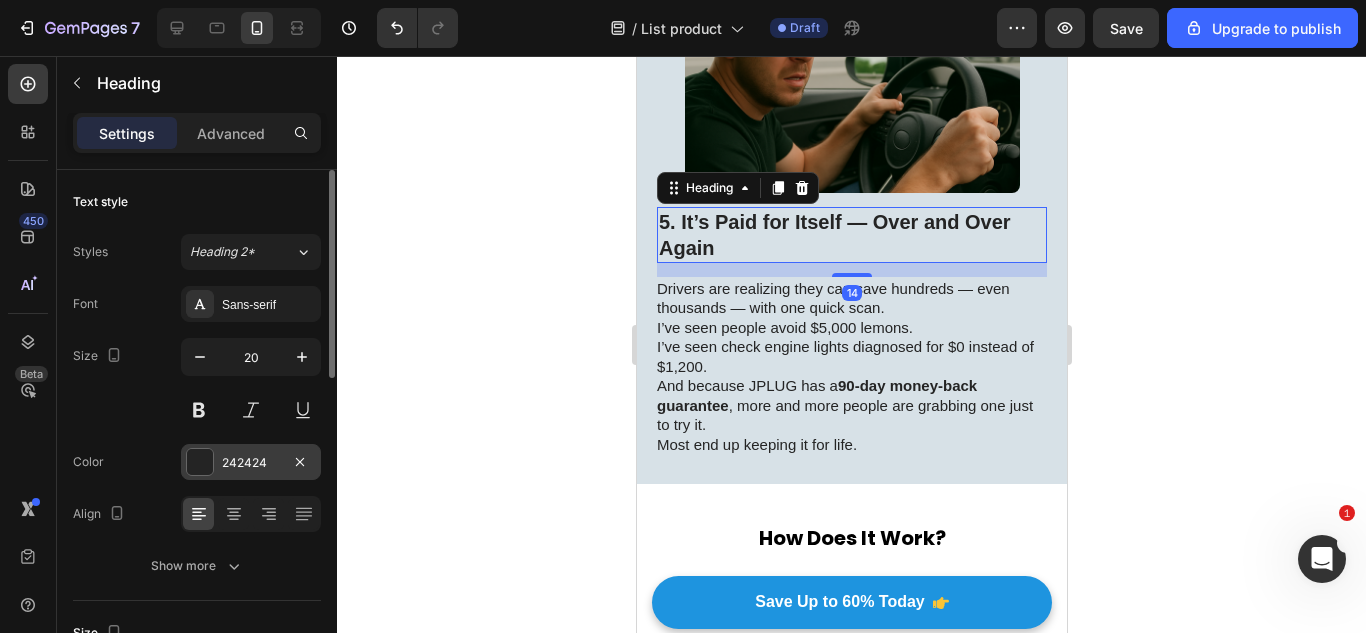 click at bounding box center (200, 462) 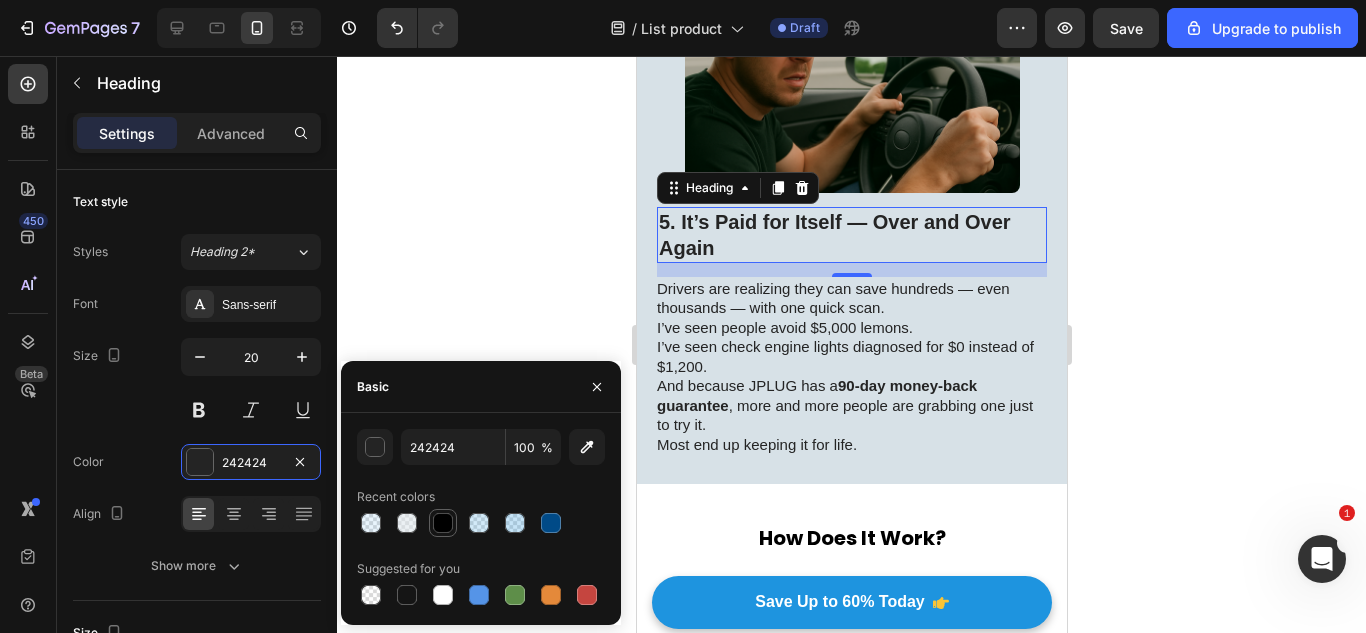 click at bounding box center (443, 523) 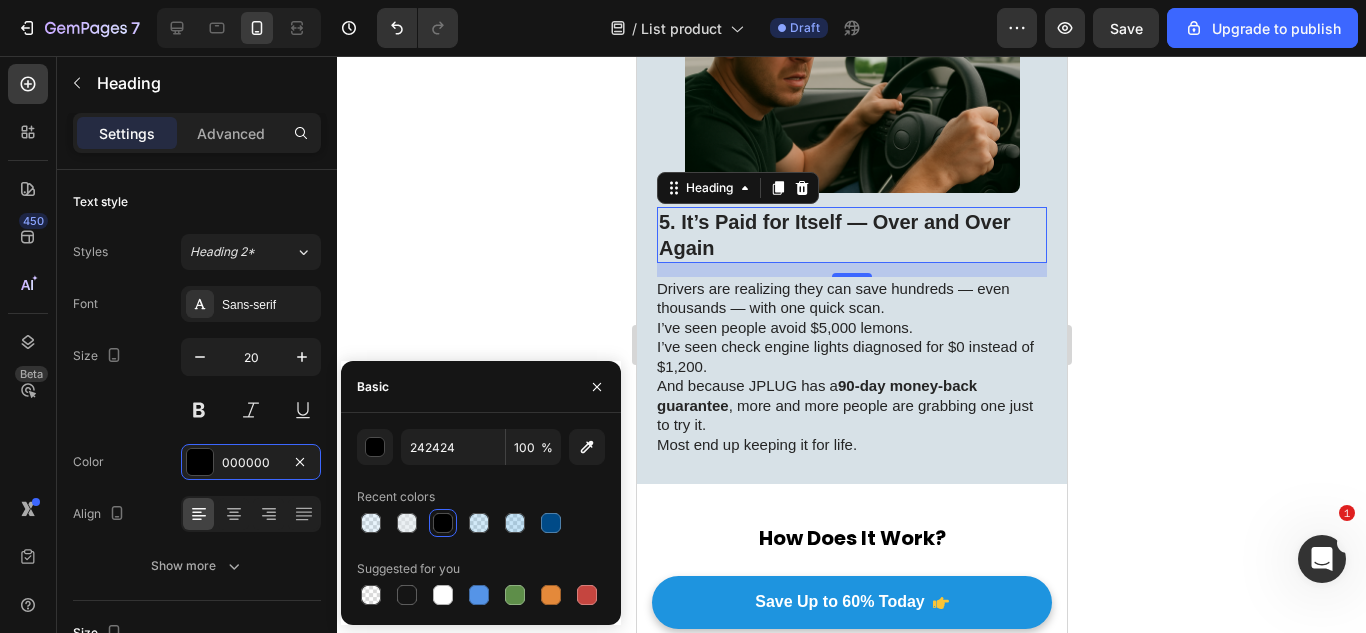 type on "000000" 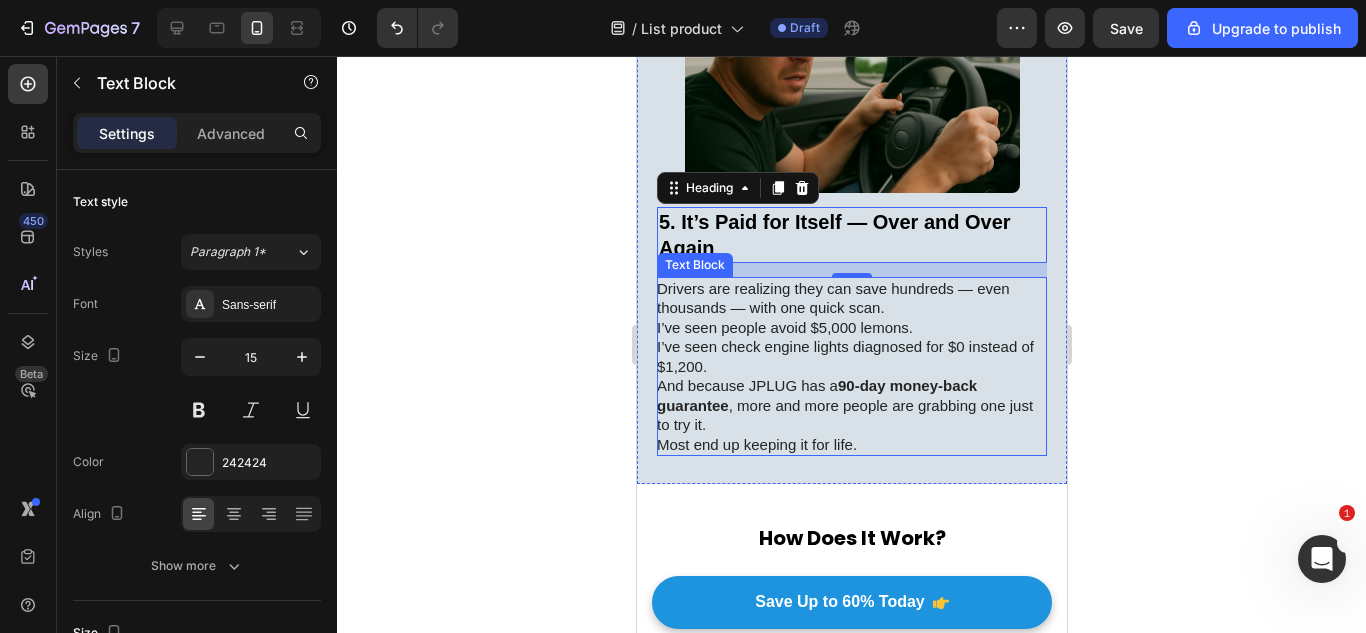 click on "90-day money-back guarantee" at bounding box center (816, 395) 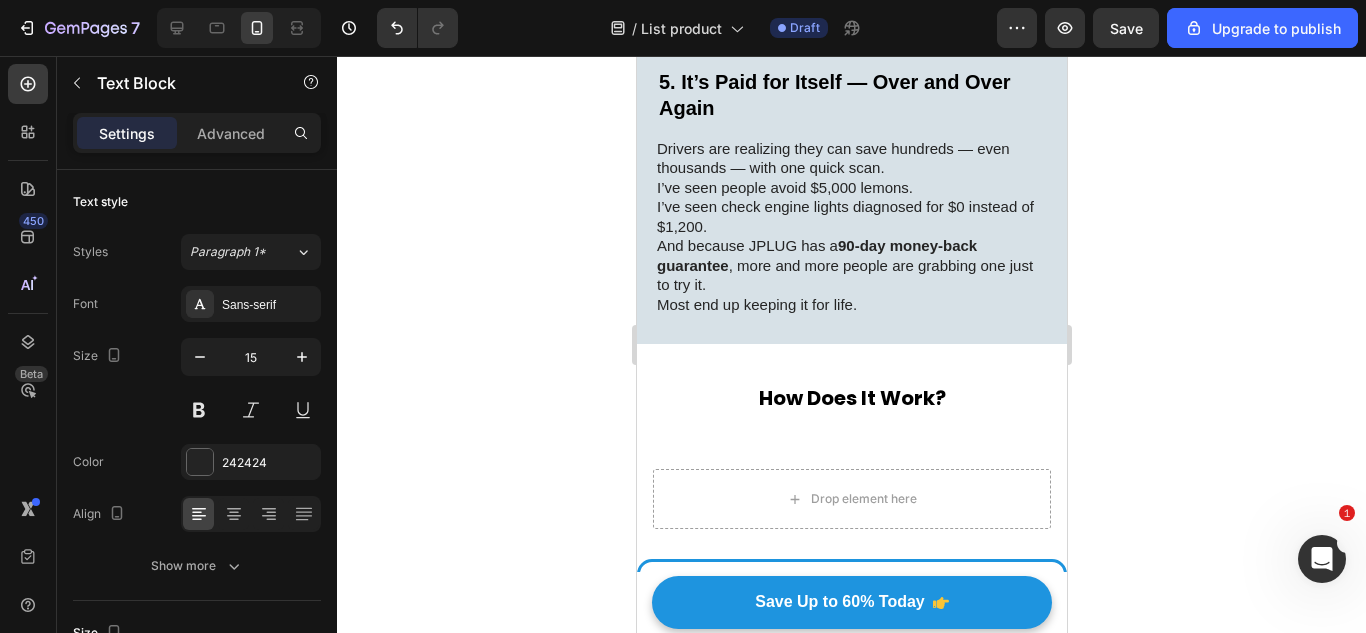 scroll, scrollTop: 3233, scrollLeft: 0, axis: vertical 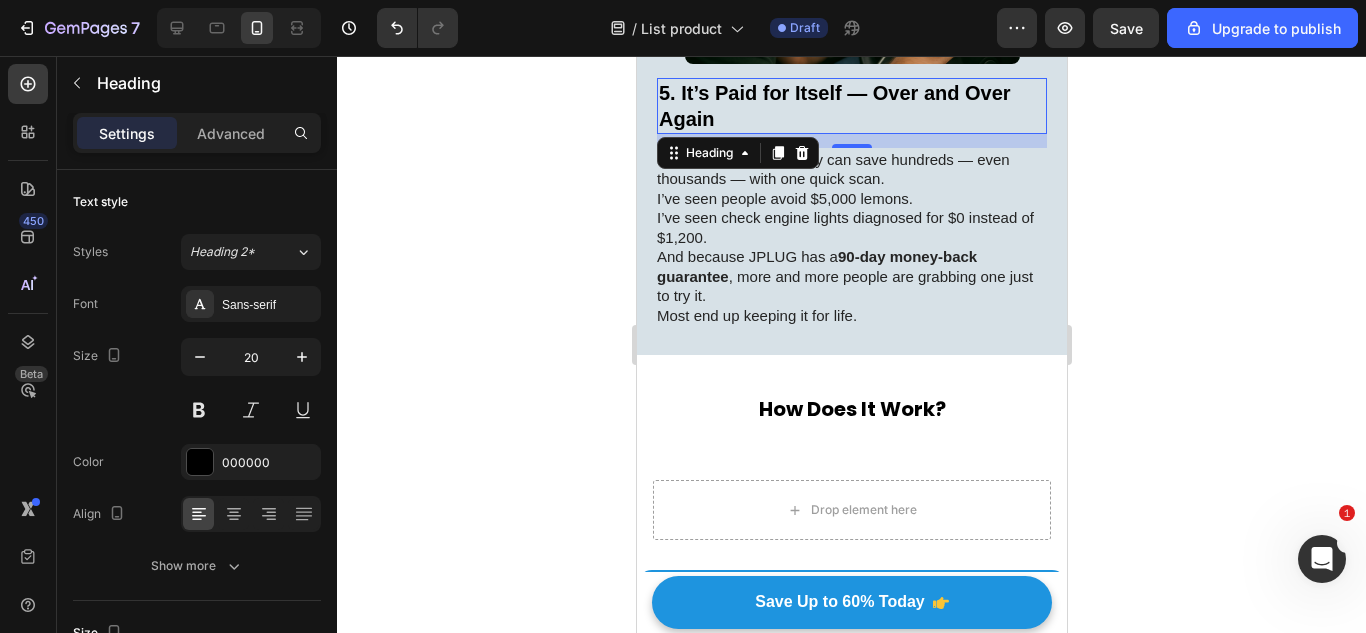 click on "5. It’s Paid for Itself — Over and Over Again" at bounding box center (851, 106) 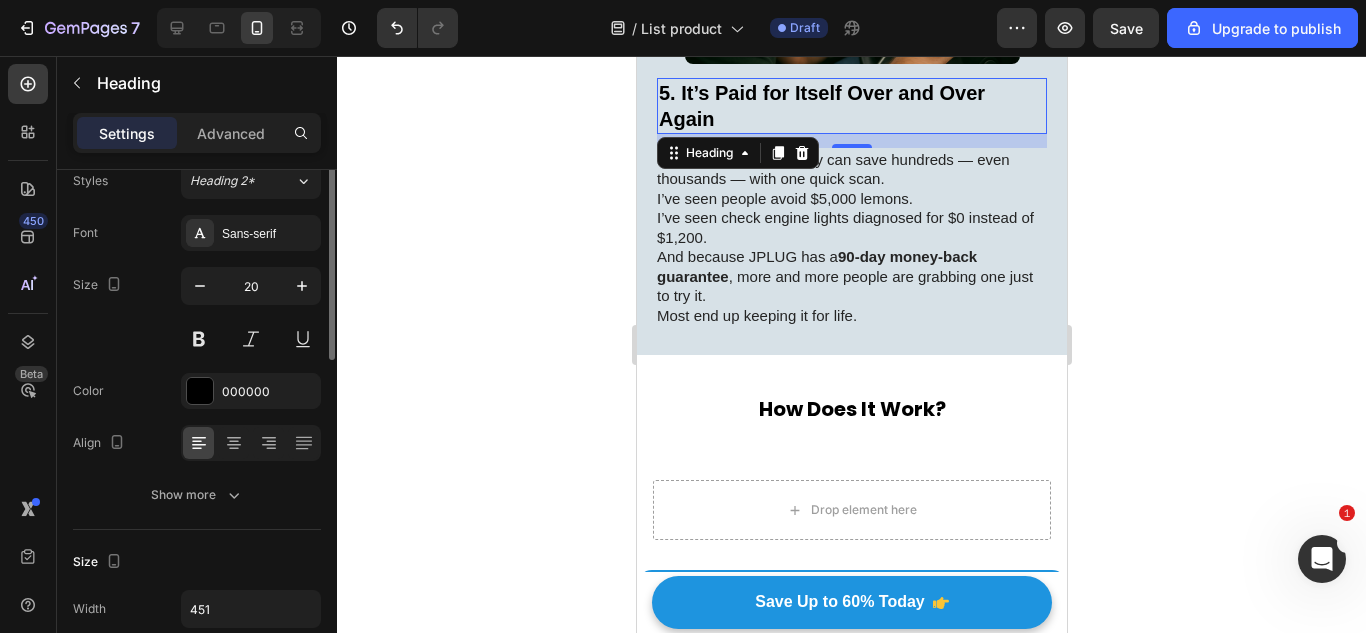 scroll, scrollTop: 72, scrollLeft: 0, axis: vertical 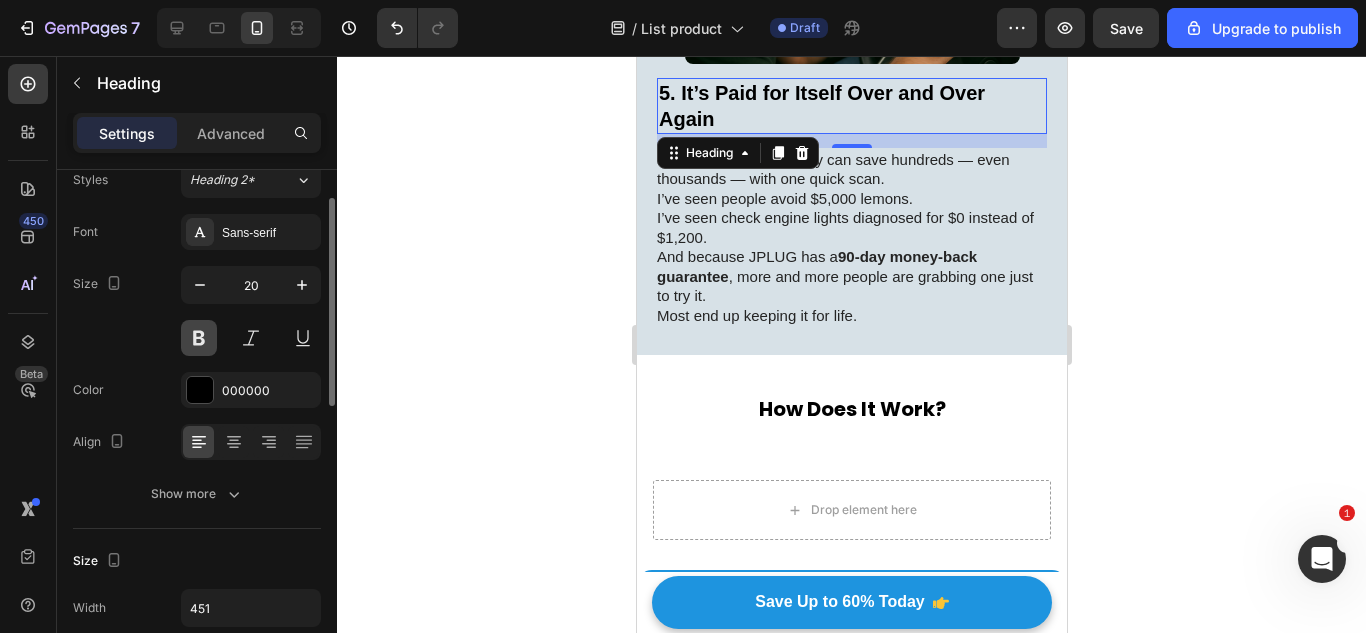 click at bounding box center [199, 338] 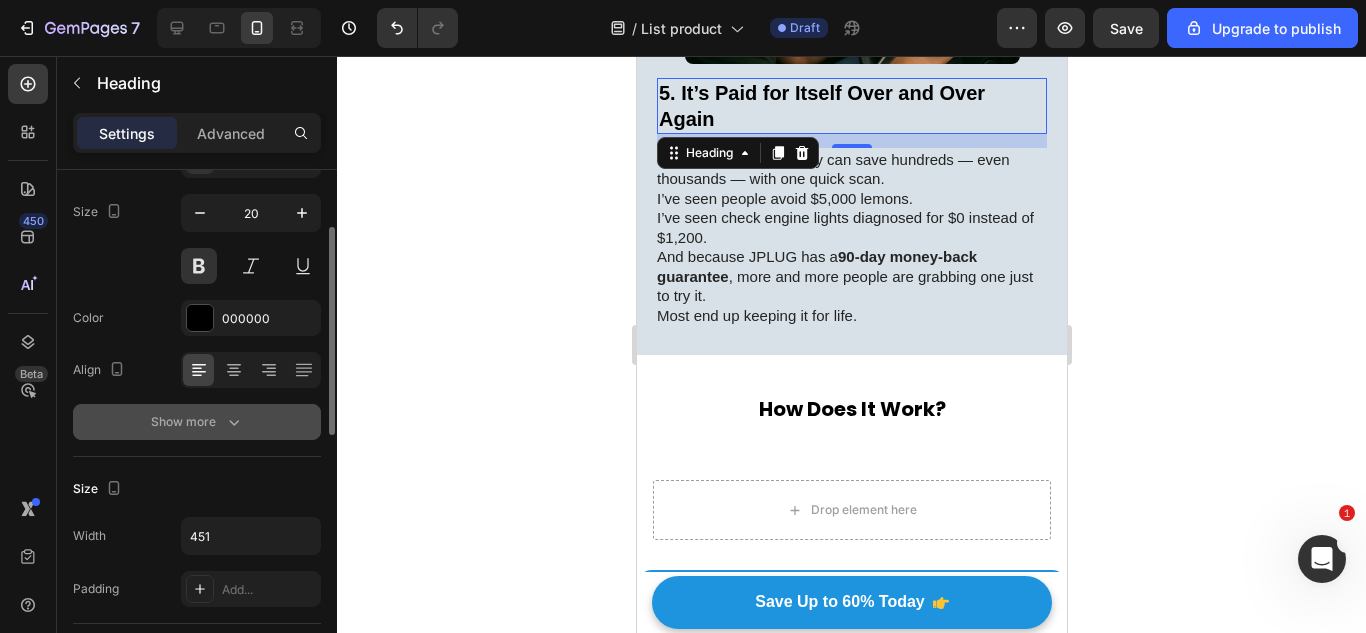click on "Show more" at bounding box center [197, 422] 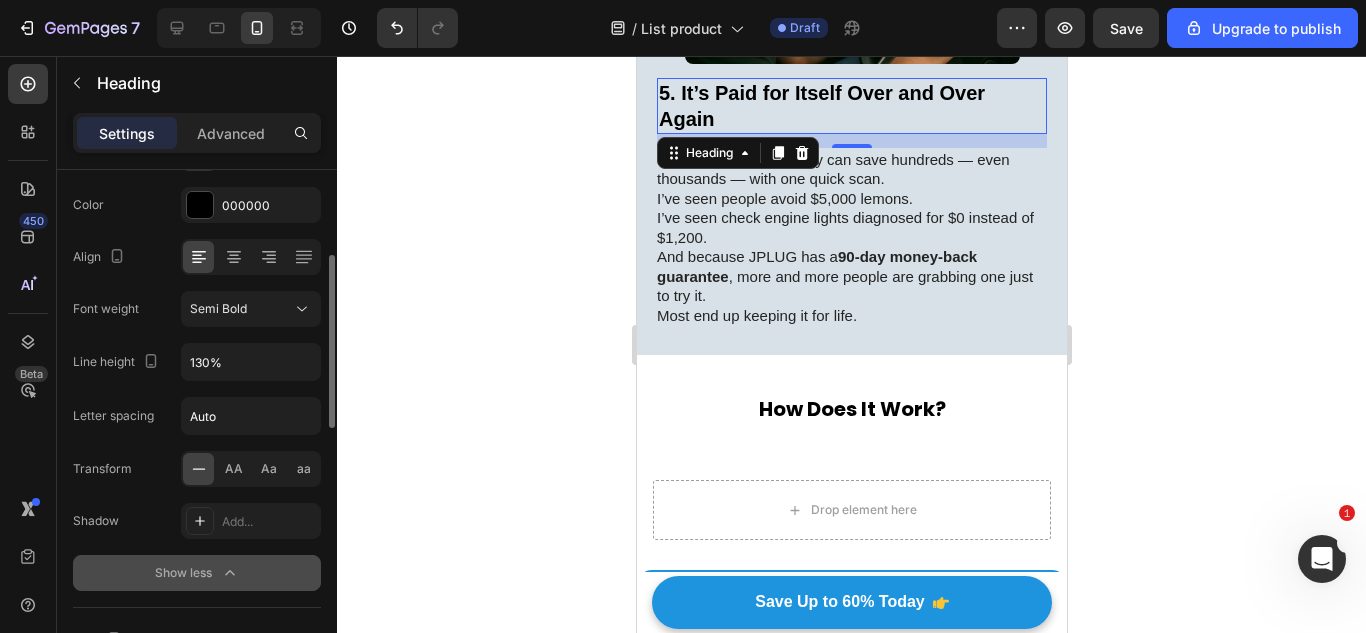 scroll, scrollTop: 259, scrollLeft: 0, axis: vertical 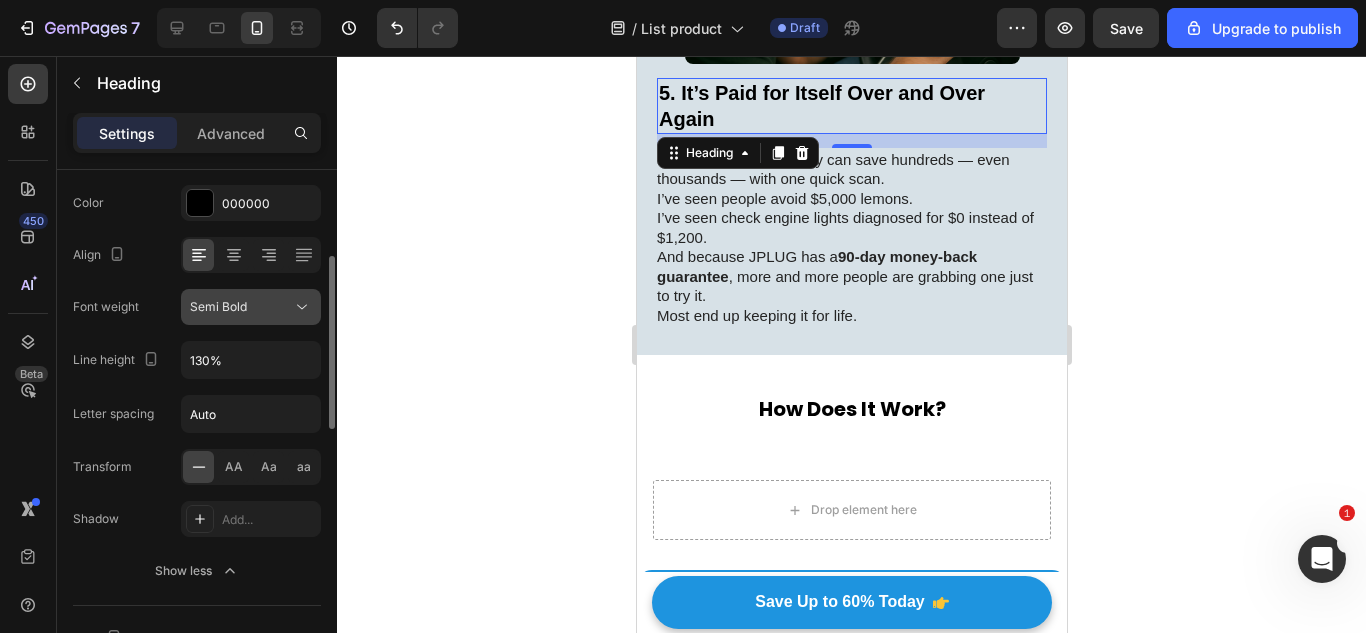 click on "Semi Bold" at bounding box center (218, 306) 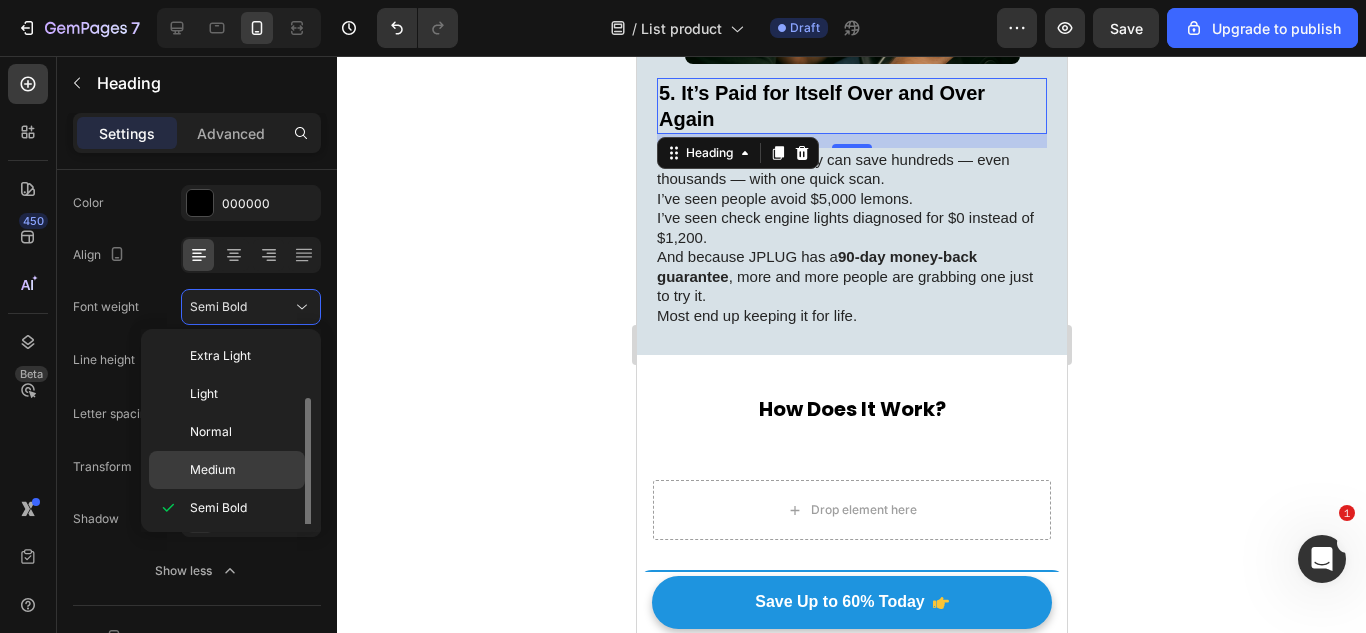 scroll, scrollTop: 36, scrollLeft: 0, axis: vertical 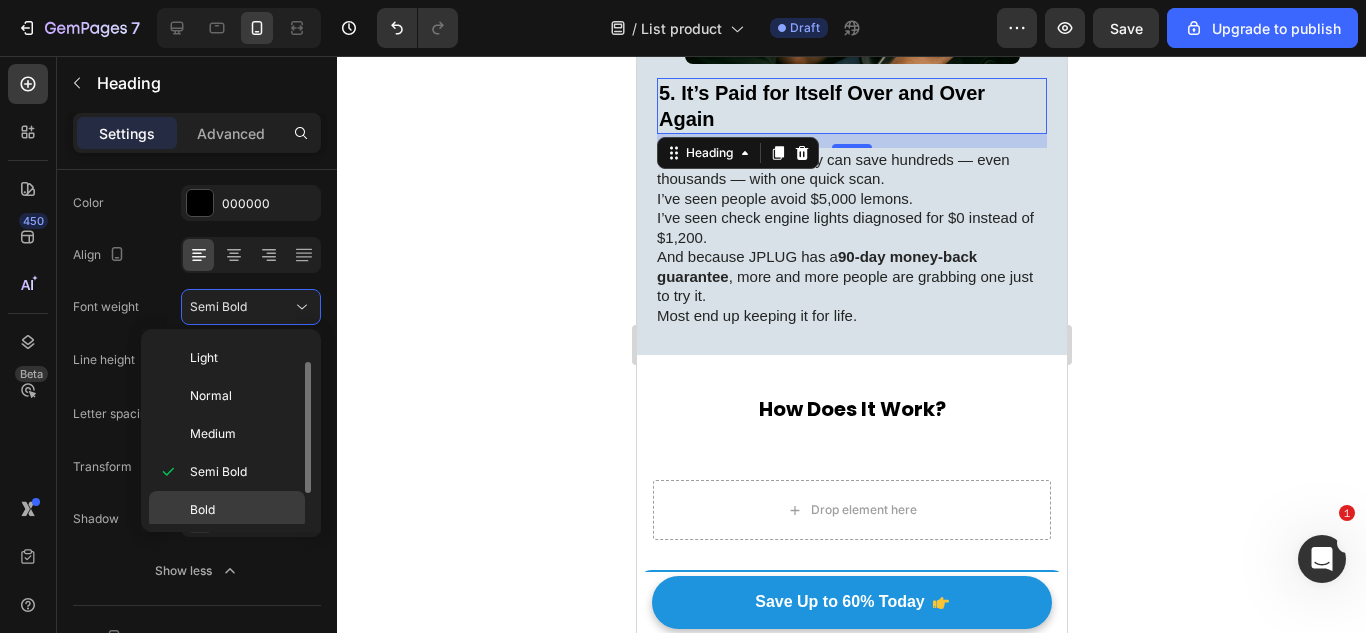 click on "Bold" 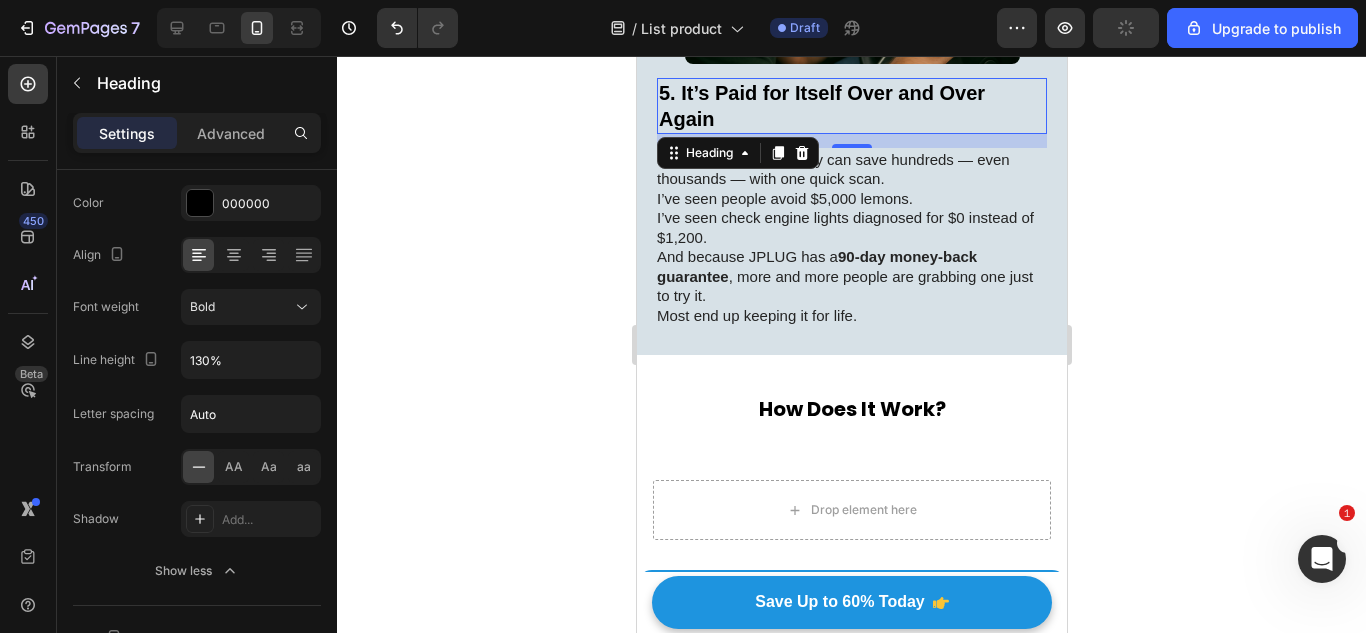 click on "5. It’s Paid for Itself Over and Over Again" at bounding box center (851, 106) 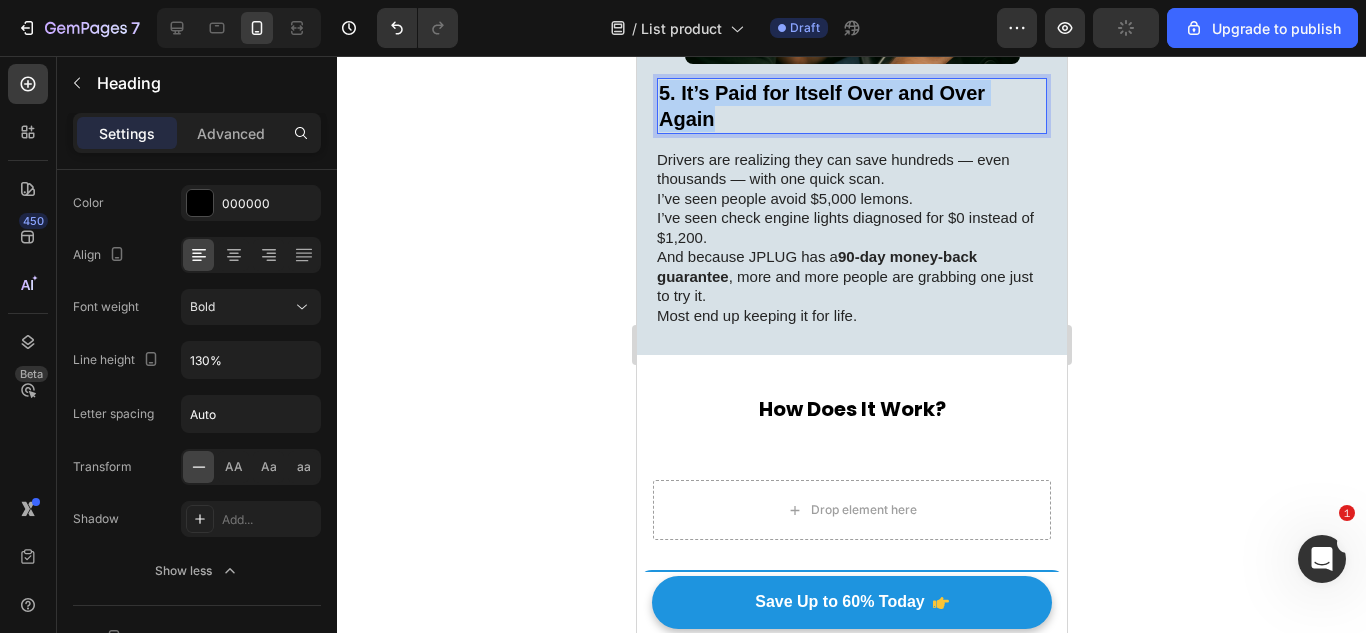 click on "5. It’s Paid for Itself Over and Over Again" at bounding box center (851, 106) 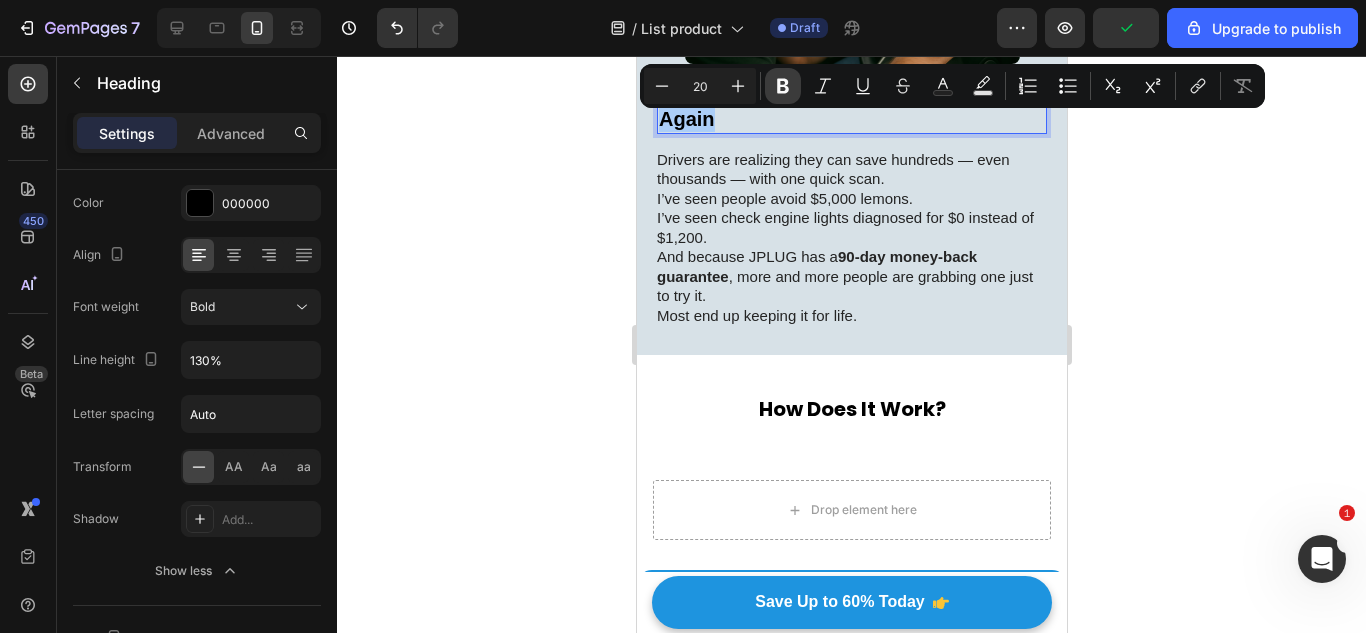click on "Bold" at bounding box center [783, 86] 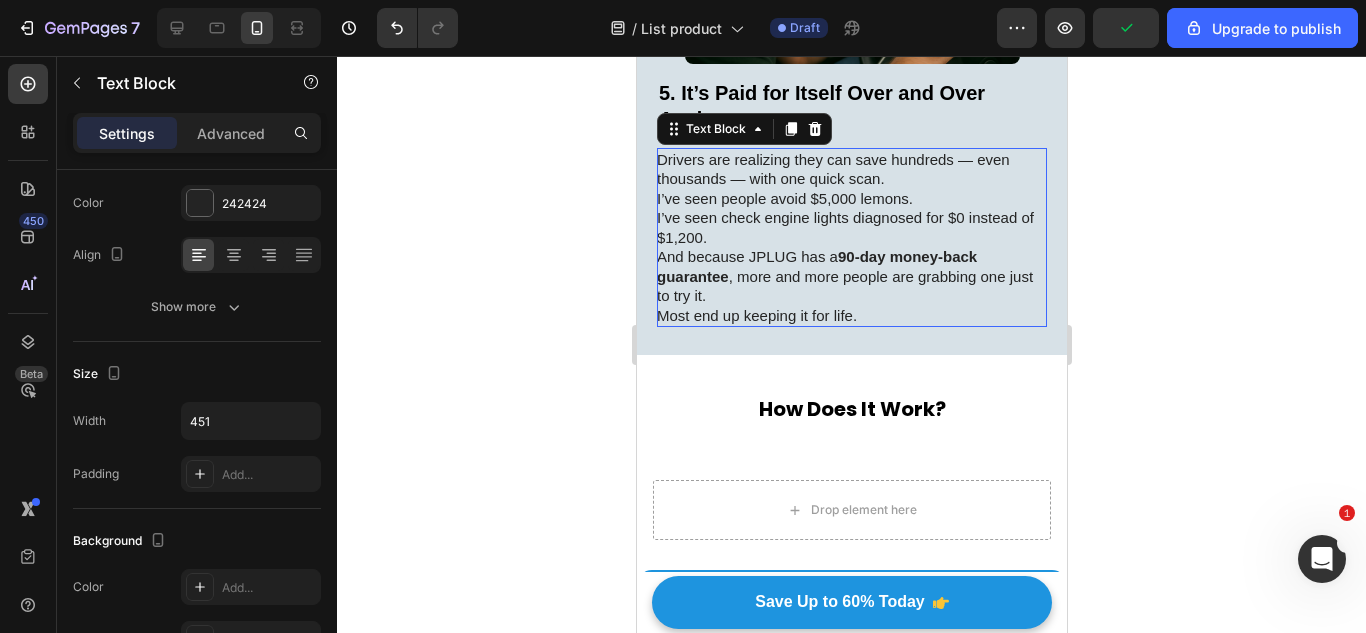 click on "Drivers are realizing they can save hundreds — even thousands — with one quick scan. I’ve seen people avoid $5,000 lemons. I’ve seen check engine lights diagnosed for $0 instead of $1,200. And because JPLUG has a  90-day money-back guarantee , more and more people are grabbing one just to try it. Most end up keeping it for life." at bounding box center (850, 238) 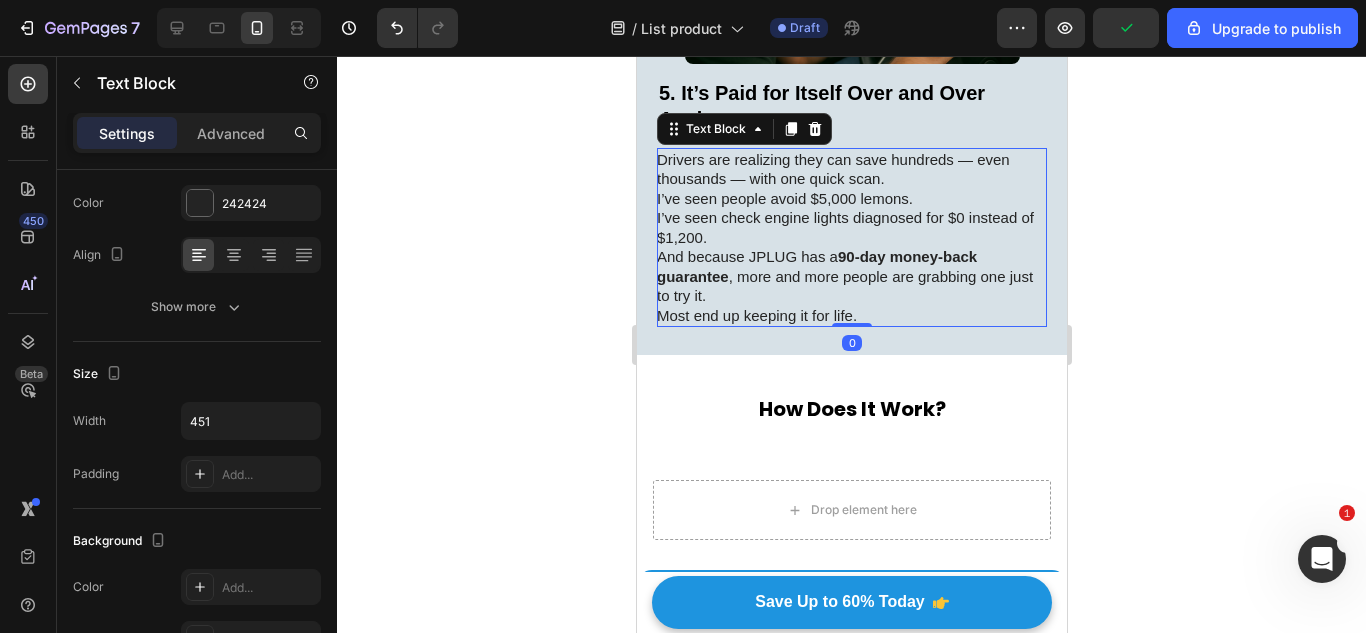 scroll, scrollTop: 0, scrollLeft: 0, axis: both 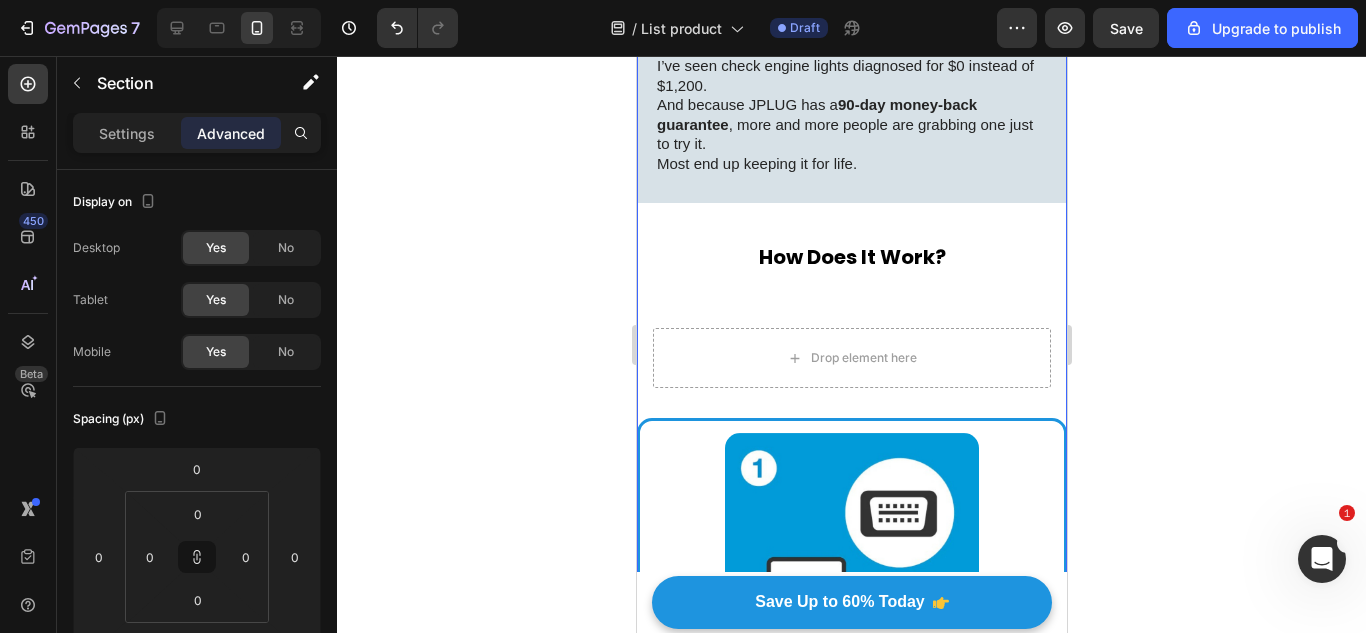 click on "⁠⁠⁠⁠⁠⁠⁠ 5. It’s Paid for Itself Over and Over Again Heading Drivers are realizing they can save hundreds — even thousands — with one quick scan. I’ve seen people avoid $5,000 lemons. I’ve seen check engine lights diagnosed for $0 instead of $1,200. And because JPLUG has a  90-day money-back guarantee , more and more people are grabbing one just to try it. Most end up keeping it for life. Text Block Image Row How Does It Work? Heading Row
Drop element here Row Image Step 1: Plug it in Plug the scanner into your car’s OBD2 port, which is typically located beneath the dashboard, near the driver’s seat. Text Block Row Image Step 2: Turn the key Turn the ignition to “ON” position & download the FREE RS2 app. The scanner easily connects to your smartphone via Bluetooth. Text Block Row Image Step 3: Start scanning Monitor your car’s vitals on your phone and get ready to troubleshoot Text Block Row Row I worked in garages for decades. Text Block Heading Row NOW |" at bounding box center [851, 1050] 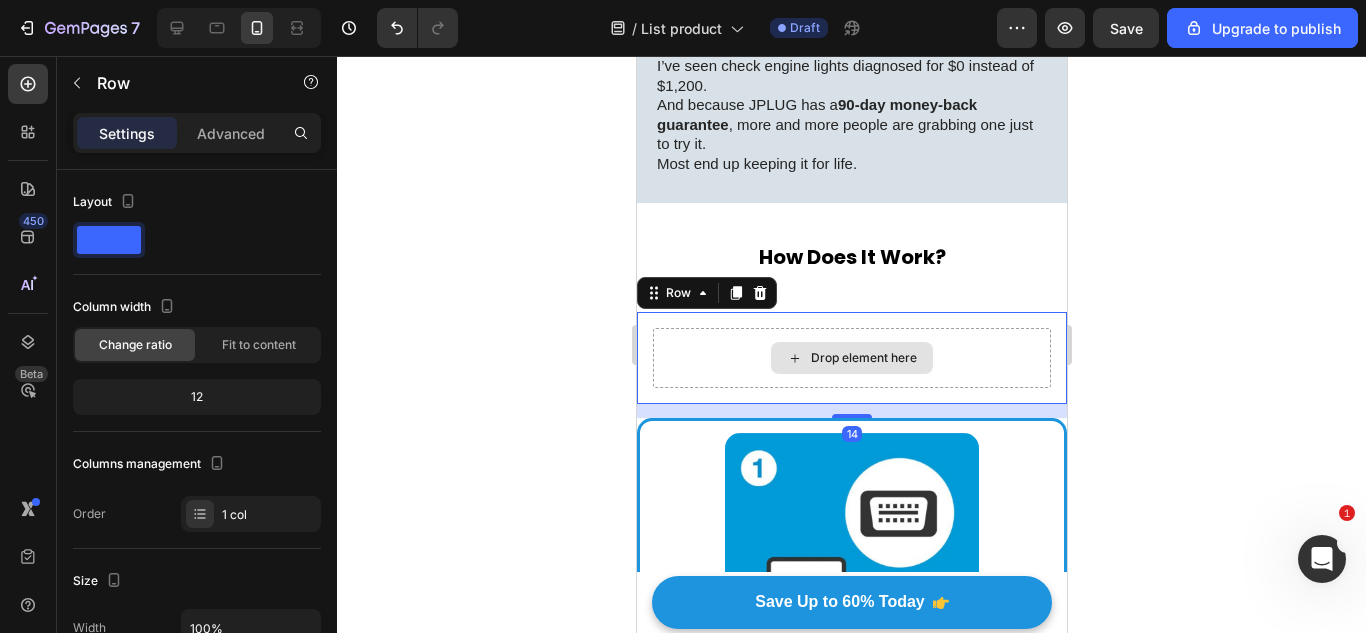 click on "Drop element here" at bounding box center (851, 358) 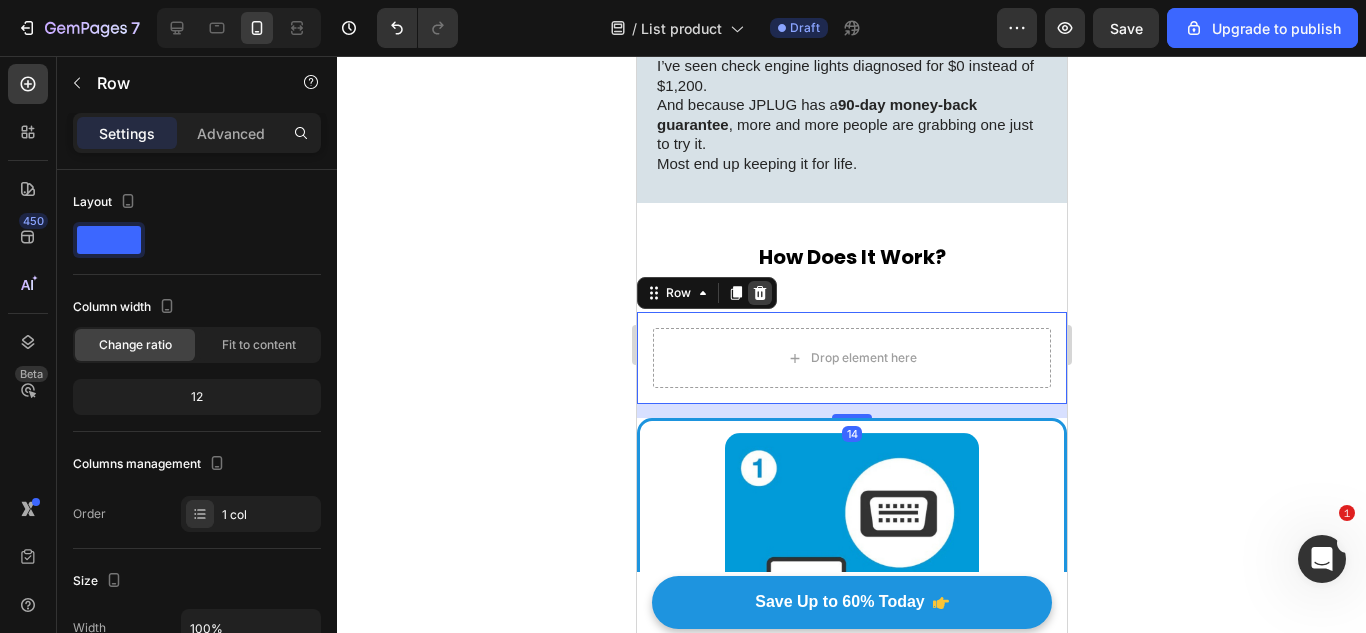 click at bounding box center [759, 293] 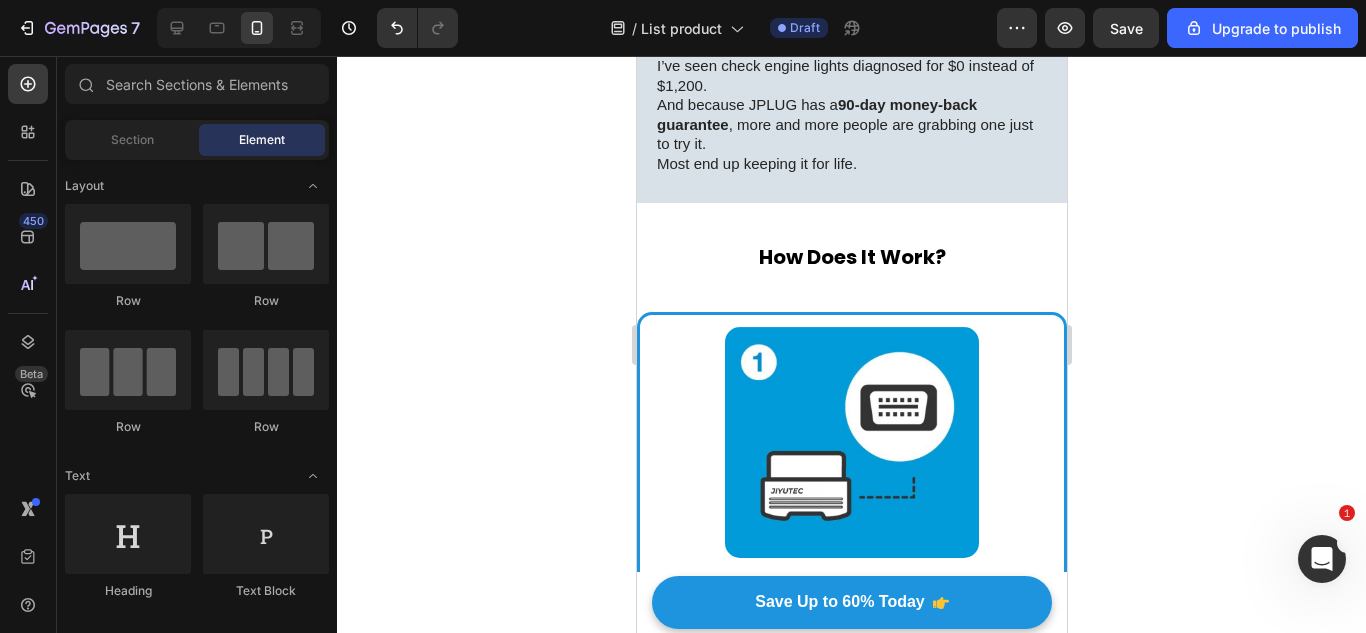 scroll, scrollTop: 3420, scrollLeft: 0, axis: vertical 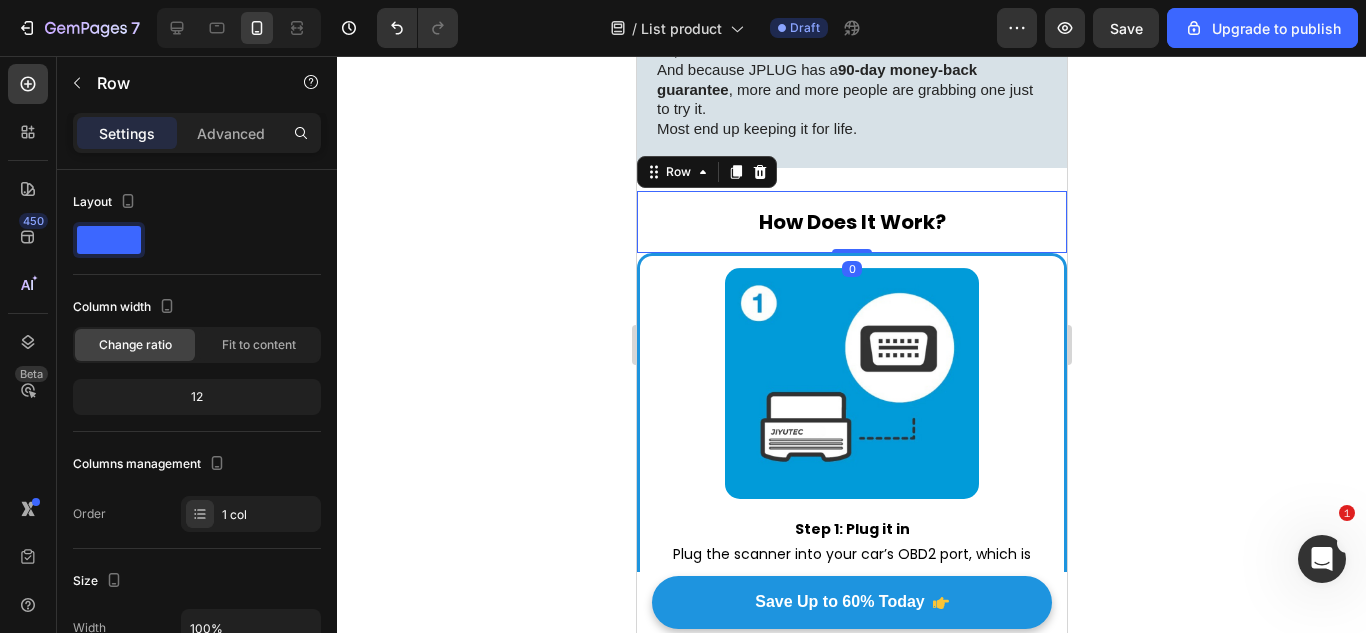 drag, startPoint x: 842, startPoint y: 275, endPoint x: 853, endPoint y: 235, distance: 41.484936 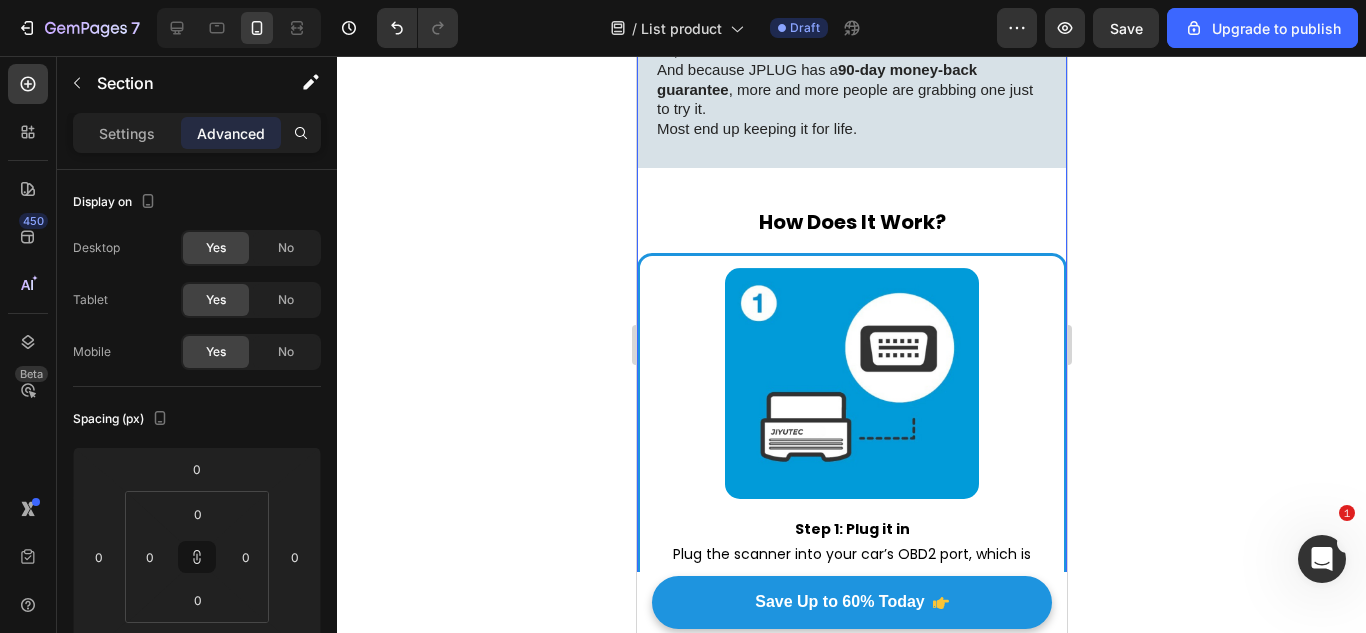 click on "⁠⁠⁠⁠⁠⁠⁠ 5. It’s Paid for Itself Over and Over Again Heading Drivers are realizing they can save hundreds — even thousands — with one quick scan. I’ve seen people avoid $5,000 lemons. I’ve seen check engine lights diagnosed for $0 instead of $1,200. And because JPLUG has a  90-day money-back guarantee , more and more people are grabbing one just to try it. Most end up keeping it for life. Text Block Image Row How Does It Work? Heading Row Image Step 1: Plug it in Plug the scanner into your car’s OBD2 port, which is typically located beneath the dashboard, near the driver’s seat. Text Block Row Image Step 2: Turn the key Turn the ignition to “ON” position & download the FREE RS2 app. The scanner easily connects to your smartphone via Bluetooth. Text Block Row Image Step 3: Start scanning Monitor your car’s vitals on your phone and get ready to troubleshoot Text Block Row Row I worked in garages for decades. Now I help regular folks avoid getting screwed. Text Block Heading Row" at bounding box center [851, 950] 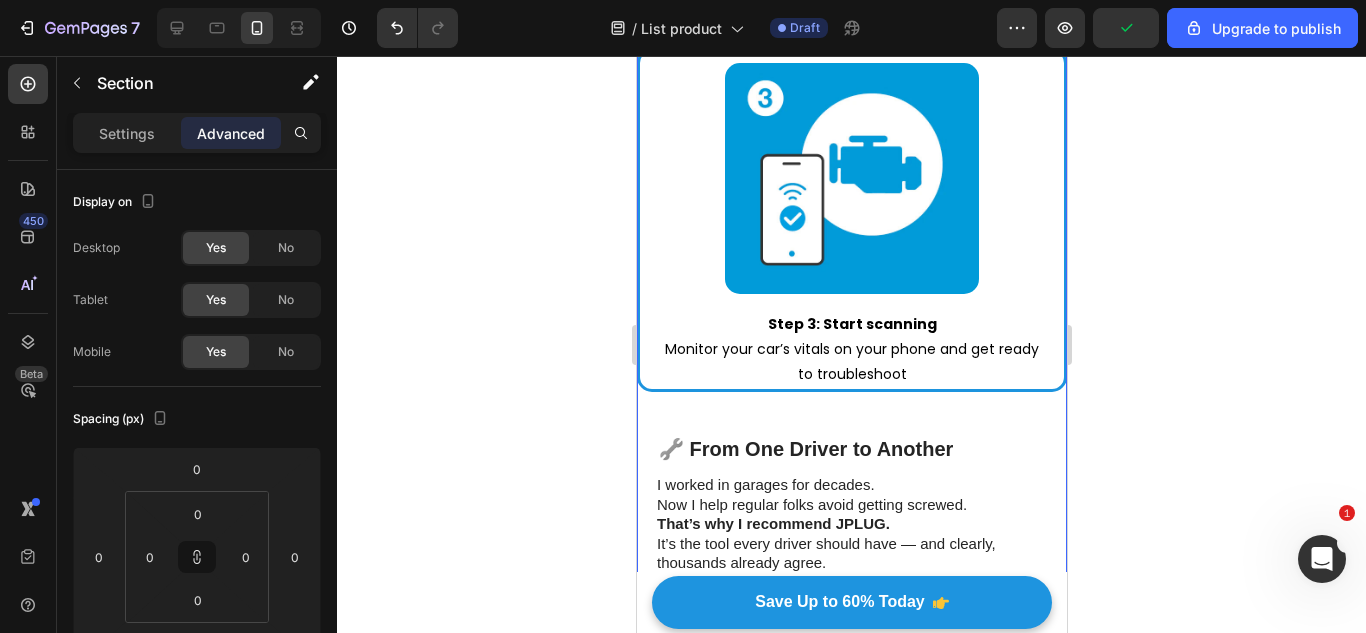scroll, scrollTop: 4395, scrollLeft: 0, axis: vertical 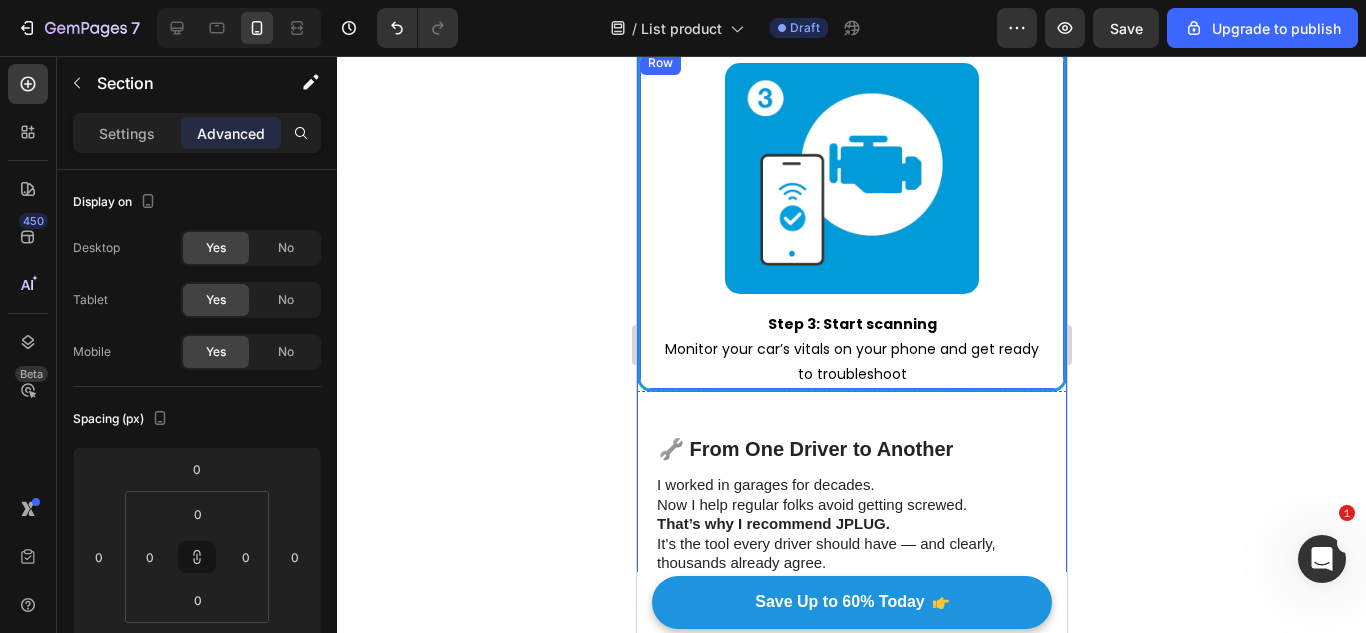 click on "Image Step 3: Start scanning Monitor your car’s vitals on your phone and get ready to troubleshoot Text Block Row" at bounding box center (851, 220) 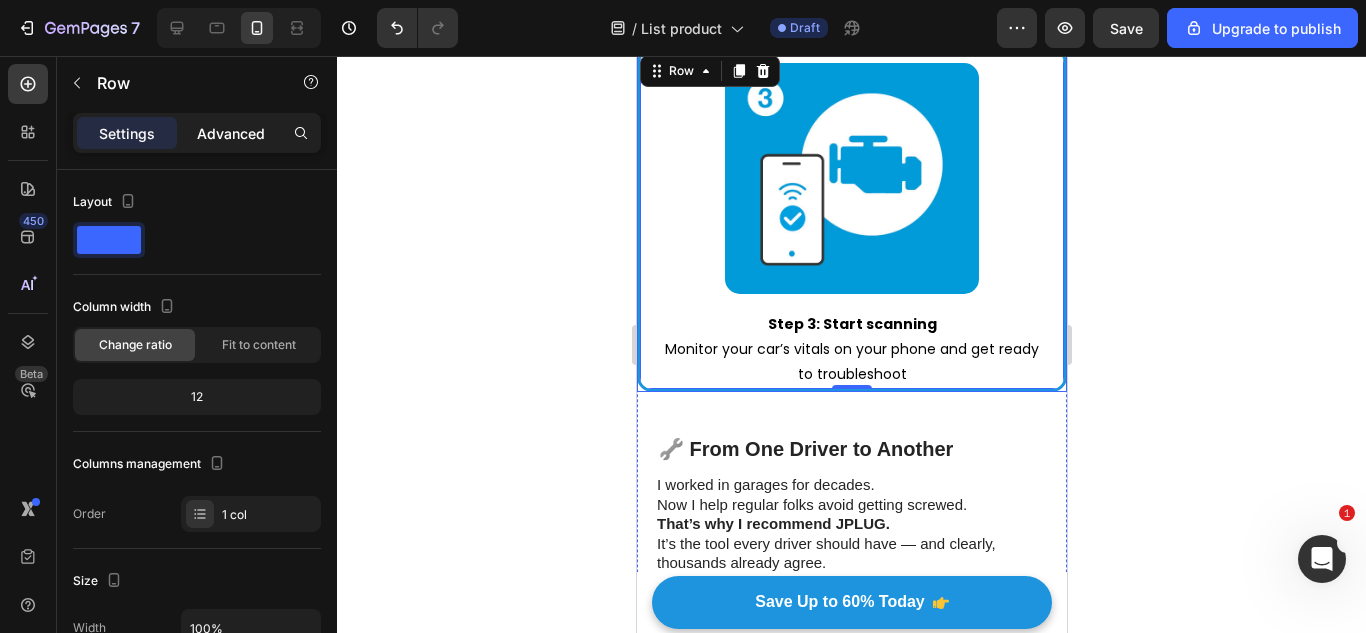 click on "Advanced" at bounding box center (231, 133) 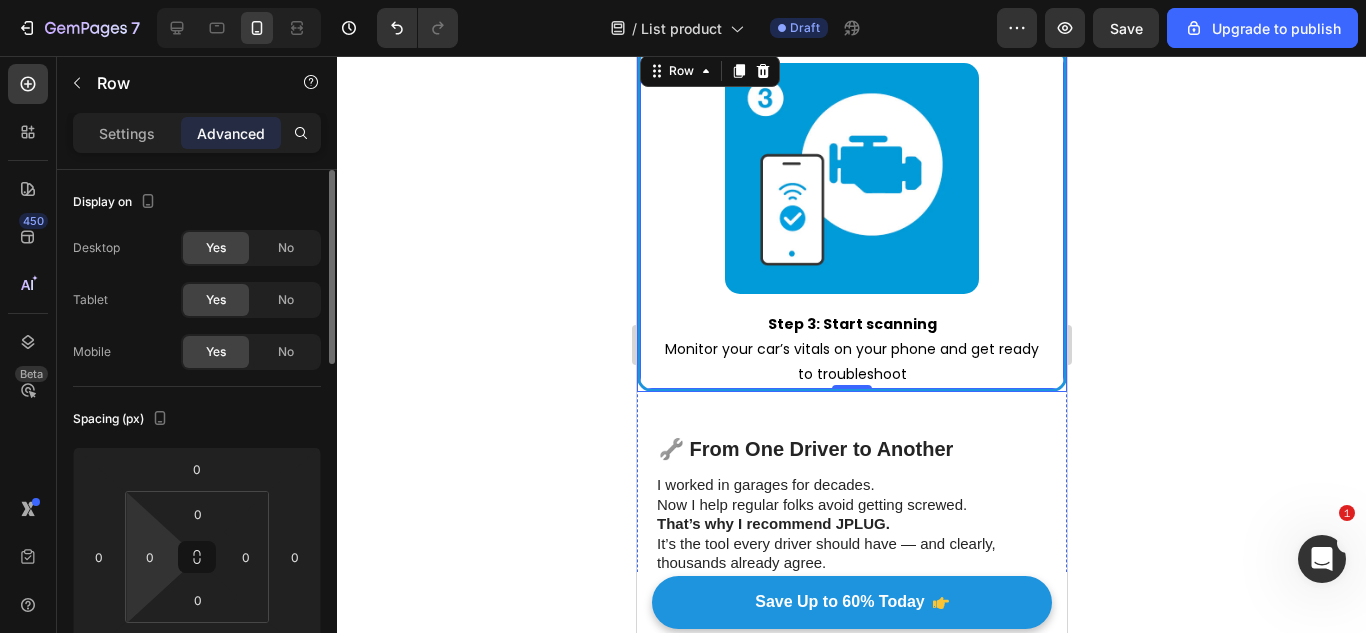 click on "7   /  List product Draft Preview  Save  Upgrade to publish 450 Beta Sections(18) Elements(83) Section Element Hero Section Product Detail Brands Trusted Badges Guarantee Product Breakdown How to use Testimonials Compare Bundle FAQs Social Proof Brand Story Product List Collection Blog List Contact Sticky Add to Cart Custom Footer Browse Library 450 Layout
Row
Row
Row
Row Text
Heading
Text Block Button
Button
Button Media
Image
Image" at bounding box center [683, 0] 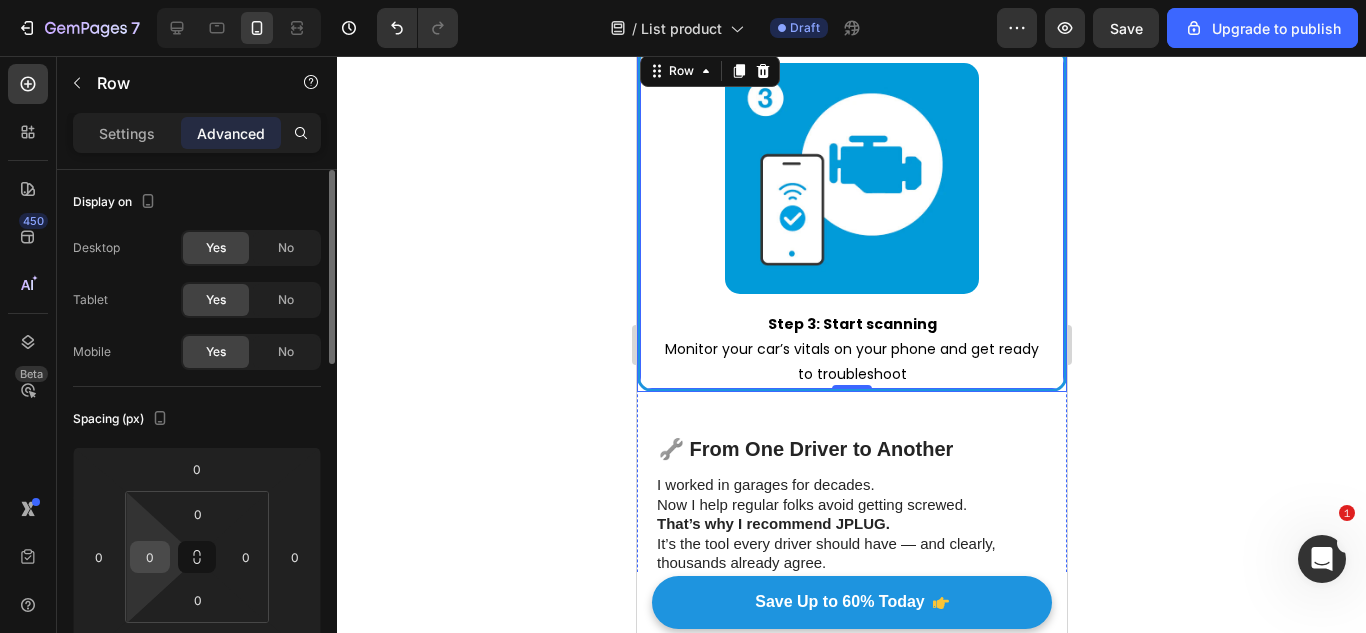 drag, startPoint x: 170, startPoint y: 569, endPoint x: 159, endPoint y: 566, distance: 11.401754 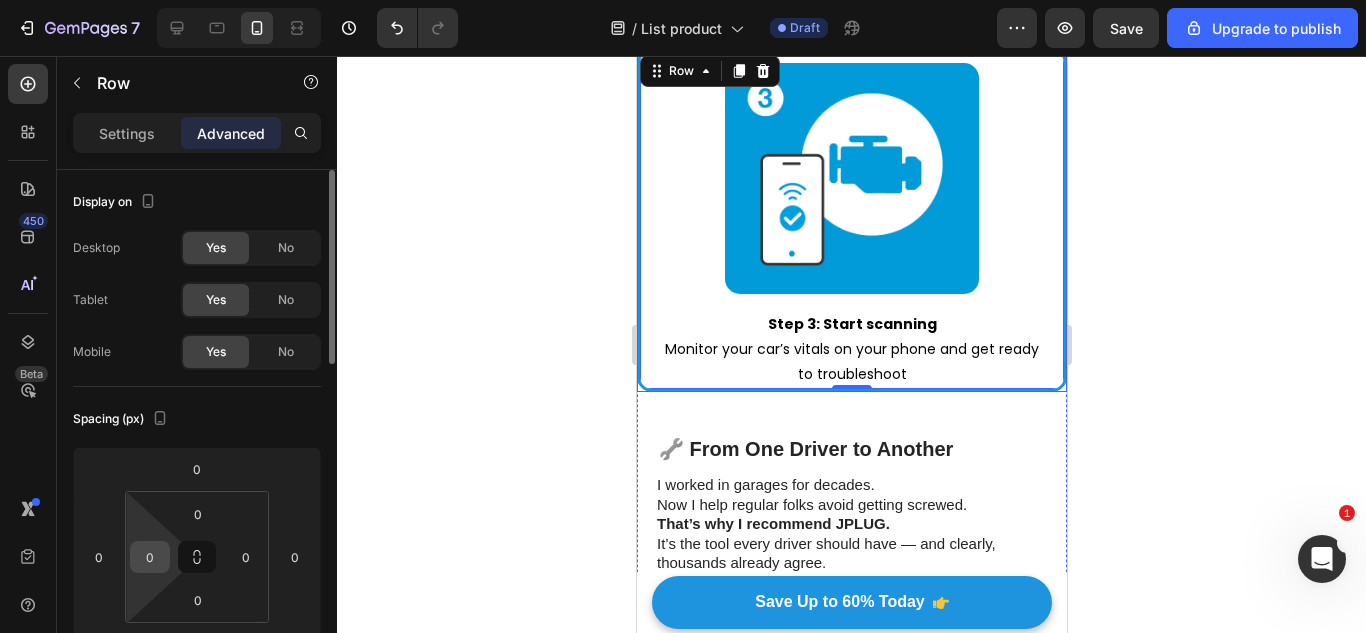 click on "7   /  List product Draft Preview  Save  Upgrade to publish 450 Beta Sections(18) Elements(83) Section Element Hero Section Product Detail Brands Trusted Badges Guarantee Product Breakdown How to use Testimonials Compare Bundle FAQs Social Proof Brand Story Product List Collection Blog List Contact Sticky Add to Cart Custom Footer Browse Library 450 Layout
Row
Row
Row
Row Text
Heading
Text Block Button
Button
Button Media
Image
Image" at bounding box center [683, 0] 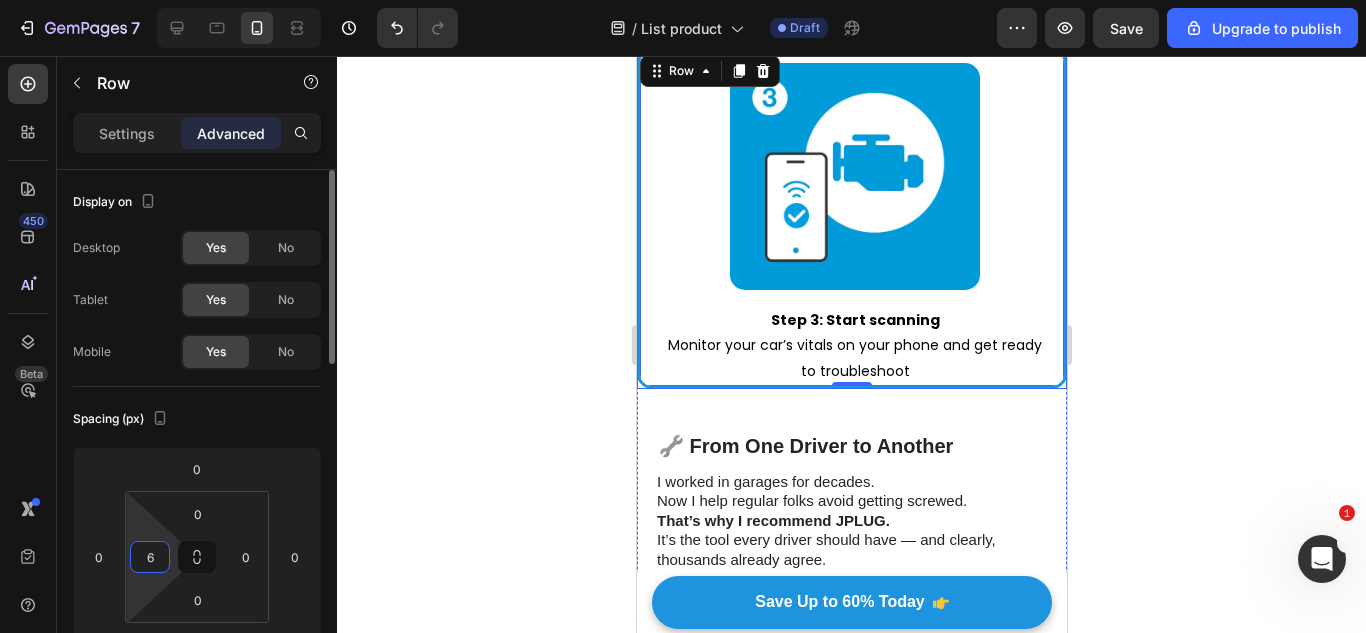 click on "6" at bounding box center (150, 557) 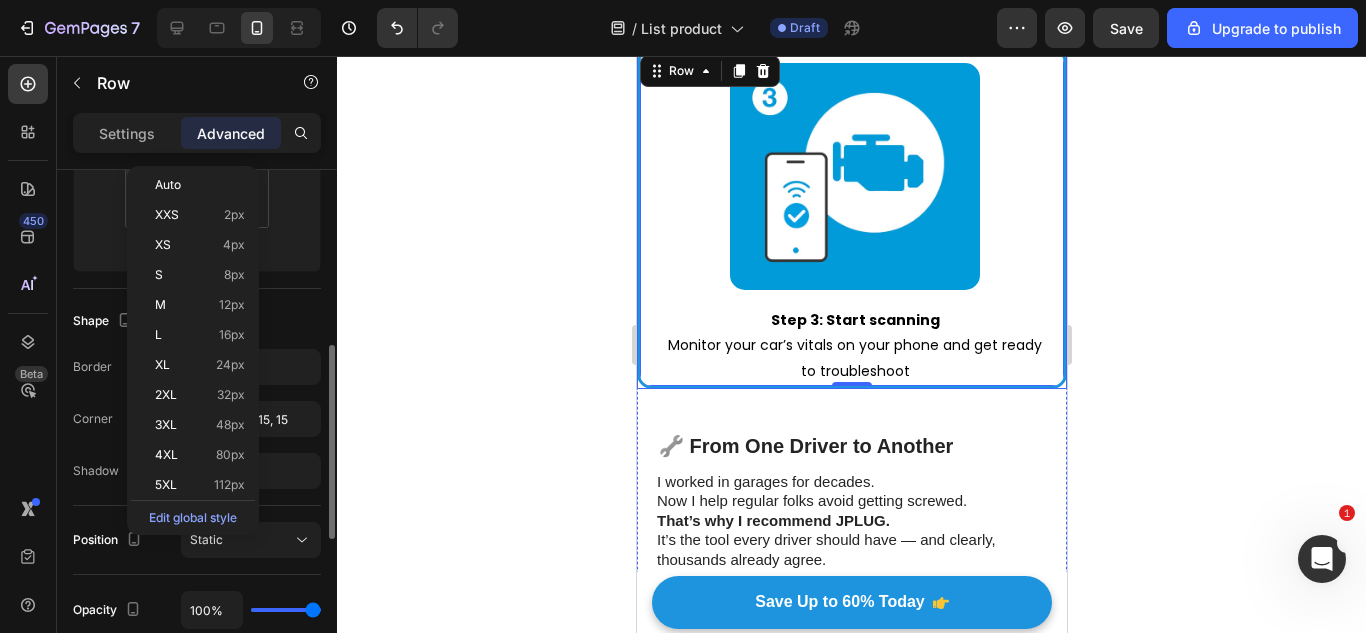 scroll, scrollTop: 432, scrollLeft: 0, axis: vertical 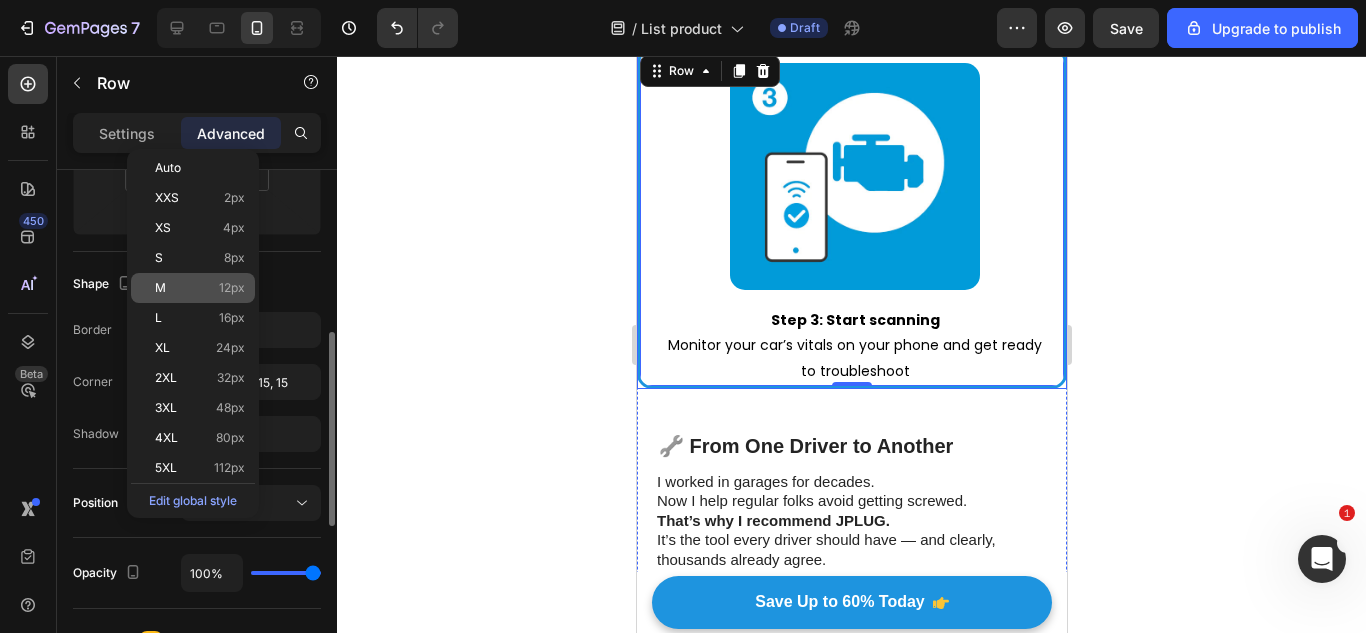 click on "M 12px" at bounding box center [200, 288] 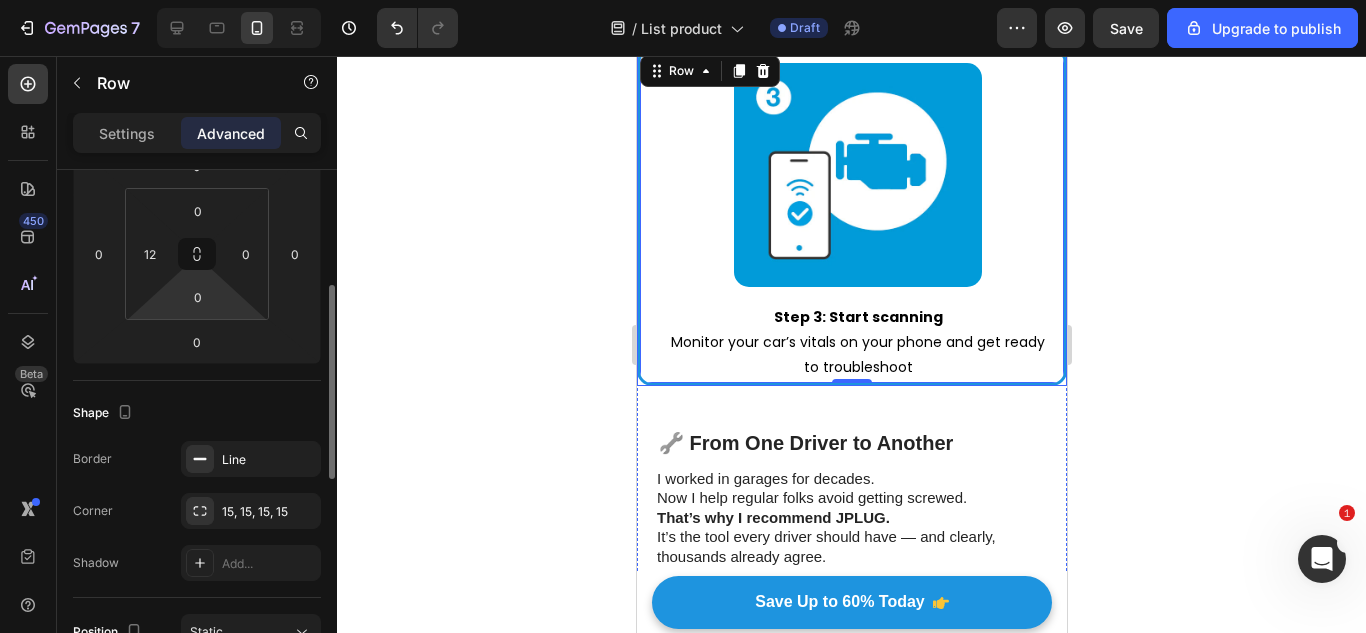 scroll, scrollTop: 302, scrollLeft: 0, axis: vertical 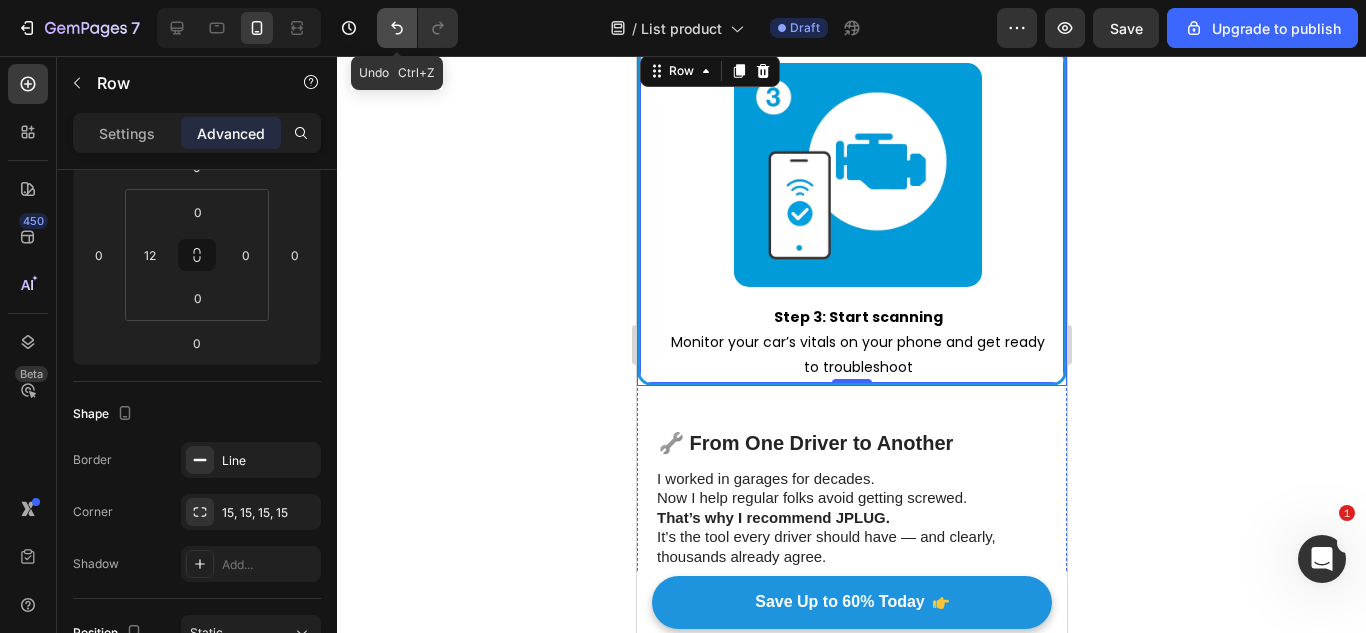 click 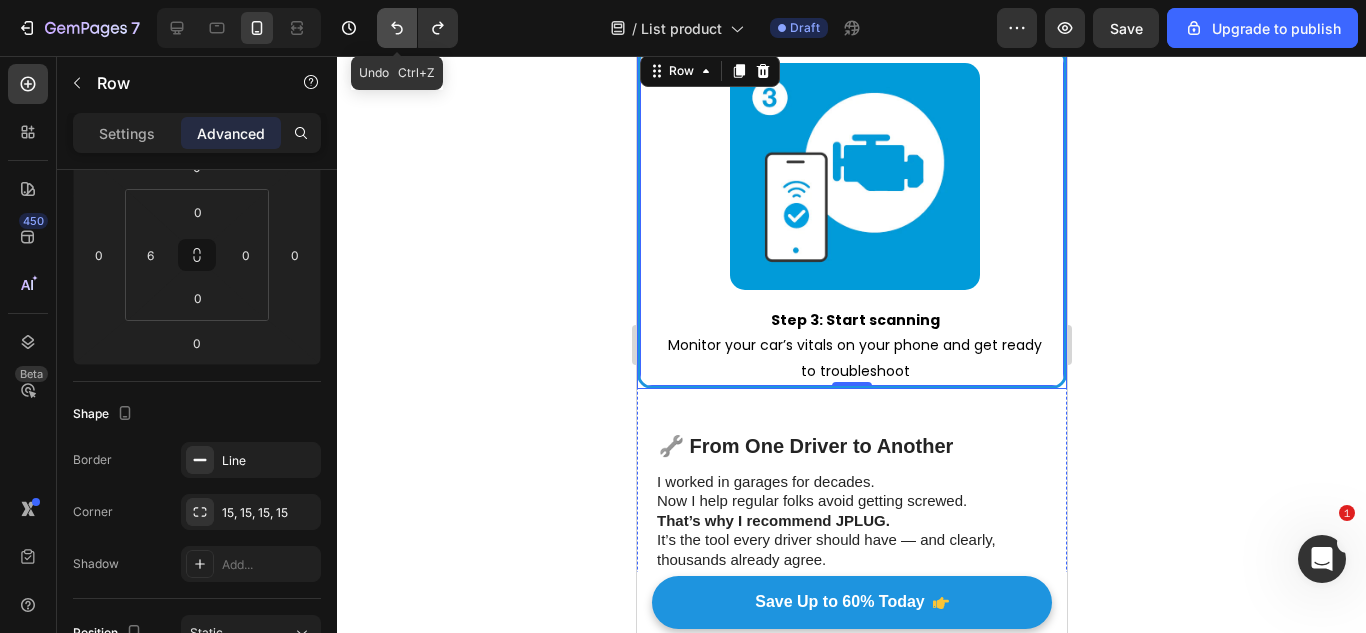 click 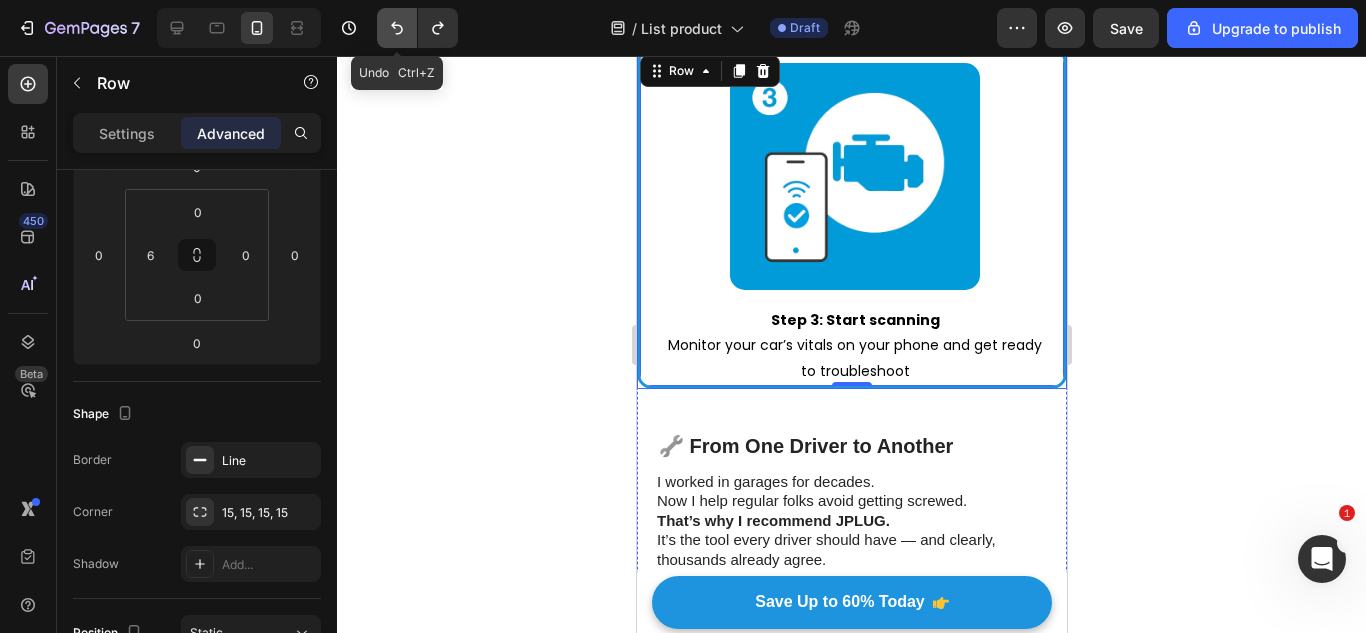 click 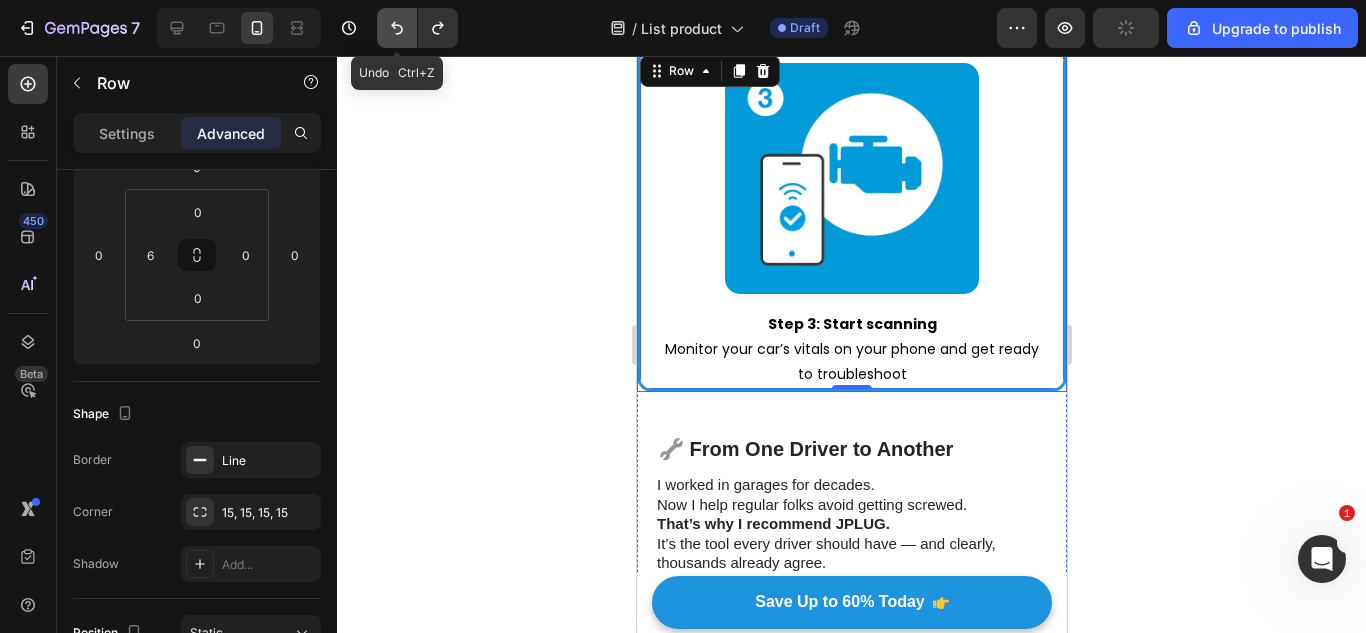 type on "0" 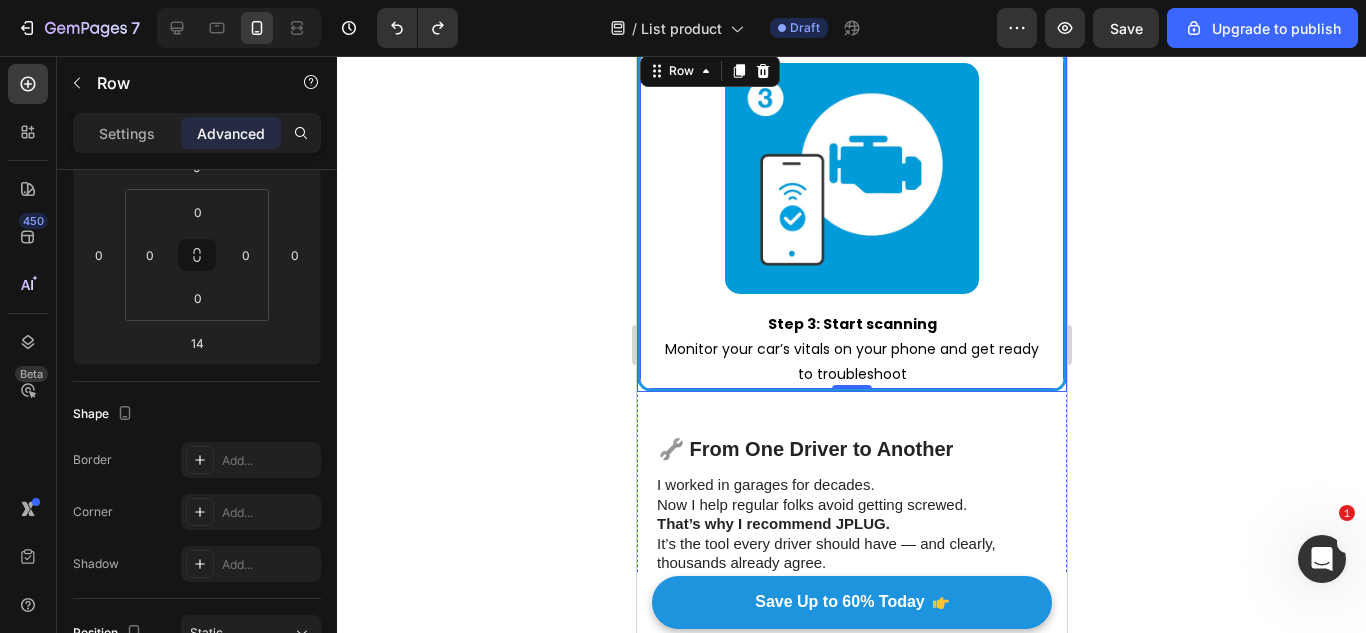 click on "Image Step 3: Start scanning Monitor your car’s vitals on your phone and get ready to troubleshoot Text Block Row   0" at bounding box center [851, 220] 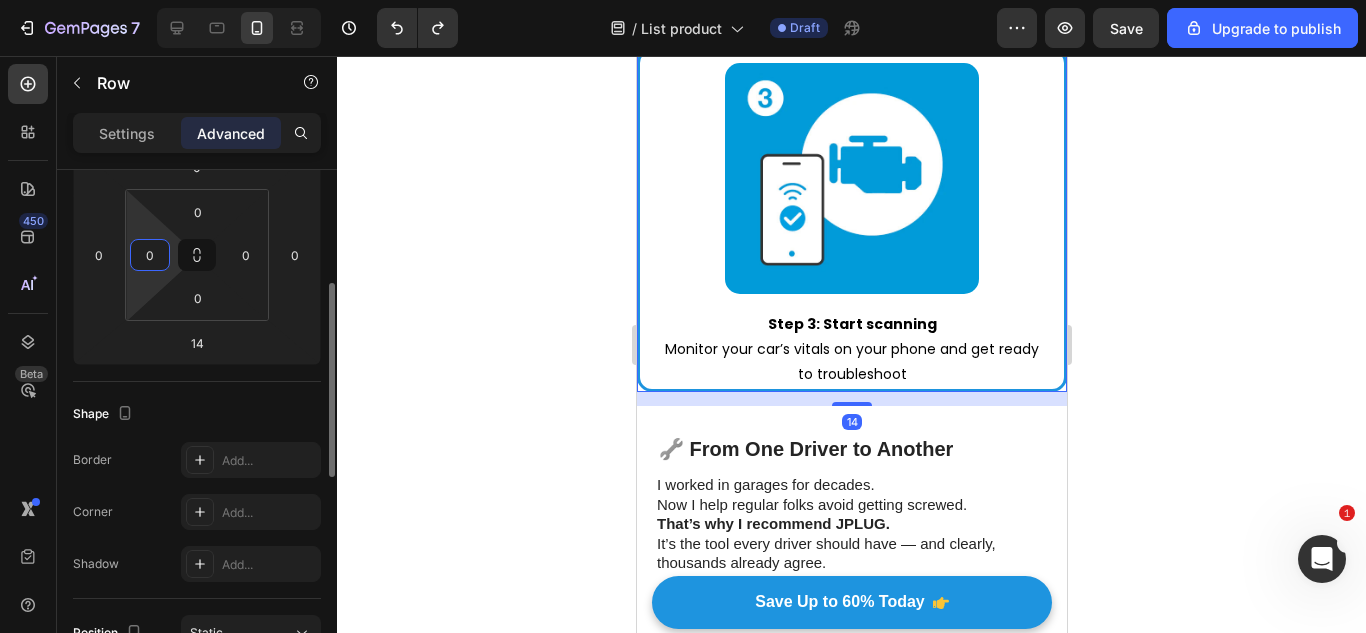click on "0" at bounding box center [150, 255] 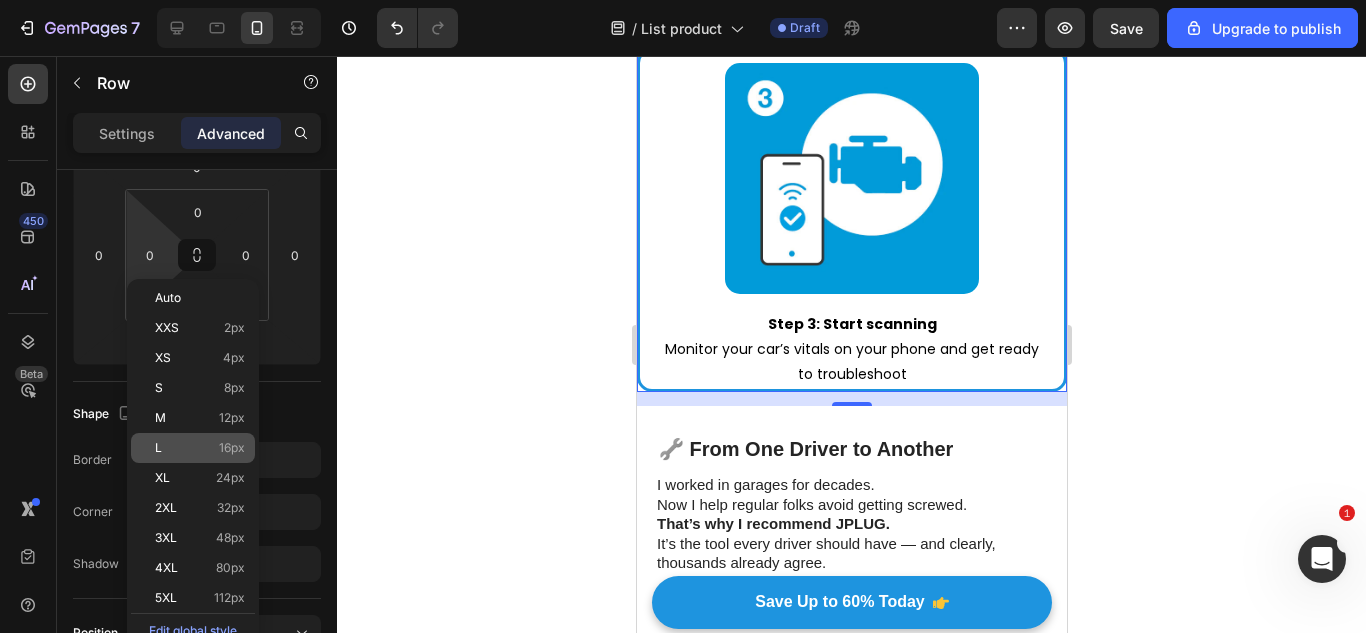 click on "L 16px" 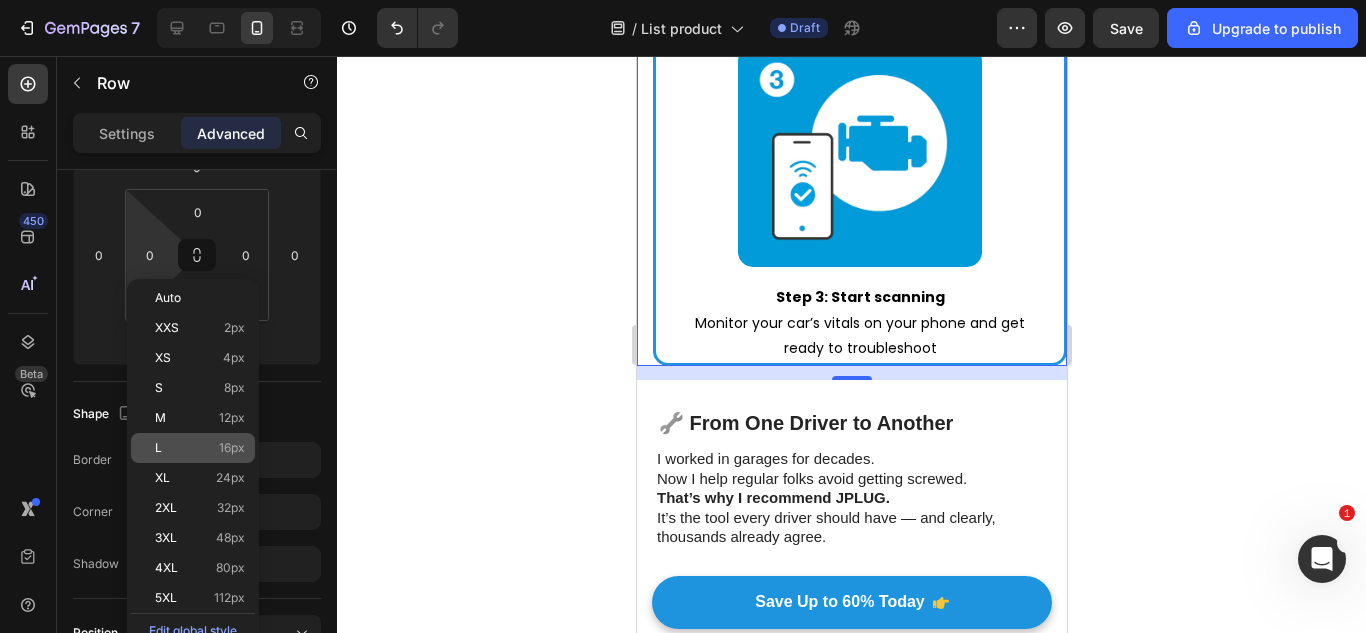 type on "16" 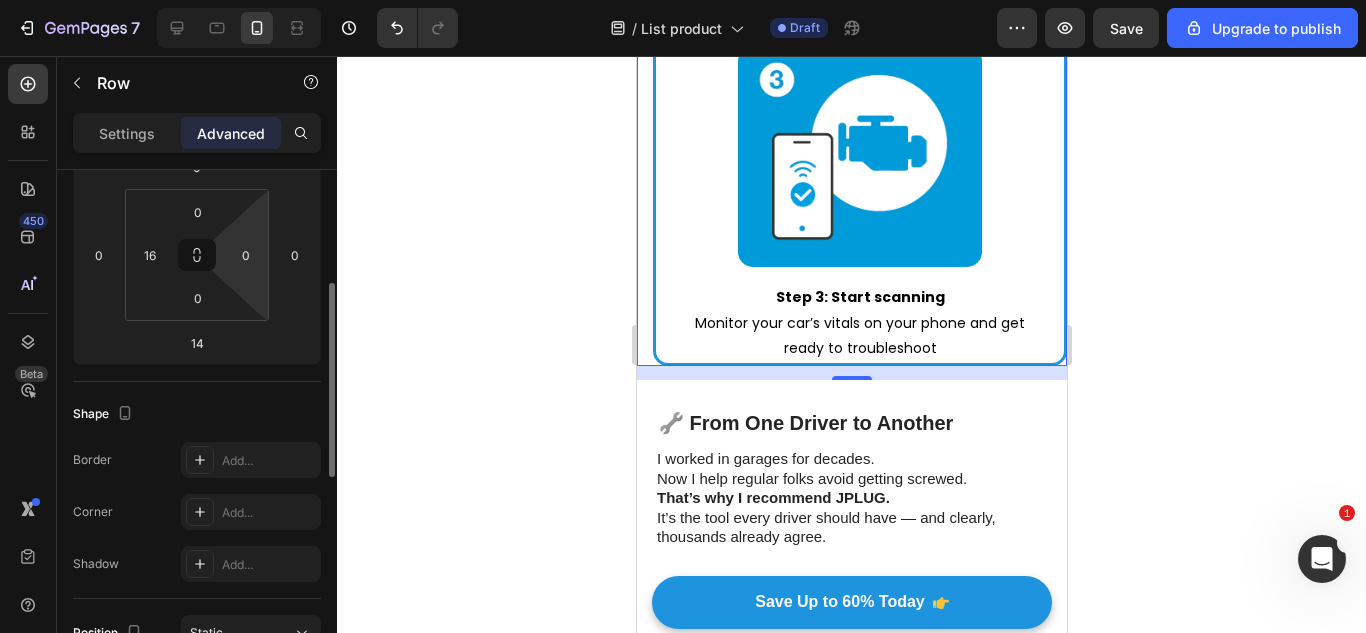 click on "7   /  List product Draft Preview  Save  Upgrade to publish 450 Beta Sections(18) Elements(83) Section Element Hero Section Product Detail Brands Trusted Badges Guarantee Product Breakdown How to use Testimonials Compare Bundle FAQs Social Proof Brand Story Product List Collection Blog List Contact Sticky Add to Cart Custom Footer Browse Library 450 Layout
Row
Row
Row
Row Text
Heading
Text Block Button
Button
Button Media
Image
Image" at bounding box center [683, 0] 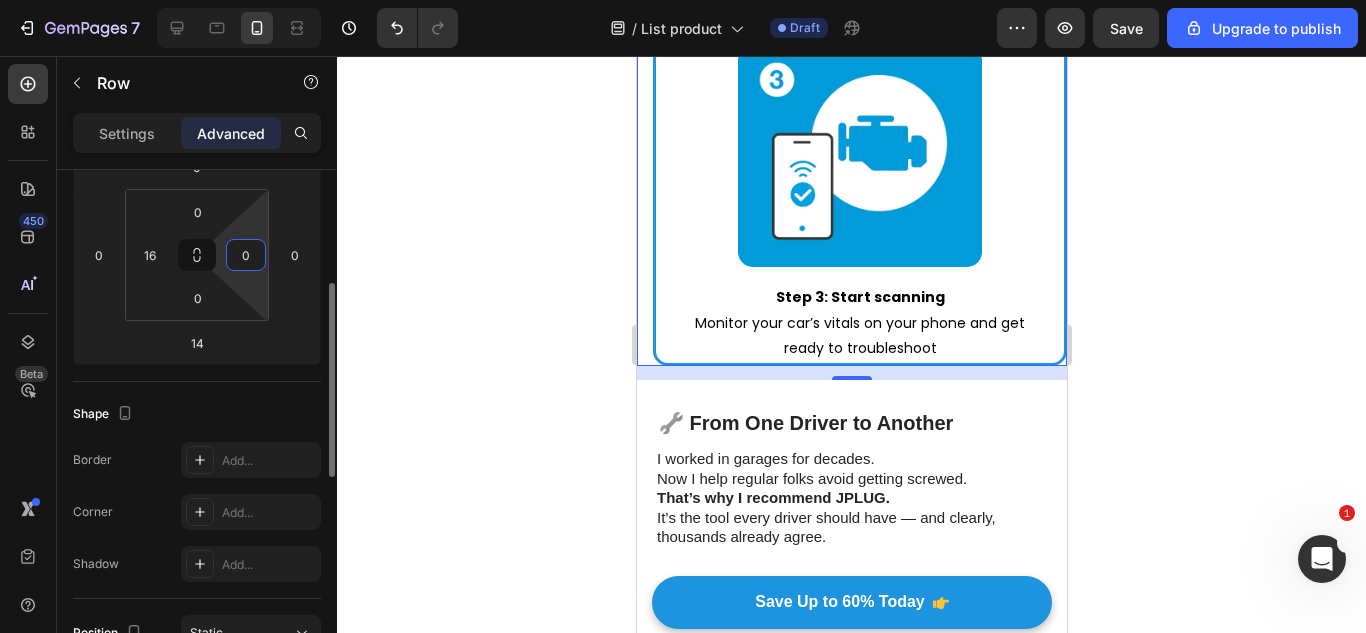 click on "0" at bounding box center (246, 255) 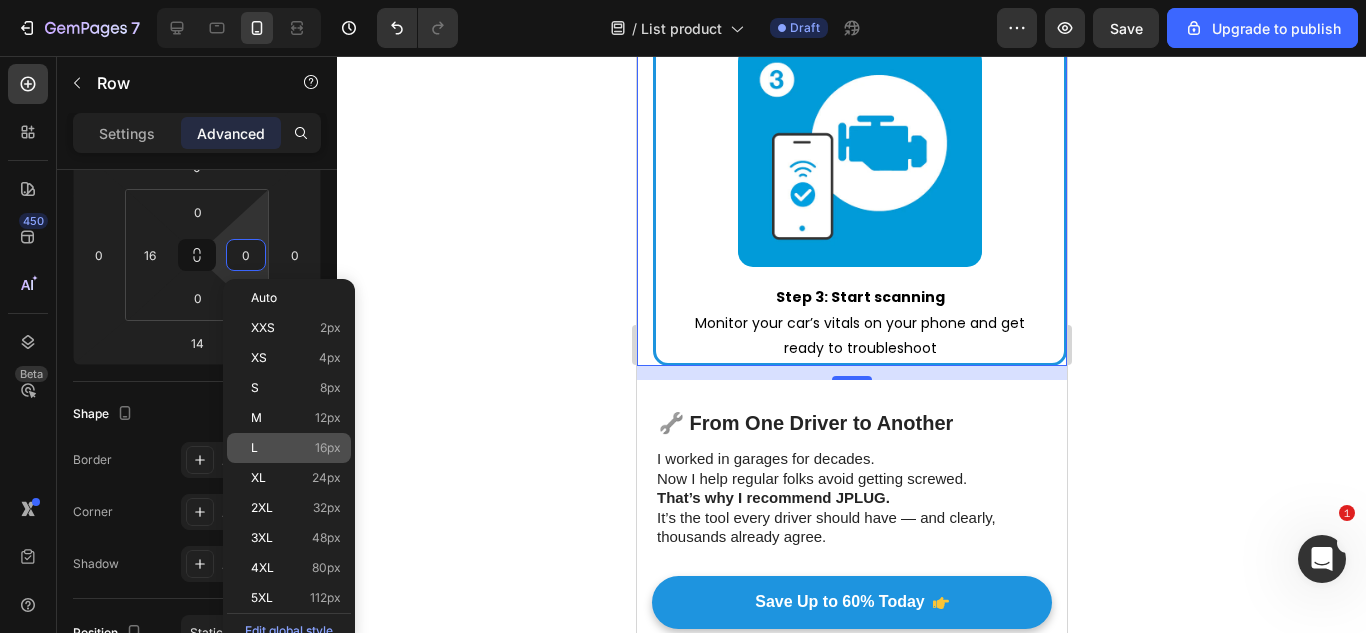 click on "L 16px" 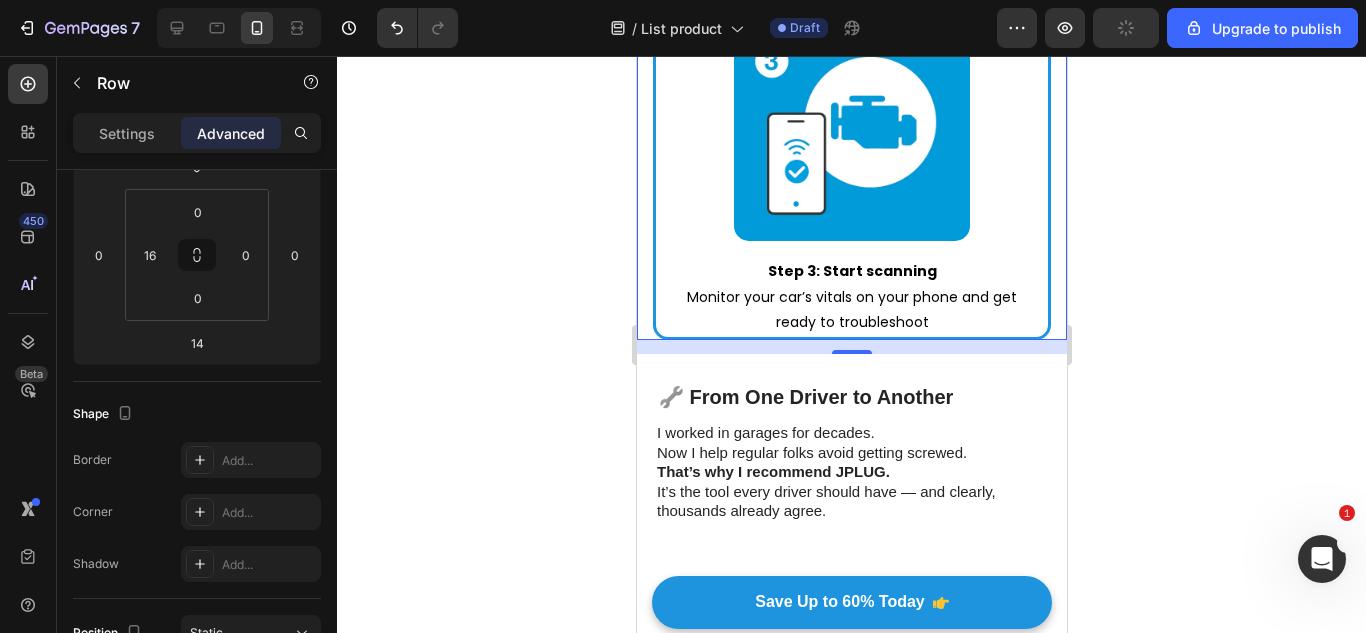 type on "16" 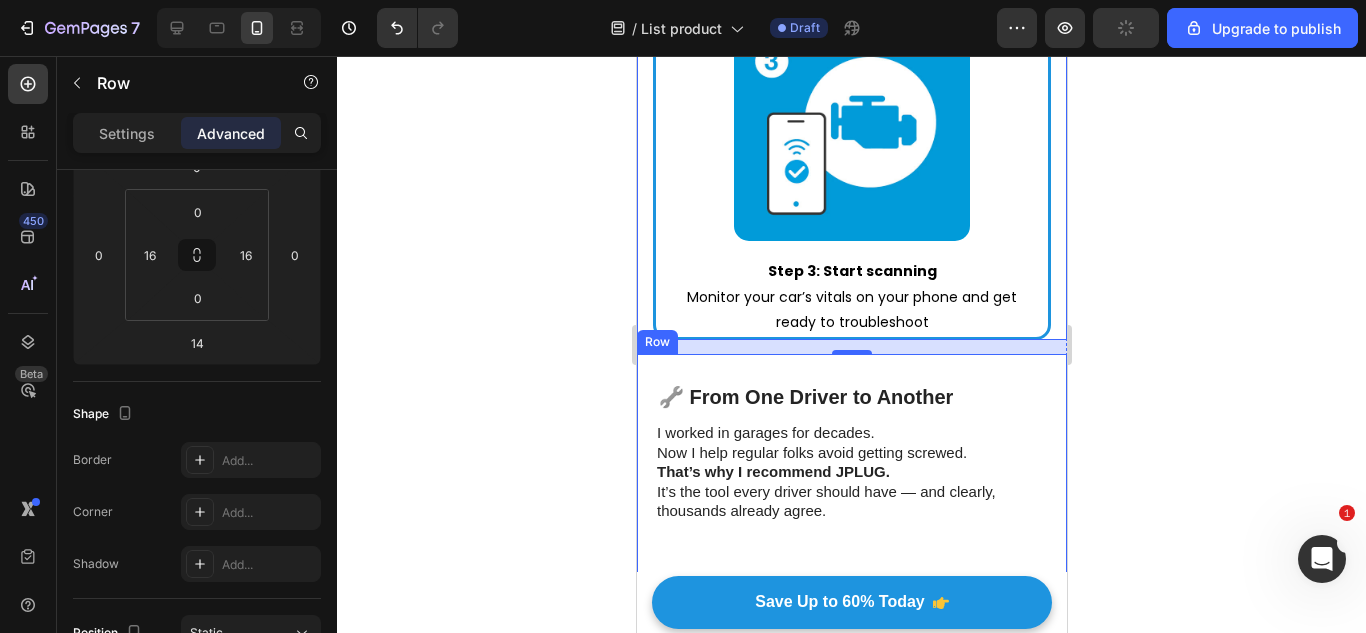 click on "🔧 From One Driver to Another Heading" at bounding box center (851, 401) 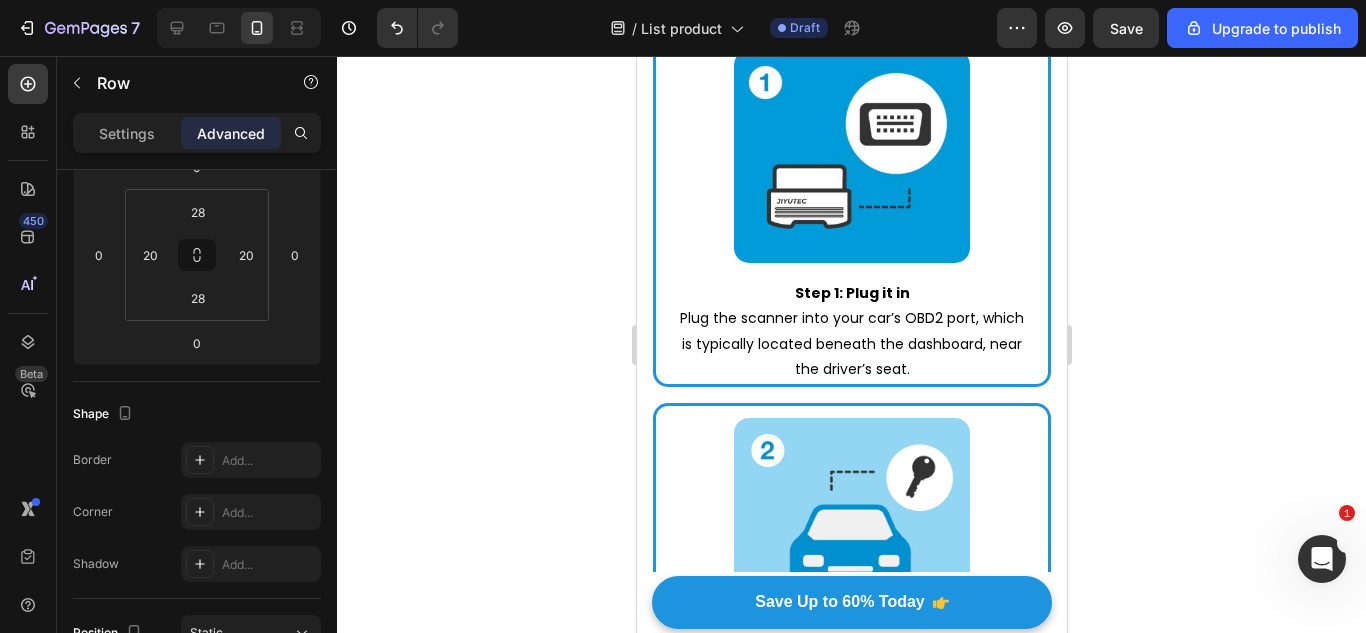 scroll, scrollTop: 3674, scrollLeft: 0, axis: vertical 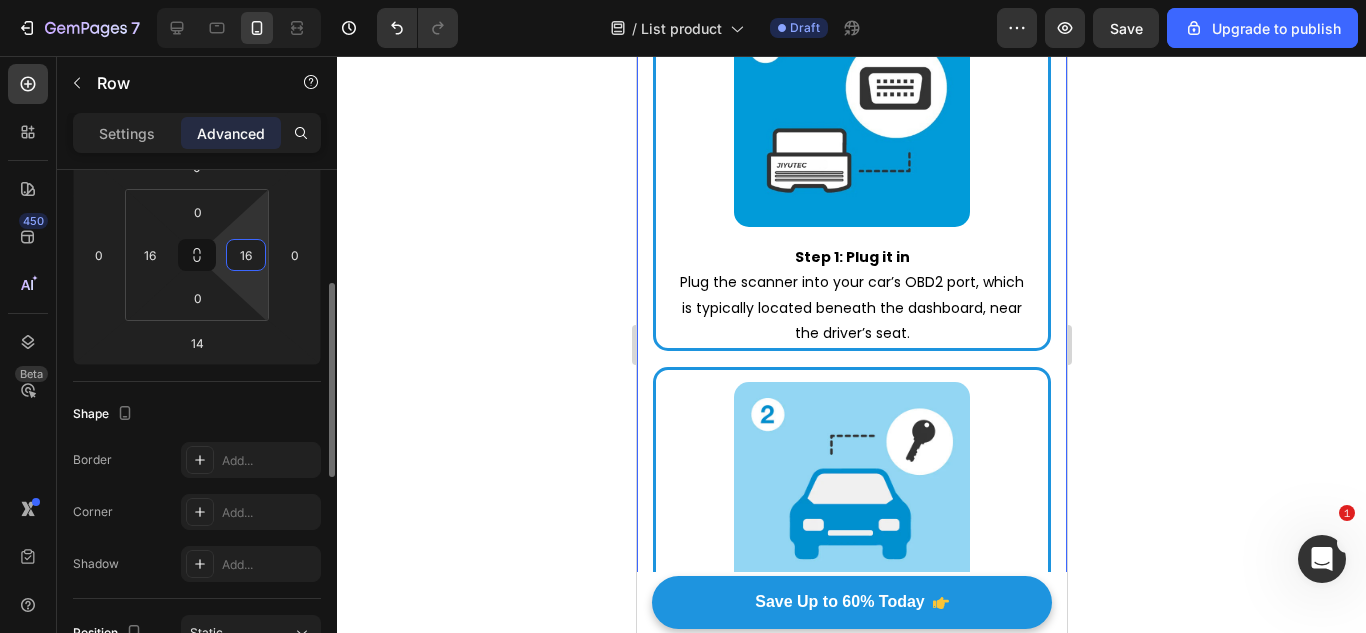 click on "16" at bounding box center (246, 255) 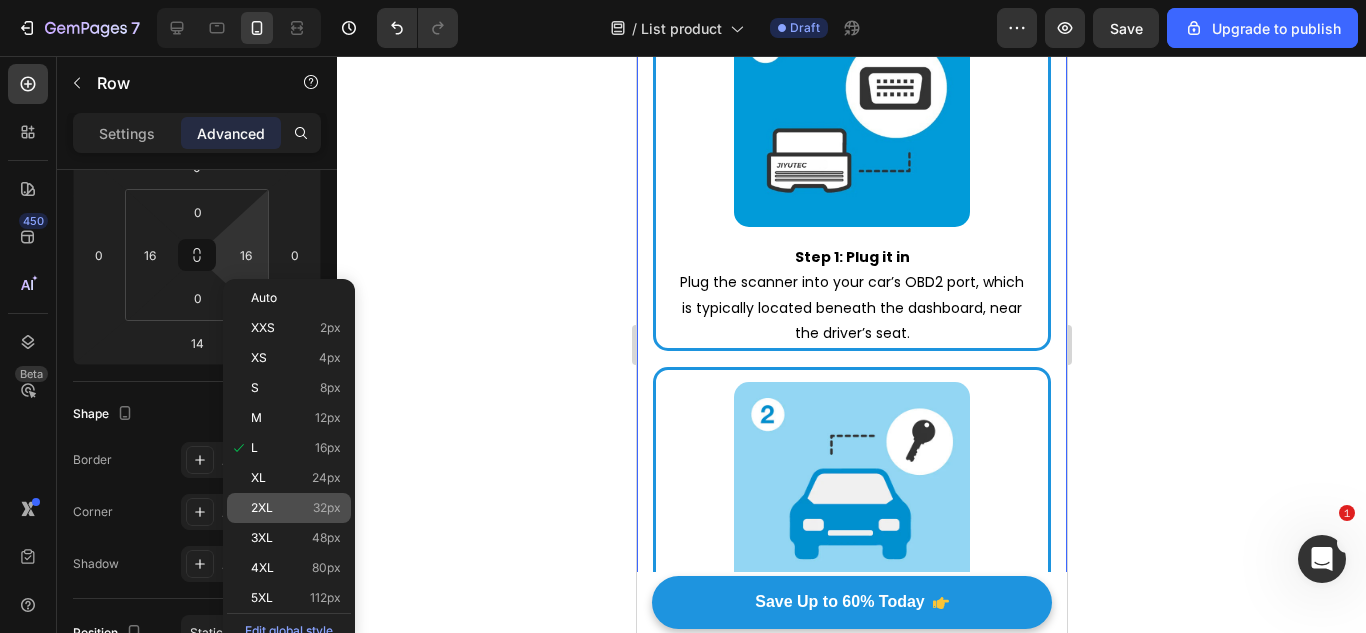 click on "2XL" at bounding box center (262, 508) 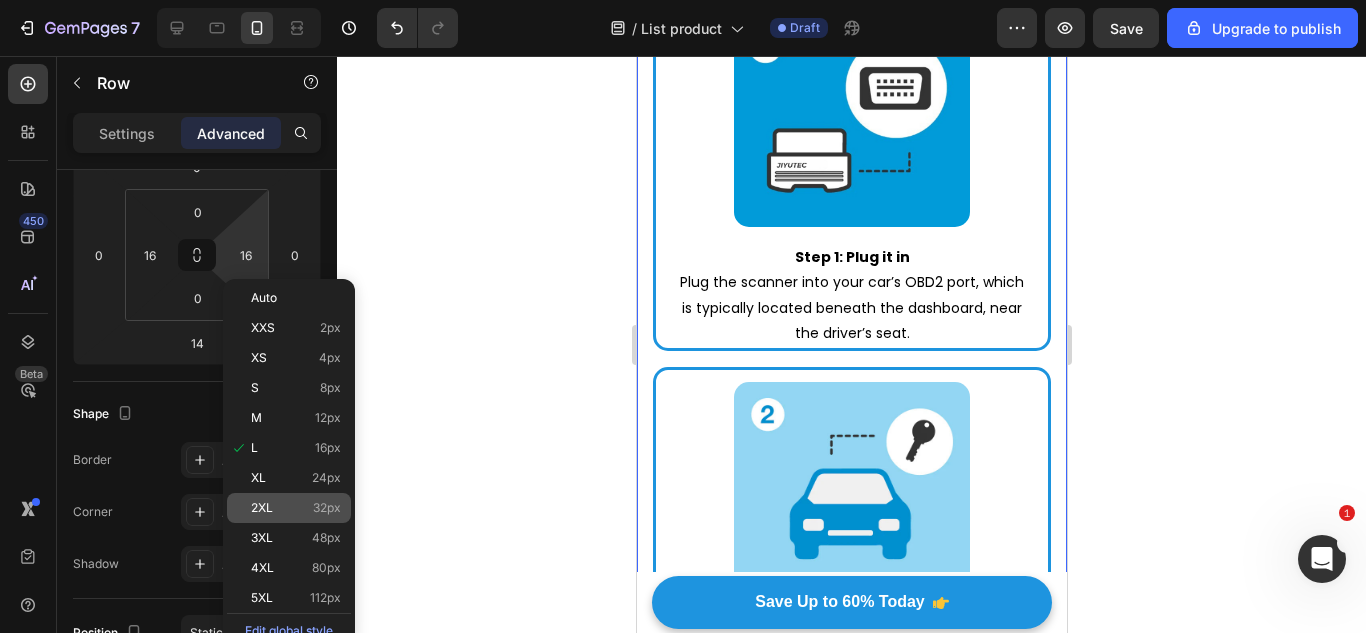 type on "32" 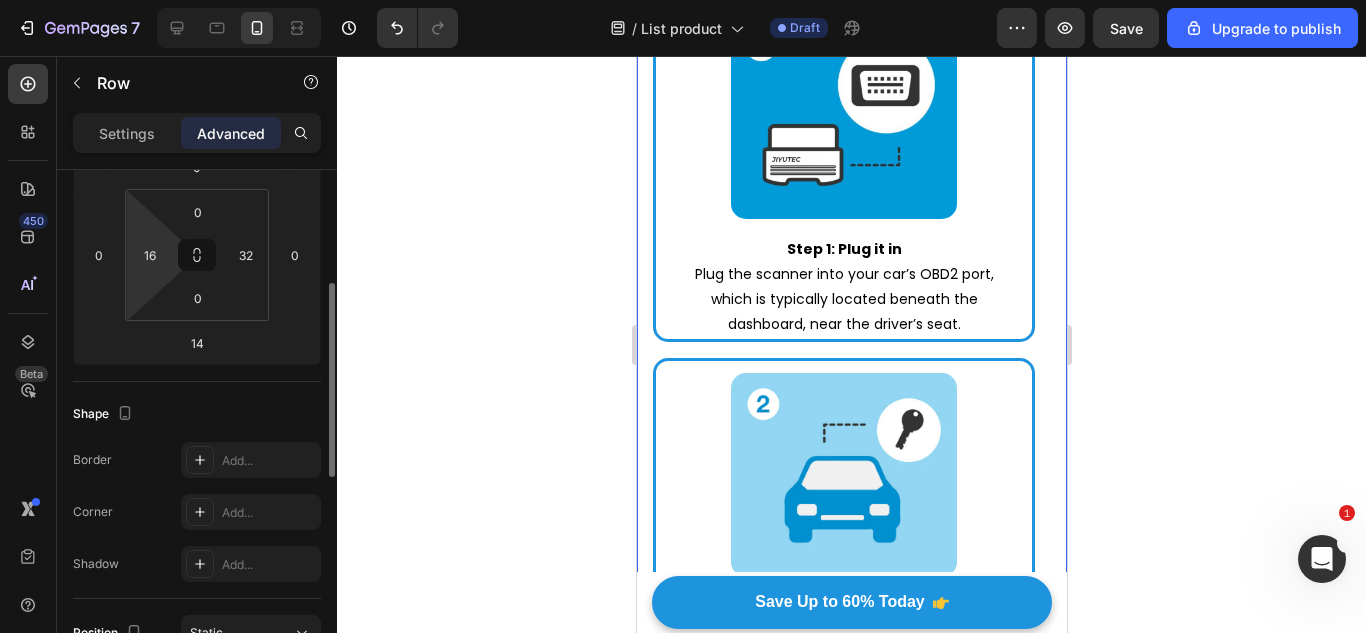 click on "7   /  List product Draft Preview  Save  Upgrade to publish 450 Beta Sections(18) Elements(83) Section Element Hero Section Product Detail Brands Trusted Badges Guarantee Product Breakdown How to use Testimonials Compare Bundle FAQs Social Proof Brand Story Product List Collection Blog List Contact Sticky Add to Cart Custom Footer Browse Library 450 Layout
Row
Row
Row
Row Text
Heading
Text Block Button
Button
Button Media
Image
Image" at bounding box center [683, 0] 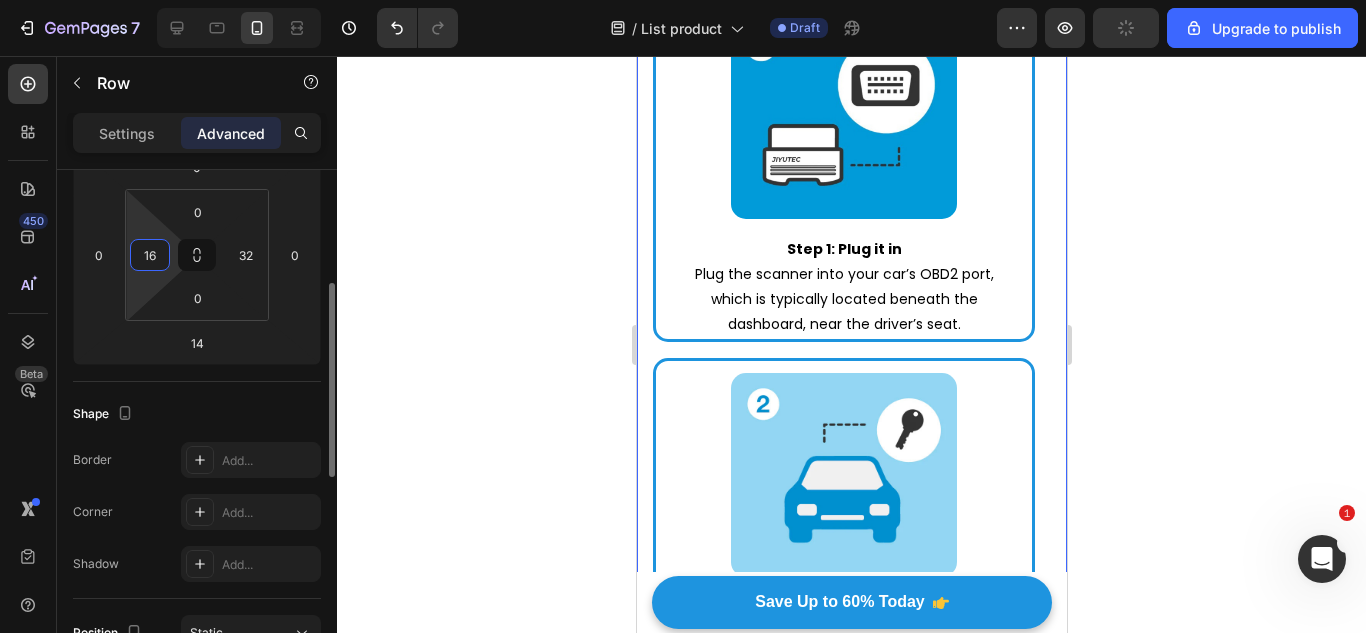 click on "16" at bounding box center [150, 255] 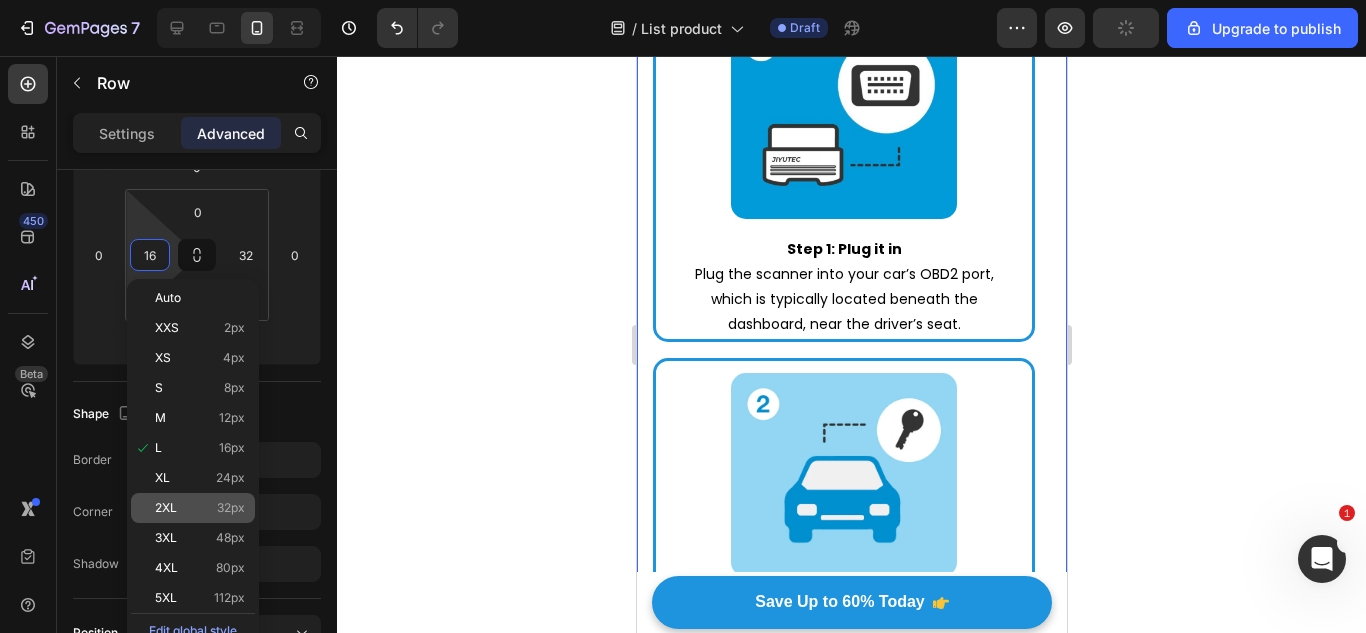 click on "2XL" at bounding box center [166, 508] 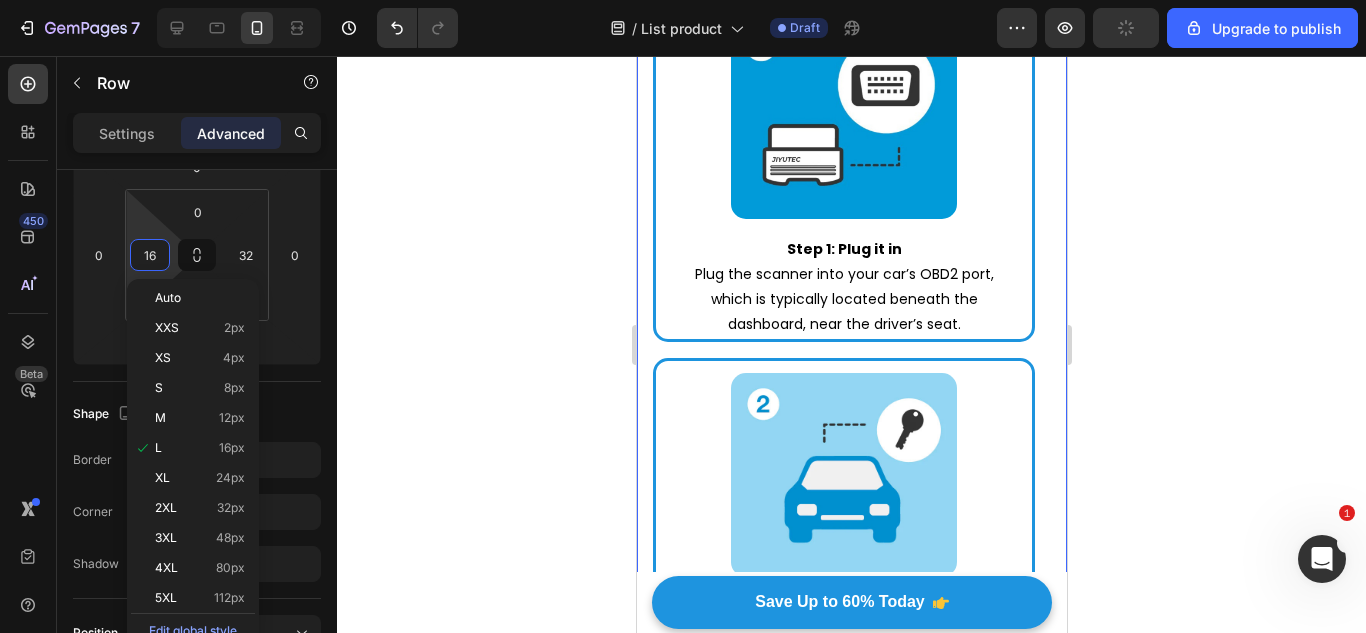 type on "32" 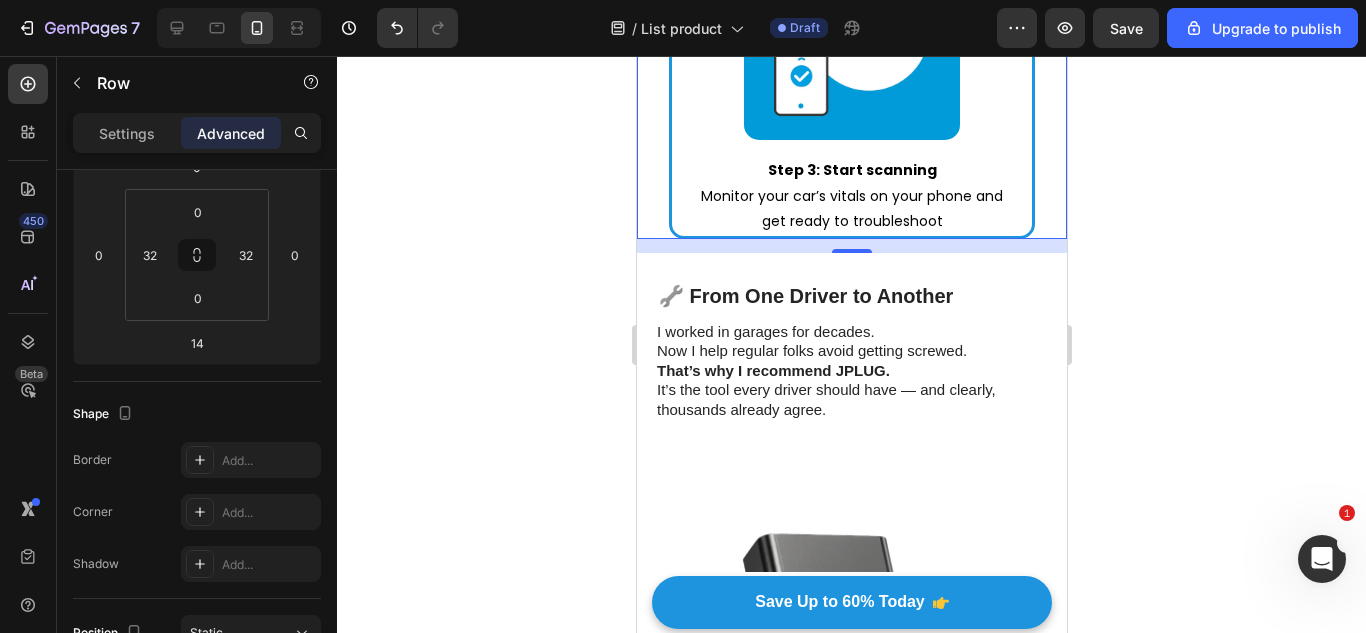 scroll, scrollTop: 4445, scrollLeft: 0, axis: vertical 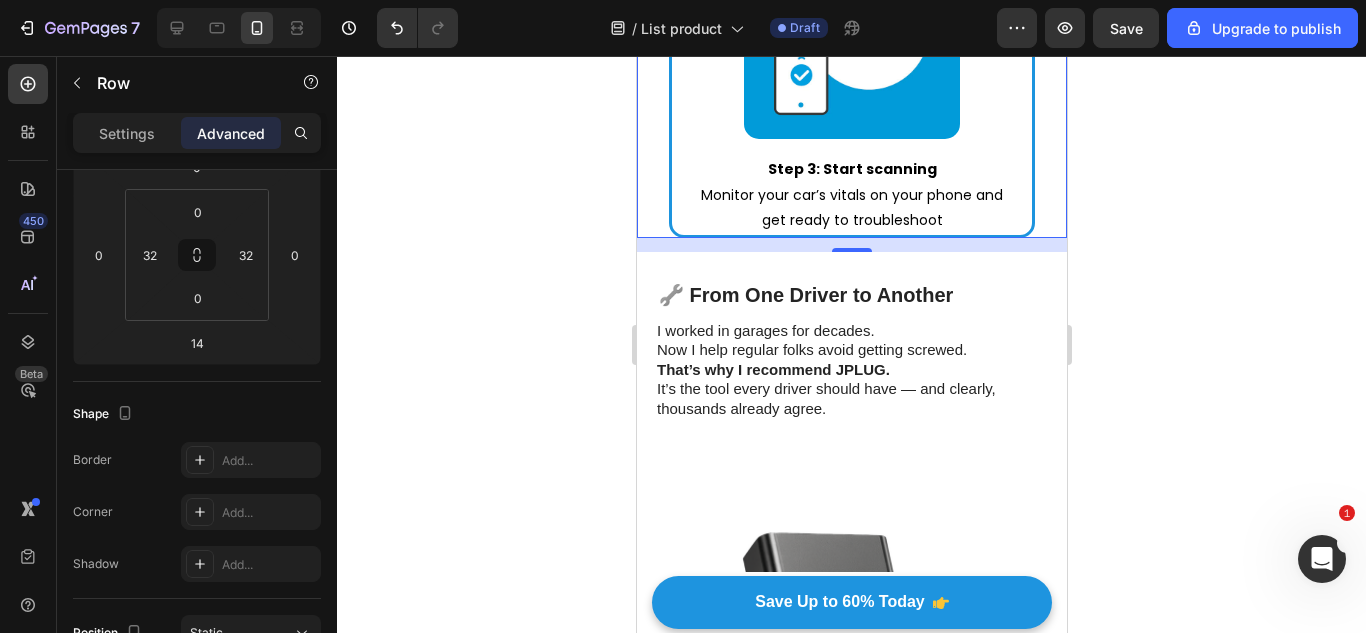 click on "That’s why I recommend JPLUG." at bounding box center [772, 369] 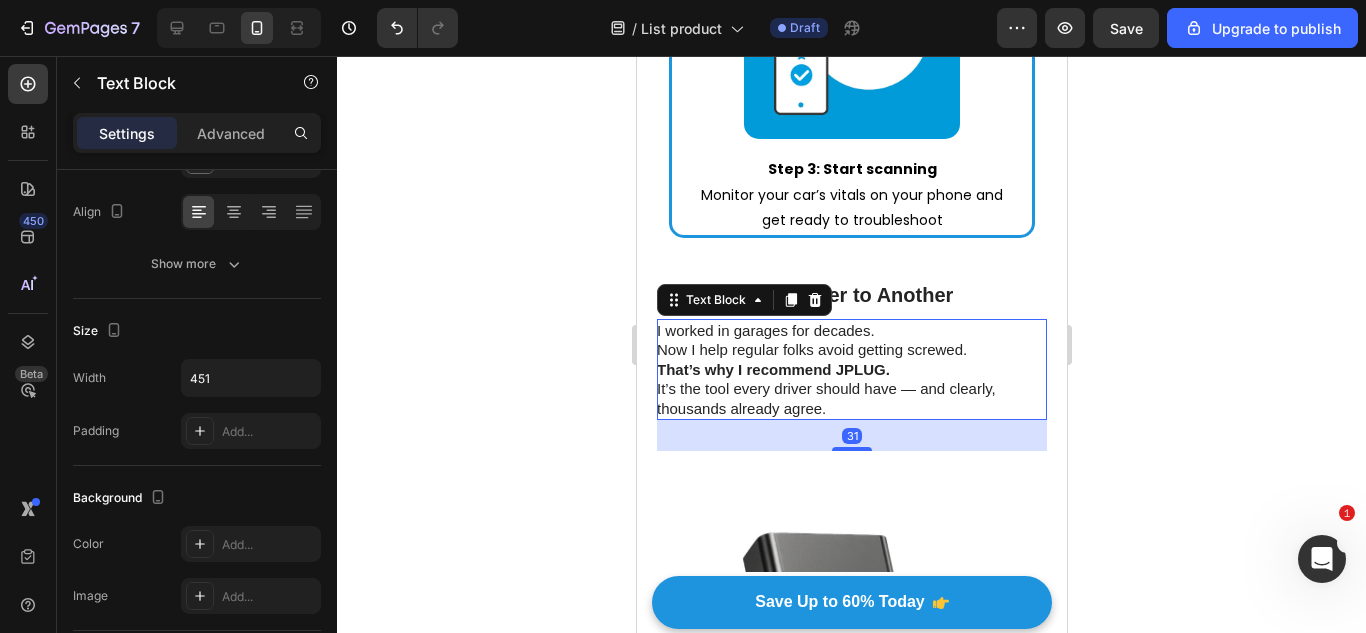 scroll, scrollTop: 0, scrollLeft: 0, axis: both 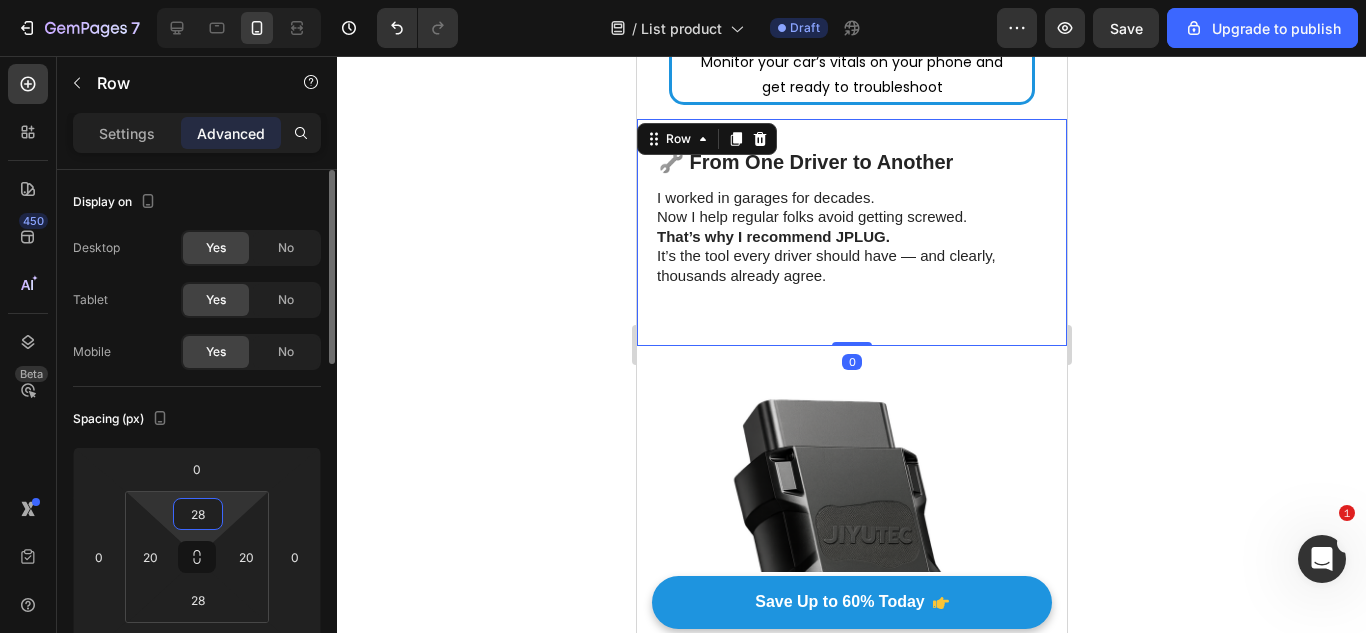 click on "28" at bounding box center [198, 514] 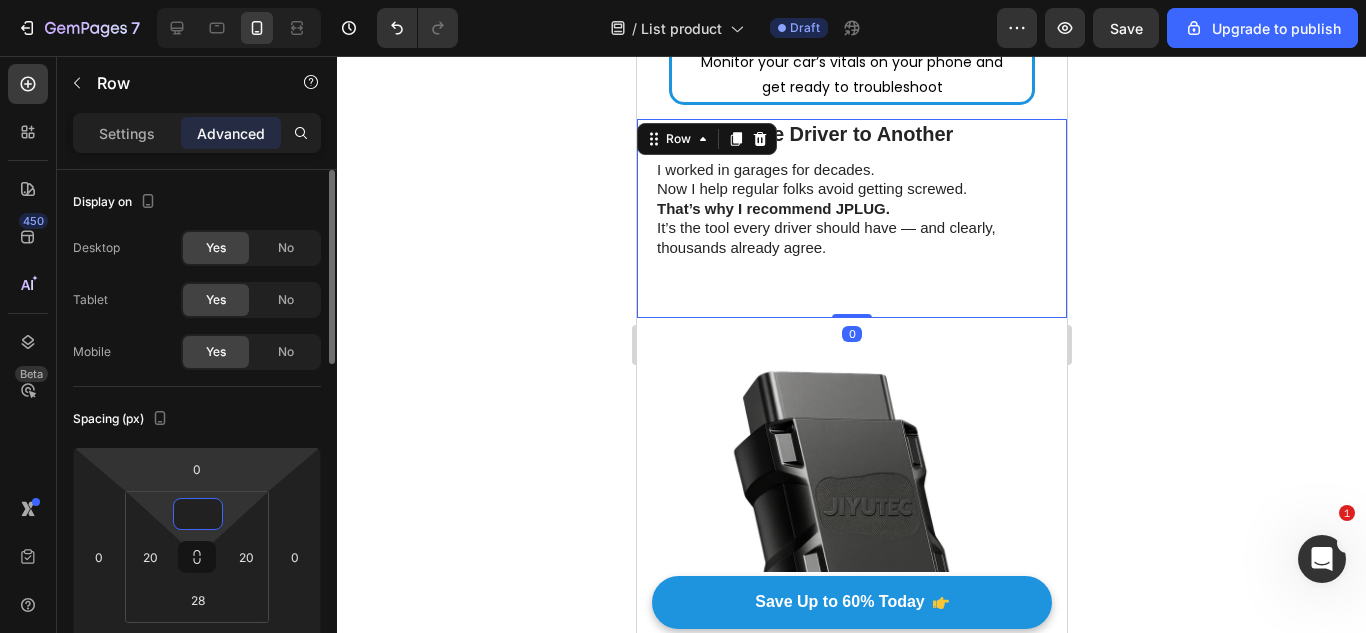 type on "0" 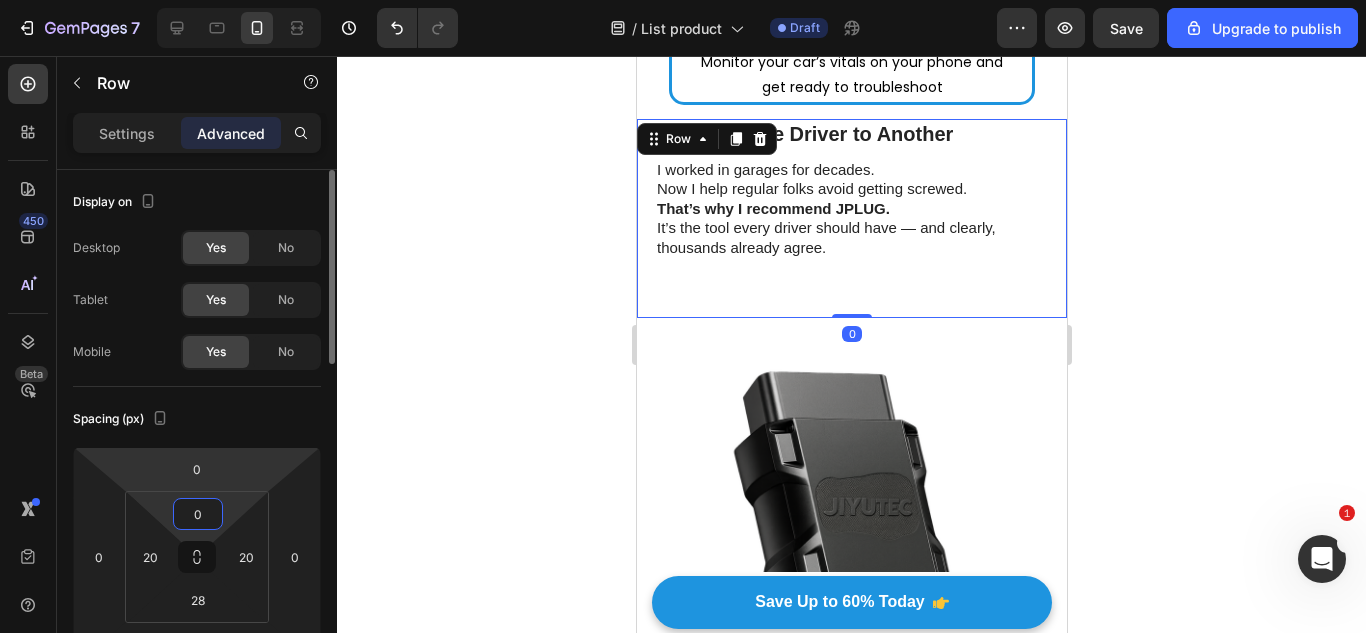 click on "Spacing (px)" at bounding box center (197, 419) 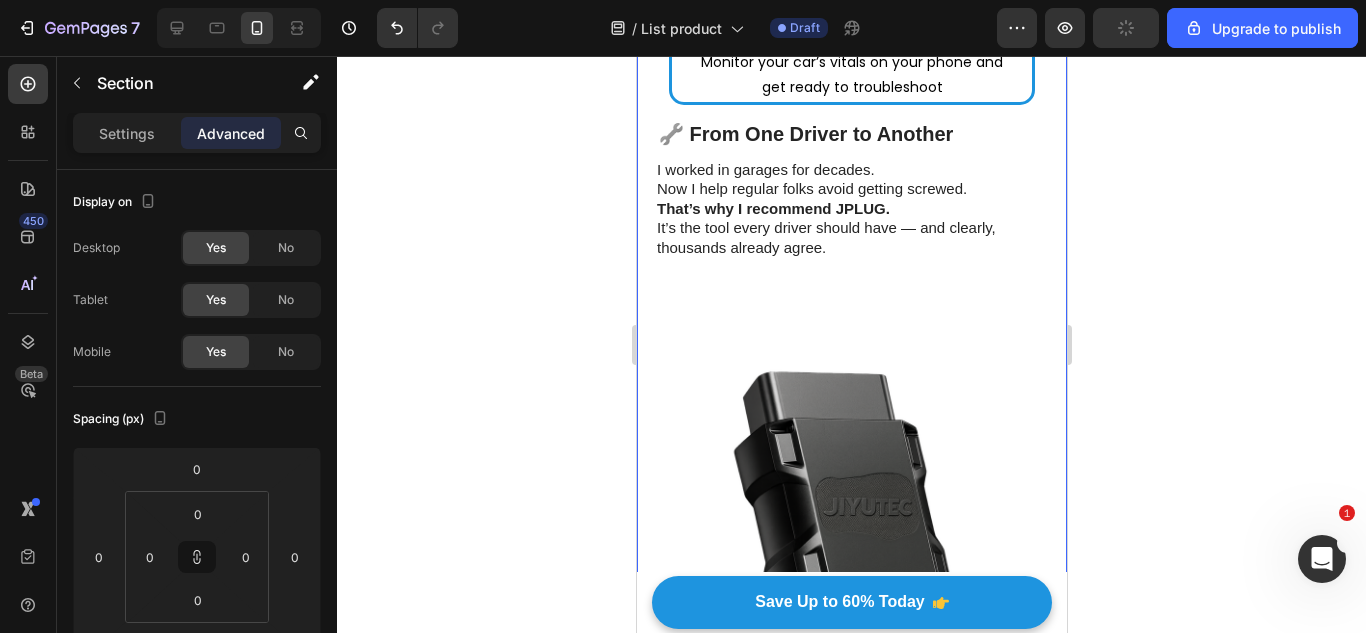 click on "⁠⁠⁠⁠⁠⁠⁠ 5. It’s Paid for Itself Over and Over Again Heading Drivers are realizing they can save hundreds — even thousands — with one quick scan. I’ve seen people avoid $5,000 lemons. I’ve seen check engine lights diagnosed for $0 instead of $1,200. And because JPLUG has a  90-day money-back guarantee , more and more people are grabbing one just to try it. Most end up keeping it for life. Text Block Image Row How Does It Work? Heading Row Image Step 1: Plug it in Plug the scanner into your car’s OBD2 port, which is typically located beneath the dashboard, near the driver’s seat. Text Block Row Image Step 2: Turn the key Turn the ignition to “ON” position & download the FREE RS2 app. The scanner easily connects to your smartphone via Bluetooth. Text Block Row Image Step 3: Start scanning Monitor your car’s vitals on your phone and get ready to troubleshoot Text Block Row Row I worked in garages for decades. Now I help regular folks avoid getting screwed. Text Block Heading Row" at bounding box center [851, -274] 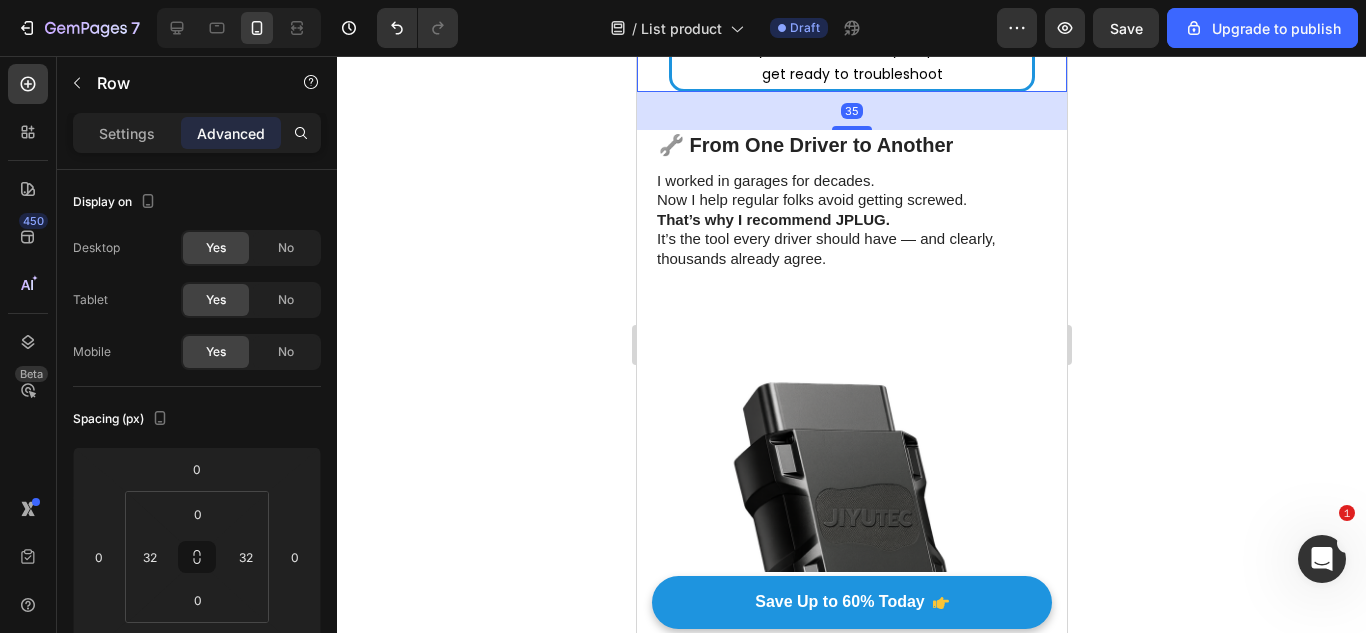 scroll, scrollTop: 4605, scrollLeft: 0, axis: vertical 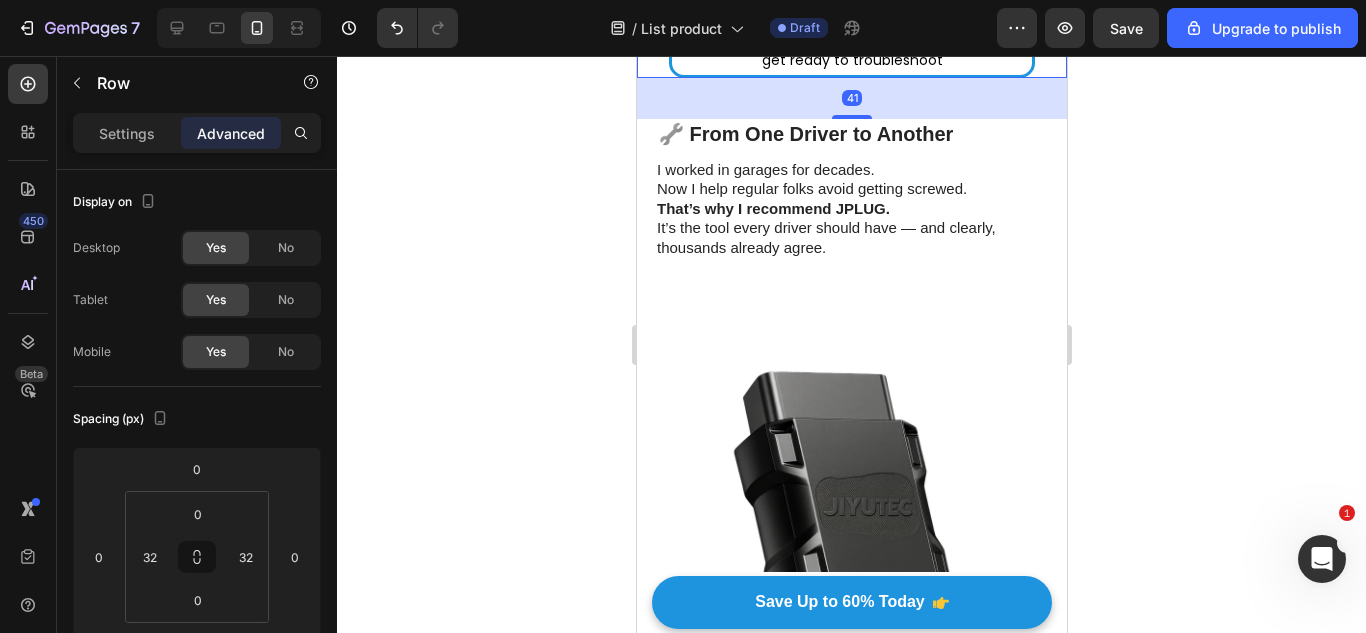 drag, startPoint x: 849, startPoint y: 118, endPoint x: 843, endPoint y: 145, distance: 27.658634 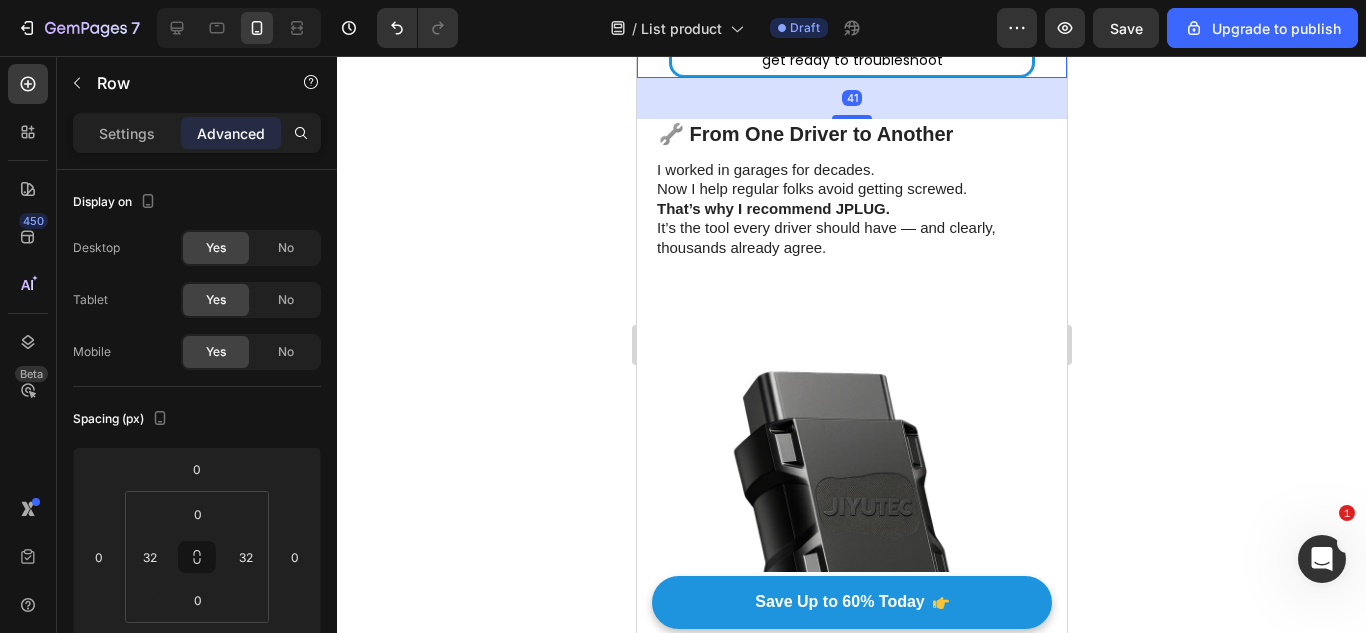 click on "⁠⁠⁠⁠⁠⁠⁠ 5. It’s Paid for Itself Over and Over Again Heading Drivers are realizing they can save hundreds — even thousands — with one quick scan. I’ve seen people avoid $5,000 lemons. I’ve seen check engine lights diagnosed for $0 instead of $1,200. And because JPLUG has a  90-day money-back guarantee , more and more people are grabbing one just to try it. Most end up keeping it for life. Text Block Image Row How Does It Work? Heading Row Image Step 1: Plug it in Plug the scanner into your car’s OBD2 port, which is typically located beneath the dashboard, near the driver’s seat. Text Block Row Image Step 2: Turn the key Turn the ignition to “ON” position & download the FREE RS2 app. The scanner easily connects to your smartphone via Bluetooth. Text Block Row Image Step 3: Start scanning Monitor your car’s vitals on your phone and get ready to troubleshoot Text Block Row Row   41 I worked in garages for decades. Now I help regular folks avoid getting screwed. Text Block Row |" at bounding box center [851, -287] 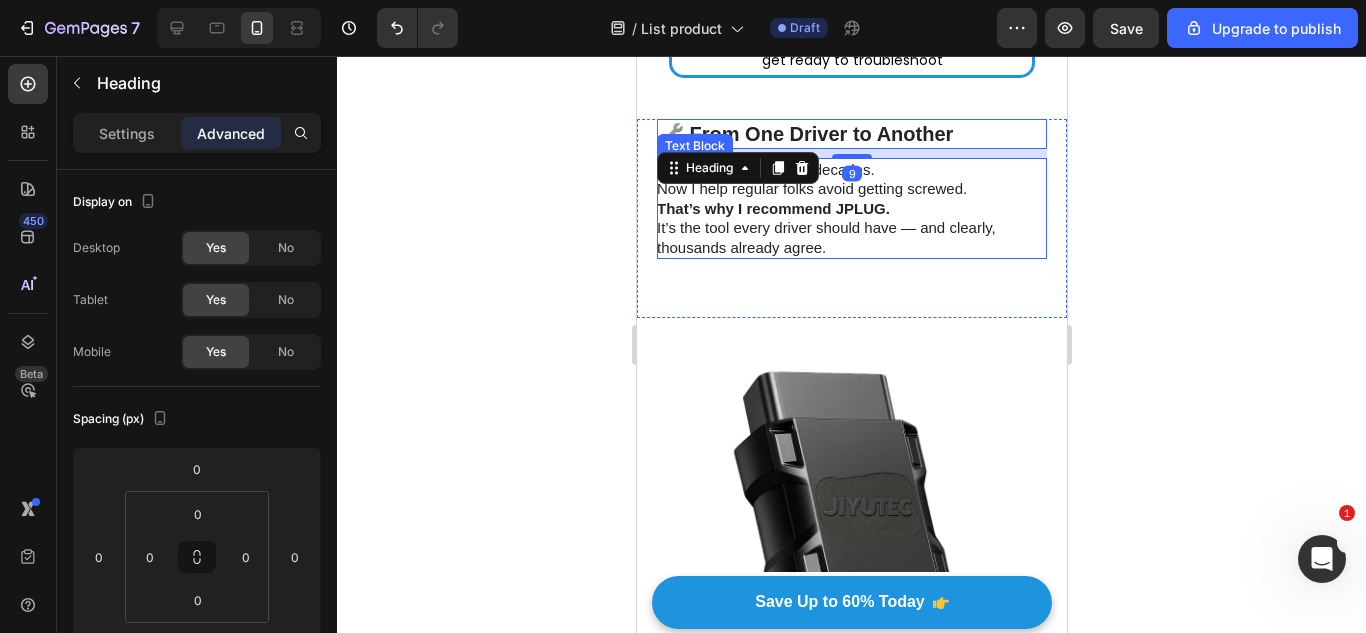 click on "I worked in garages for decades. Now I help regular folks avoid getting screwed. That’s why I recommend JPLUG. It’s the tool every driver should have — and clearly, thousands already agree." at bounding box center (850, 209) 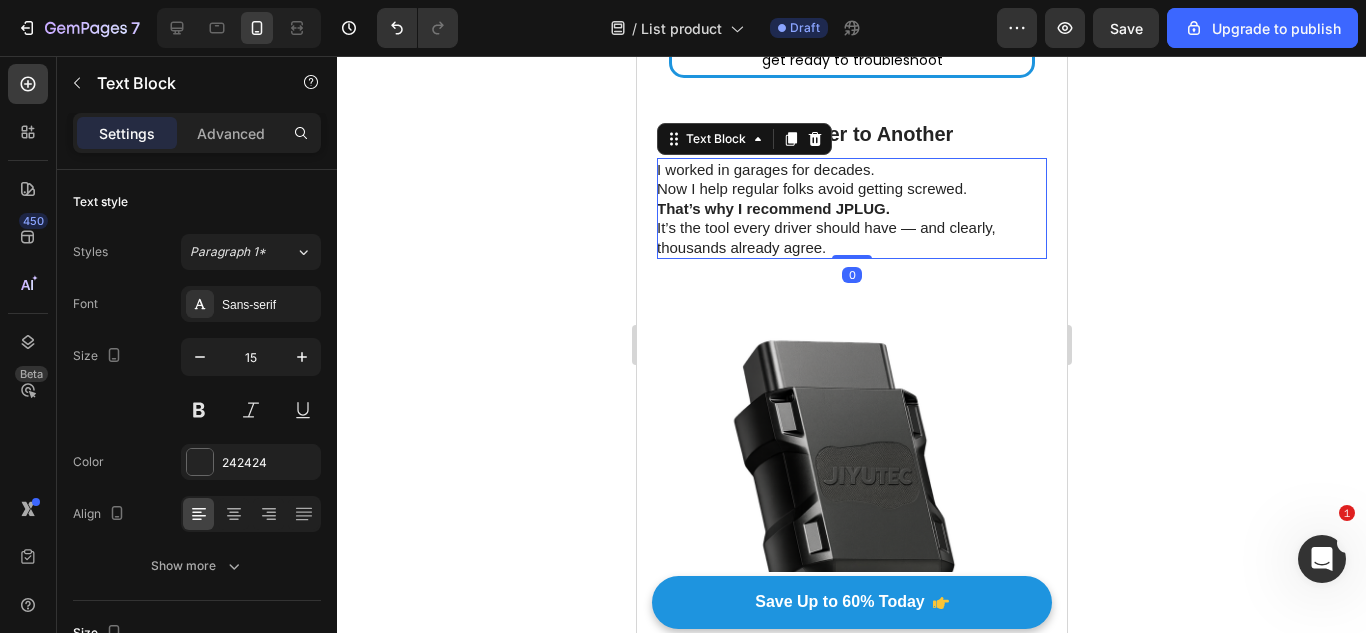 drag, startPoint x: 829, startPoint y: 291, endPoint x: 877, endPoint y: 177, distance: 123.69317 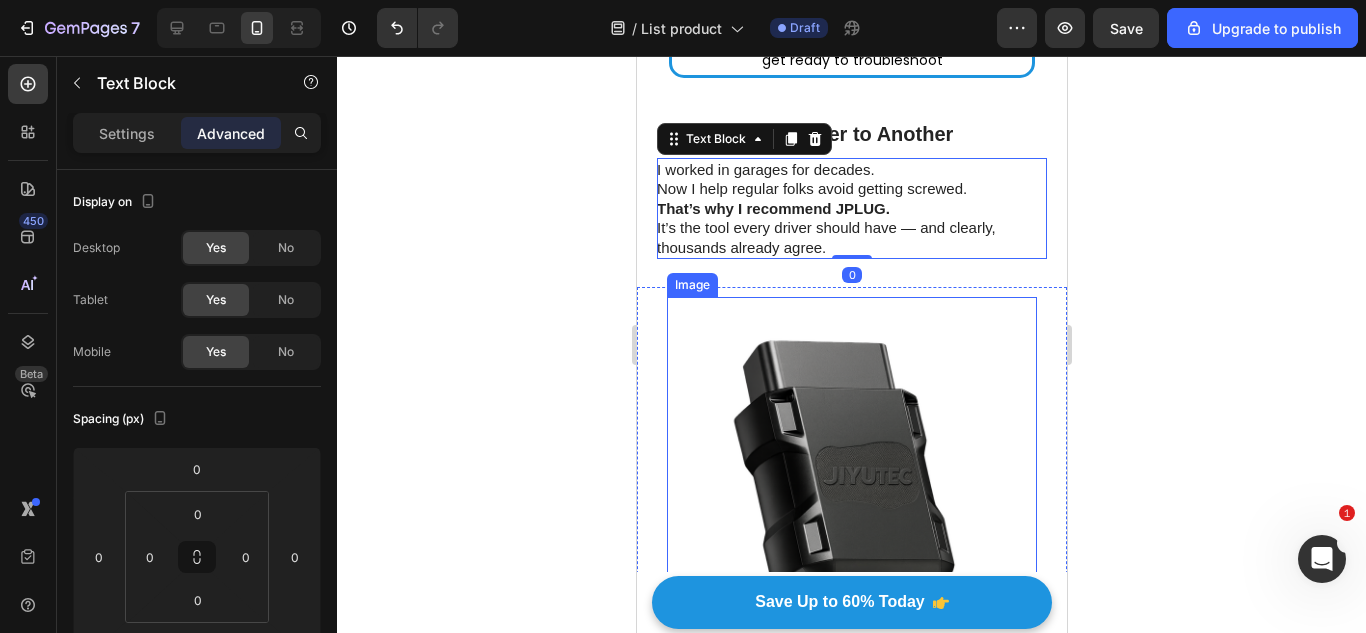 click at bounding box center [851, 482] 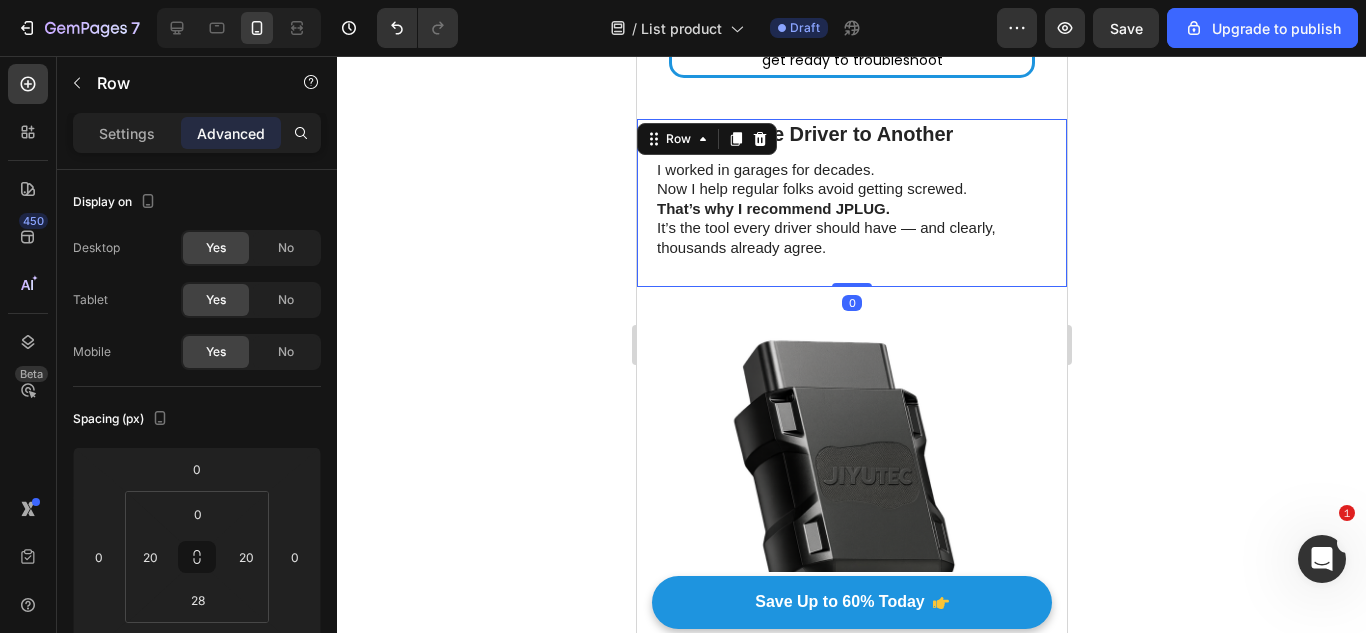 click on "I worked in garages for decades. Now I help regular folks avoid getting screwed. That’s why I recommend JPLUG. It’s the tool every driver should have — and clearly, thousands already agree. Text Block 🔧 From One Driver to Another Heading Row   0" at bounding box center [851, 203] 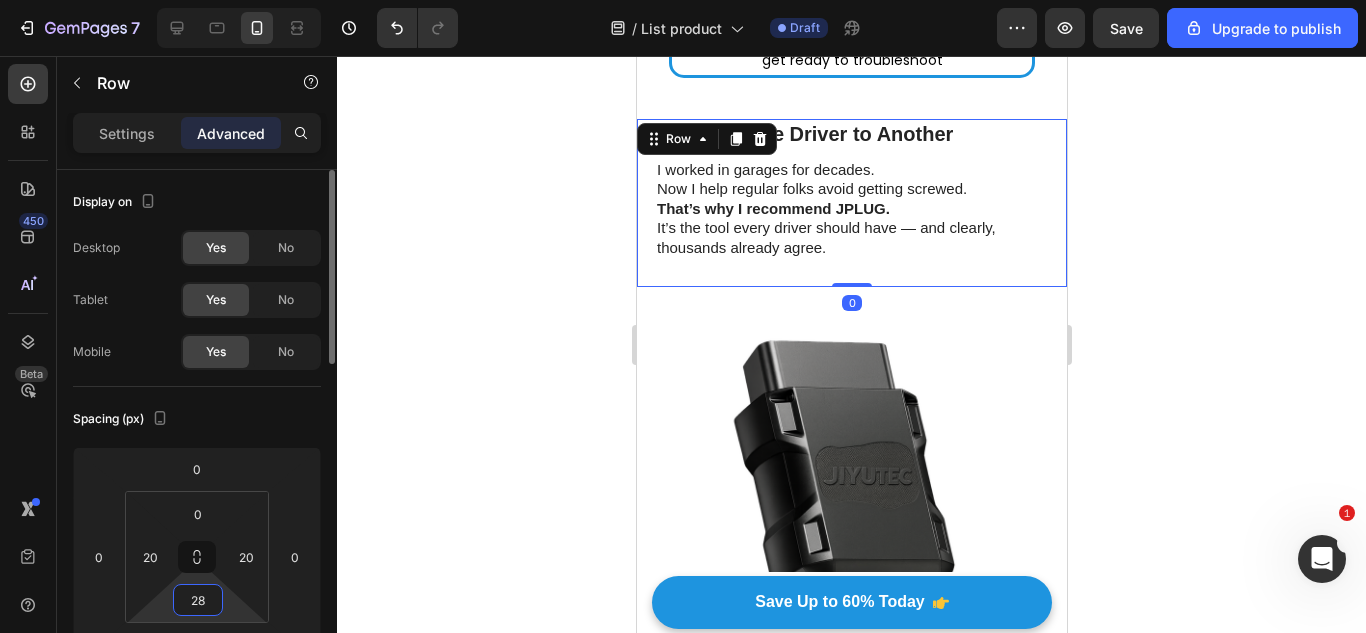 click on "28" at bounding box center [198, 600] 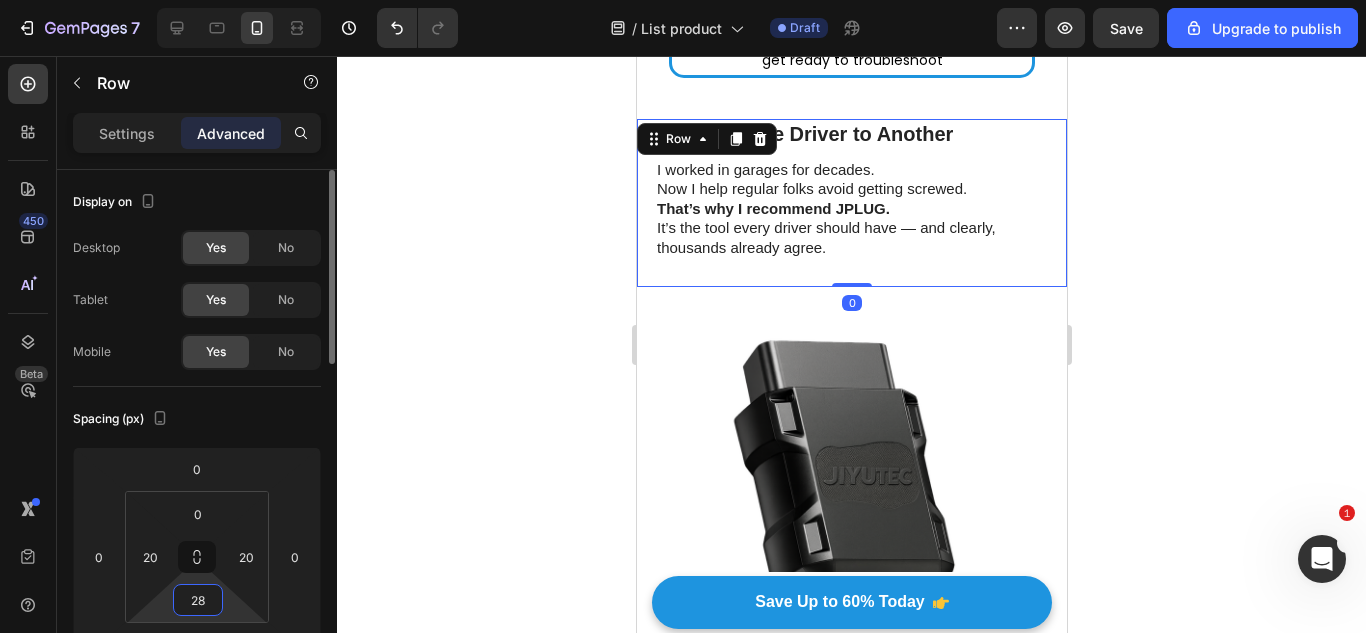 type 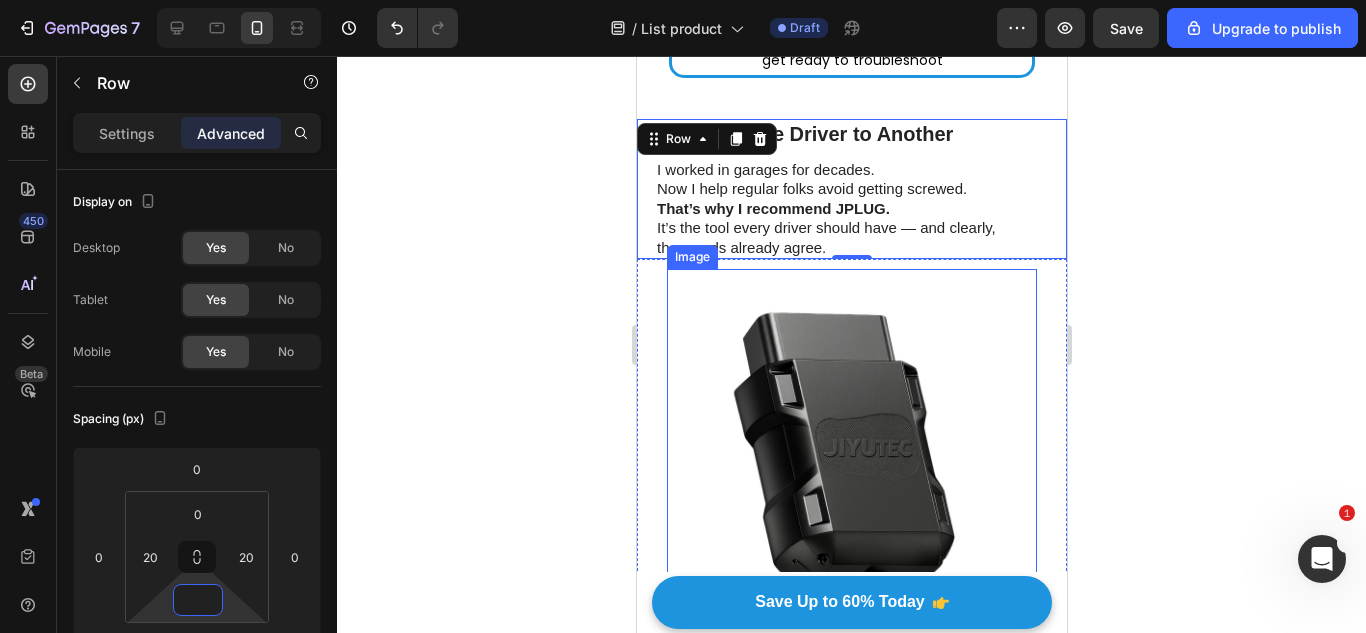 click at bounding box center (851, 454) 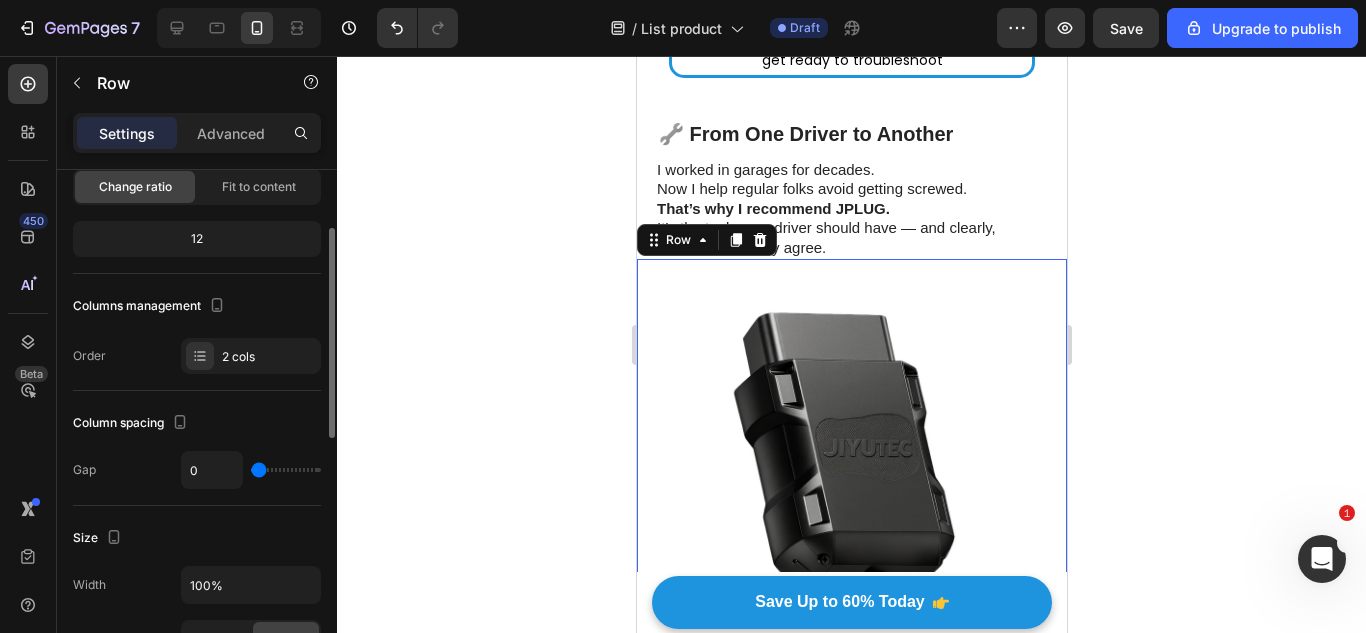 scroll, scrollTop: 160, scrollLeft: 0, axis: vertical 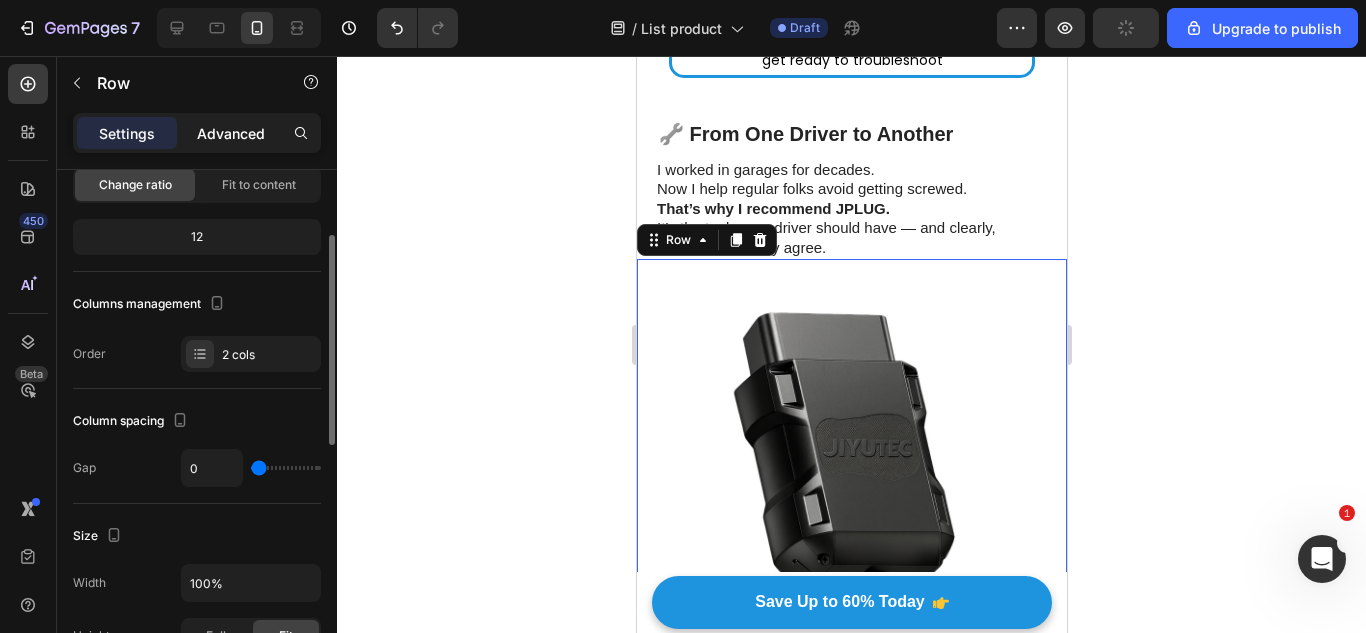 click on "Advanced" at bounding box center (231, 133) 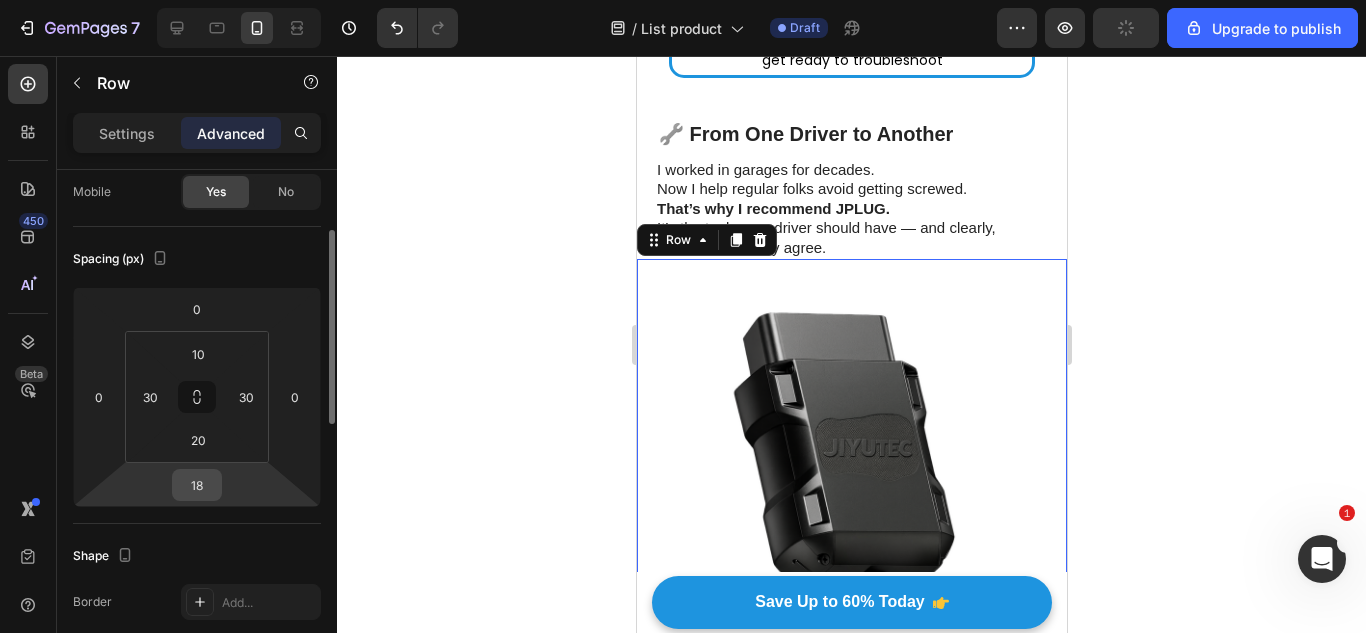 click on "18" at bounding box center [197, 485] 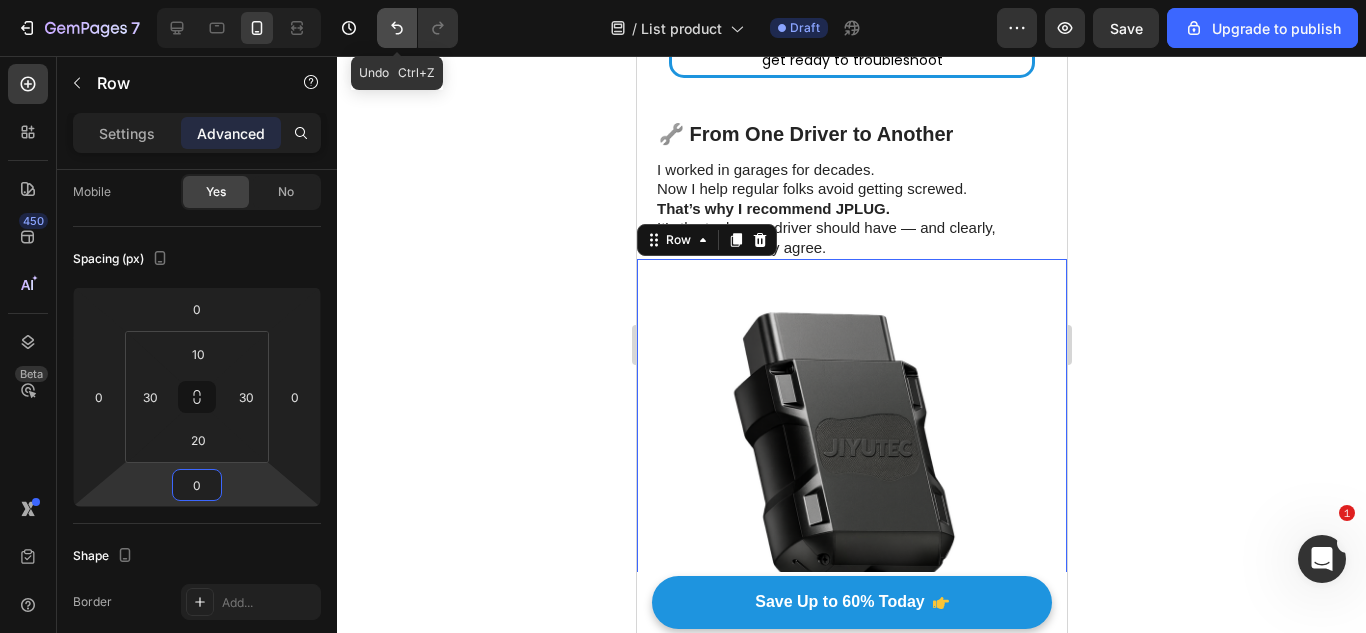 click 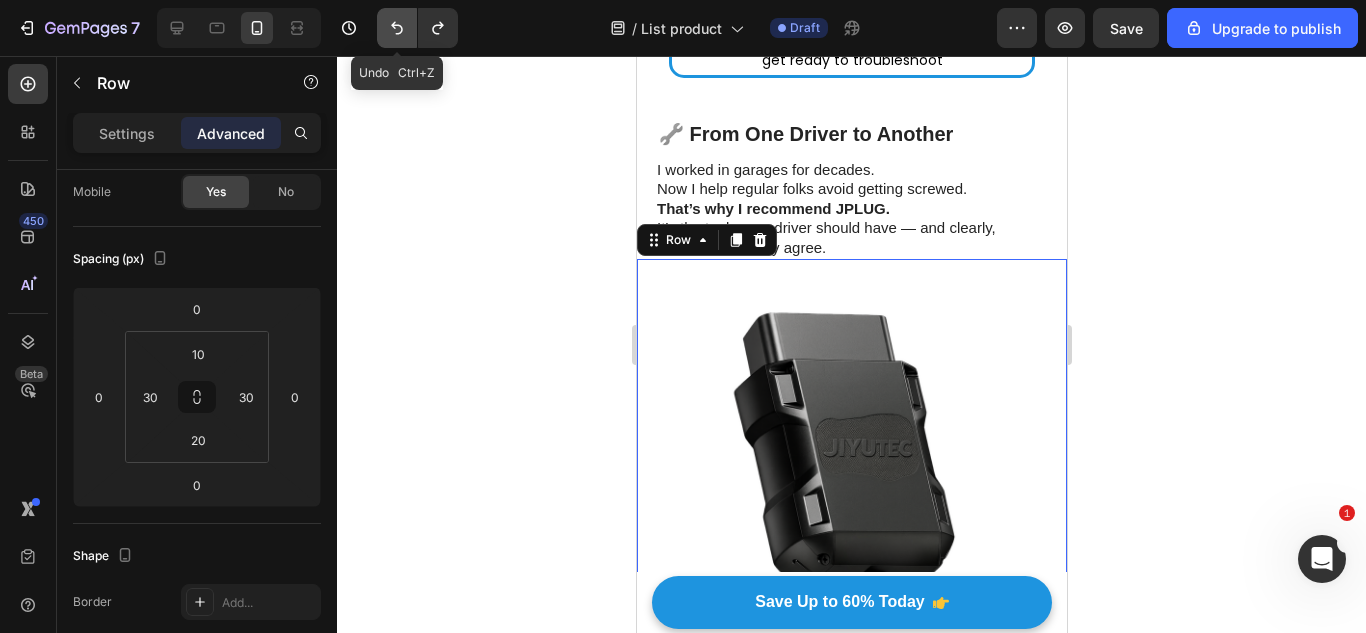 click 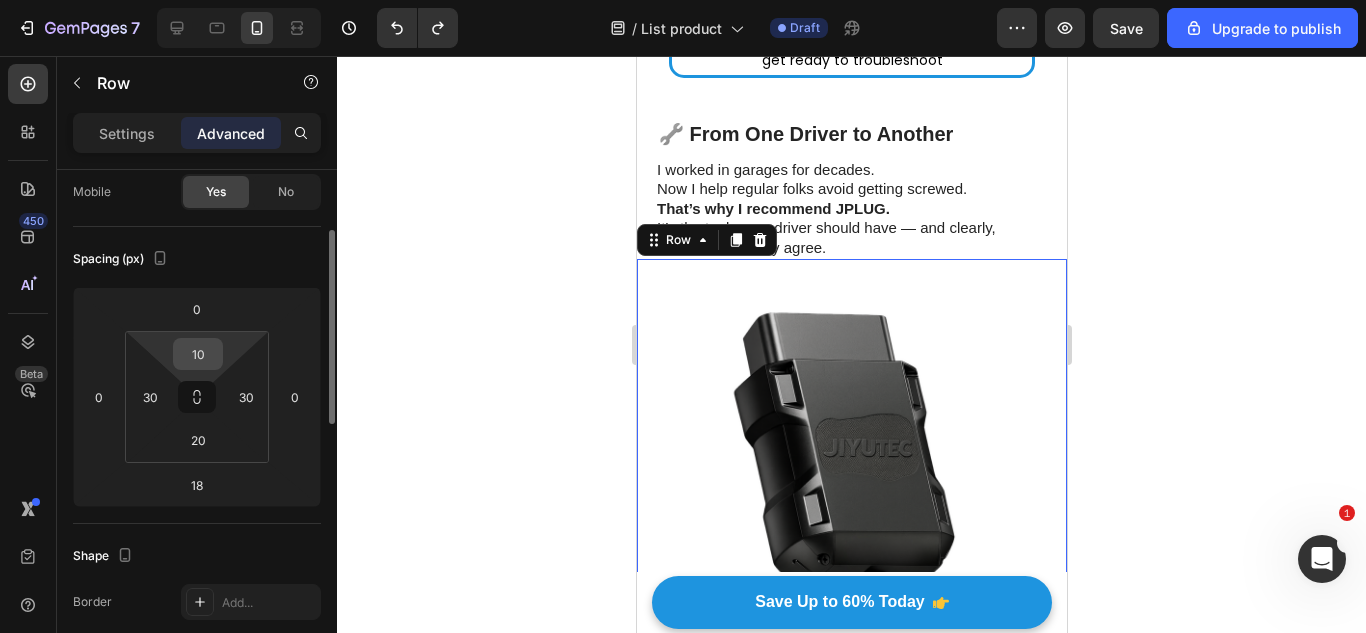 click on "10" at bounding box center [198, 354] 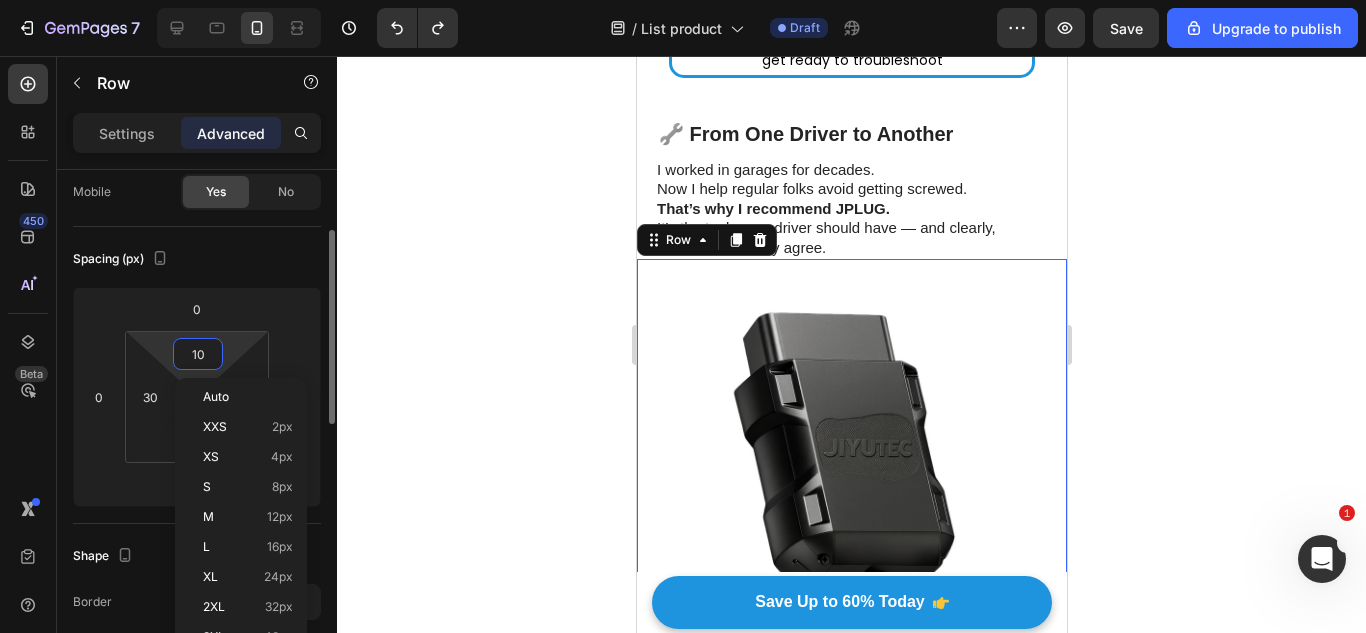 type 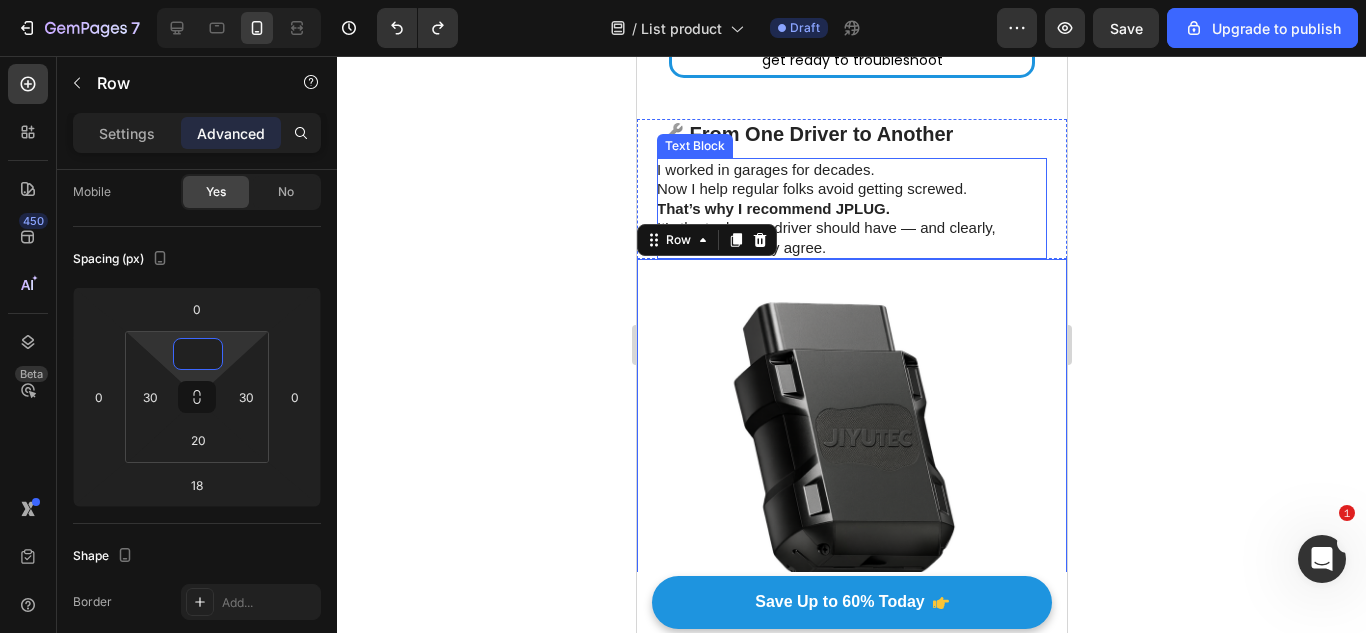 click on "I worked in garages for decades. Now I help regular folks avoid getting screwed. That’s why I recommend JPLUG. It’s the tool every driver should have — and clearly, thousands already agree." at bounding box center (850, 209) 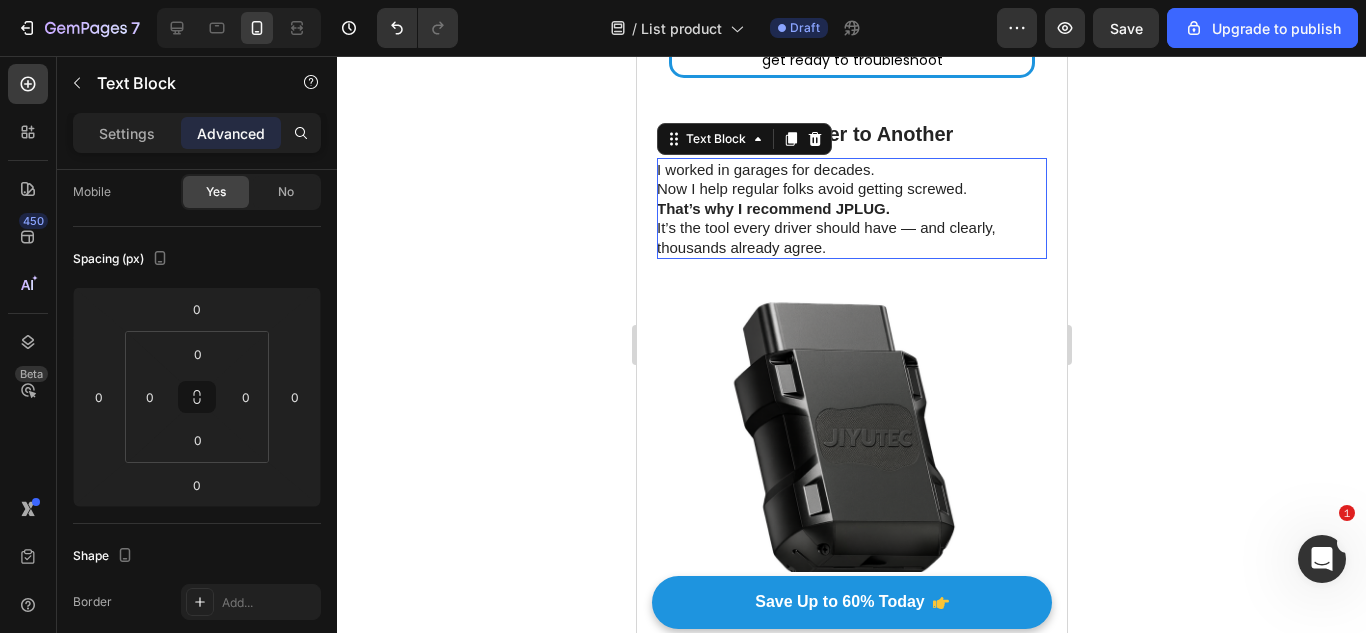 scroll, scrollTop: 5252, scrollLeft: 0, axis: vertical 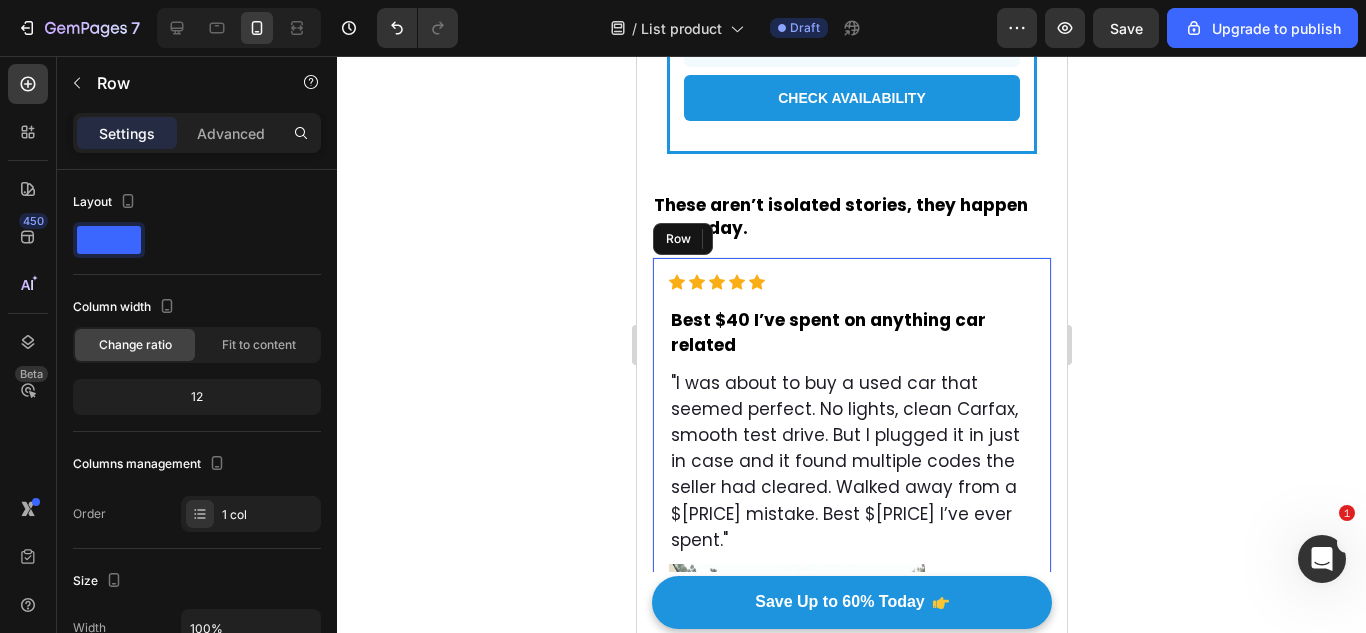 click on "Icon                Icon                Icon                Icon                Icon Icon List Hoz Best $40 I’ve spent on anything car related Heading "I was about to buy a used car that seemed perfect. No lights, clean Carfax, smooth test drive. But I plugged it in just in case and it found multiple codes the seller had cleared. Walked away from a $5,000 mistake. Best $40 I’ve ever spent." Text block Image Image —  Amy L., First-time car buyer Text block Row" at bounding box center [851, 573] 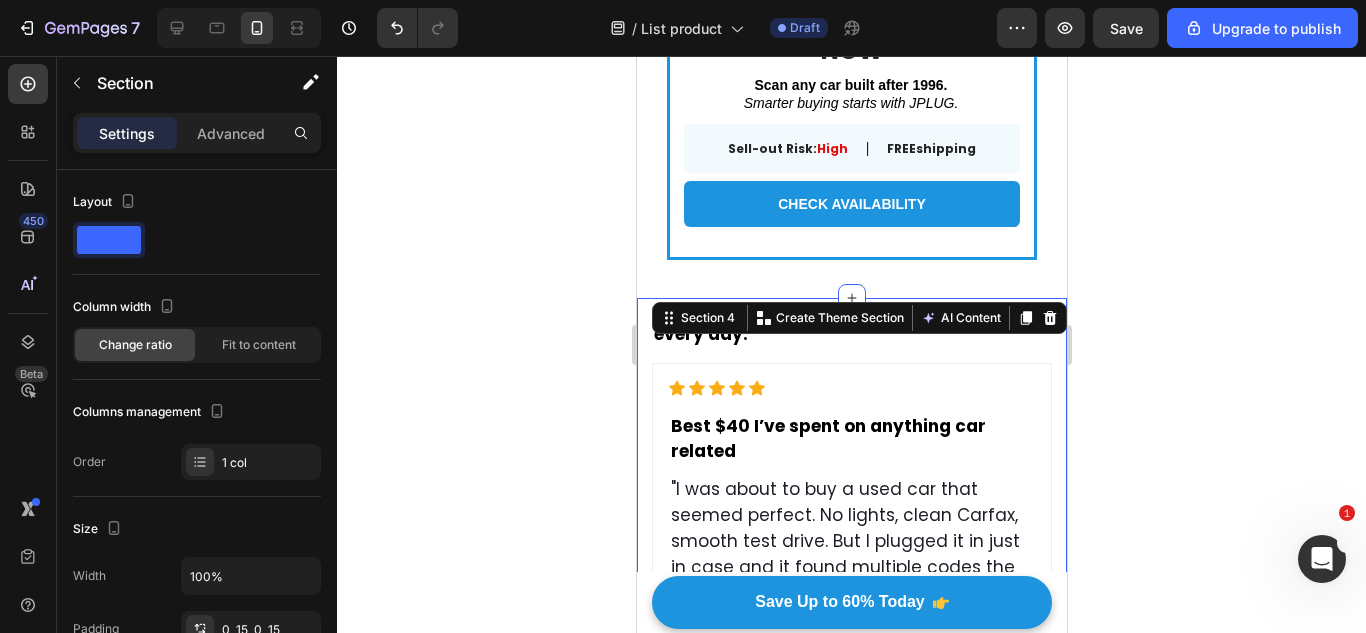 scroll, scrollTop: 5211, scrollLeft: 0, axis: vertical 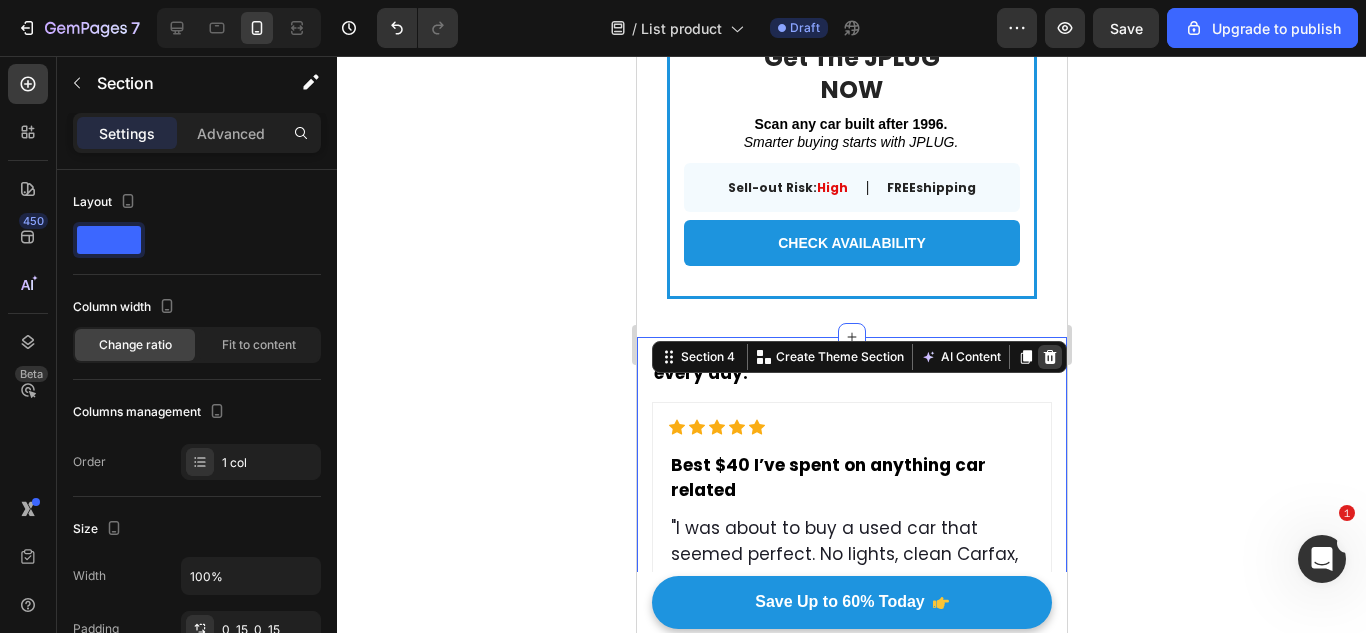 click 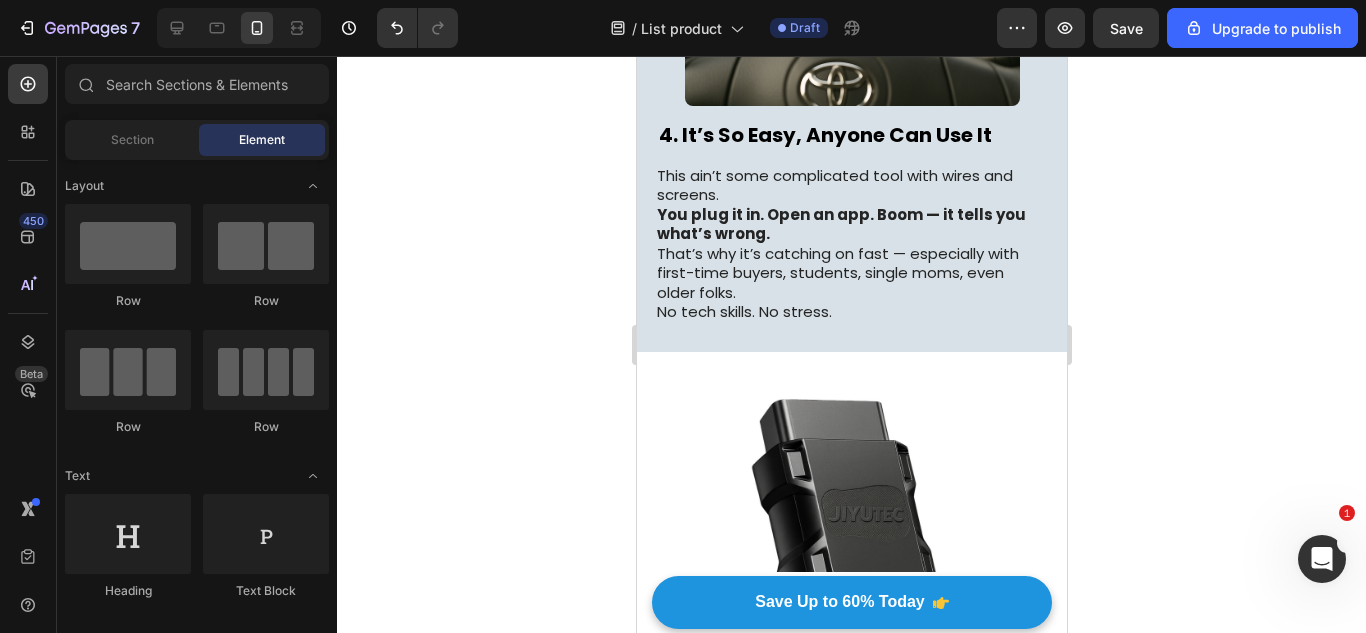 scroll, scrollTop: 2127, scrollLeft: 0, axis: vertical 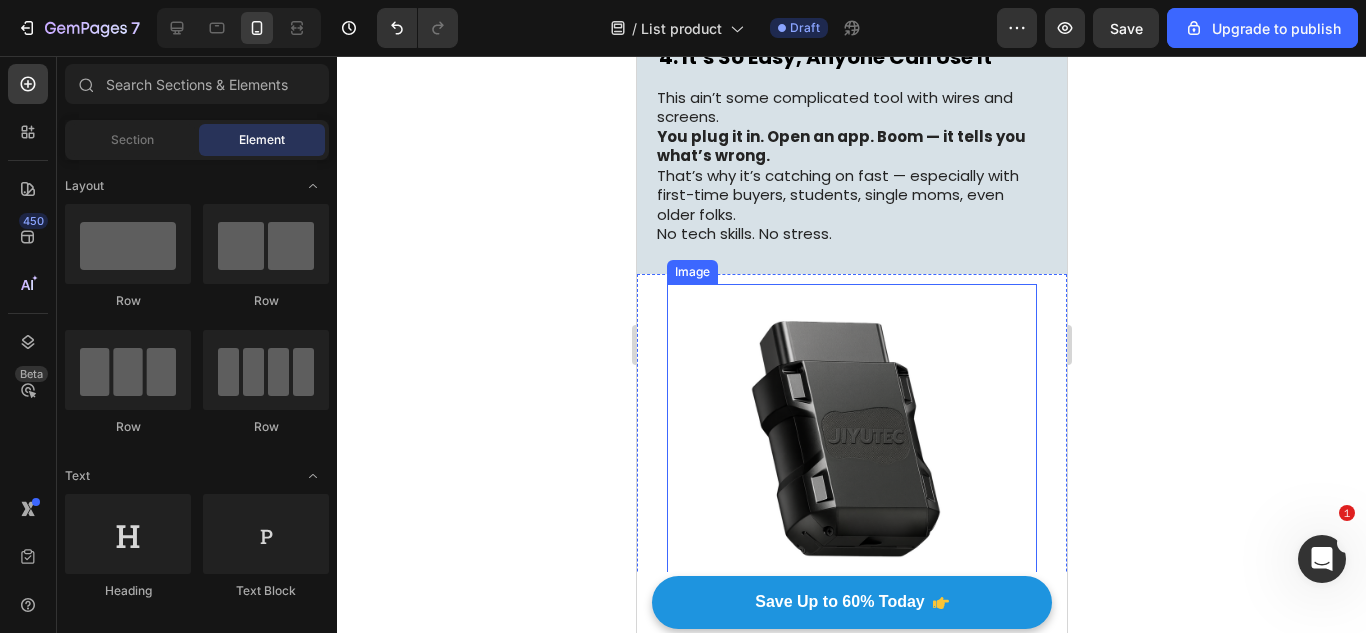 click at bounding box center (851, 441) 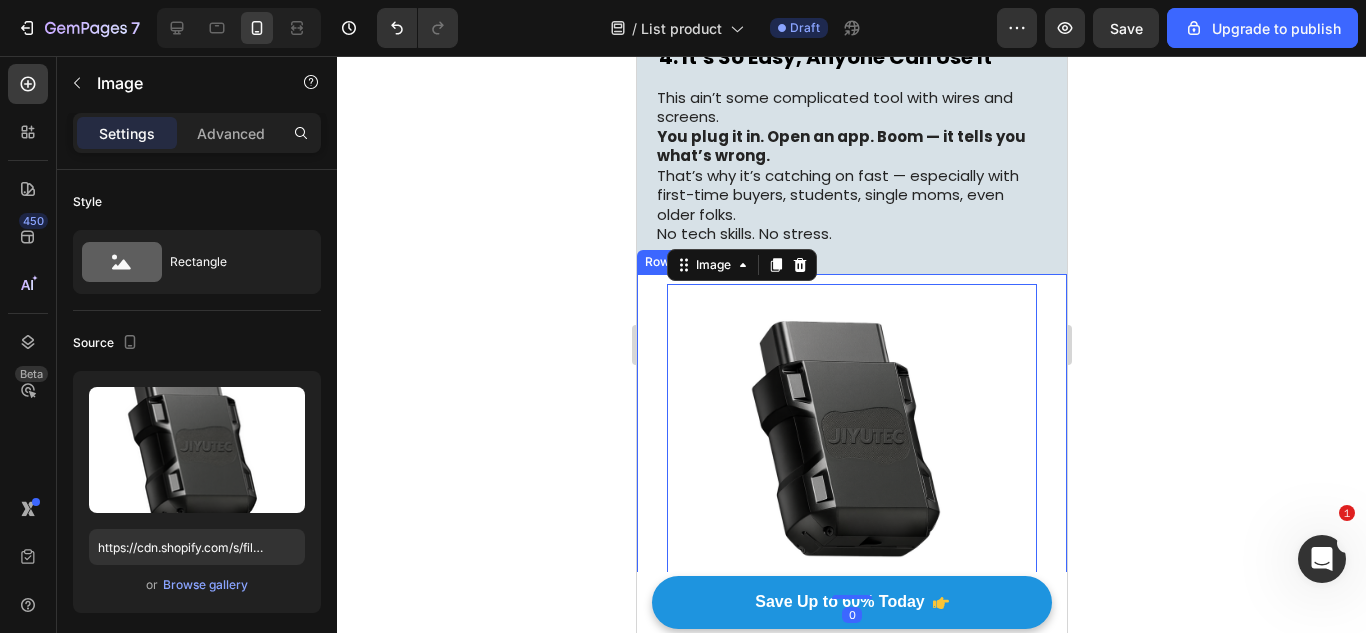 click on "Get The JPLUG NOW Heading Scan any car built after 1996. Smarter buying starts with JPLUG. Text Block Sell-out Risk:  High Text Block | Text Block FREE  shipping Text Block Row CHECK AVAILABILITY Button Row Image   0 Row" at bounding box center (851, 582) 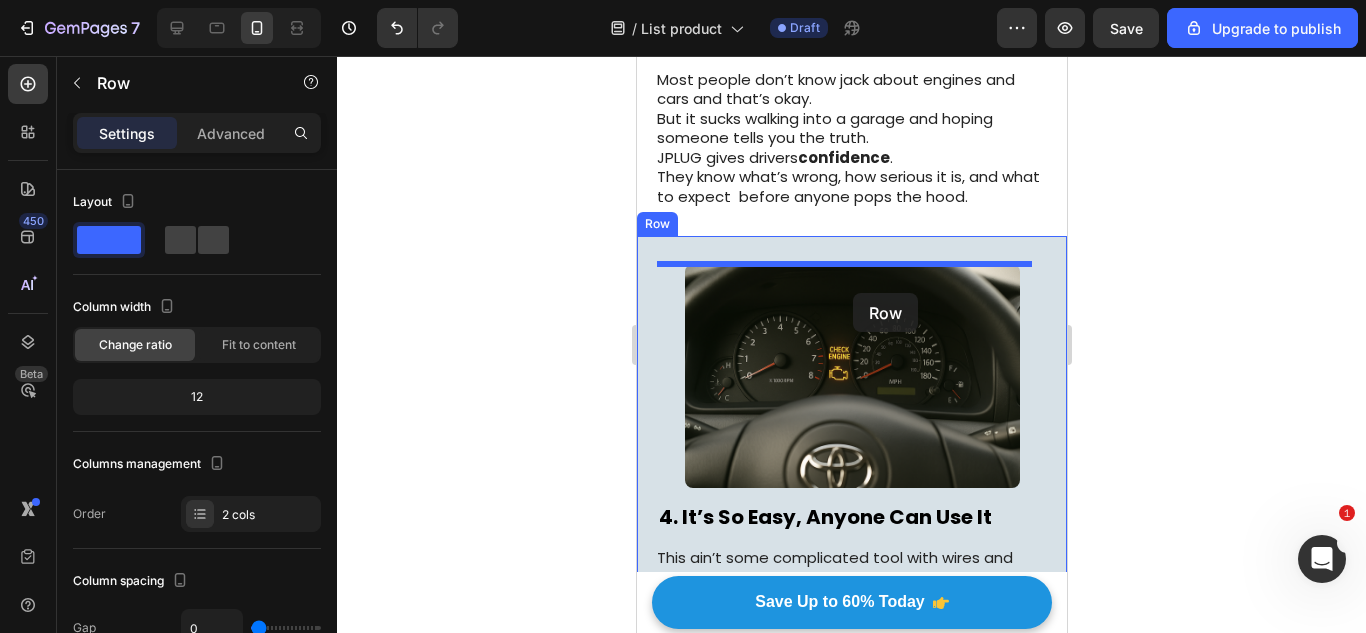 scroll, scrollTop: 1683, scrollLeft: 0, axis: vertical 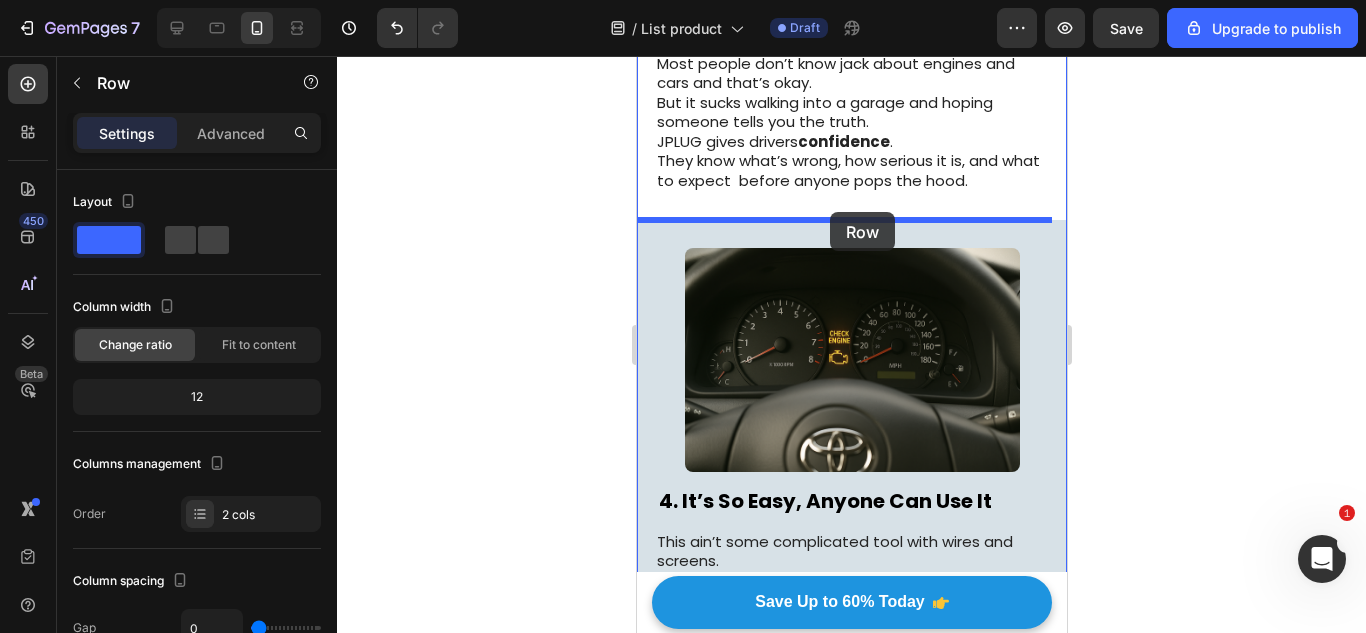 drag, startPoint x: 1040, startPoint y: 359, endPoint x: 829, endPoint y: 215, distance: 255.4545 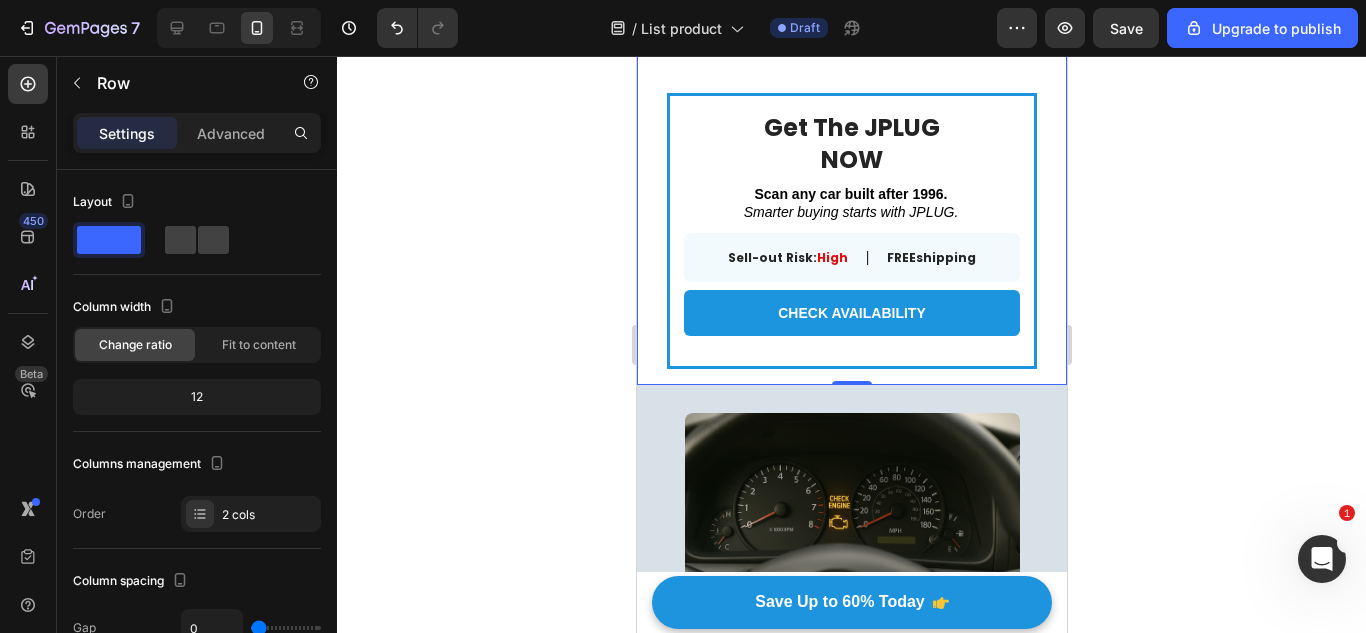 scroll, scrollTop: 2134, scrollLeft: 0, axis: vertical 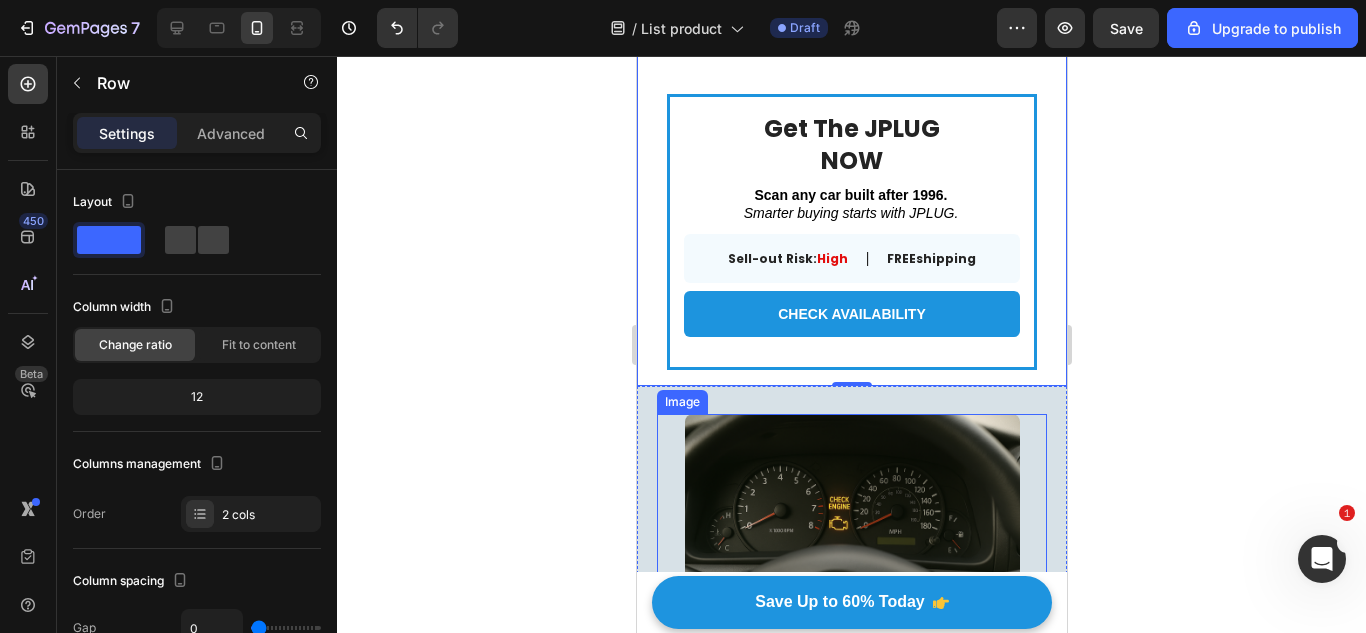 click at bounding box center (851, 525) 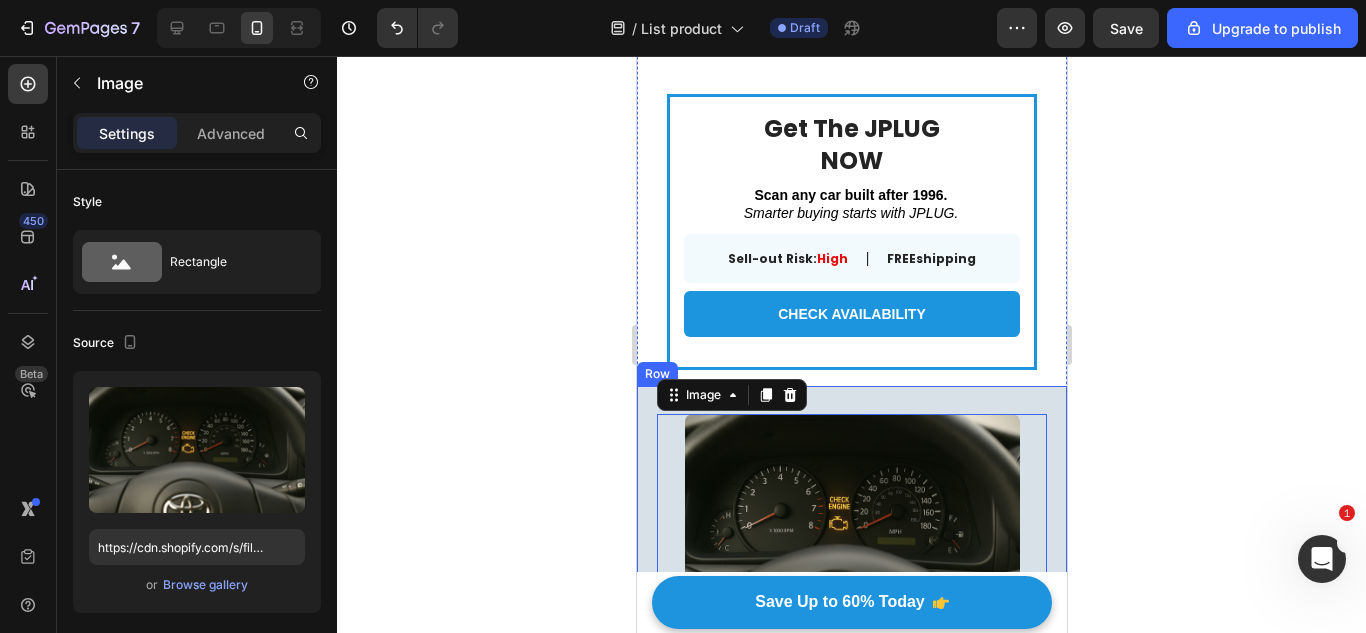 click on "4. It’s So Easy, Anyone Can Use It Heading This ain’t some complicated tool with wires and screens. You plug it in. Open an app. Boom — it tells you what’s wrong. That’s why it’s catching on fast — especially with first-time buyers, students, single moms, even older folks. No tech skills. No stress. Text Block Image   14 Row" at bounding box center [851, 634] 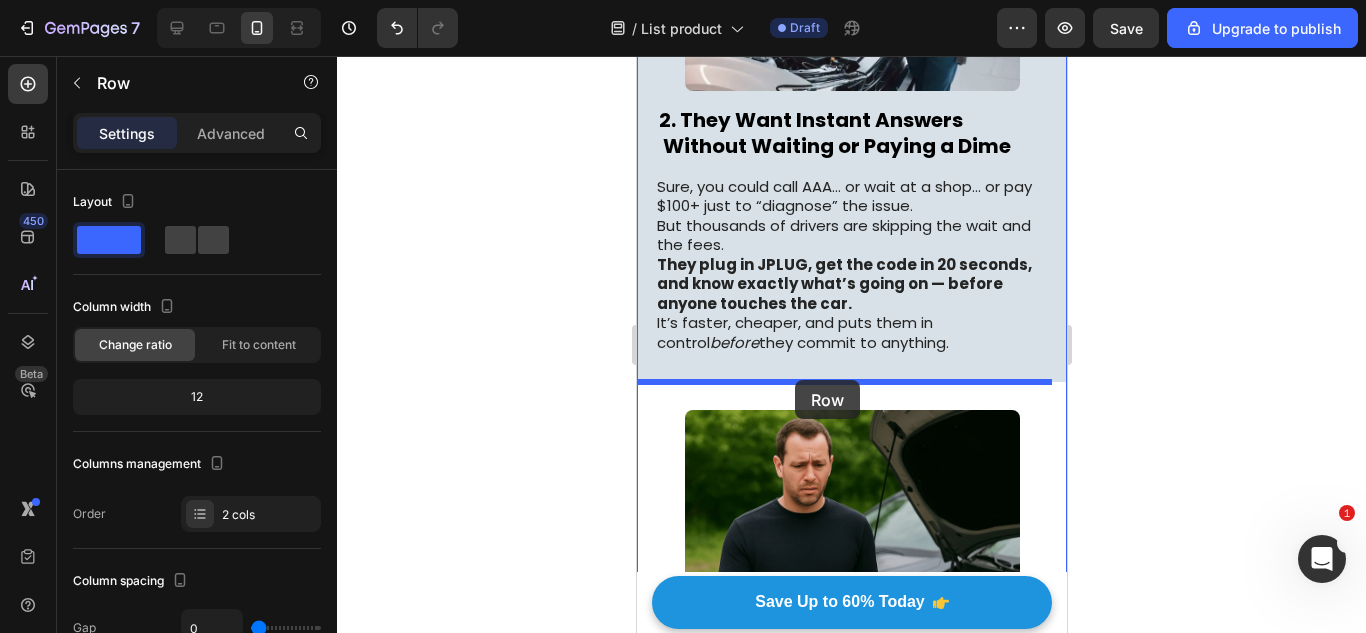scroll, scrollTop: 1038, scrollLeft: 0, axis: vertical 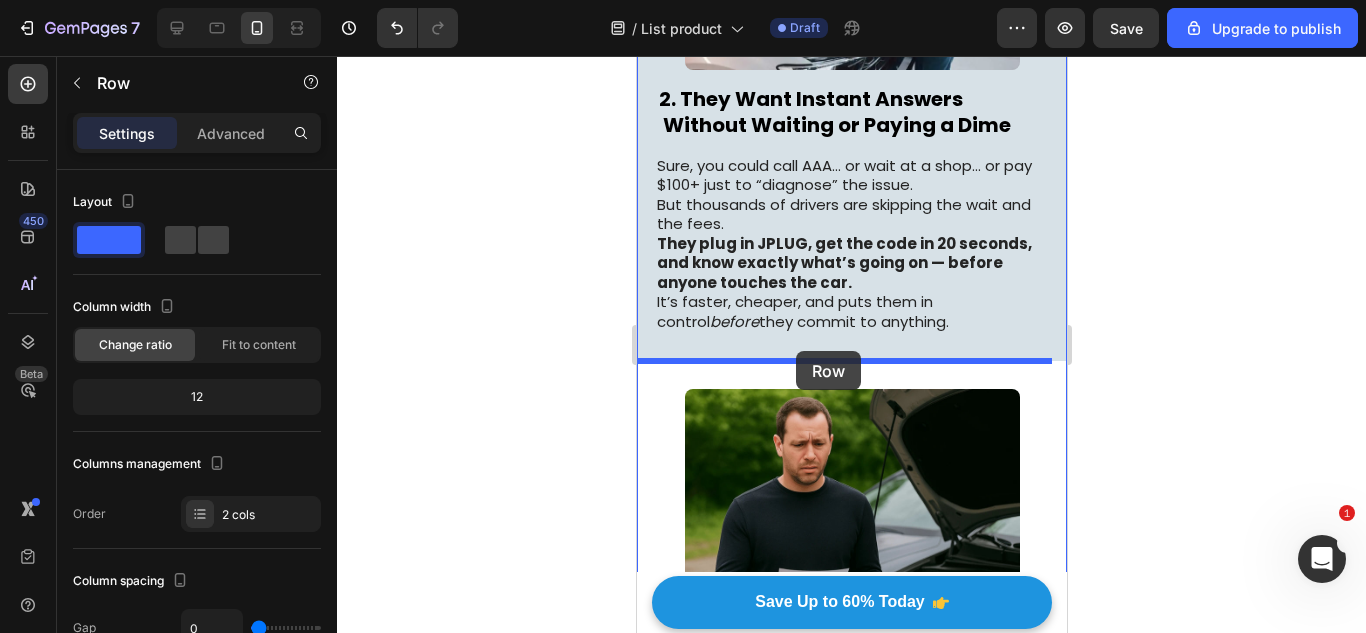 drag, startPoint x: 840, startPoint y: 378, endPoint x: 795, endPoint y: 351, distance: 52.478565 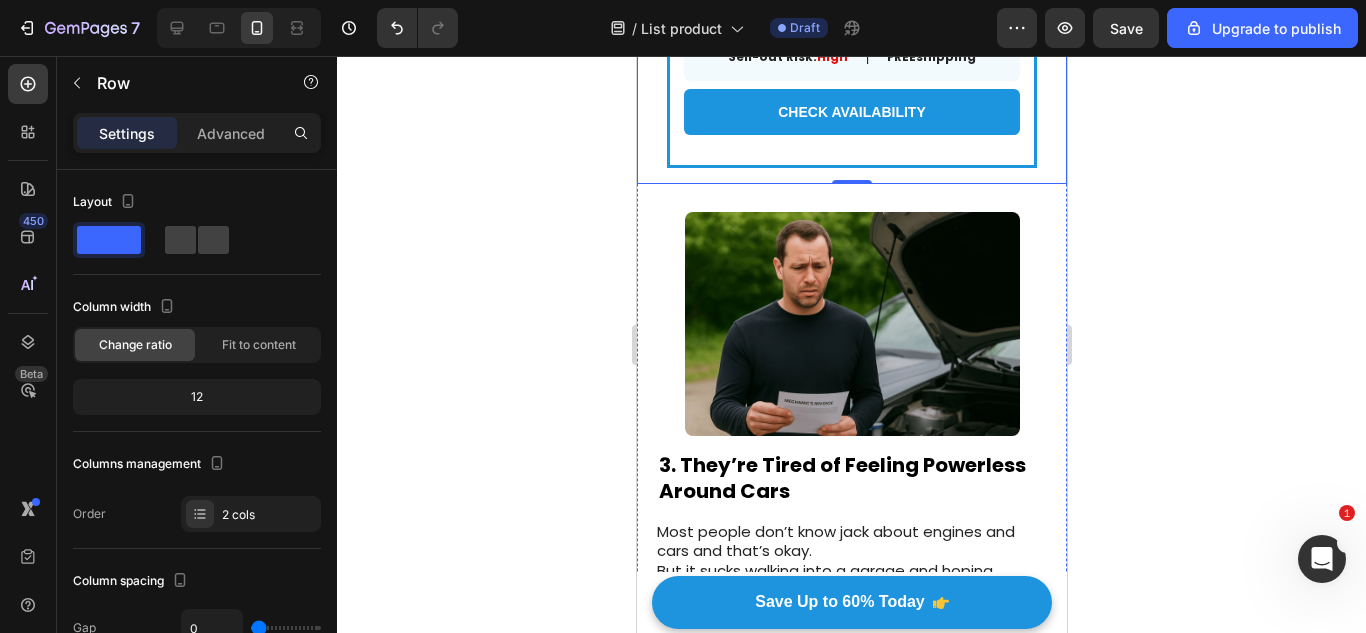 scroll, scrollTop: 1923, scrollLeft: 0, axis: vertical 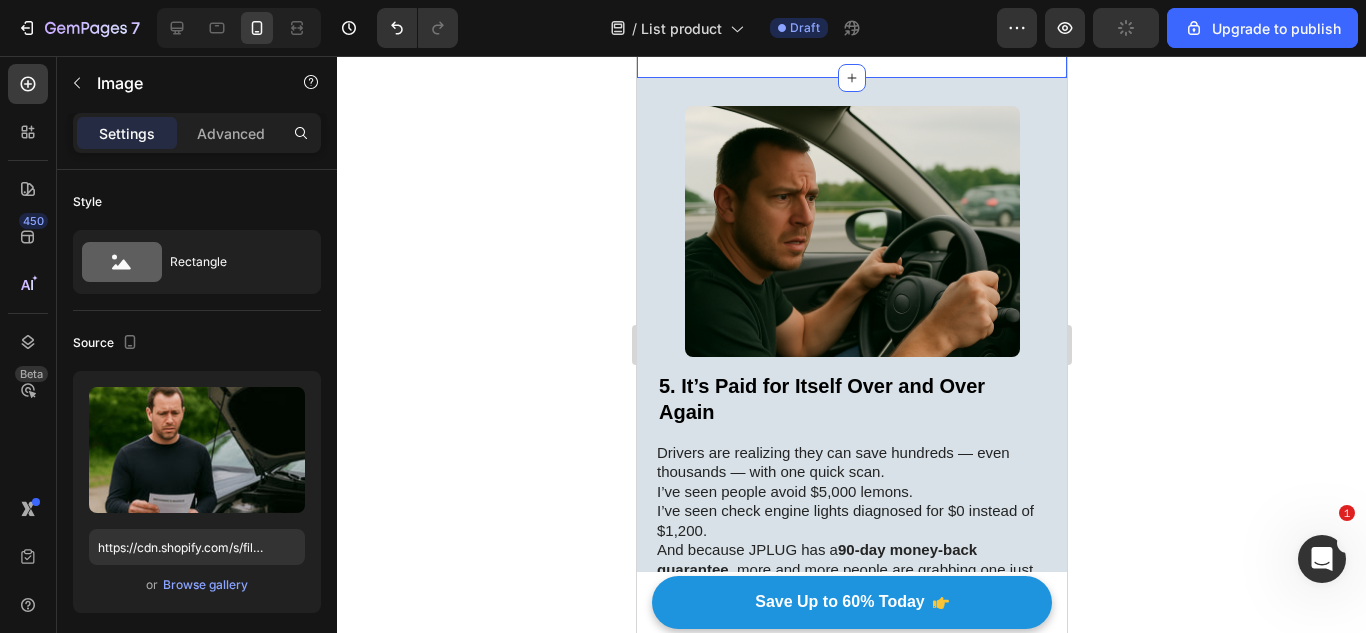 click on "Drop element here" at bounding box center [851, 48] 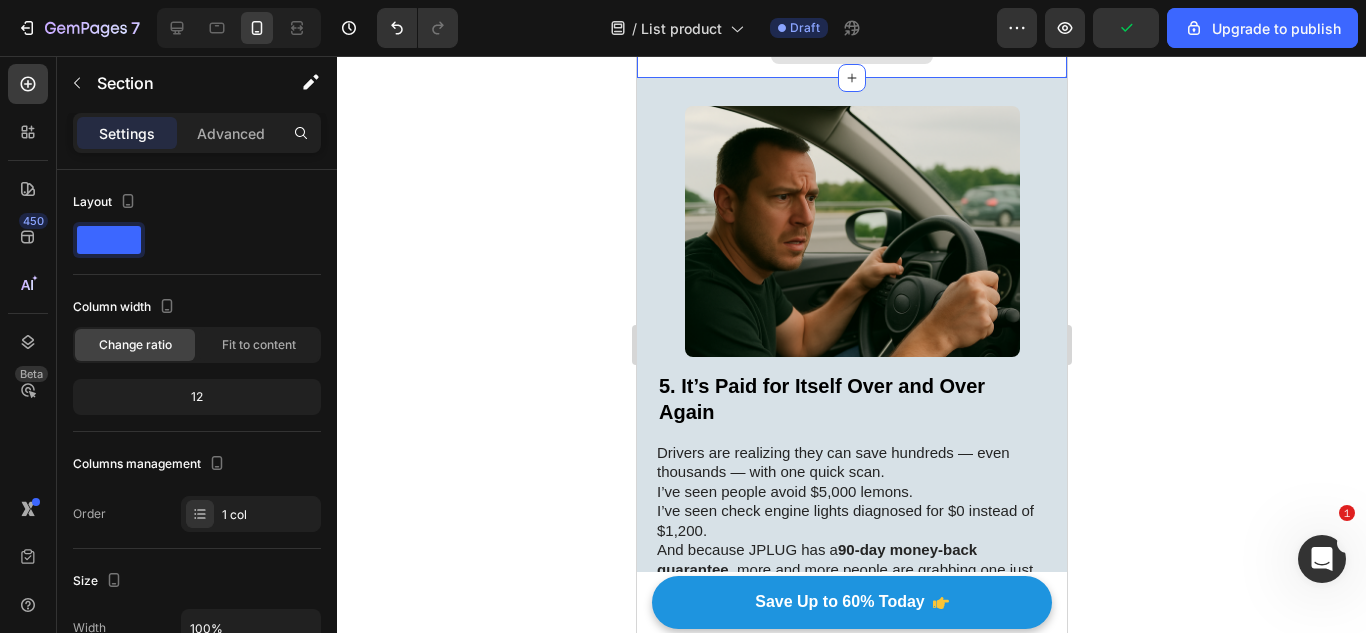 scroll, scrollTop: 2748, scrollLeft: 0, axis: vertical 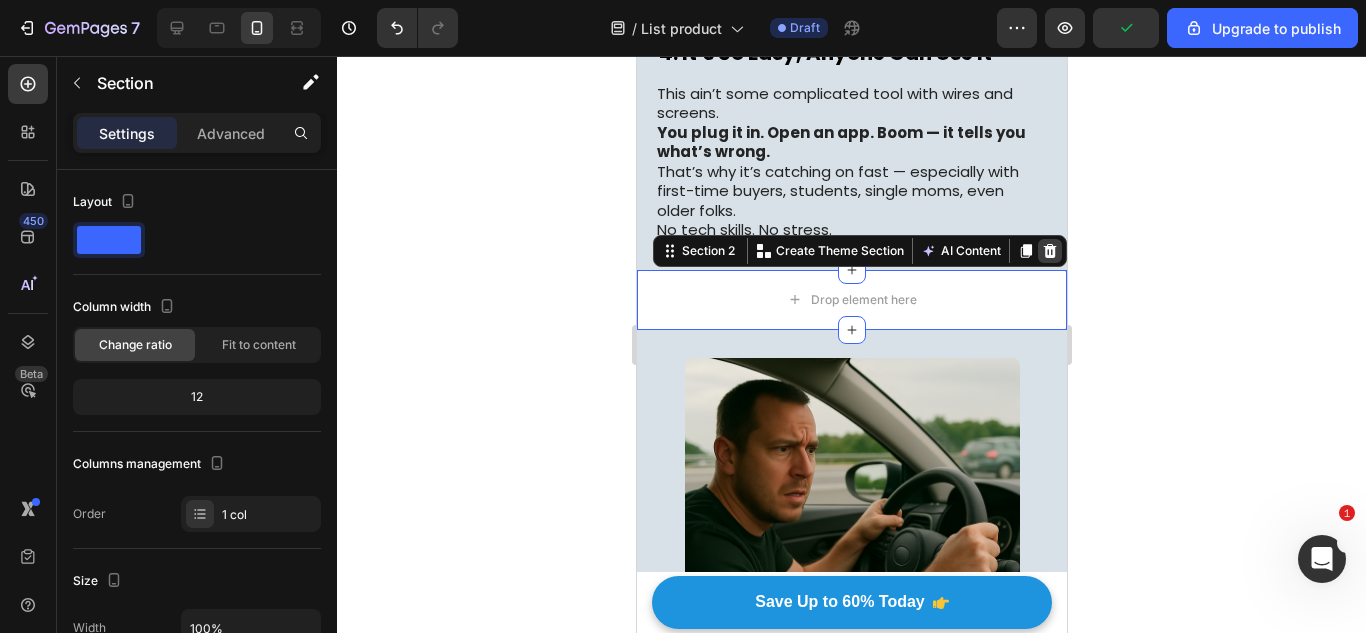 click 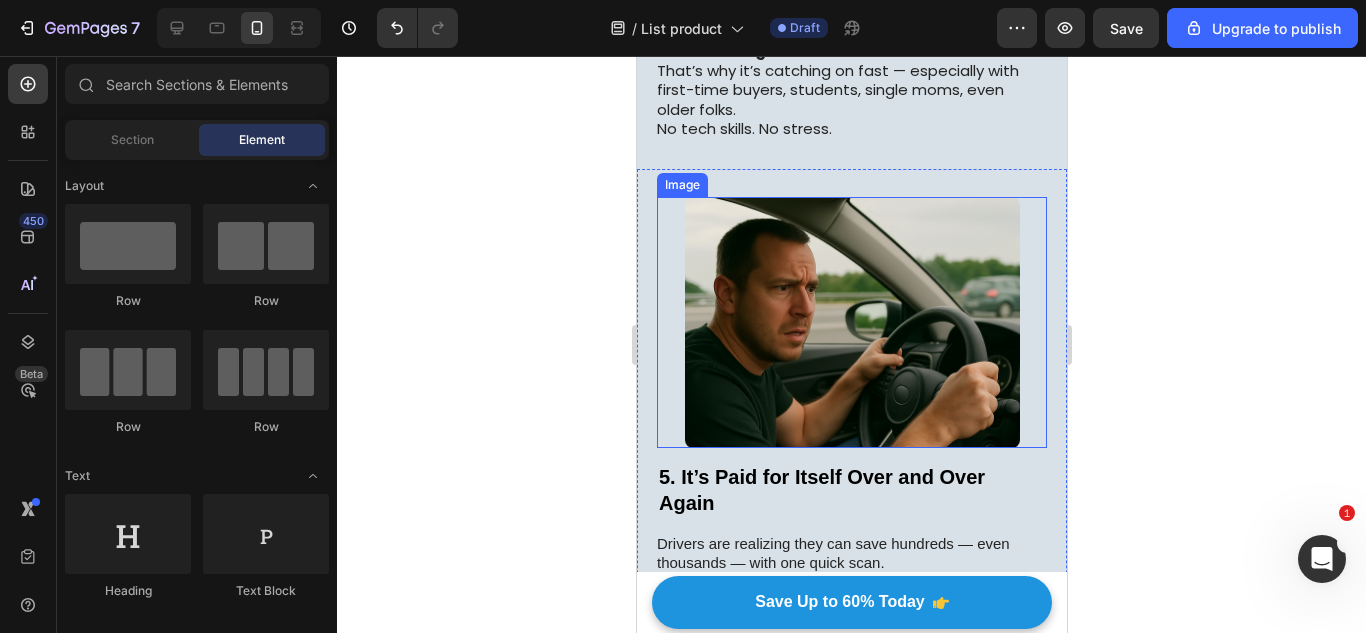 scroll, scrollTop: 2989, scrollLeft: 0, axis: vertical 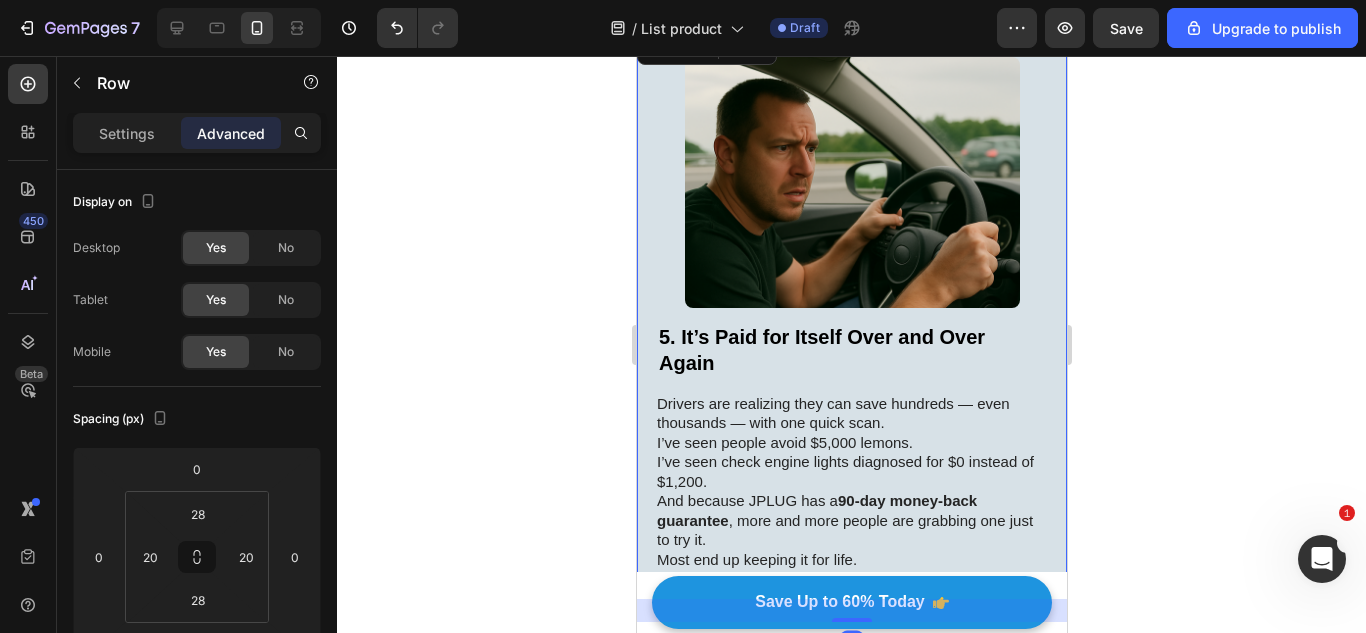 click on "5. It’s Paid for Itself Over and Over Again Heading Drivers are realizing they can save hundreds — even thousands — with one quick scan. I’ve seen people avoid $5,000 lemons. I’ve seen check engine lights diagnosed for $0 instead of $1,200. And because JPLUG has a  90-day money-back guarantee , more and more people are grabbing one just to try it. Most end up keeping it for life. Text Block Image Row   23" at bounding box center [851, 314] 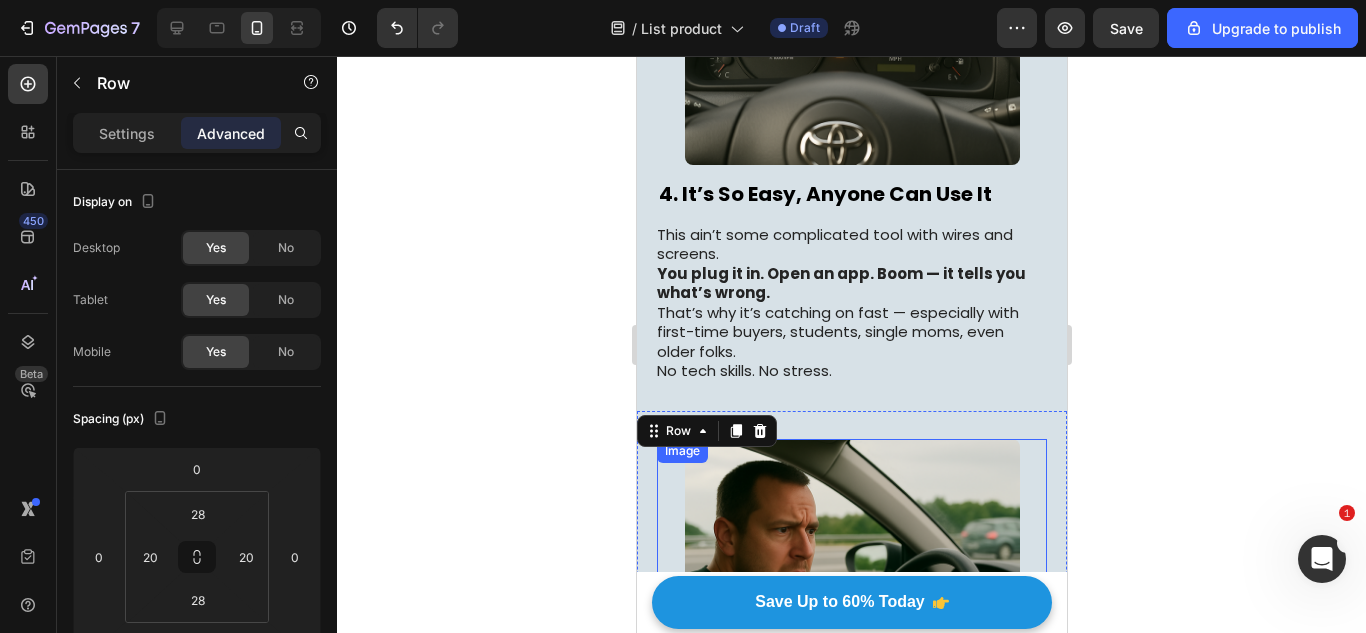 scroll, scrollTop: 2425, scrollLeft: 0, axis: vertical 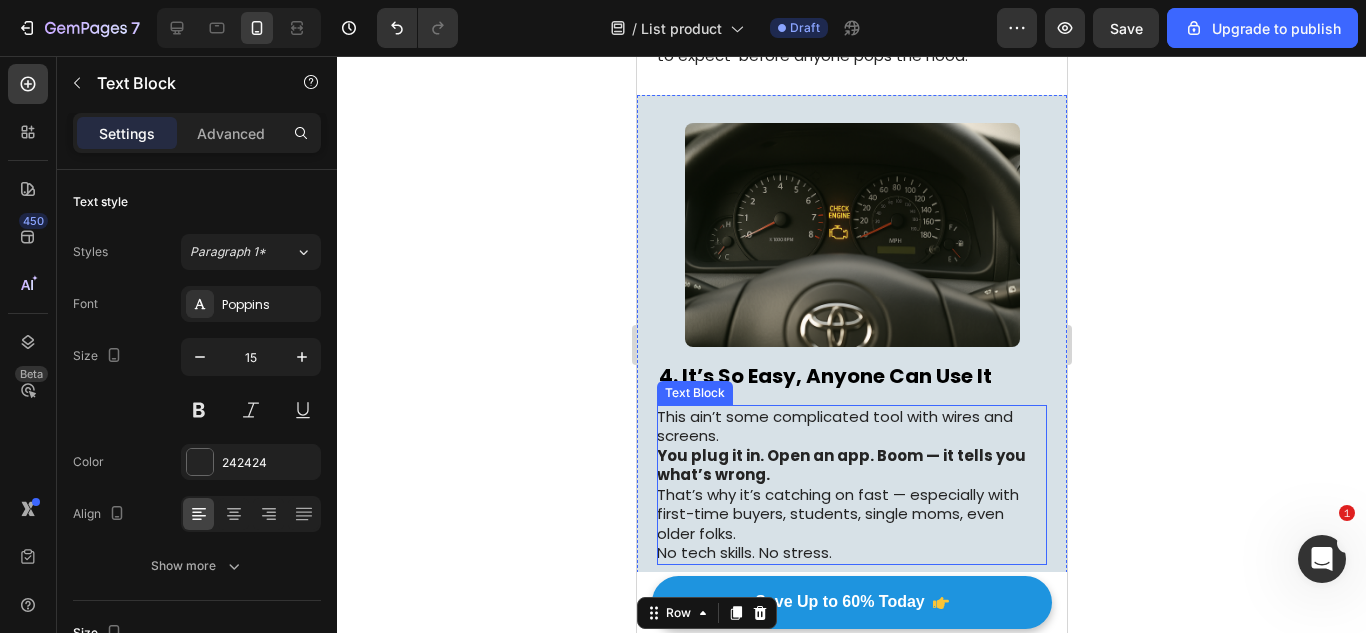click on "This ain’t some complicated tool with wires and screens. You plug it in. Open an app. Boom — it tells you what’s wrong. That’s why it’s catching on fast — especially with first-time buyers, students, single moms, even older folks. No tech skills. No stress." at bounding box center [850, 485] 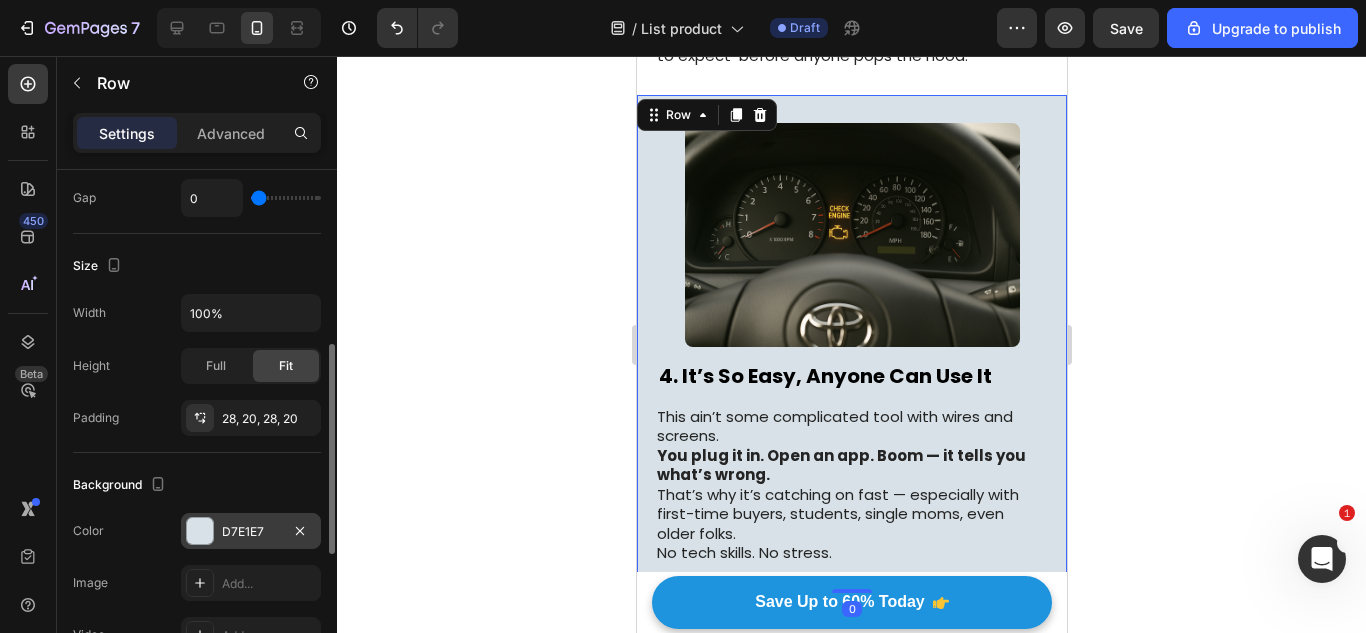 scroll, scrollTop: 431, scrollLeft: 0, axis: vertical 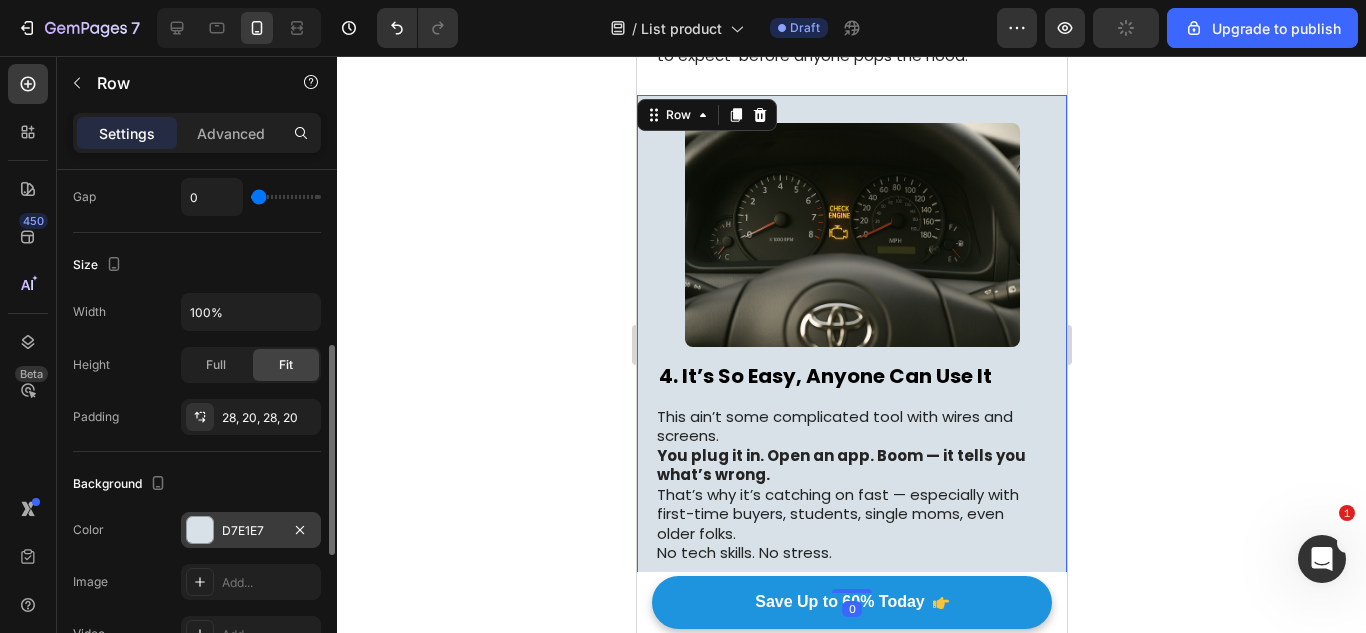 click at bounding box center [200, 530] 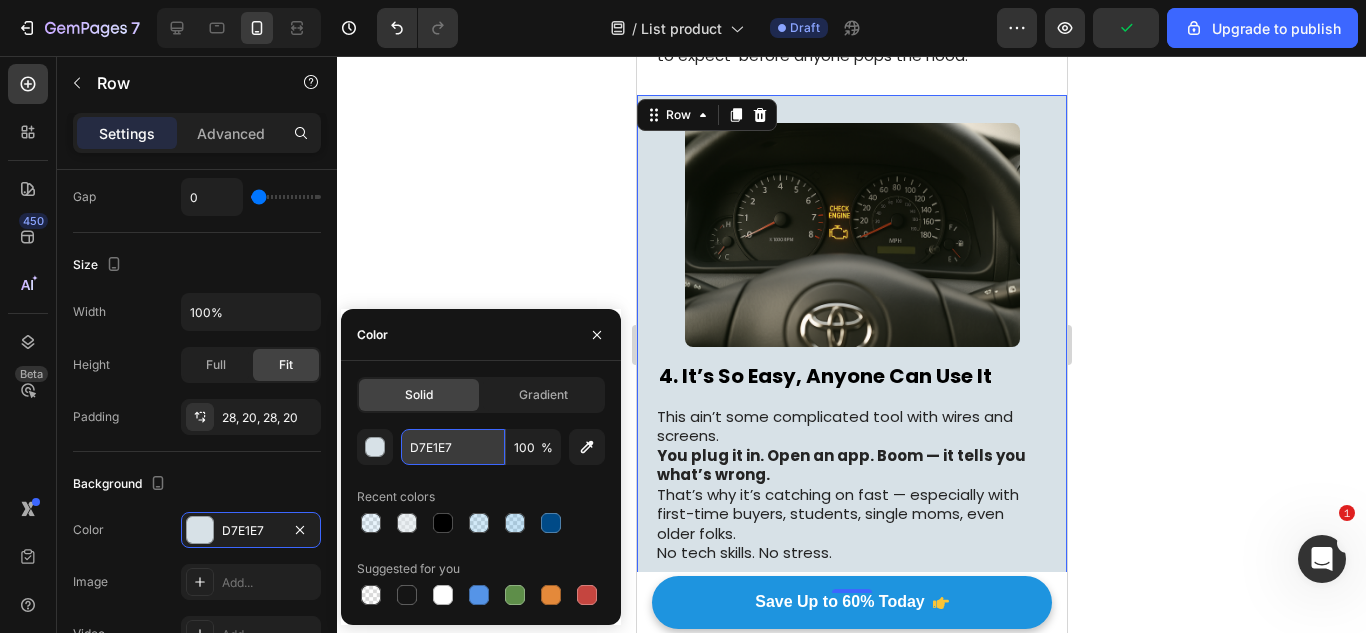 click on "D7E1E7" at bounding box center (453, 447) 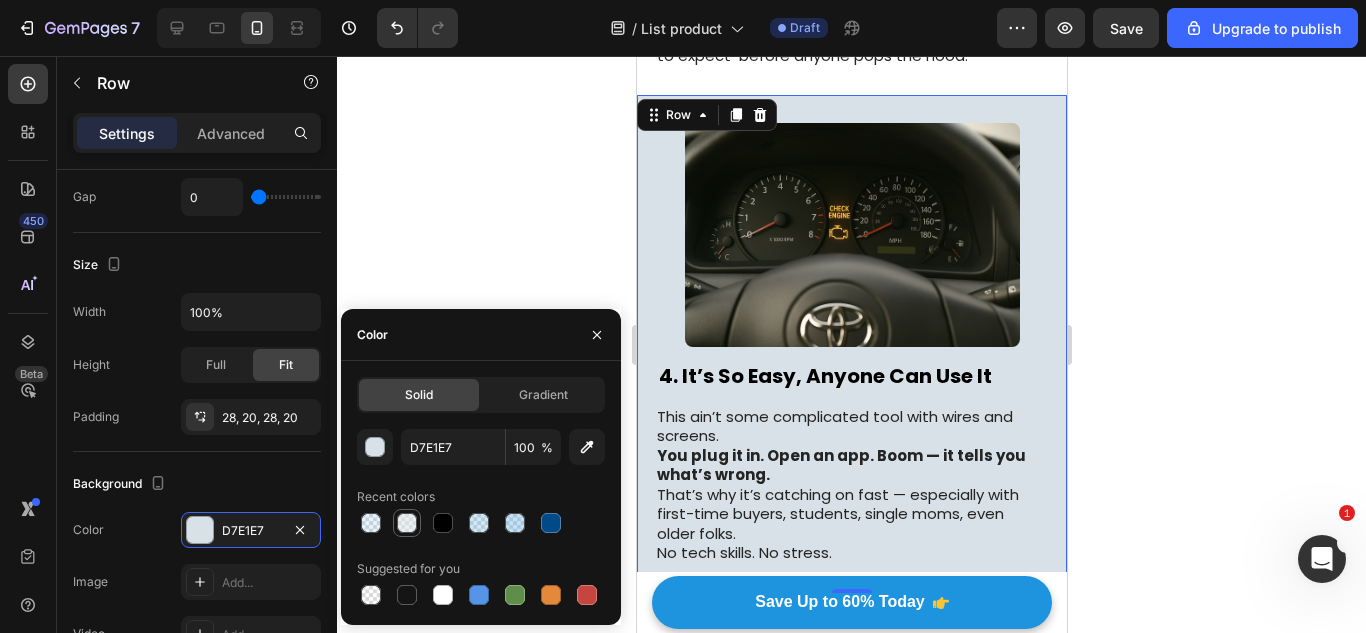 click at bounding box center (407, 523) 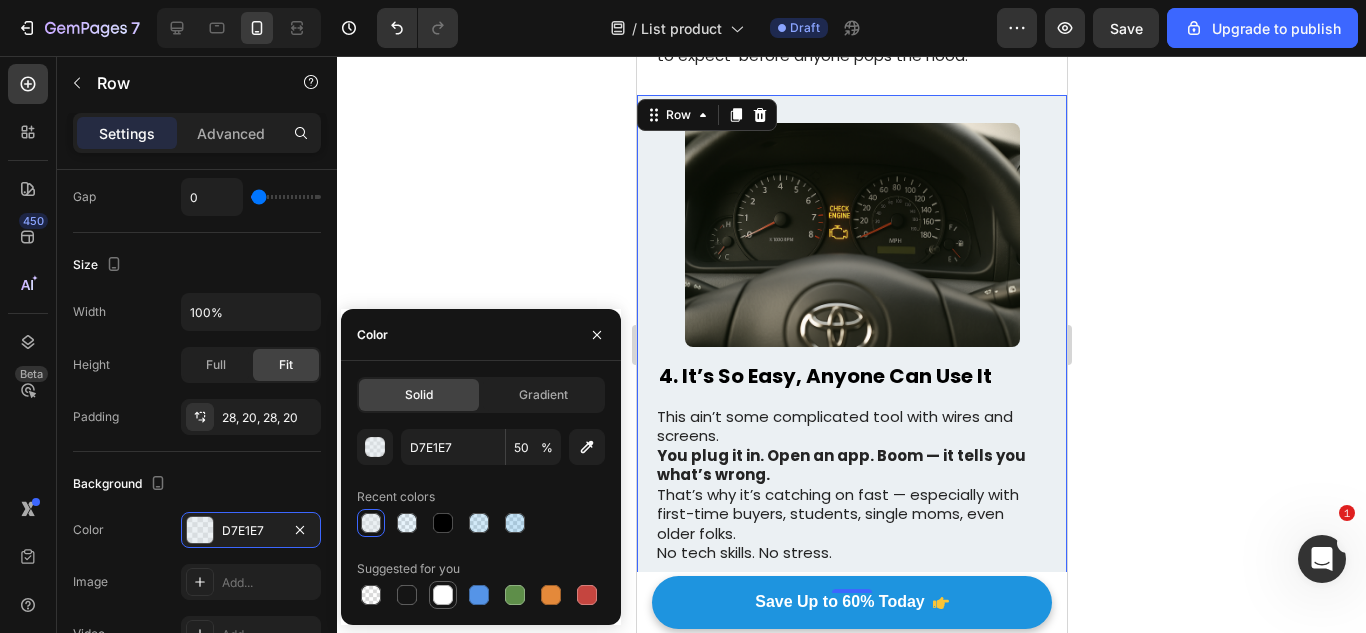 click at bounding box center [443, 595] 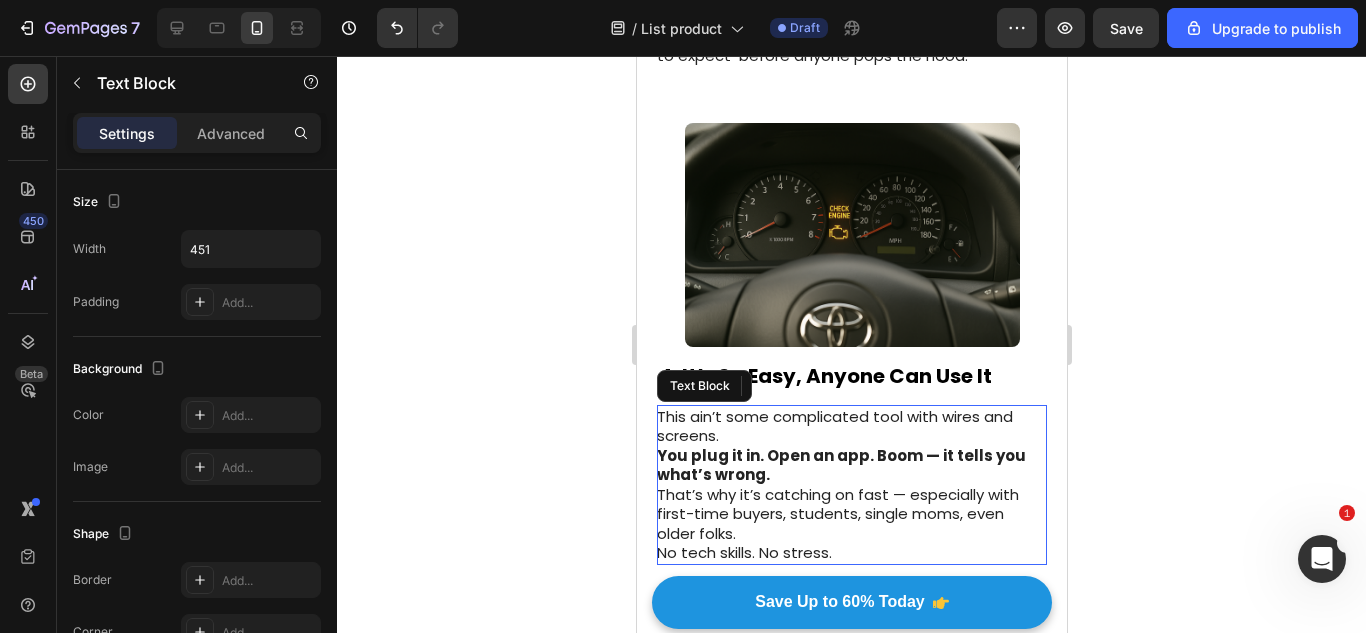 click on "This ain’t some complicated tool with wires and screens. You plug it in. Open an app. Boom — it tells you what’s wrong. That’s why it’s catching on fast — especially with first-time buyers, students, single moms, even older folks. No tech skills. No stress." at bounding box center [850, 485] 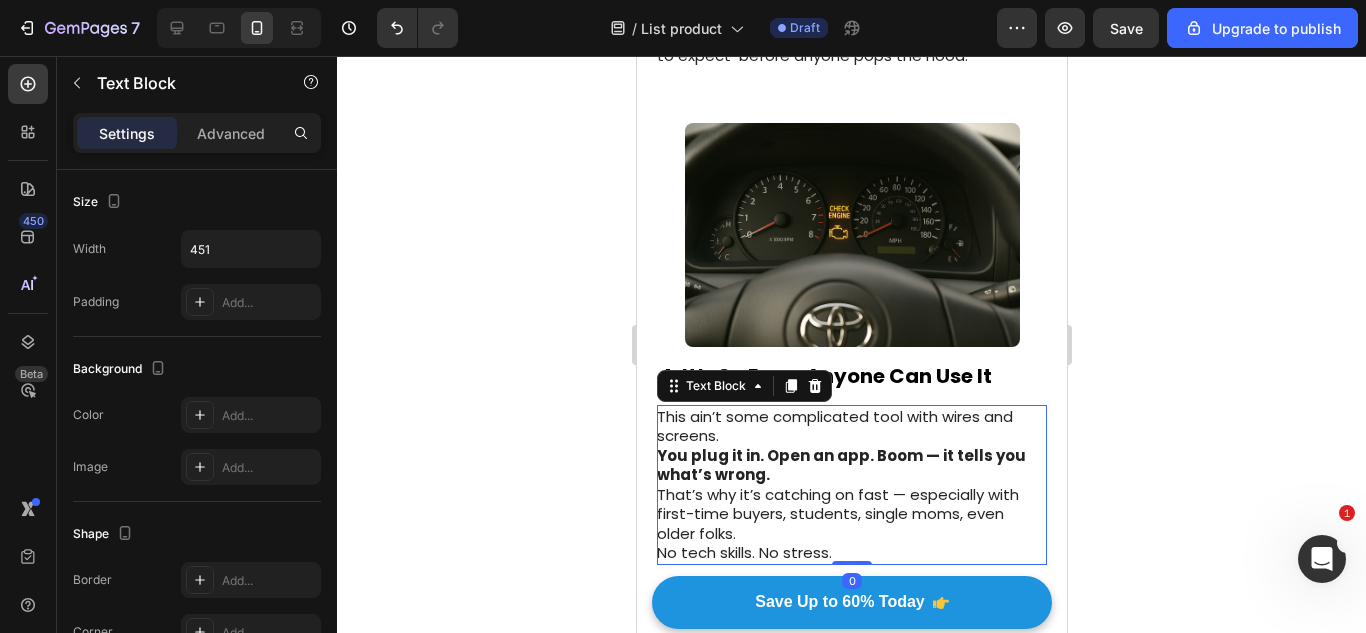scroll, scrollTop: 0, scrollLeft: 0, axis: both 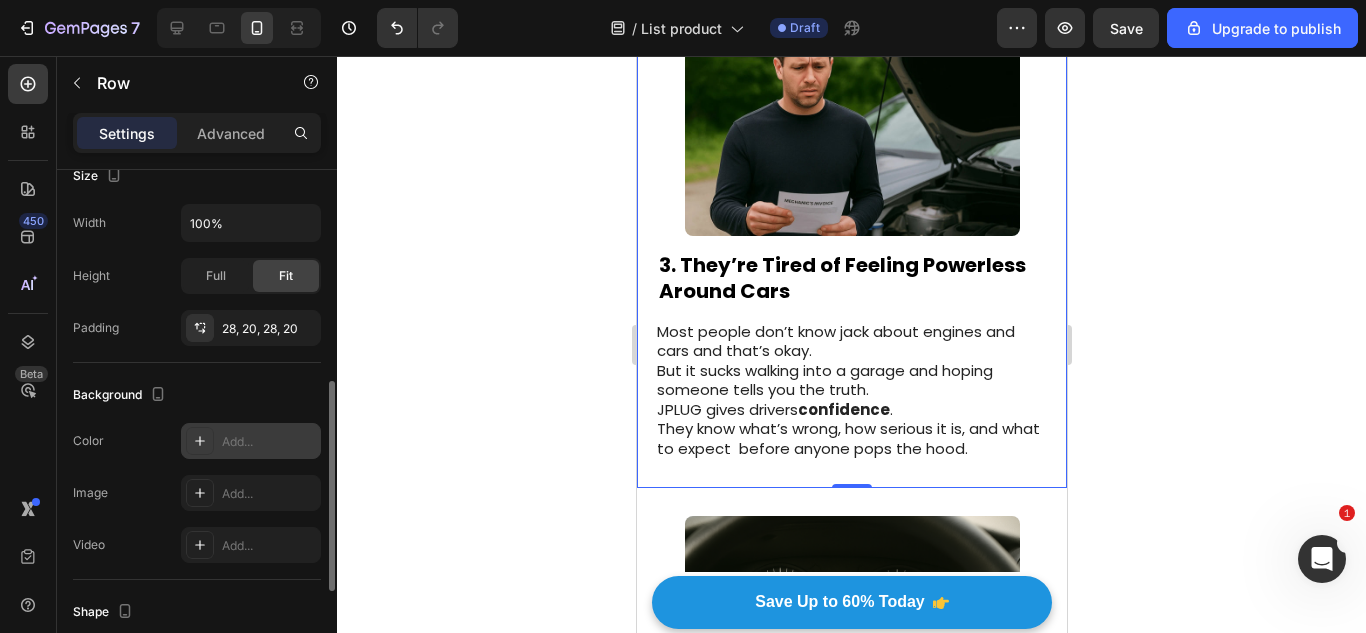 click on "Add..." at bounding box center (251, 441) 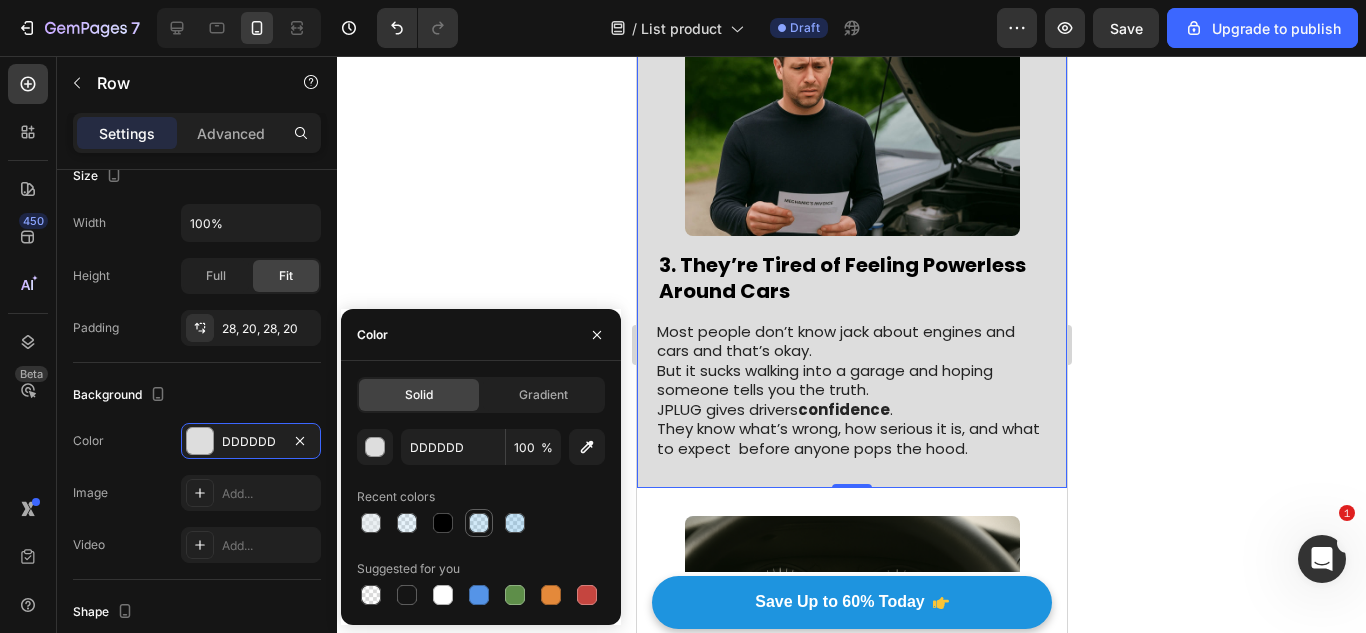 click at bounding box center [479, 523] 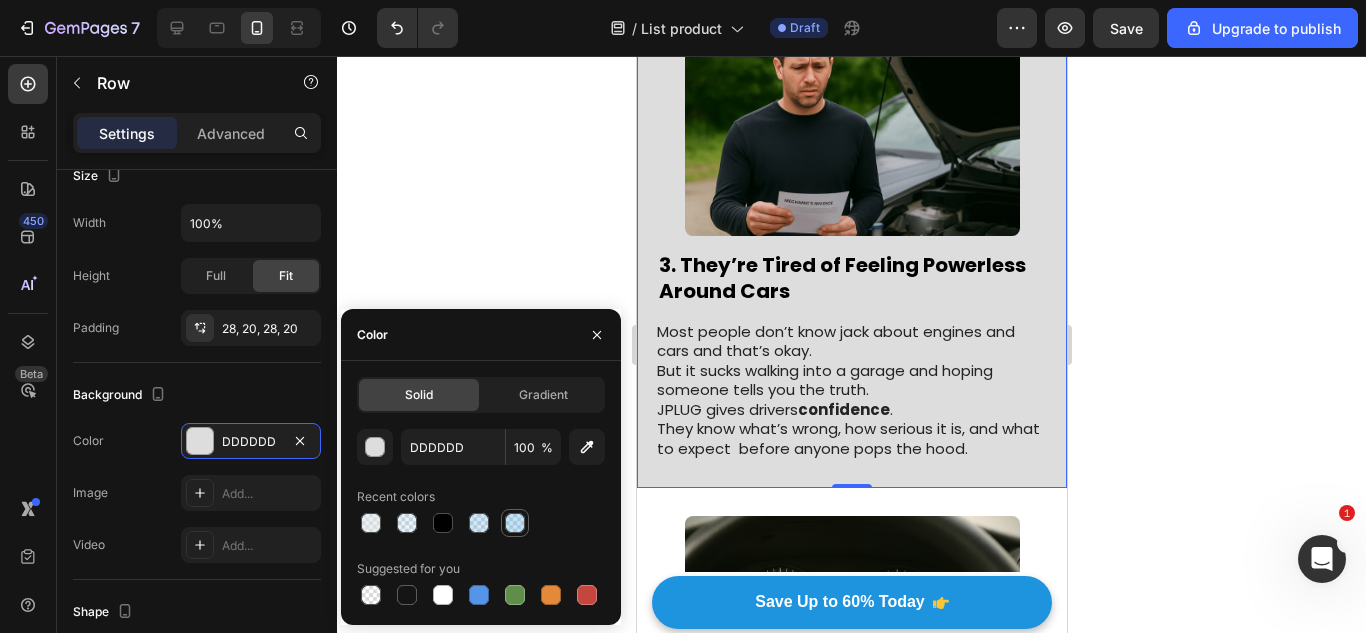 type on "1D94DE" 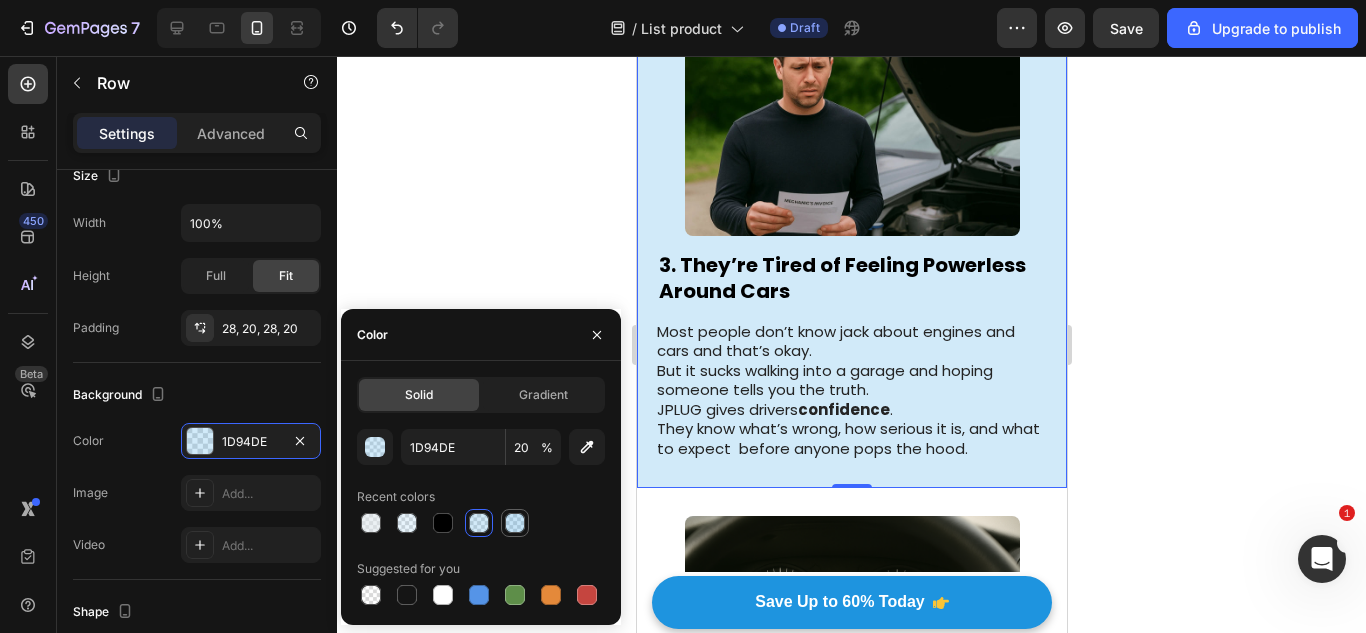 click at bounding box center [515, 523] 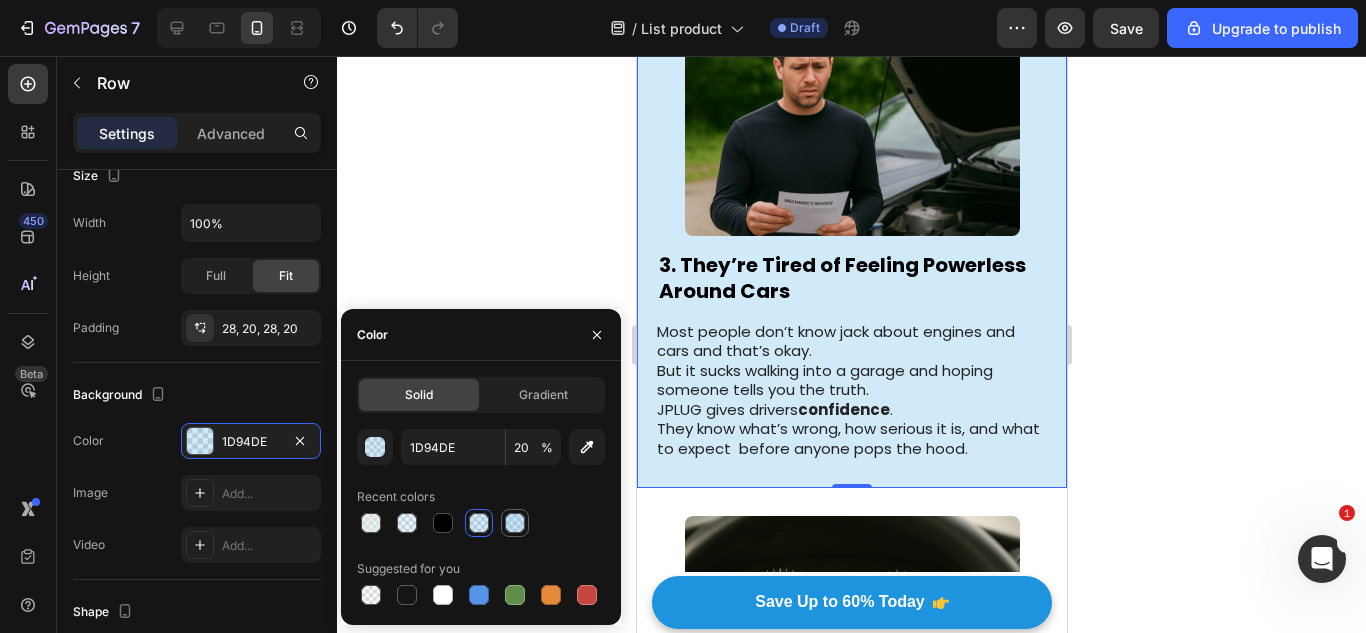 type on "25" 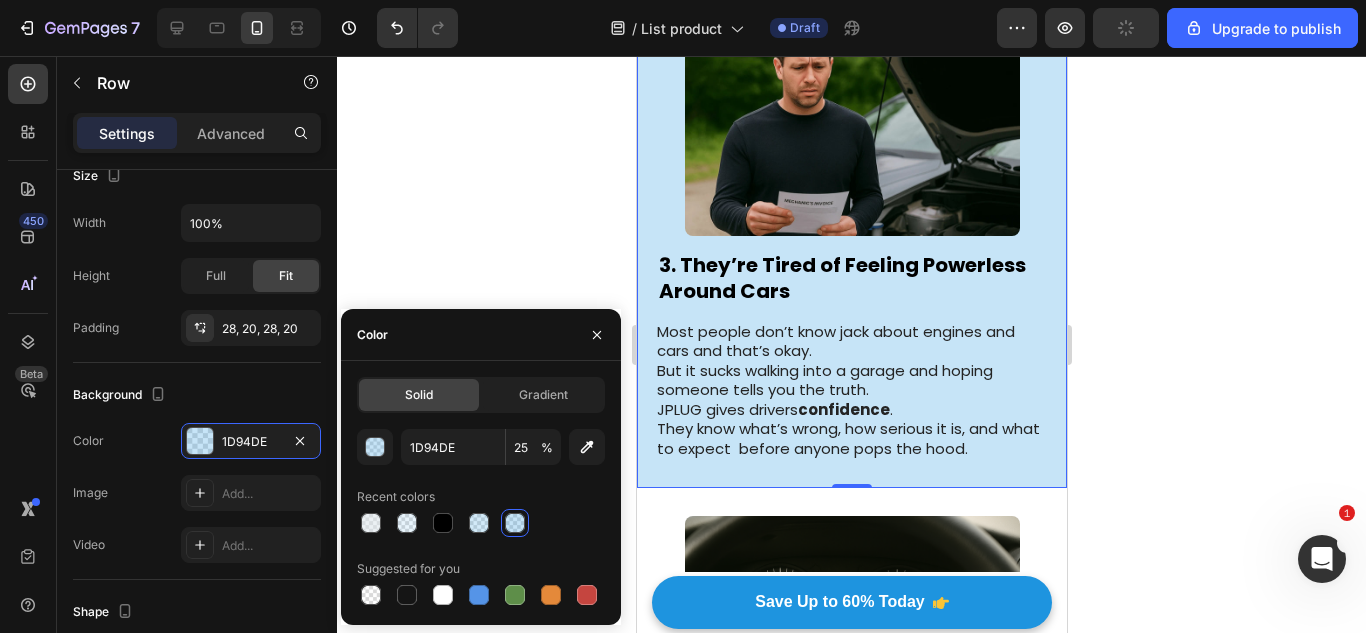 click 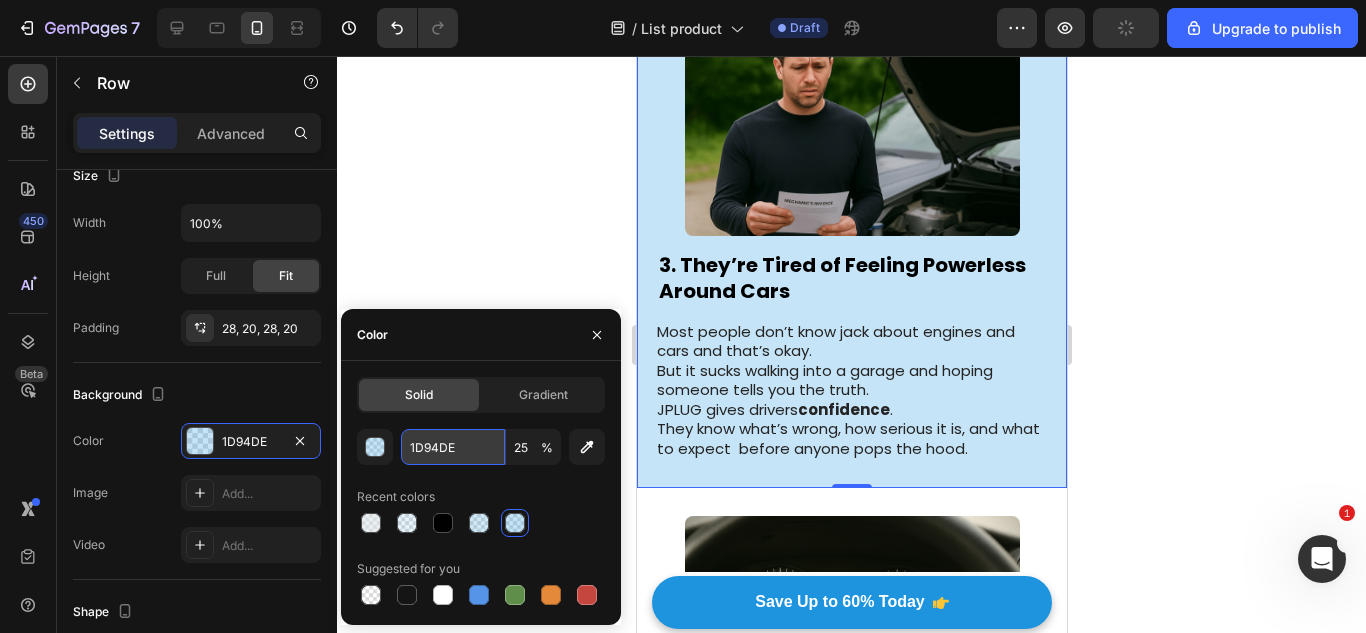 click on "1D94DE" at bounding box center [453, 447] 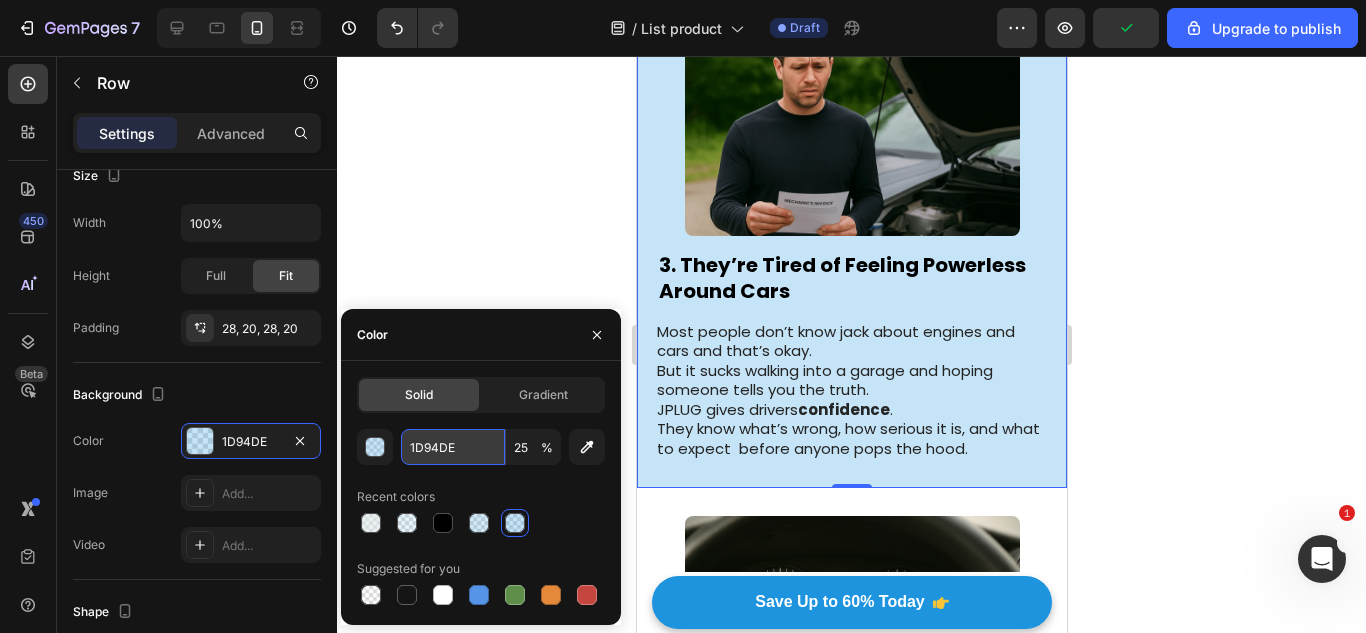 click on "1D94DE" at bounding box center [453, 447] 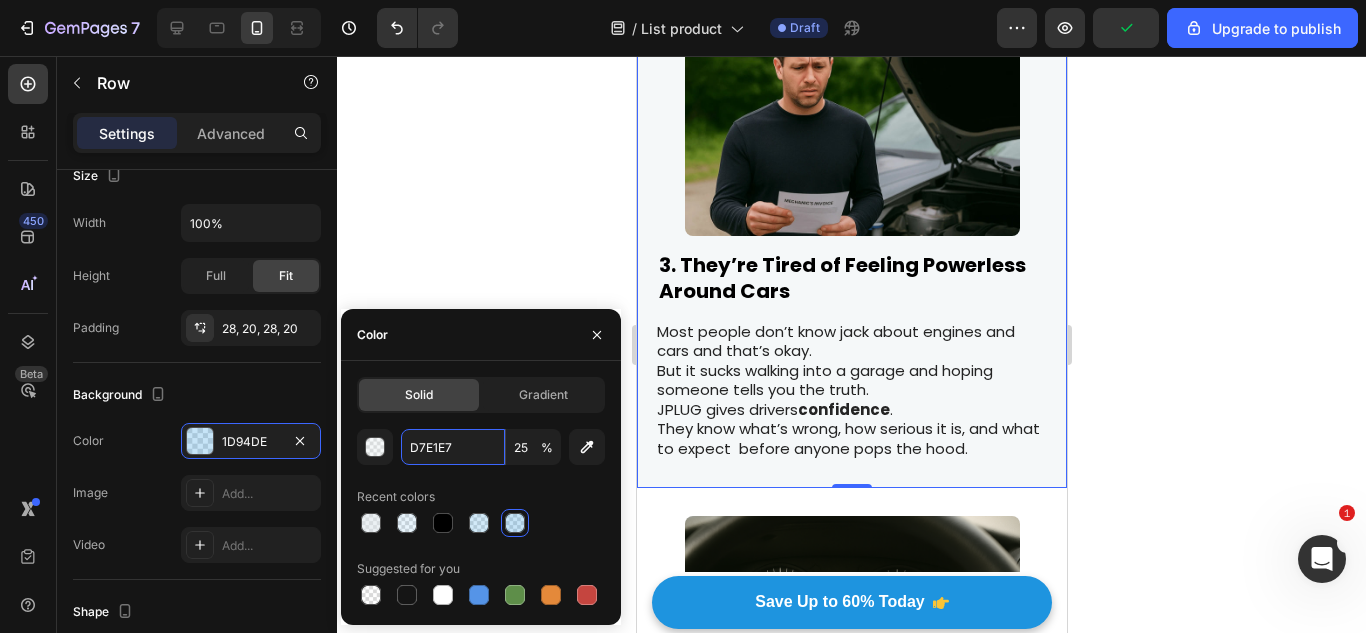 type on "D7E1E7" 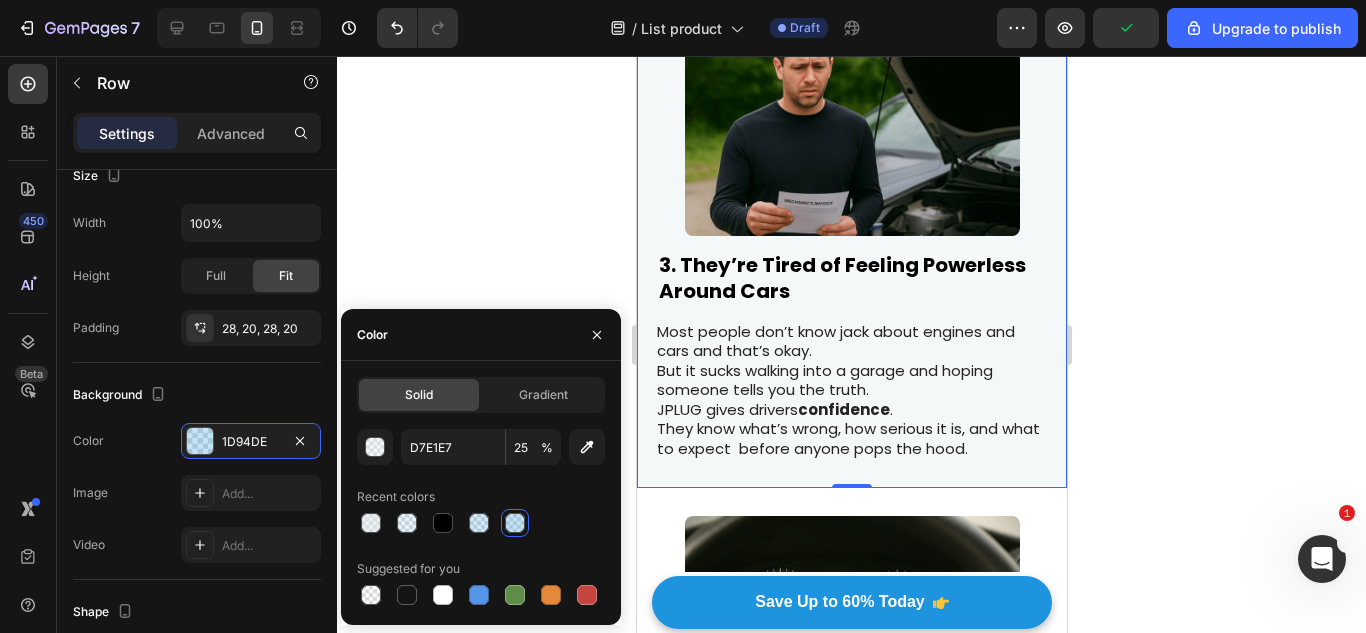 click on "Recent colors" at bounding box center [481, 497] 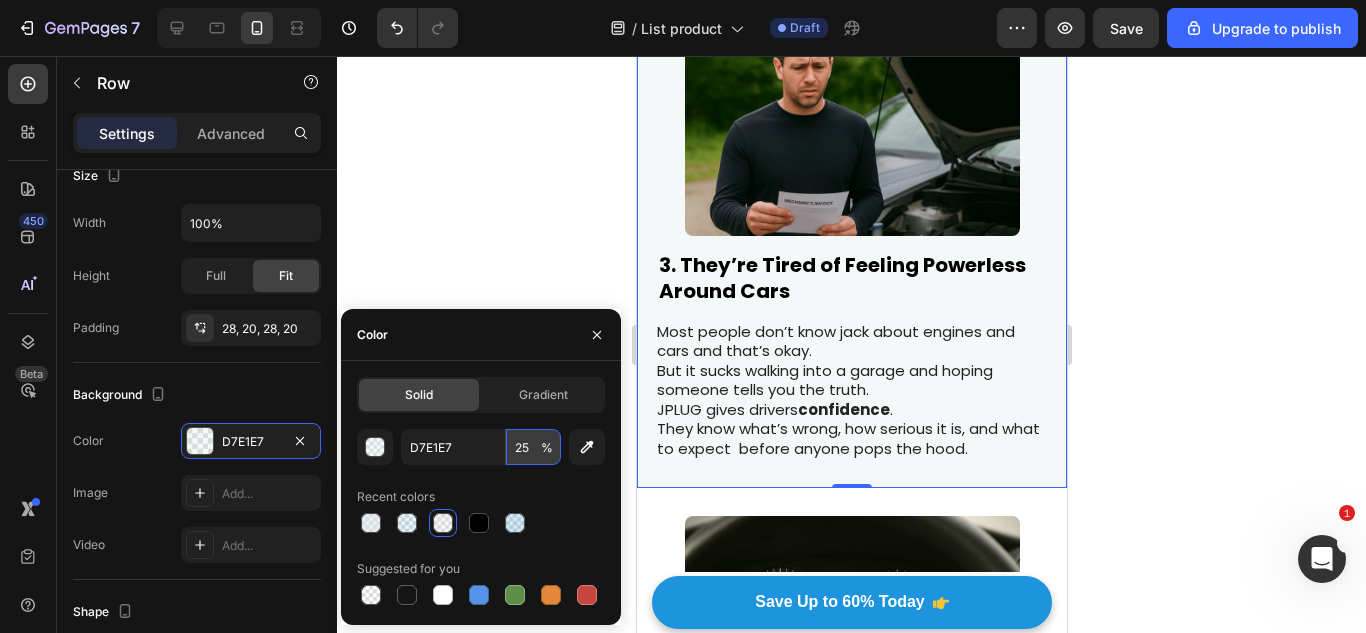 click on "25" at bounding box center (533, 447) 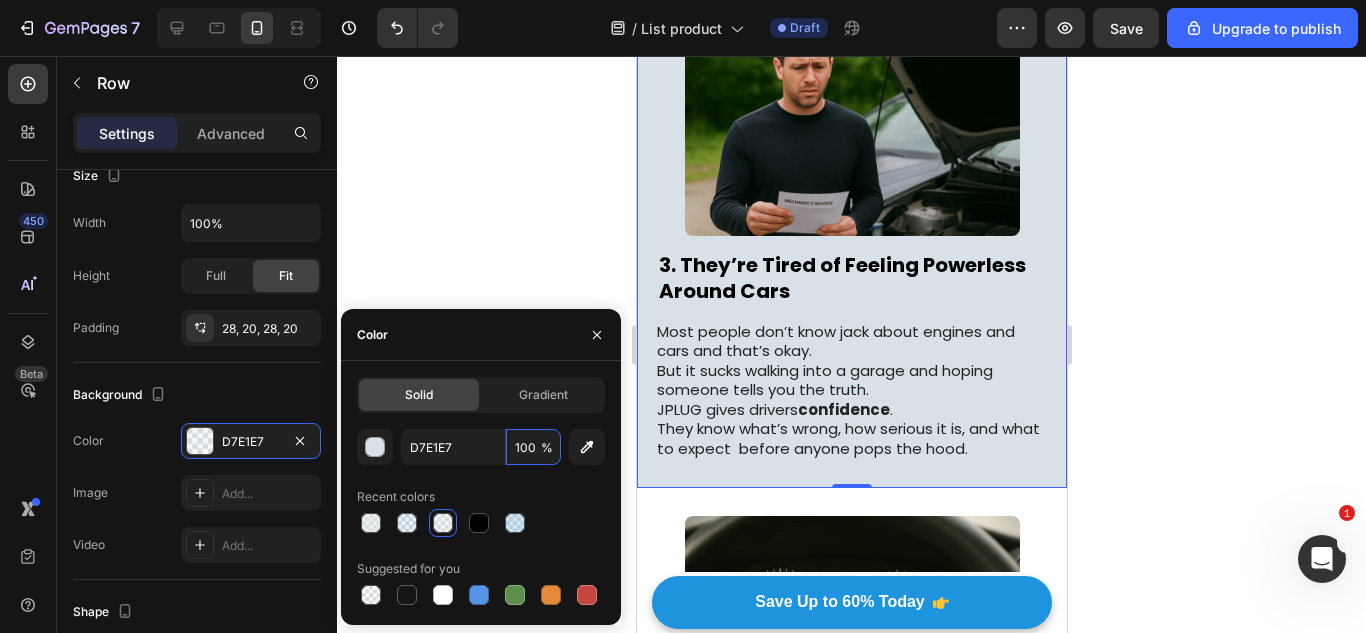 type on "100" 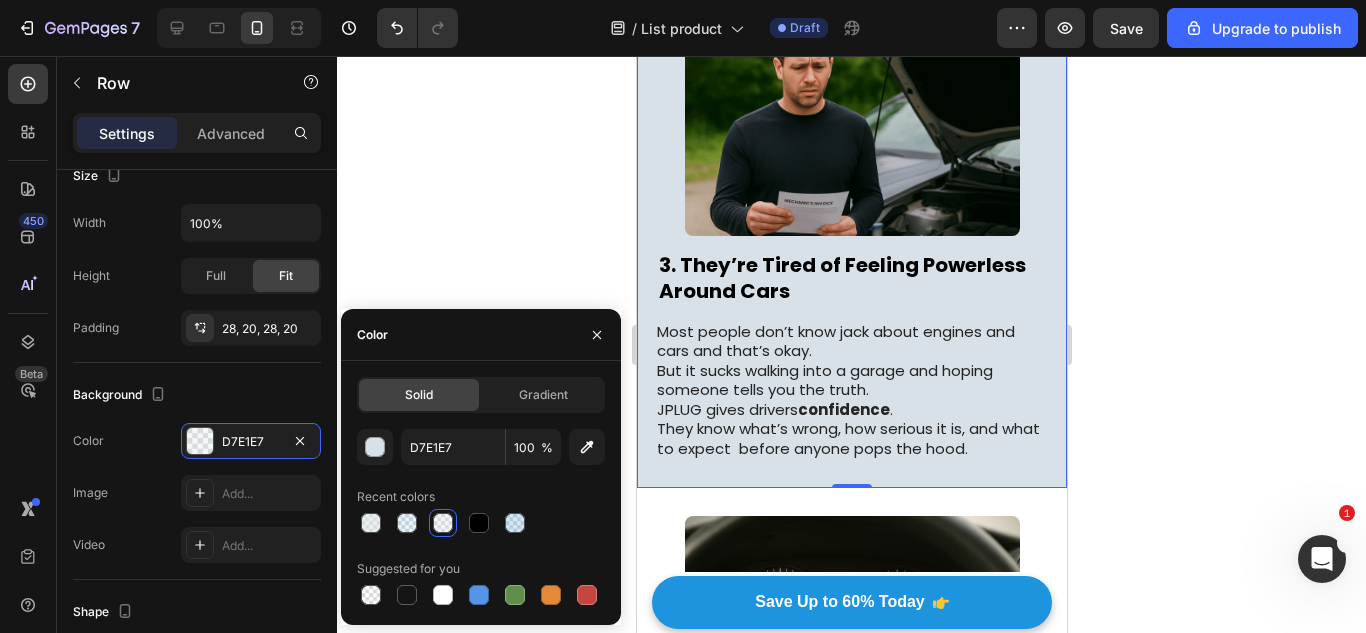 click on "D7E1E7 100 % Recent colors Suggested for you" at bounding box center [481, 519] 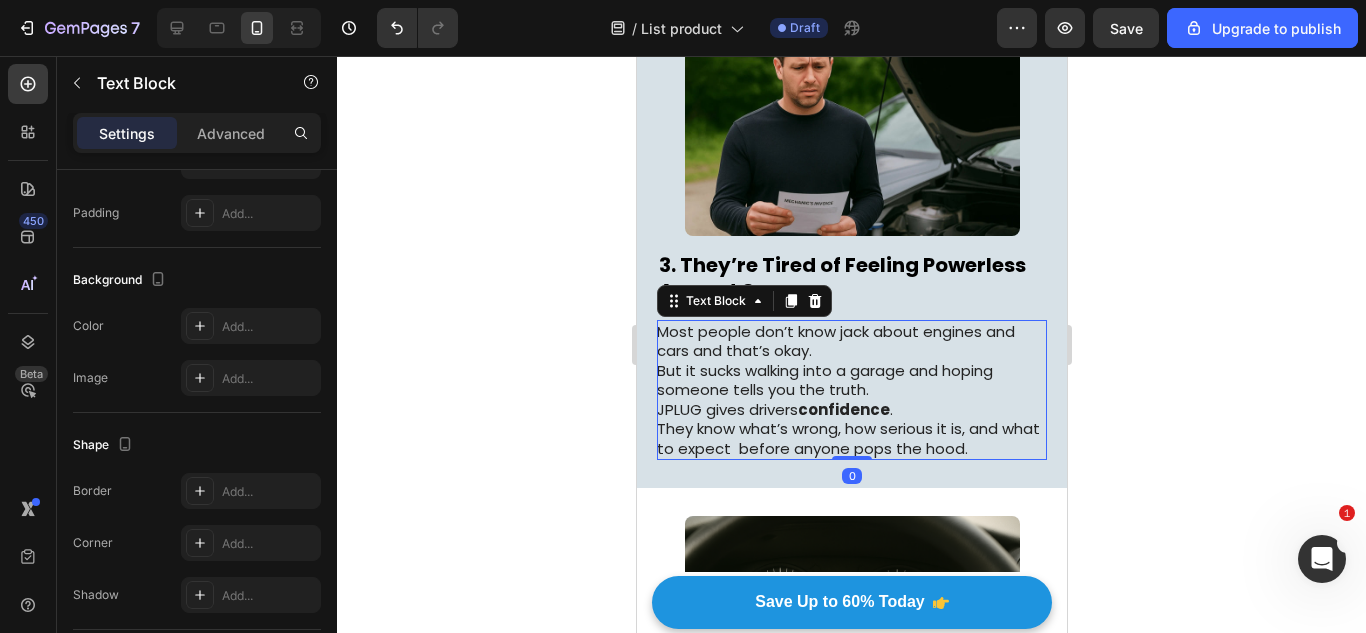 scroll, scrollTop: 0, scrollLeft: 0, axis: both 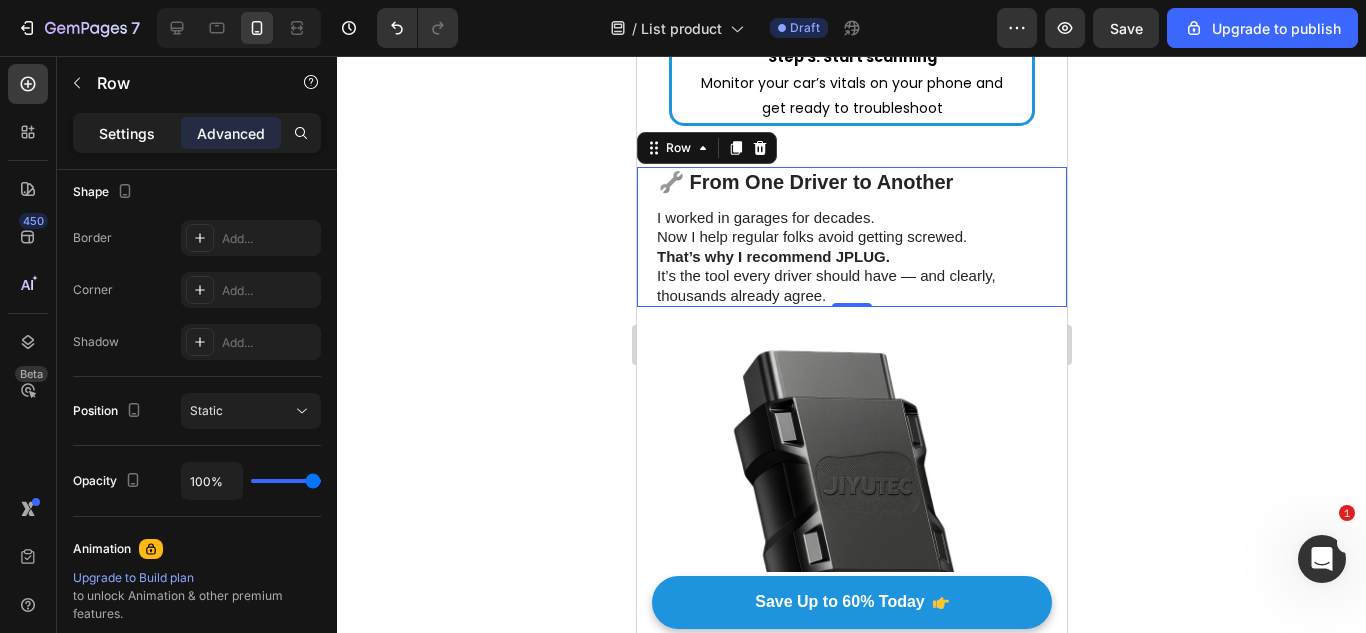 click on "Settings" 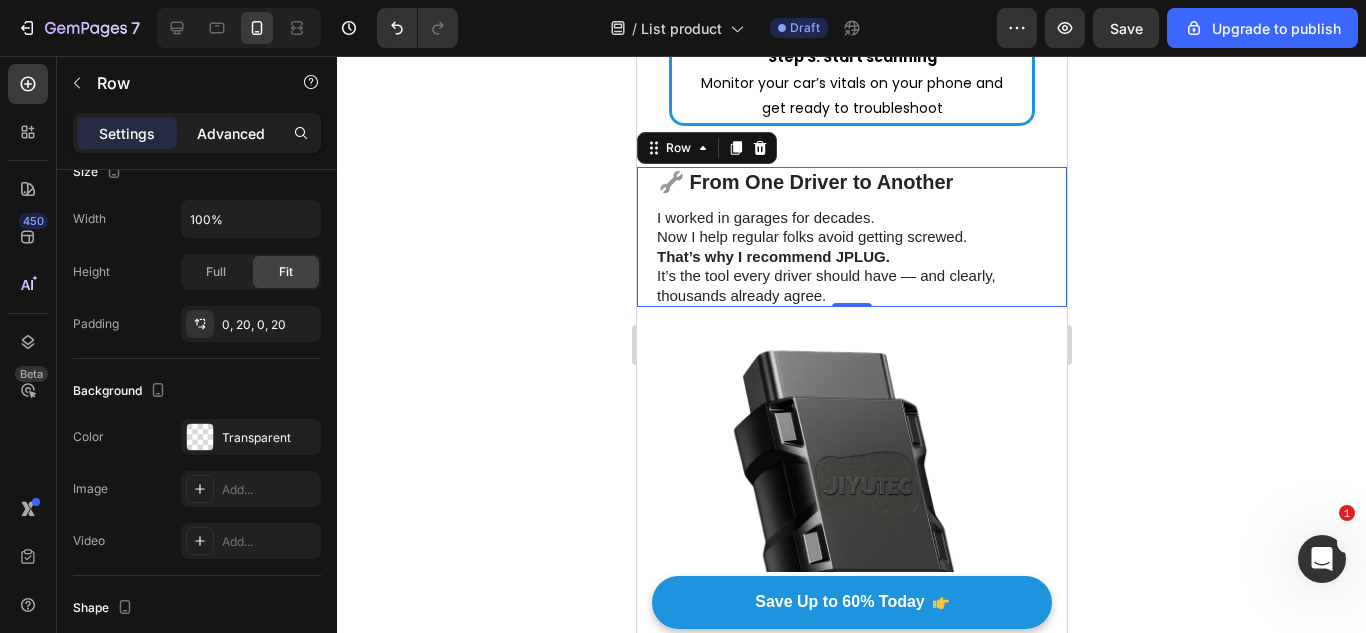 click on "Advanced" at bounding box center [231, 133] 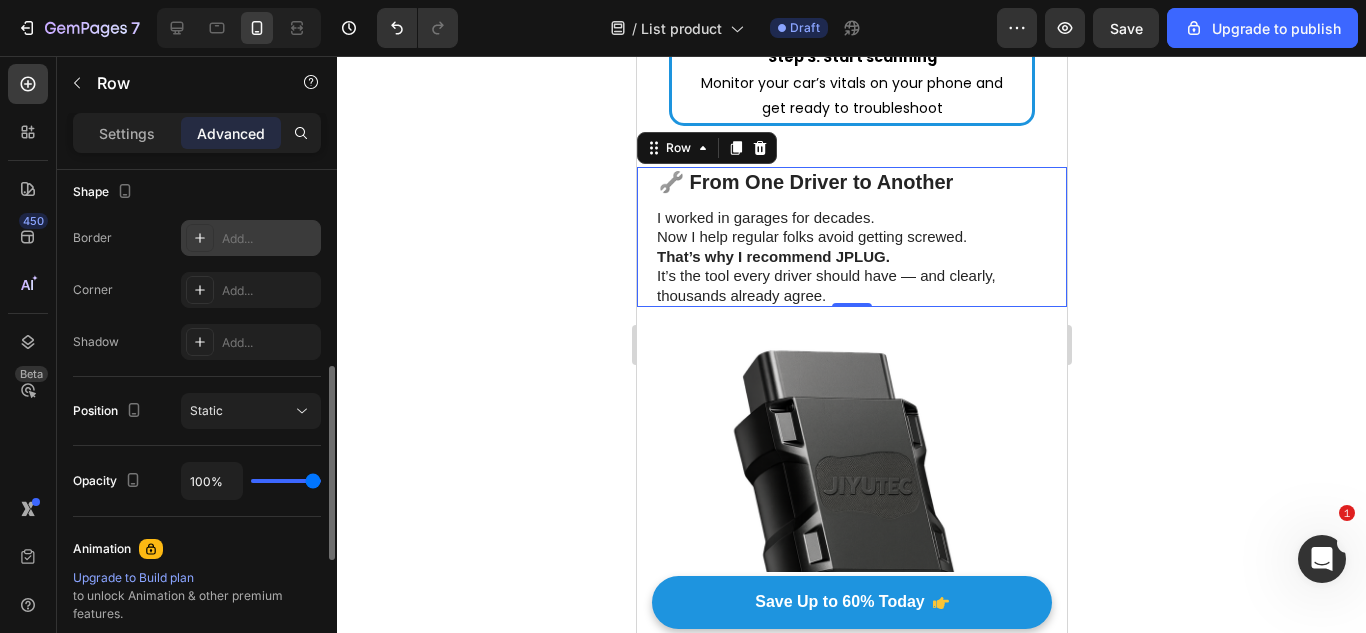 click at bounding box center [200, 238] 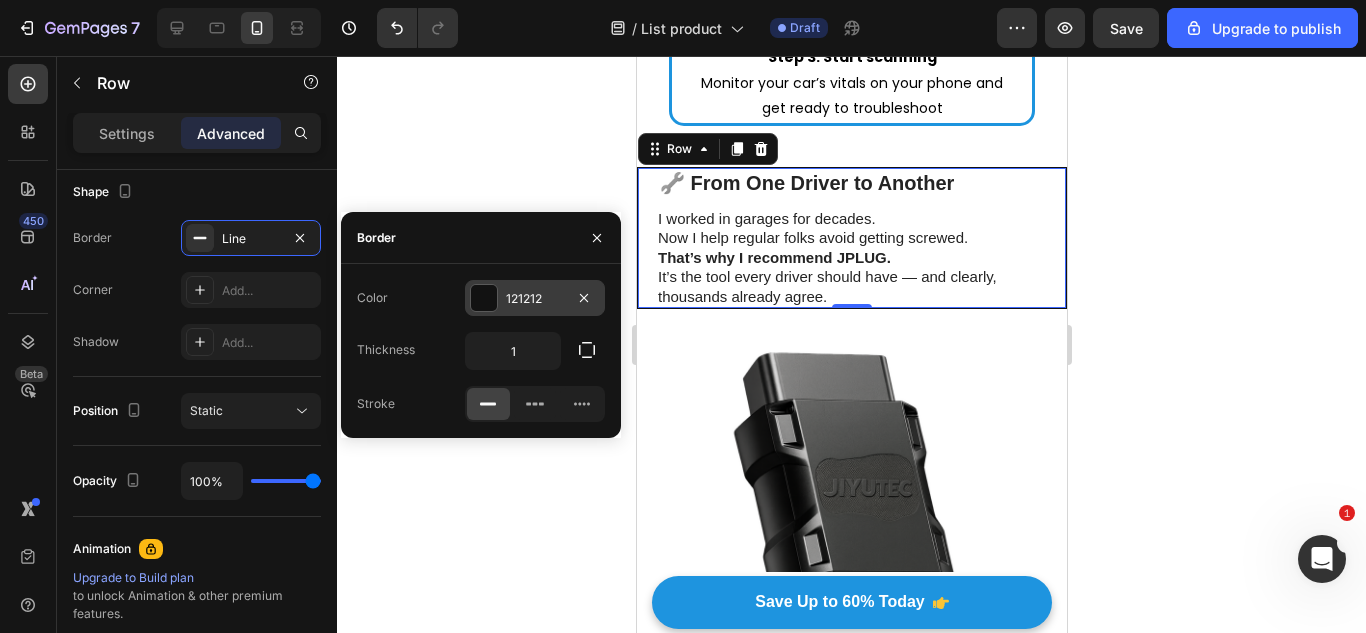 click at bounding box center [484, 298] 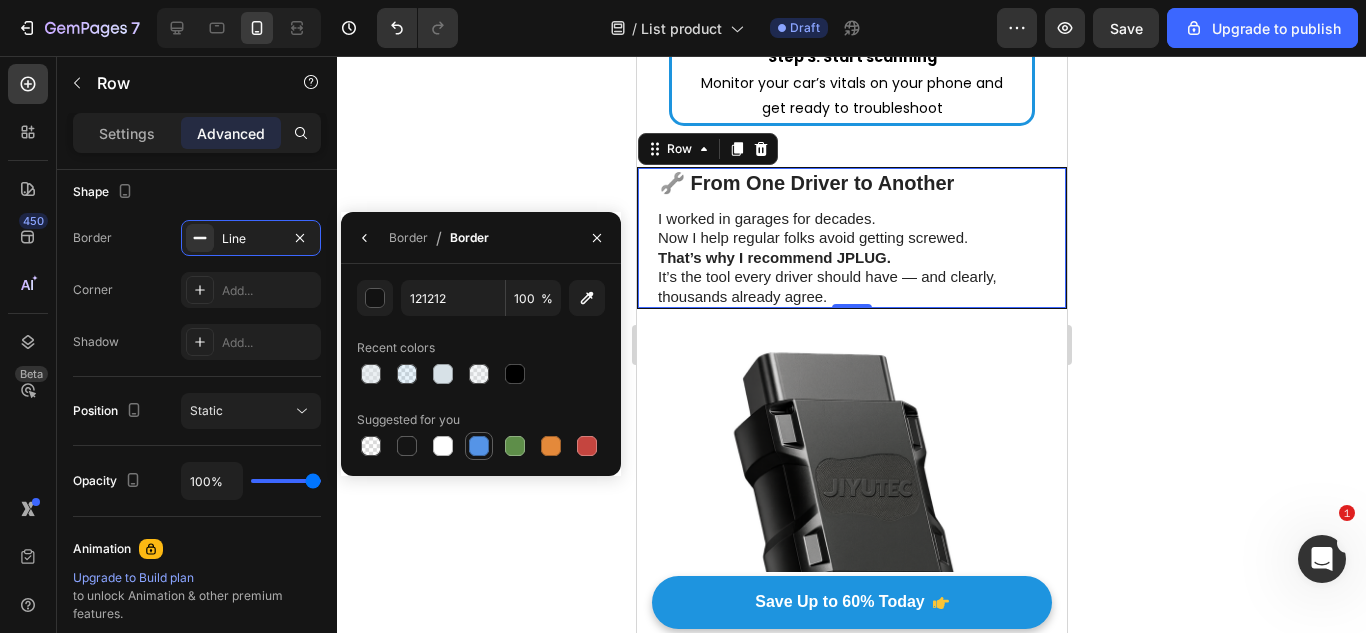 click at bounding box center (479, 446) 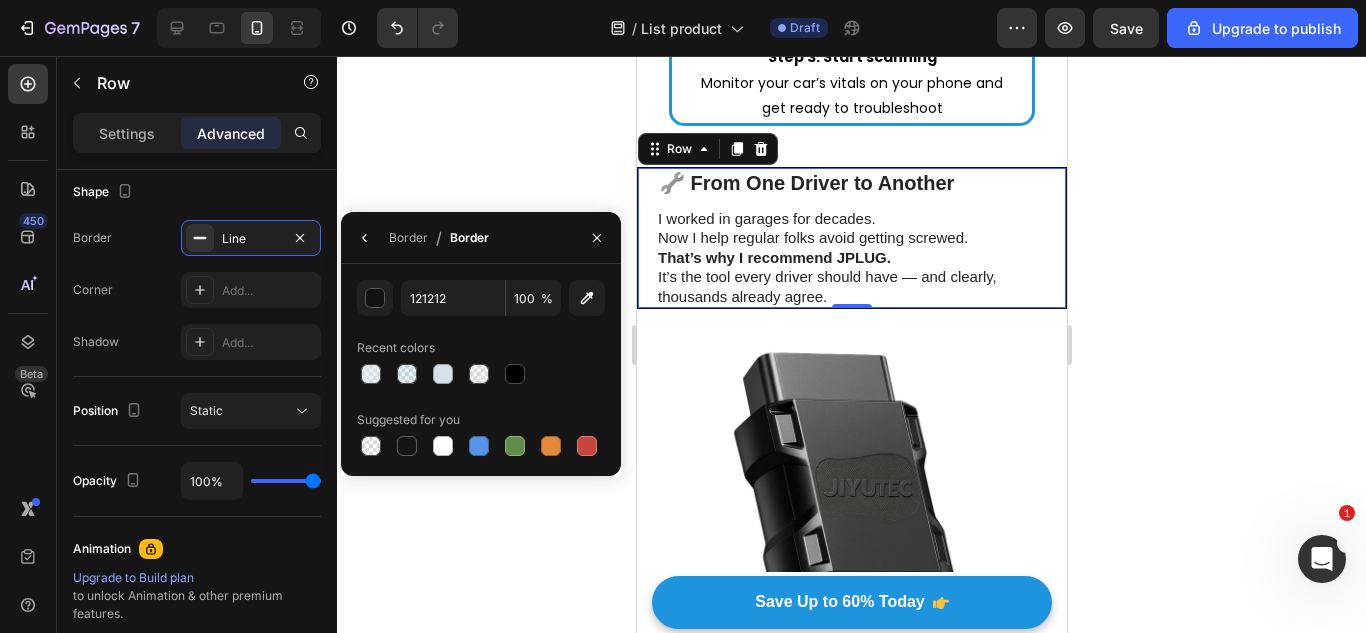 type on "5594E7" 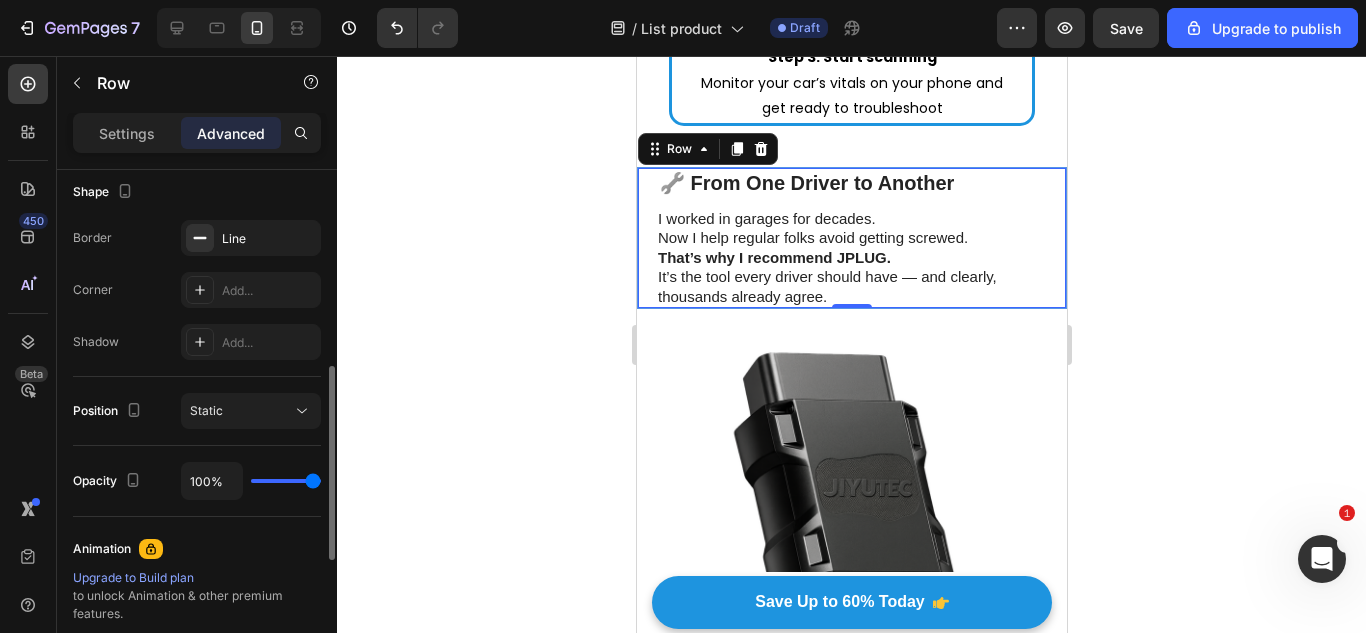 click on "Border Line Corner Add... Shadow Add..." at bounding box center [197, 290] 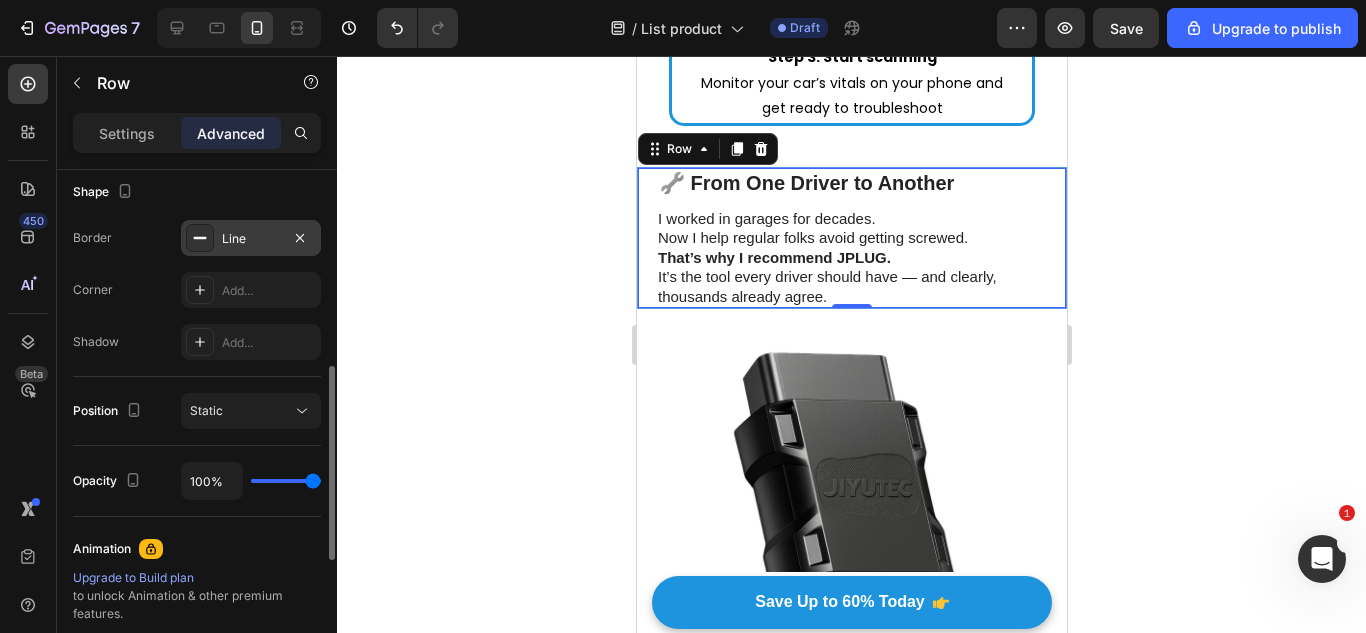 click on "Line" at bounding box center [251, 238] 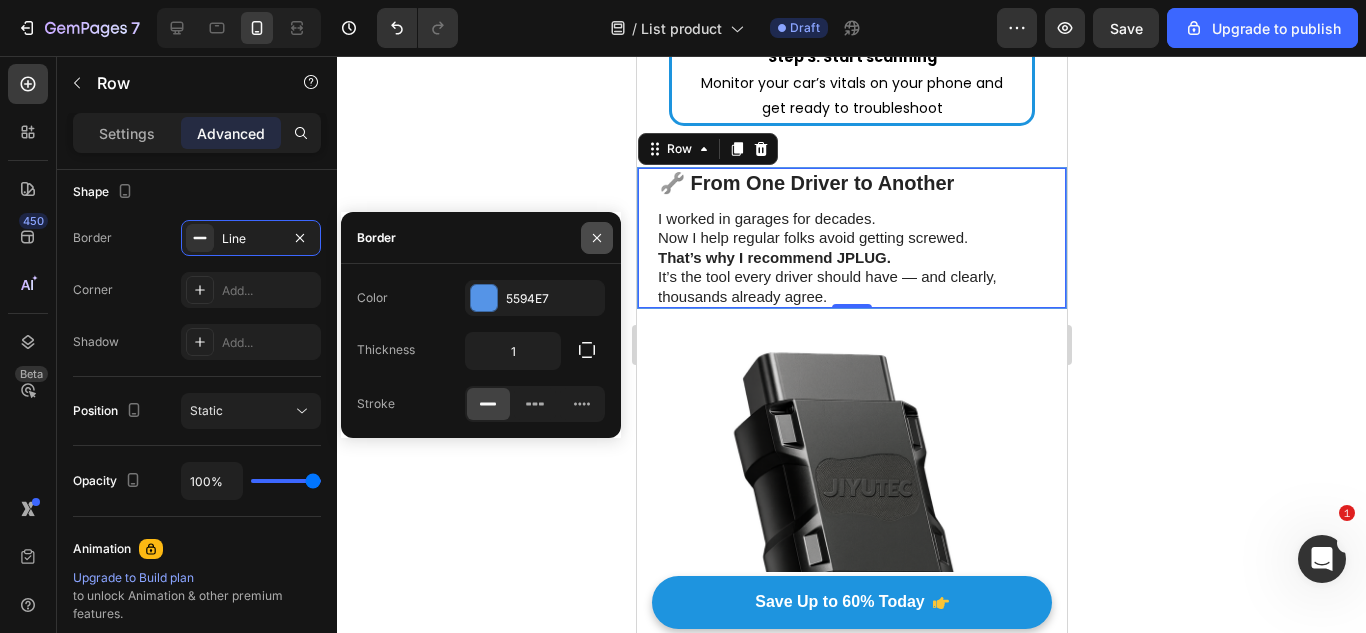 click at bounding box center [597, 238] 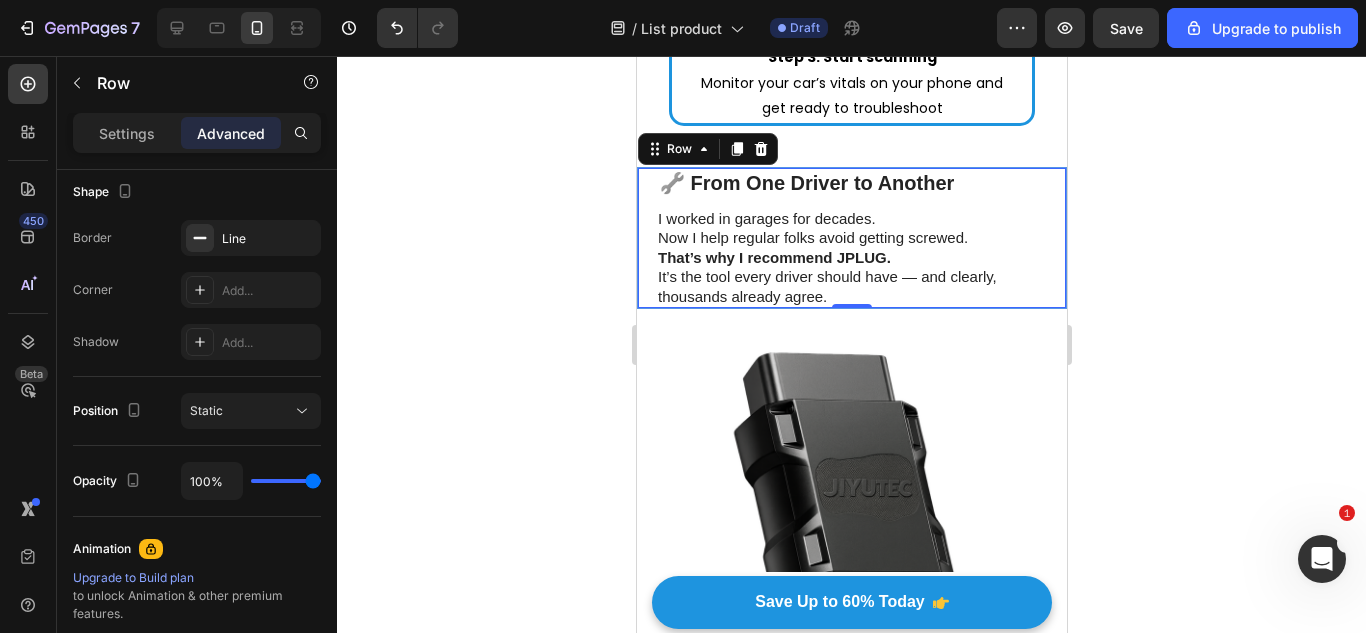 scroll, scrollTop: 174, scrollLeft: 0, axis: vertical 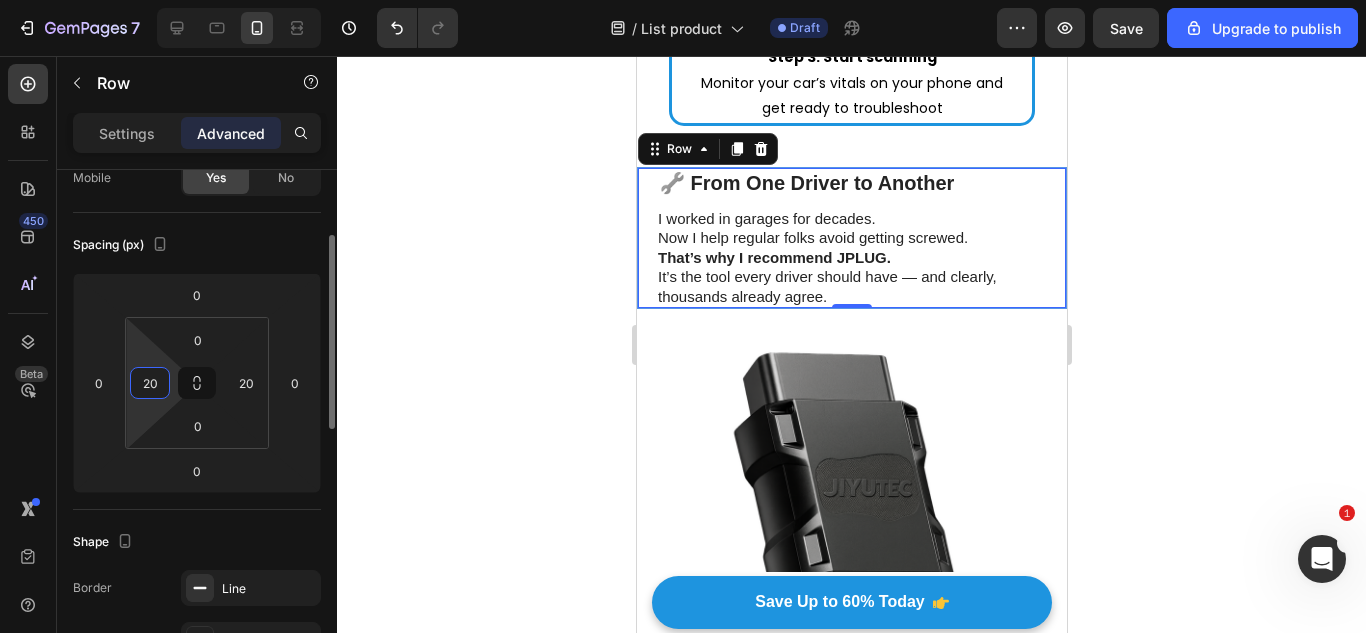 click on "20" at bounding box center (150, 383) 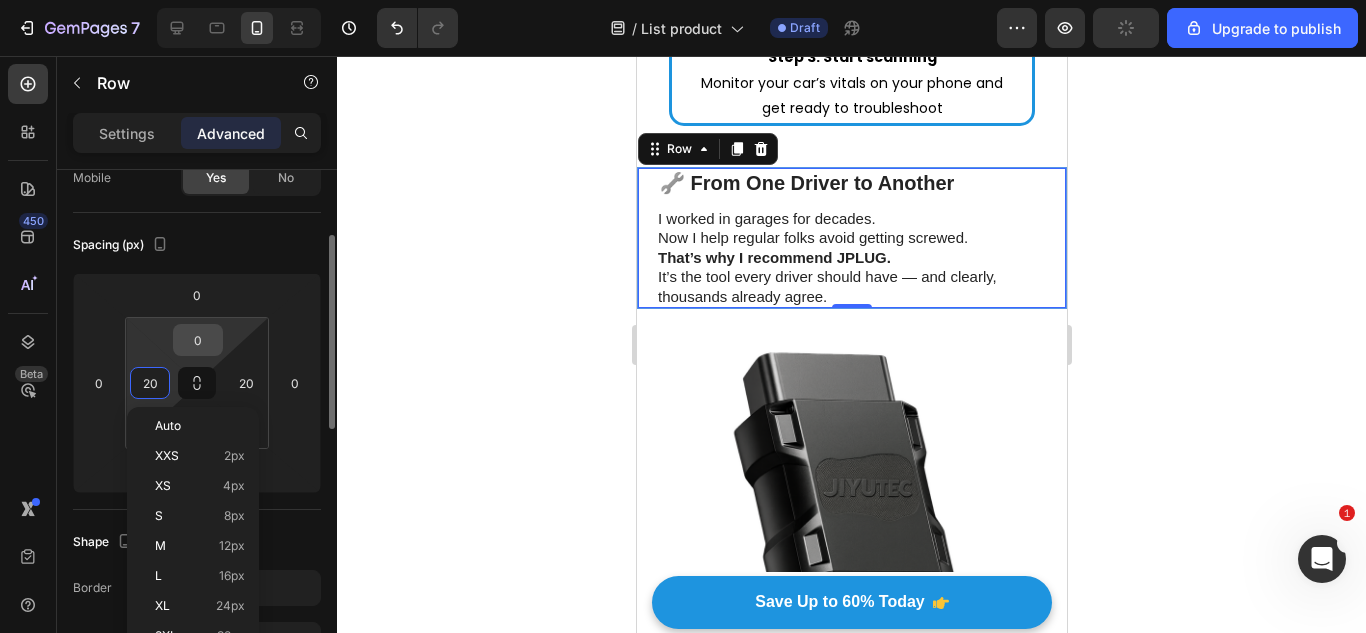click on "0" at bounding box center (198, 340) 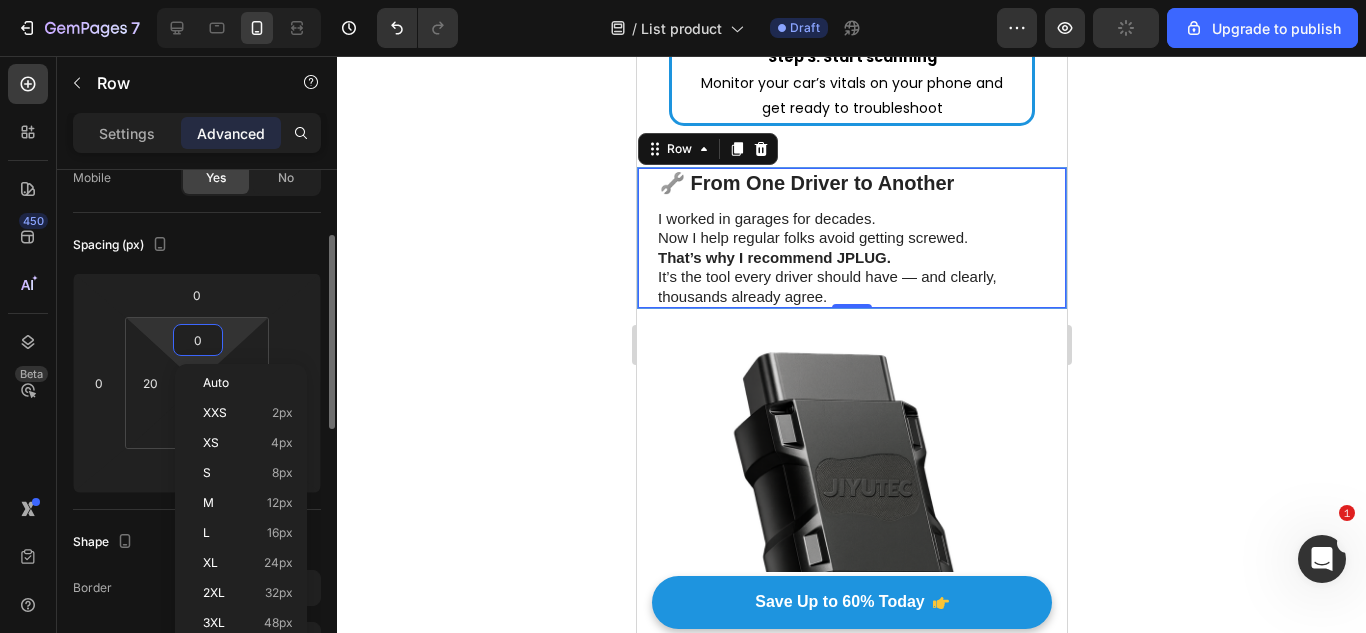 scroll, scrollTop: 215, scrollLeft: 0, axis: vertical 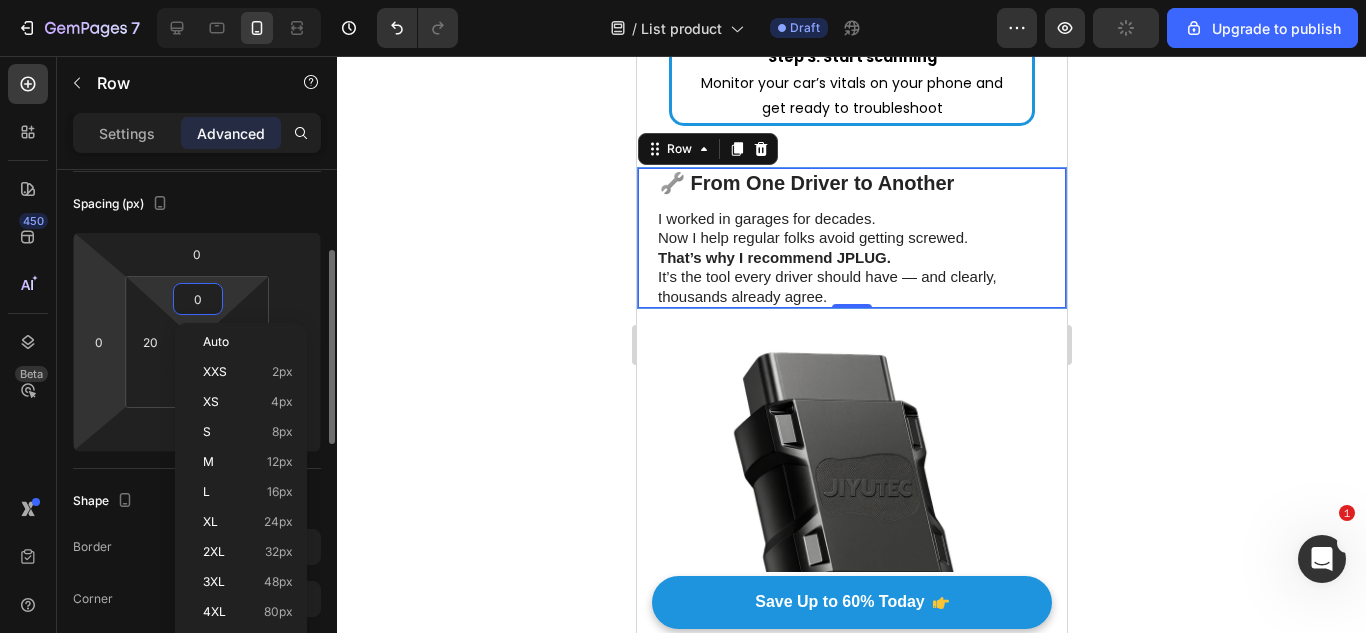 click on "7   /  List product Draft Preview Upgrade to publish 450 Beta Sections(18) Elements(83) Section Element Hero Section Product Detail Brands Trusted Badges Guarantee Product Breakdown How to use Testimonials Compare Bundle FAQs Social Proof Brand Story Product List Collection Blog List Contact Sticky Add to Cart Custom Footer Browse Library 450 Layout
Row
Row
Row
Row Text
Heading
Text Block Button
Button
Button Media
Image
Image
Video" at bounding box center [683, 0] 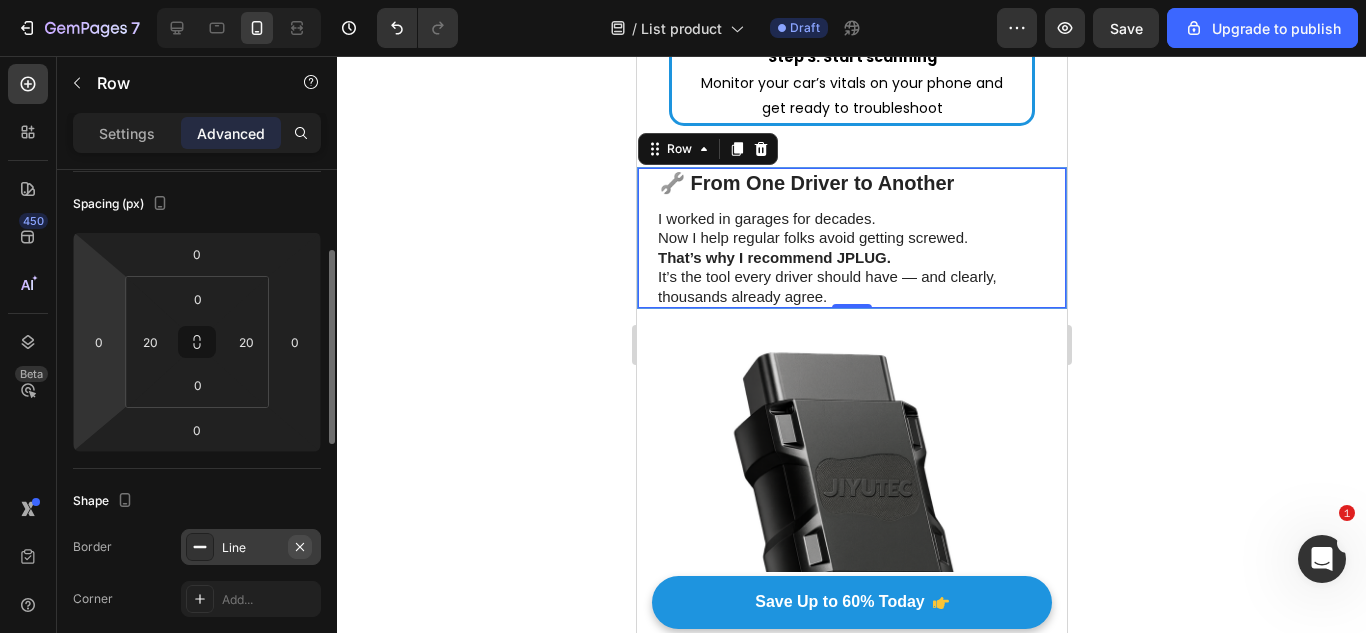 drag, startPoint x: 234, startPoint y: 535, endPoint x: 293, endPoint y: 543, distance: 59.5399 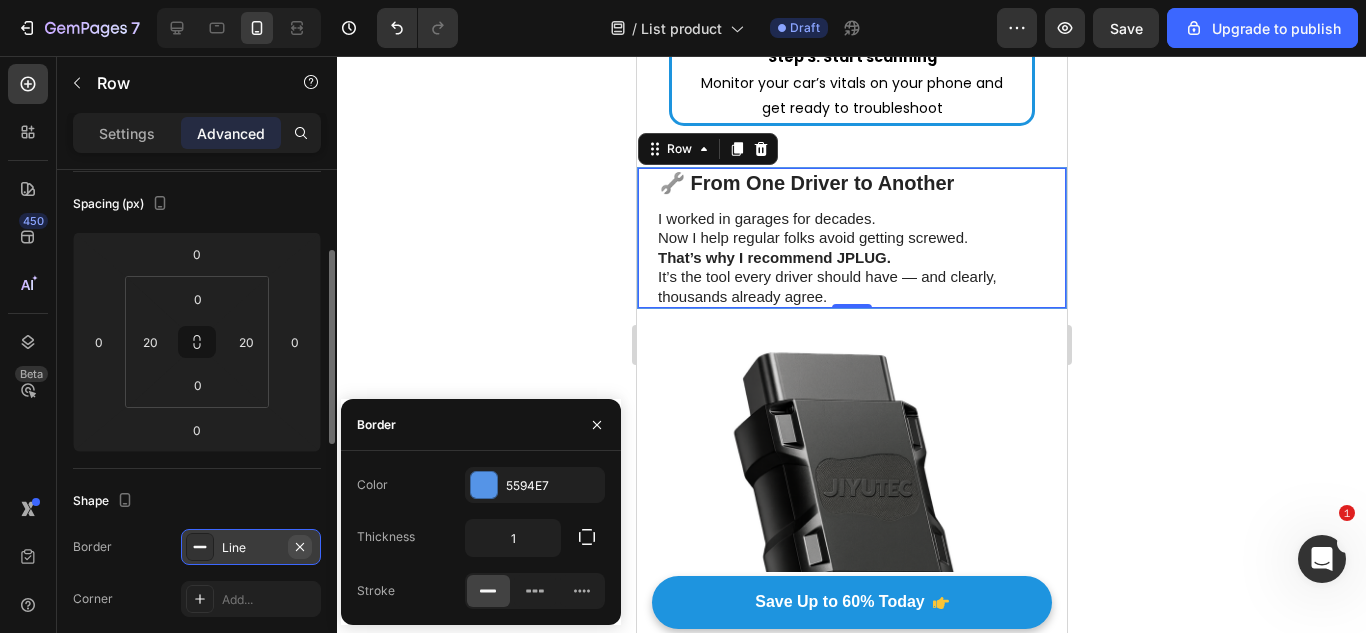 click 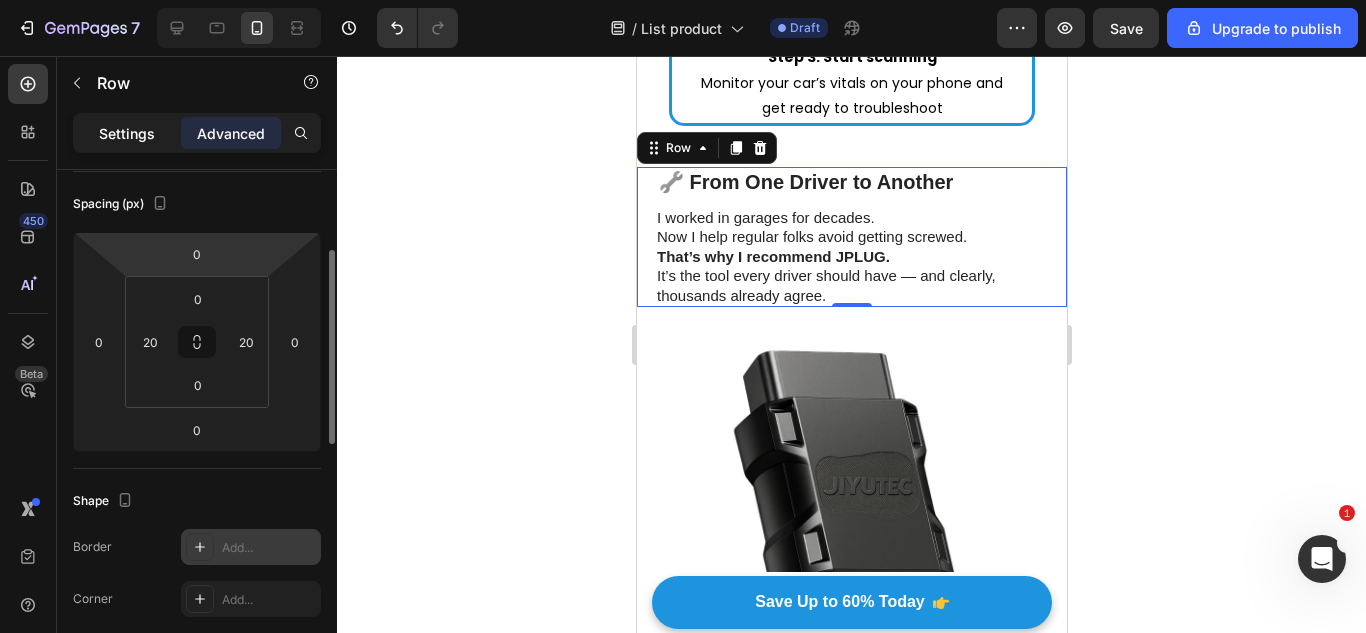 click on "Settings" at bounding box center [127, 133] 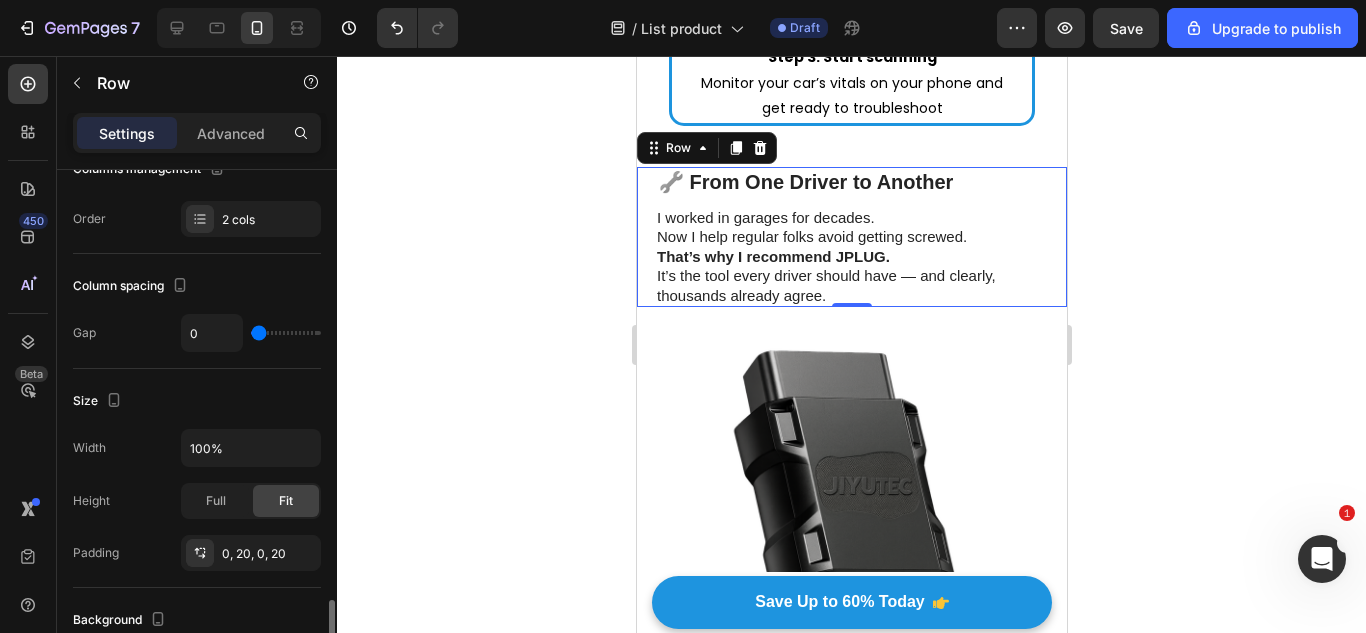scroll, scrollTop: 518, scrollLeft: 0, axis: vertical 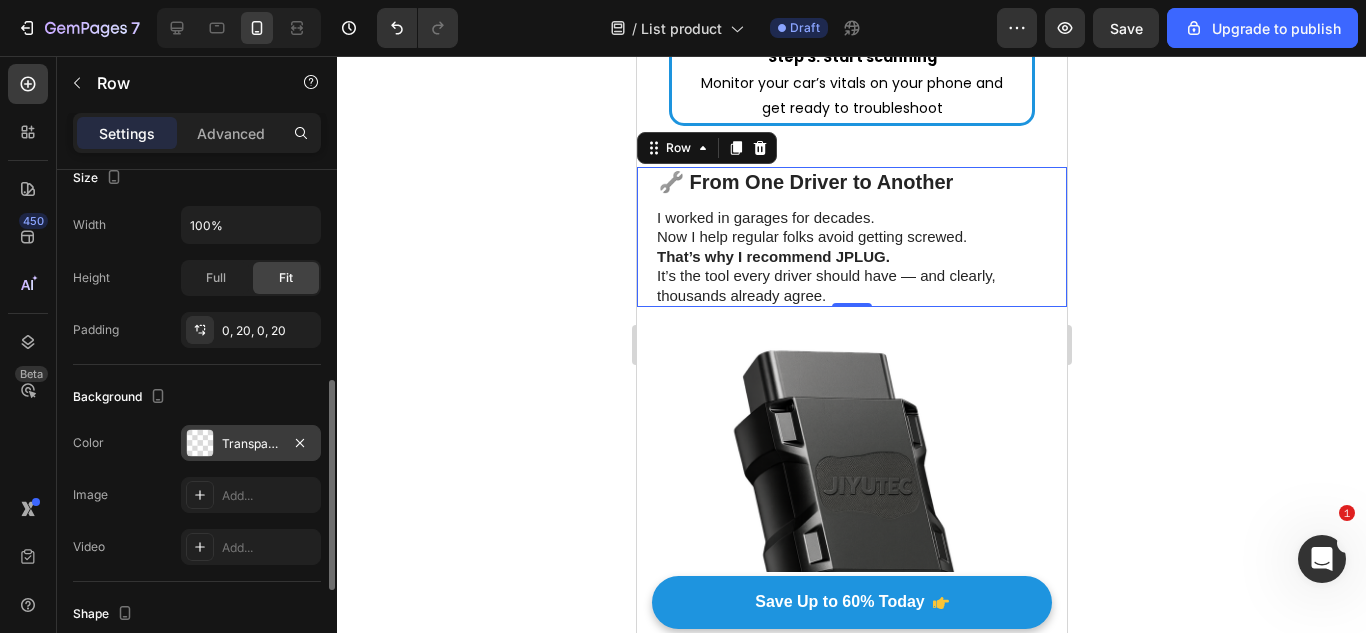 click at bounding box center [200, 443] 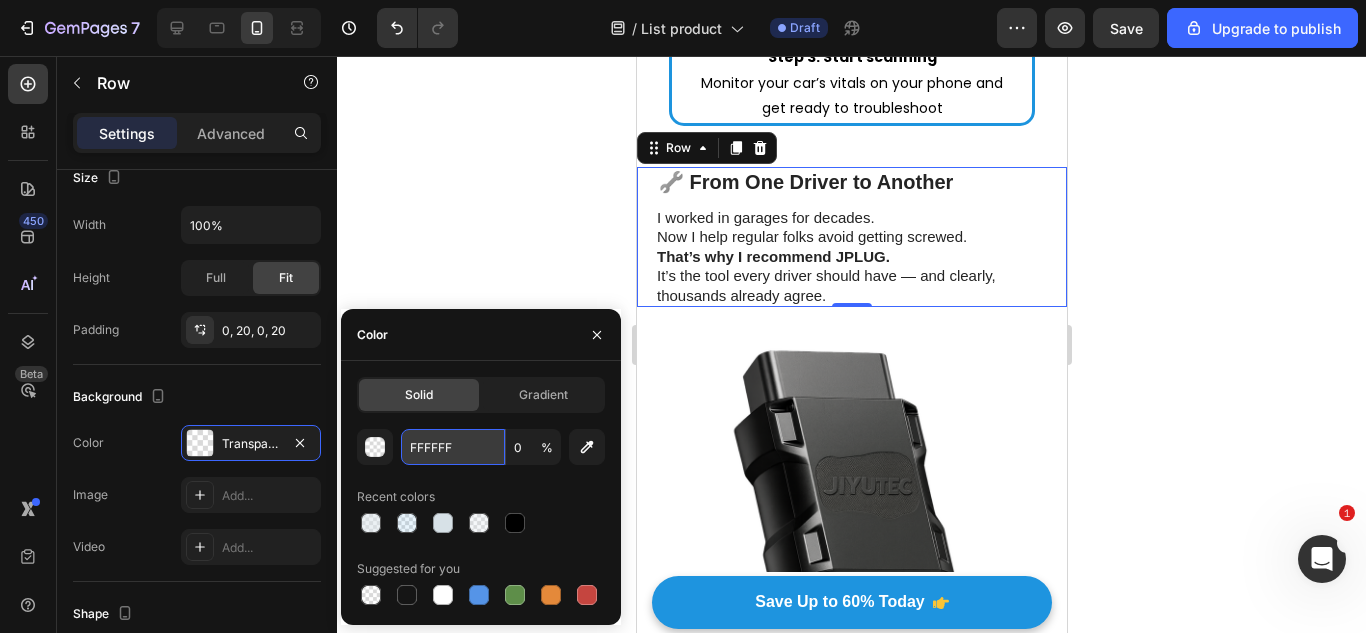 click on "FFFFFF" at bounding box center [453, 447] 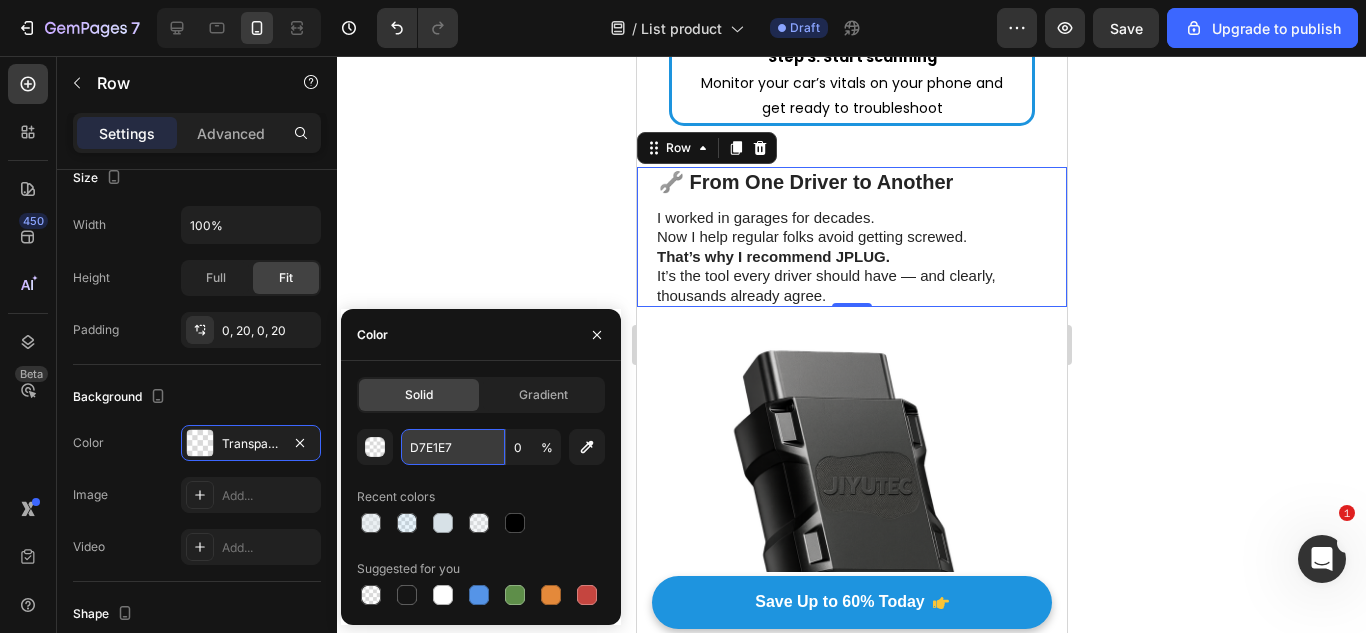 click on "D7E1E7" at bounding box center [453, 447] 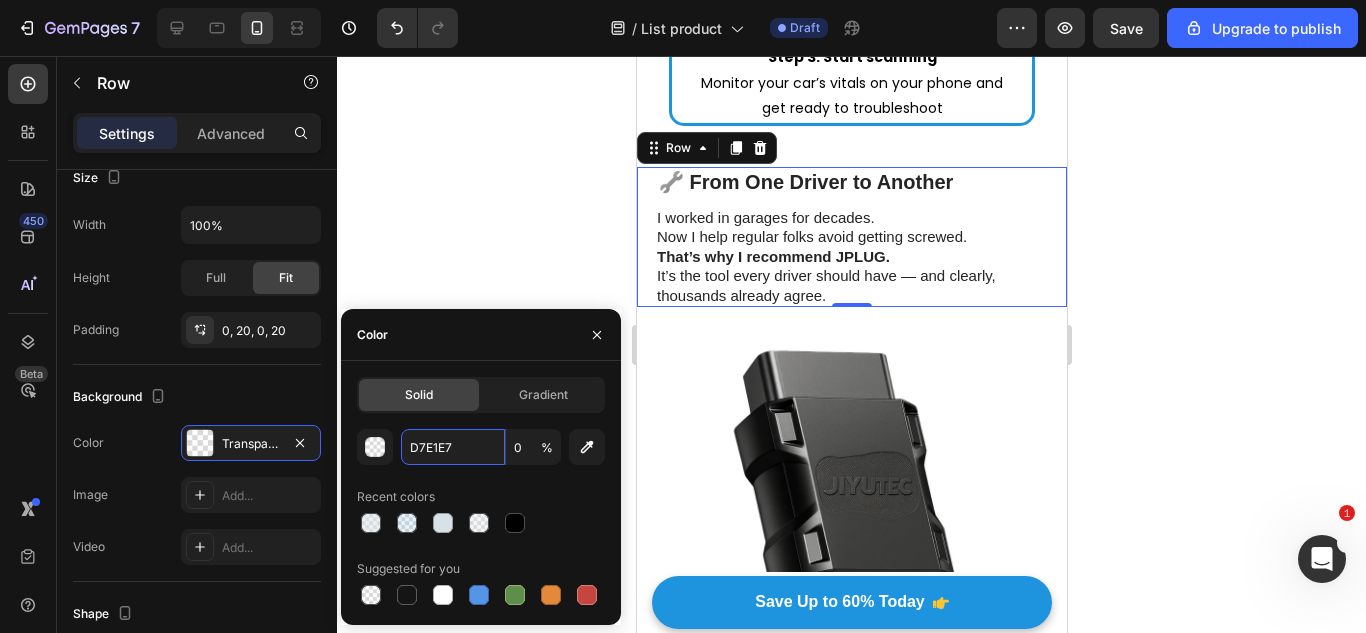 type on "D7E1E7" 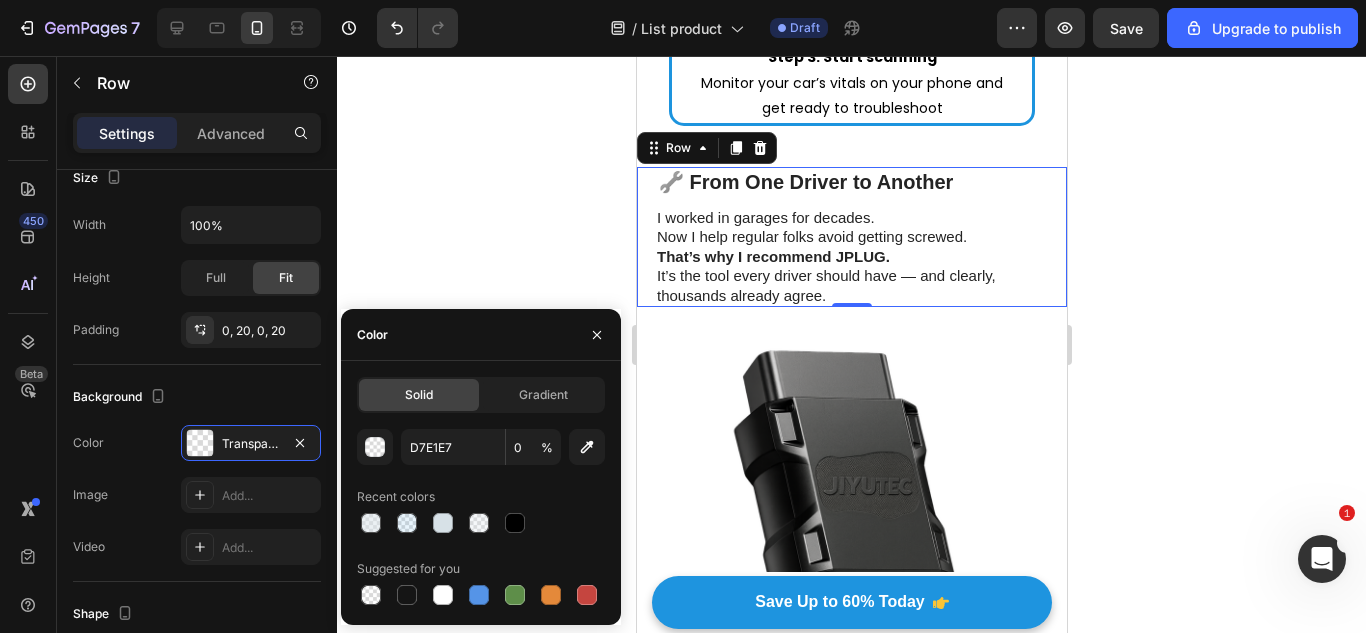 click on "D7E1E7 0 % Recent colors Suggested for you" at bounding box center [481, 519] 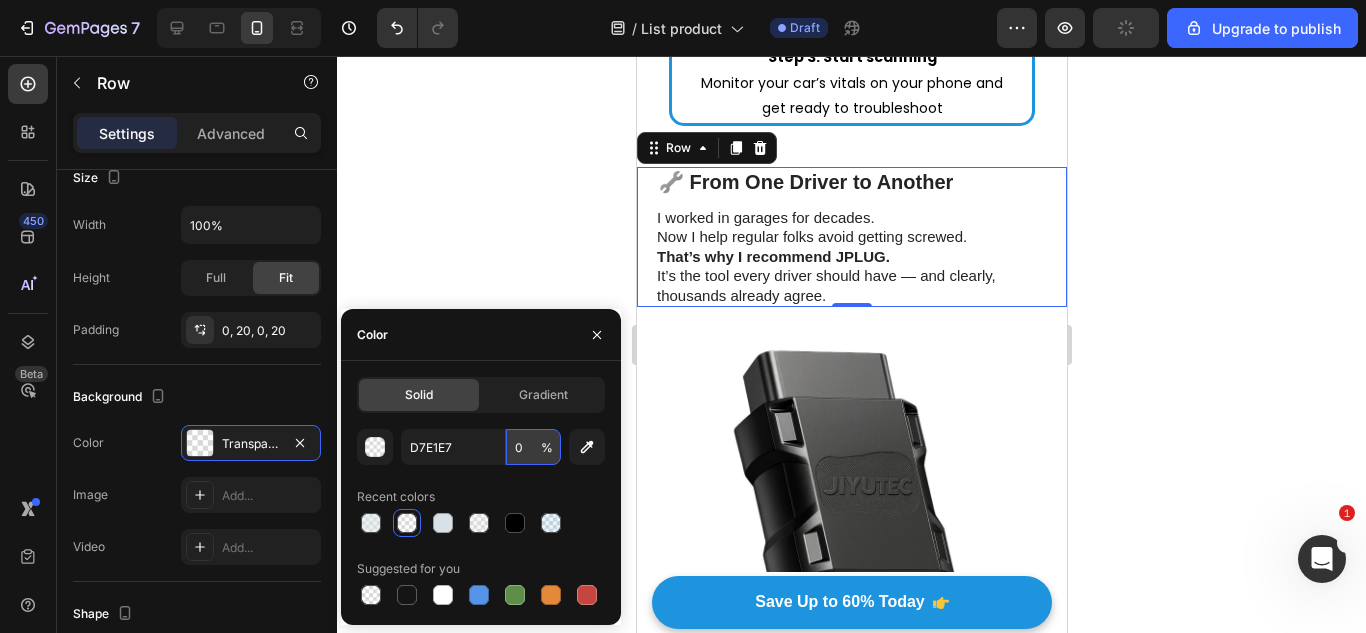 click on "0" at bounding box center (533, 447) 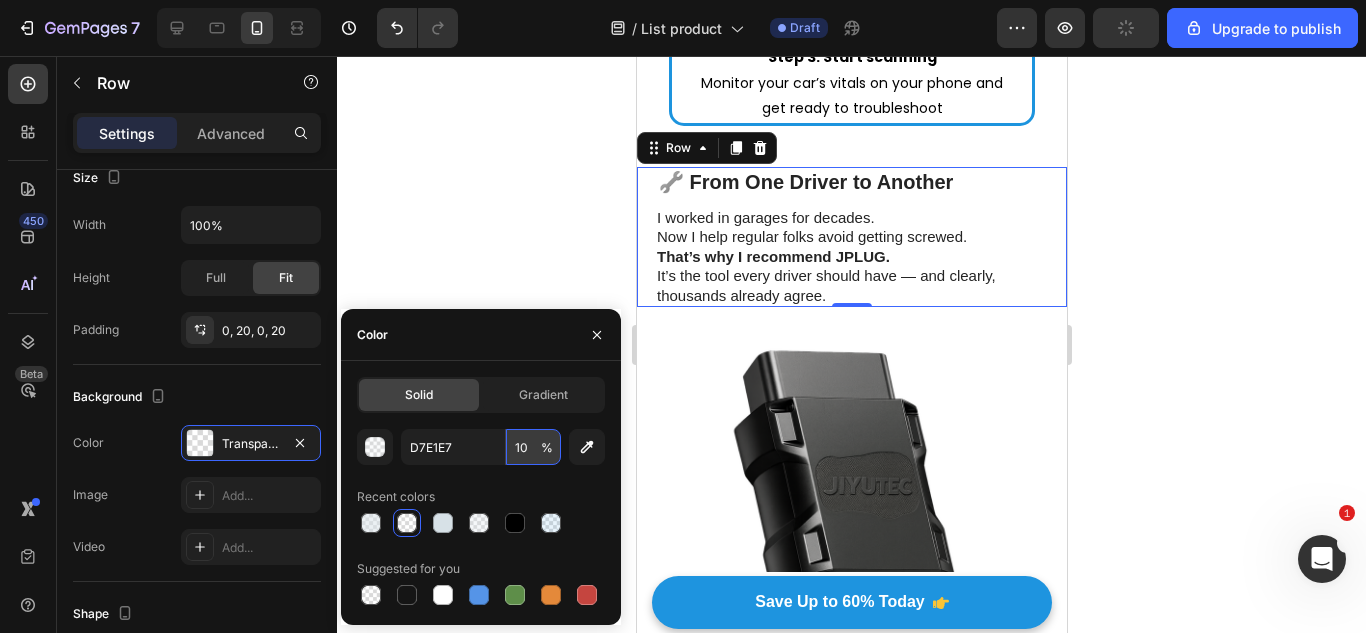 type on "100" 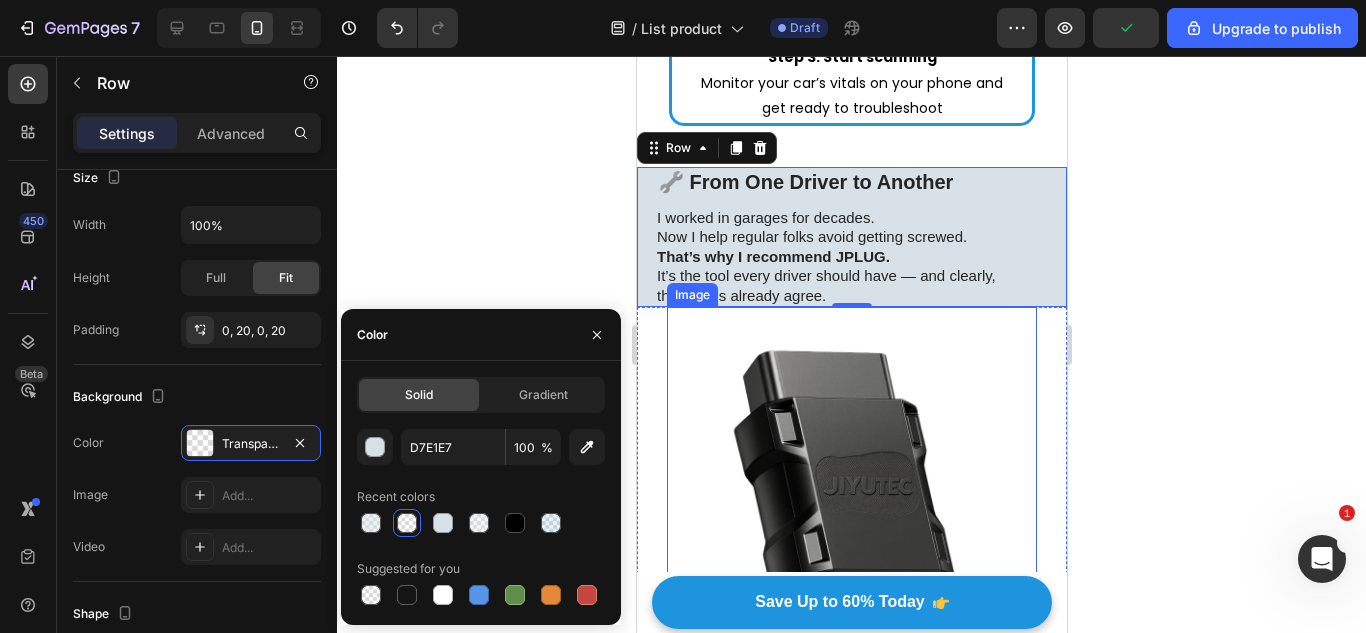 click at bounding box center [851, 492] 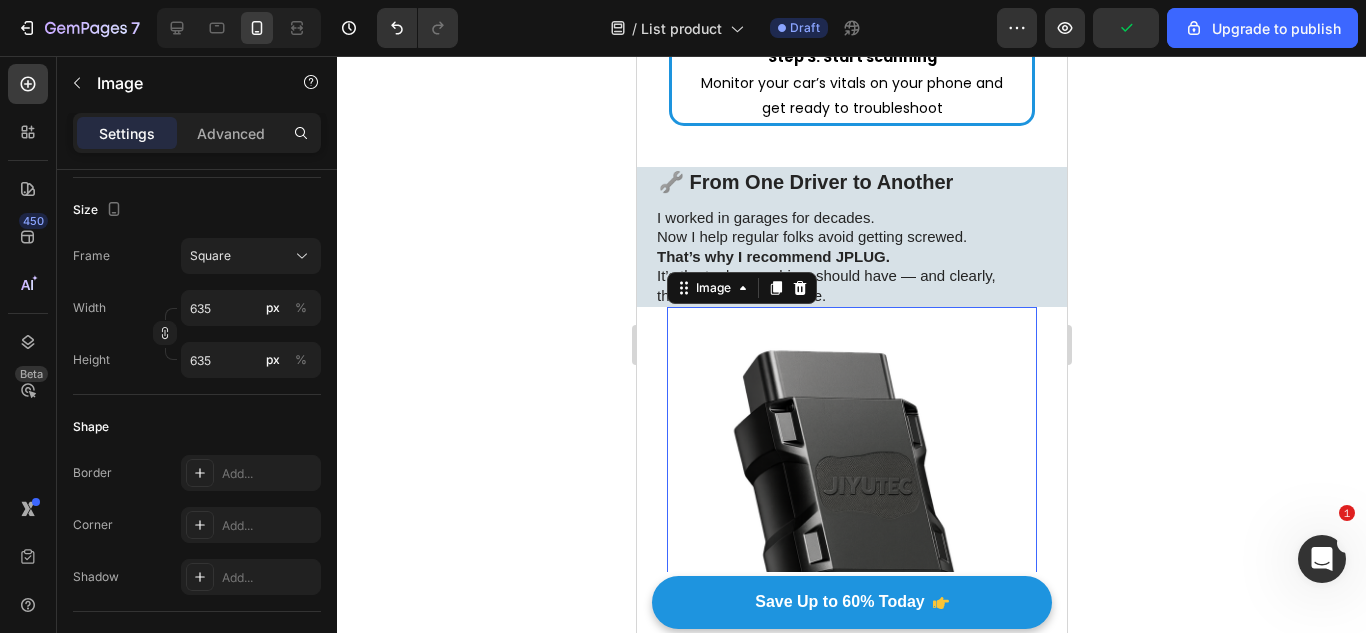 scroll, scrollTop: 0, scrollLeft: 0, axis: both 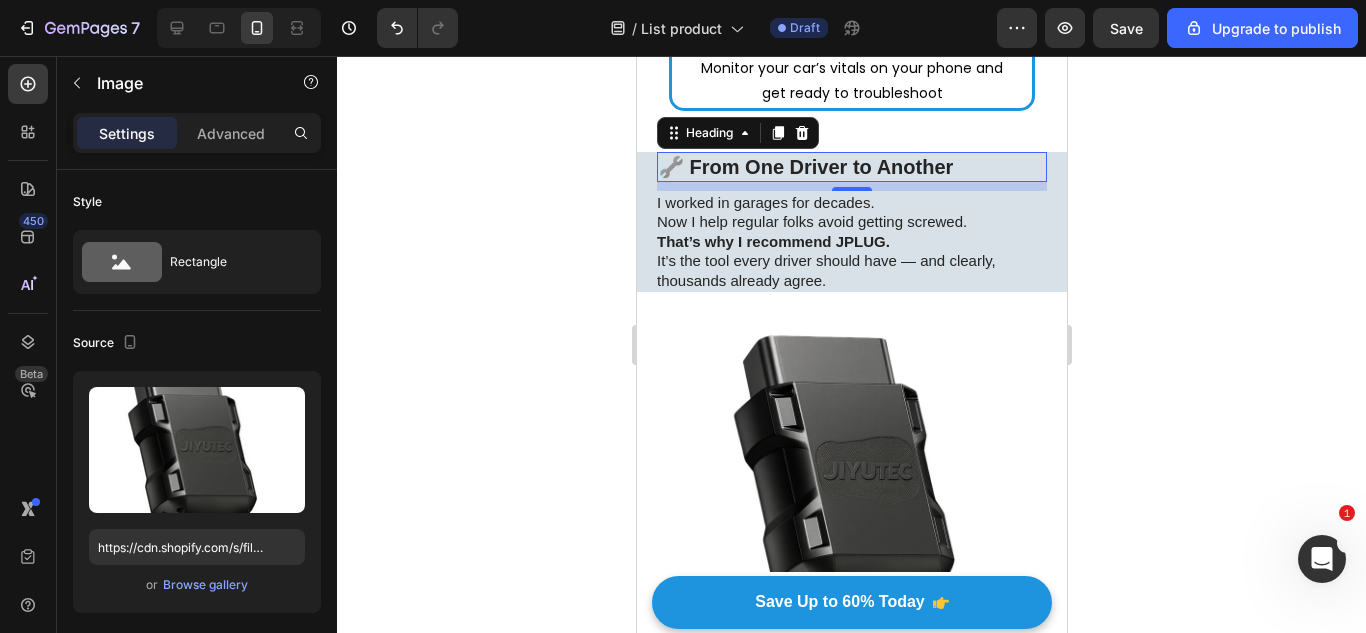 click on "🔧 From One Driver to Another" at bounding box center [851, 167] 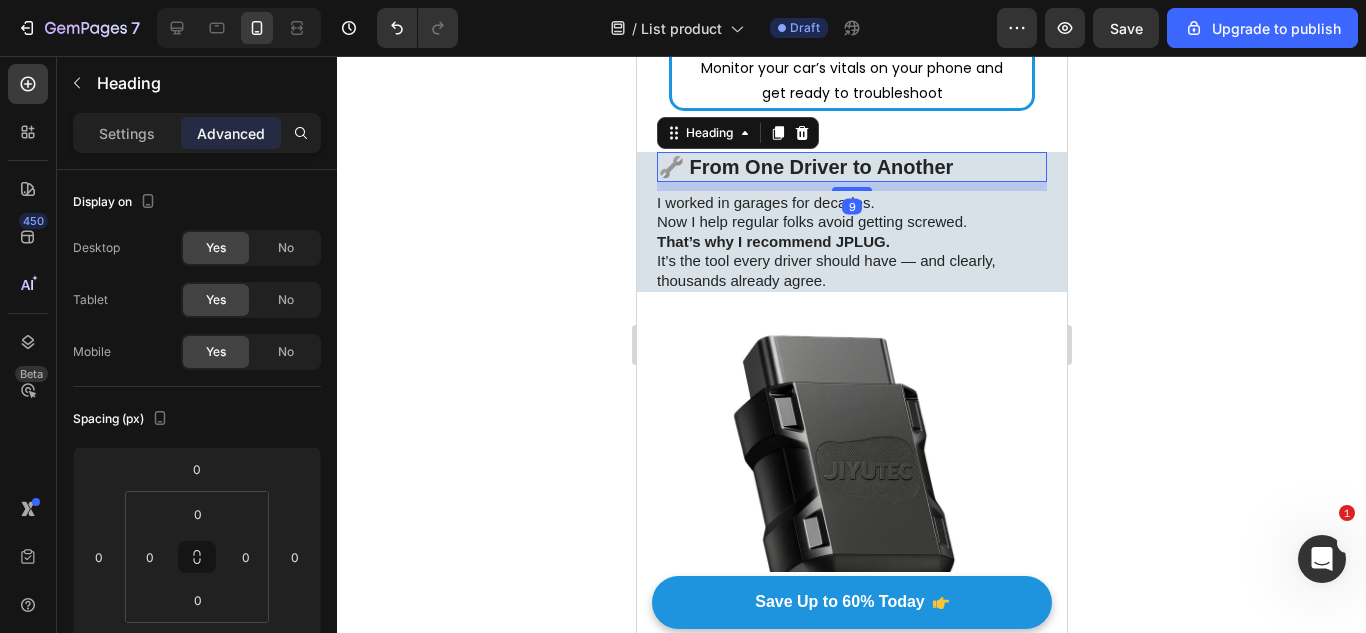click on "🔧 From One Driver to Another" at bounding box center [851, 167] 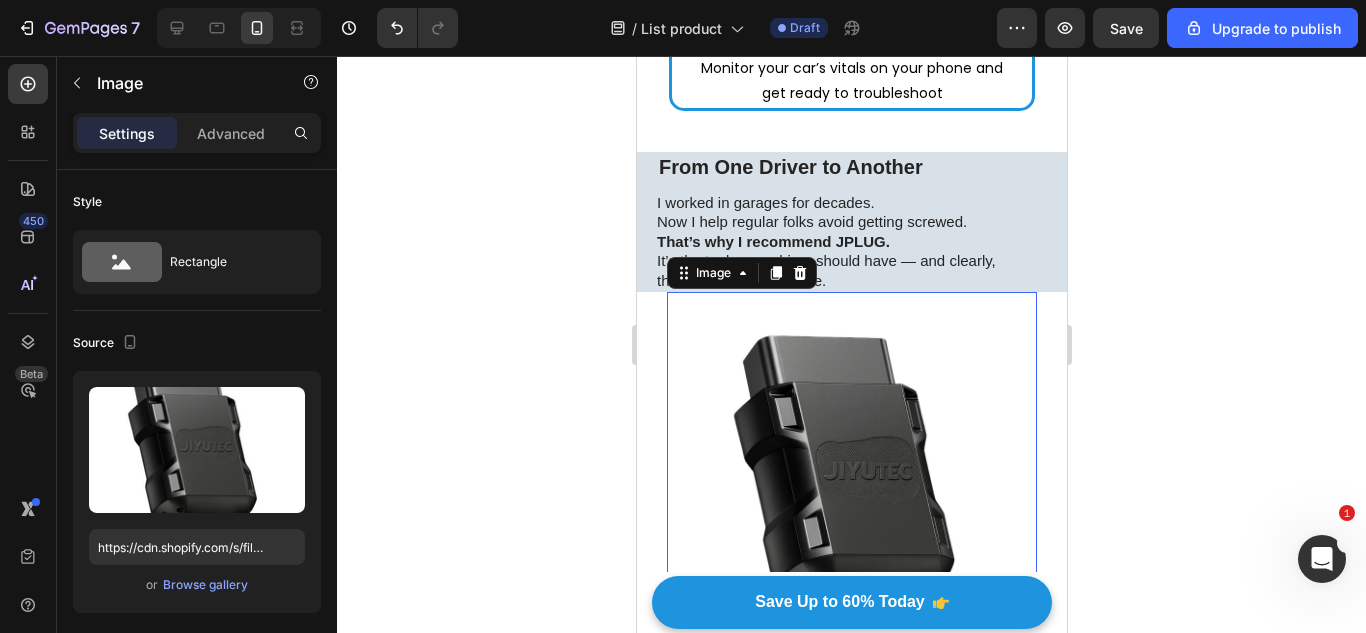 scroll, scrollTop: 4594, scrollLeft: 0, axis: vertical 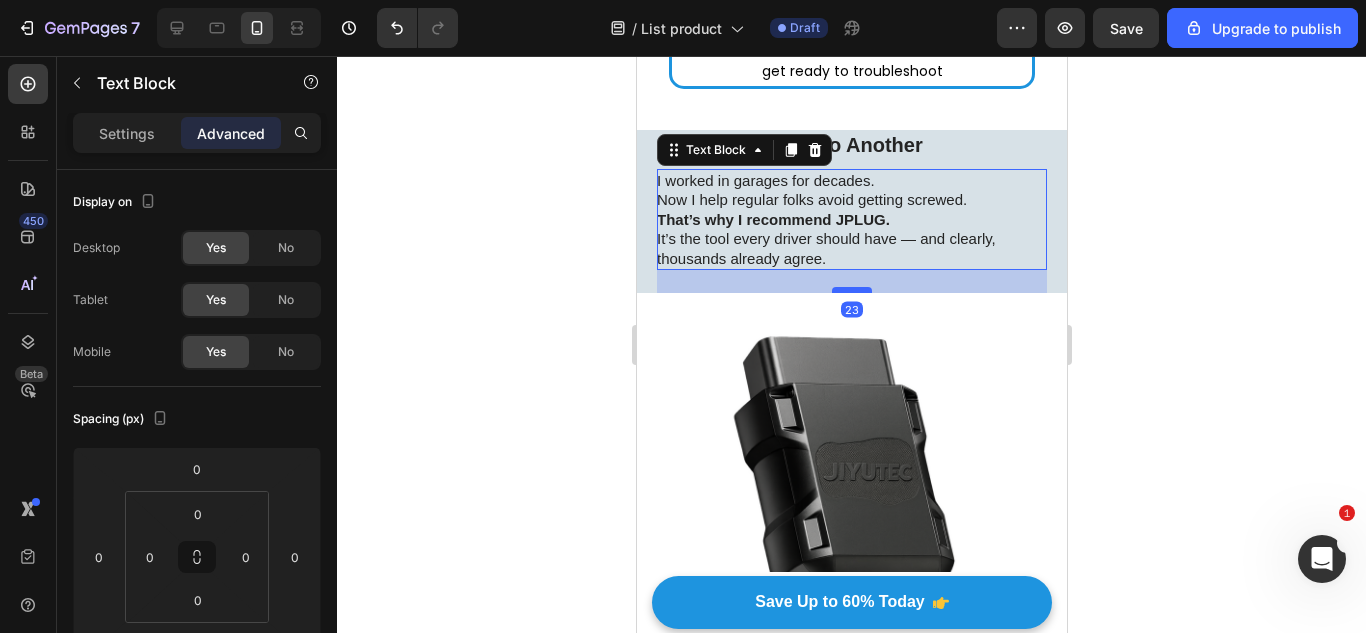 drag, startPoint x: 837, startPoint y: 267, endPoint x: 836, endPoint y: 292, distance: 25.019993 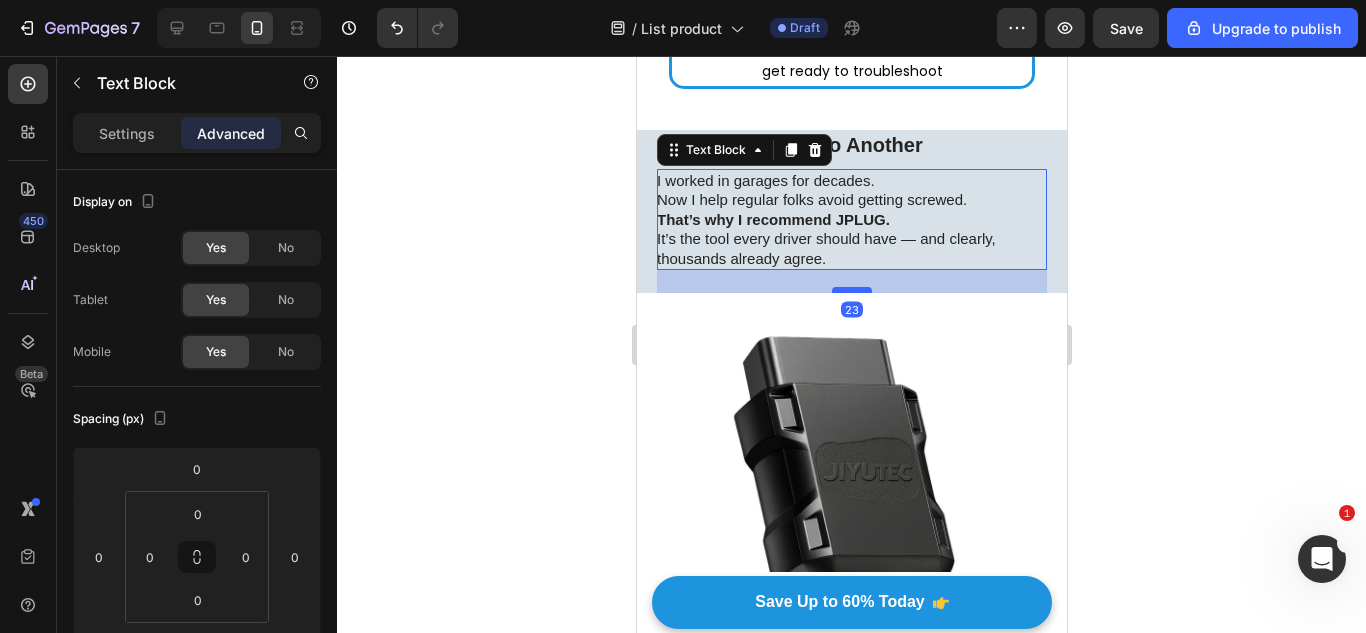click at bounding box center [851, 290] 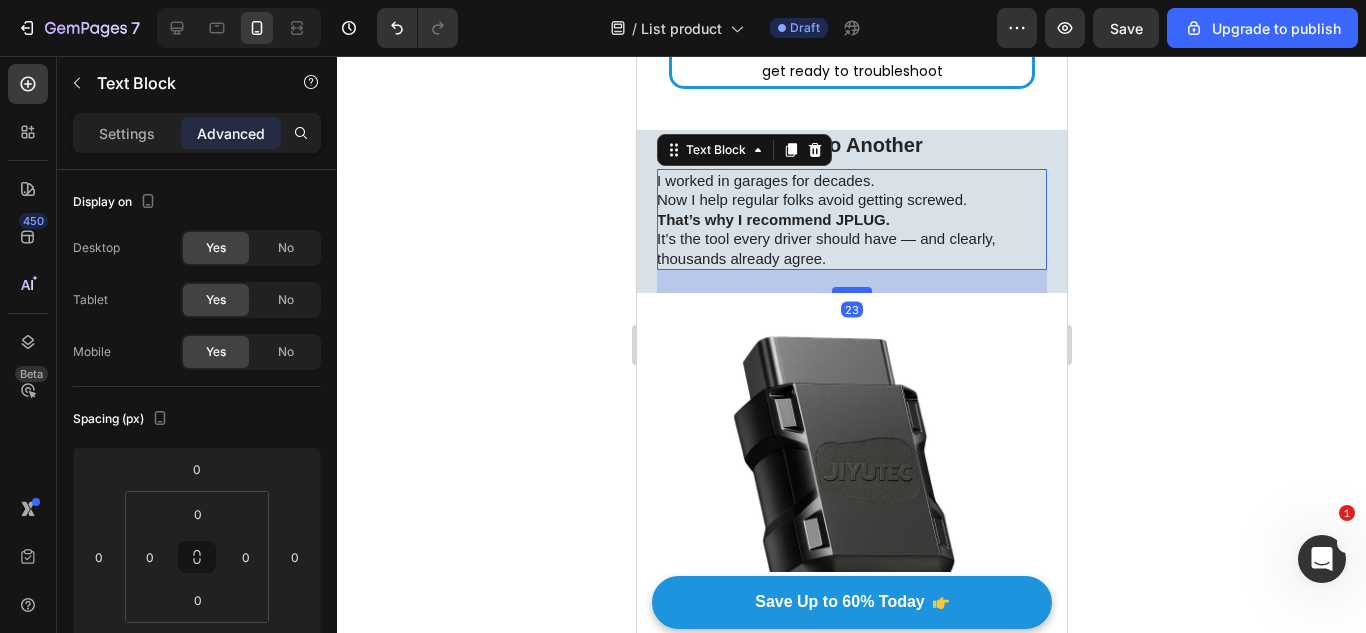 type on "25" 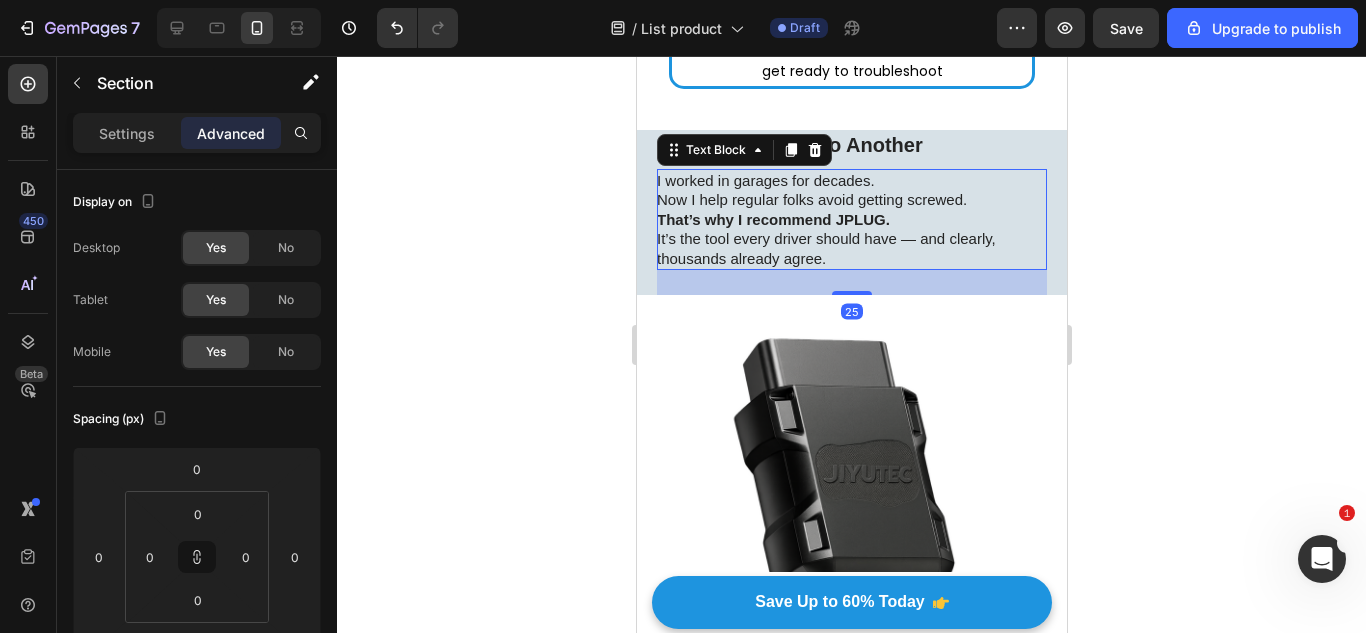 click on "I worked in garages for decades. Now I help regular folks avoid getting screwed. That’s why I recommend JPLUG. It’s the tool every driver should have — and clearly, thousands already agree." at bounding box center [850, 220] 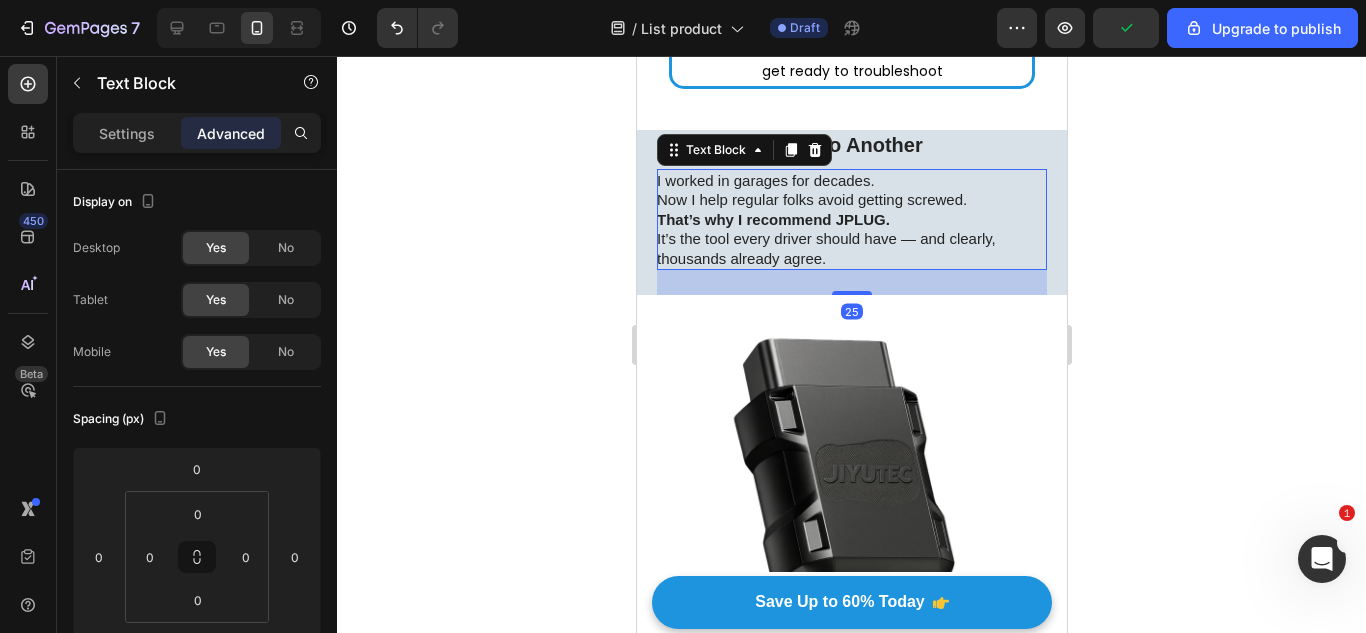 drag, startPoint x: 840, startPoint y: 290, endPoint x: 887, endPoint y: 214, distance: 89.358826 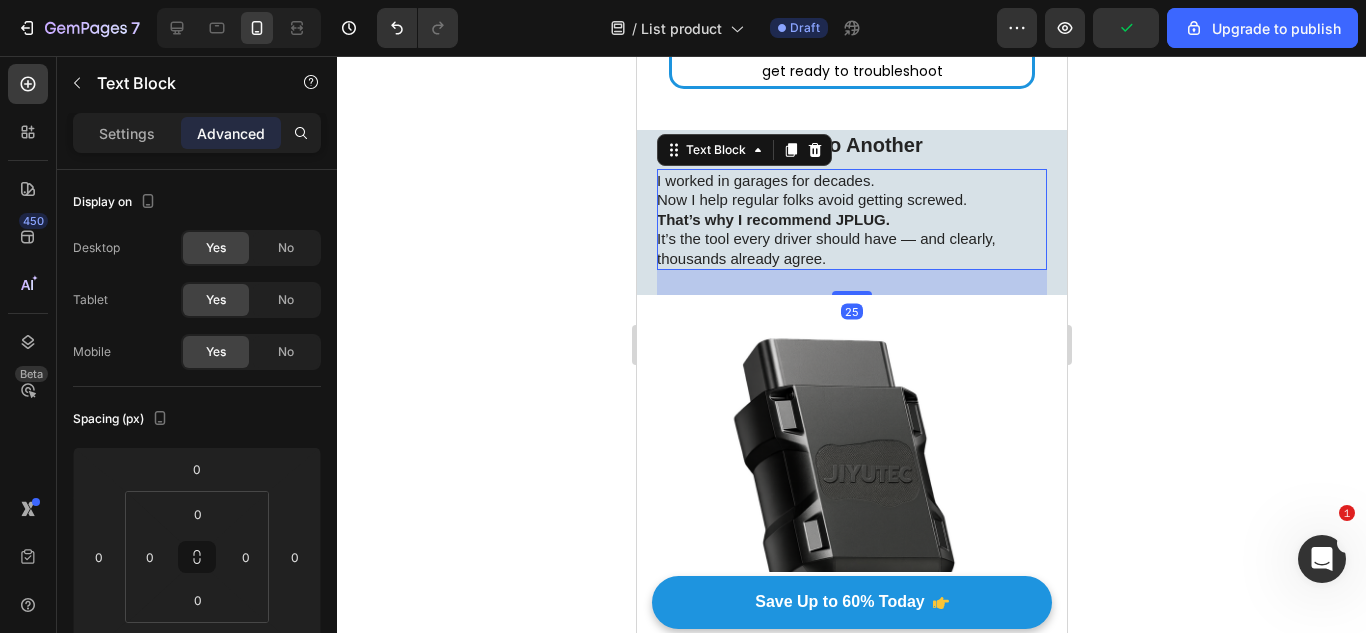 type on "0" 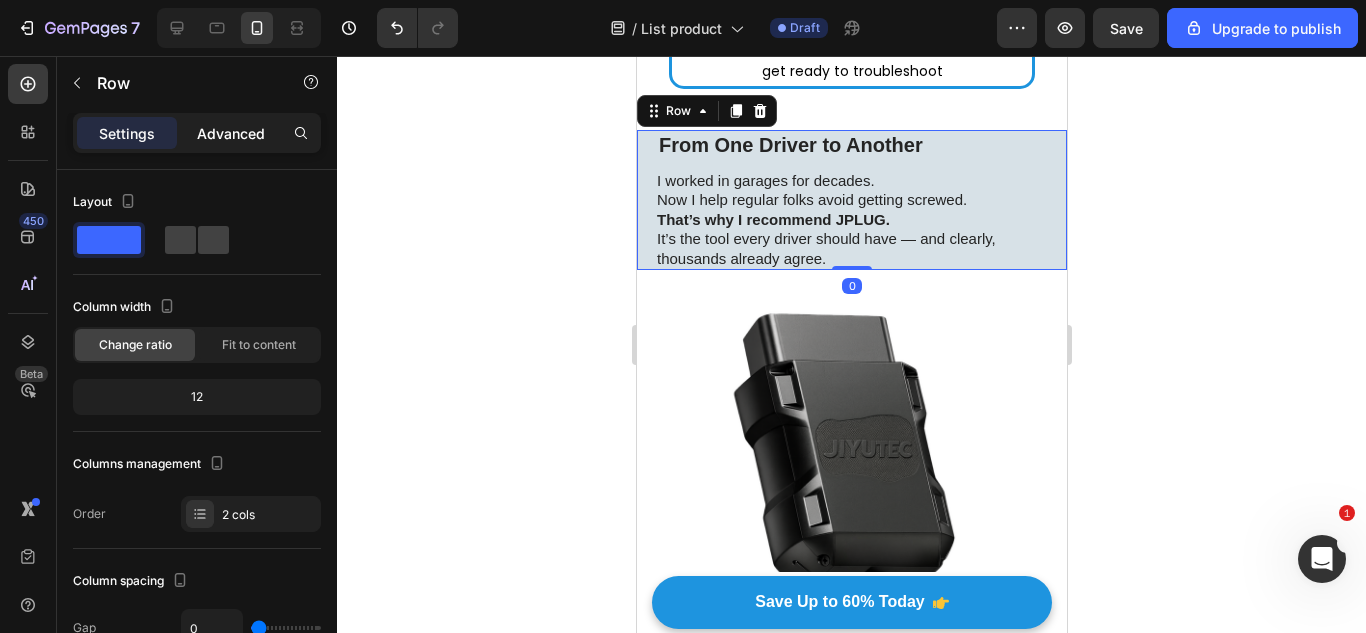 click on "Advanced" 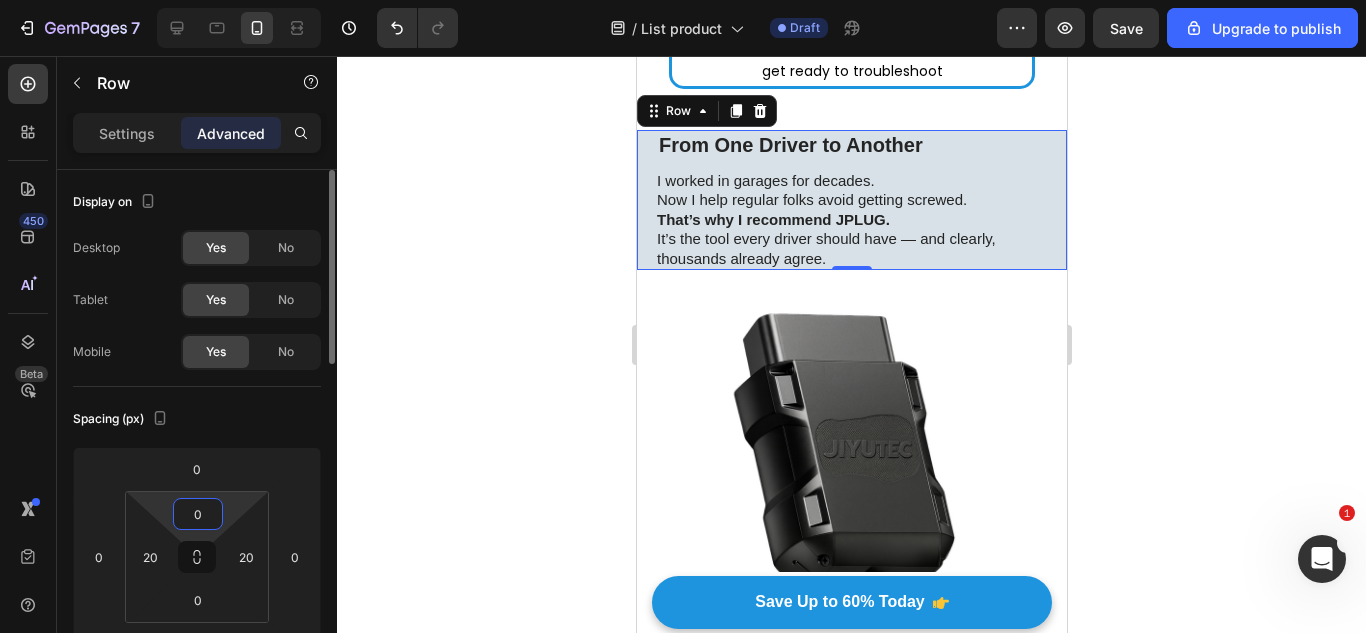 click on "0" at bounding box center [198, 514] 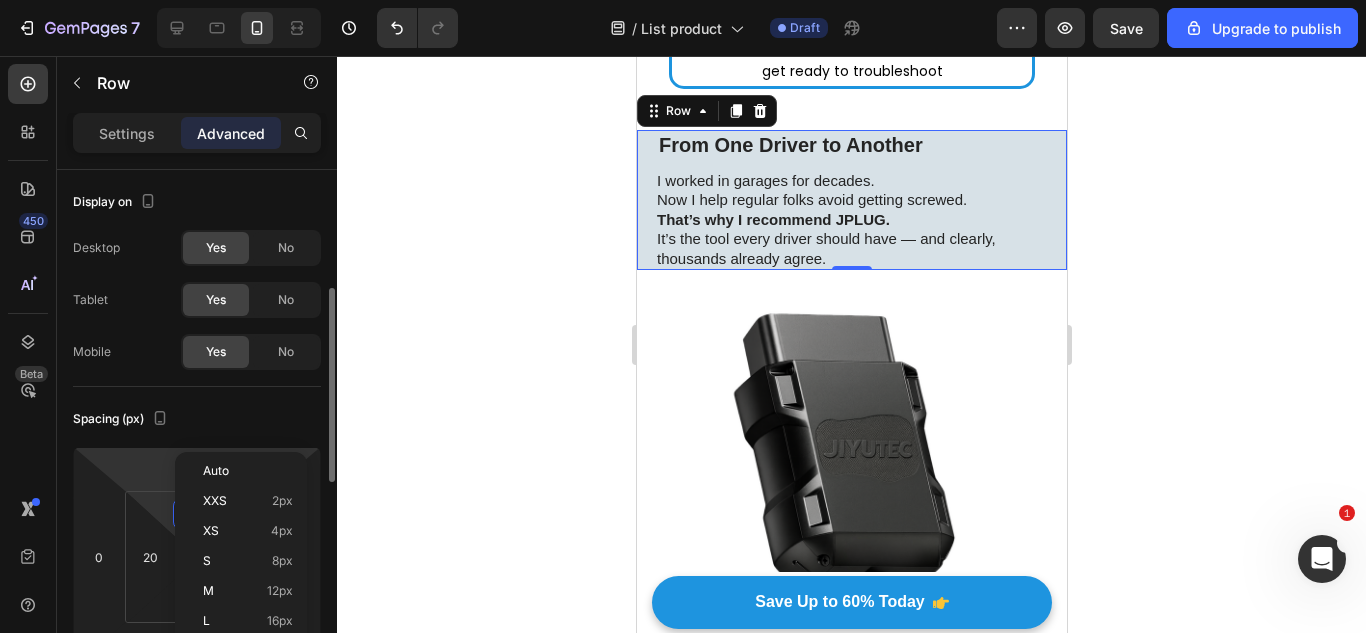scroll, scrollTop: 86, scrollLeft: 0, axis: vertical 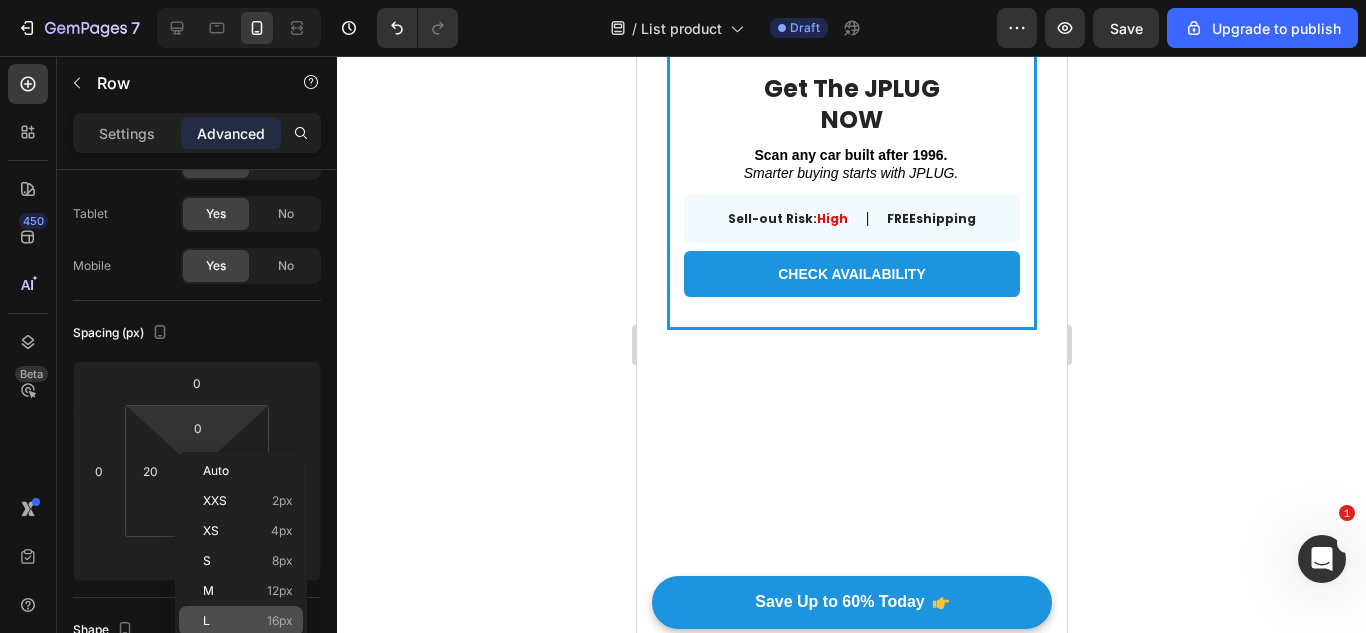 click on "L 16px" 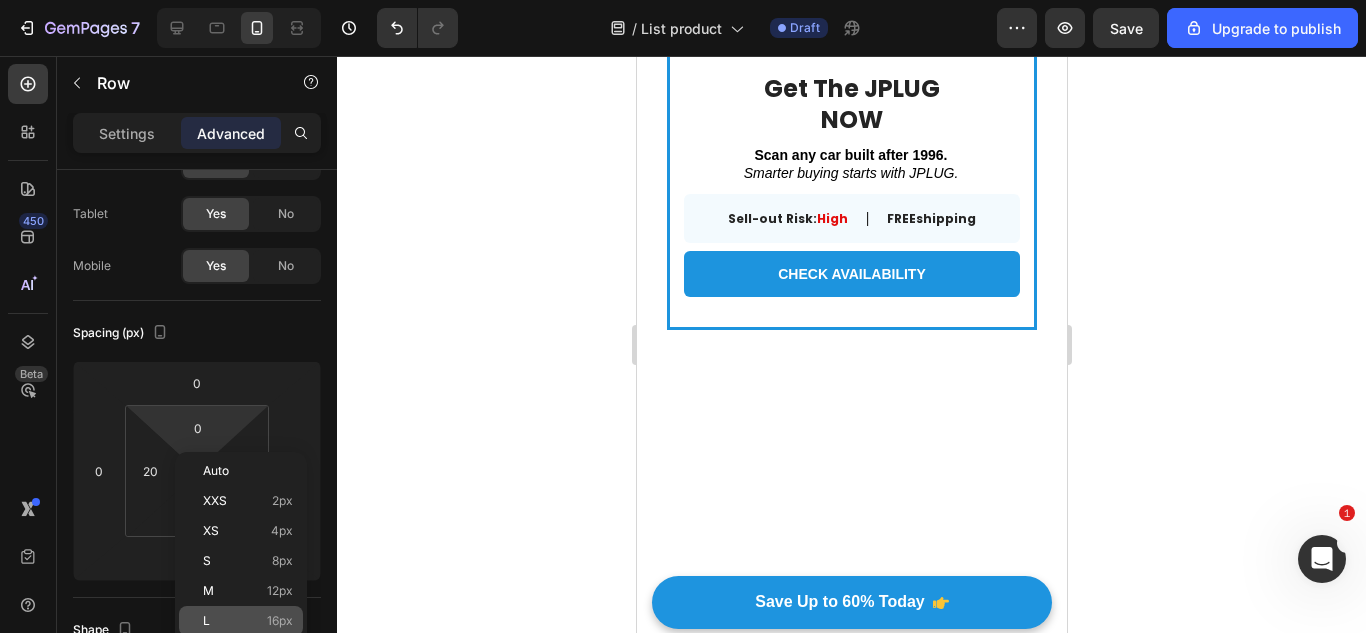 type on "16" 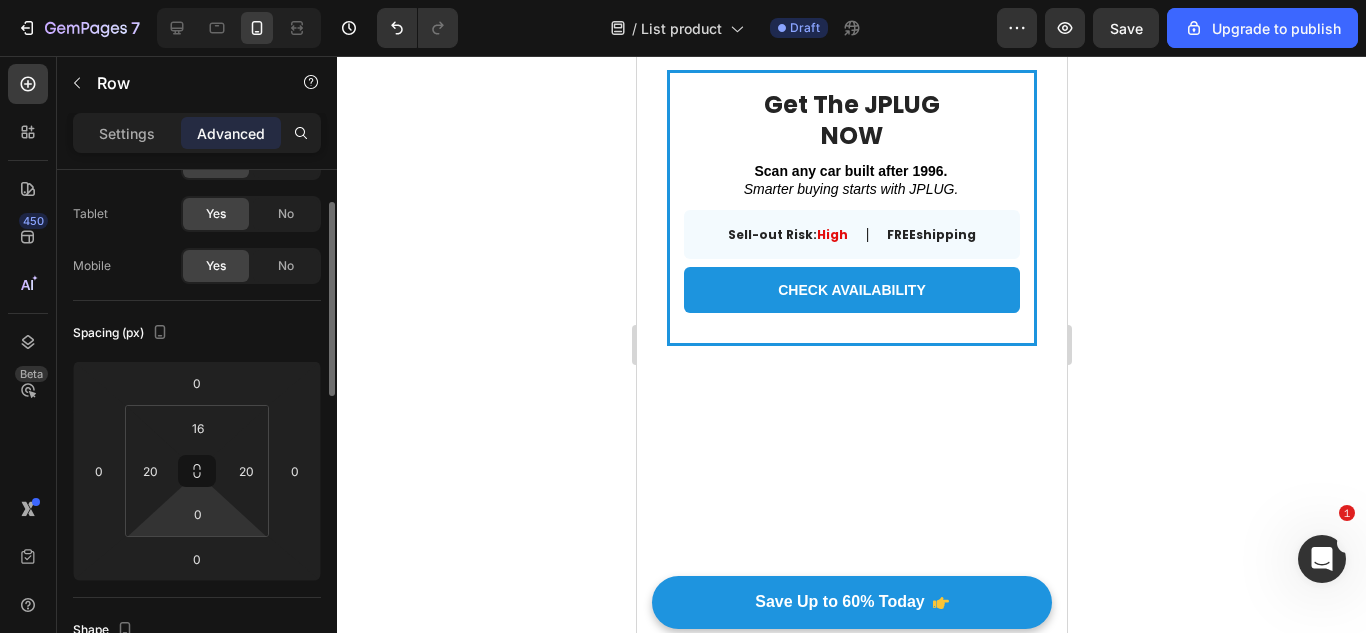 click on "7   /  List product Draft Preview  Save  Upgrade to publish 450 Beta Sections(18) Elements(83) Section Element Hero Section Product Detail Brands Trusted Badges Guarantee Product Breakdown How to use Testimonials Compare Bundle FAQs Social Proof Brand Story Product List Collection Blog List Contact Sticky Add to Cart Custom Footer Browse Library 450 Layout
Row
Row
Row
Row Text
Heading
Text Block Button
Button
Button Media
Image
Image" at bounding box center (683, 0) 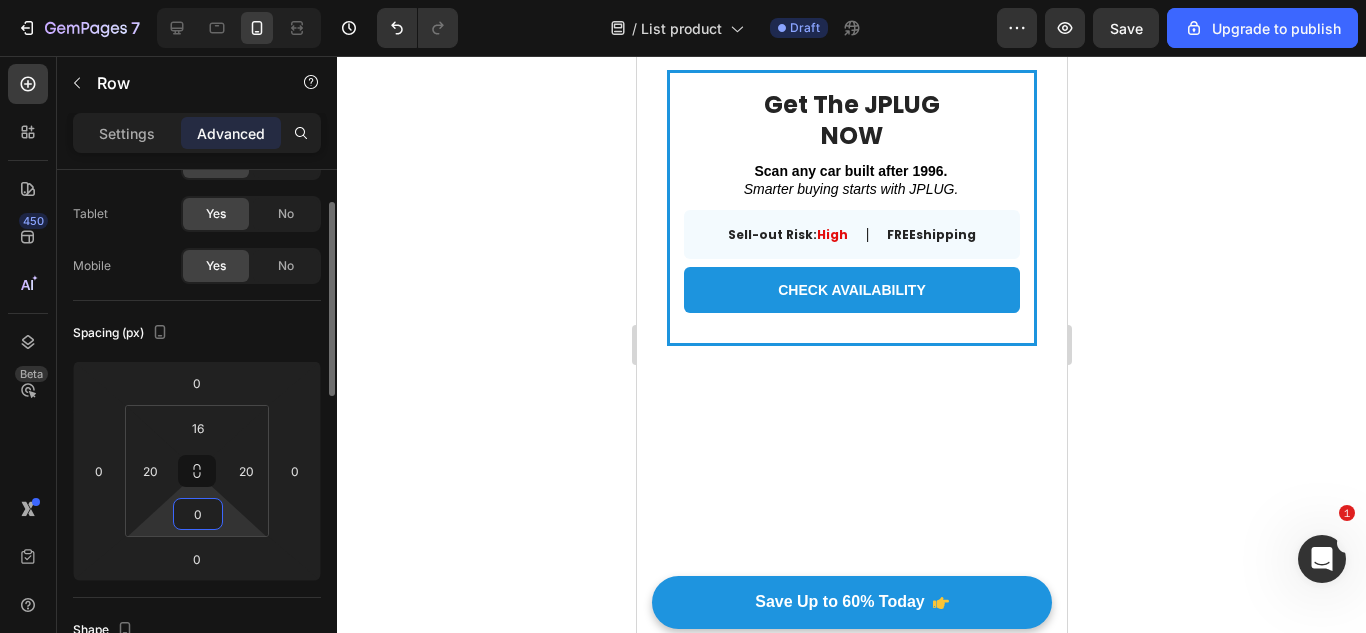 click on "7   /  List product Draft Preview  Save  Upgrade to publish 450 Beta Sections(18) Elements(83) Section Element Hero Section Product Detail Brands Trusted Badges Guarantee Product Breakdown How to use Testimonials Compare Bundle FAQs Social Proof Brand Story Product List Collection Blog List Contact Sticky Add to Cart Custom Footer Browse Library 450 Layout
Row
Row
Row
Row Text
Heading
Text Block Button
Button
Button Media
Image
Image" at bounding box center [683, 0] 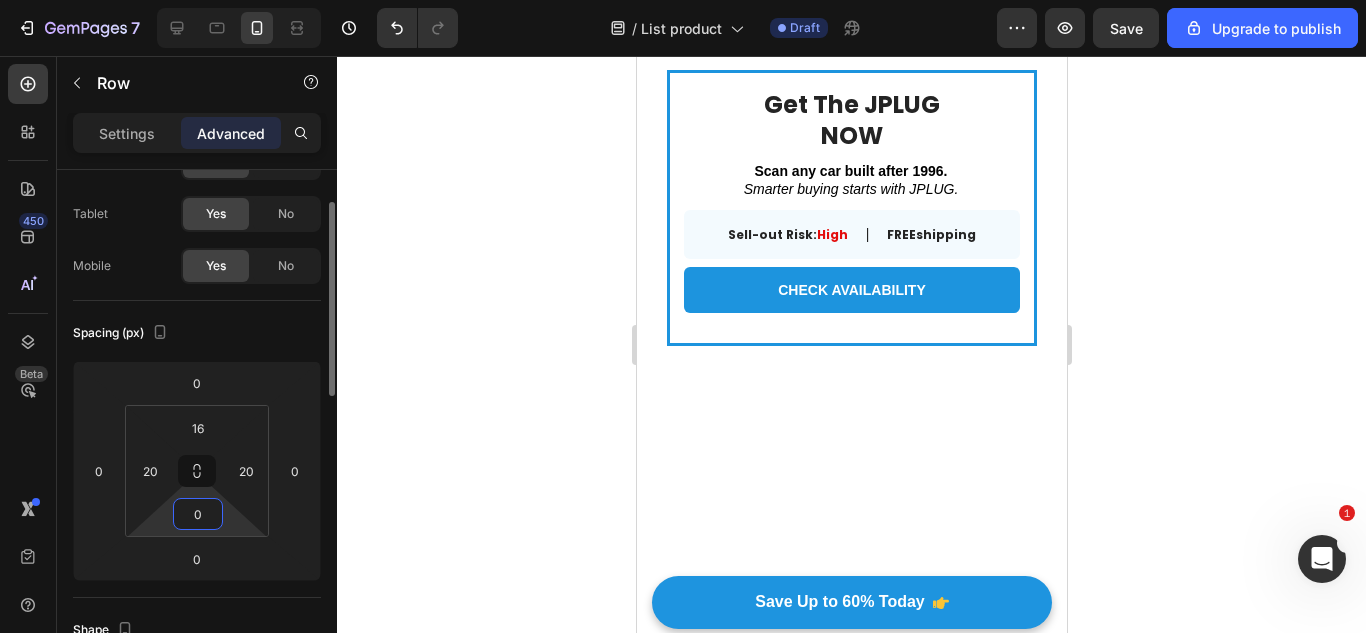 click on "0" at bounding box center (198, 514) 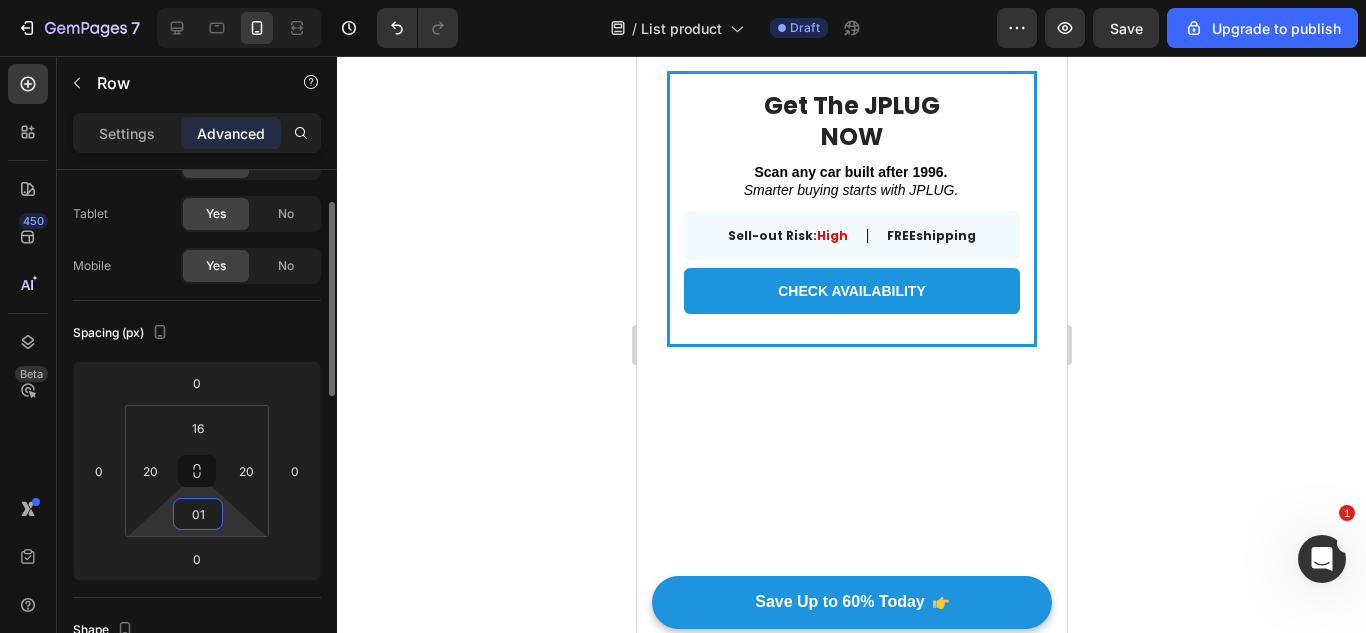 type on "0" 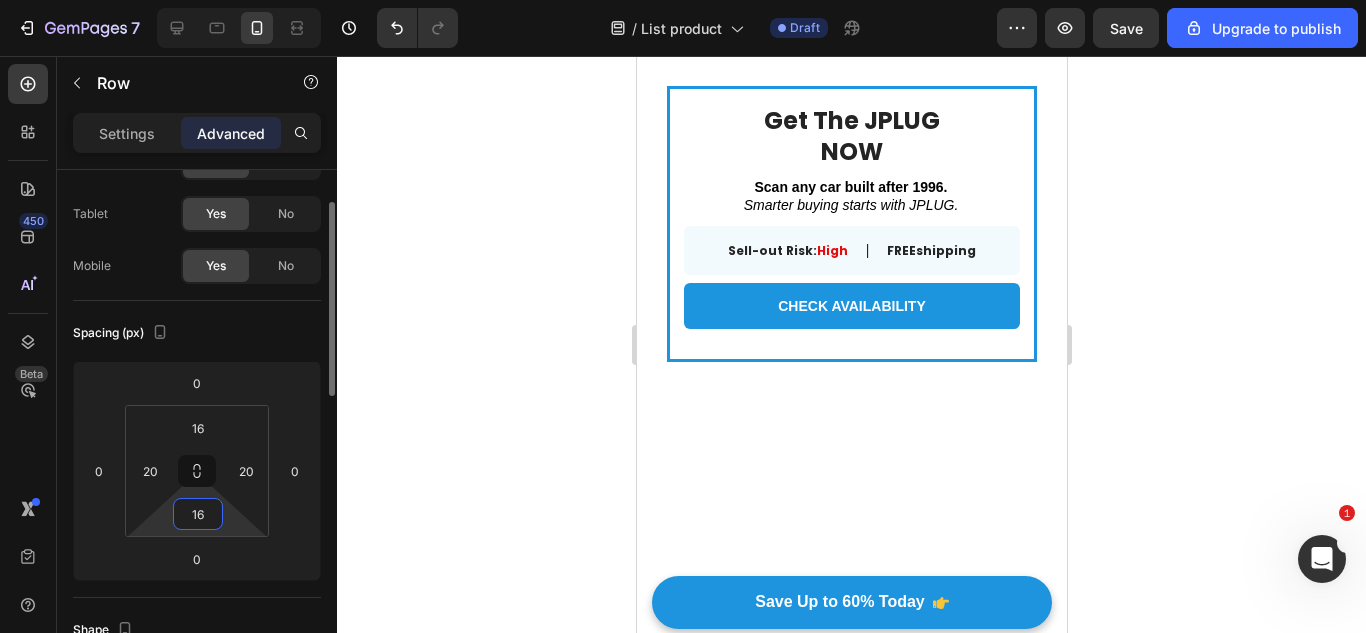 type on "16" 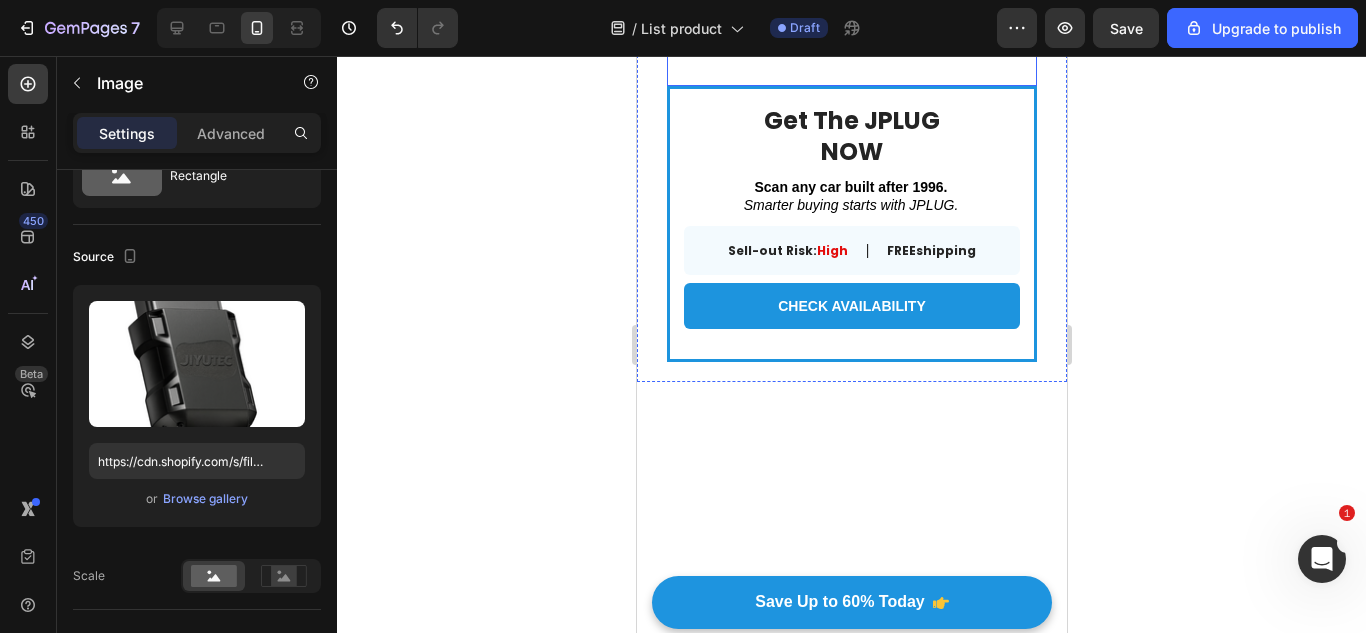 click at bounding box center (851, -99) 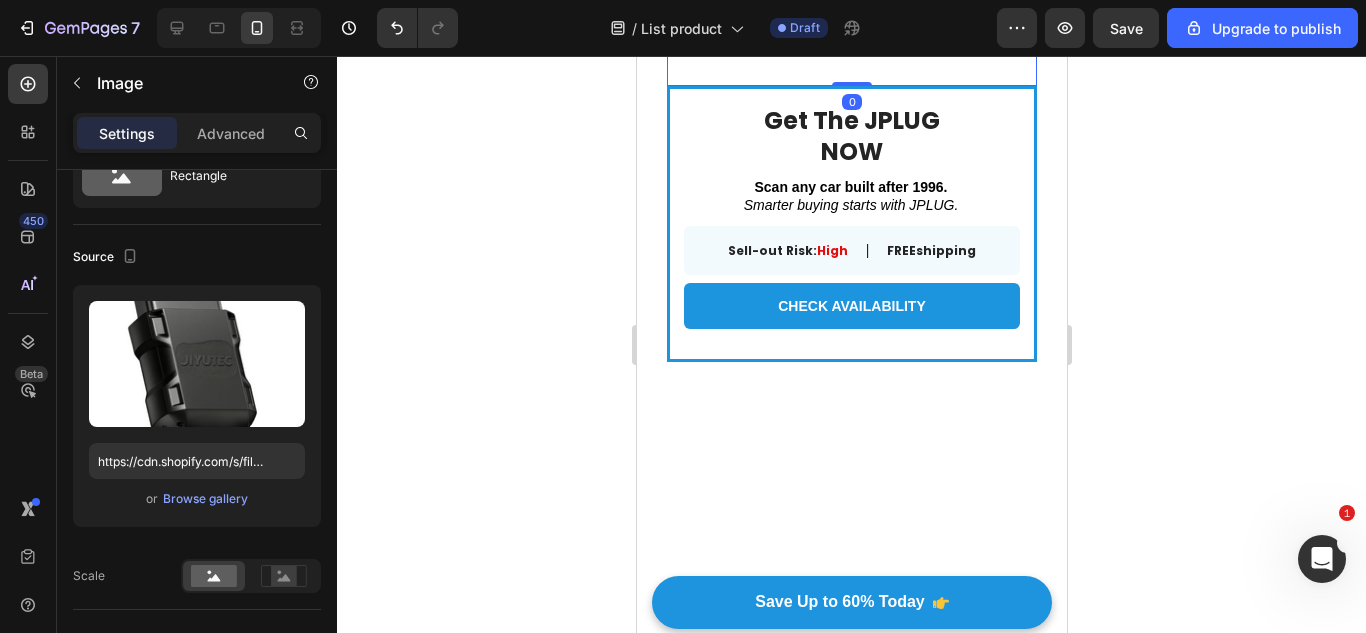 scroll, scrollTop: 0, scrollLeft: 0, axis: both 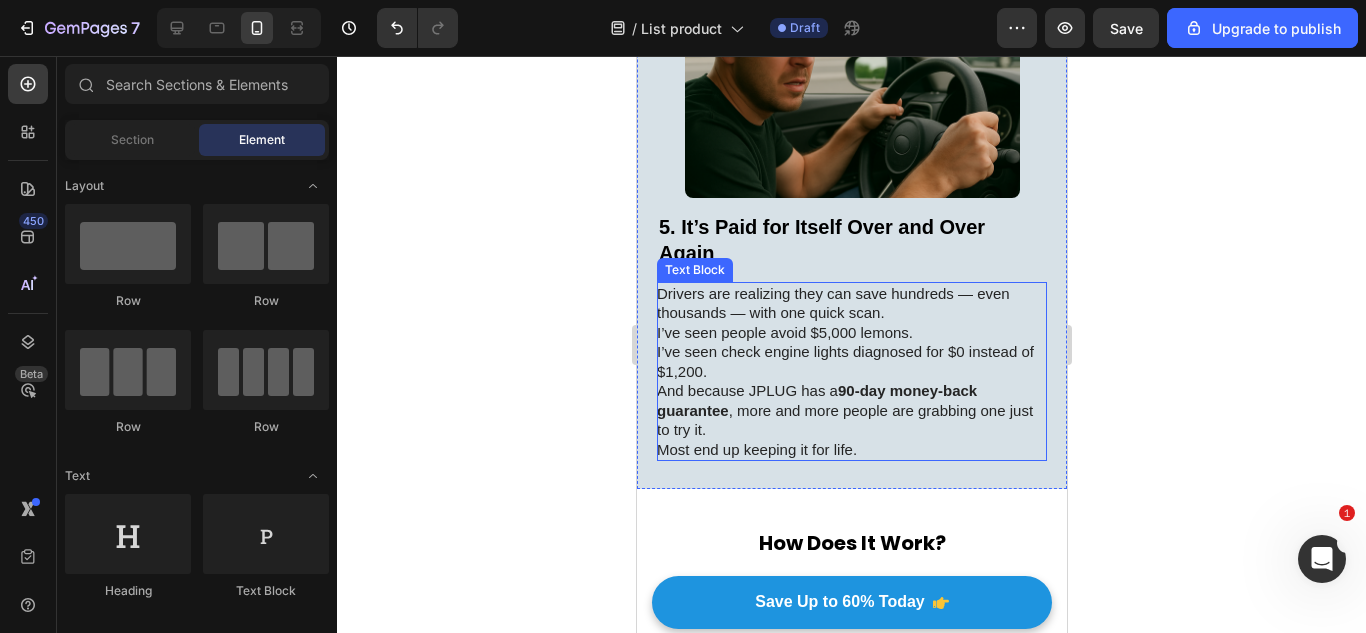 click on "Drivers are realizing they can save hundreds — even thousands — with one quick scan. I’ve seen people avoid $5,000 lemons. I’ve seen check engine lights diagnosed for $0 instead of $1,200. And because JPLUG has a  90-day money-back guarantee , more and more people are grabbing one just to try it. Most end up keeping it for life." at bounding box center (850, 372) 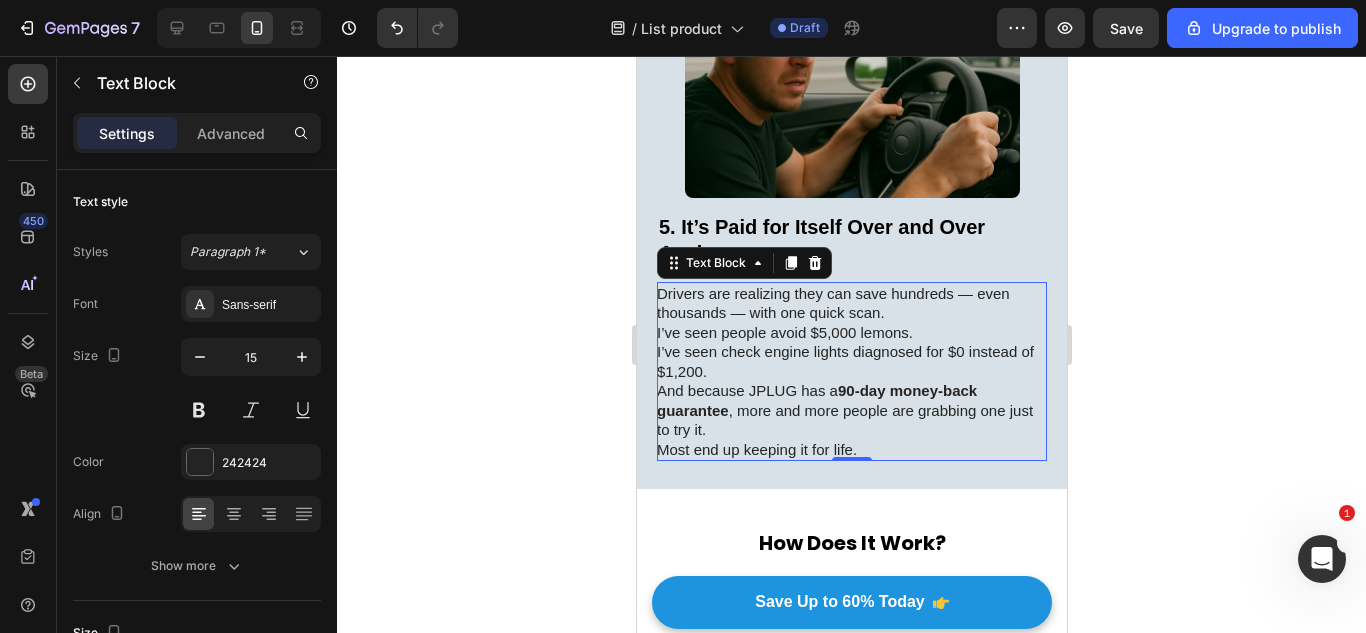 click on "Drivers are realizing they can save hundreds — even thousands — with one quick scan. I’ve seen people avoid $5,000 lemons. I’ve seen check engine lights diagnosed for $0 instead of $1,200. And because JPLUG has a  90-day money-back guarantee , more and more people are grabbing one just to try it. Most end up keeping it for life." at bounding box center (850, 372) 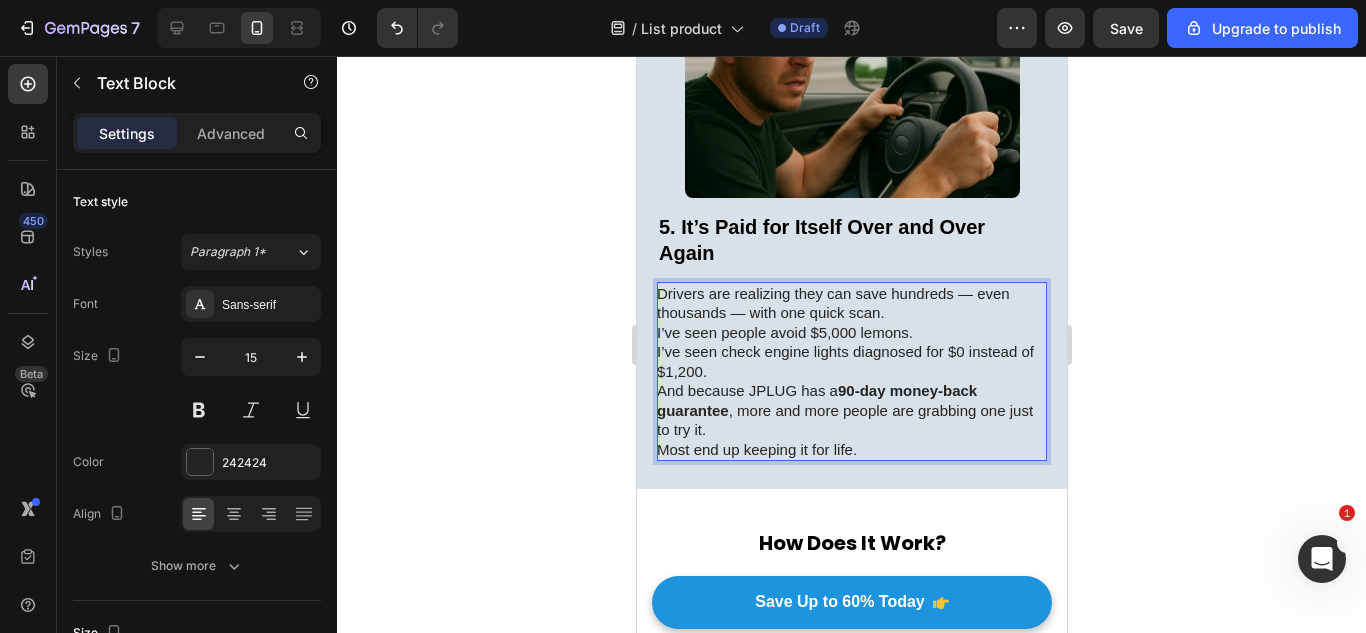 click on "Drivers are realizing they can save hundreds — even thousands — with one quick scan. I’ve seen people avoid $5,000 lemons. I’ve seen check engine lights diagnosed for $0 instead of $1,200. And because JPLUG has a  90-day money-back guarantee , more and more people are grabbing one just to try it. Most end up keeping it for life." at bounding box center [850, 372] 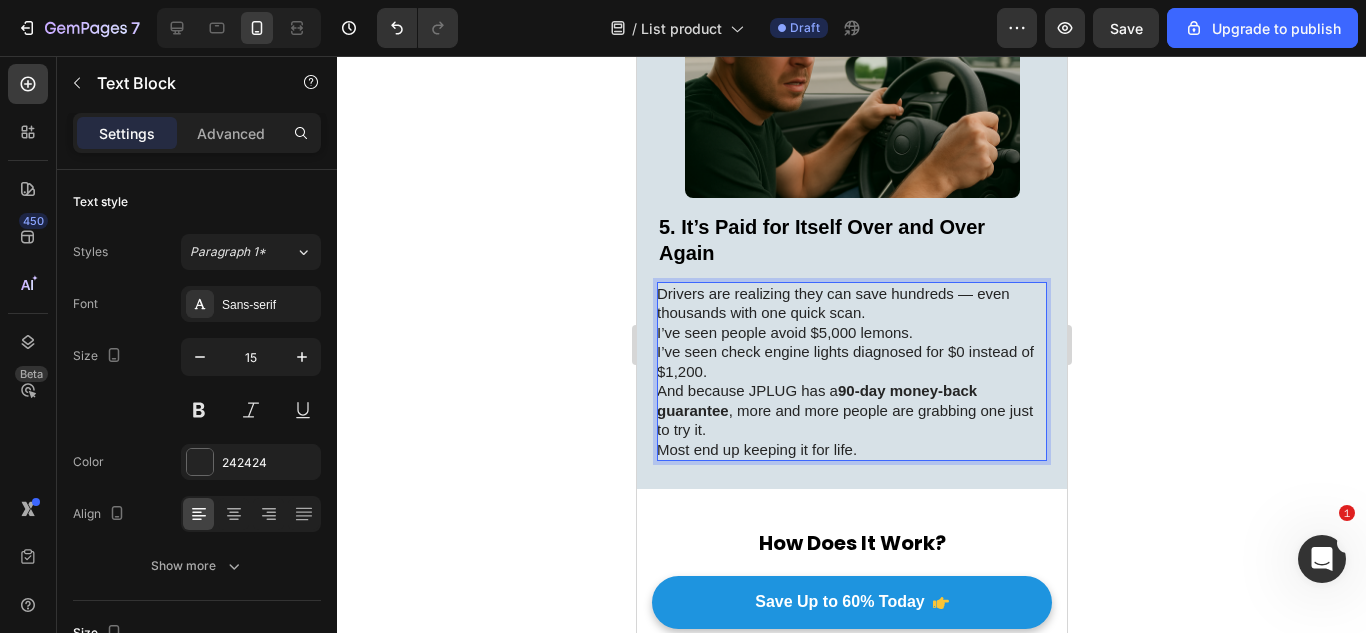 click on "Drivers are realizing they can save hundreds — even thousands with one quick scan. I’ve seen people avoid $5,000 lemons. I’ve seen check engine lights diagnosed for $0 instead of $1,200. And because JPLUG has a  90-day money-back guarantee , more and more people are grabbing one just to try it. Most end up keeping it for life." at bounding box center (850, 372) 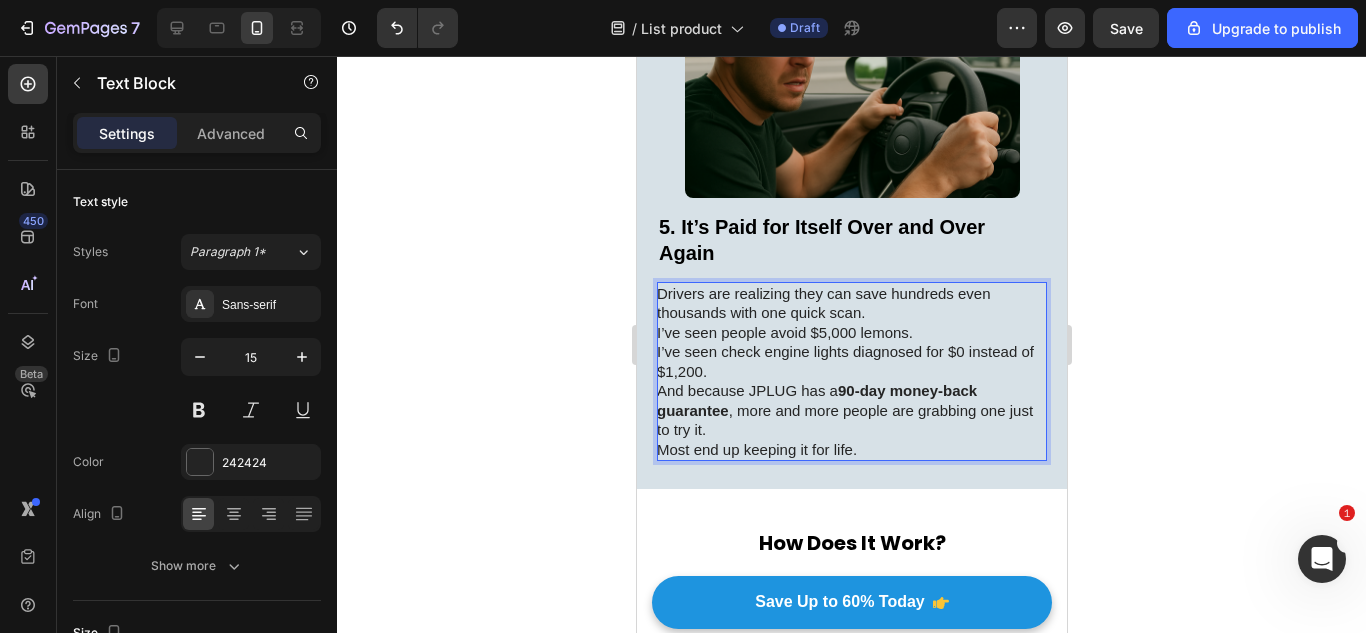 click on "Drivers are realizing they can save hundreds even thousands with one quick scan. I’ve seen people avoid $5,000 lemons. I’ve seen check engine lights diagnosed for $0 instead of $1,200. And because JPLUG has a  90-day money-back guarantee , more and more people are grabbing one just to try it. Most end up keeping it for life." at bounding box center [850, 372] 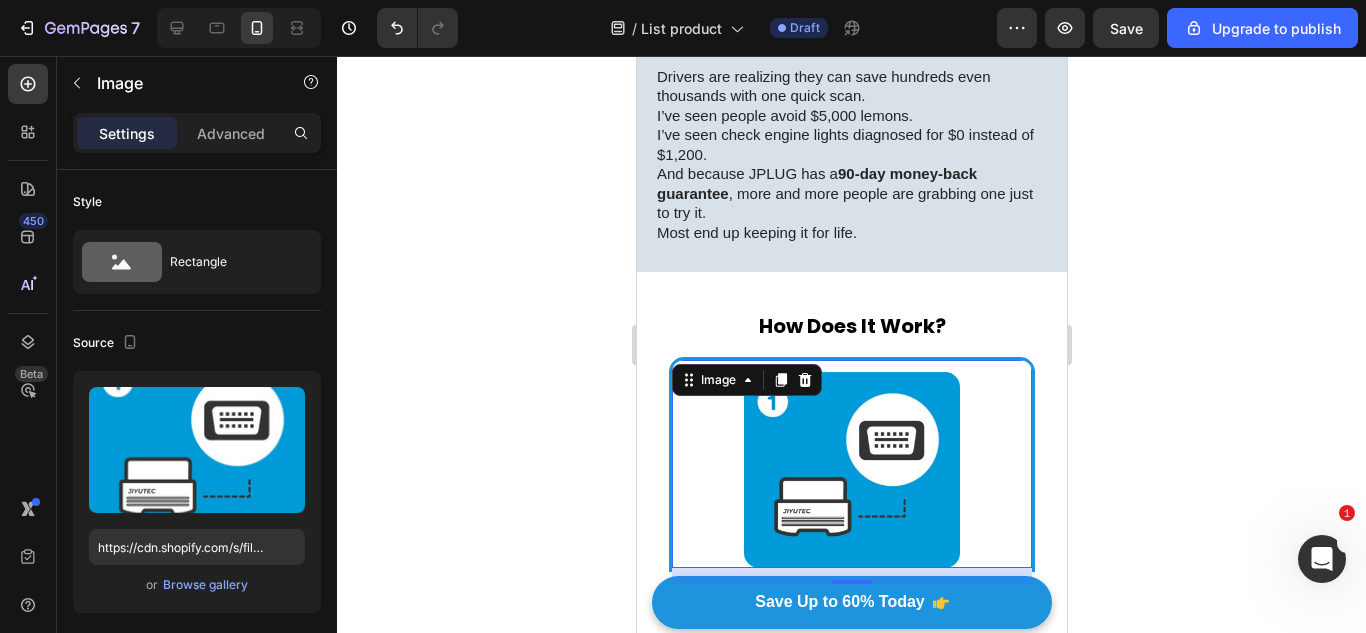 click on "Image   0" at bounding box center [851, 463] 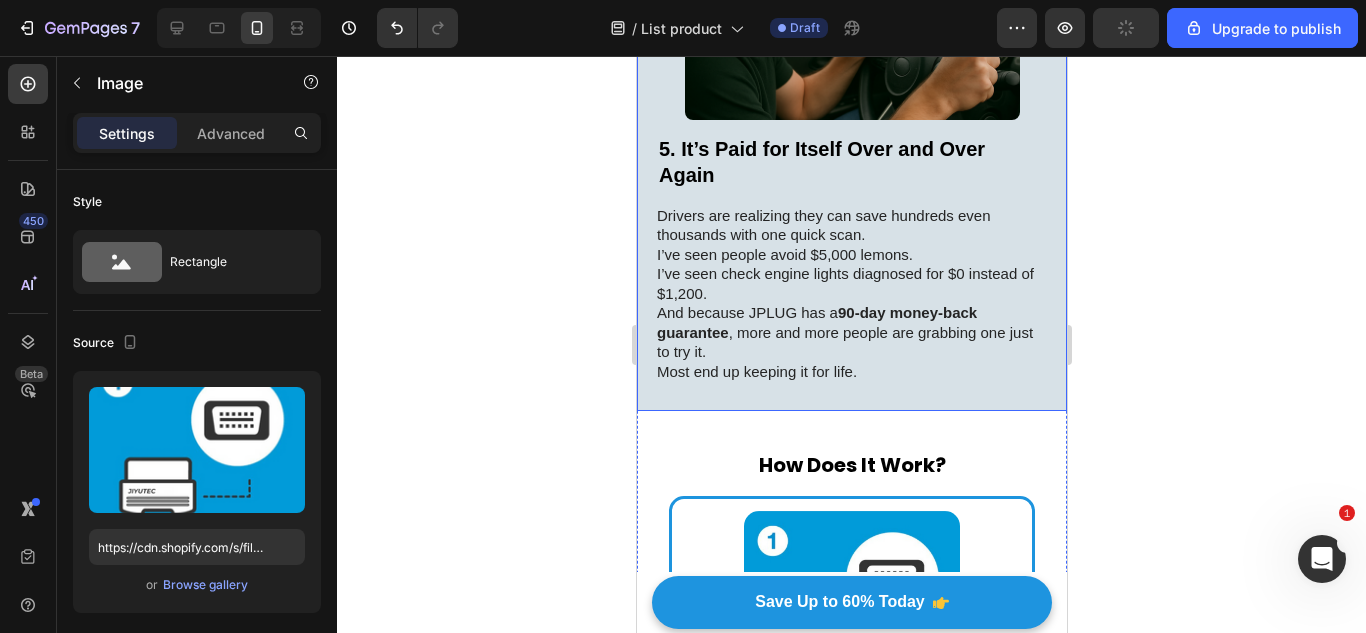 scroll, scrollTop: 3178, scrollLeft: 0, axis: vertical 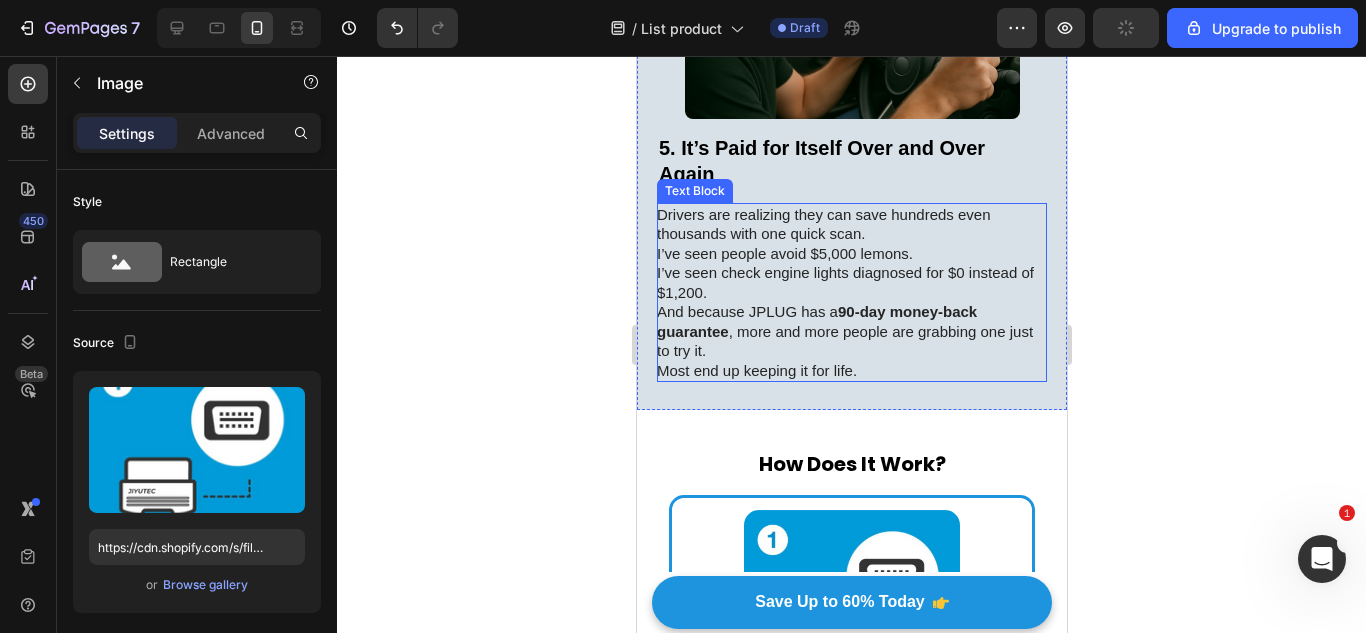 click on "Drivers are realizing they can save hundreds even thousands with one quick scan. I’ve seen people avoid $5,000 lemons. I’ve seen check engine lights diagnosed for $0 instead of $1,200. And because JPLUG has a  90-day money-back guarantee , more and more people are grabbing one just to try it. Most end up keeping it for life." at bounding box center (850, 293) 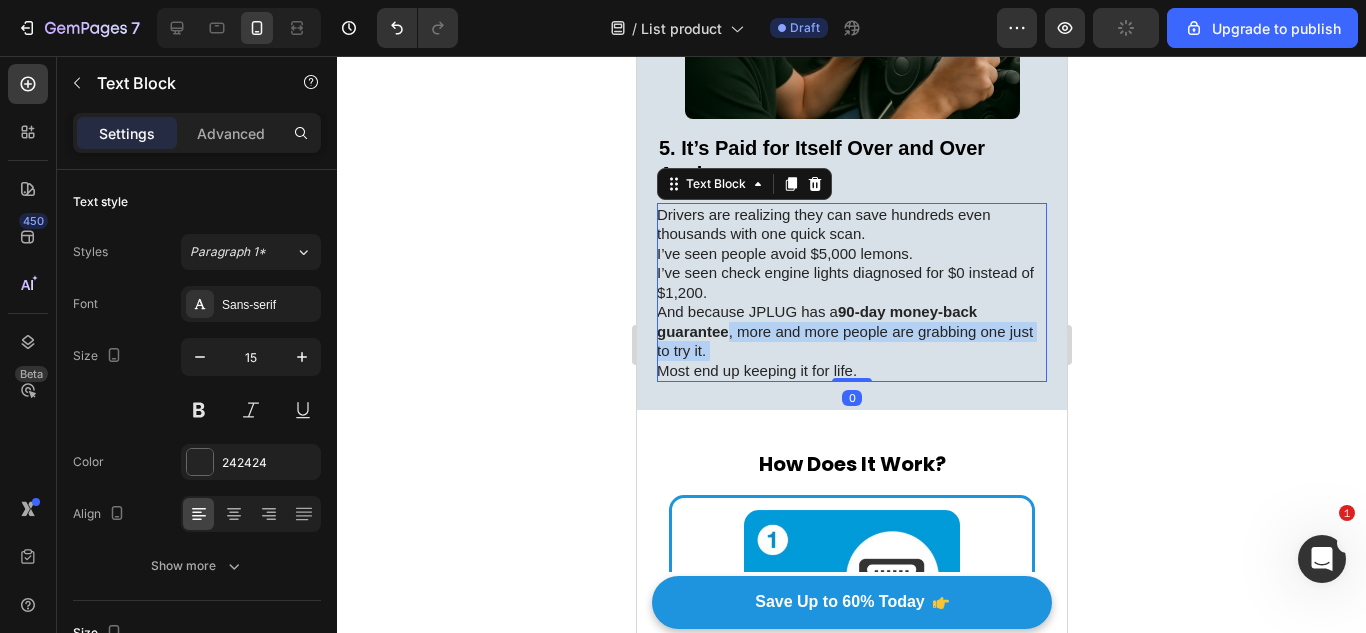 click on "Drivers are realizing they can save hundreds even thousands with one quick scan. I’ve seen people avoid $5,000 lemons. I’ve seen check engine lights diagnosed for $0 instead of $1,200. And because JPLUG has a  90-day money-back guarantee , more and more people are grabbing one just to try it. Most end up keeping it for life." at bounding box center [850, 293] 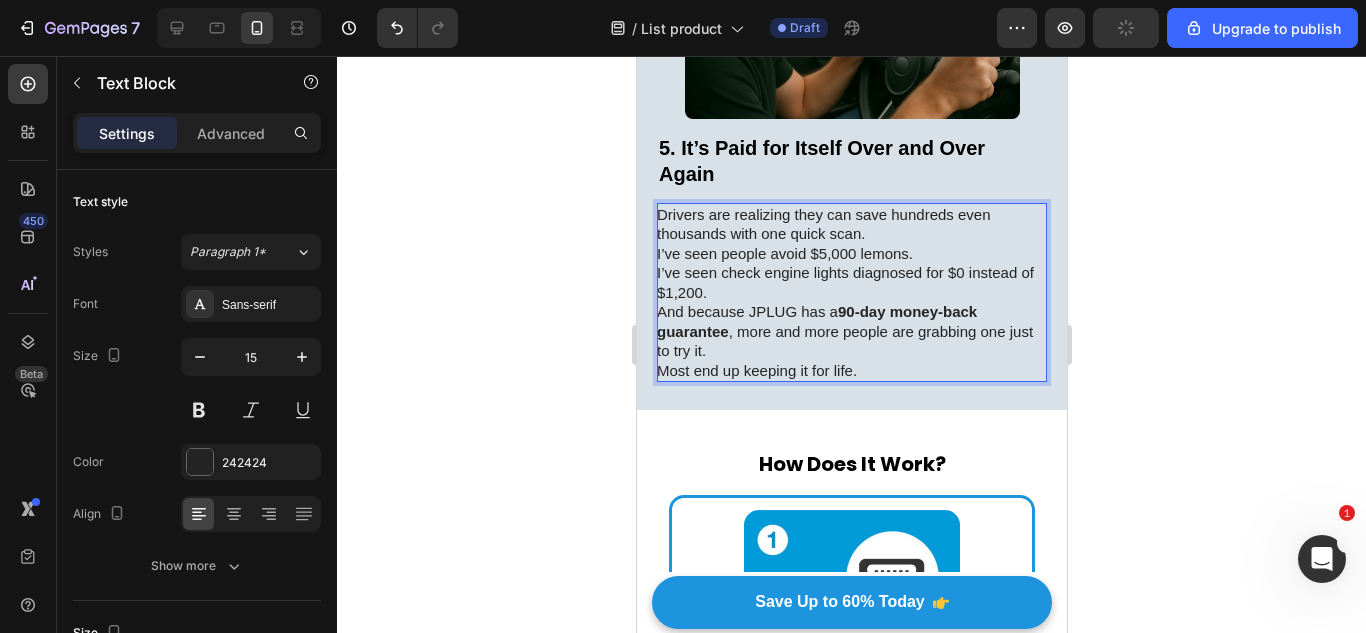 click on "Drivers are realizing they can save hundreds even thousands with one quick scan. I’ve seen people avoid $5,000 lemons. I’ve seen check engine lights diagnosed for $0 instead of $1,200. And because JPLUG has a  90-day money-back guarantee , more and more people are grabbing one just to try it. Most end up keeping it for life." at bounding box center (850, 293) 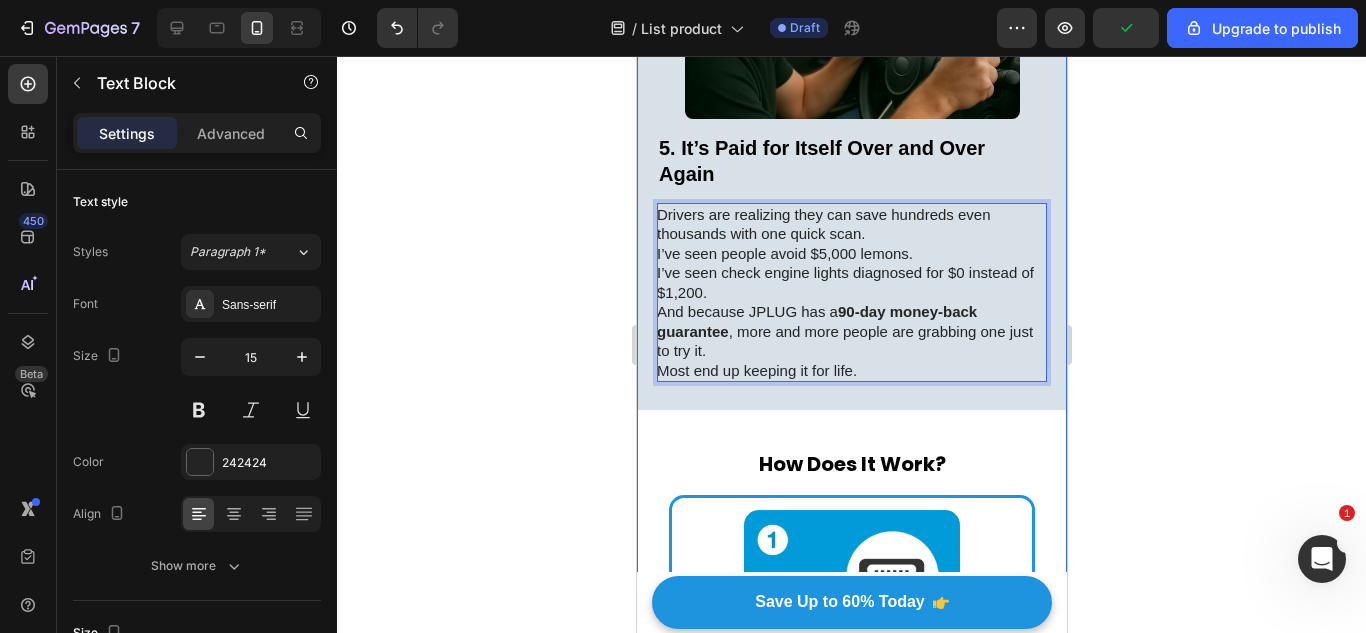 click on "5. It’s Paid for Itself Over and Over Again Heading Drivers are realizing they can save hundreds even thousands with one quick scan. I’ve seen people avoid $5,000 lemons. I’ve seen check engine lights diagnosed for $0 instead of $1,200. And because JPLUG has a  90-day money-back guarantee , more and more people are grabbing one just to try it. Most end up keeping it for life. Text Block   0 Image Row How Does It Work? Heading Row Image Step 1: Plug it in Plug the scanner into your car’s OBD2 port, which is typically located beneath the dashboard, near the driver’s seat. Text Block Row Image Step 2: Turn the key Turn the ignition to “ON” position & download the FREE RS2 app. The scanner easily connects to your smartphone via Bluetooth. Text Block Row Image Step 3: Start scanning Monitor your car’s vitals on your phone and get ready to troubleshoot Text Block Row Row I worked in garages for decades. Now I help regular folks avoid getting screwed. That’s why I recommend JPLUG. Text Block Row |" at bounding box center [851, 1121] 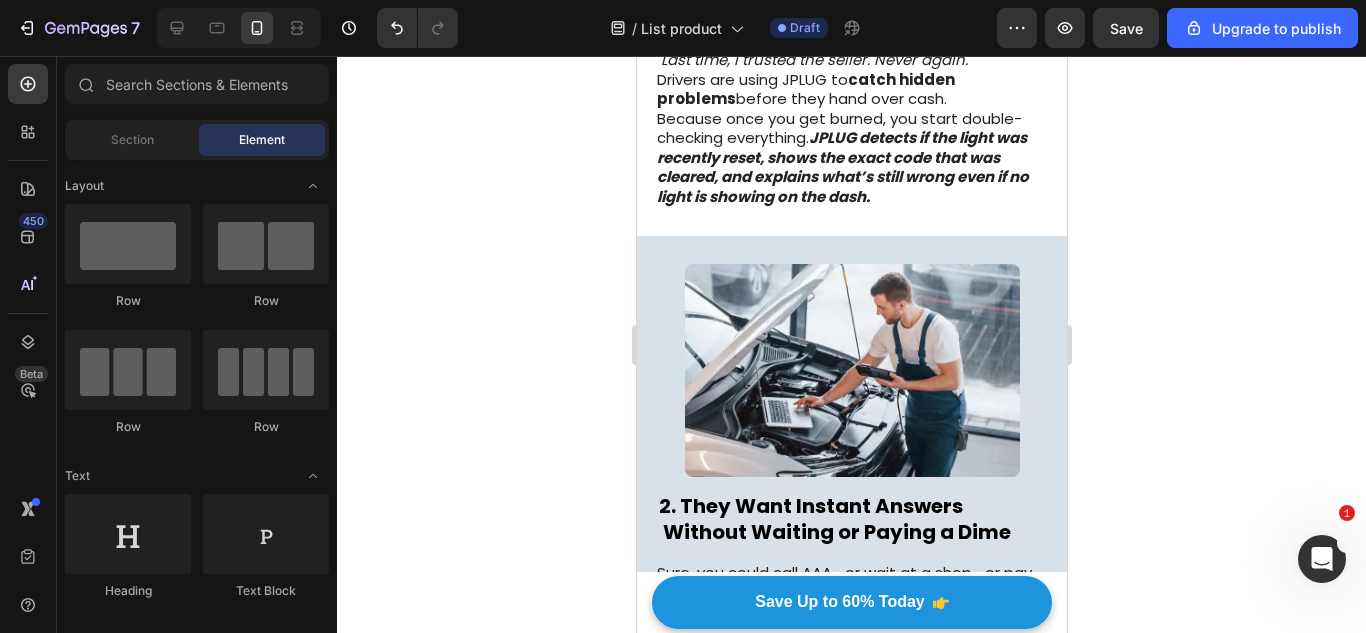 scroll, scrollTop: 0, scrollLeft: 0, axis: both 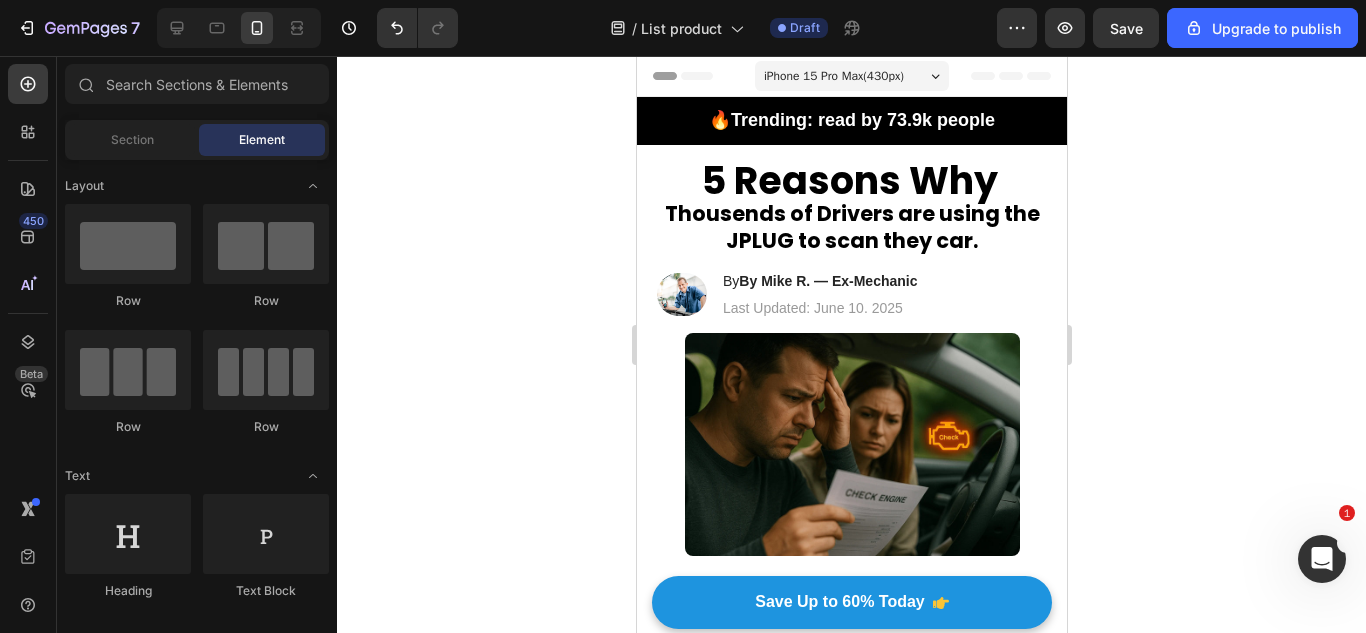 drag, startPoint x: 1063, startPoint y: 143, endPoint x: 1705, endPoint y: 131, distance: 642.1121 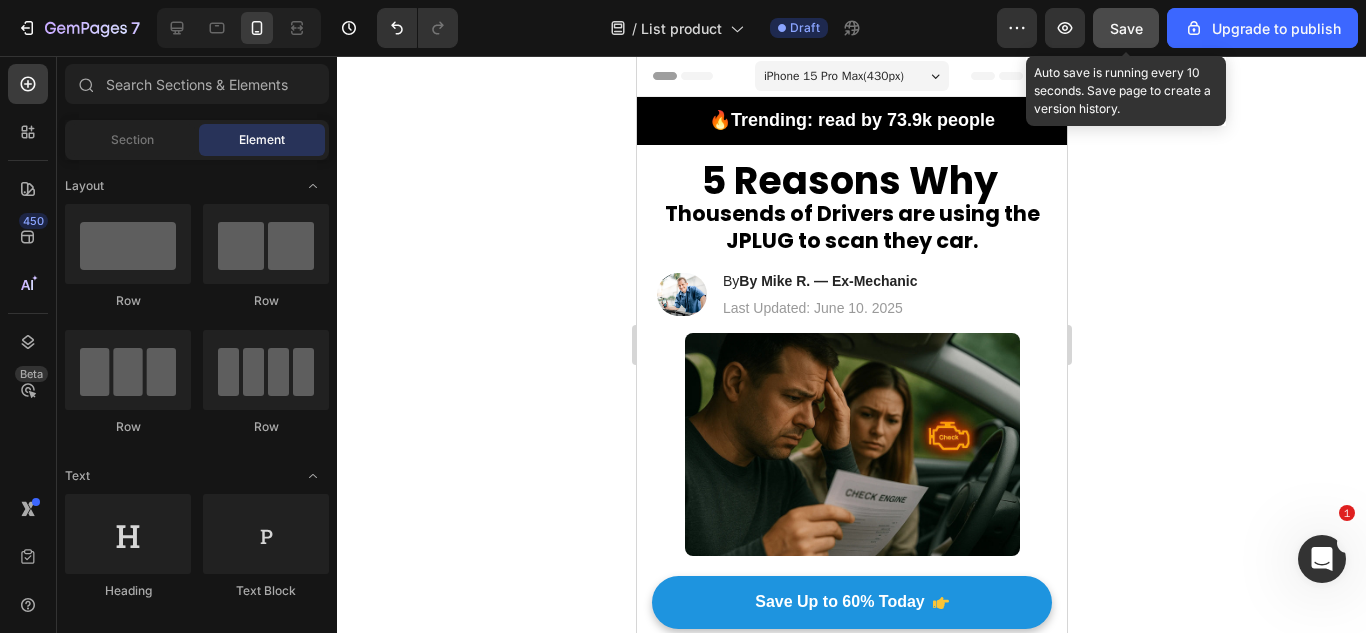 click on "Save" at bounding box center (1126, 28) 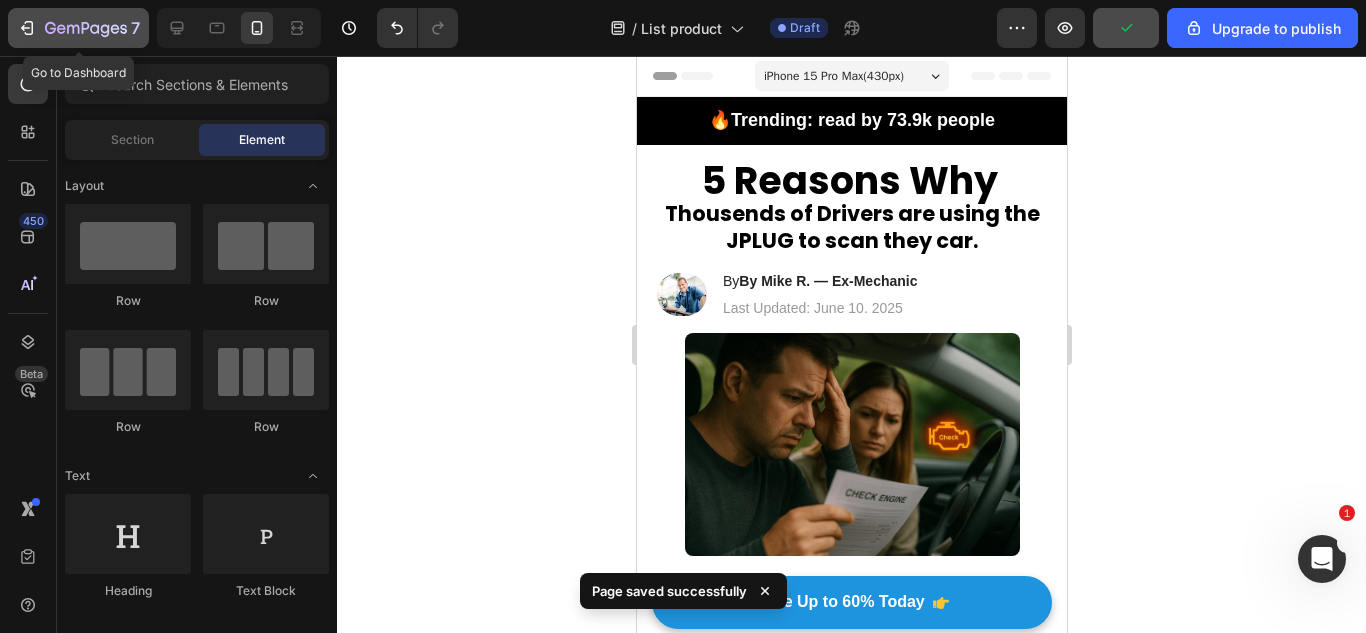 click 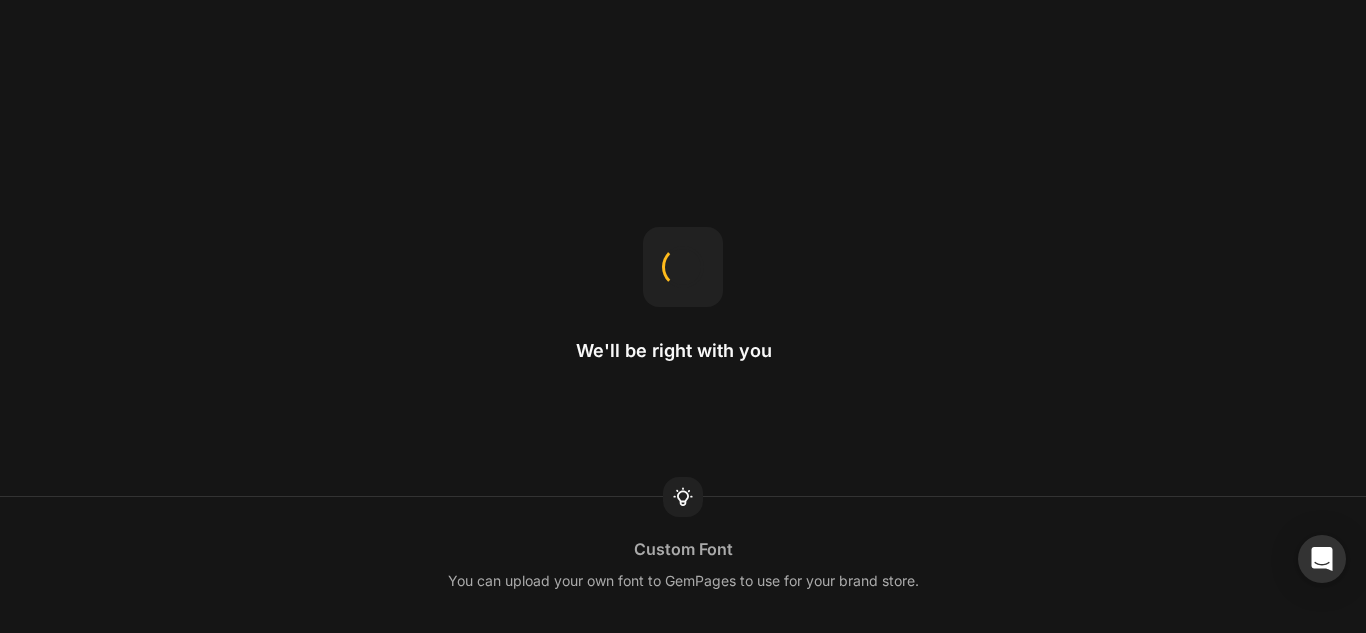 scroll, scrollTop: 0, scrollLeft: 0, axis: both 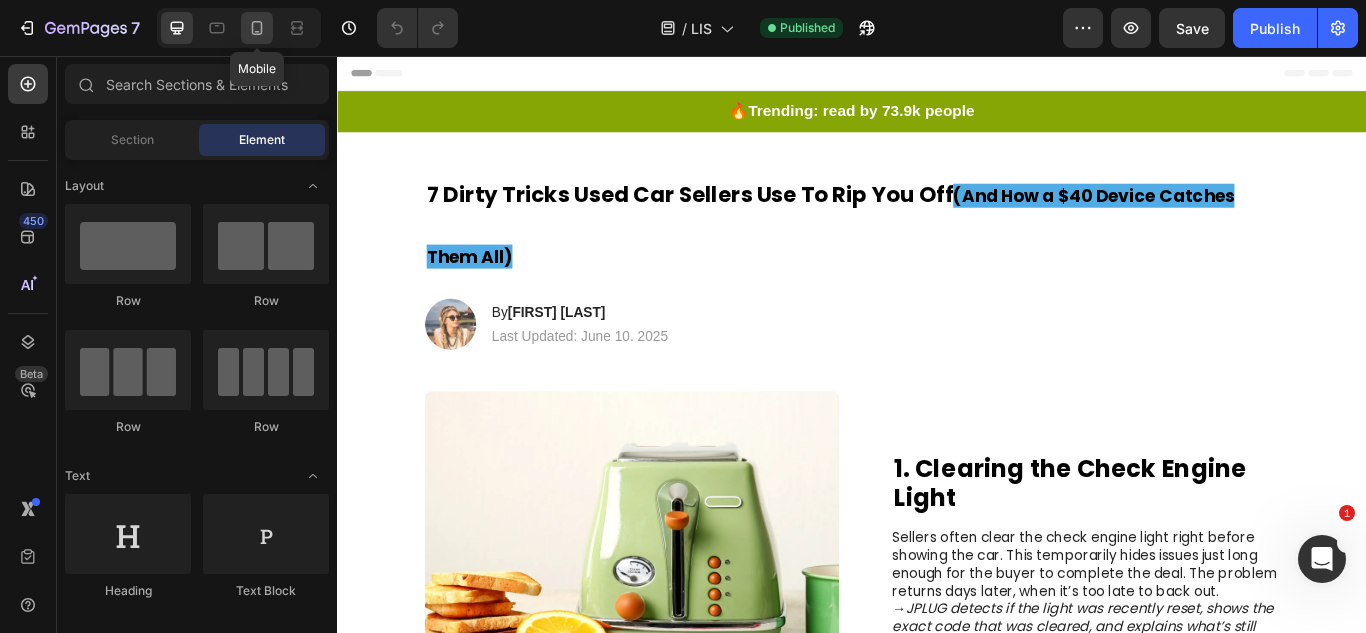 click 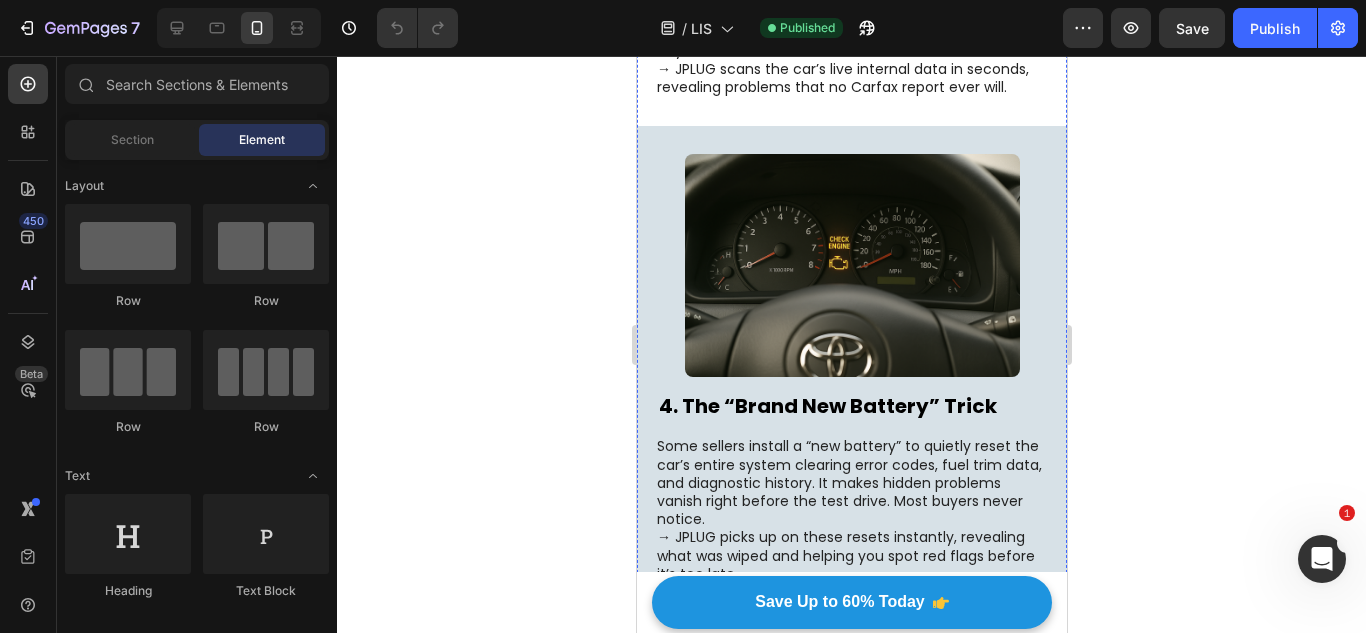 scroll, scrollTop: 1637, scrollLeft: 0, axis: vertical 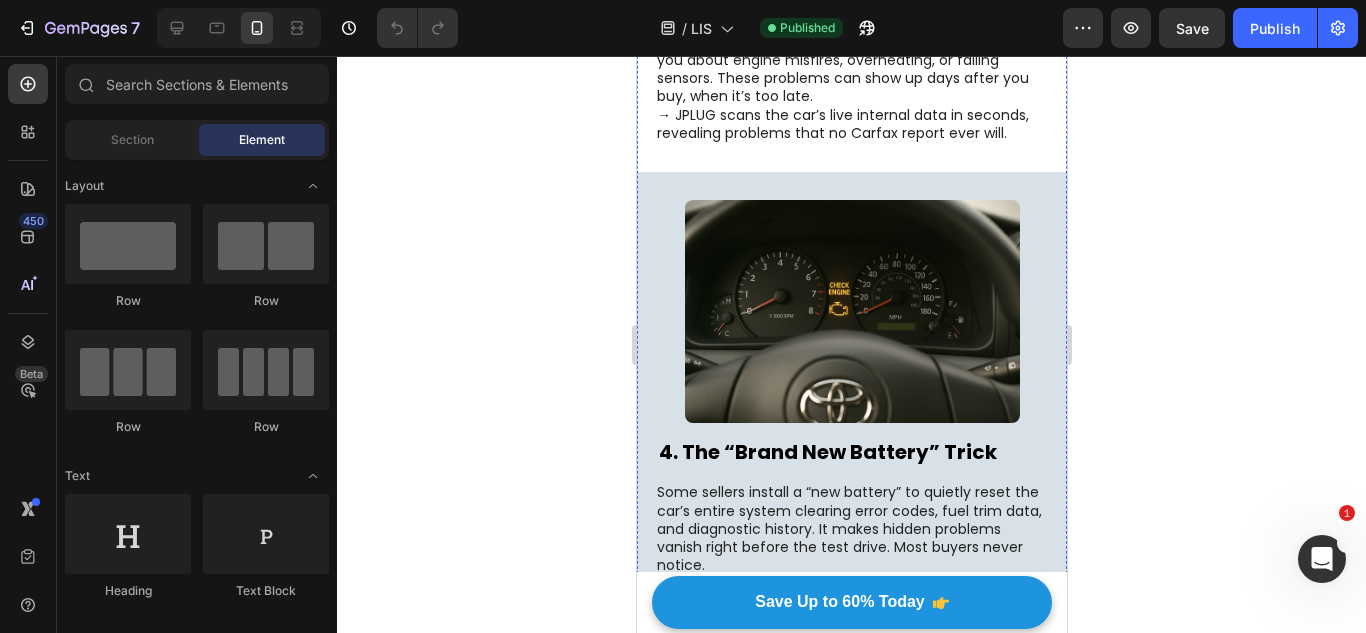 click on "Image The Carfax is Clean — But the Engine is a Time Bomb Heading A clean Carfax makes buyers feel safe but it won’t tell you about engine misfires, overheating, or failing sensors. These problems can show up days after you buy, when it’s too late. → JPLUG scans the car’s live internal data in seconds, revealing problems that no Carfax report ever will. Text Block Row" at bounding box center (851, -67) 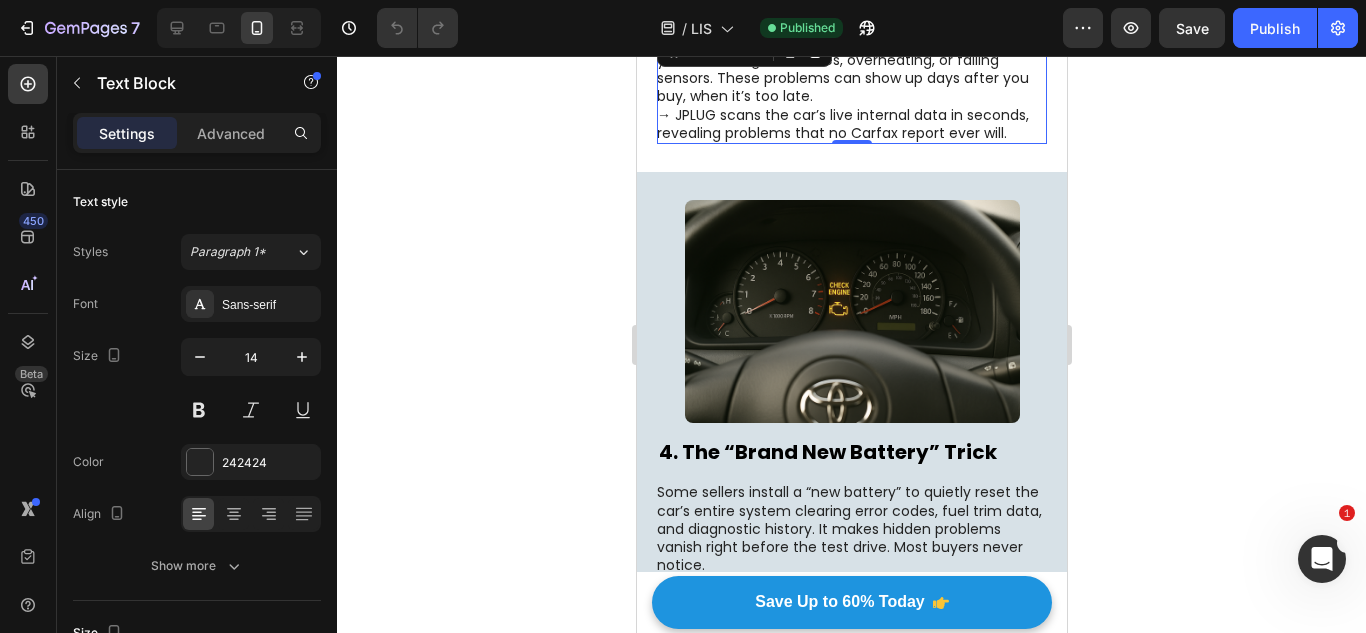click on "→ JPLUG scans the car’s live internal data in seconds, revealing problems that no Carfax report ever will." at bounding box center (850, 124) 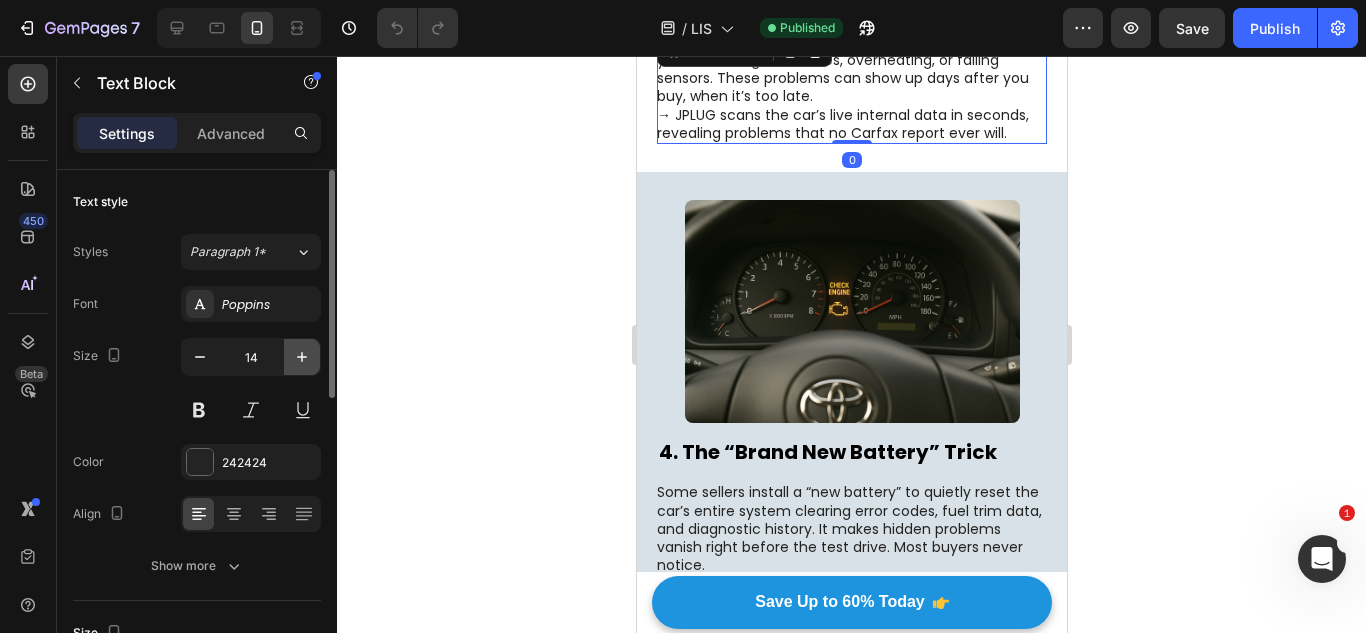 click at bounding box center [302, 357] 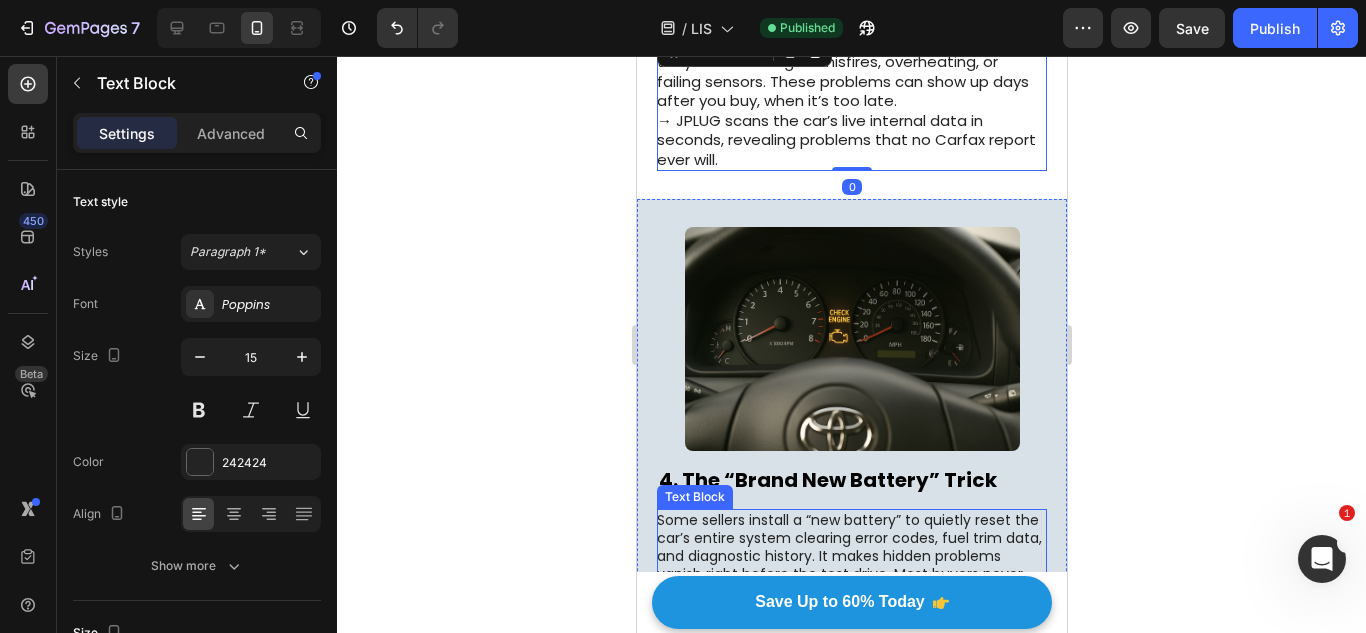 scroll, scrollTop: 1835, scrollLeft: 0, axis: vertical 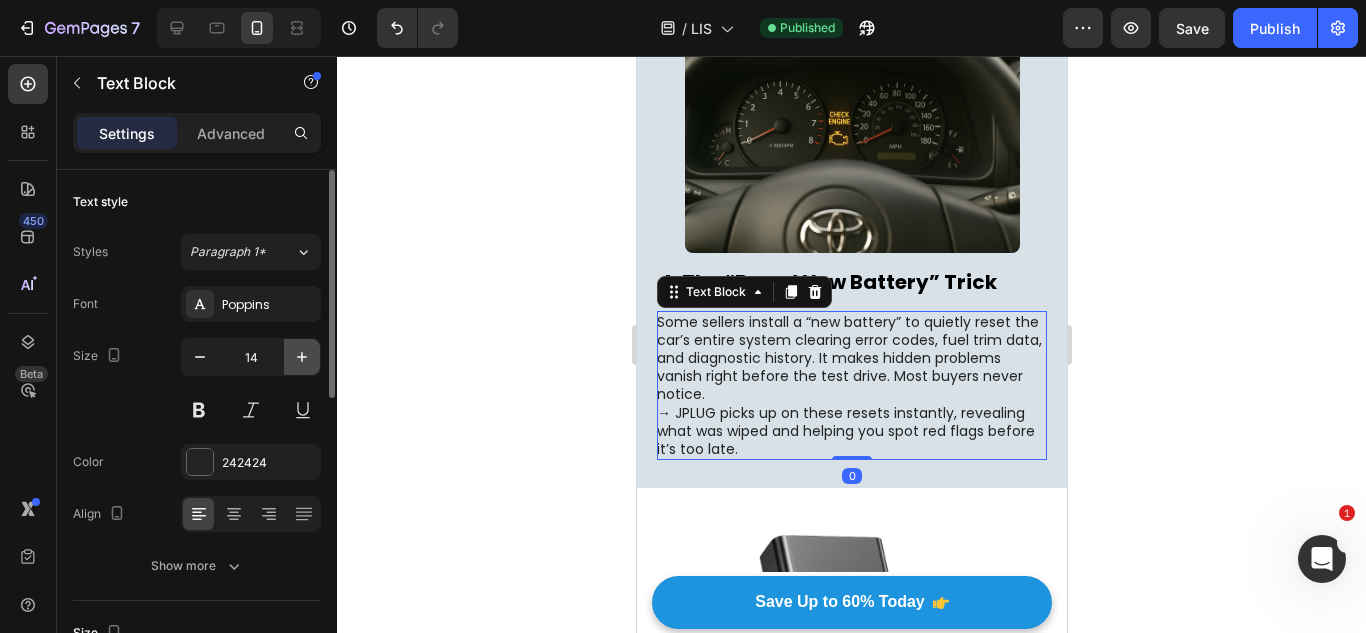 click at bounding box center (302, 357) 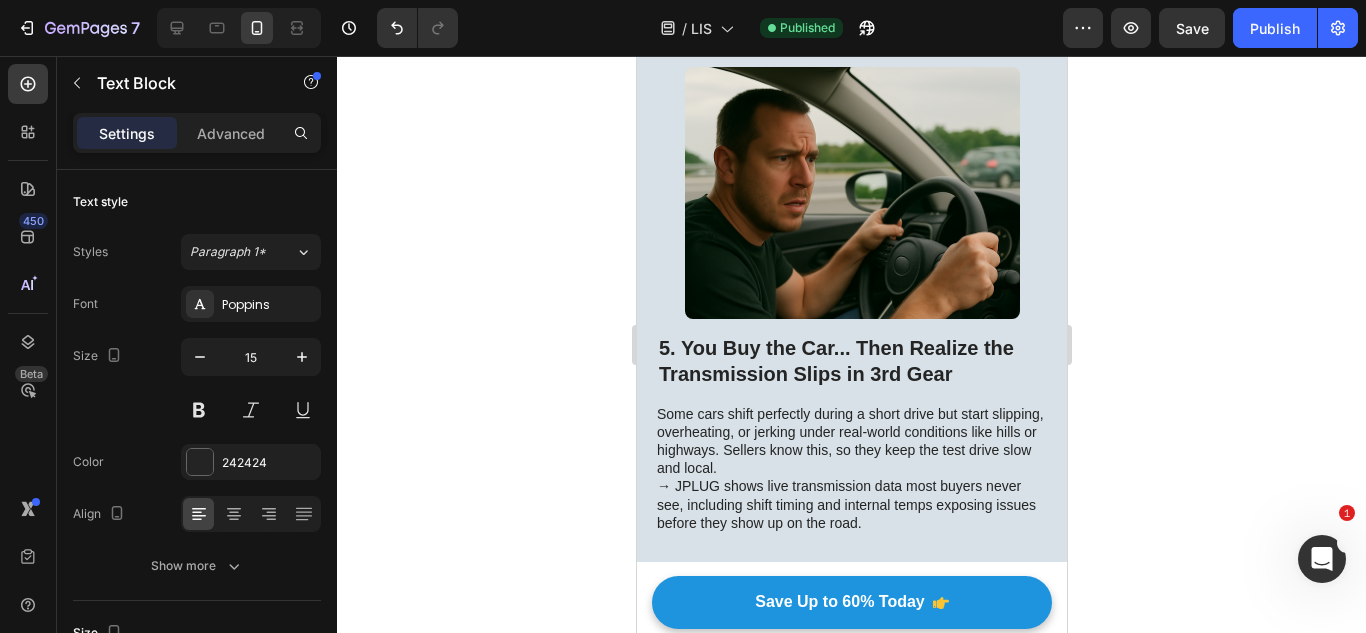 scroll, scrollTop: 2959, scrollLeft: 0, axis: vertical 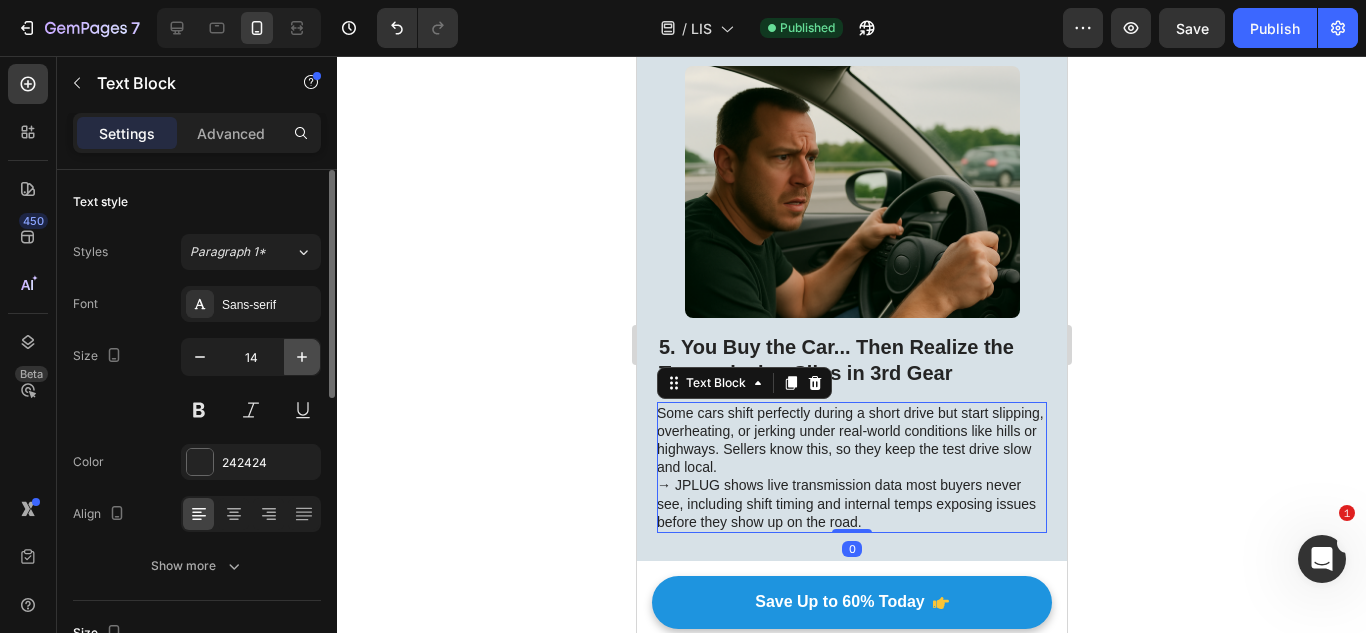 click 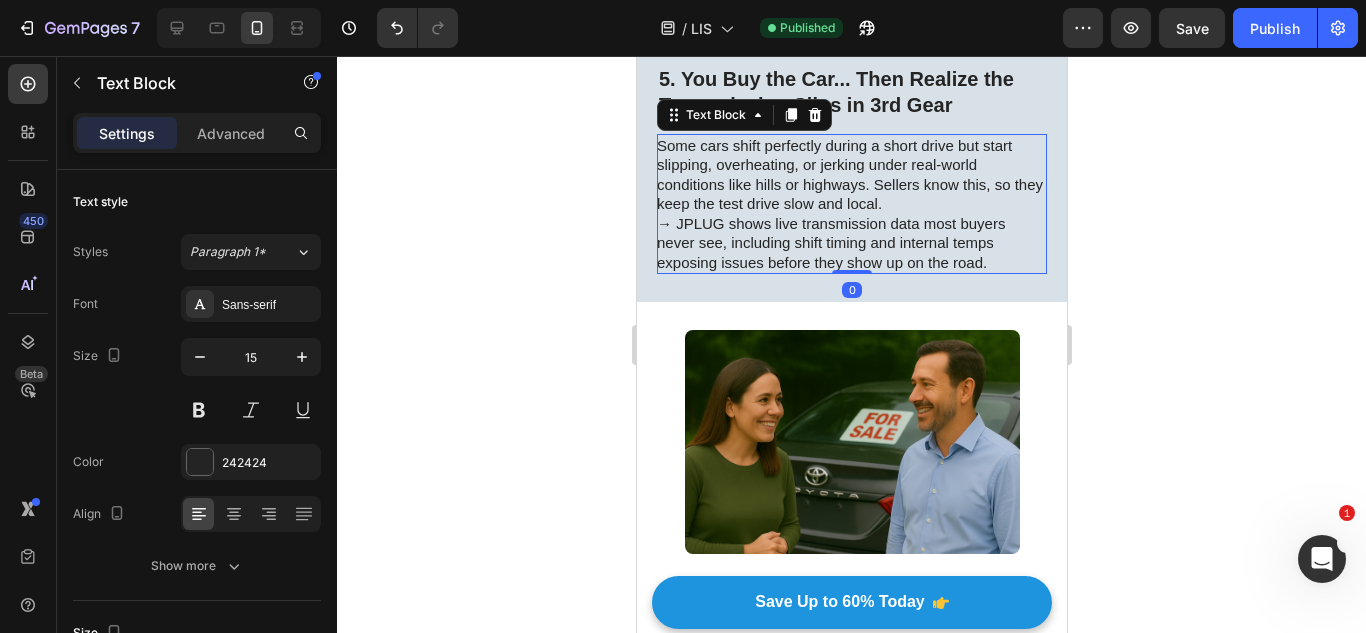 scroll, scrollTop: 3529, scrollLeft: 0, axis: vertical 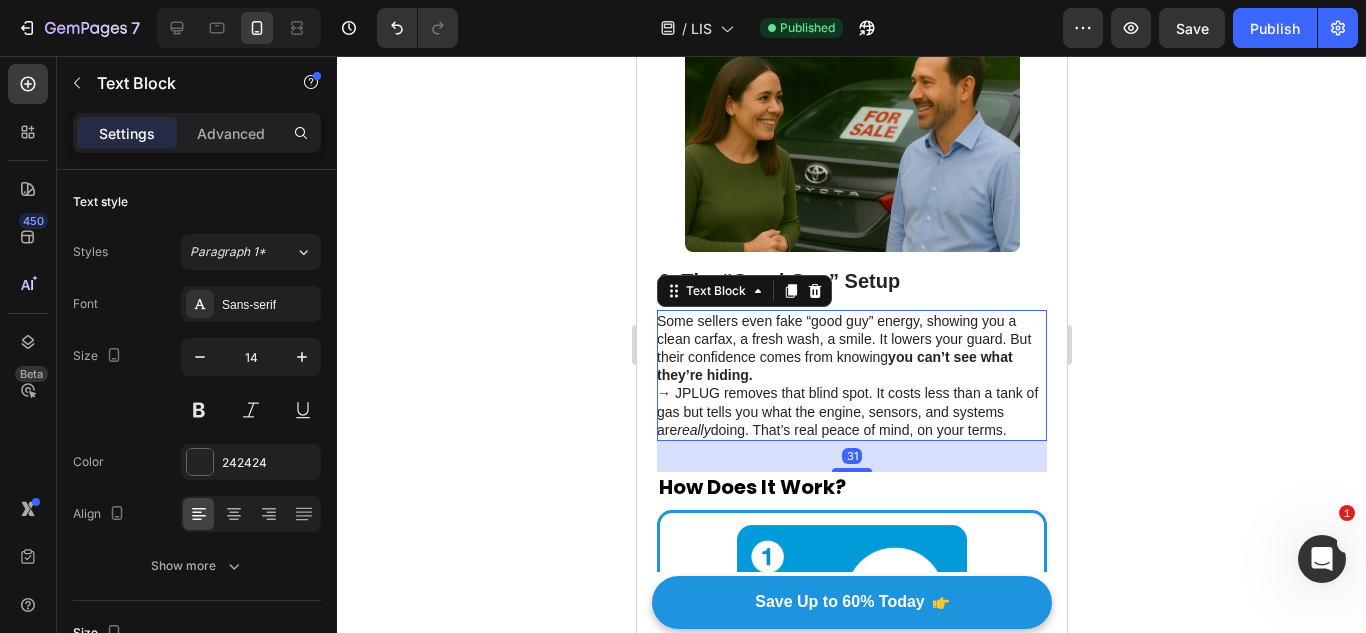 click on "→ JPLUG removes that blind spot. It costs less than a tank of gas but tells you what the engine, sensors, and systems are  really  doing. That’s real peace of mind, on your terms." at bounding box center (850, 411) 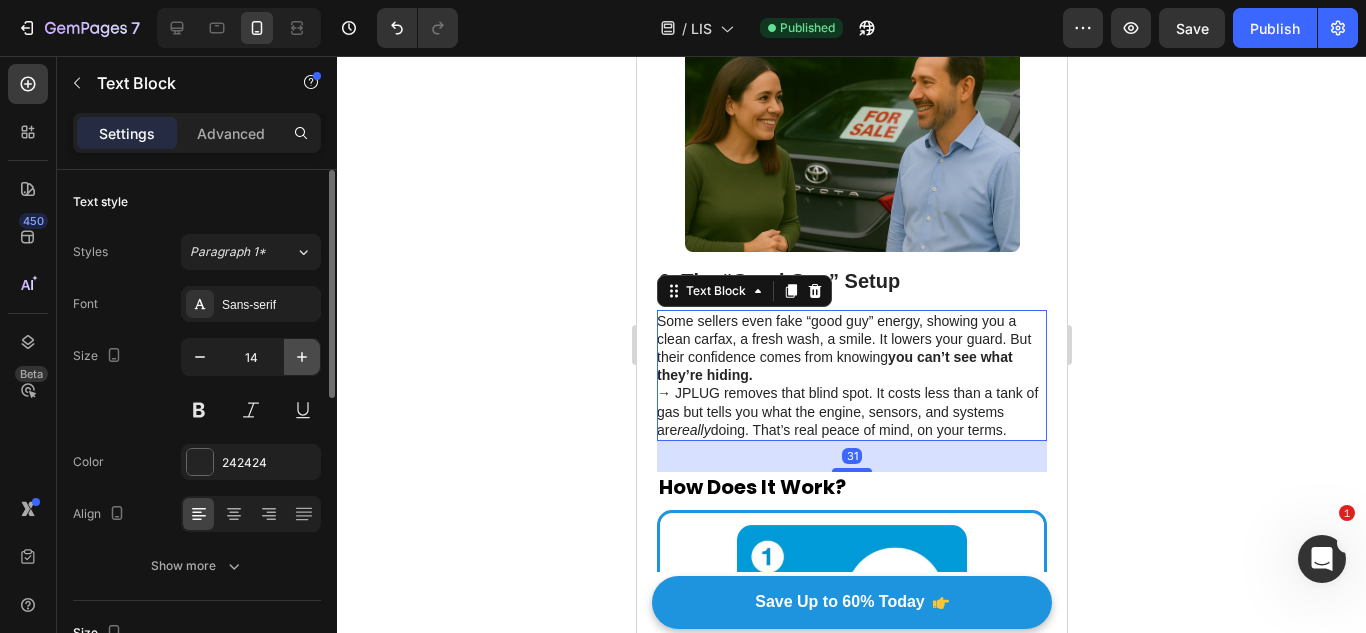click at bounding box center (302, 357) 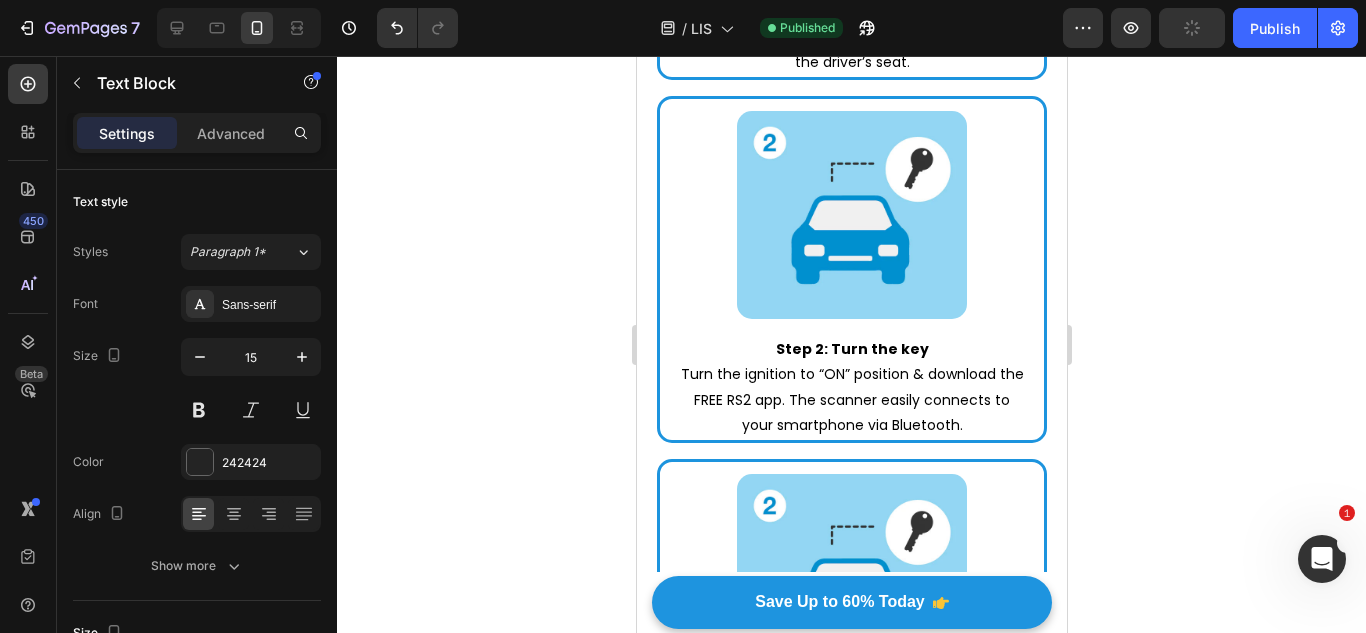 scroll, scrollTop: 4455, scrollLeft: 0, axis: vertical 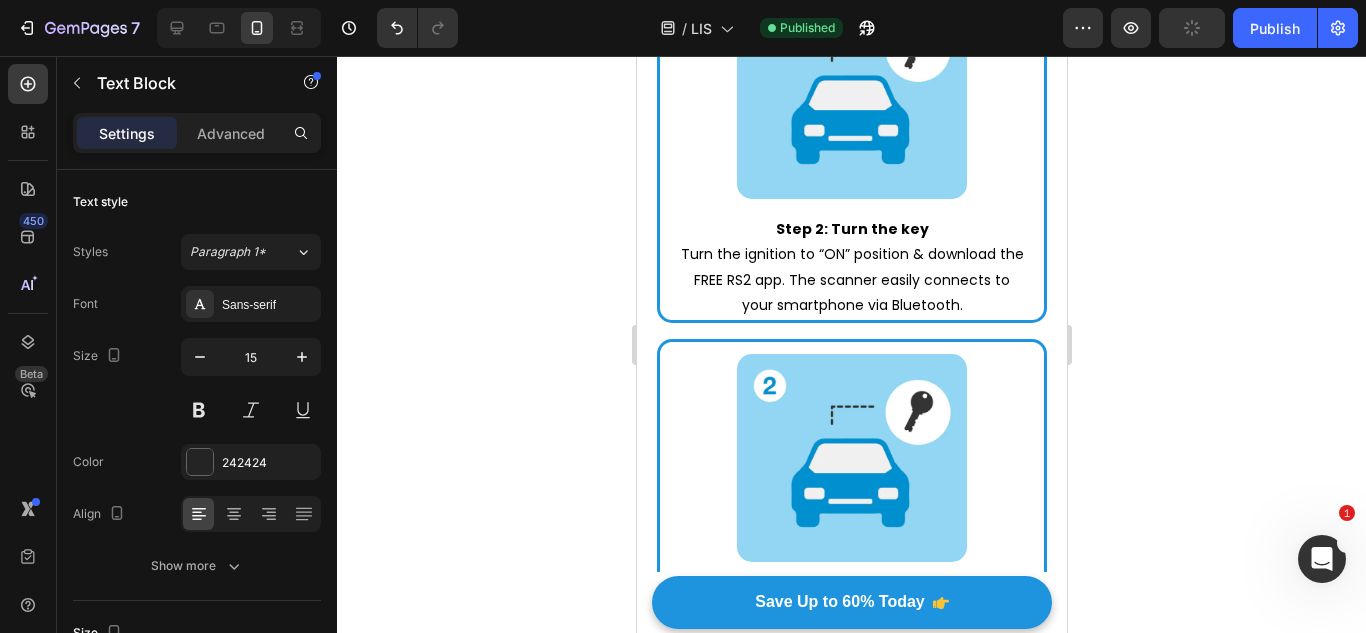 click at bounding box center [851, 458] 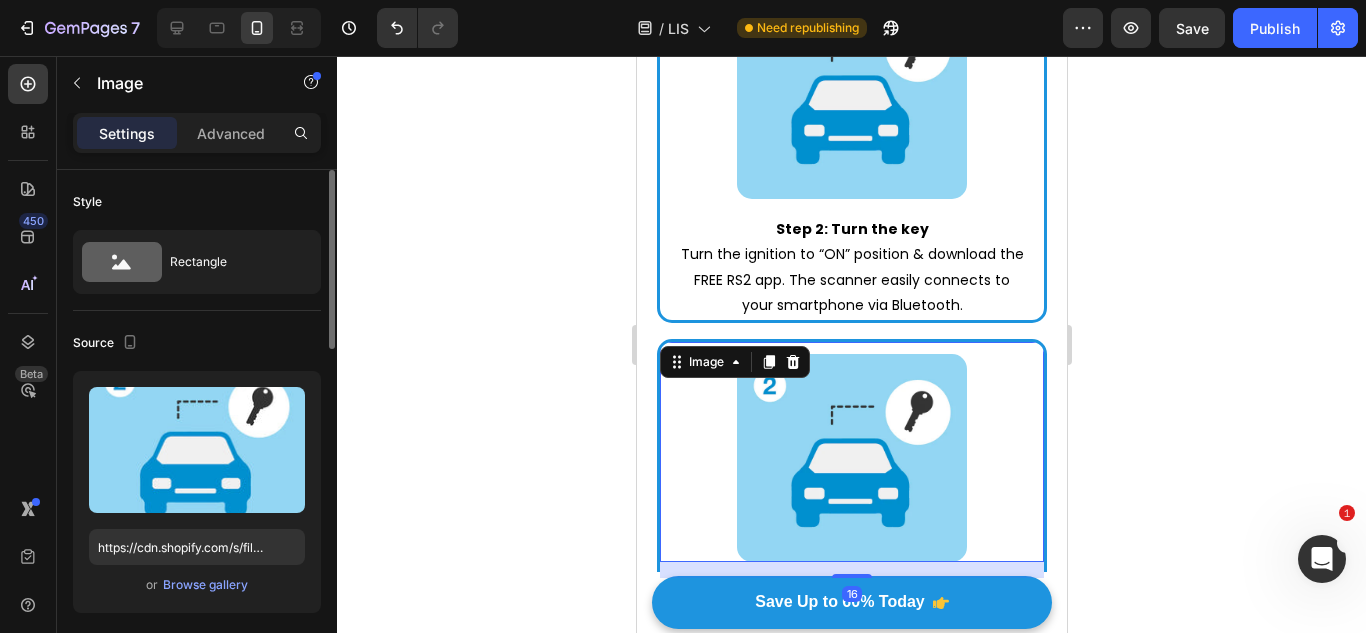 click on "or  Browse gallery" at bounding box center (197, 585) 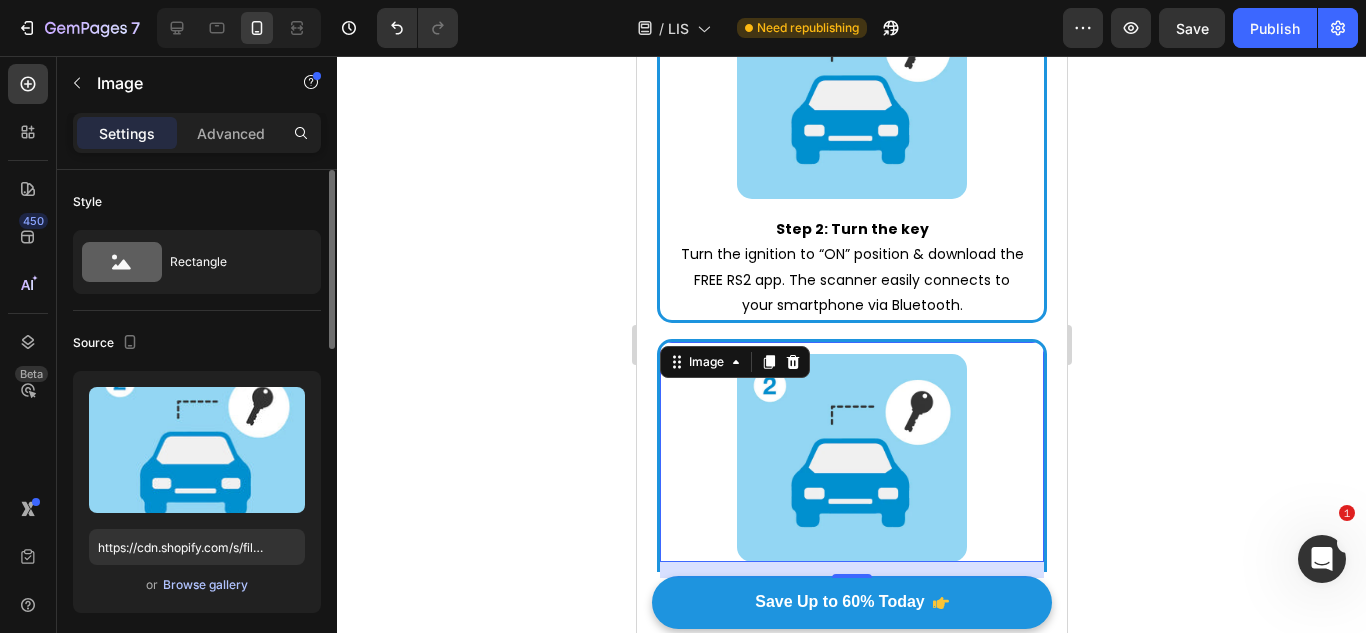 click on "Browse gallery" at bounding box center [205, 585] 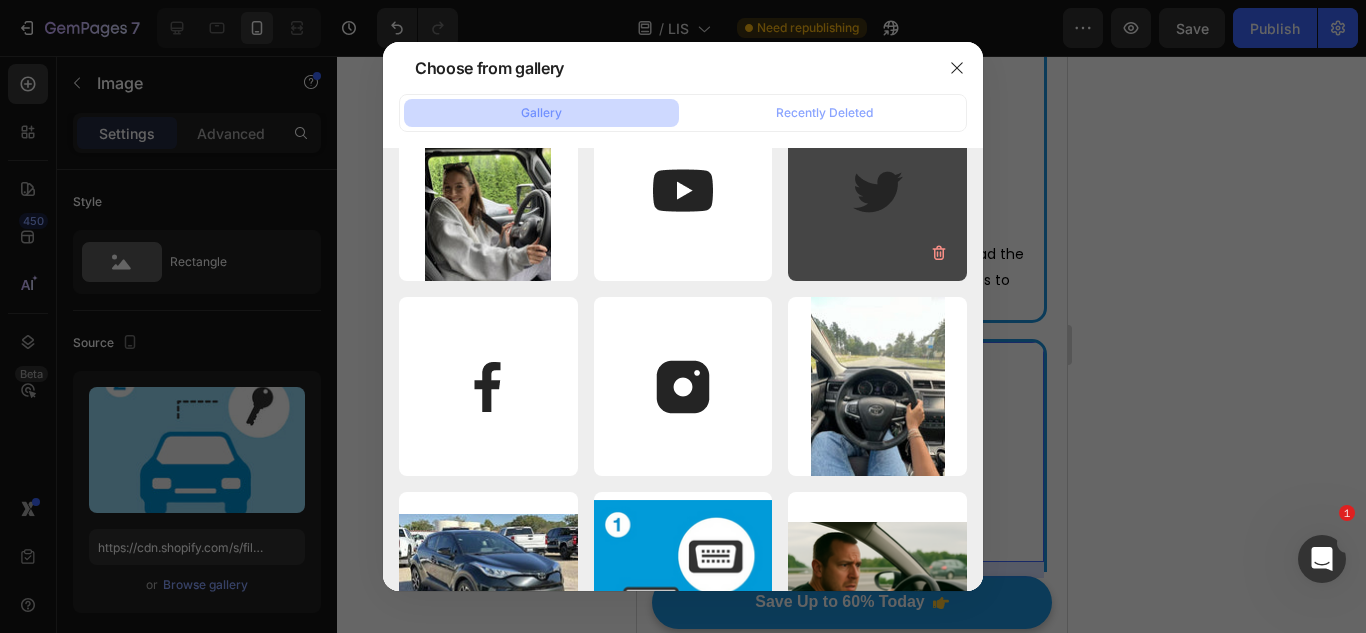 scroll, scrollTop: 0, scrollLeft: 0, axis: both 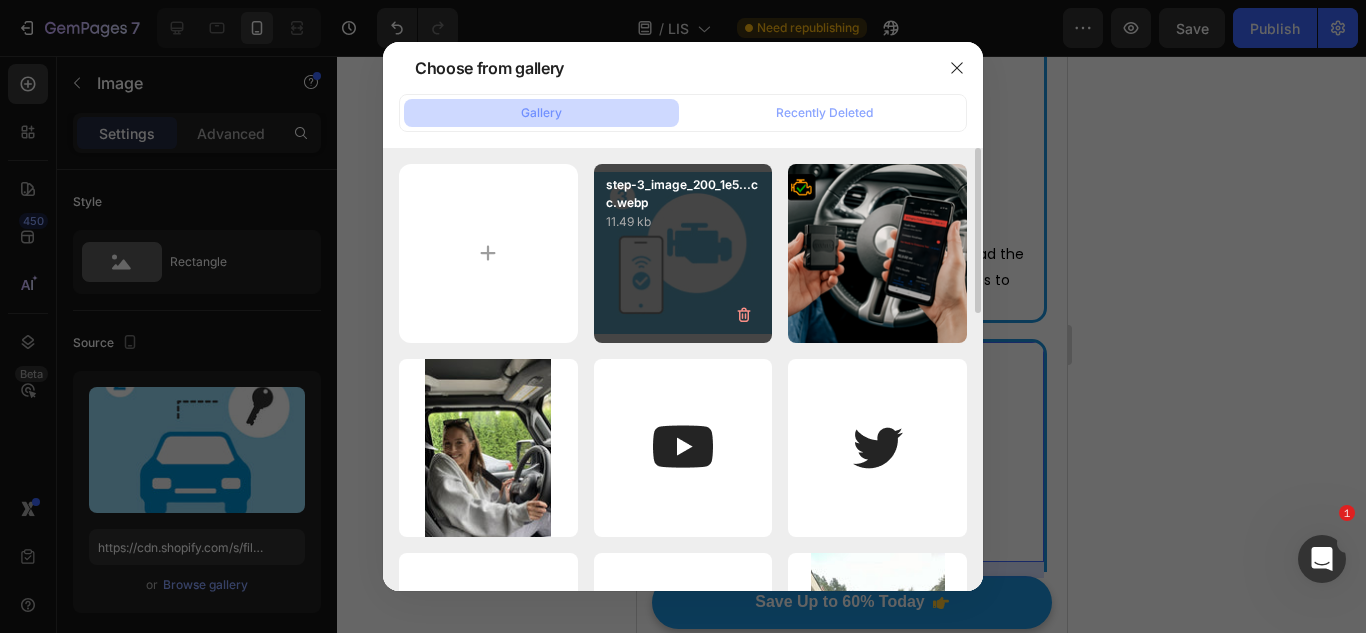 click on "step-3_image_200_1e5...cc.webp 11.49 kb" at bounding box center [683, 253] 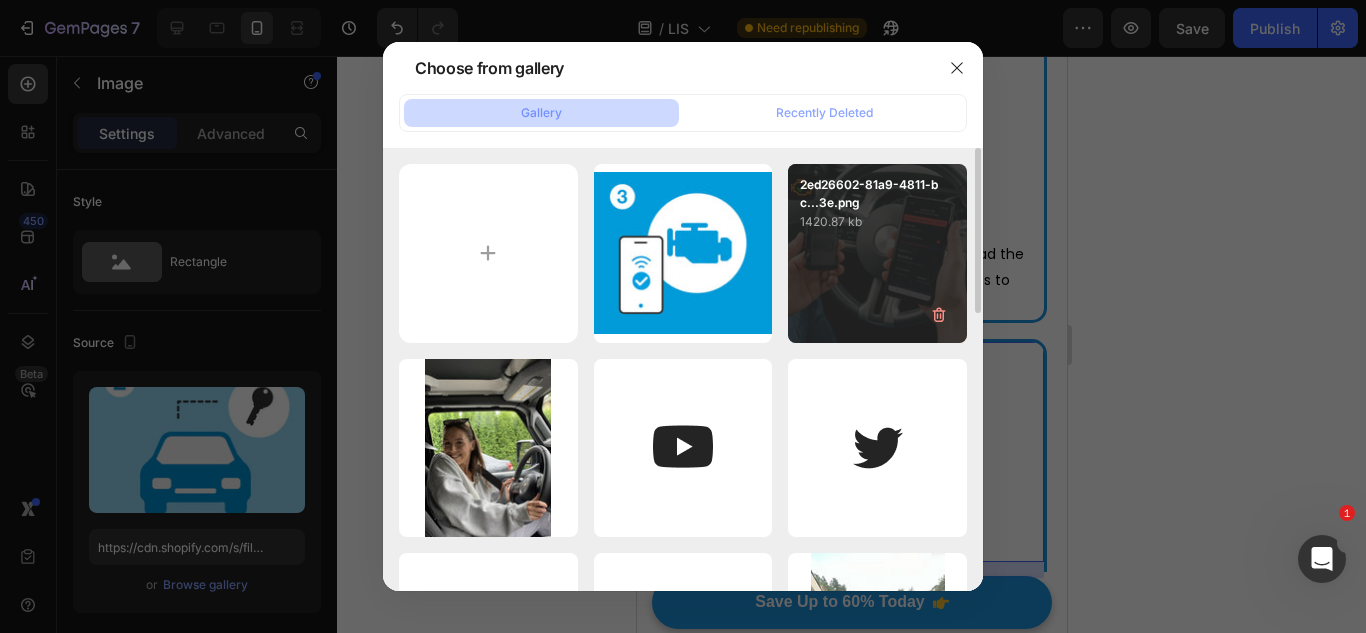 type on "https://cdn.shopify.com/s/files/1/0921/4322/3127/files/gempages_573997155069461355-fe8342cb-c0ba-4d1a-af46-4d02538d1674.webp" 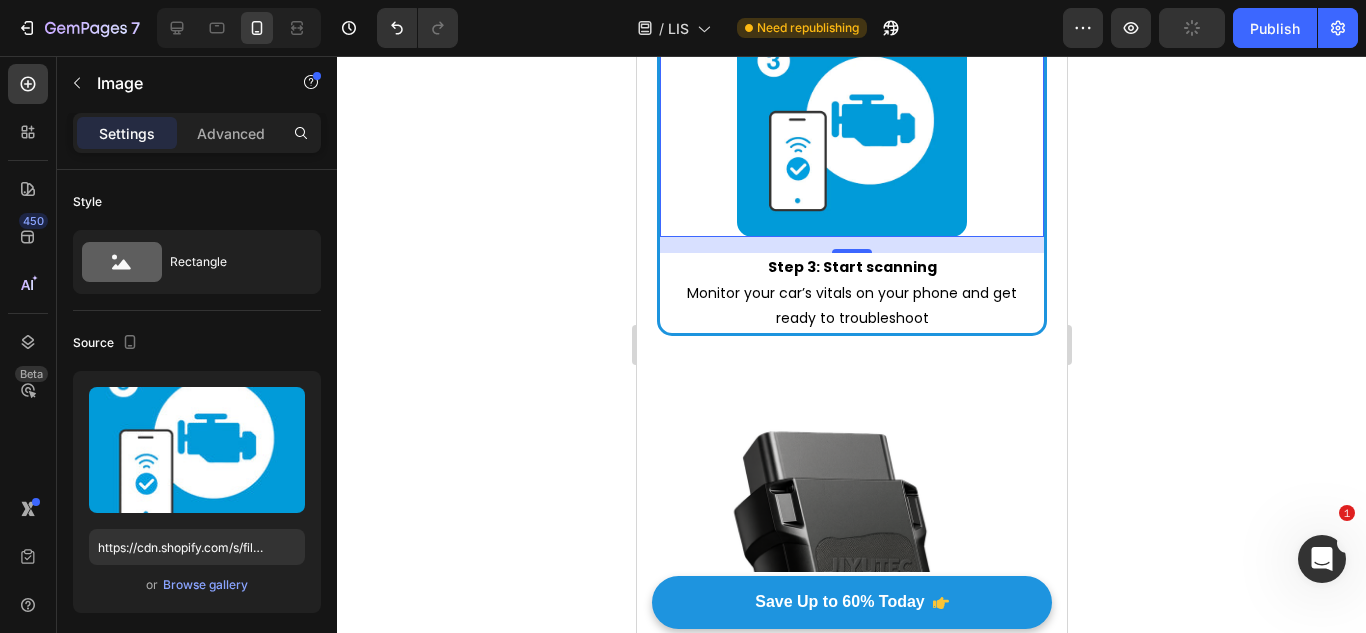 click on "Get The JPLUG NOW Heading Scan any car built after 1996. Smarter buying starts with JPLUG. Text Block Sell-out Risk:  High Text Block | Text Block FREE  shipping Text Block Row CHECK AVAILABILITY Button Row Image Row" at bounding box center (851, 716) 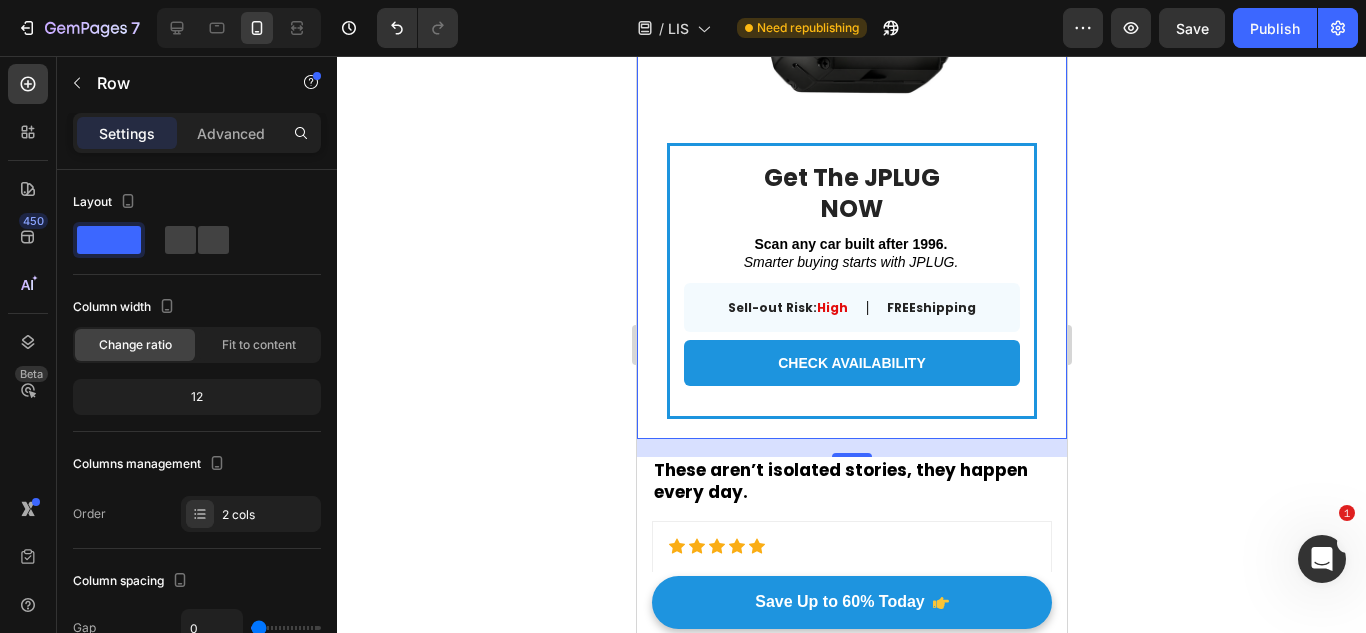 scroll, scrollTop: 5400, scrollLeft: 0, axis: vertical 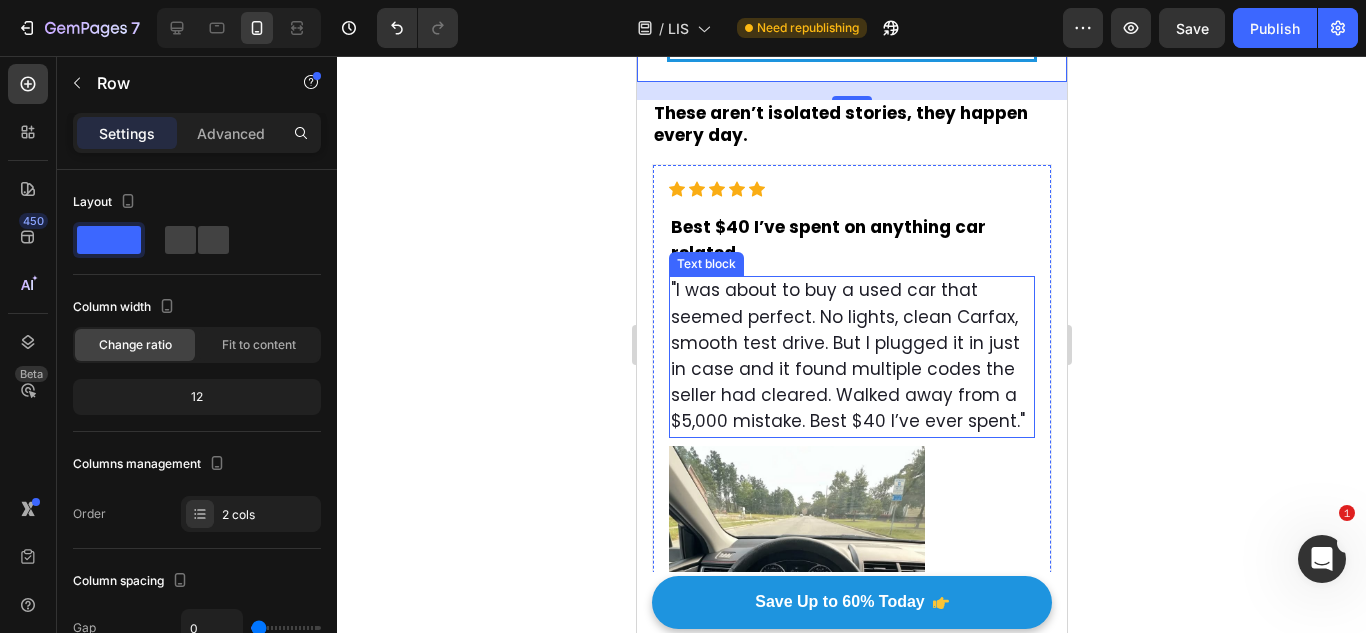 click on ""I was about to buy a used car that seemed perfect. No lights, clean Carfax, smooth test drive. But I plugged it in just in case and it found multiple codes the seller had cleared. Walked away from a $5,000 mistake. Best $40 I’ve ever spent."" at bounding box center [847, 355] 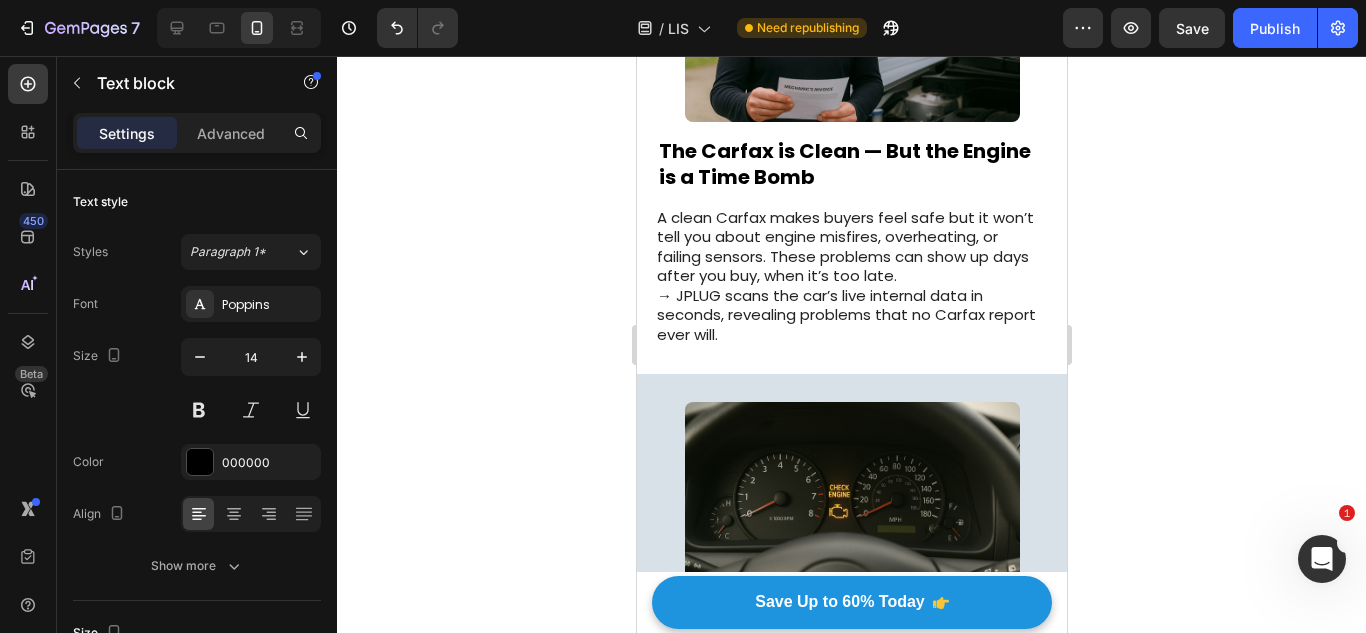 scroll, scrollTop: 1461, scrollLeft: 0, axis: vertical 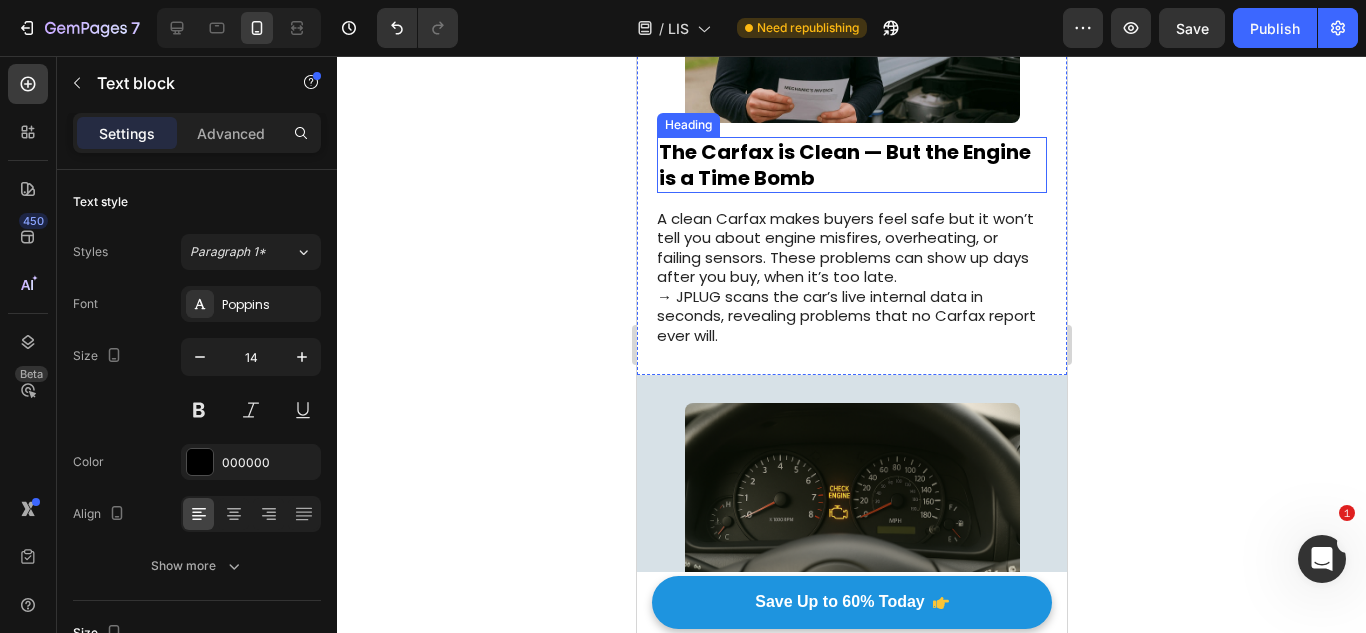 click on "The Carfax is Clean — But the Engine is a Time Bomb" at bounding box center (844, 165) 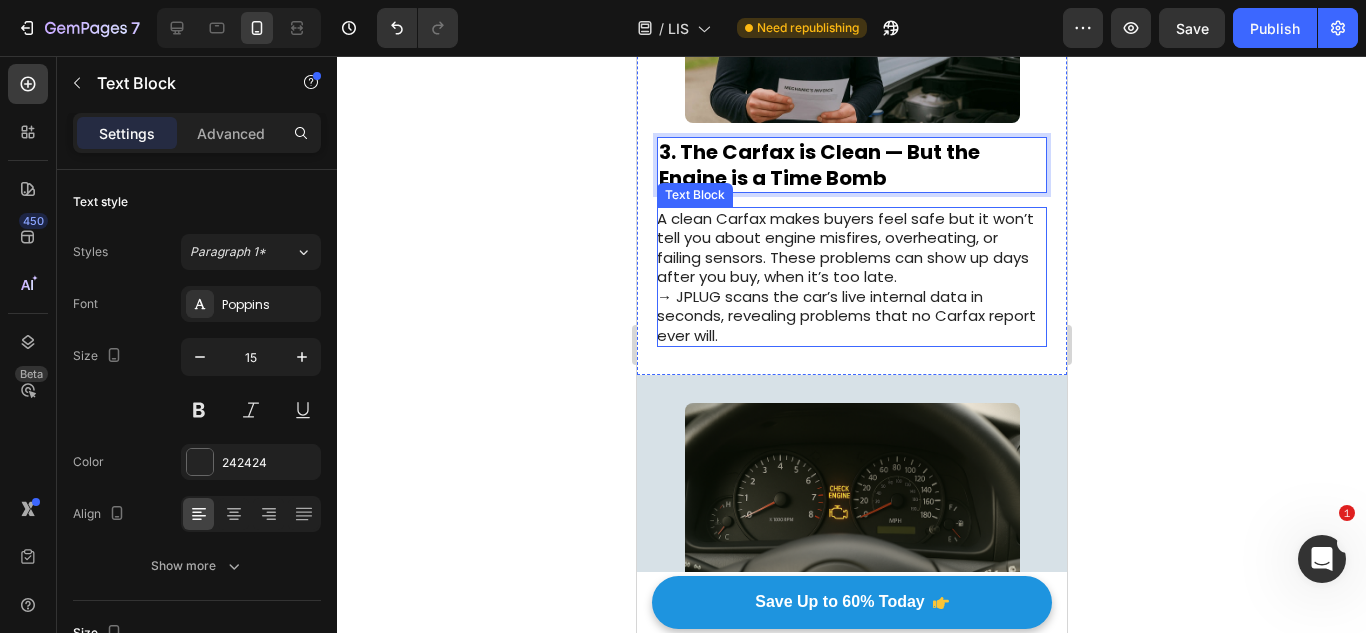 click on "A clean Carfax makes buyers feel safe but it won’t tell you about engine misfires, overheating, or failing sensors. These problems can show up days after you buy, when it’s too late." at bounding box center (850, 248) 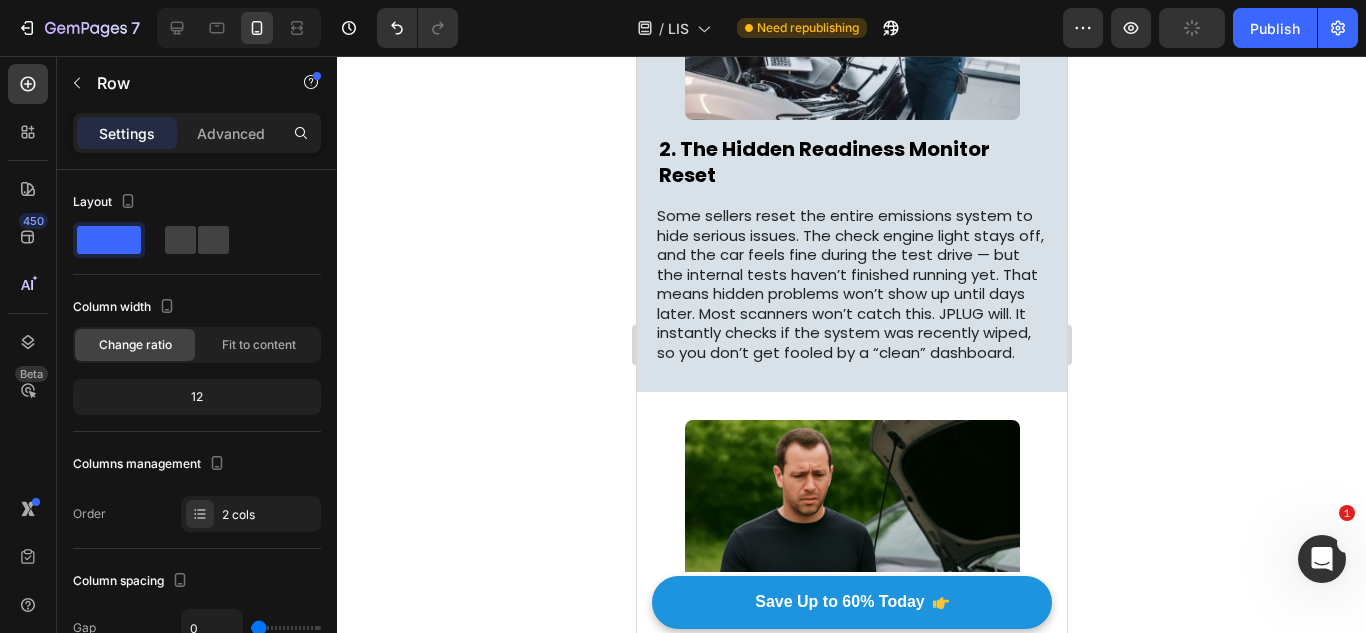 scroll, scrollTop: 940, scrollLeft: 0, axis: vertical 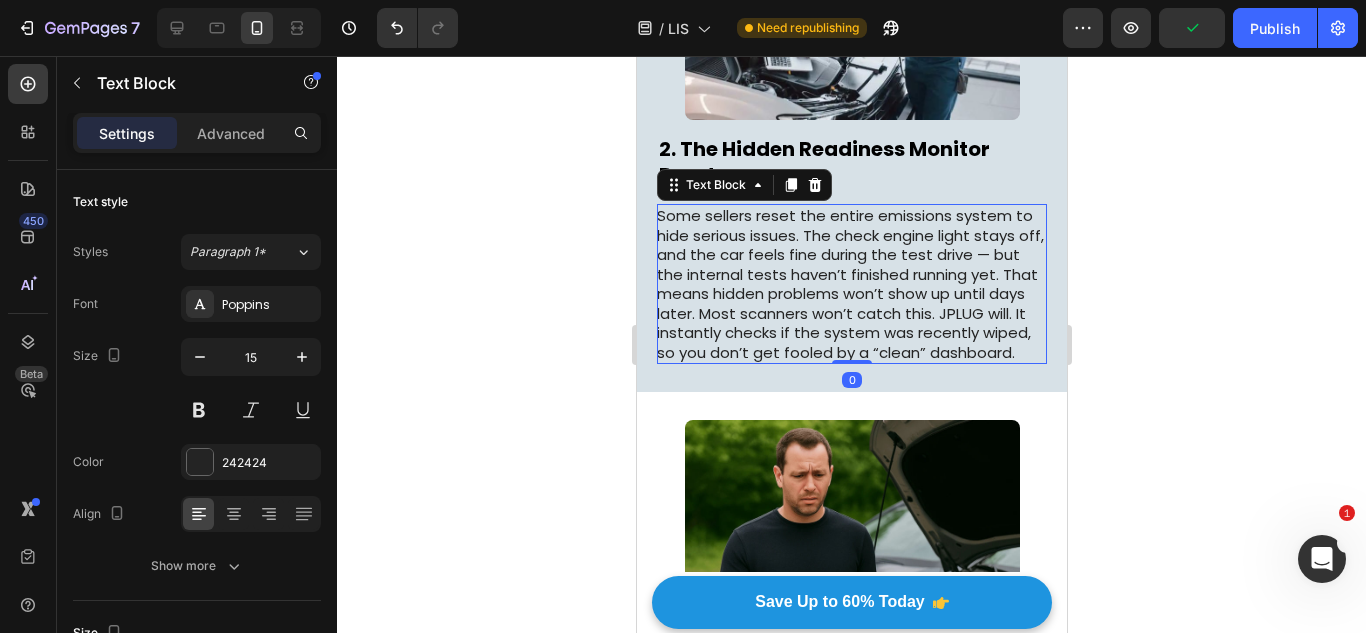 click on "Some sellers reset the entire emissions system to hide serious issues. The check engine light stays off, and the car feels fine during the test drive — but the internal tests haven’t finished running yet. That means hidden problems won’t show up until days later. Most scanners won’t catch this. JPLUG will. It instantly checks if the system was recently wiped, so you don’t get fooled by a “clean” dashboard." at bounding box center [850, 284] 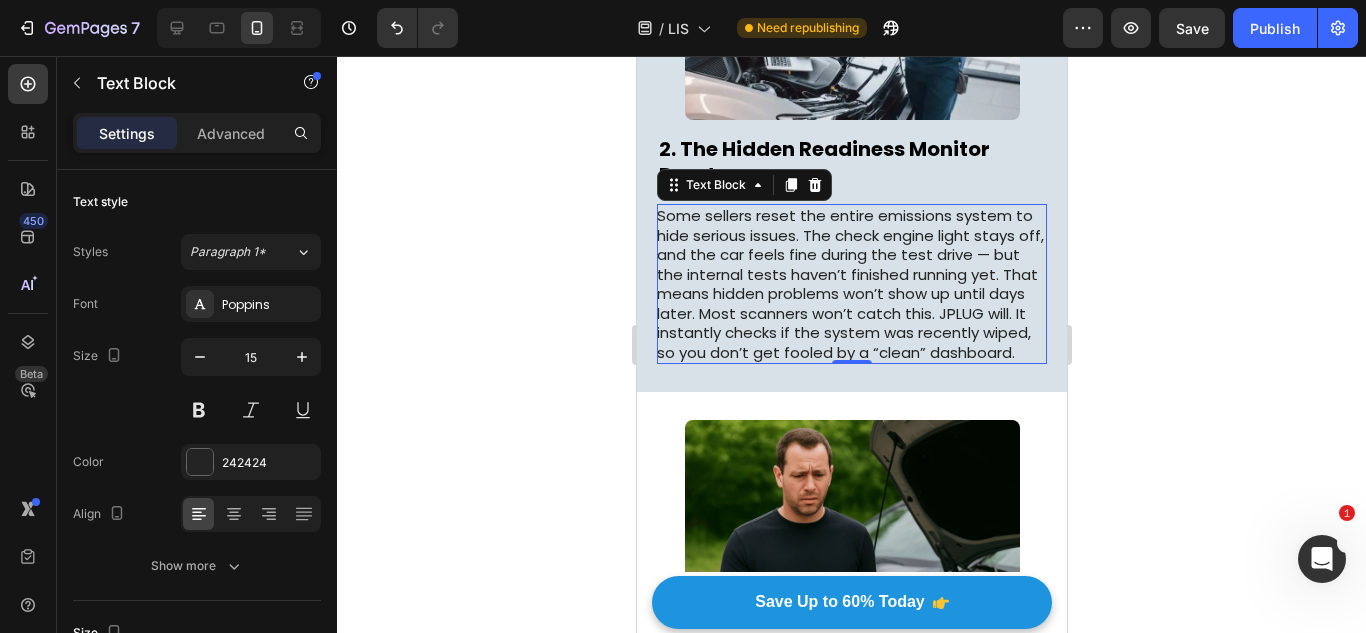 click on "Some sellers reset the entire emissions system to hide serious issues. The check engine light stays off, and the car feels fine during the test drive — but the internal tests haven’t finished running yet. That means hidden problems won’t show up until days later. Most scanners won’t catch this. JPLUG will. It instantly checks if the system was recently wiped, so you don’t get fooled by a “clean” dashboard." at bounding box center (850, 284) 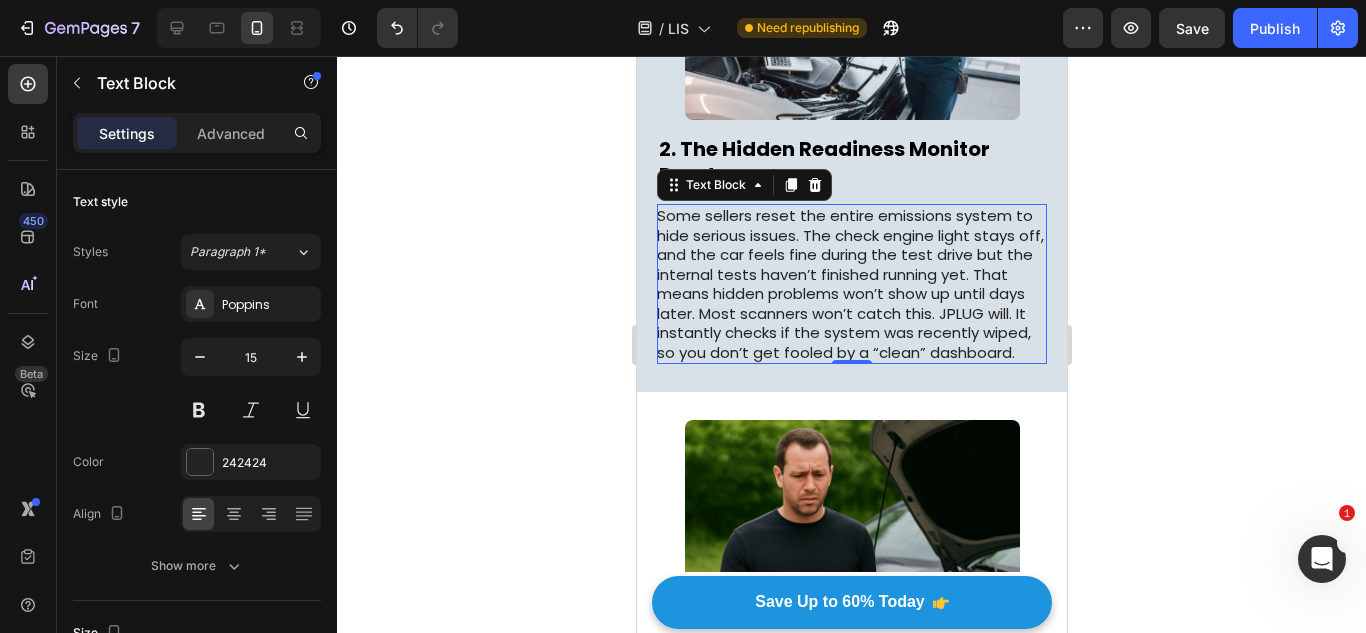 click on "Some sellers reset the entire emissions system to hide serious issues. The check engine light stays off, and the car feels fine during the test drive but the internal tests haven’t finished running yet. That means hidden problems won’t show up until days later. Most scanners won’t catch this. JPLUG will. It instantly checks if the system was recently wiped, so you don’t get fooled by a “clean” dashboard." at bounding box center [850, 284] 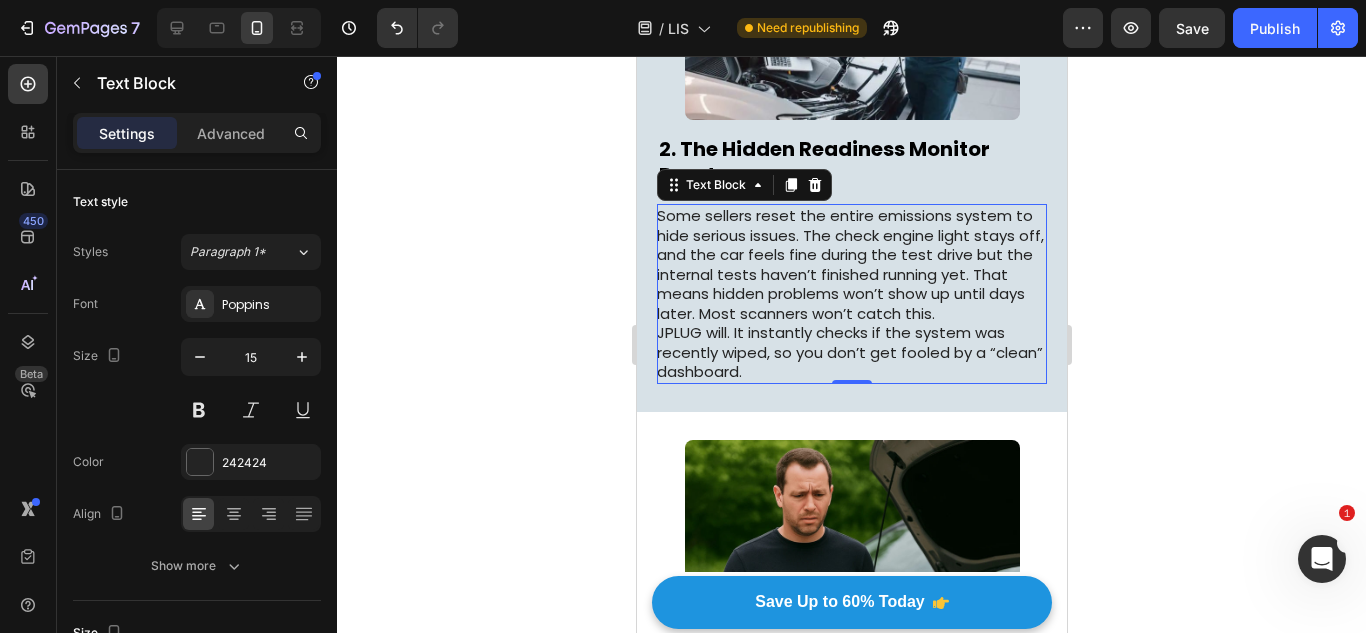 click on "JPLUG will. It instantly checks if the system was recently wiped, so you don’t get fooled by a “clean” dashboard." at bounding box center (850, 352) 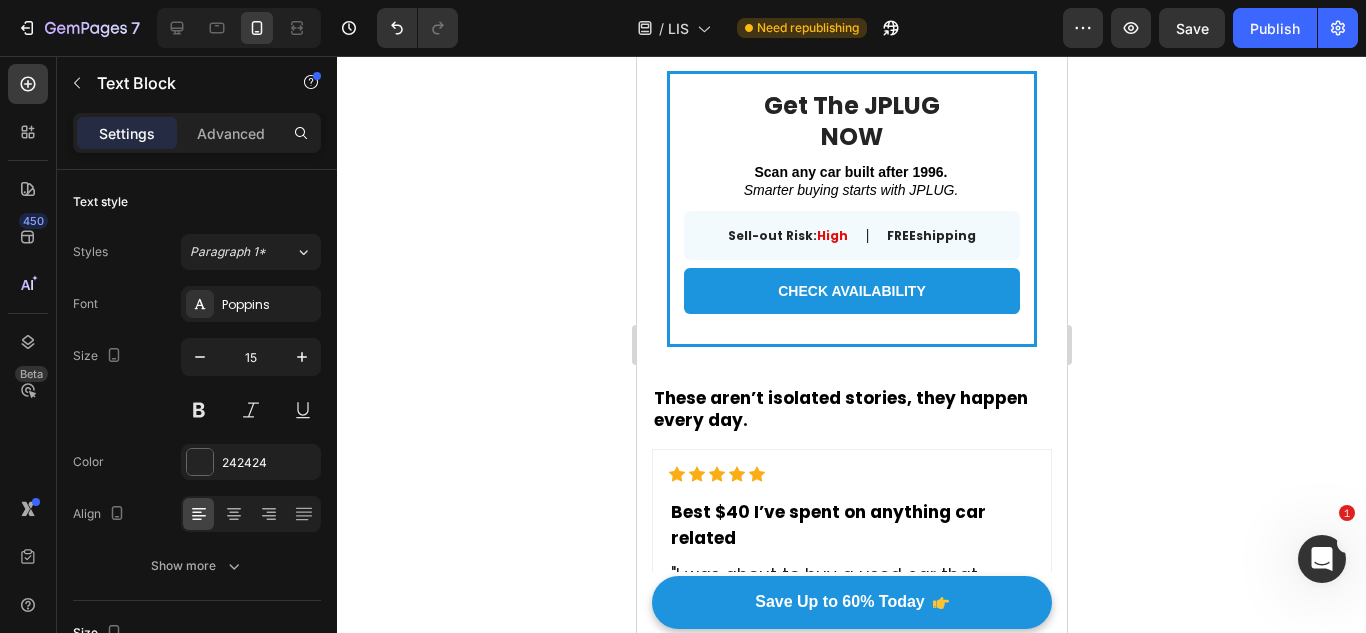 scroll, scrollTop: 5466, scrollLeft: 0, axis: vertical 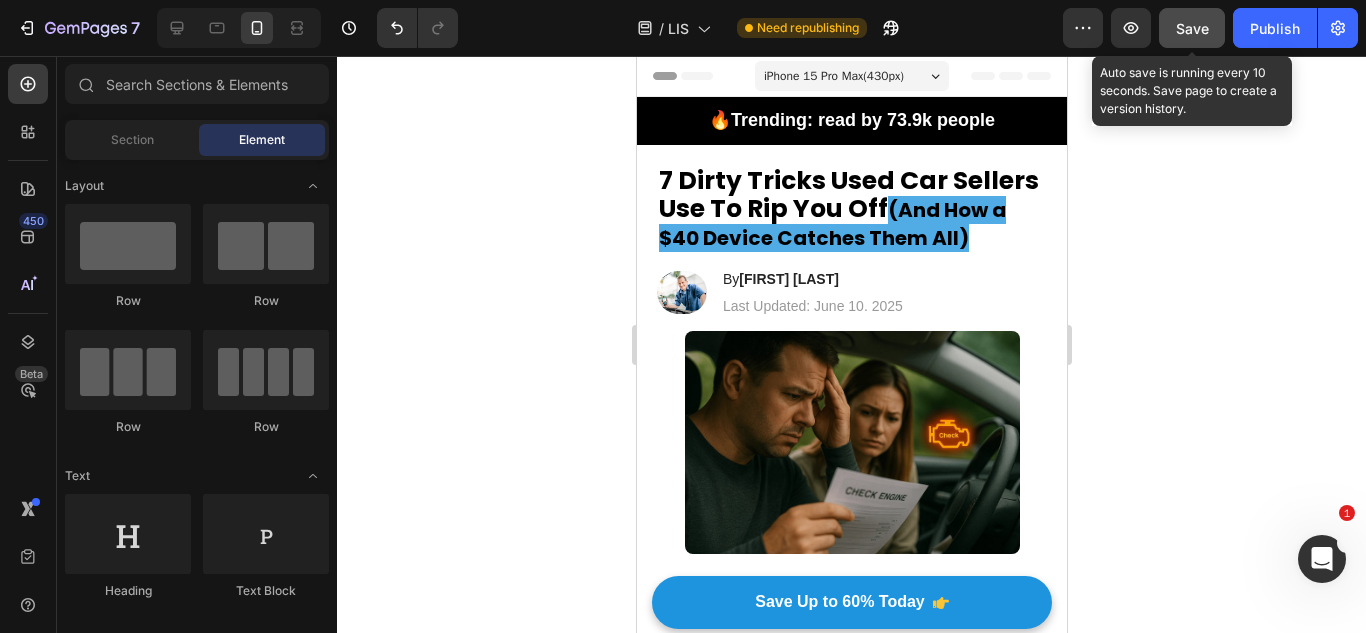 click on "Save" at bounding box center (1192, 28) 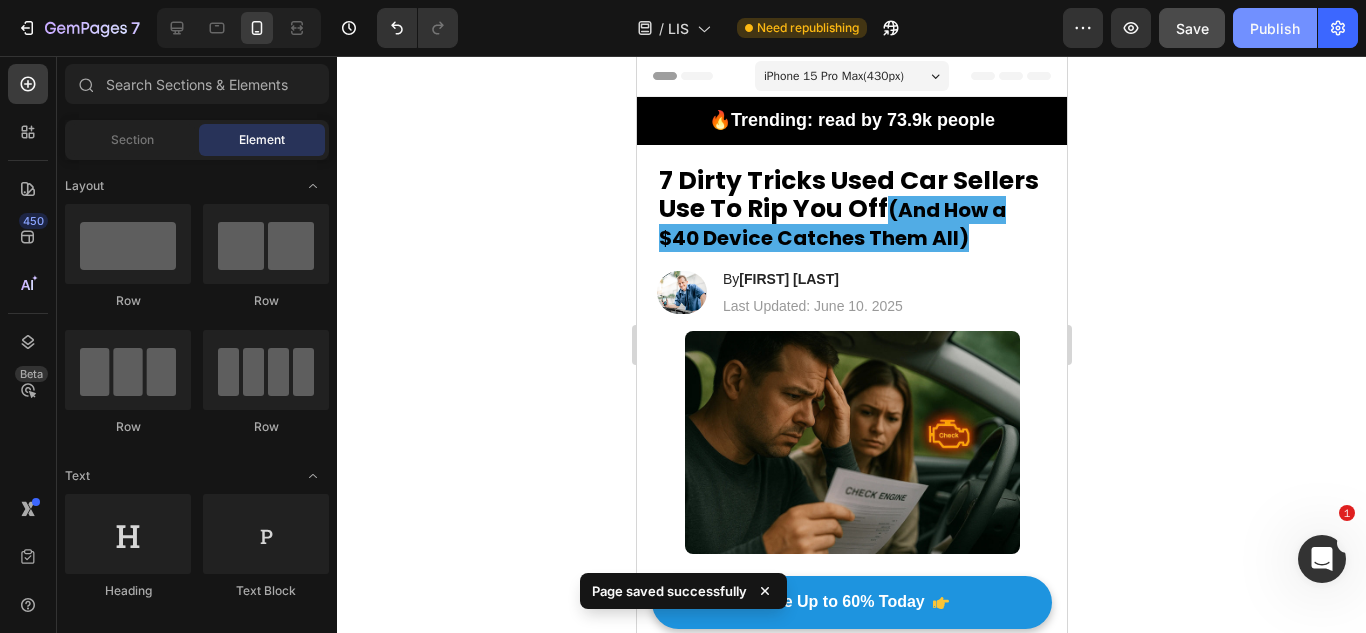 click on "Publish" at bounding box center (1275, 28) 